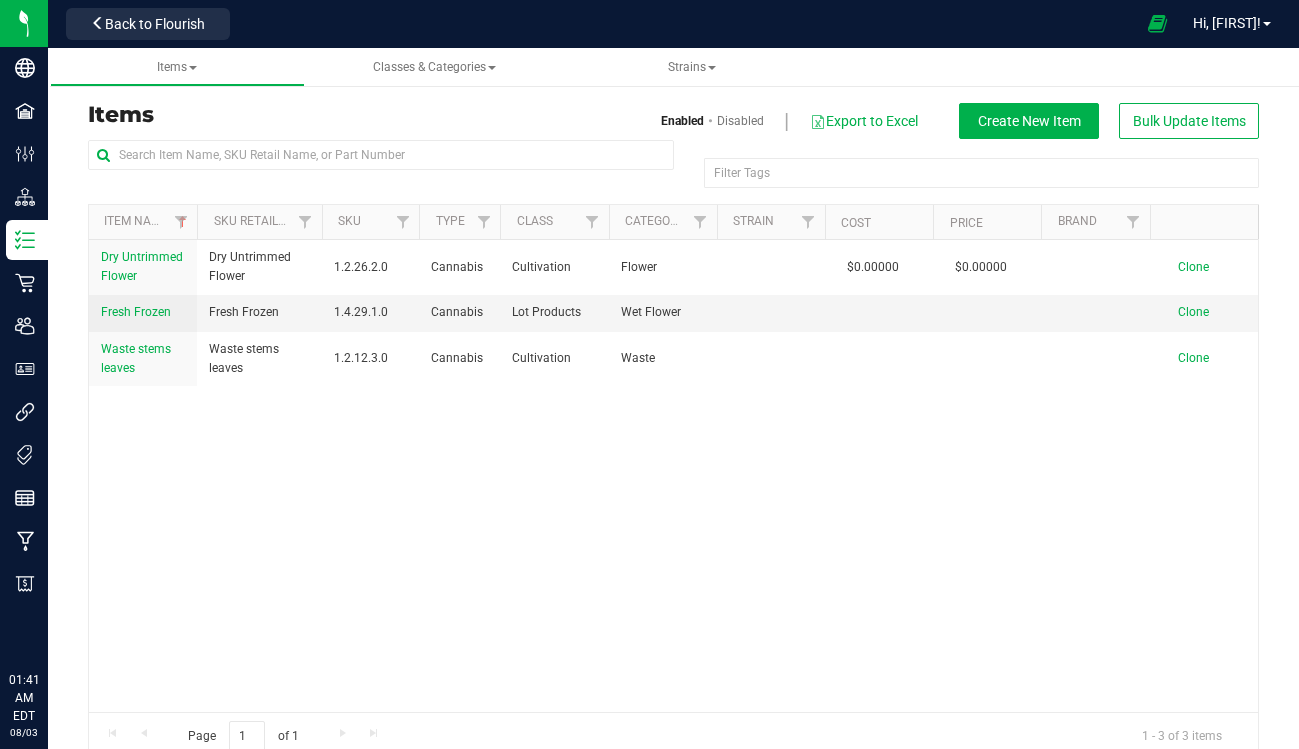 scroll, scrollTop: 0, scrollLeft: 0, axis: both 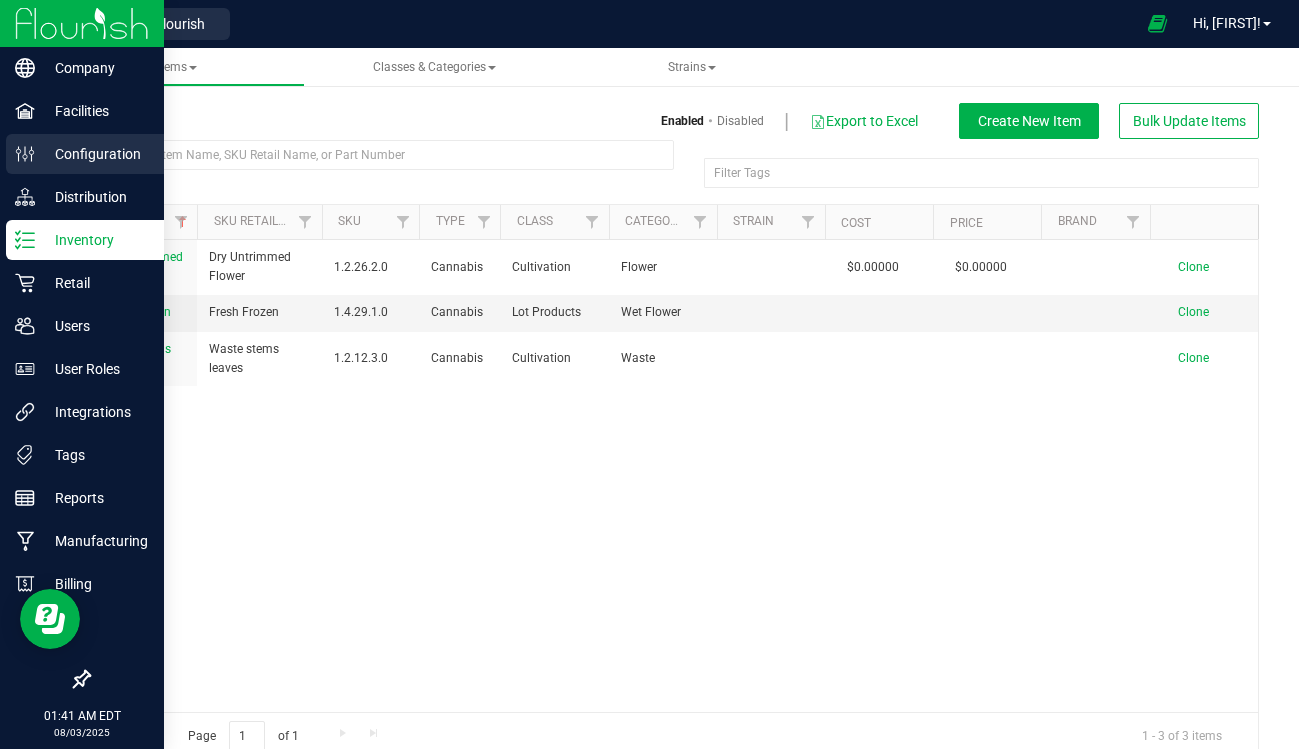 click 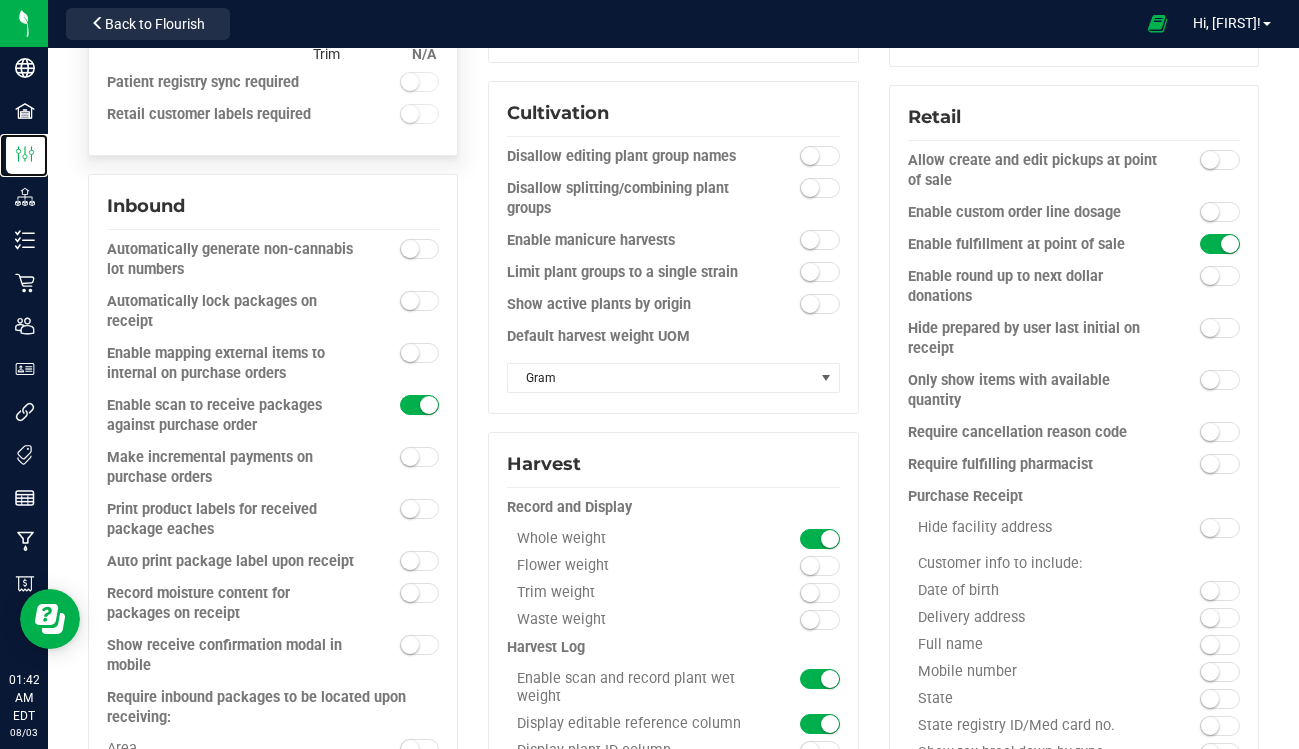 scroll, scrollTop: 752, scrollLeft: 0, axis: vertical 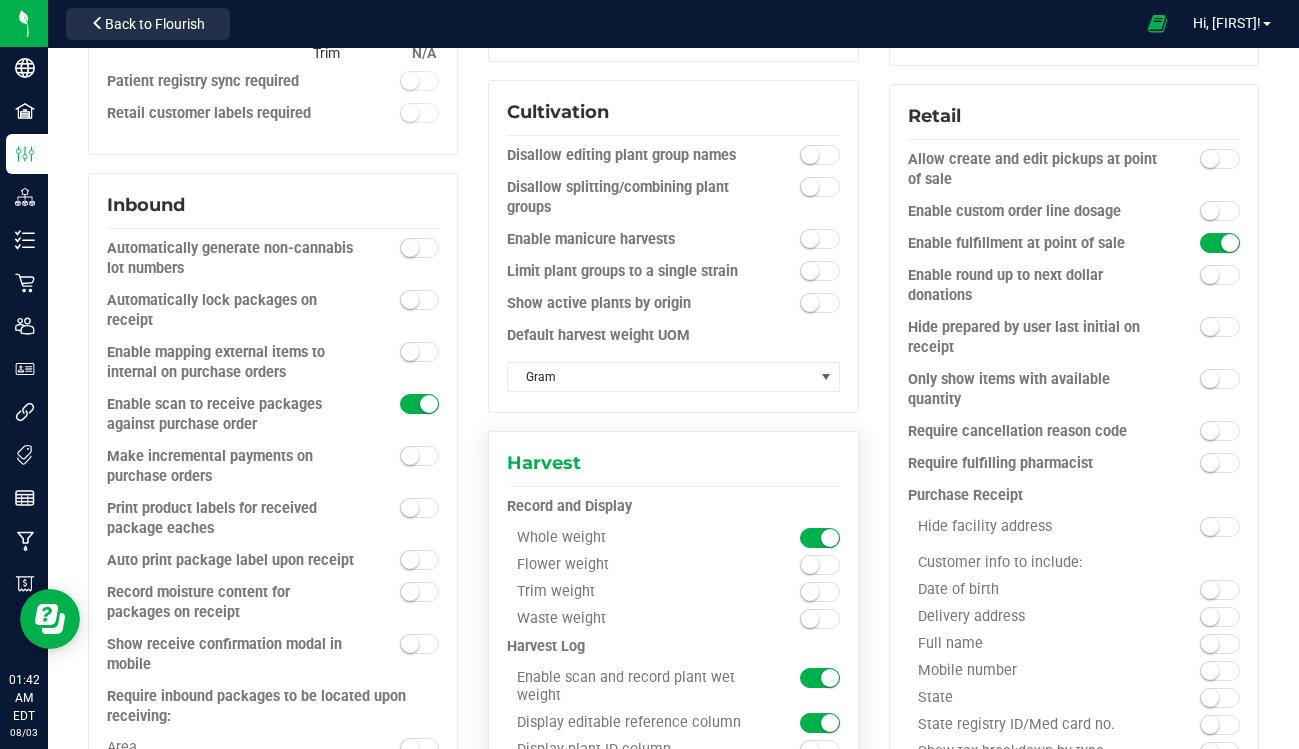 click at bounding box center [820, 565] 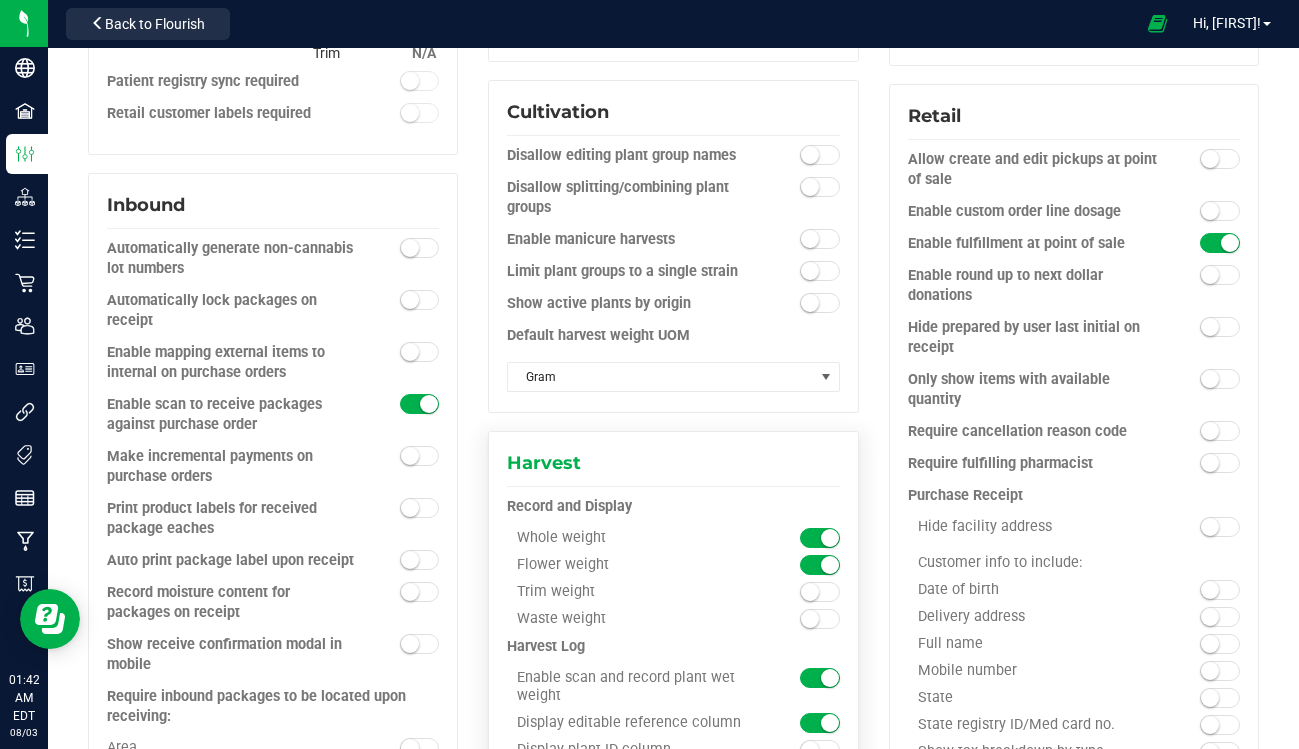 click at bounding box center (820, 538) 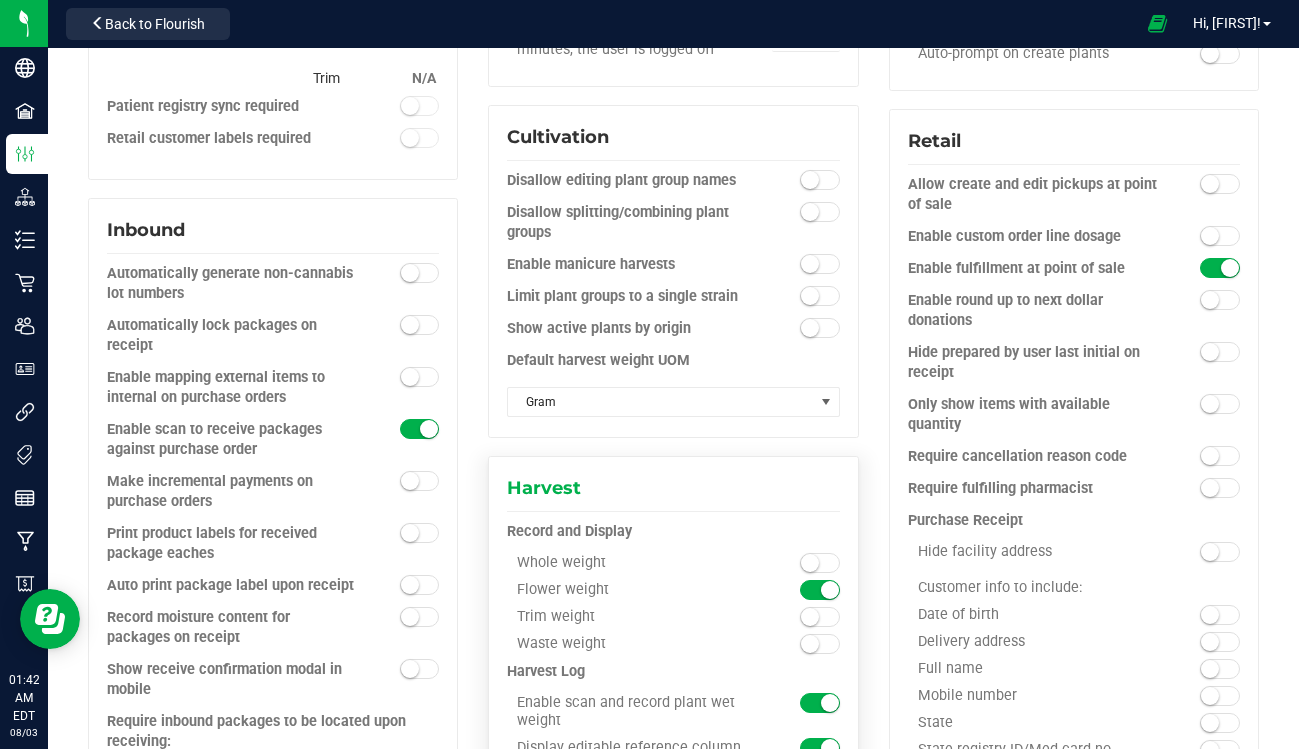 scroll, scrollTop: 728, scrollLeft: 0, axis: vertical 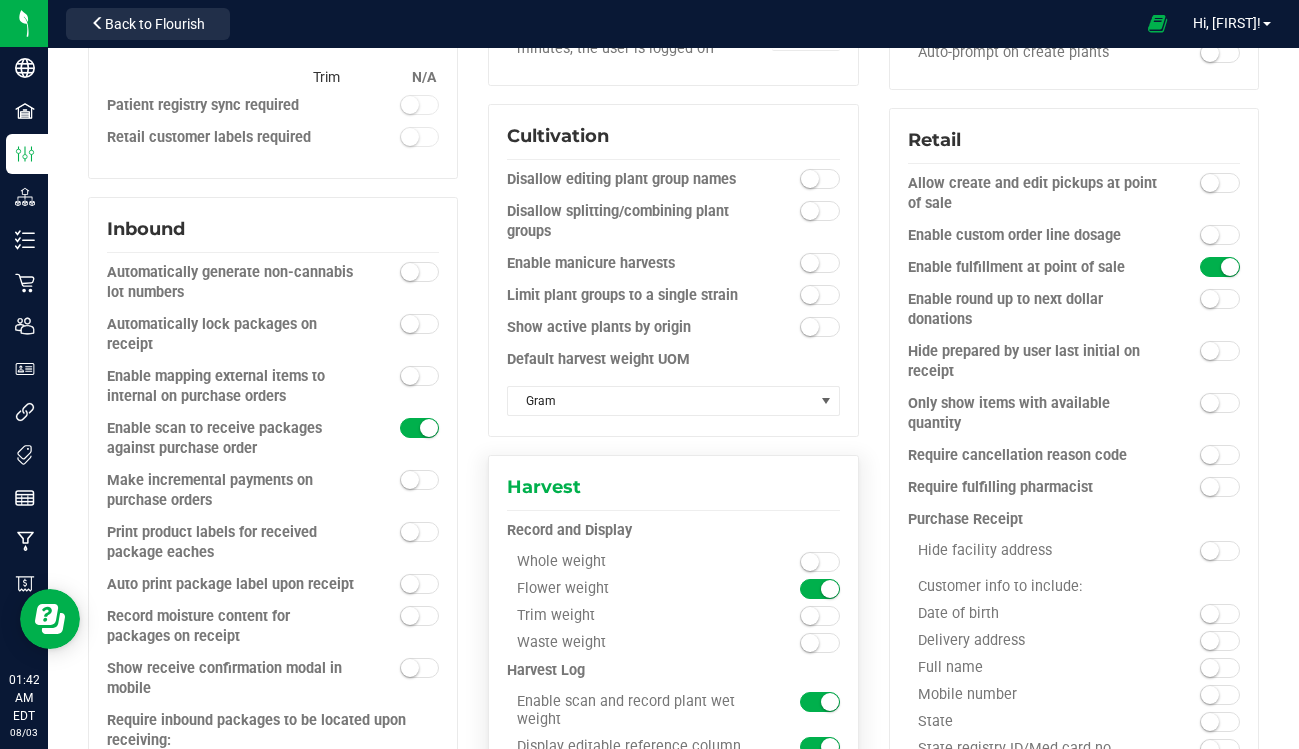 click at bounding box center (820, 562) 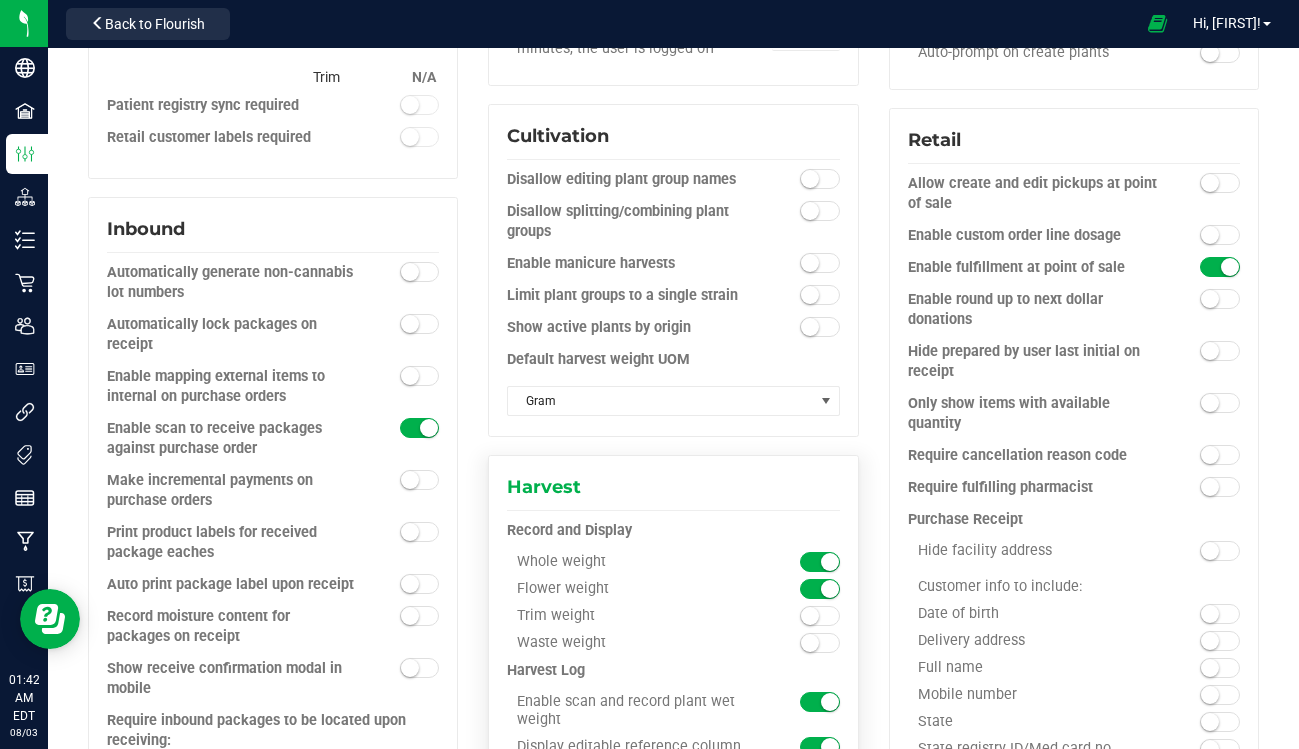 click at bounding box center [820, 589] 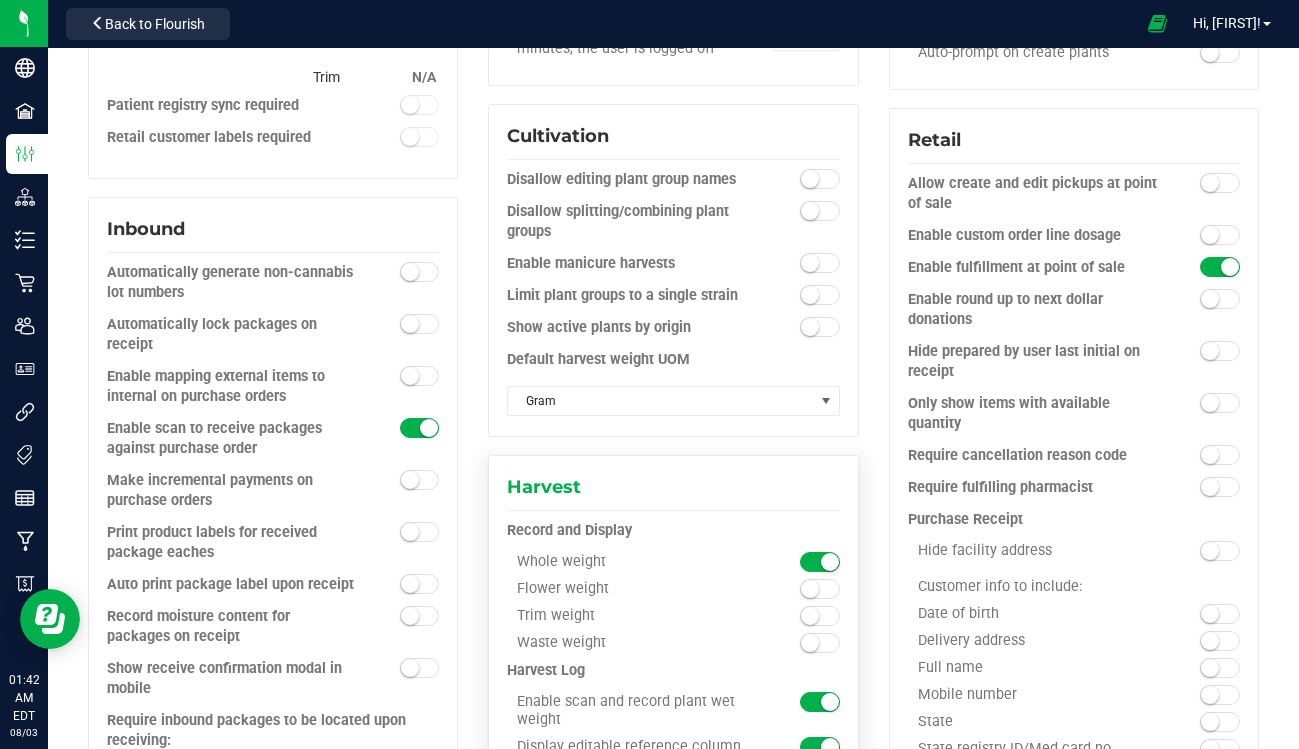 click at bounding box center (830, 562) 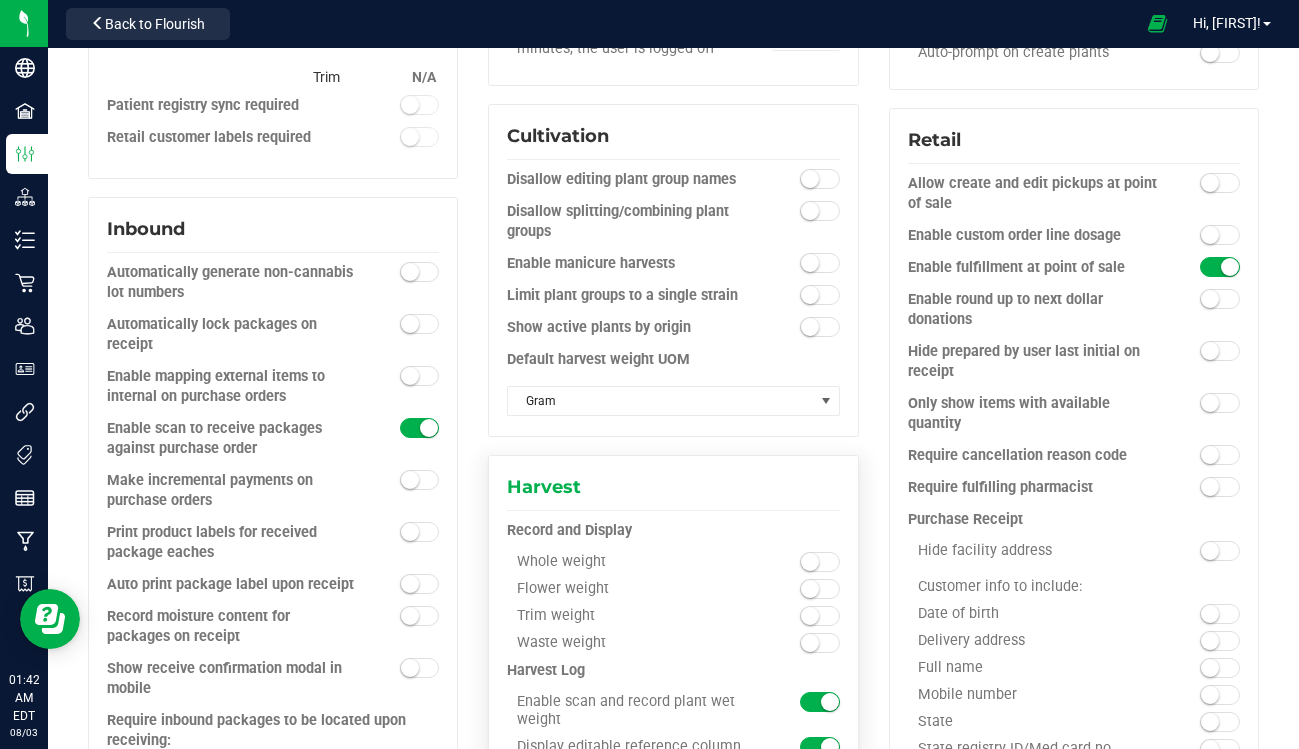click at bounding box center (820, 589) 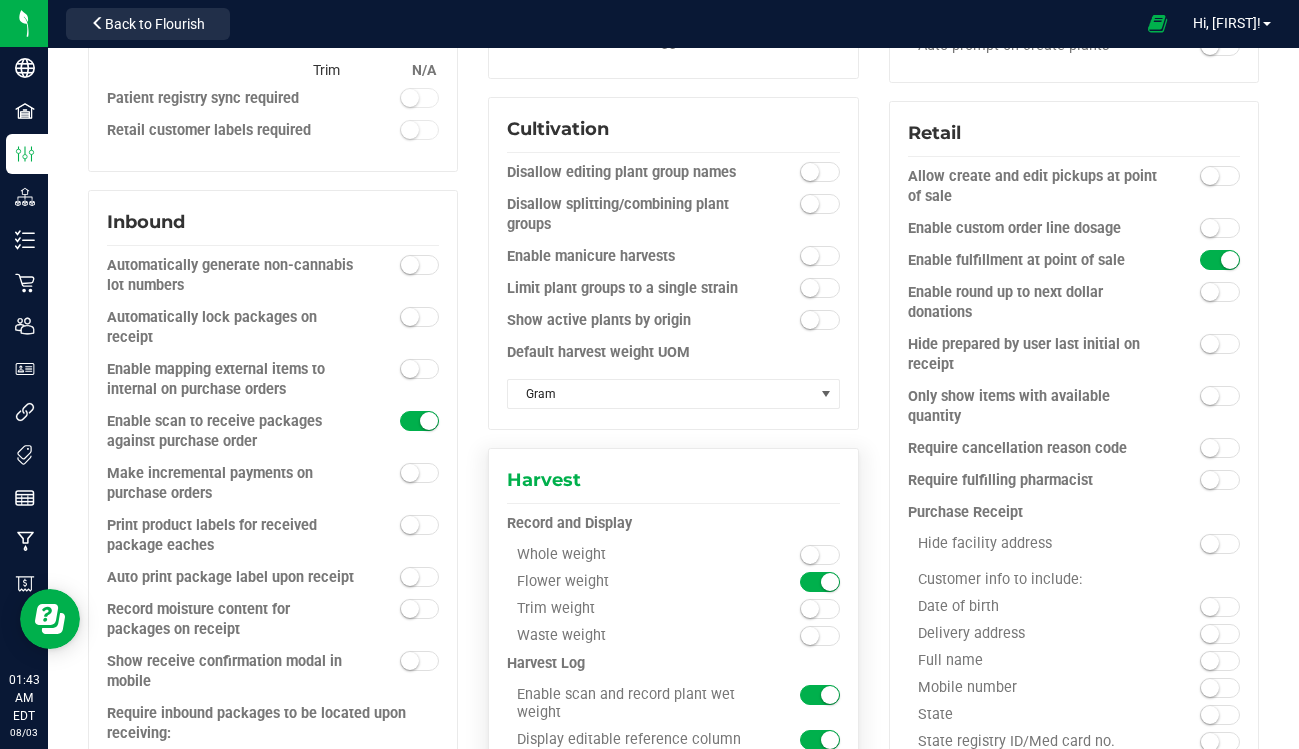 scroll, scrollTop: 818, scrollLeft: 0, axis: vertical 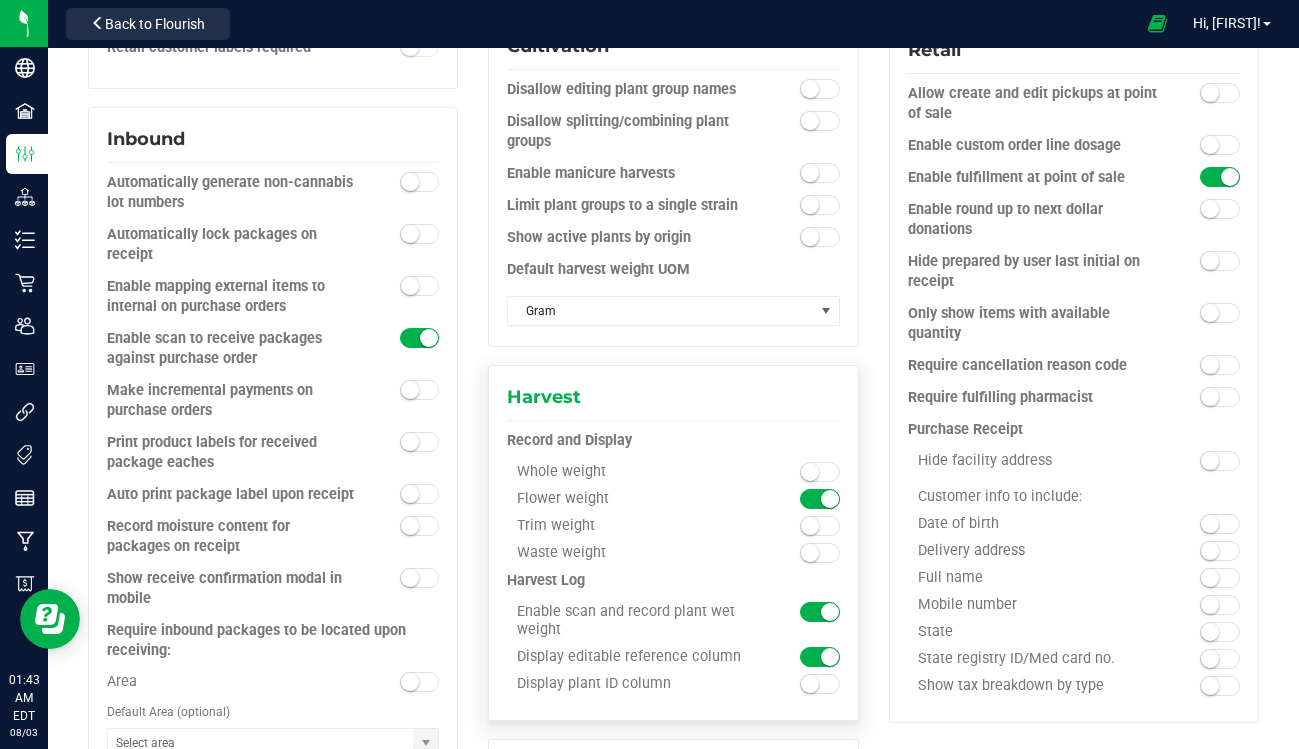 click at bounding box center (820, 472) 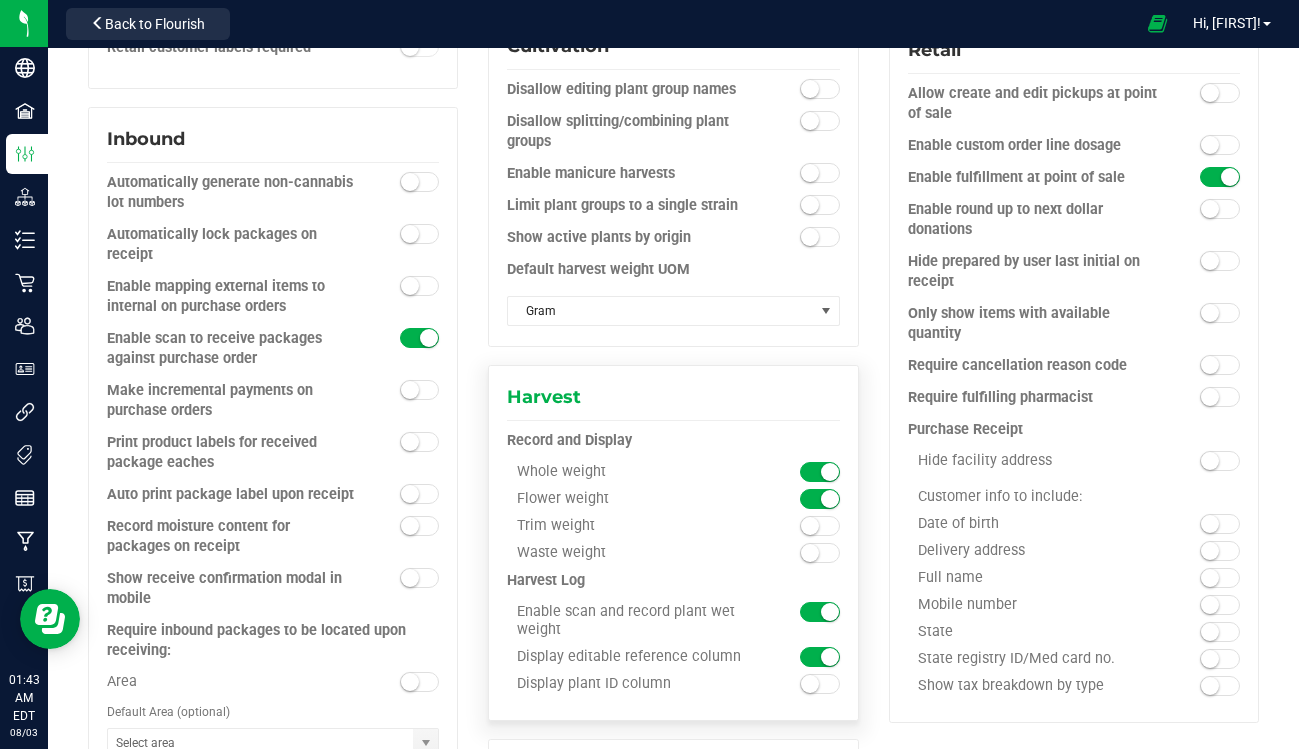 click at bounding box center [820, 499] 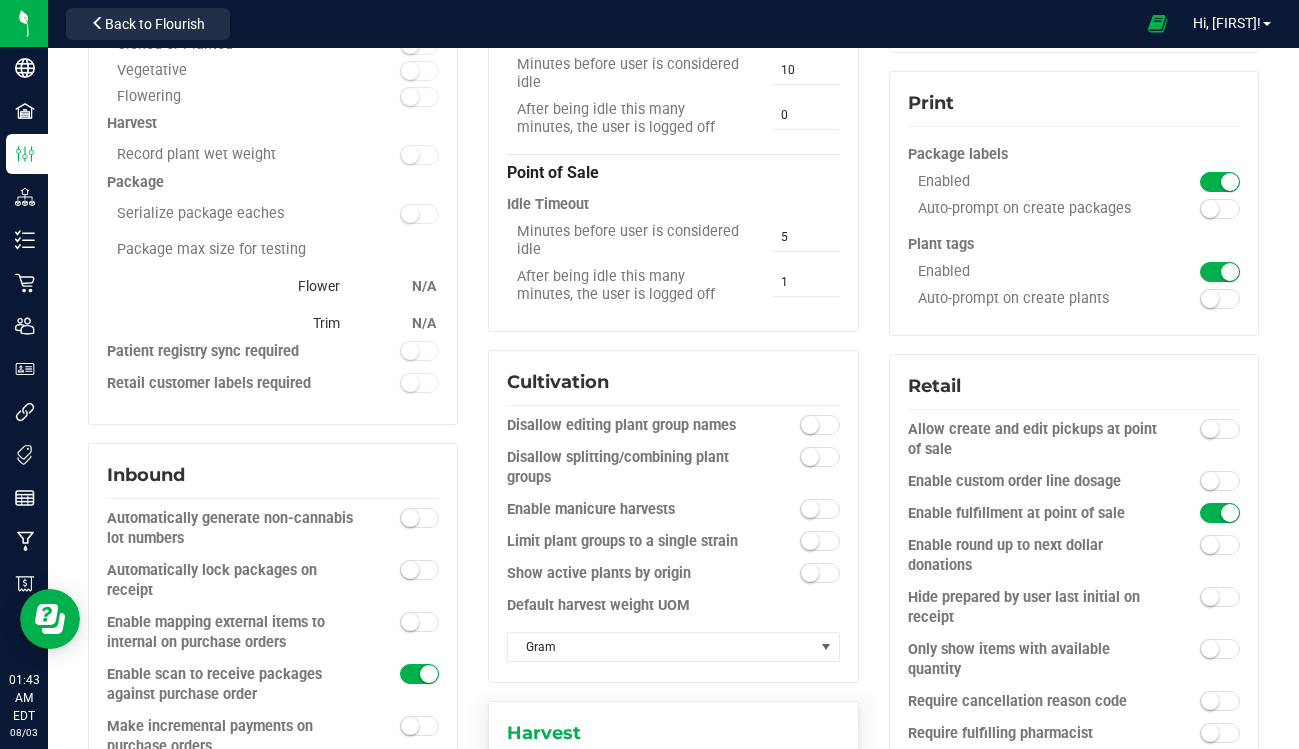 scroll, scrollTop: 0, scrollLeft: 0, axis: both 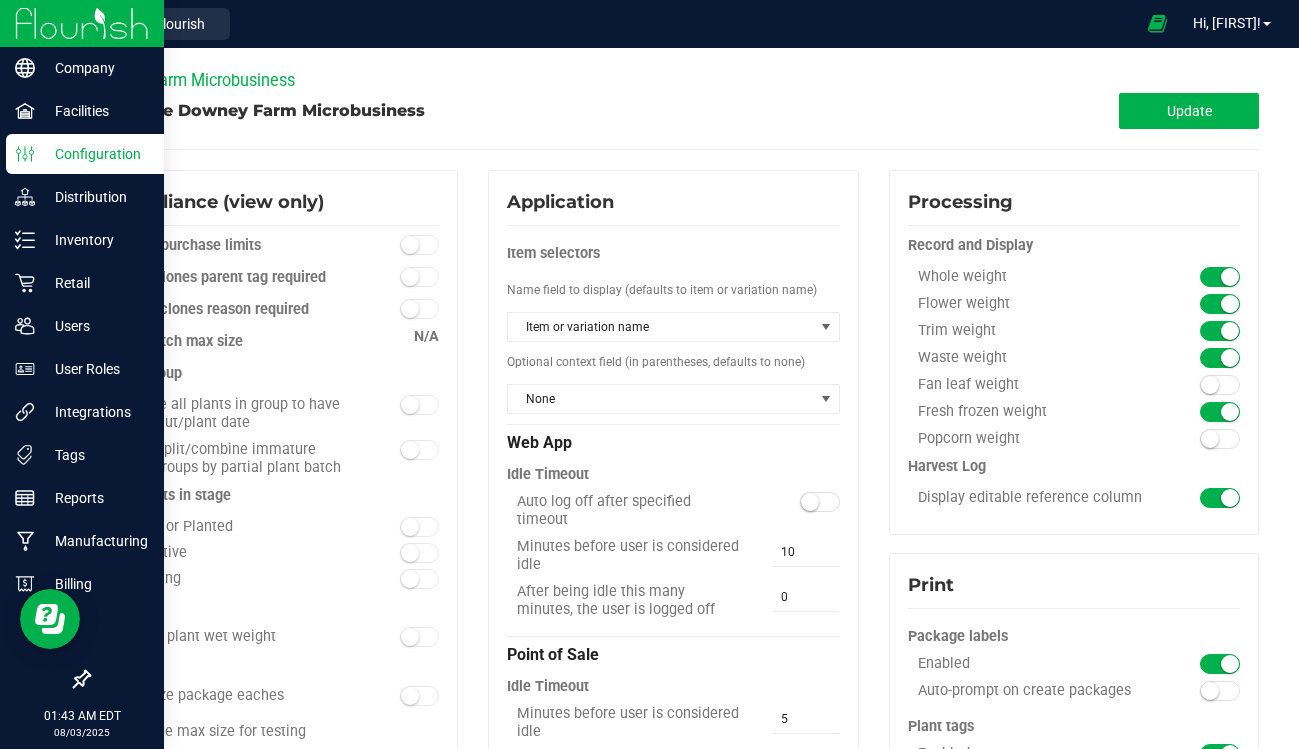 click at bounding box center (82, 23) 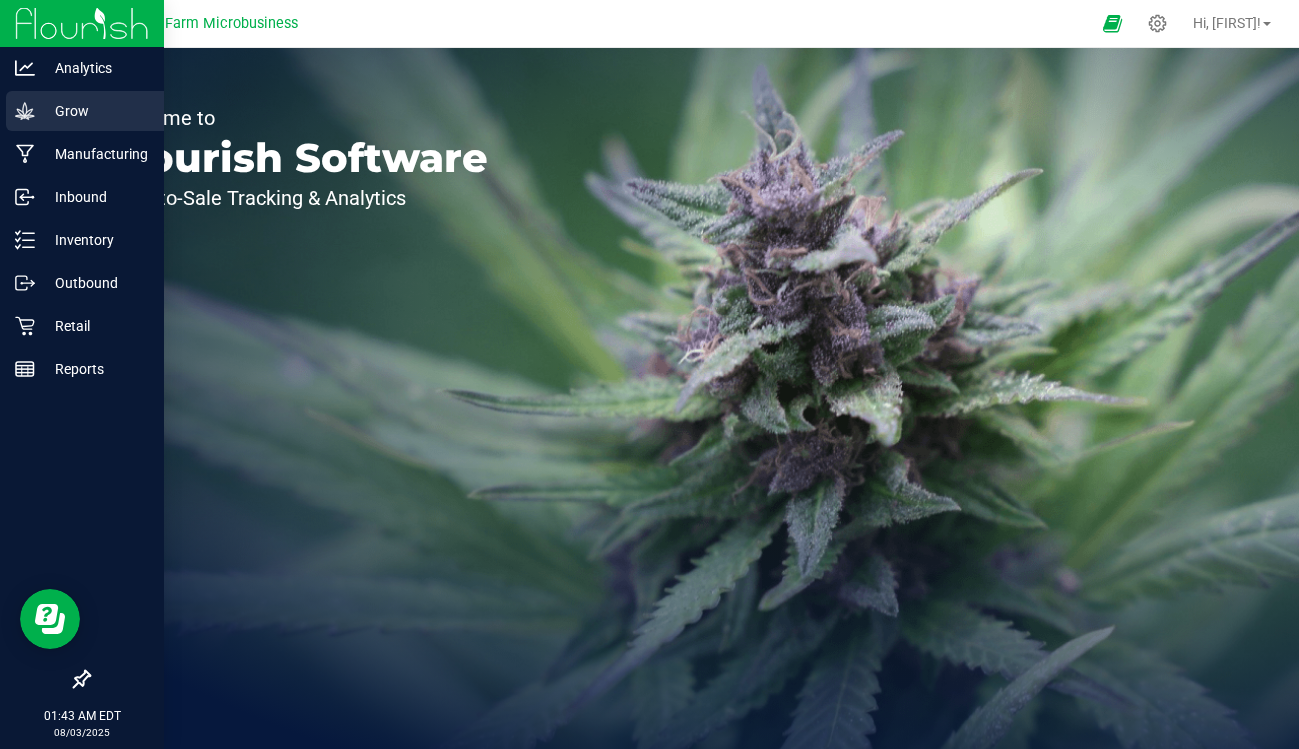 click on "Grow" at bounding box center (85, 111) 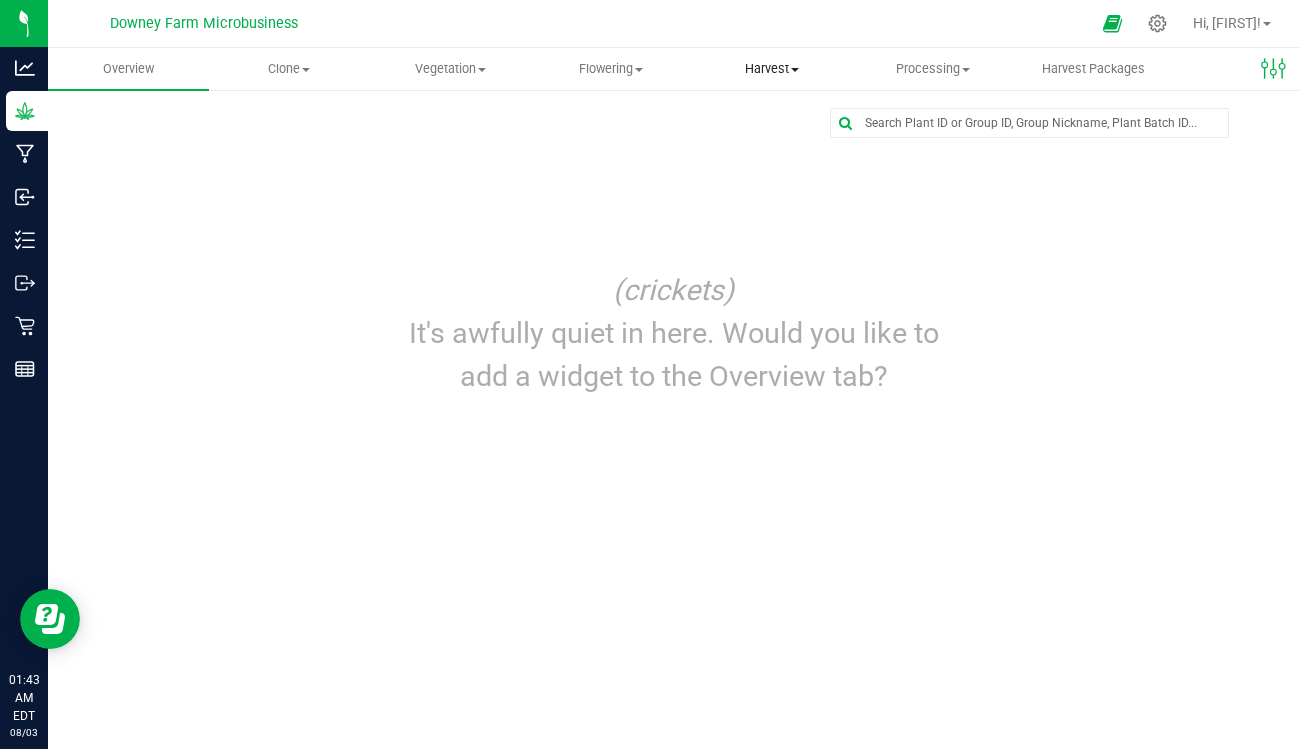 click on "Harvest
Harvests
Harvested plants" at bounding box center [771, 69] 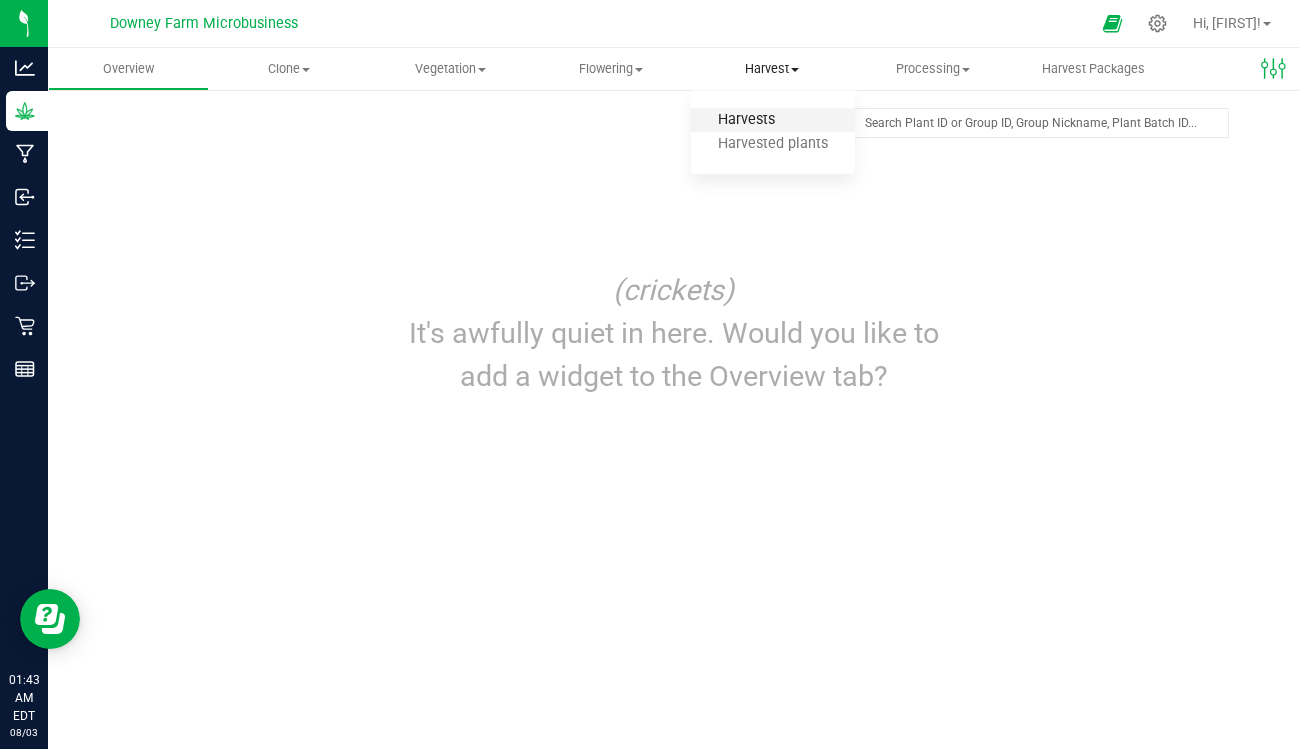 click on "Harvests" at bounding box center (746, 120) 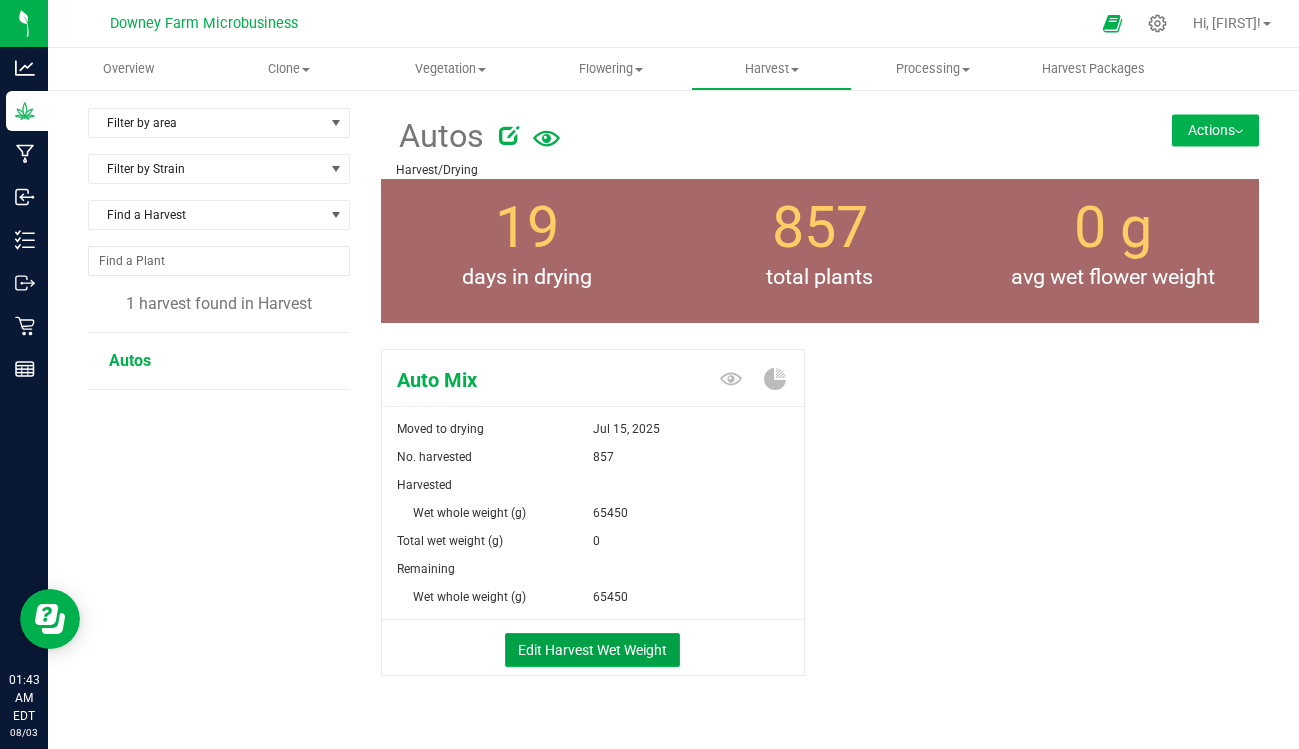 click on "Edit Harvest Wet Weight" at bounding box center [592, 650] 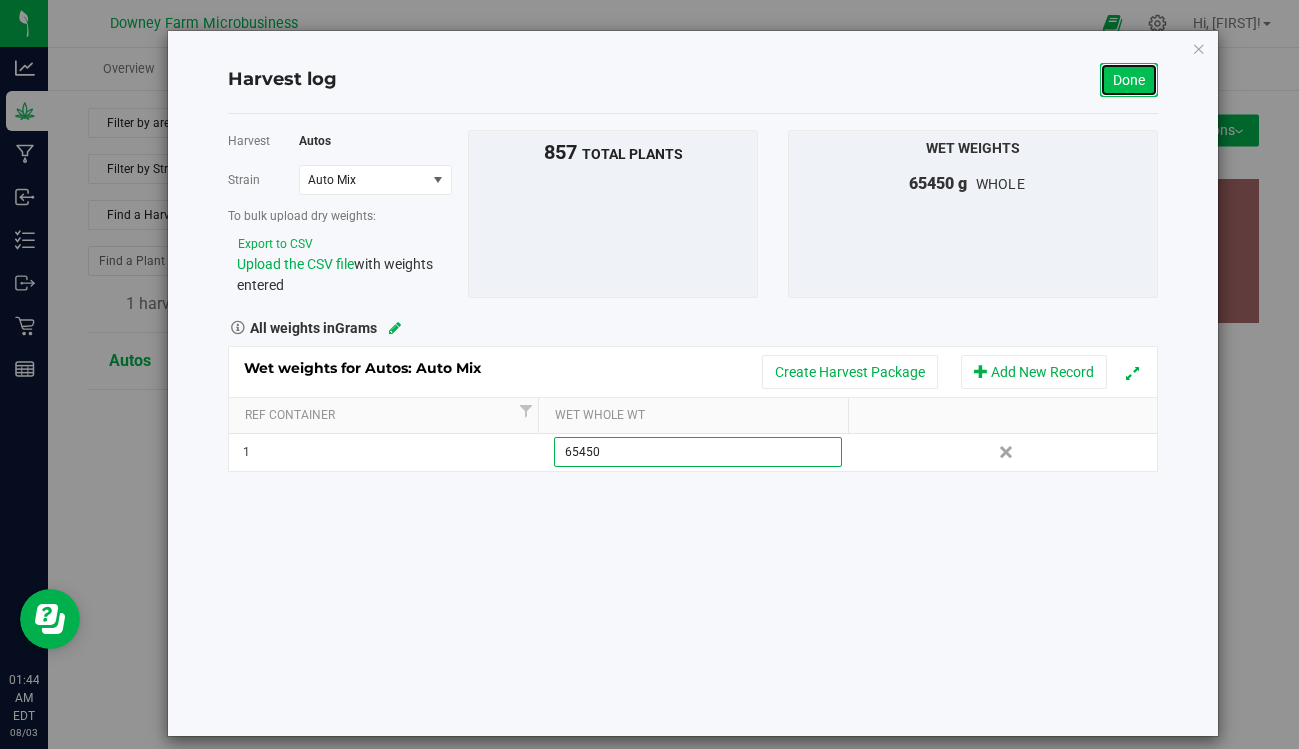 click on "Done" at bounding box center (1129, 80) 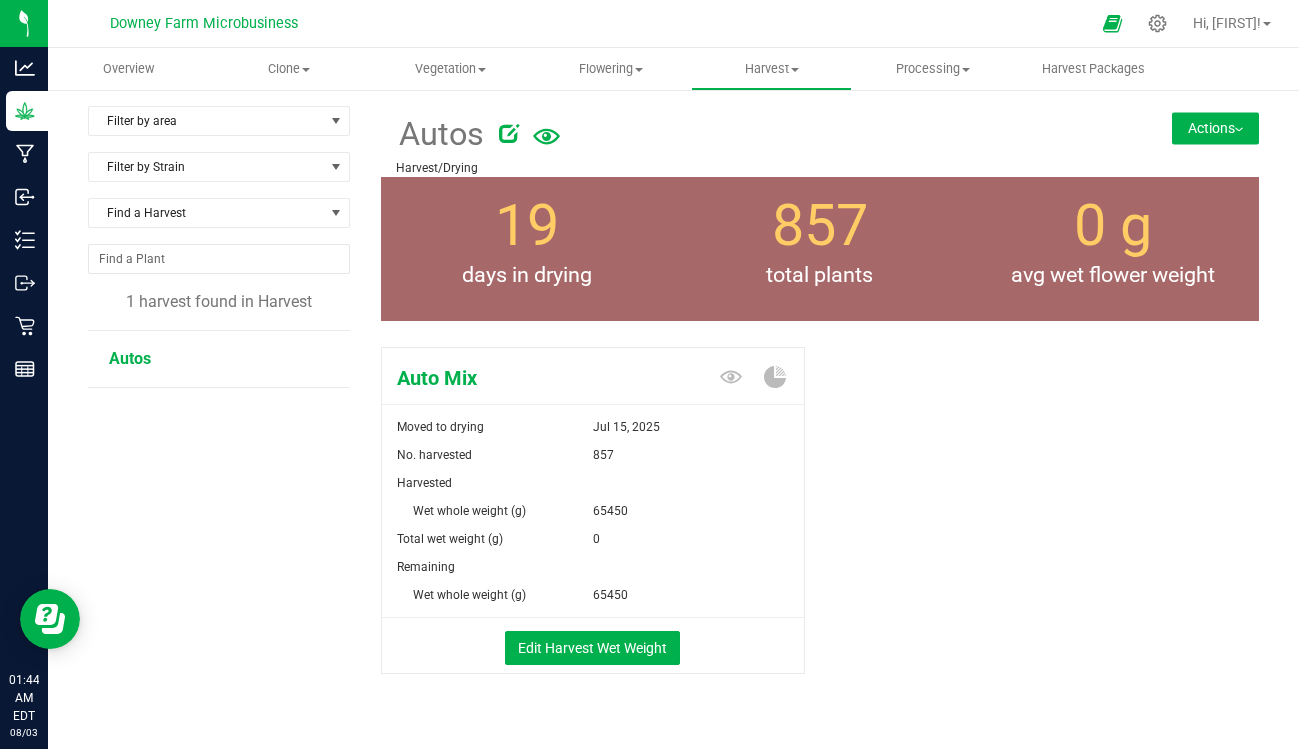 scroll, scrollTop: 0, scrollLeft: 0, axis: both 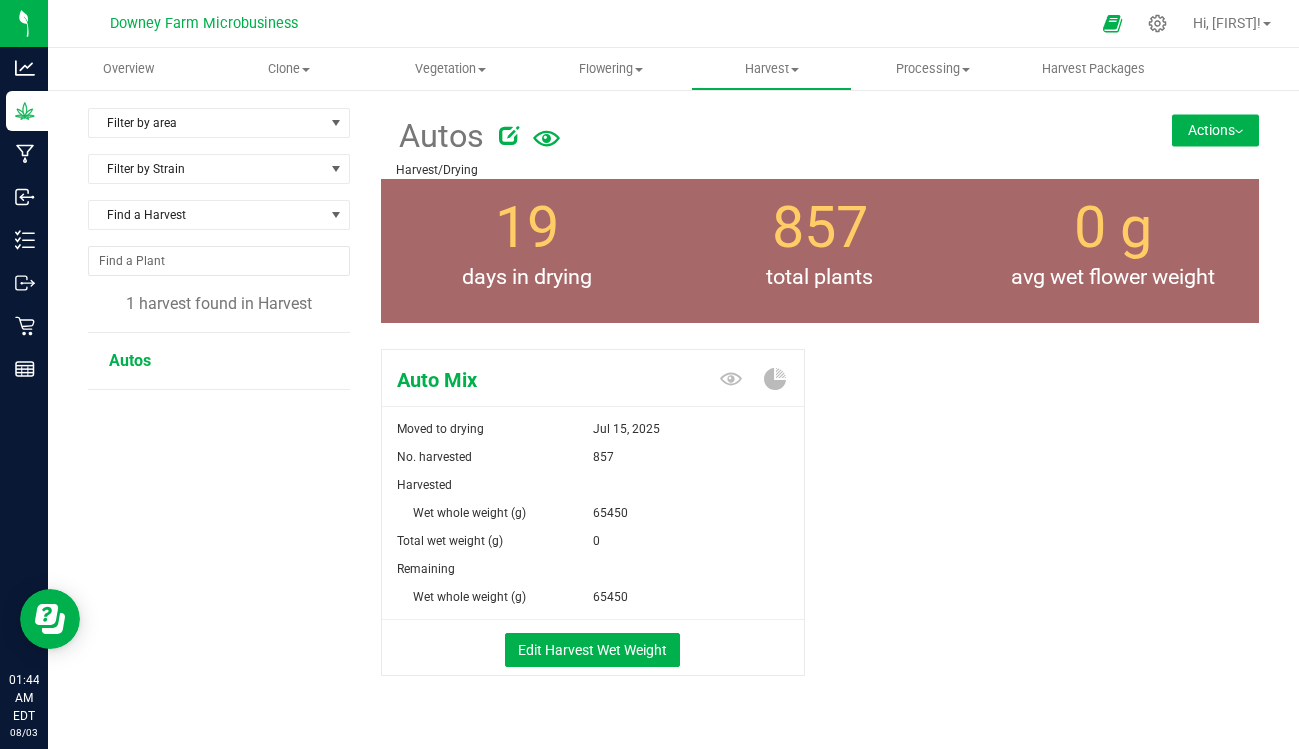 click on "Actions" at bounding box center [1215, 130] 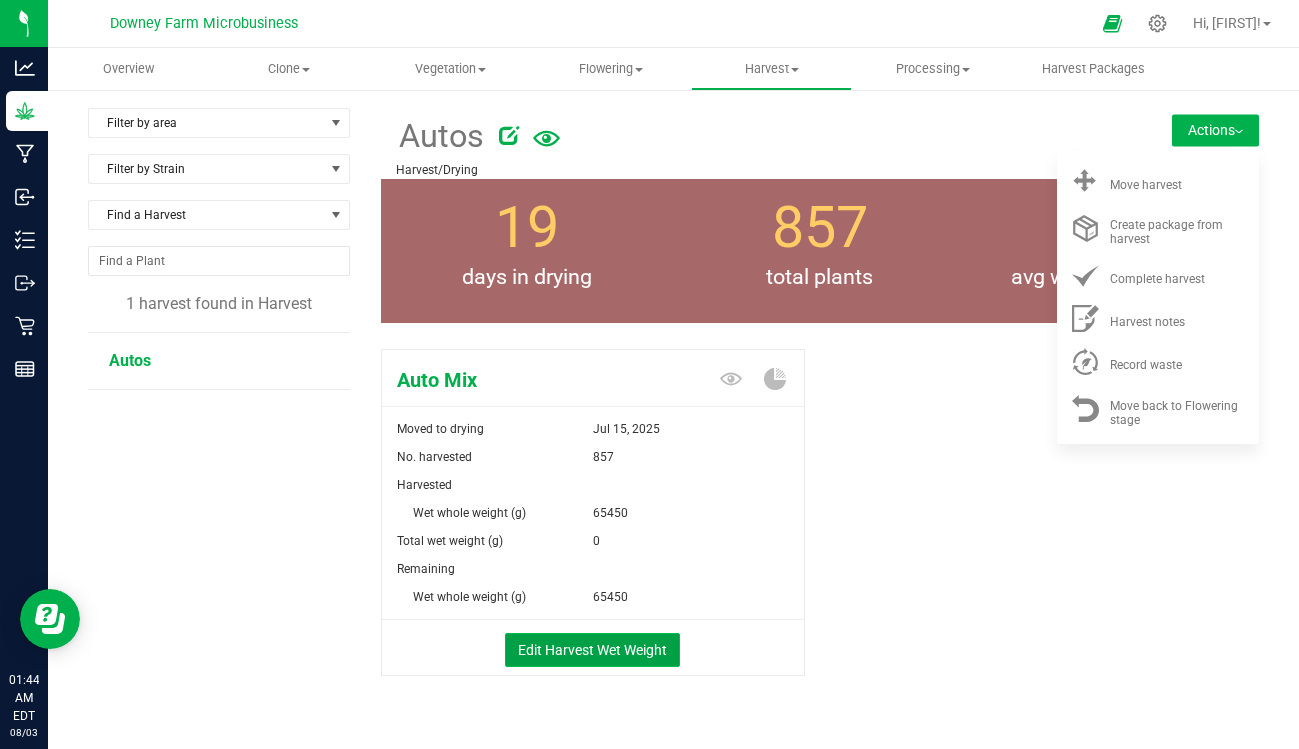 click on "Edit Harvest Wet Weight" at bounding box center [592, 650] 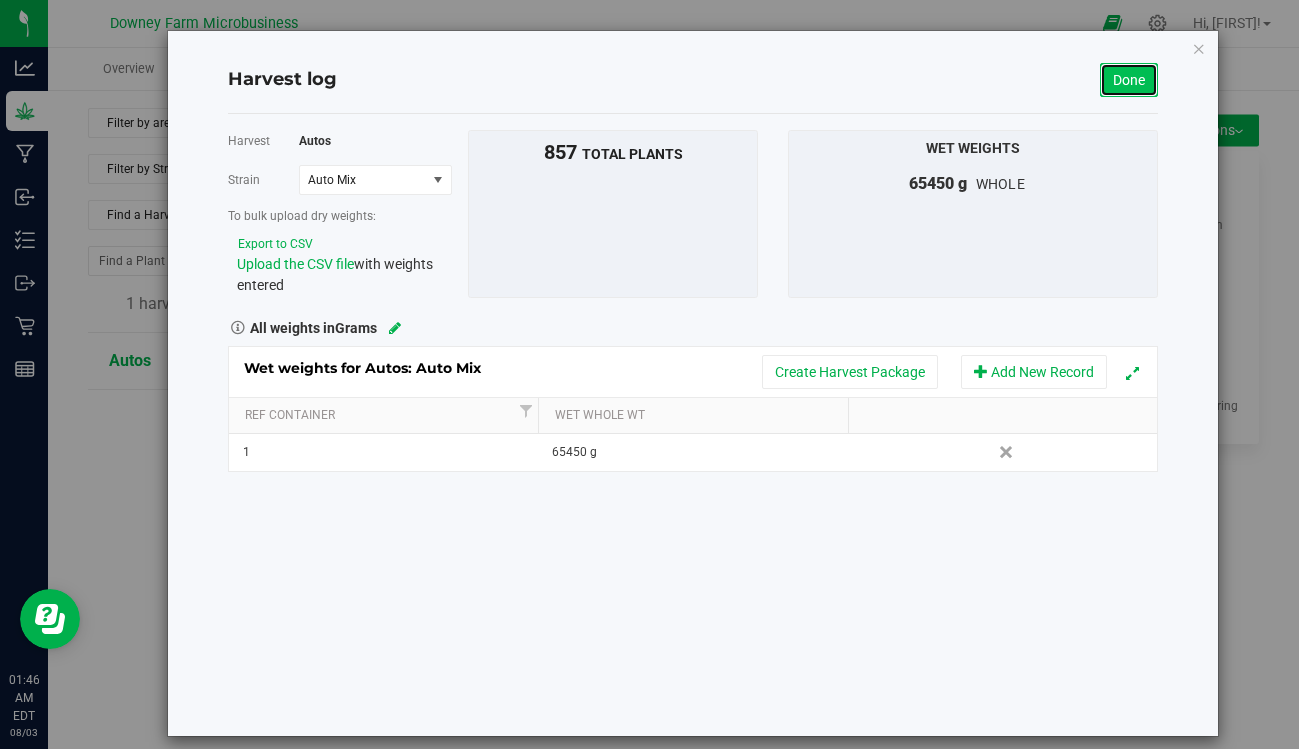 click on "Done" at bounding box center (1129, 80) 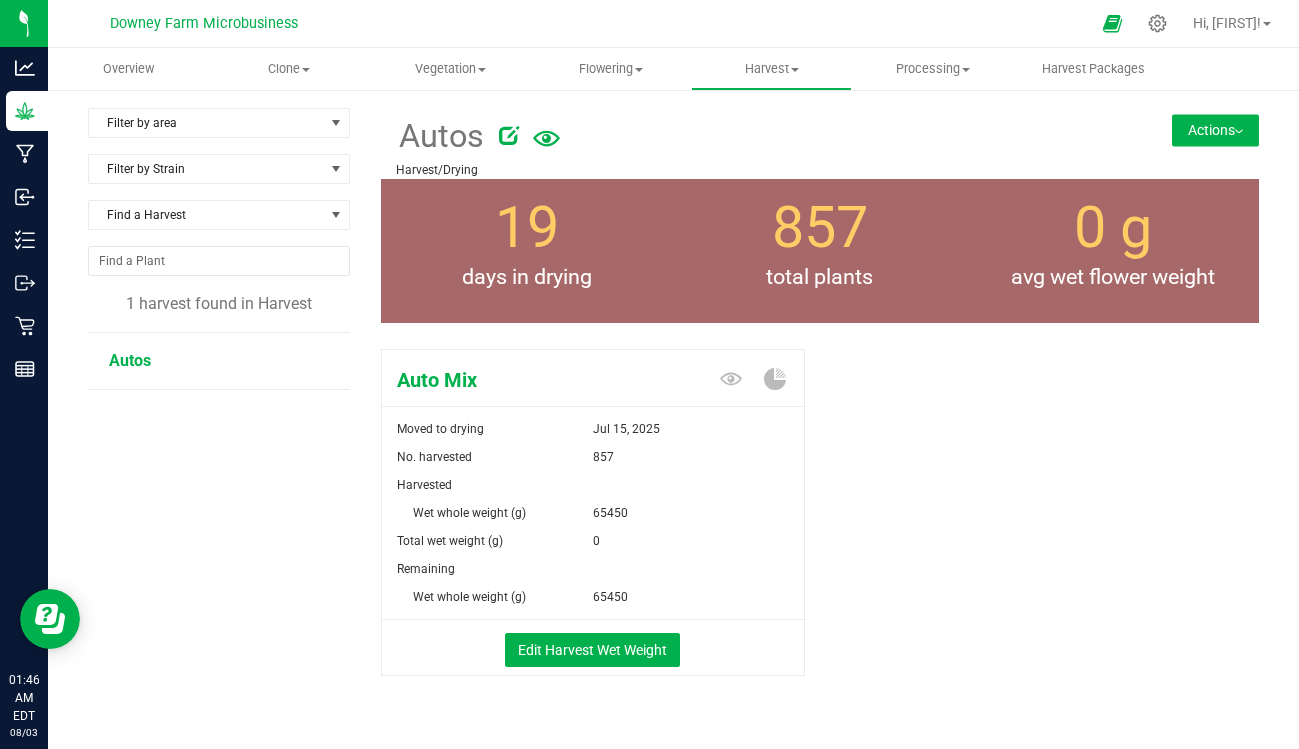 click on "Actions" at bounding box center [1215, 130] 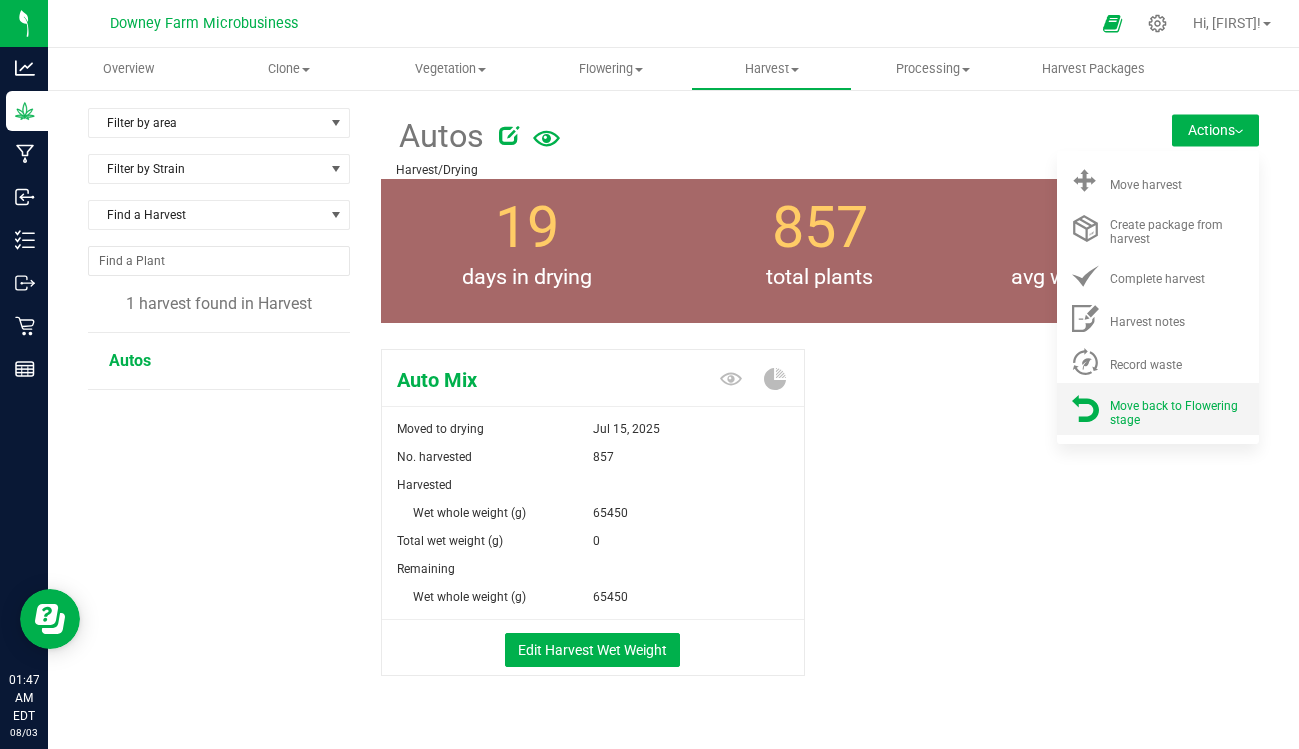 click on "Move back to Flowering stage" at bounding box center (1174, 413) 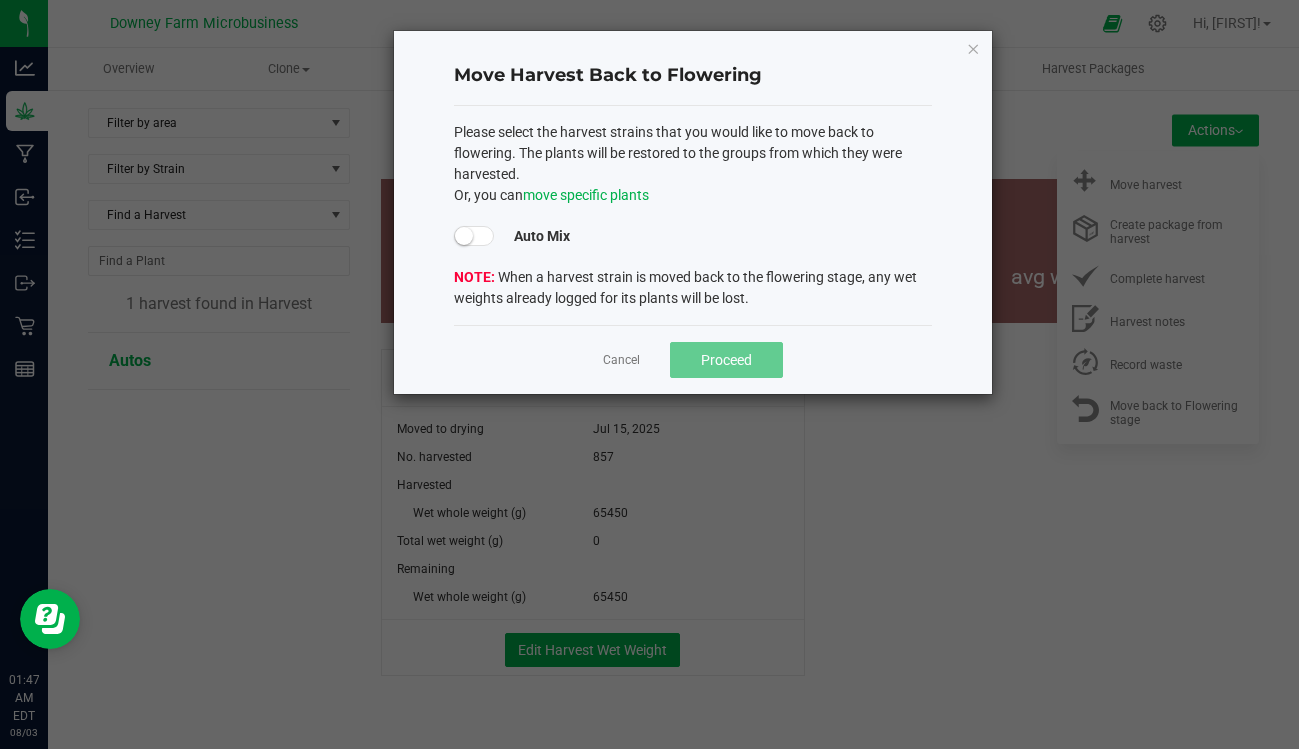 click 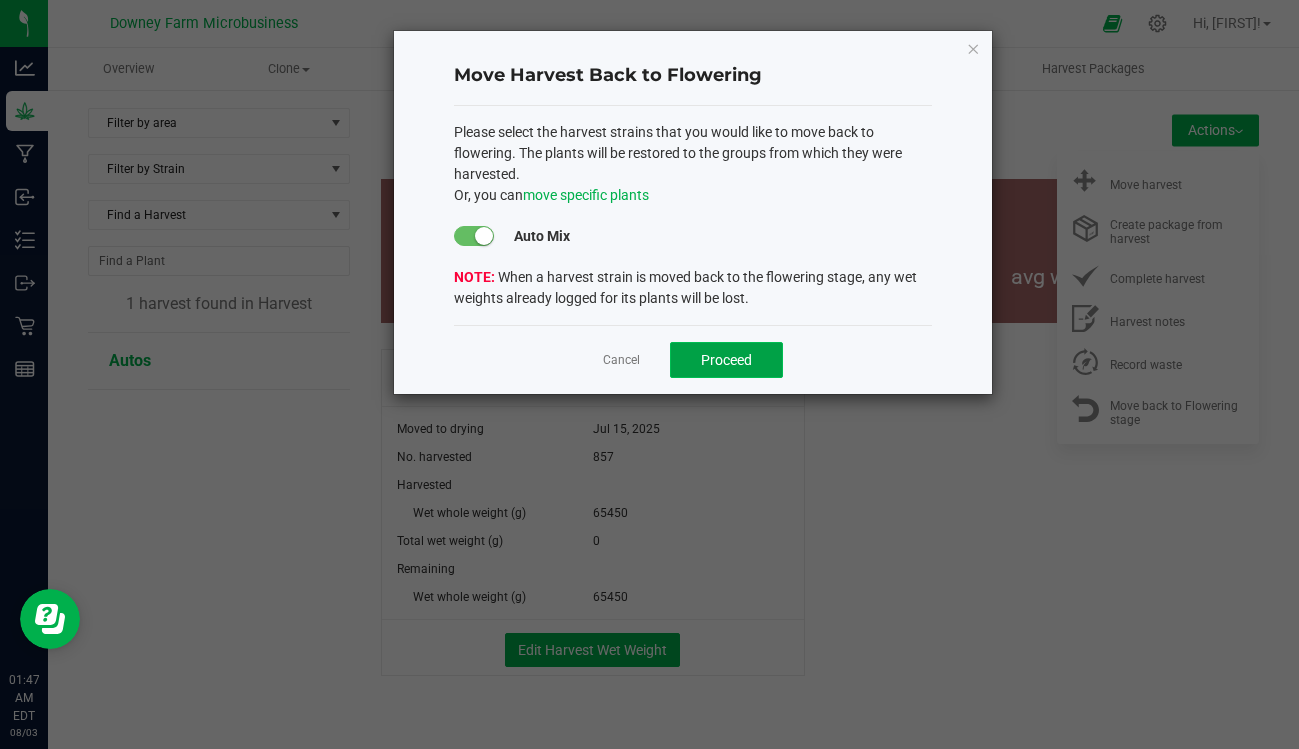 click on "Proceed" 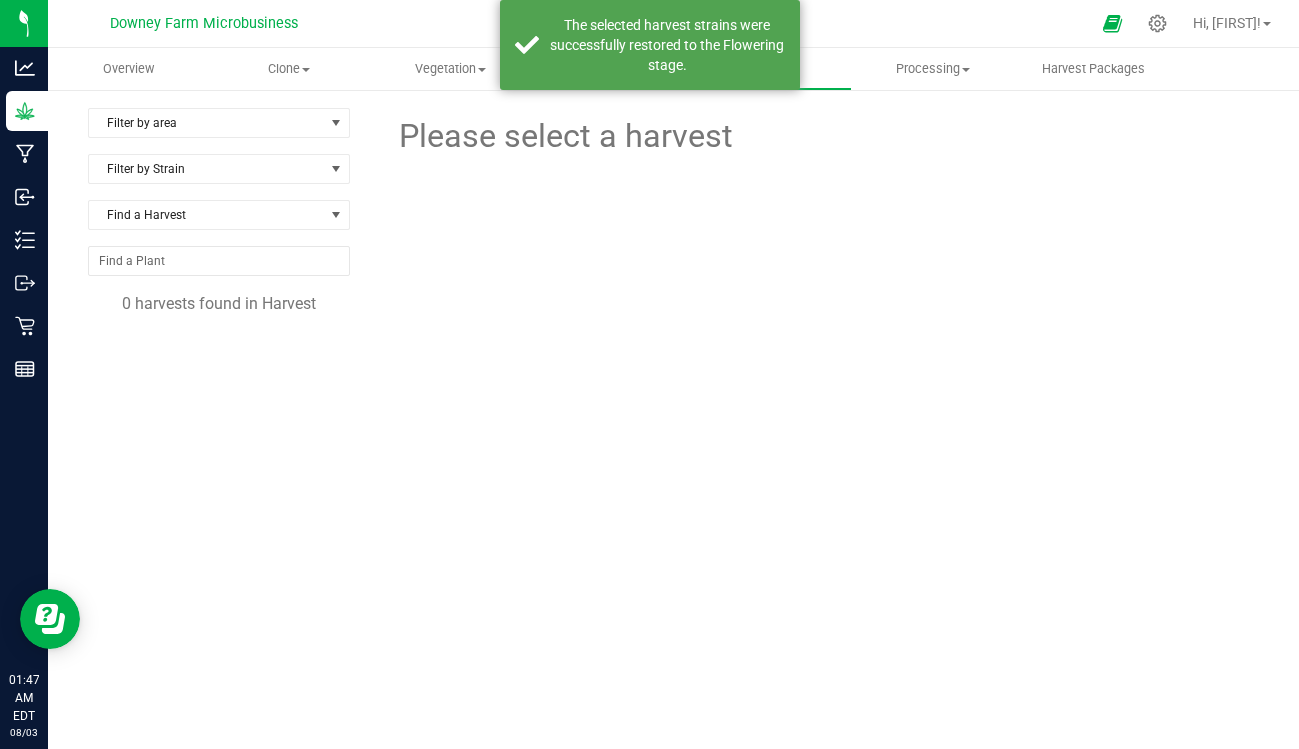 click at bounding box center [820, 233] 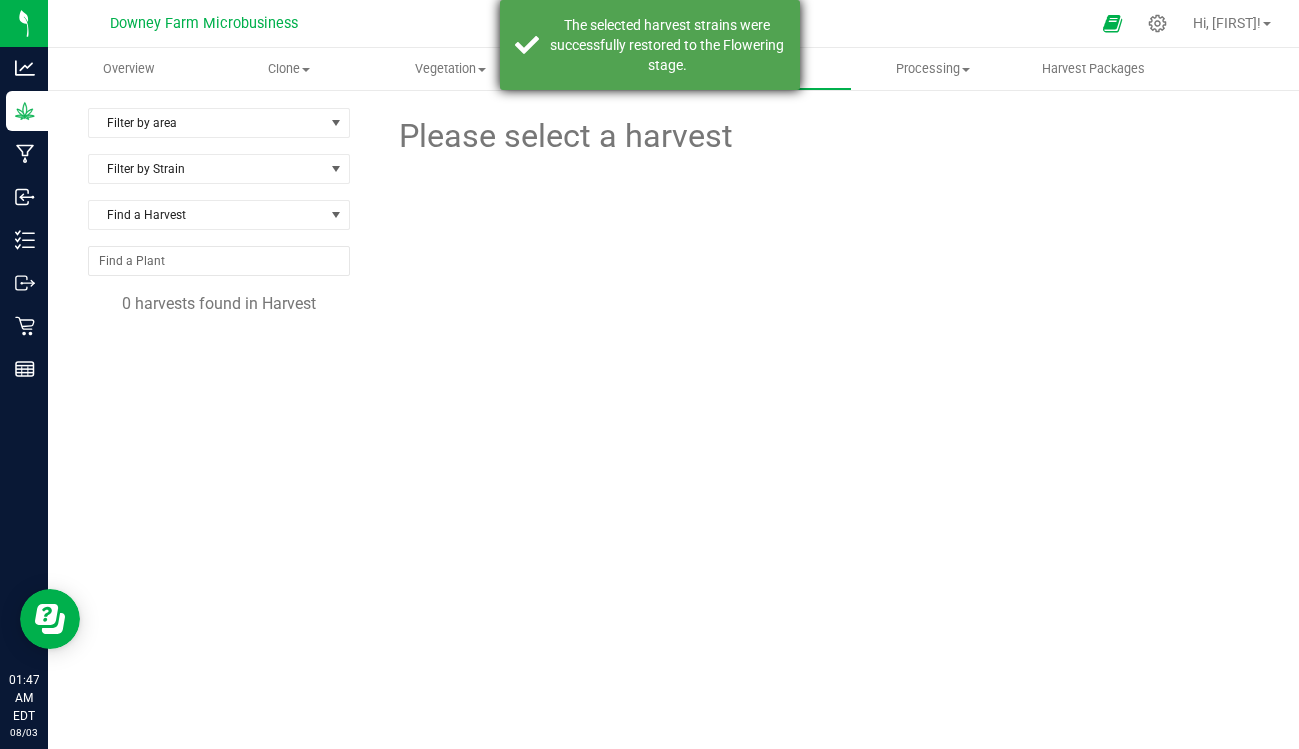 click on "The selected harvest strains were successfully restored to the Flowering stage." at bounding box center (667, 45) 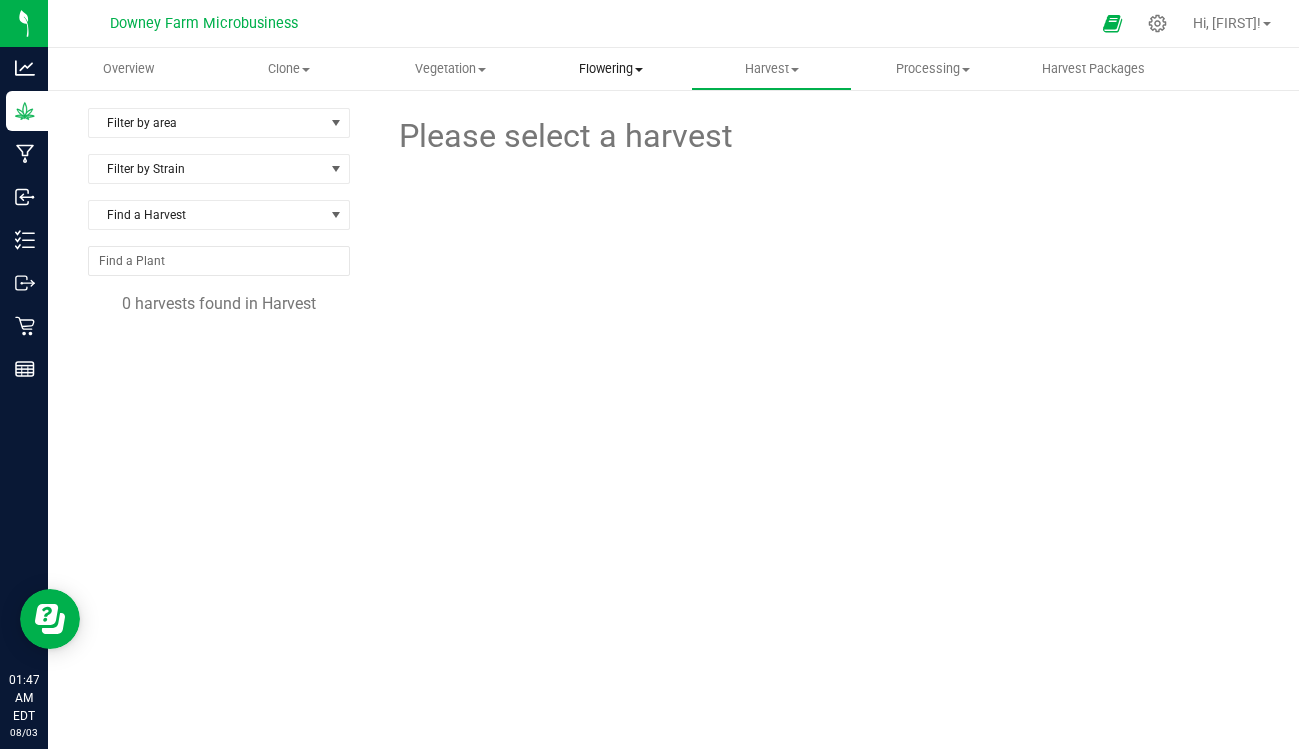 click on "Flowering" at bounding box center [610, 69] 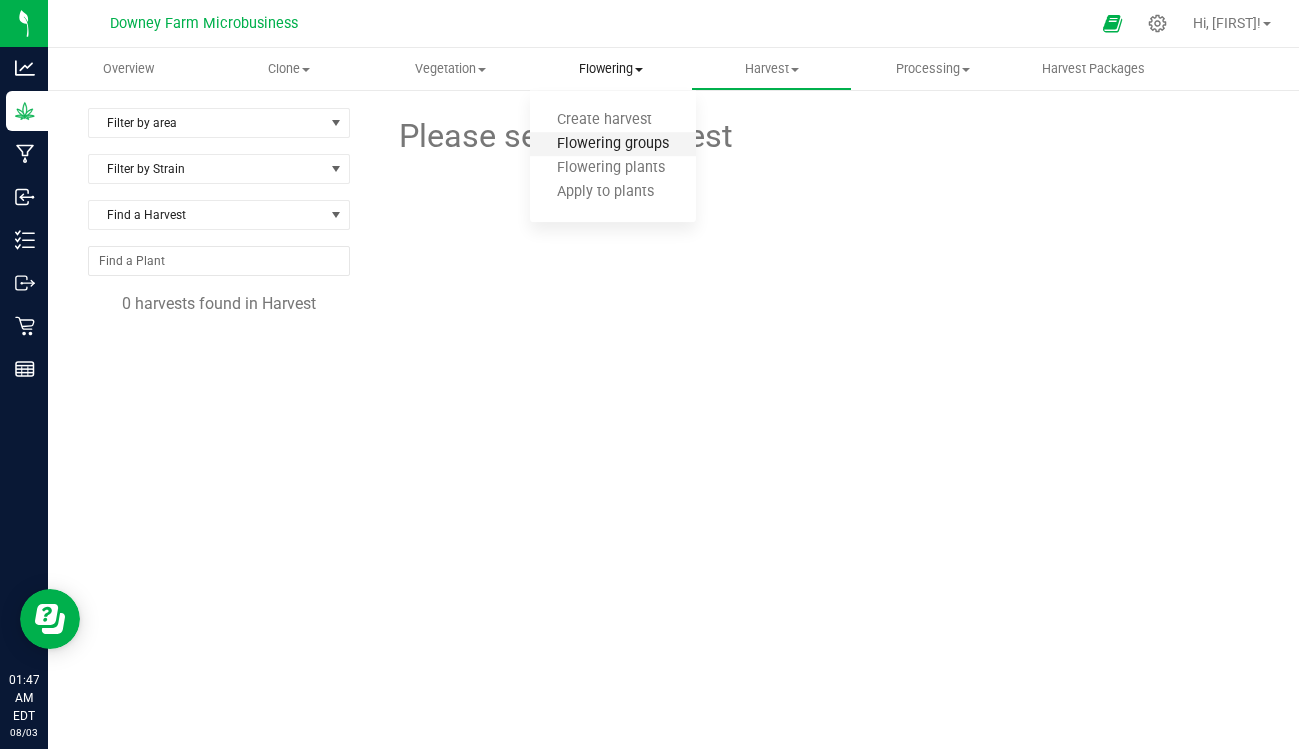 click on "Flowering groups" at bounding box center [613, 144] 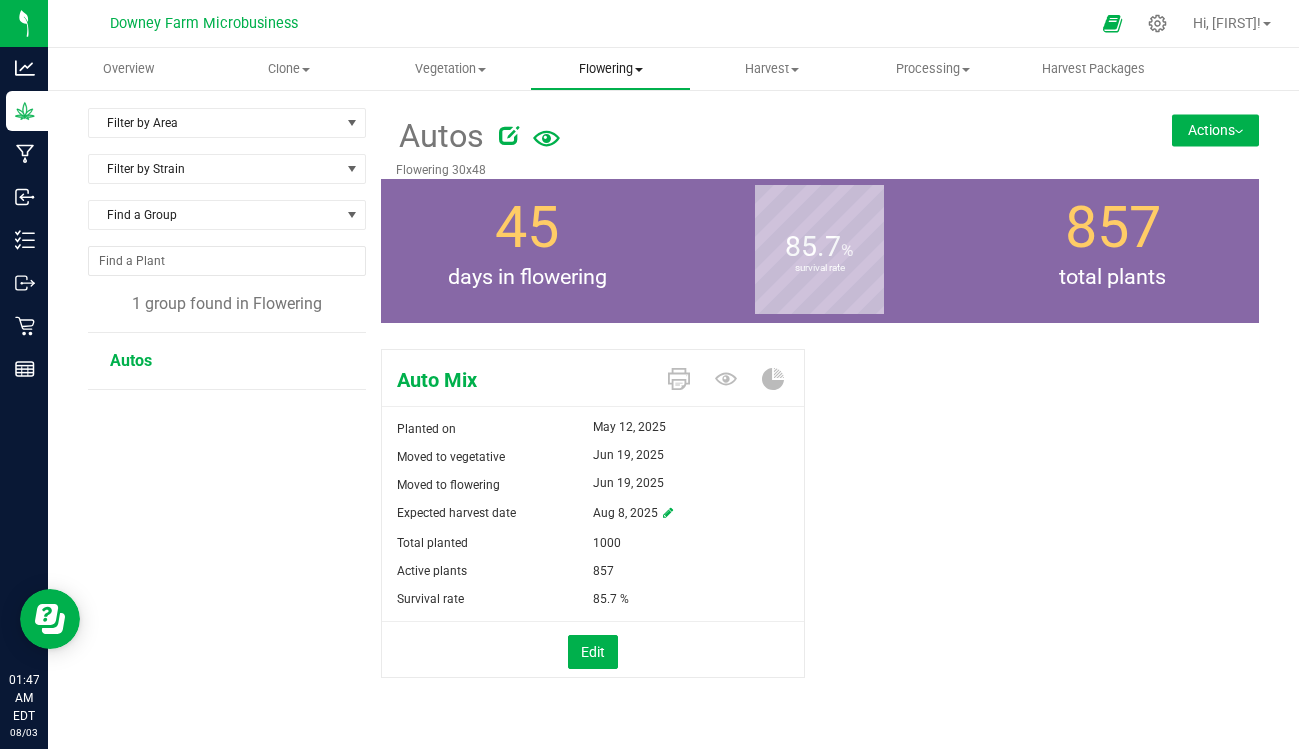 click on "Flowering" at bounding box center [610, 69] 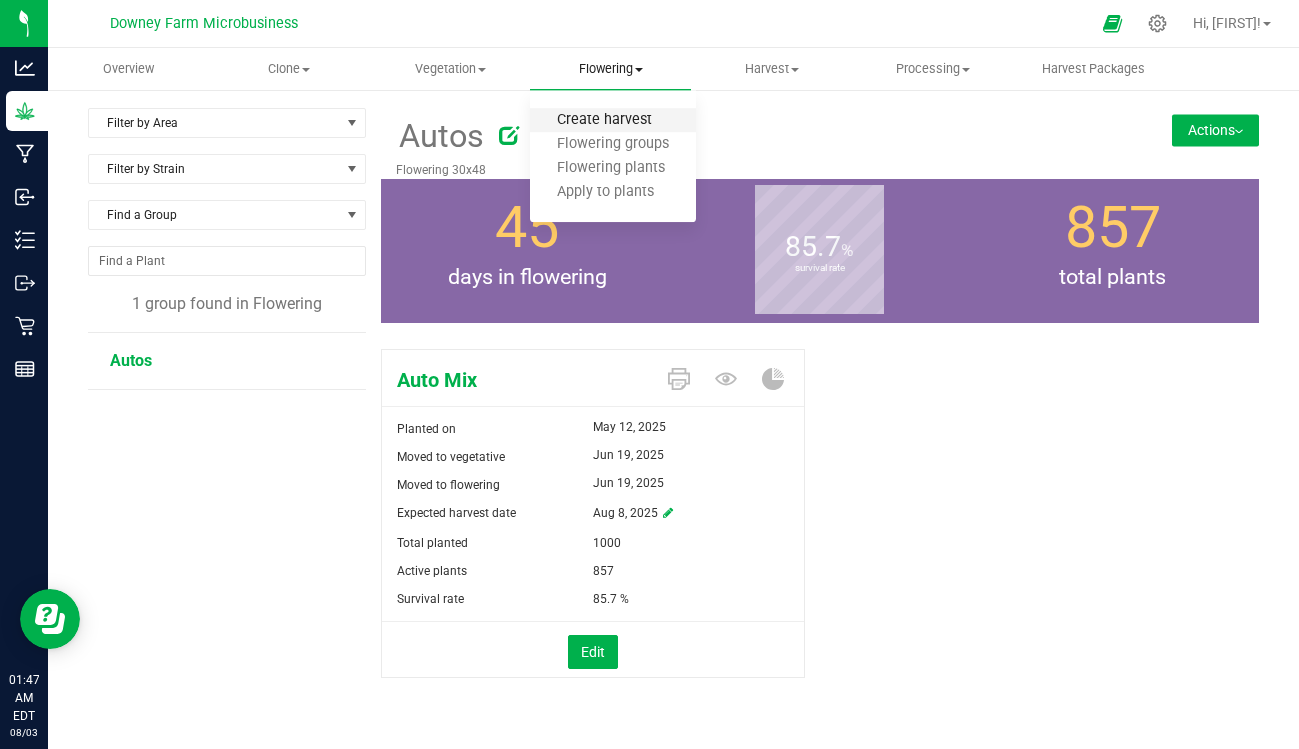 click on "Create harvest" at bounding box center [604, 120] 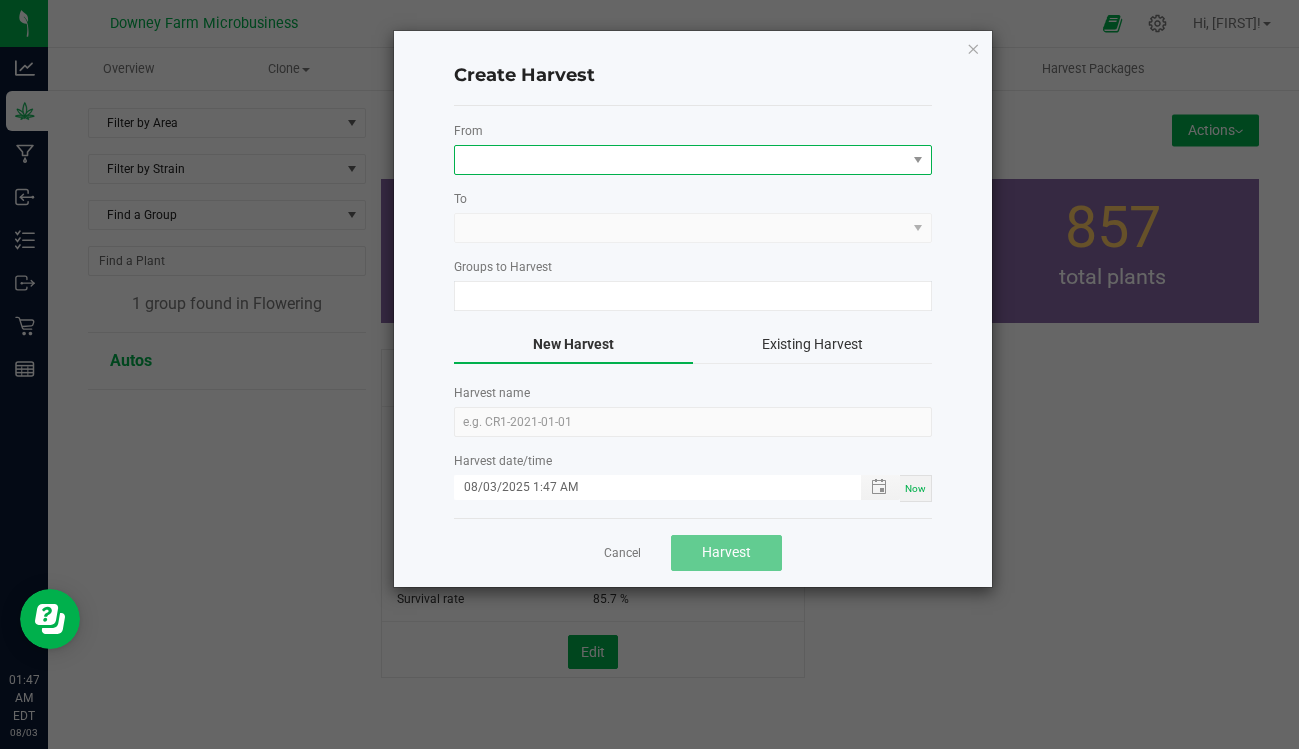 click at bounding box center (680, 160) 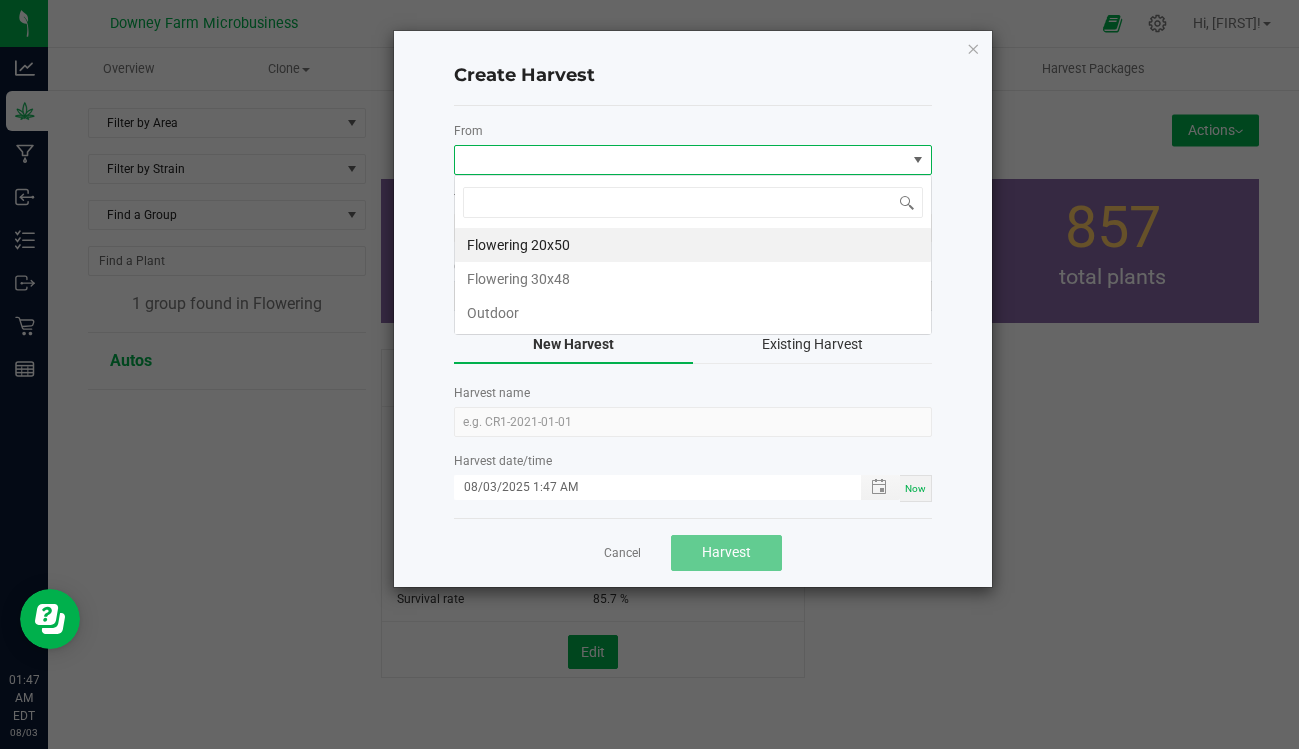 scroll, scrollTop: 99970, scrollLeft: 99522, axis: both 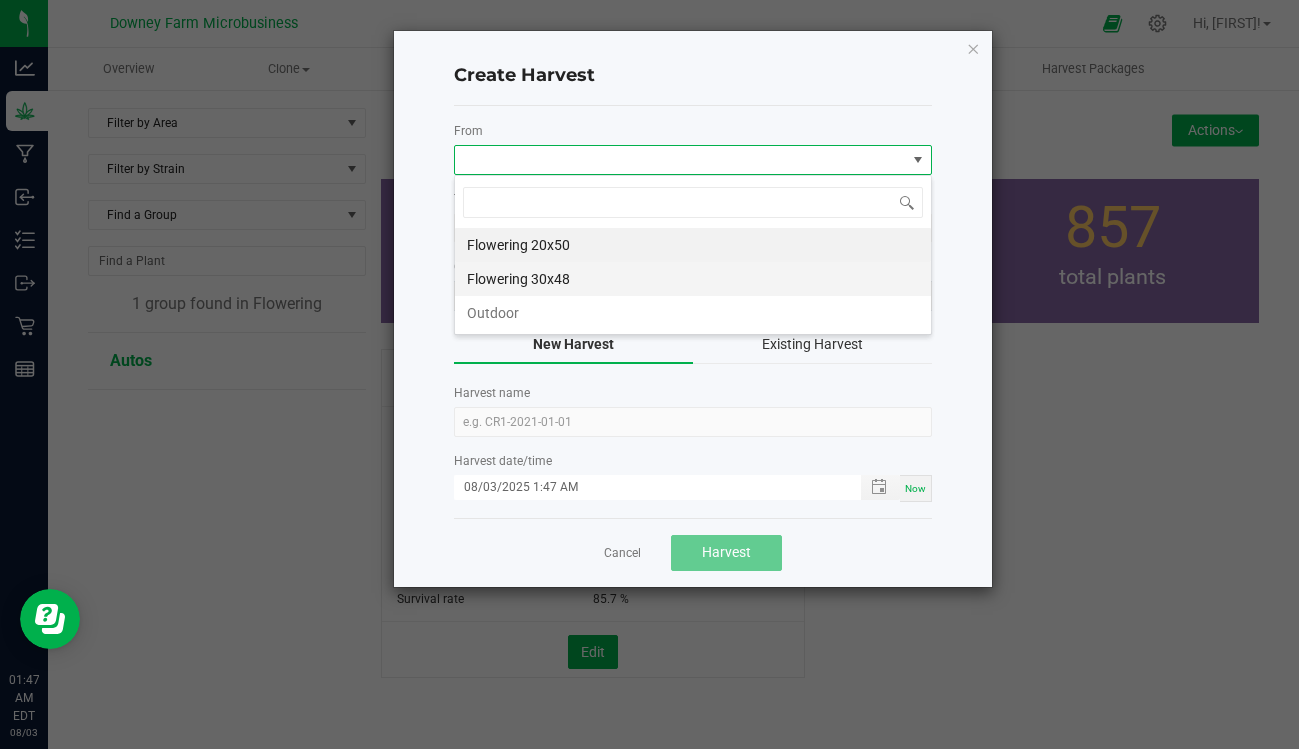 click on "Flowering 30x48" at bounding box center (693, 279) 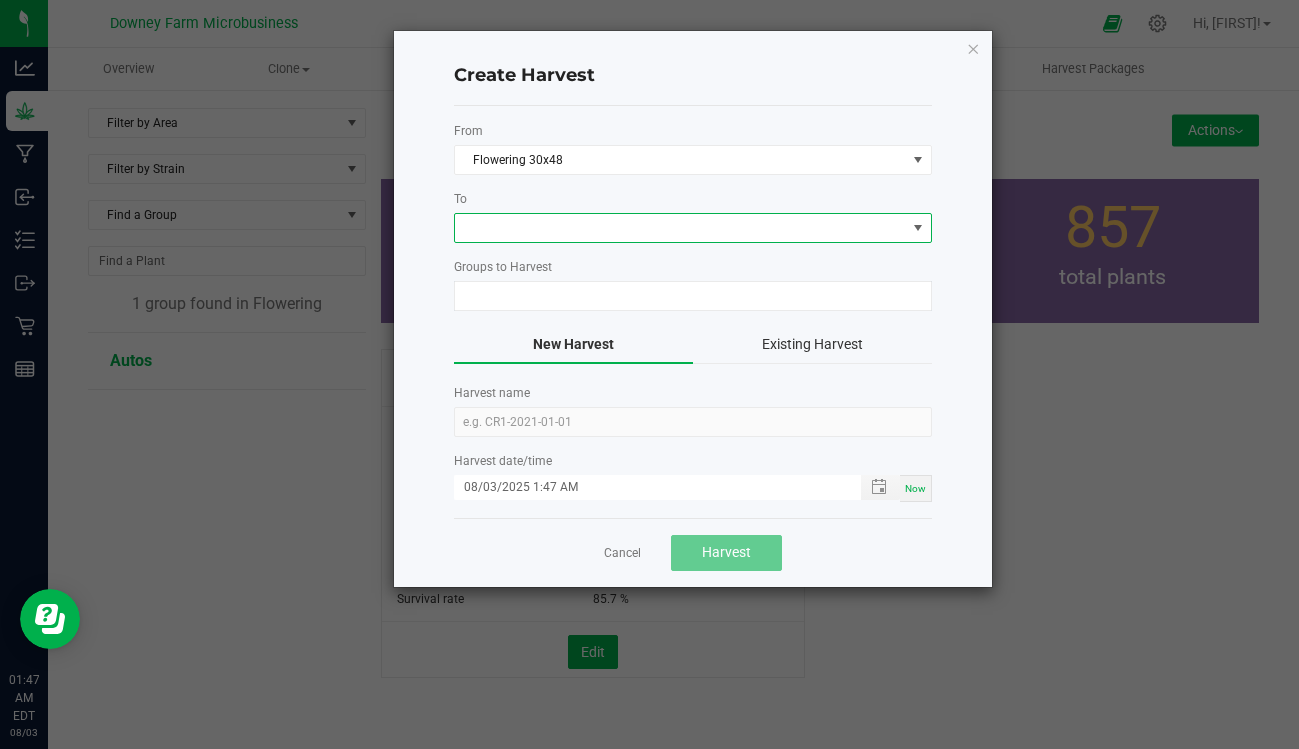 click at bounding box center (680, 228) 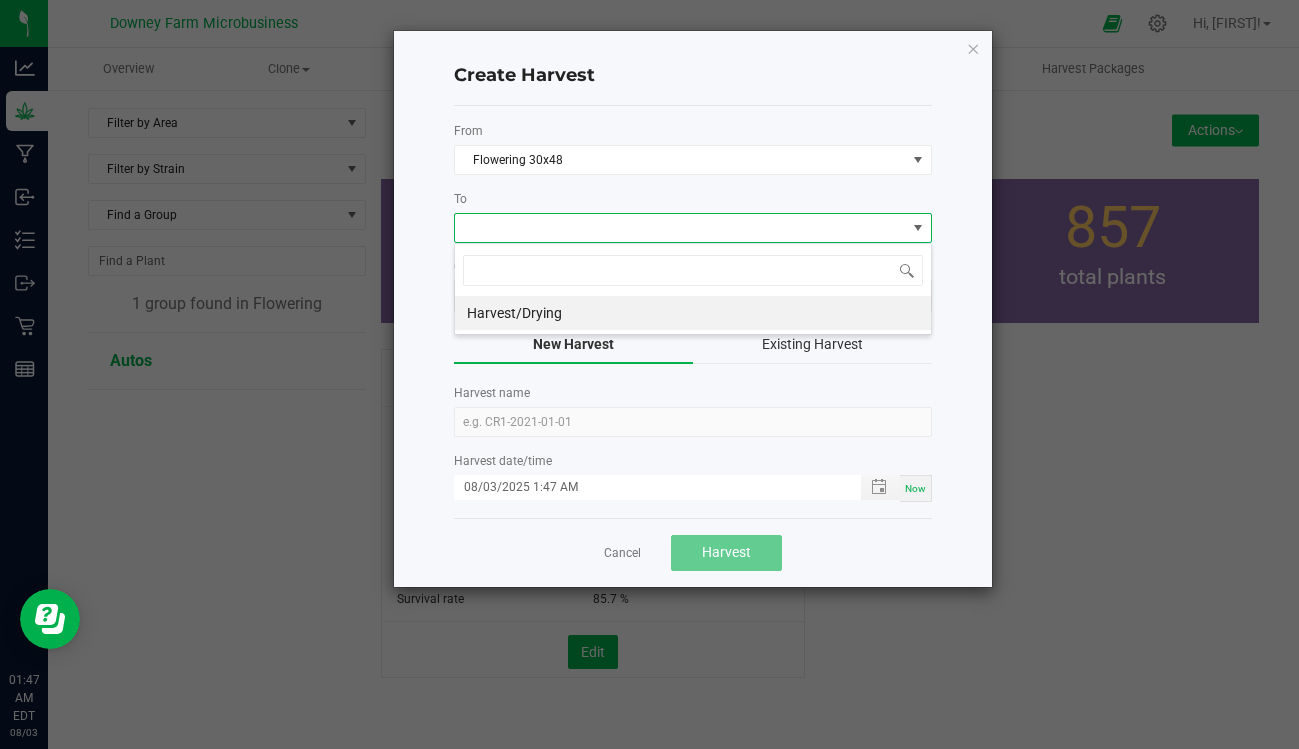 scroll, scrollTop: 99970, scrollLeft: 99522, axis: both 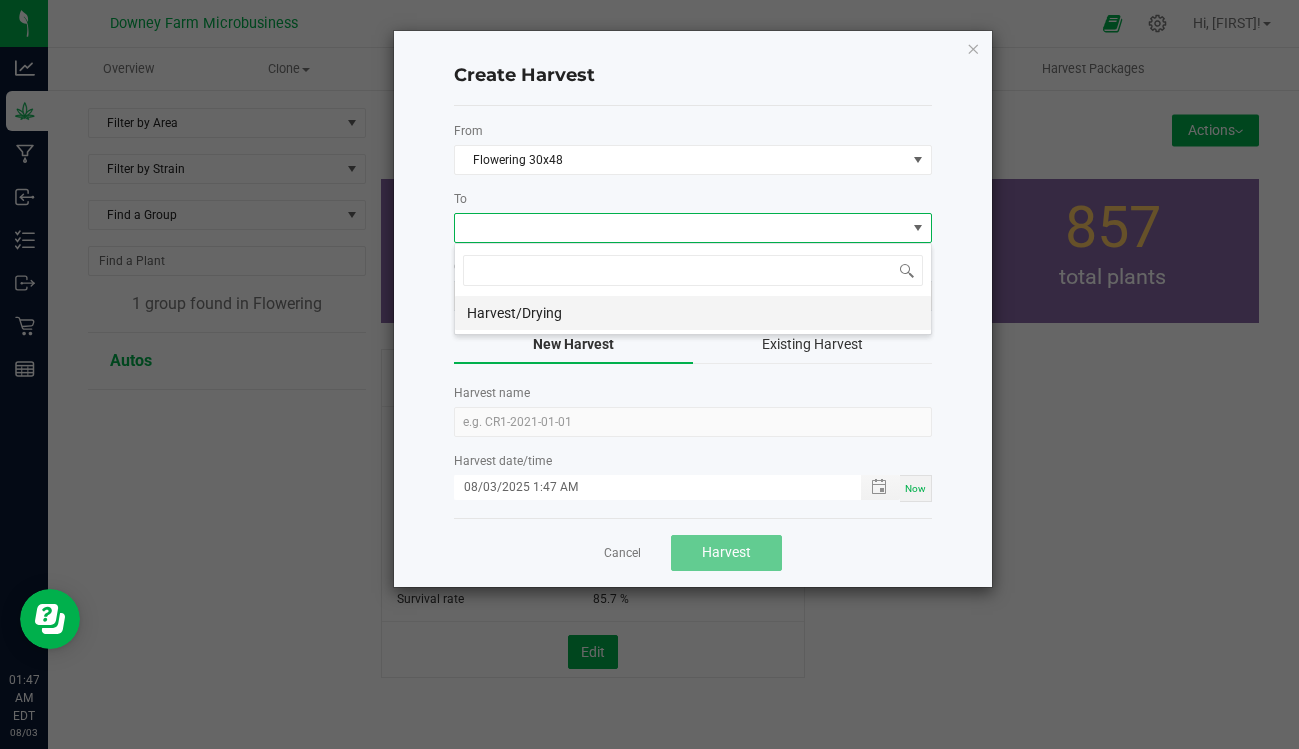 click on "Harvest/Drying" at bounding box center [693, 313] 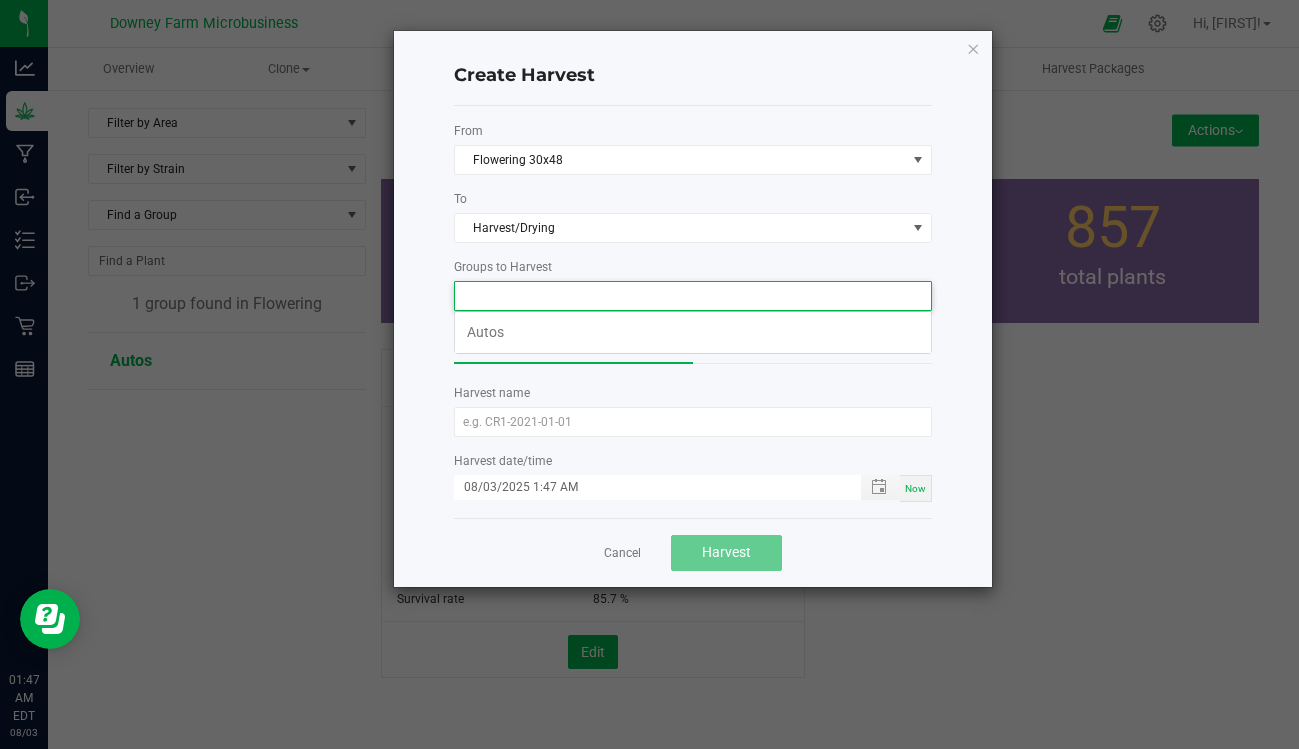 click at bounding box center (680, 296) 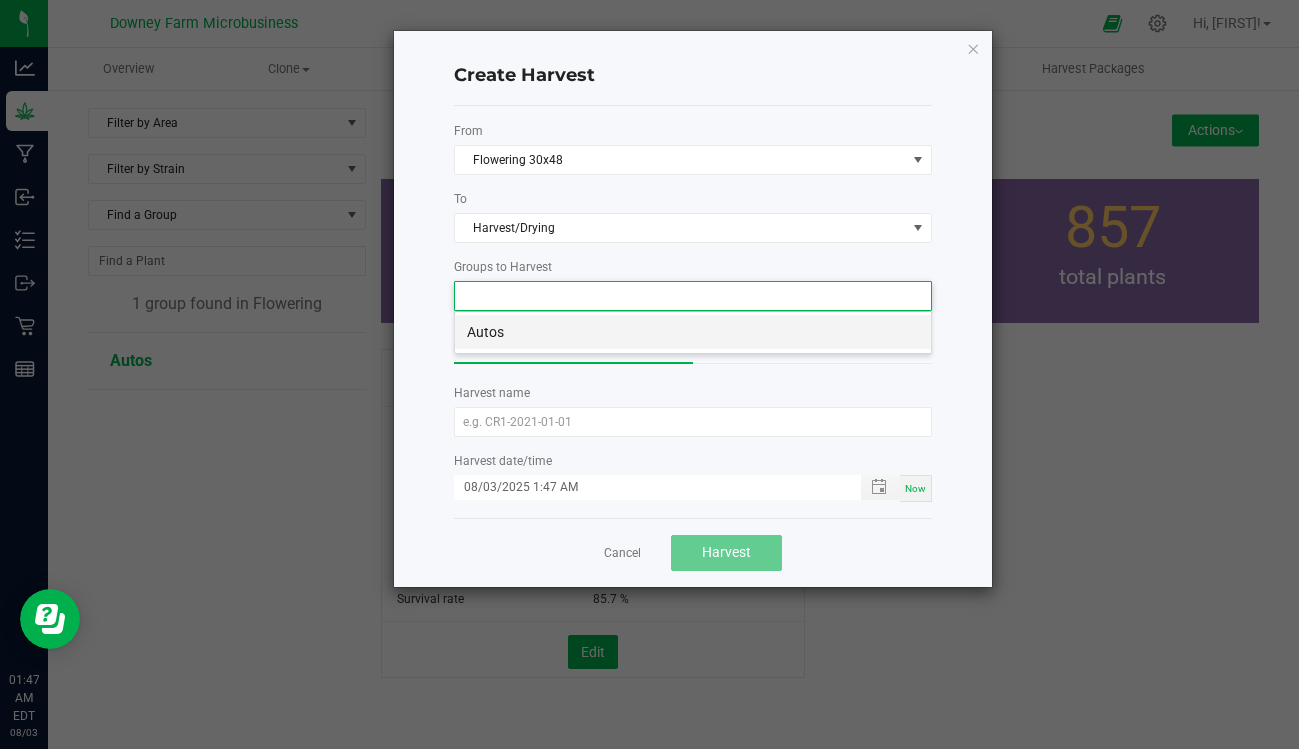 click on "Autos" at bounding box center (693, 332) 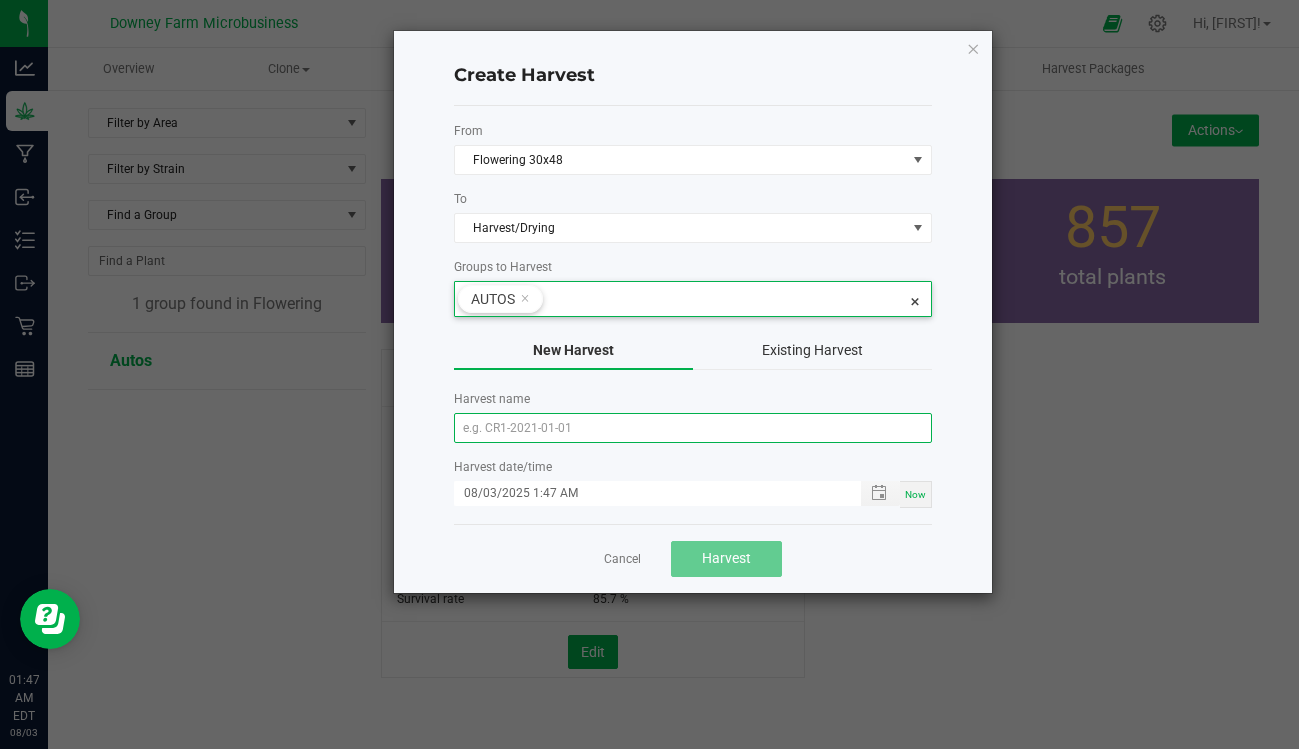 click at bounding box center (693, 428) 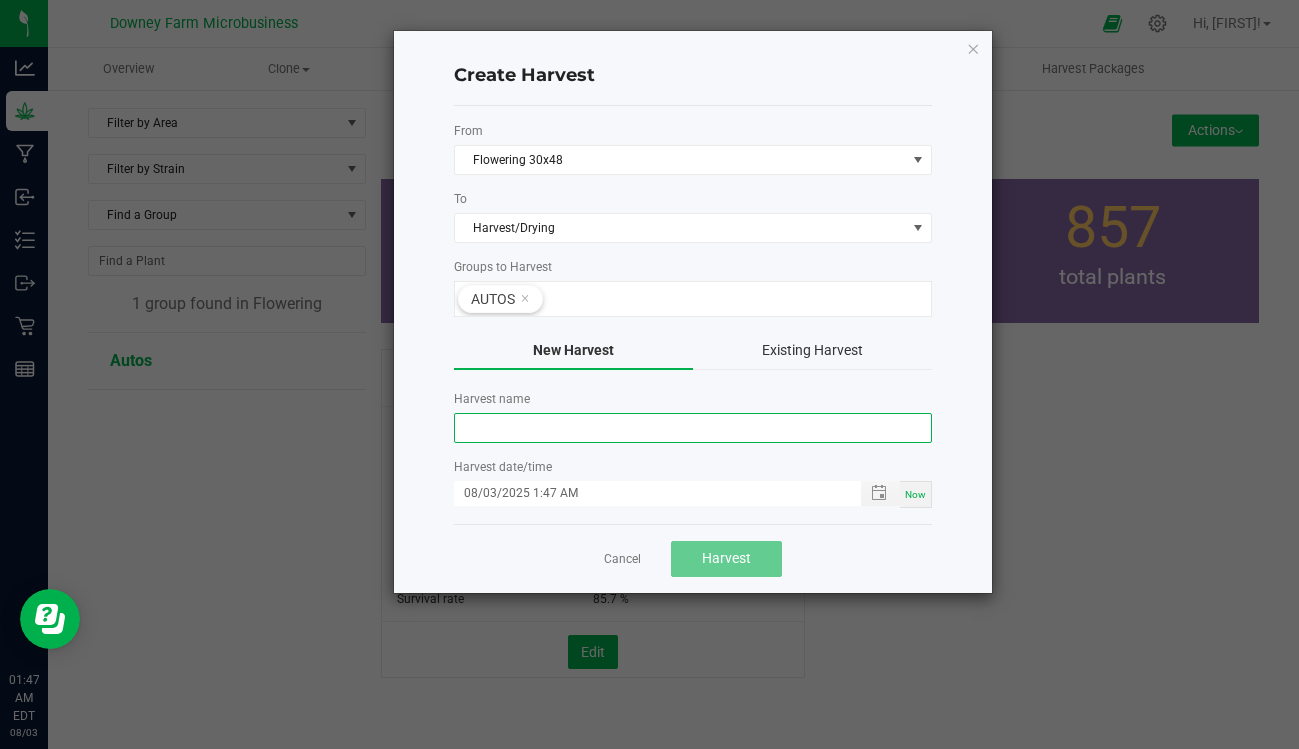 type on "q" 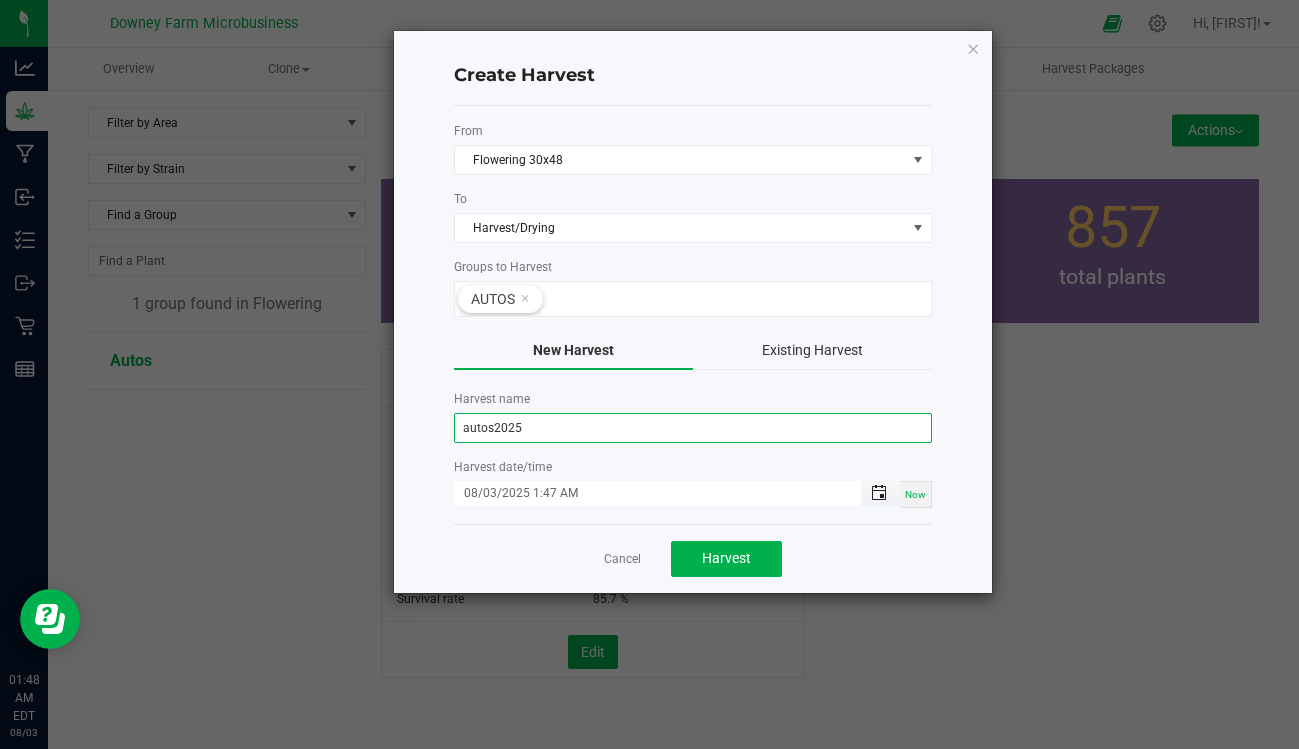 click at bounding box center [879, 493] 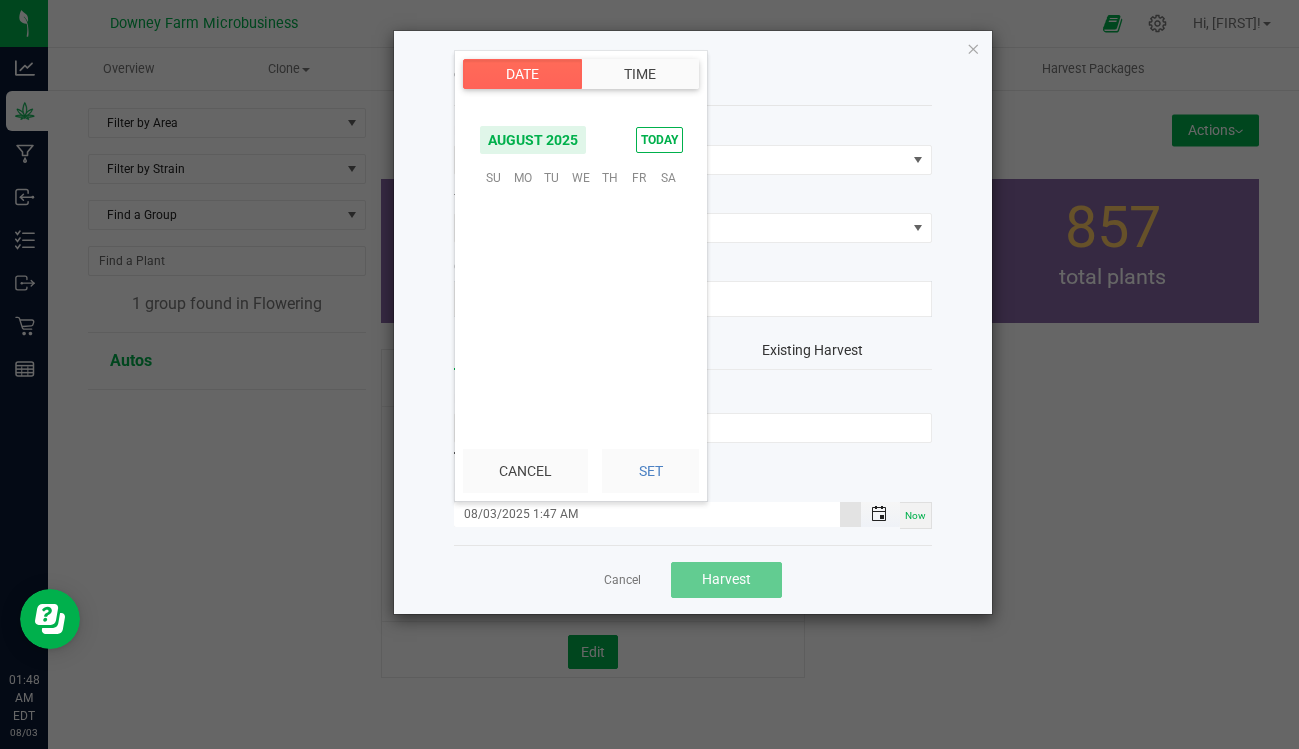 scroll, scrollTop: 324155, scrollLeft: 0, axis: vertical 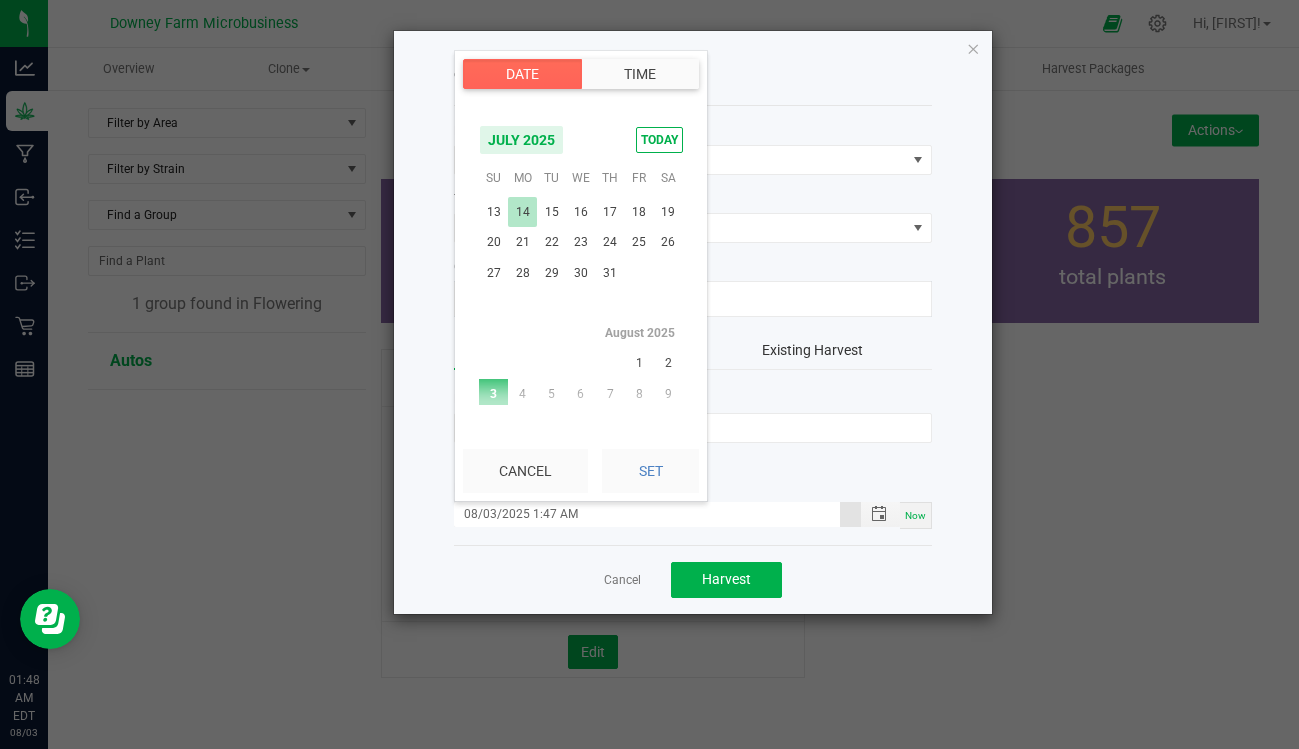 click on "14" at bounding box center [522, 212] 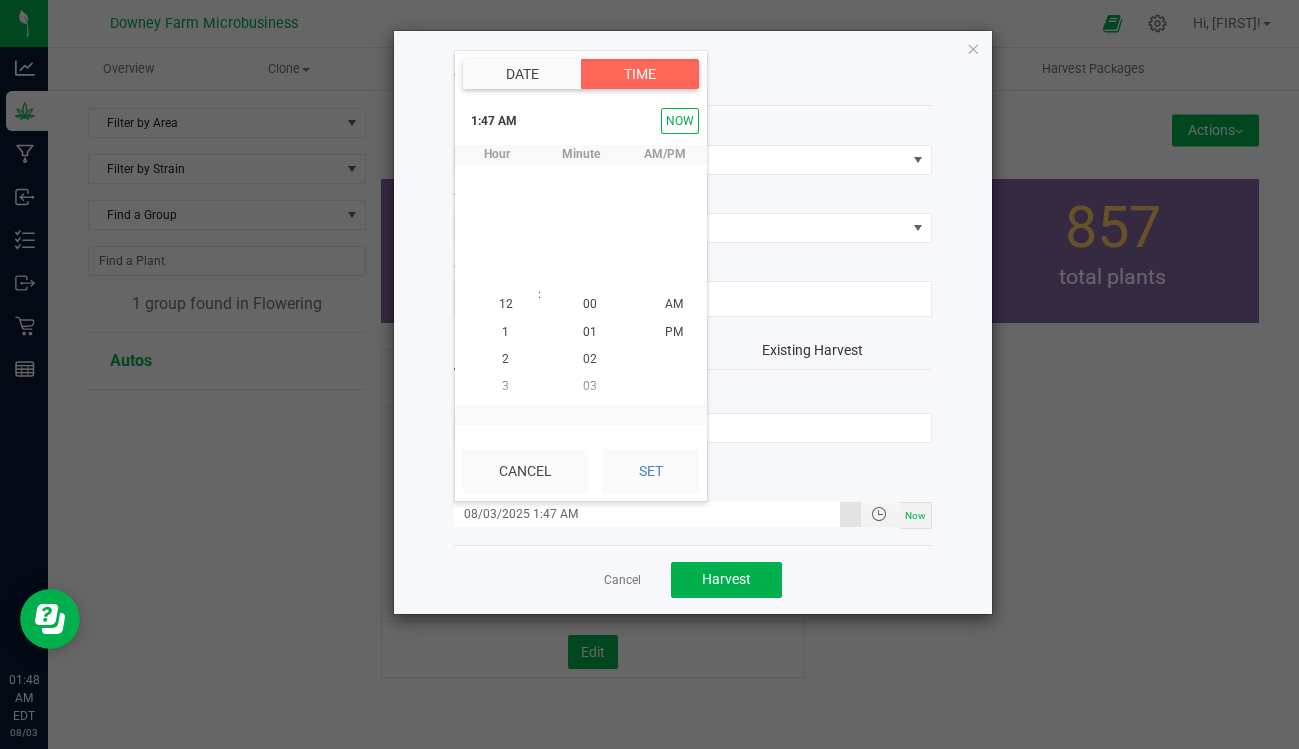 scroll, scrollTop: 323940, scrollLeft: 0, axis: vertical 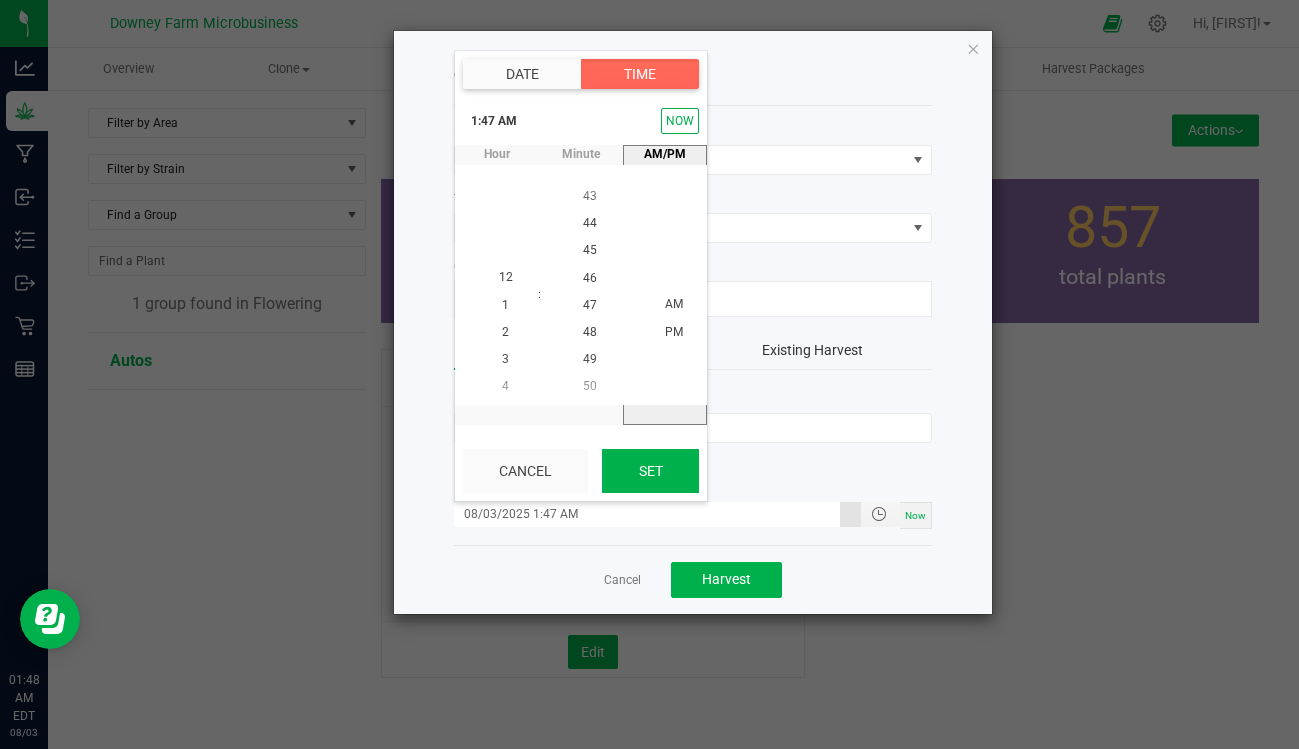 click on "Set" 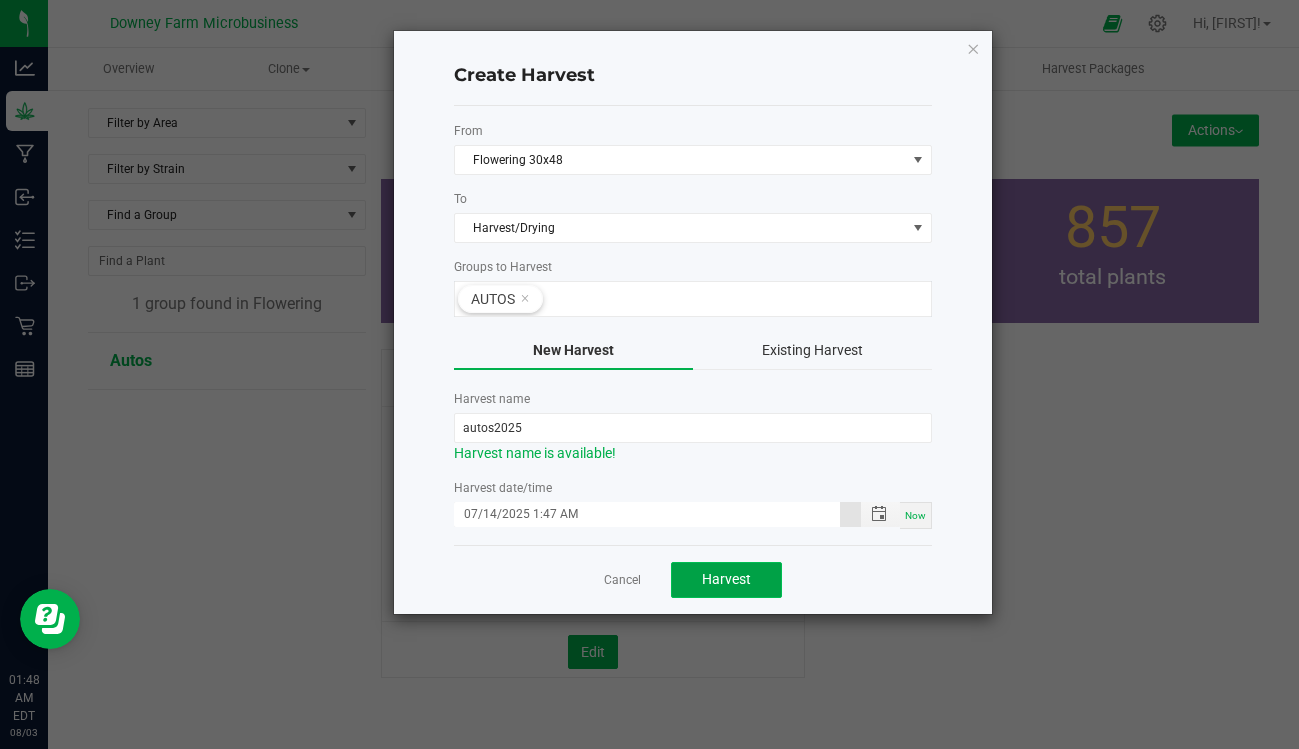 click on "Harvest" 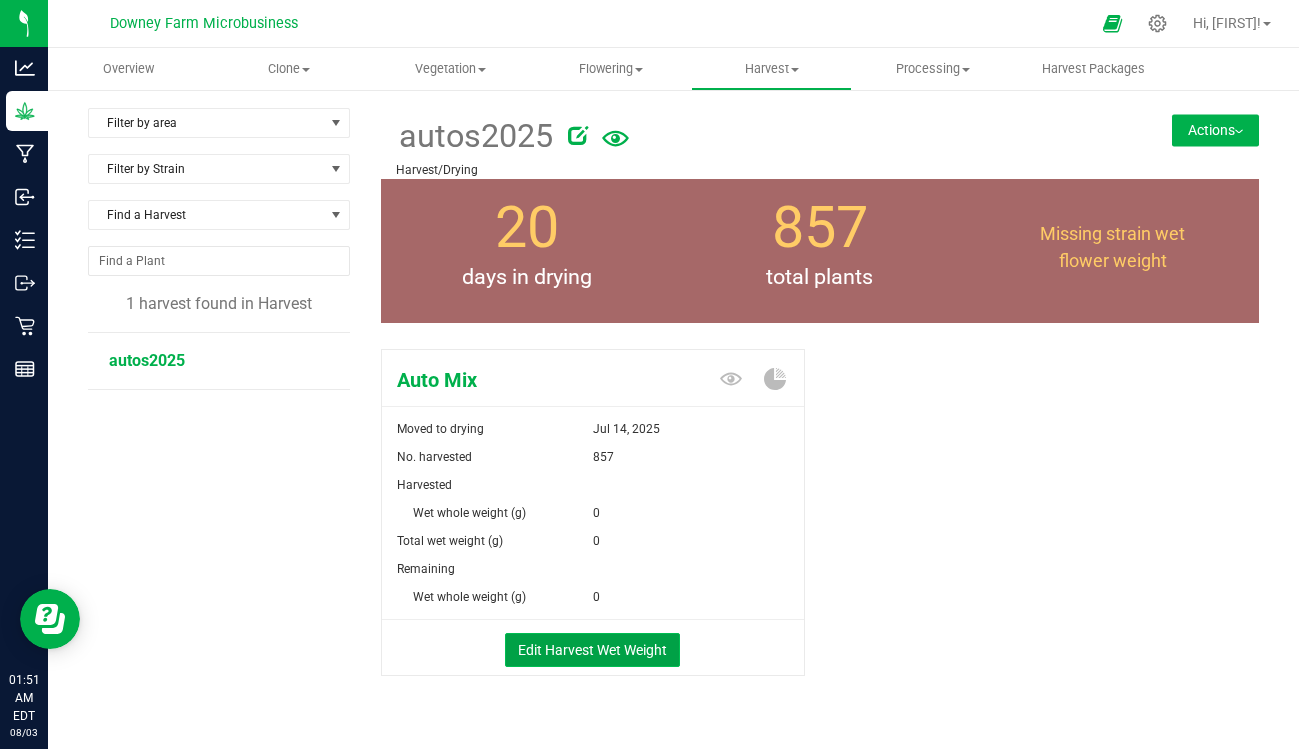 click on "Edit Harvest Wet Weight" at bounding box center (592, 650) 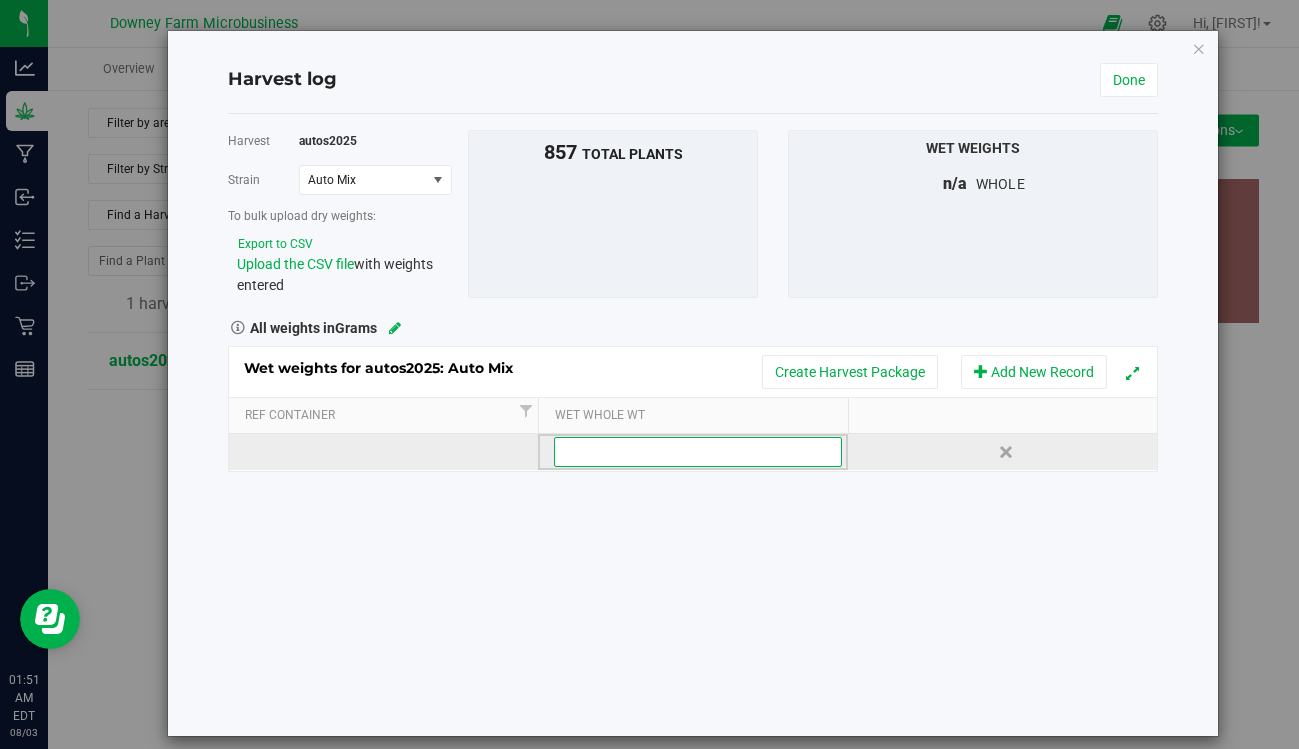 click at bounding box center [698, 452] 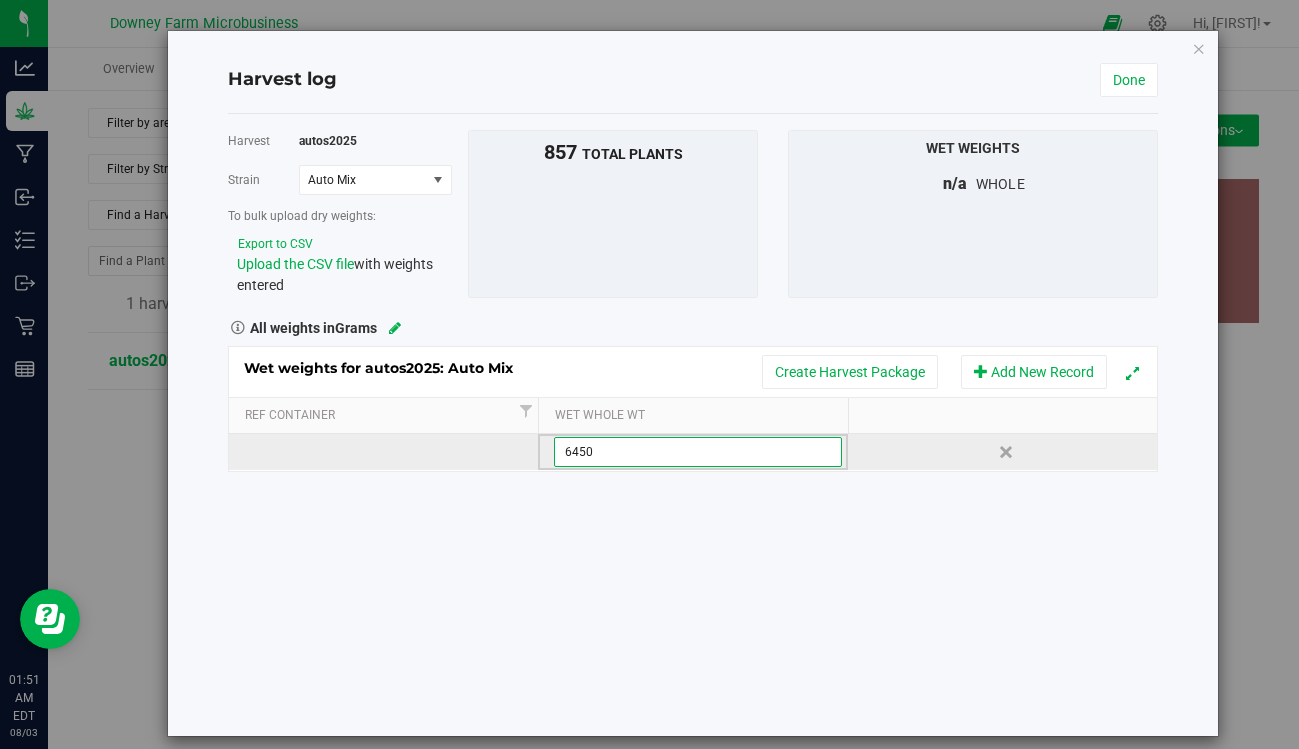 type on "64500" 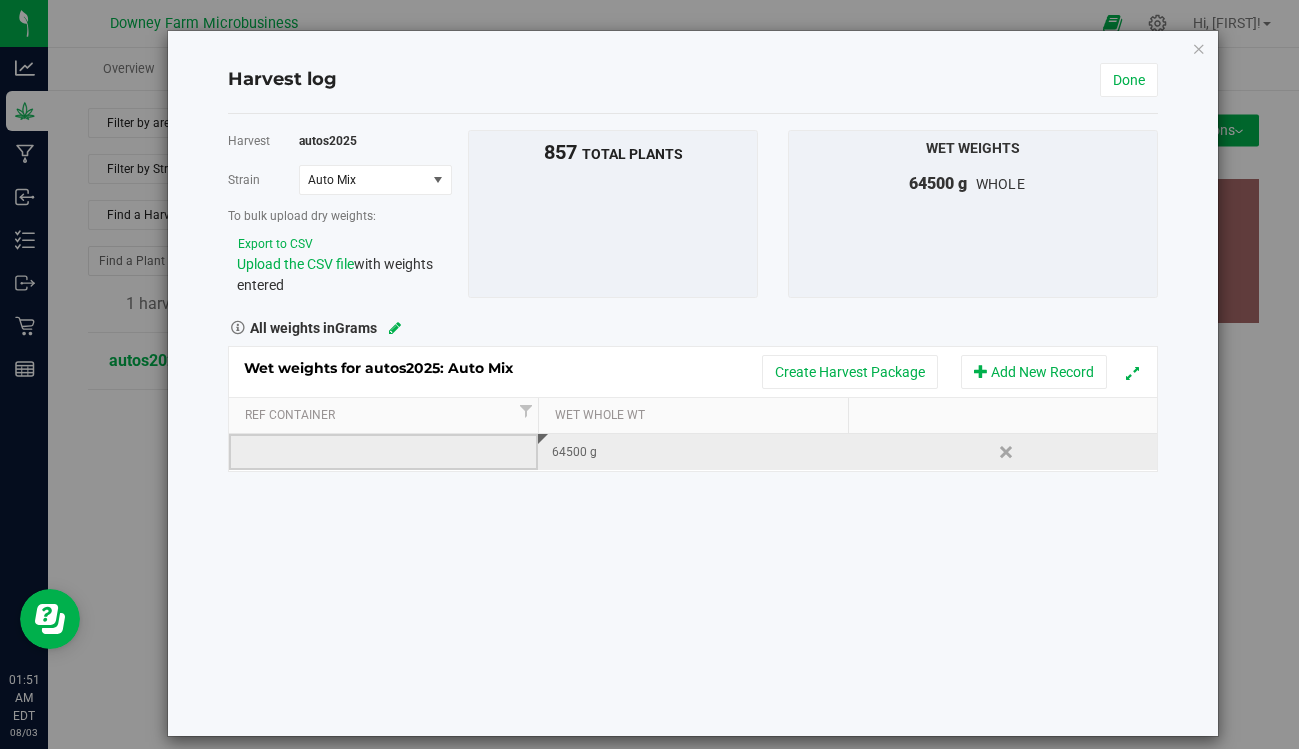 click at bounding box center (383, 452) 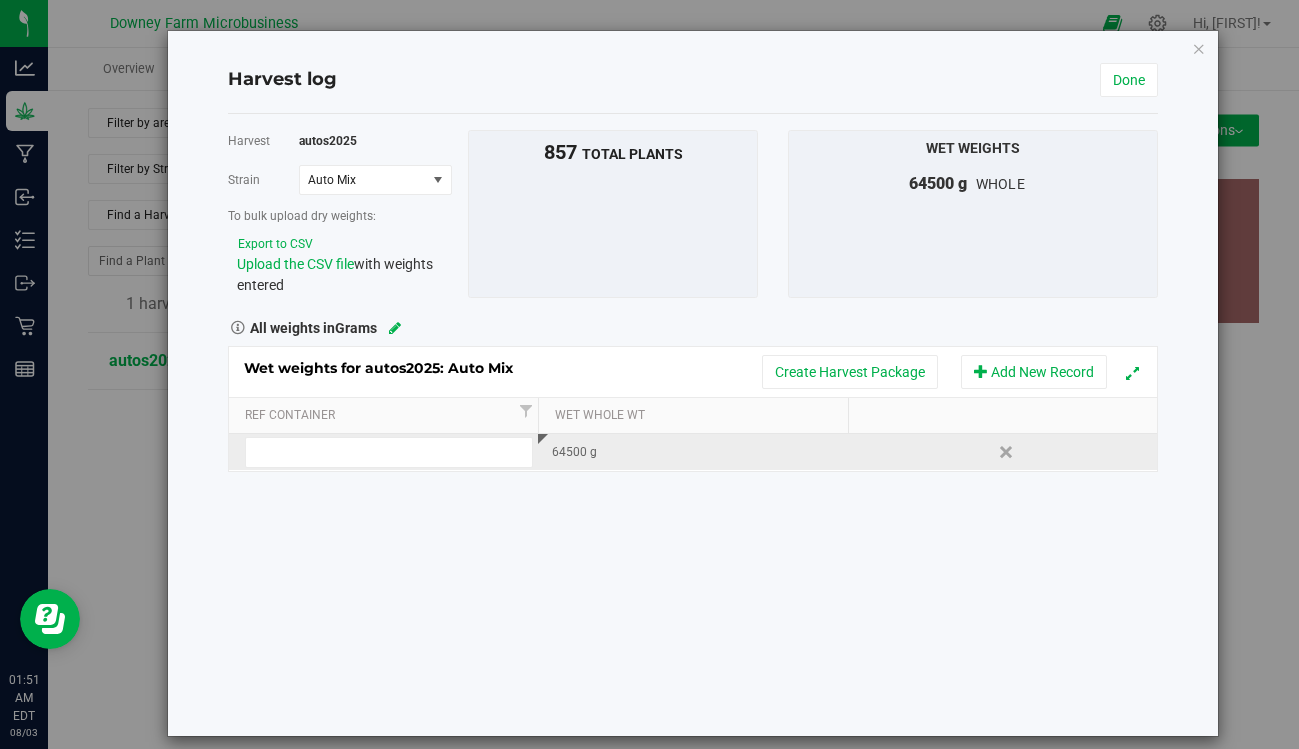 type on "1" 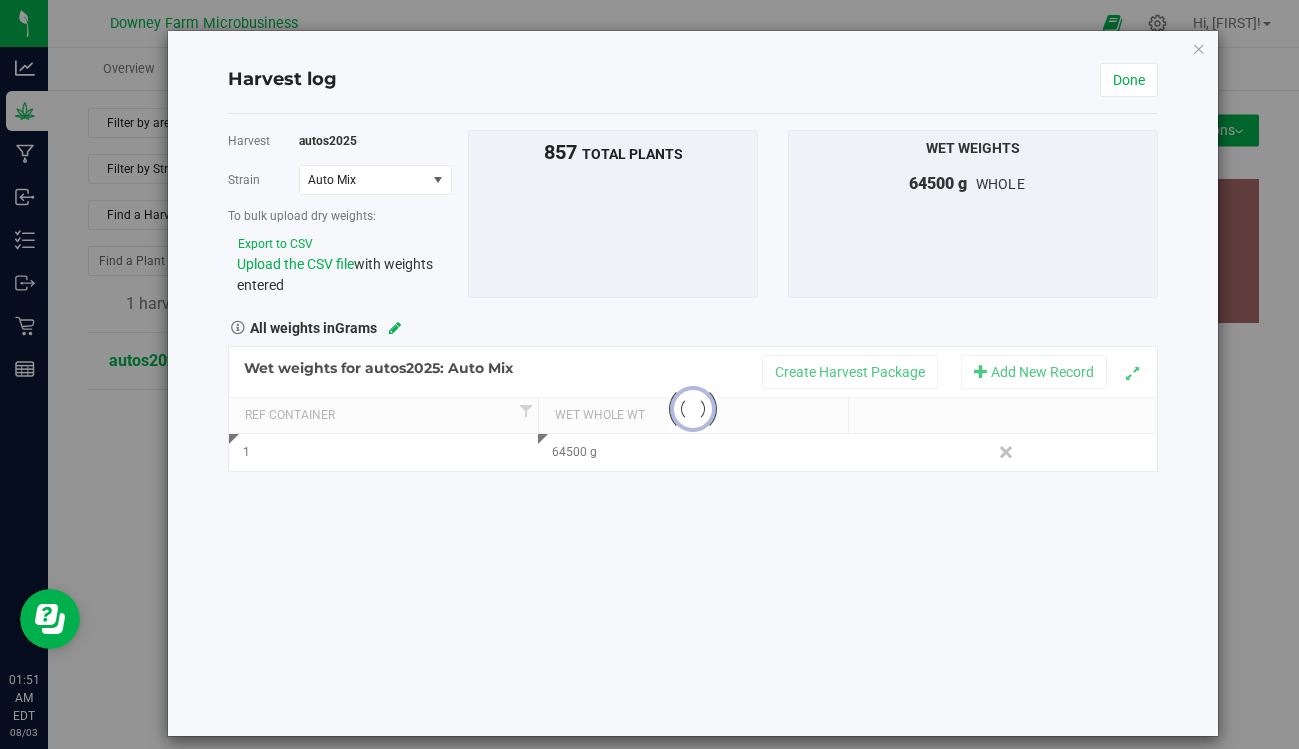 click on "Harvest
autos2025
Strain
Auto Mix Select strain Auto Mix
To bulk upload dry weights:
Export to CSV
Upload the CSV file  with weights entered
857
total plants" at bounding box center (692, 425) 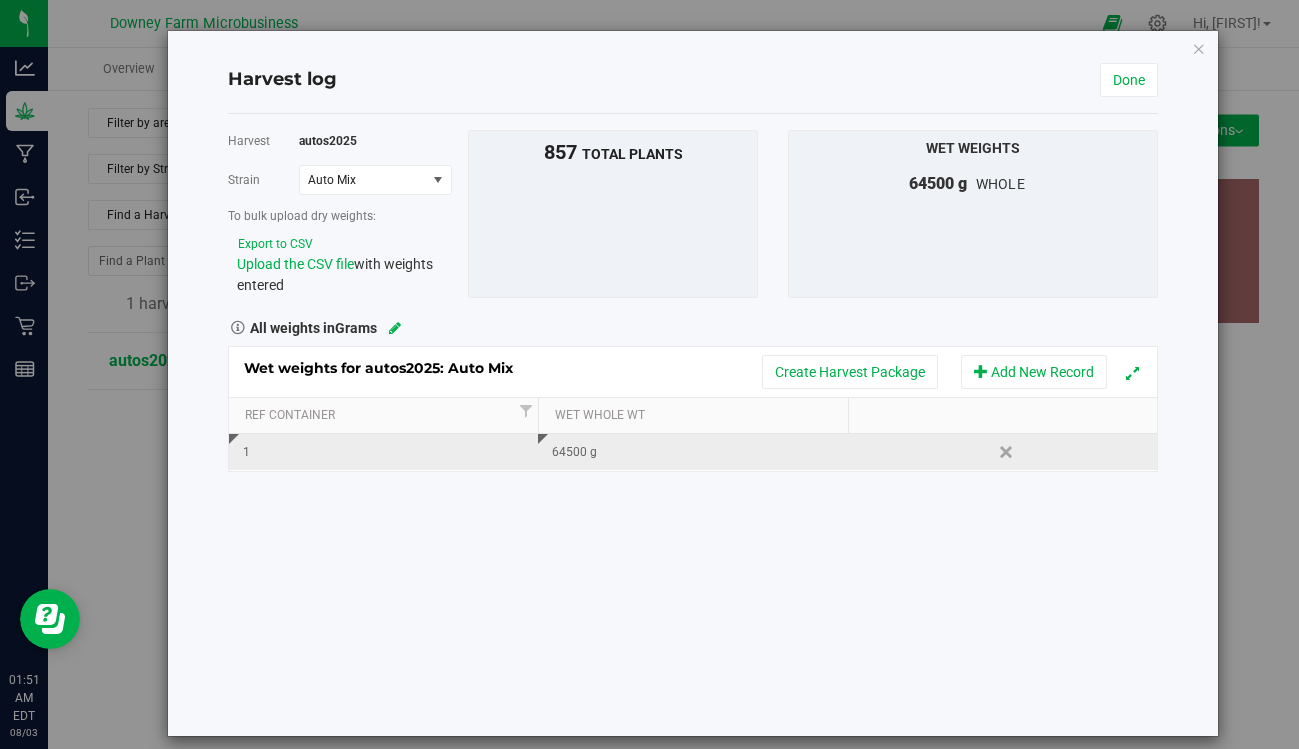 click on "64500 g" at bounding box center (699, 452) 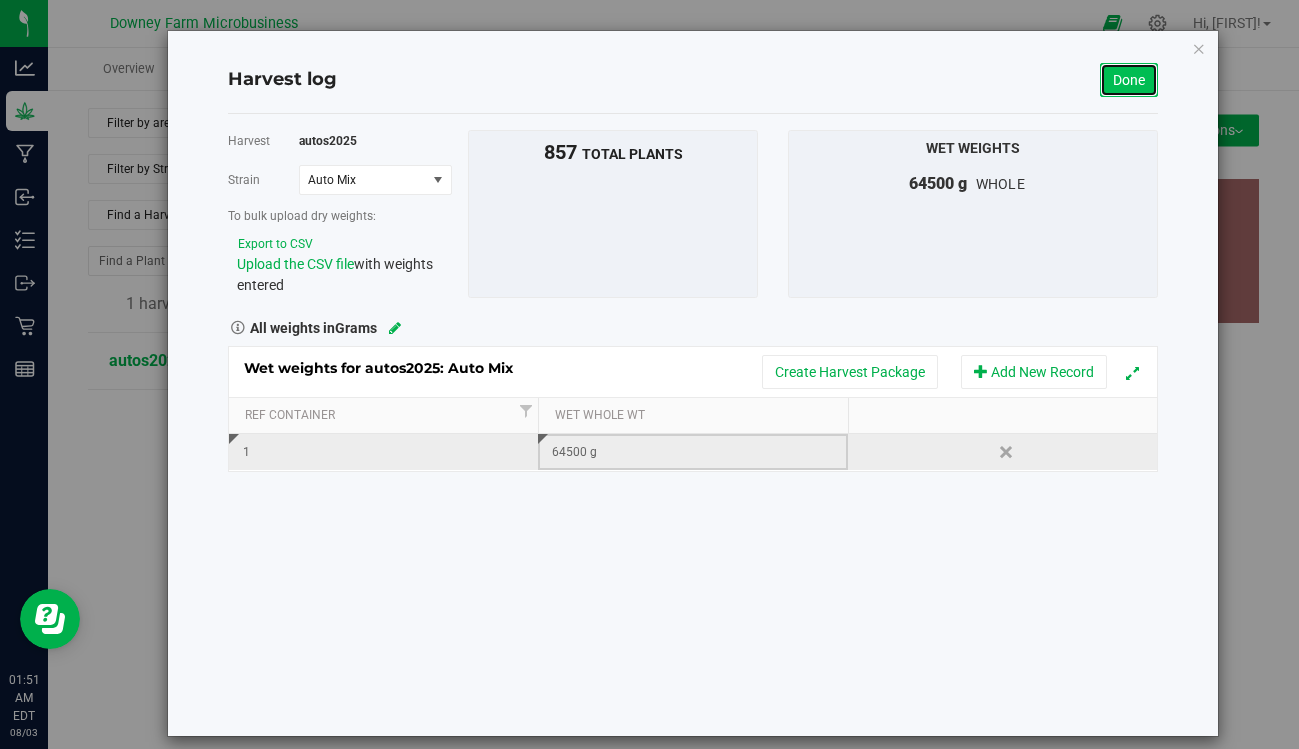 click on "Done" at bounding box center [1129, 80] 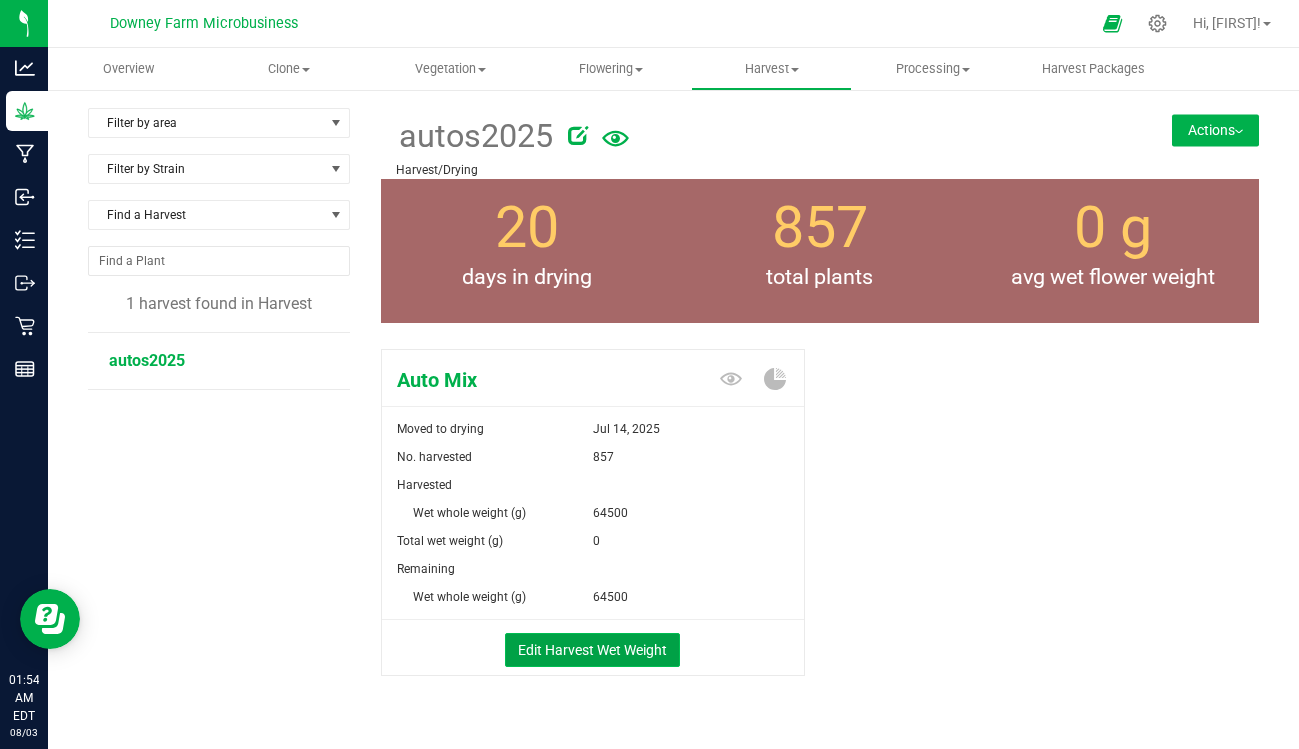 click on "Edit Harvest Wet Weight" at bounding box center [592, 650] 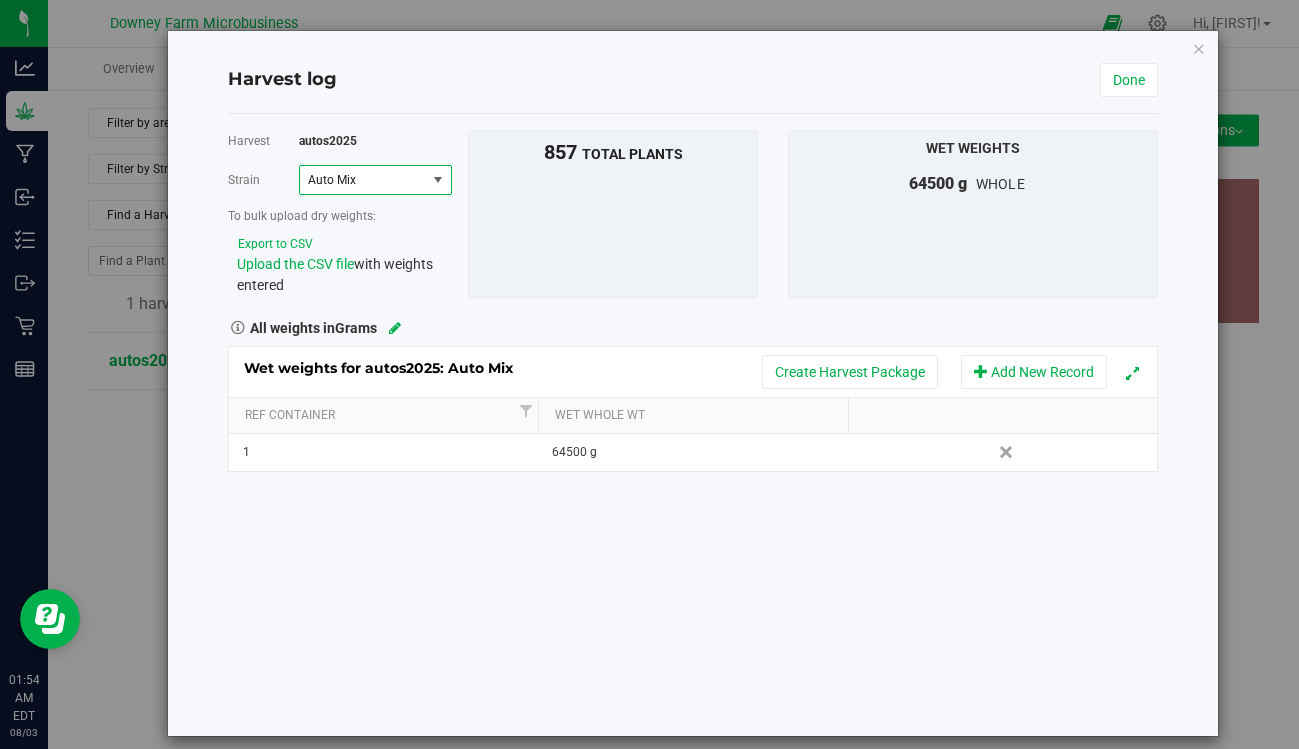click on "Auto Mix" at bounding box center [360, 180] 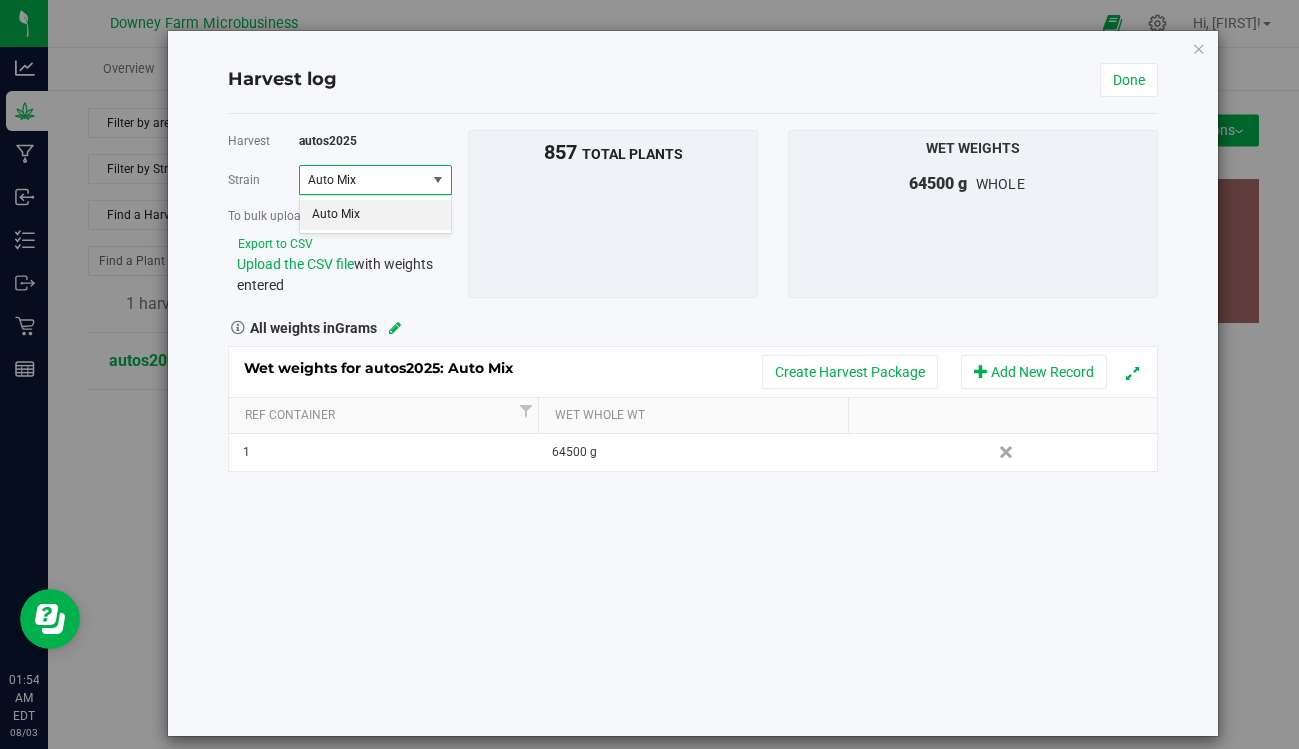 click on "Auto Mix" at bounding box center (360, 180) 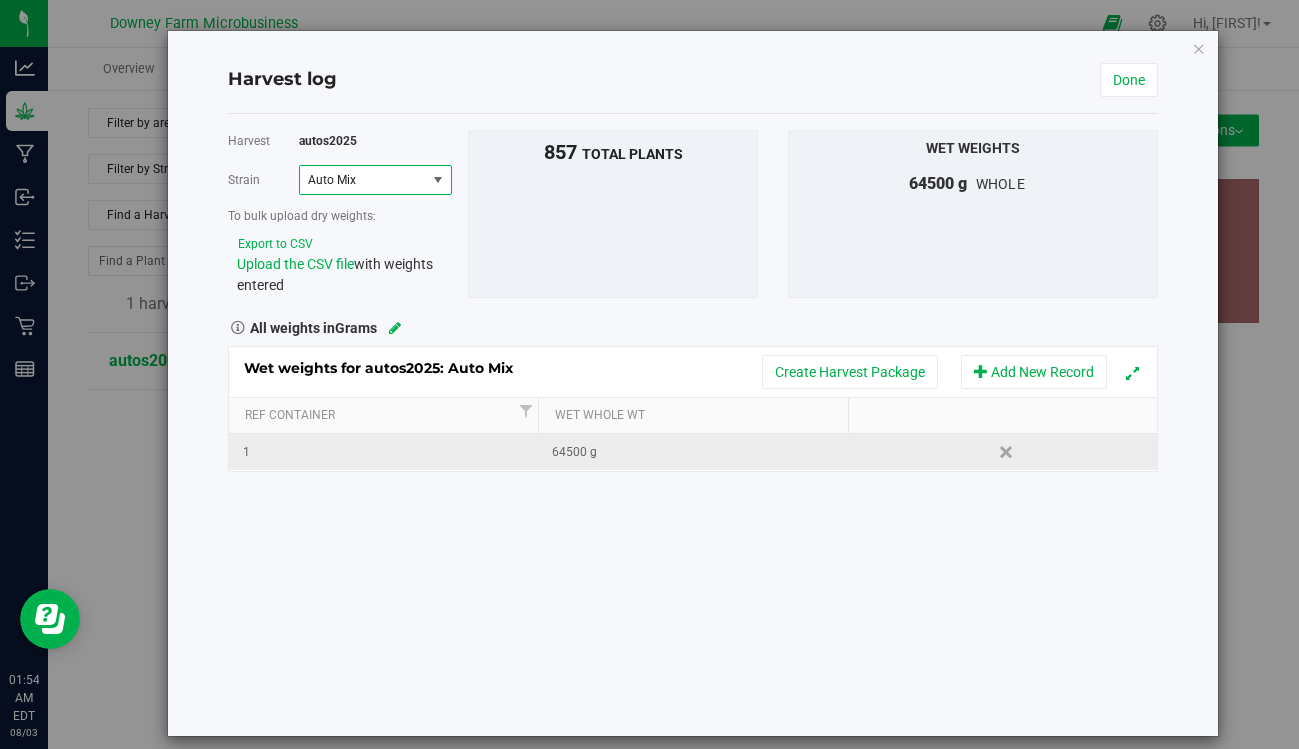 click on "64500 g" at bounding box center (699, 452) 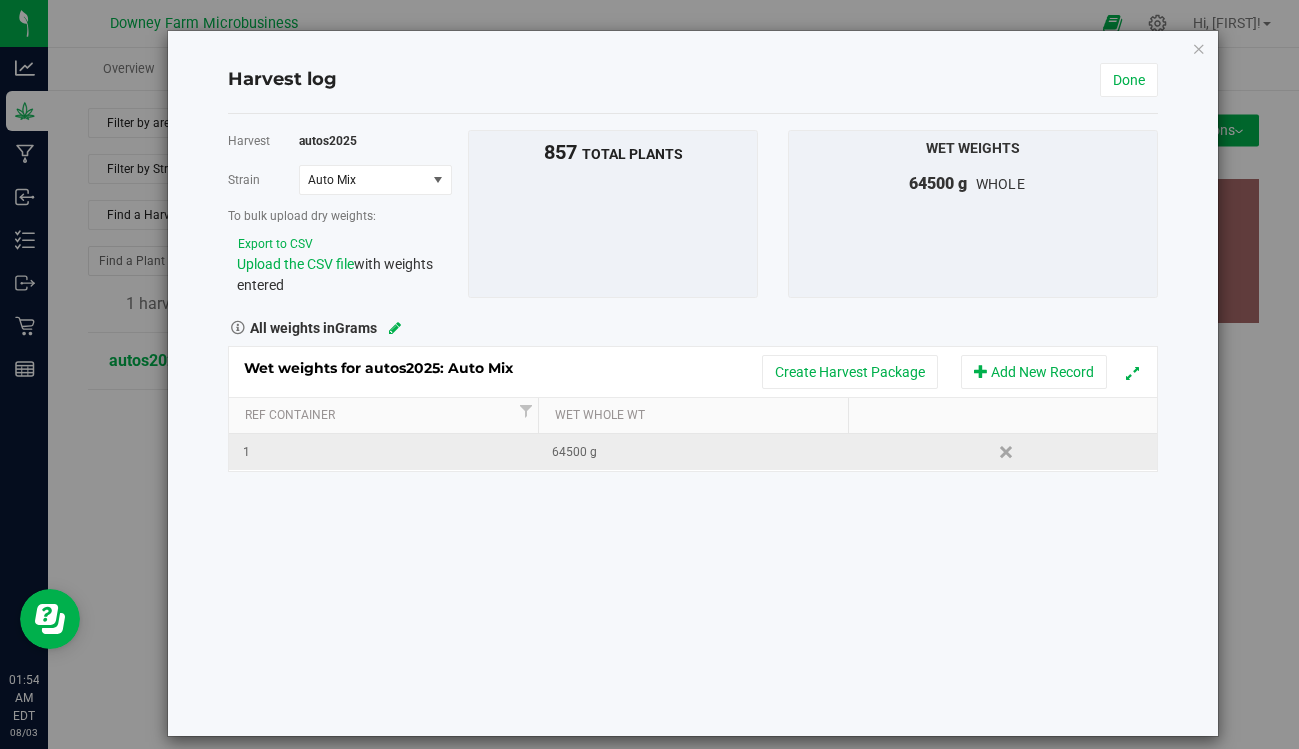 type 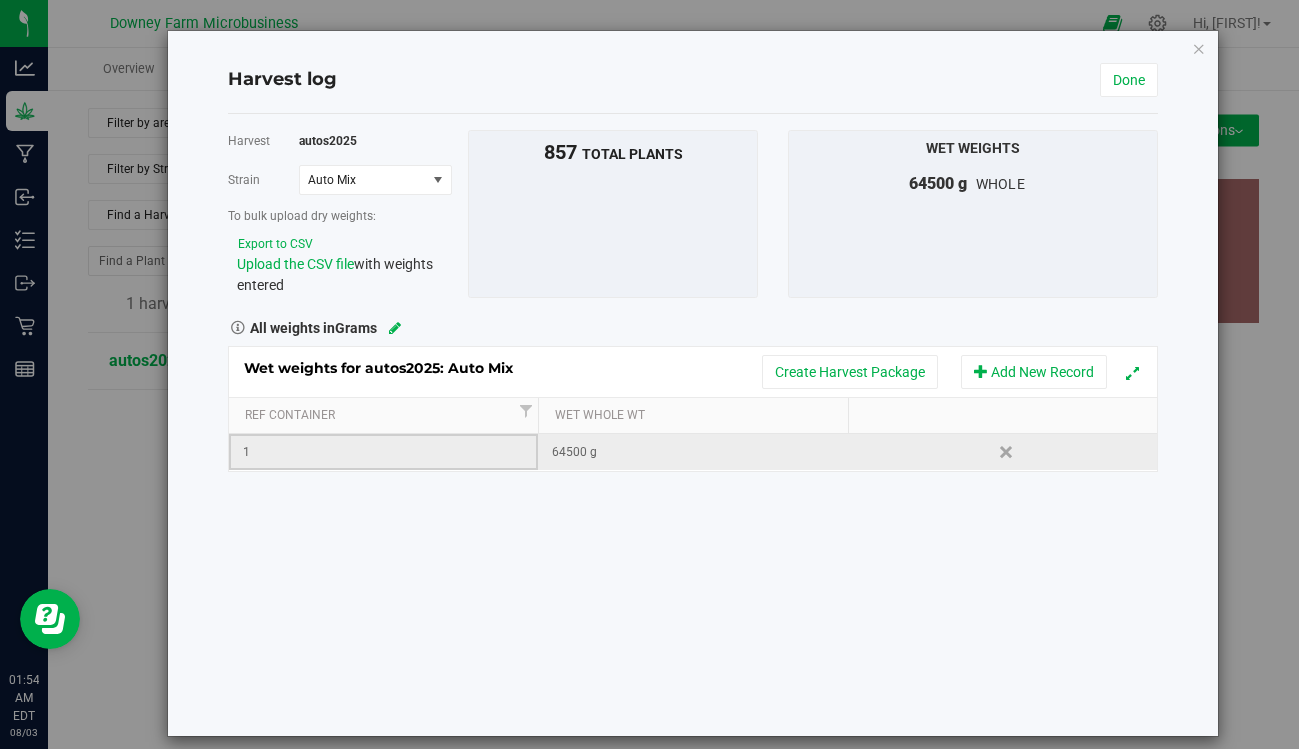 click on "1" at bounding box center [390, 452] 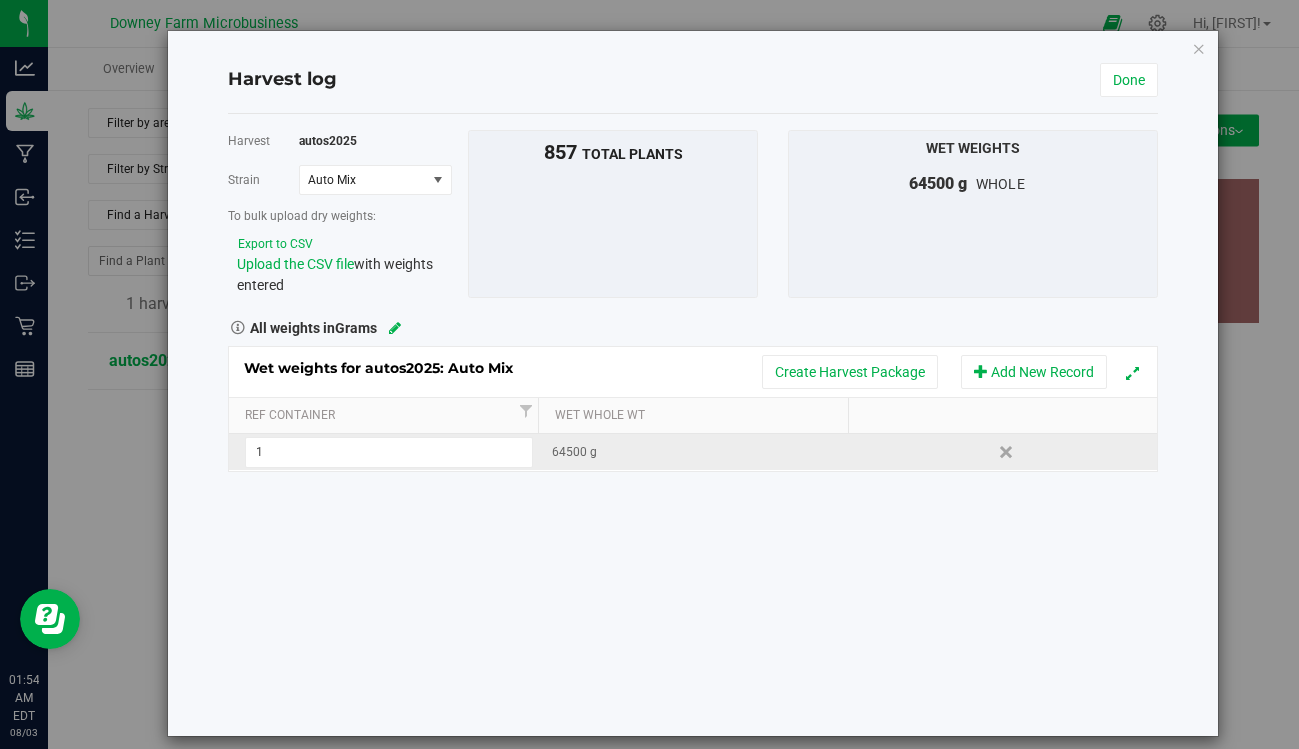 click on "Harvest
autos2025
Strain
Auto Mix Select strain Auto Mix
To bulk upload dry weights:
Export to CSV
Upload the CSV file  with weights entered
857
total plants" at bounding box center [692, 425] 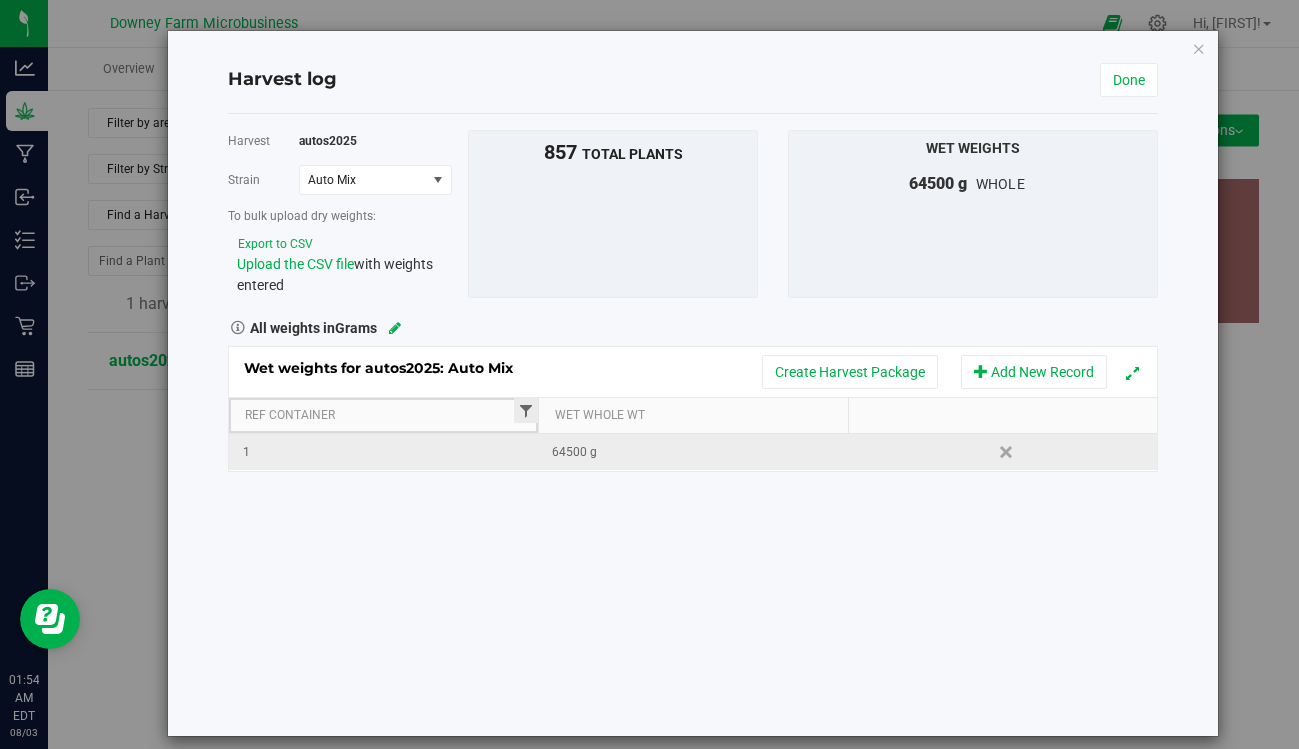 click at bounding box center (526, 411) 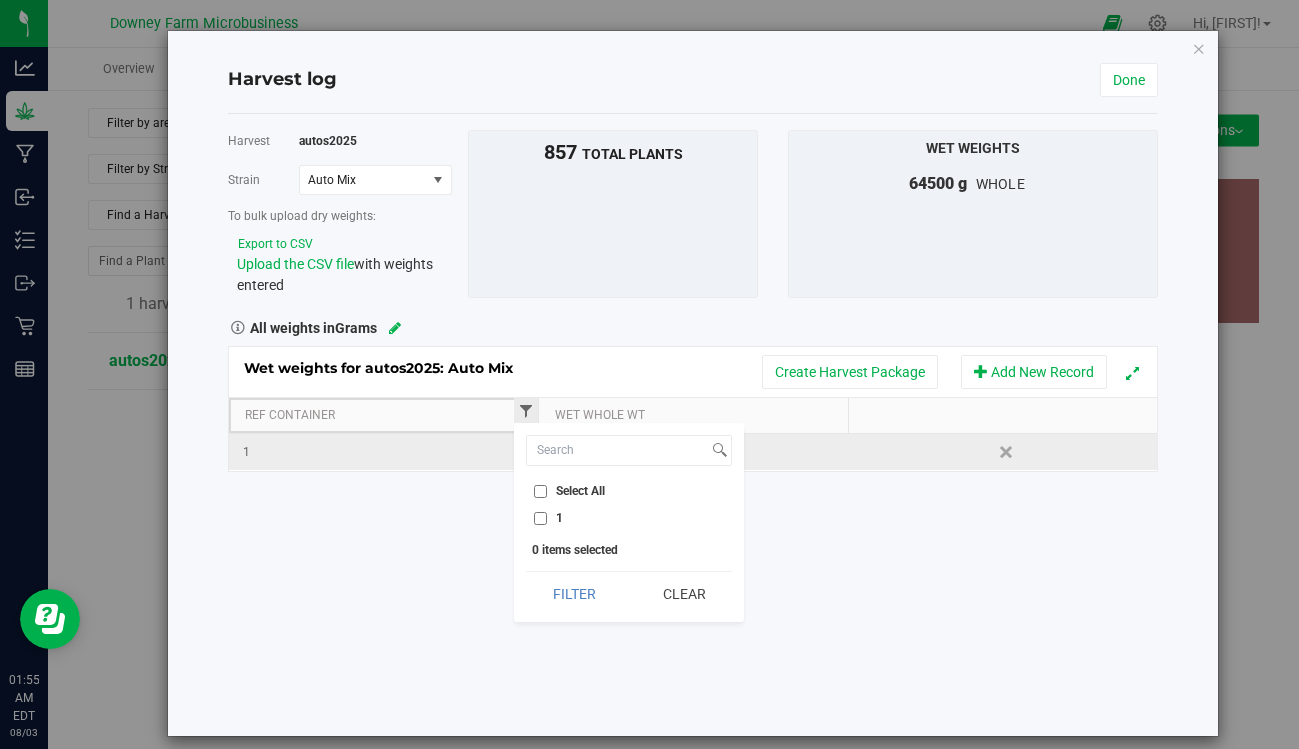 click at bounding box center [526, 411] 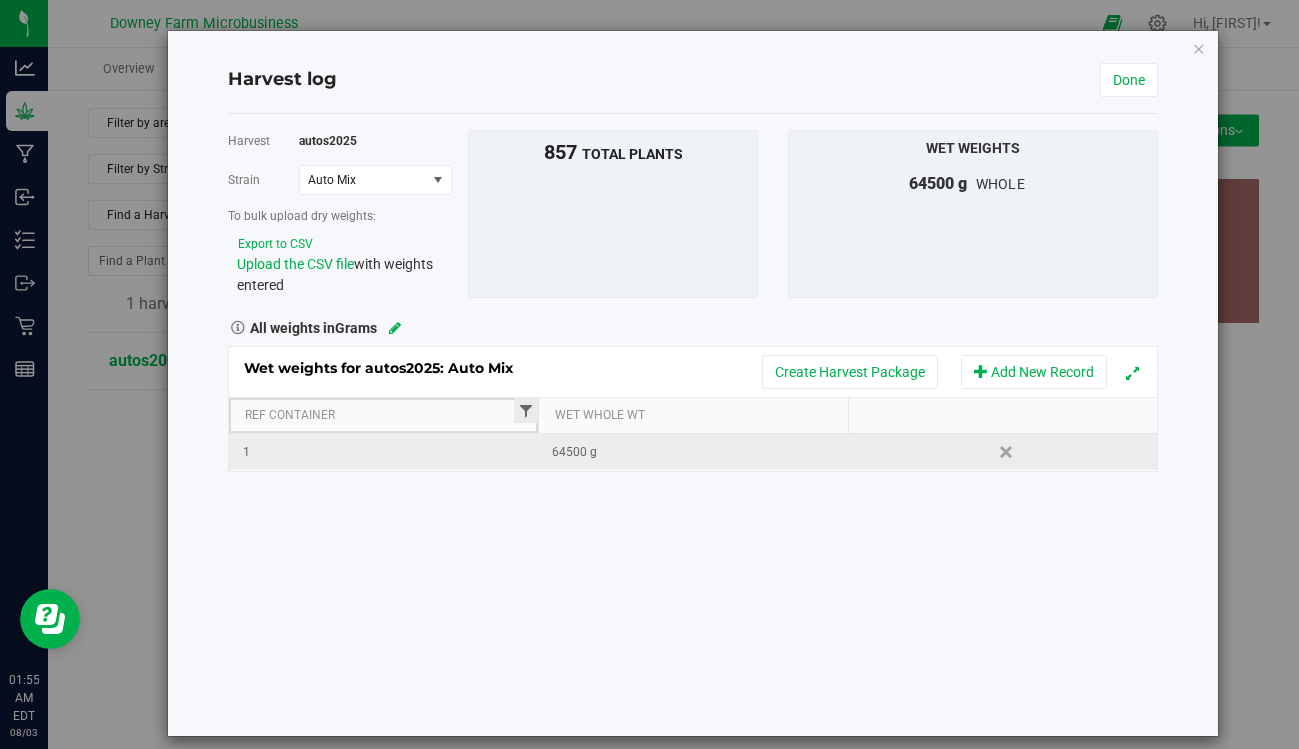 click at bounding box center [526, 411] 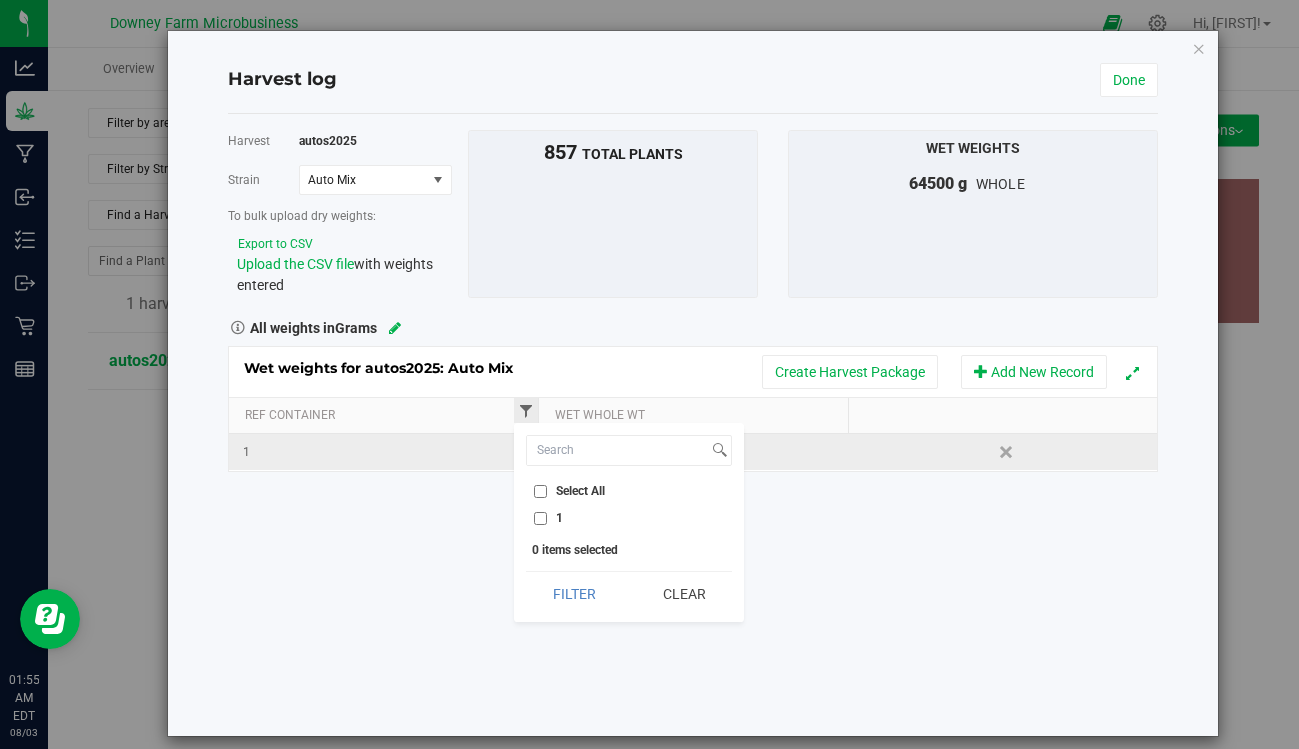 click at bounding box center (526, 411) 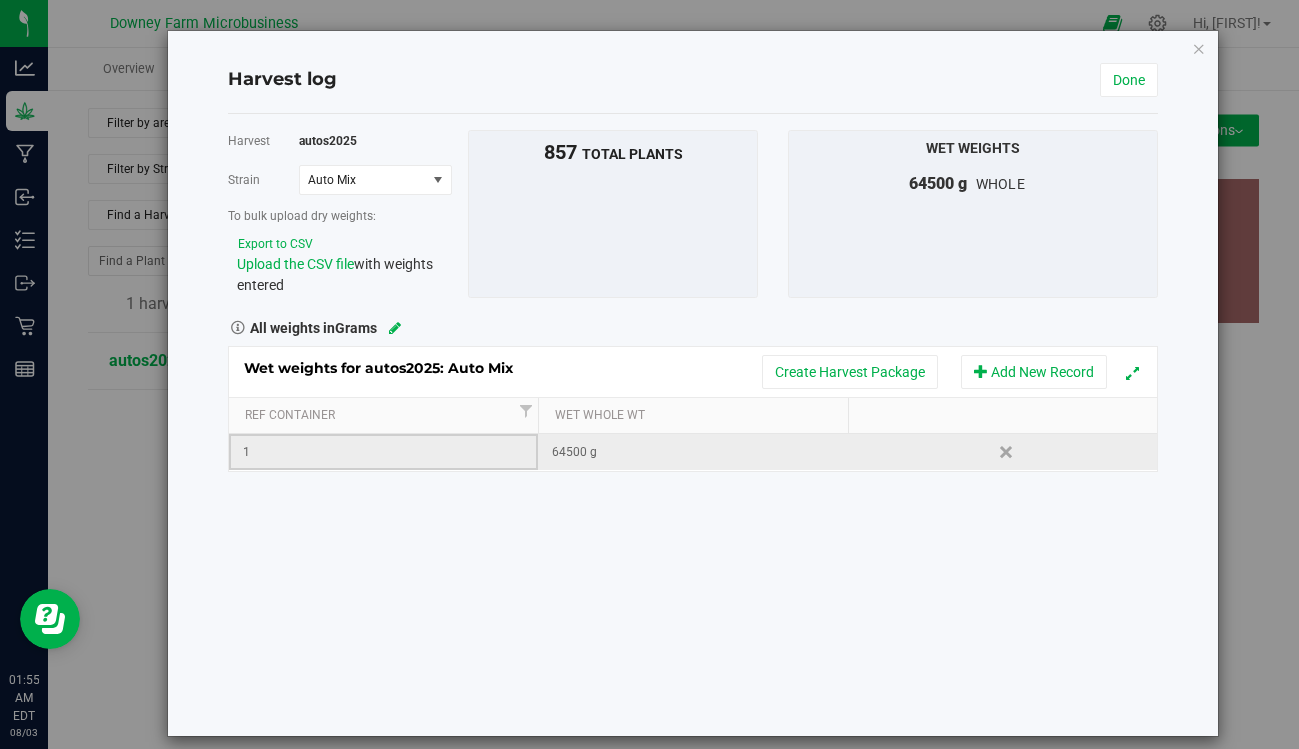 click on "1" at bounding box center (390, 452) 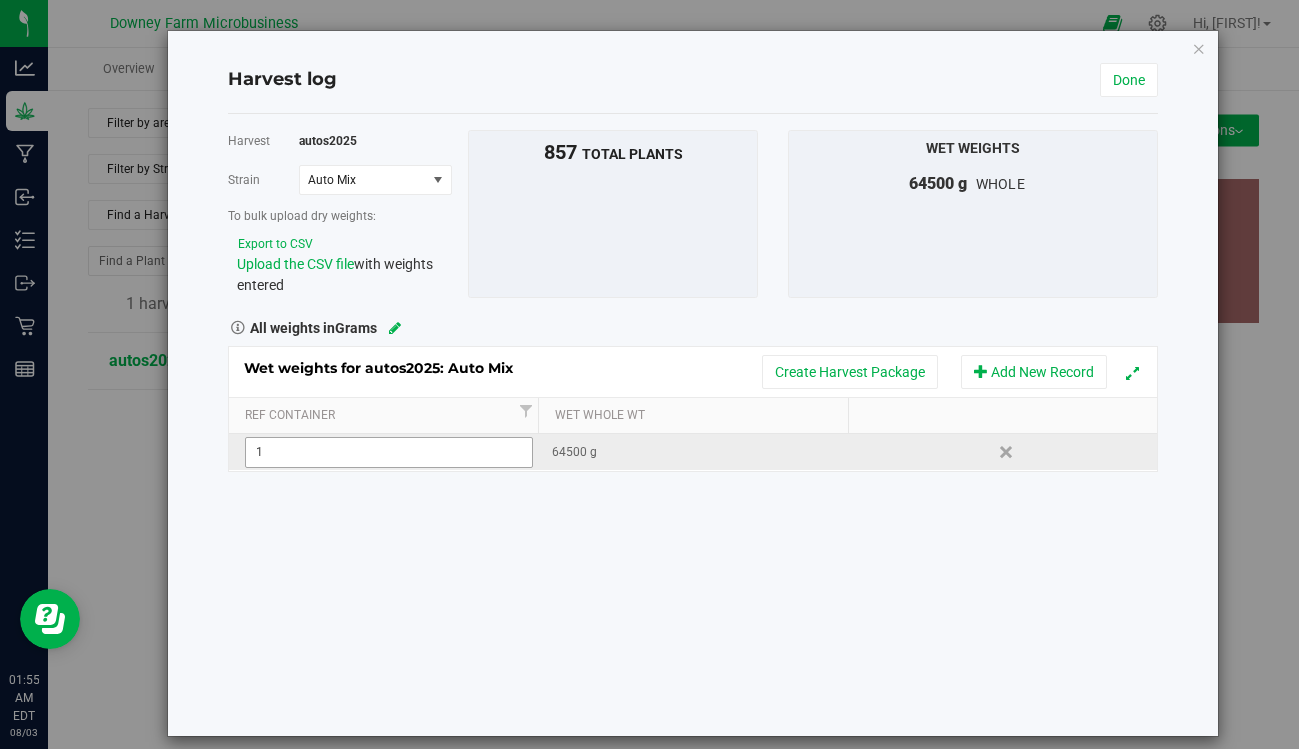 click on "1" at bounding box center [389, 452] 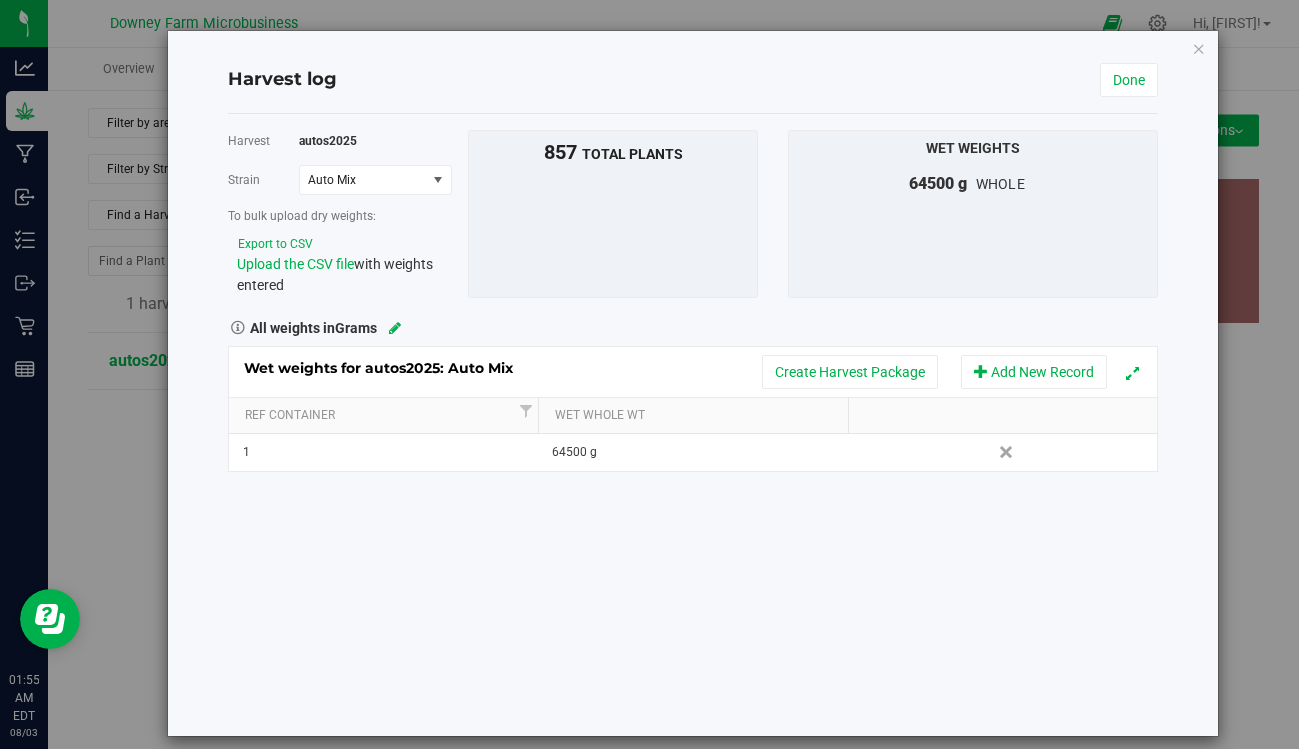 click at bounding box center [395, 328] 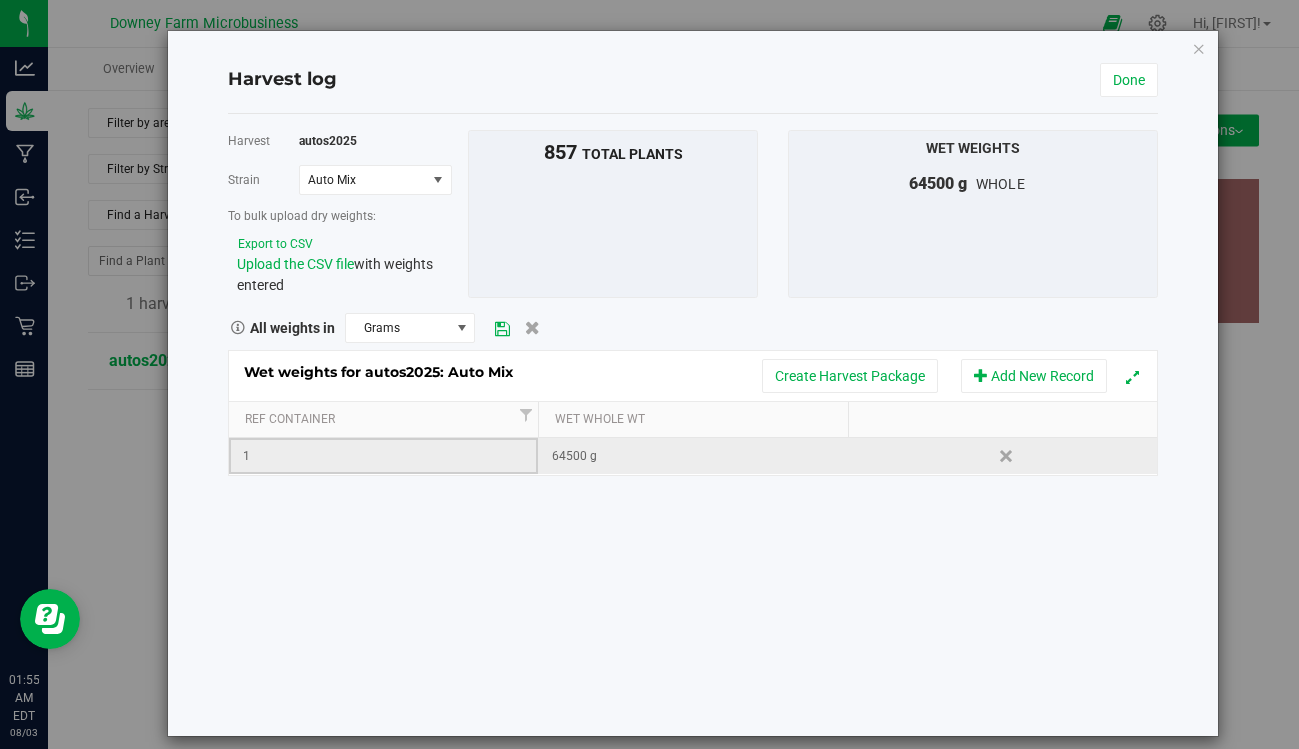 click on "1" at bounding box center [390, 456] 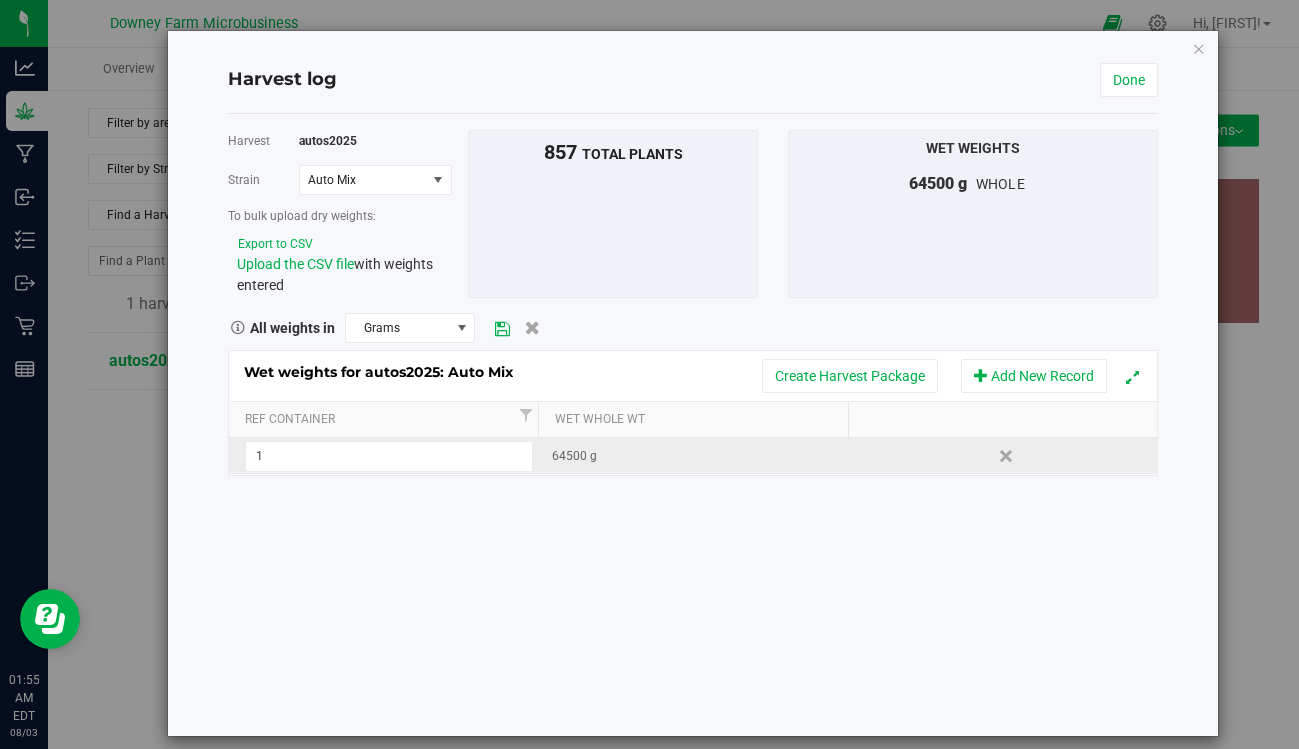 click on "64500 g" at bounding box center (699, 456) 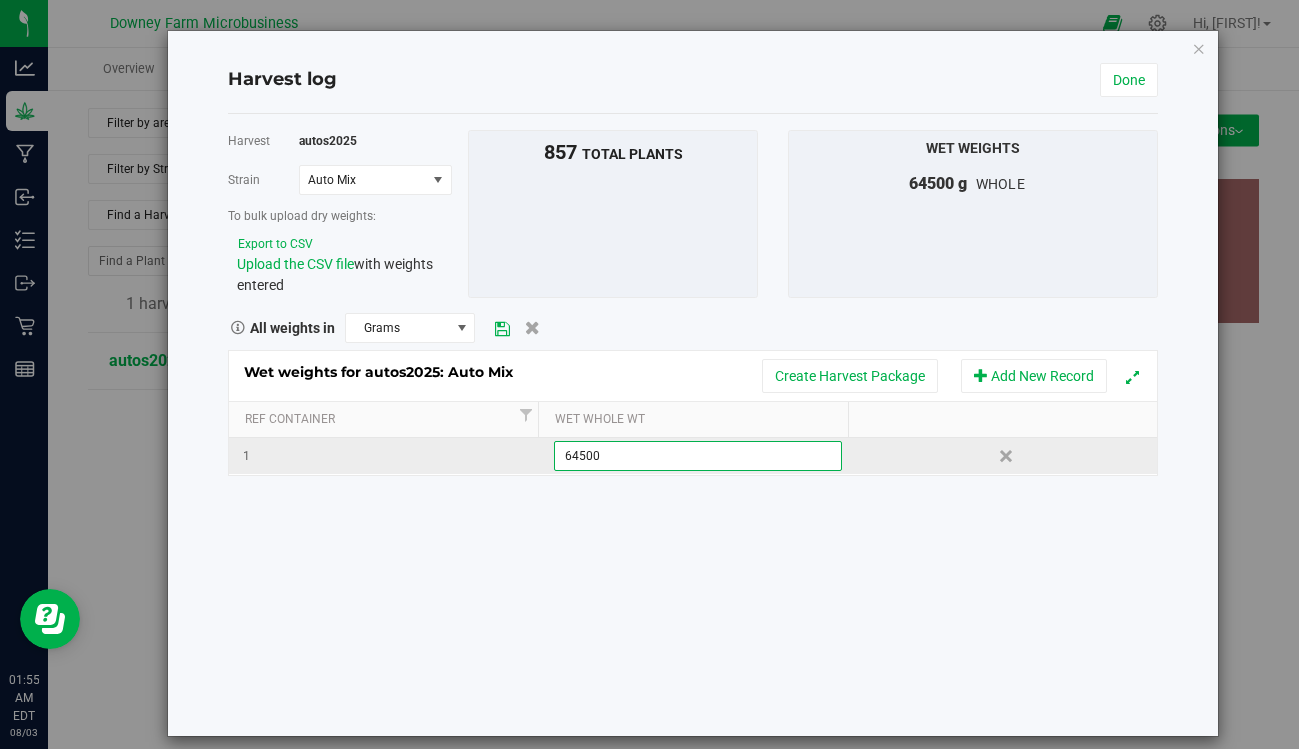 click on "Delete" at bounding box center (1002, 456) 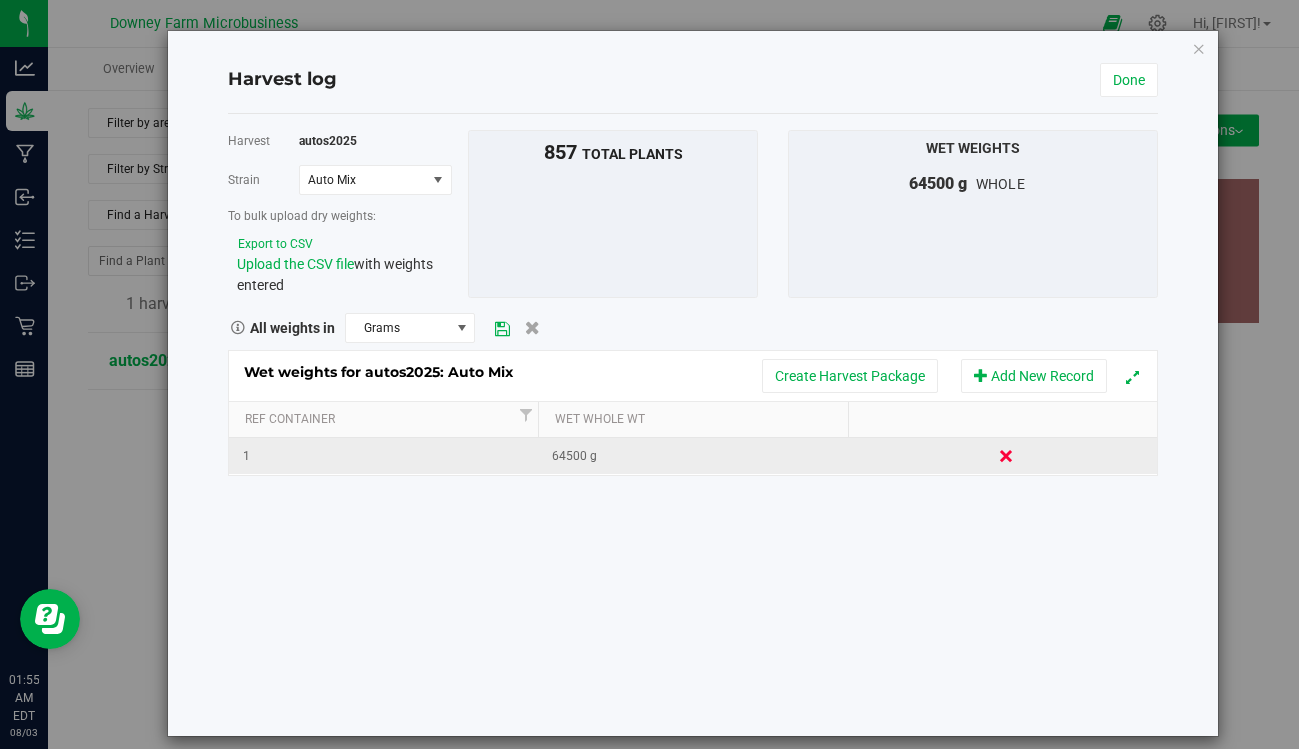 click on "Delete" at bounding box center [1008, 456] 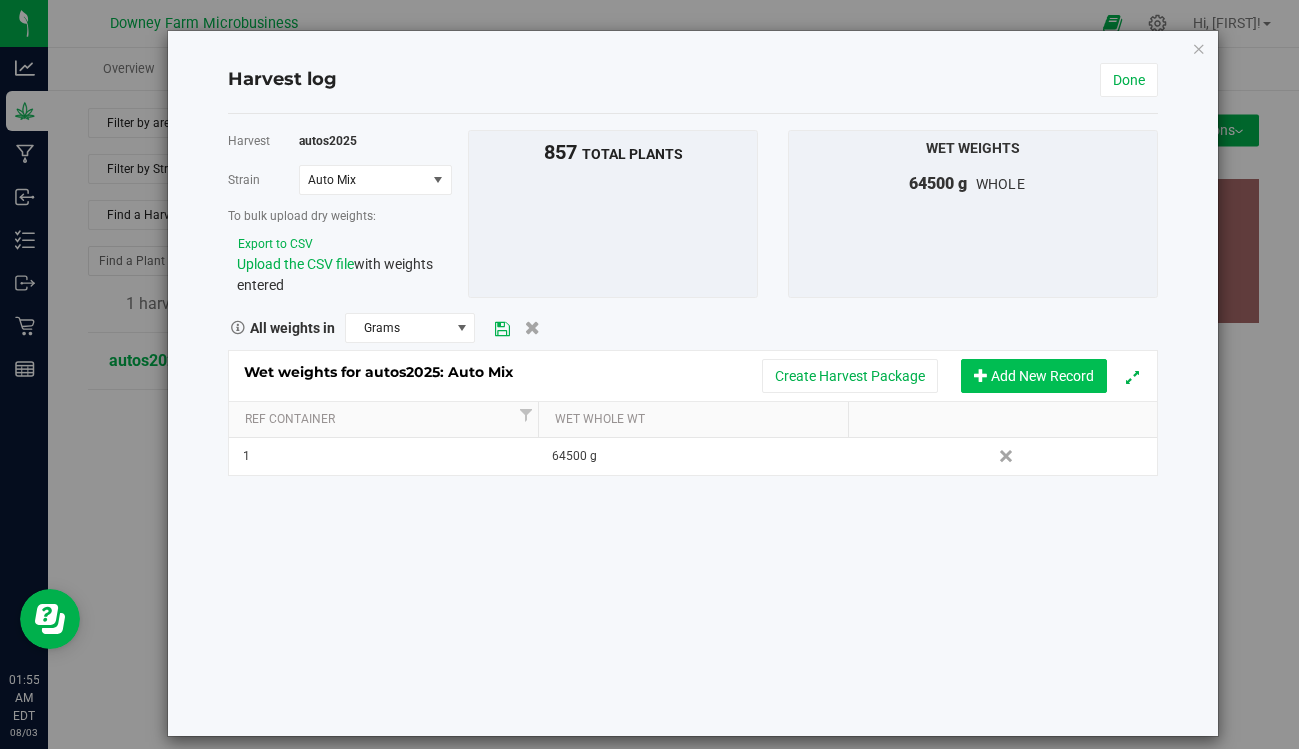 click on "Add New Record" at bounding box center [1034, 376] 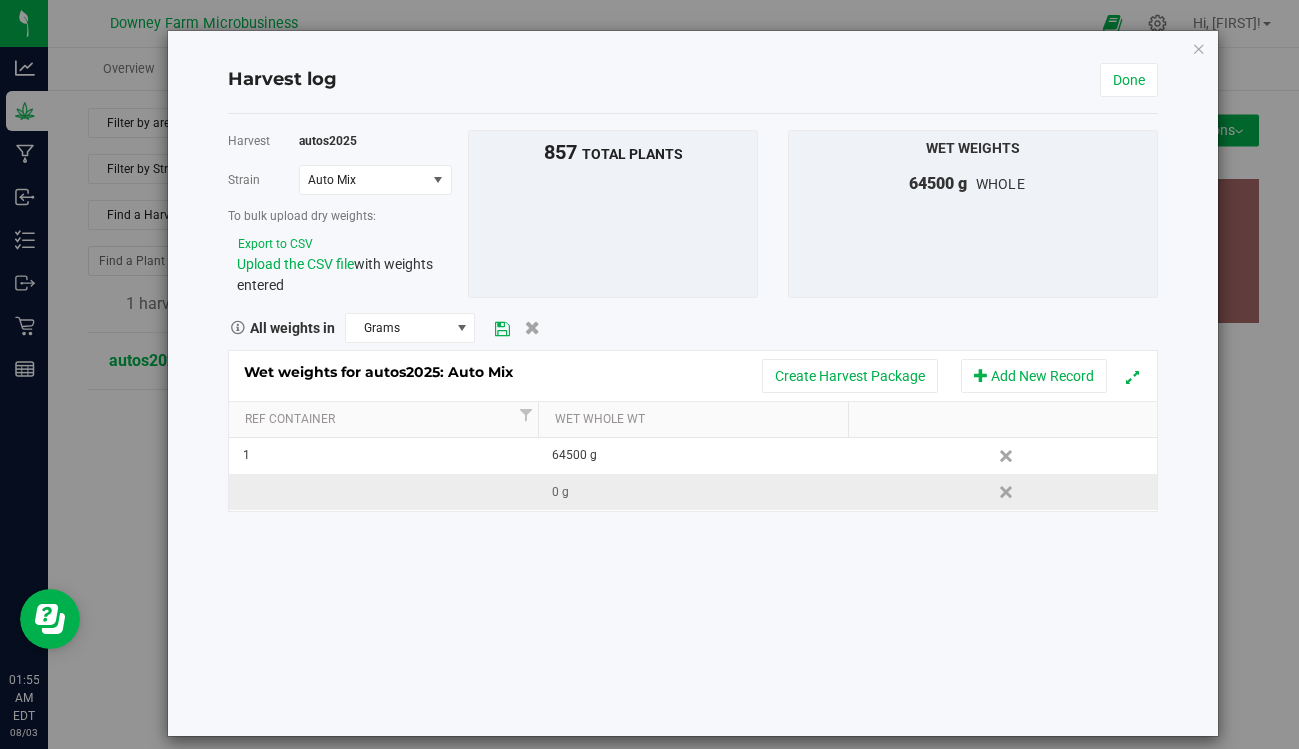 click at bounding box center [383, 492] 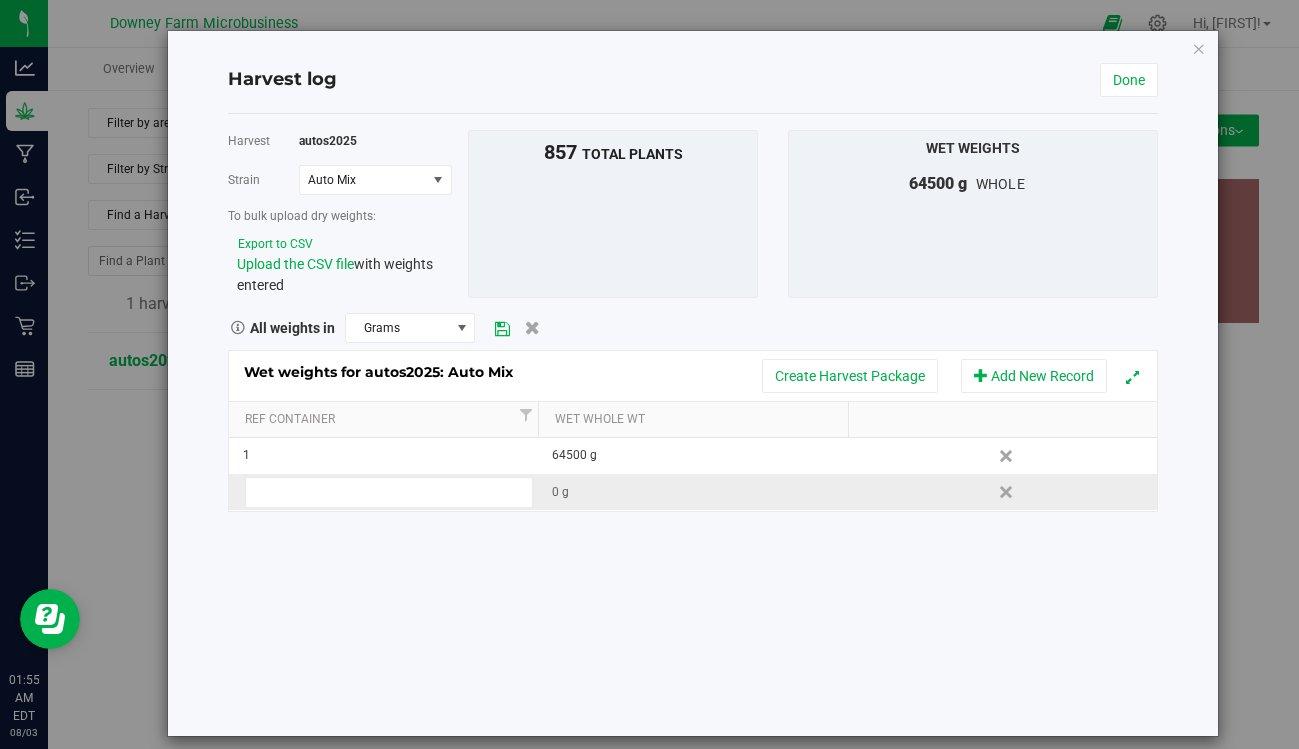 type on "2" 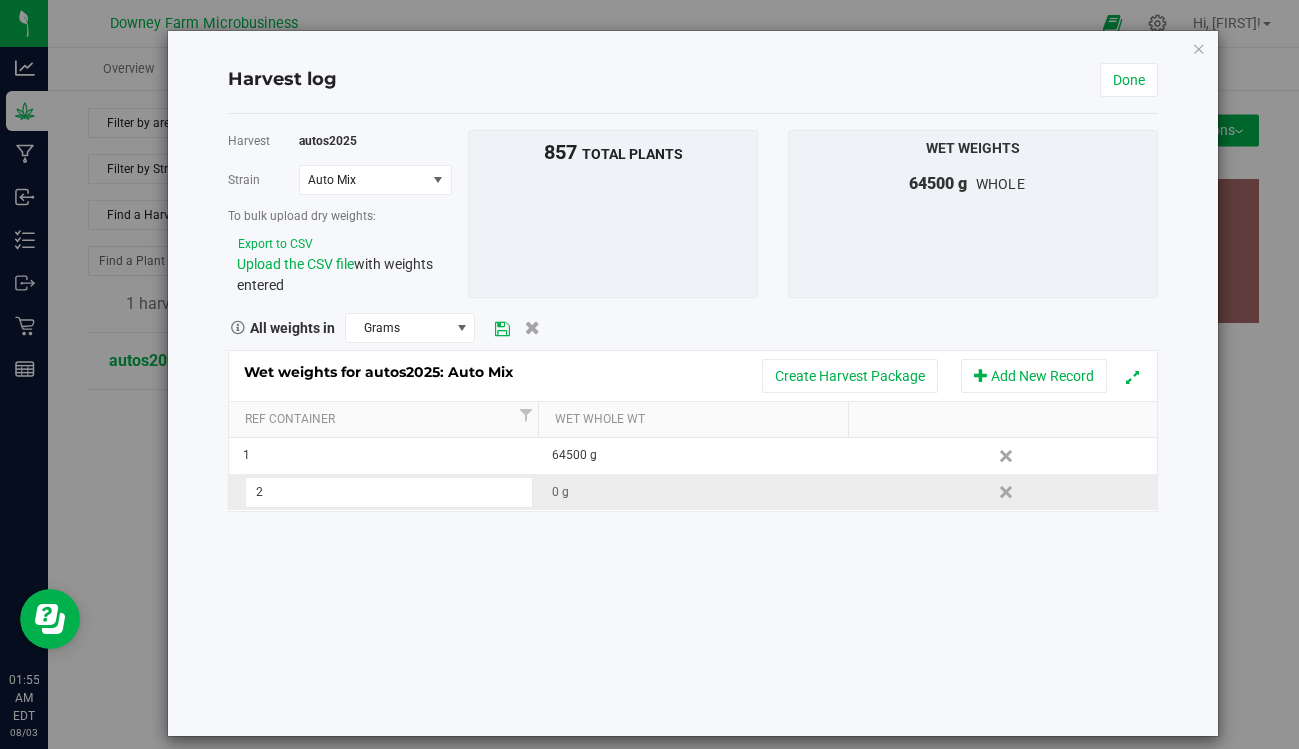 click on "0 g" at bounding box center (699, 492) 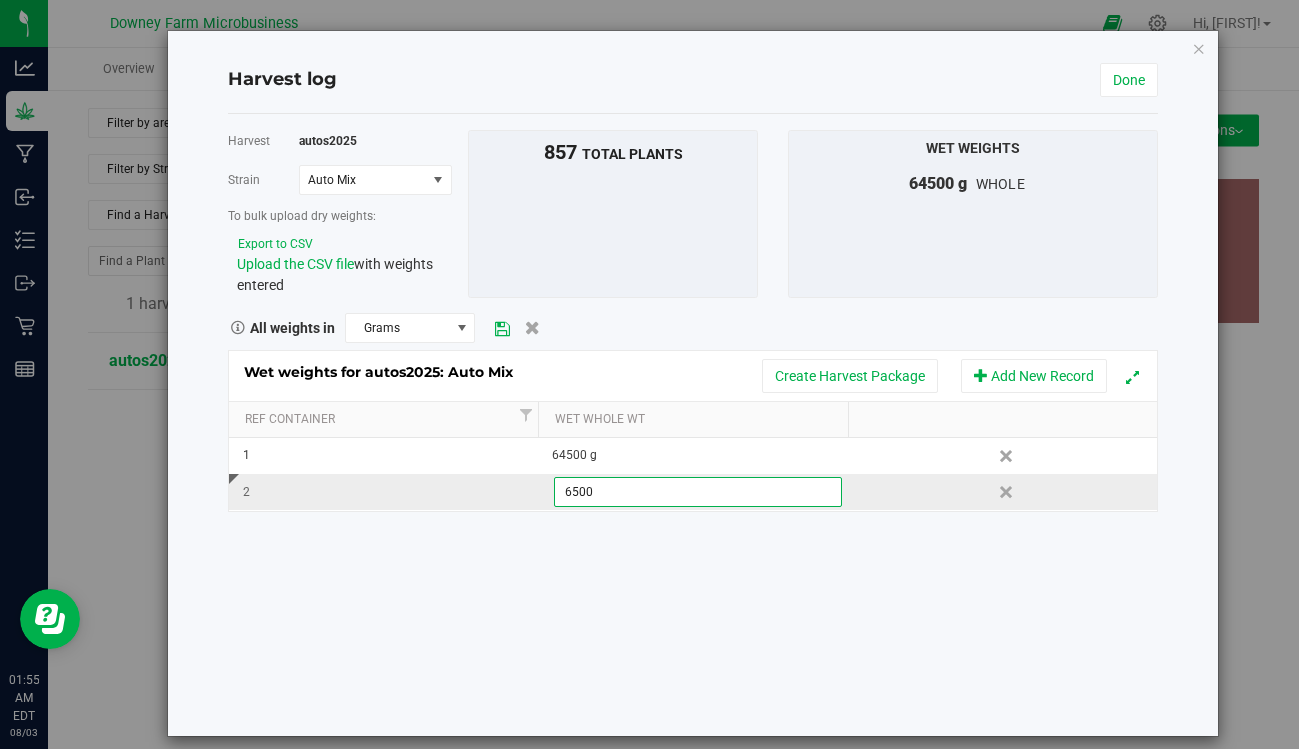 type on "65000" 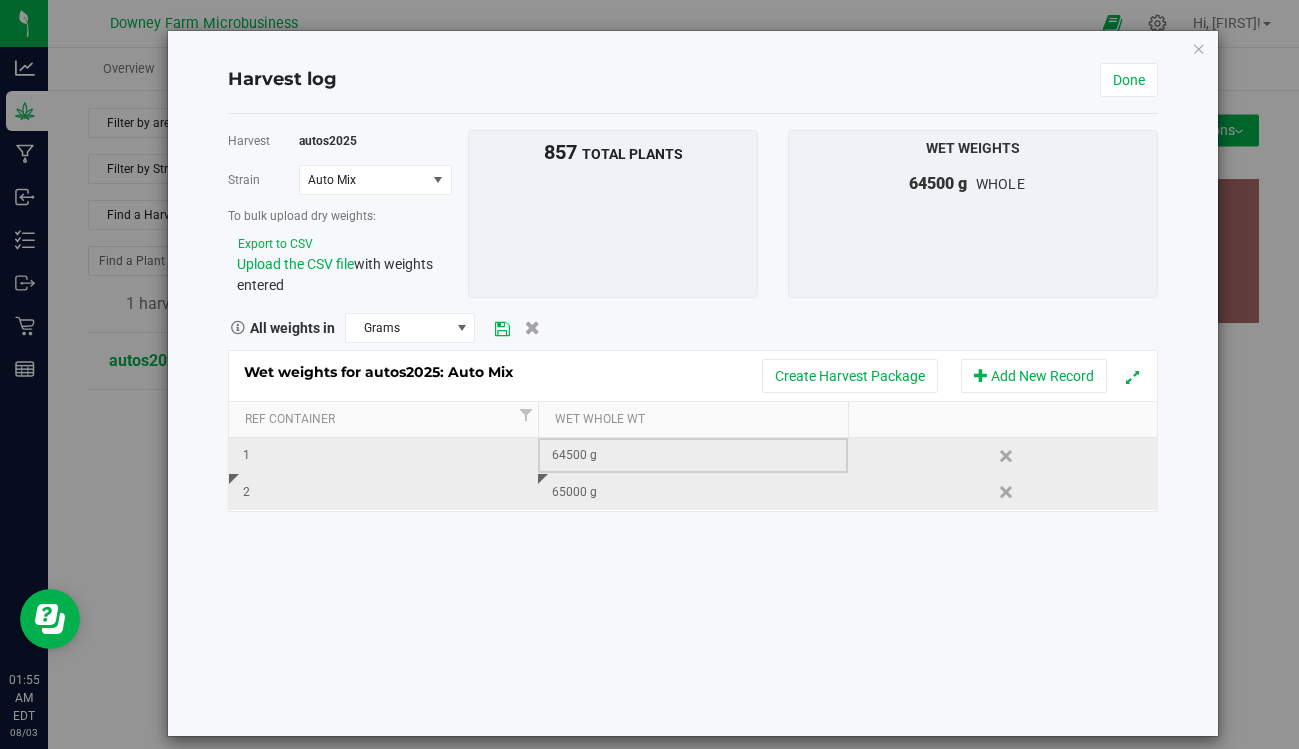 click on "64500 g" at bounding box center (699, 455) 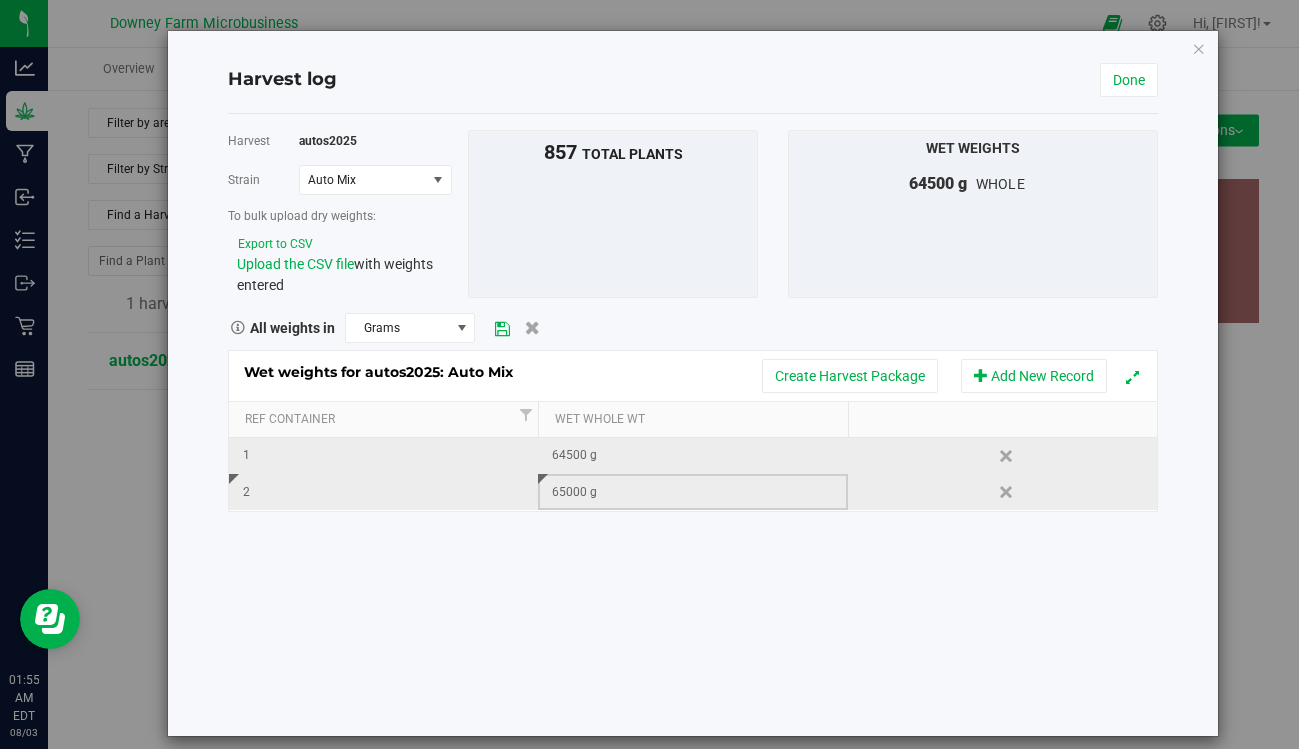 click on "65000 g" at bounding box center [699, 492] 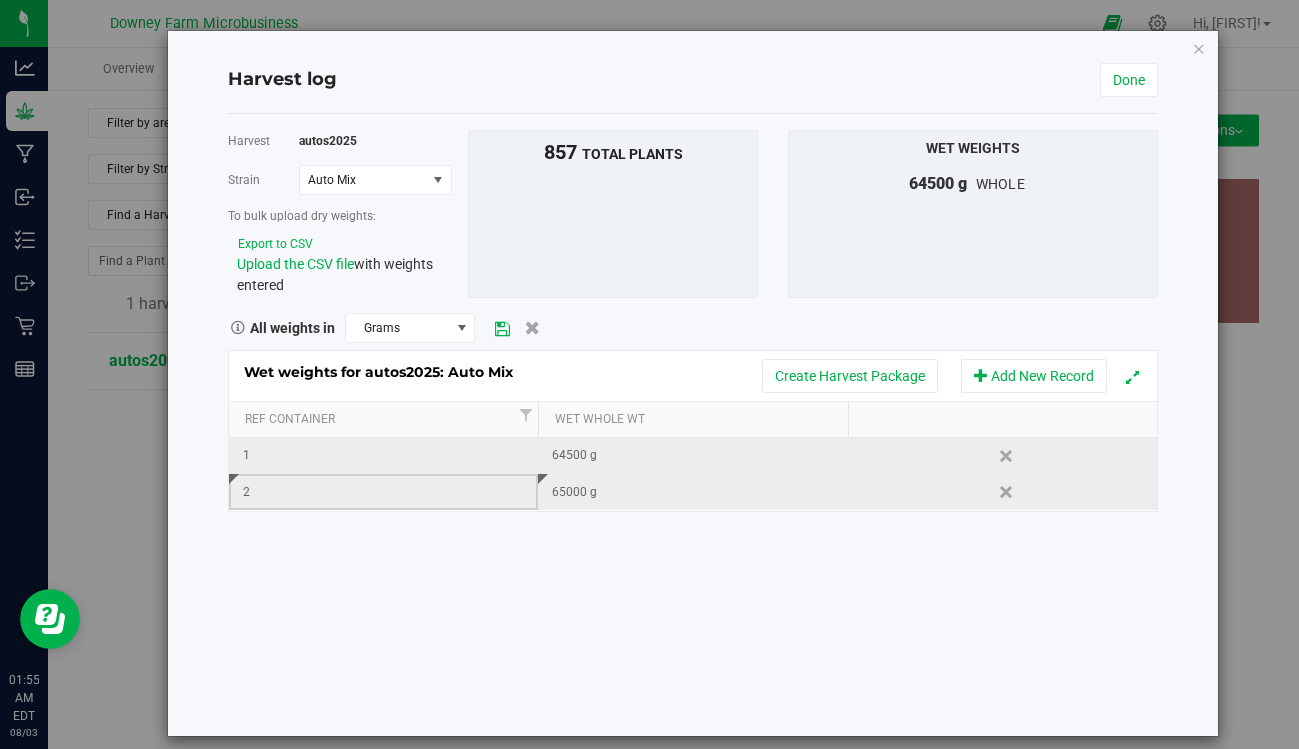 click on "2" at bounding box center [383, 492] 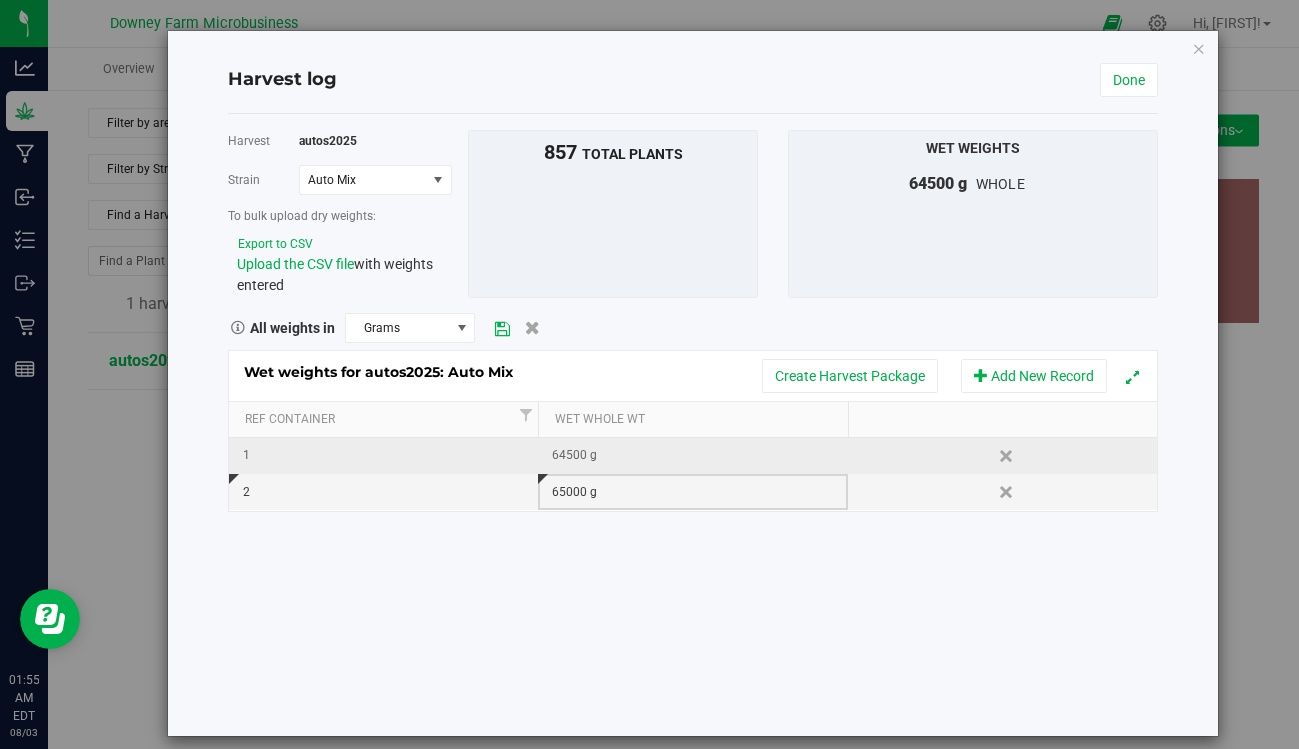 click on "65000 g" at bounding box center [699, 492] 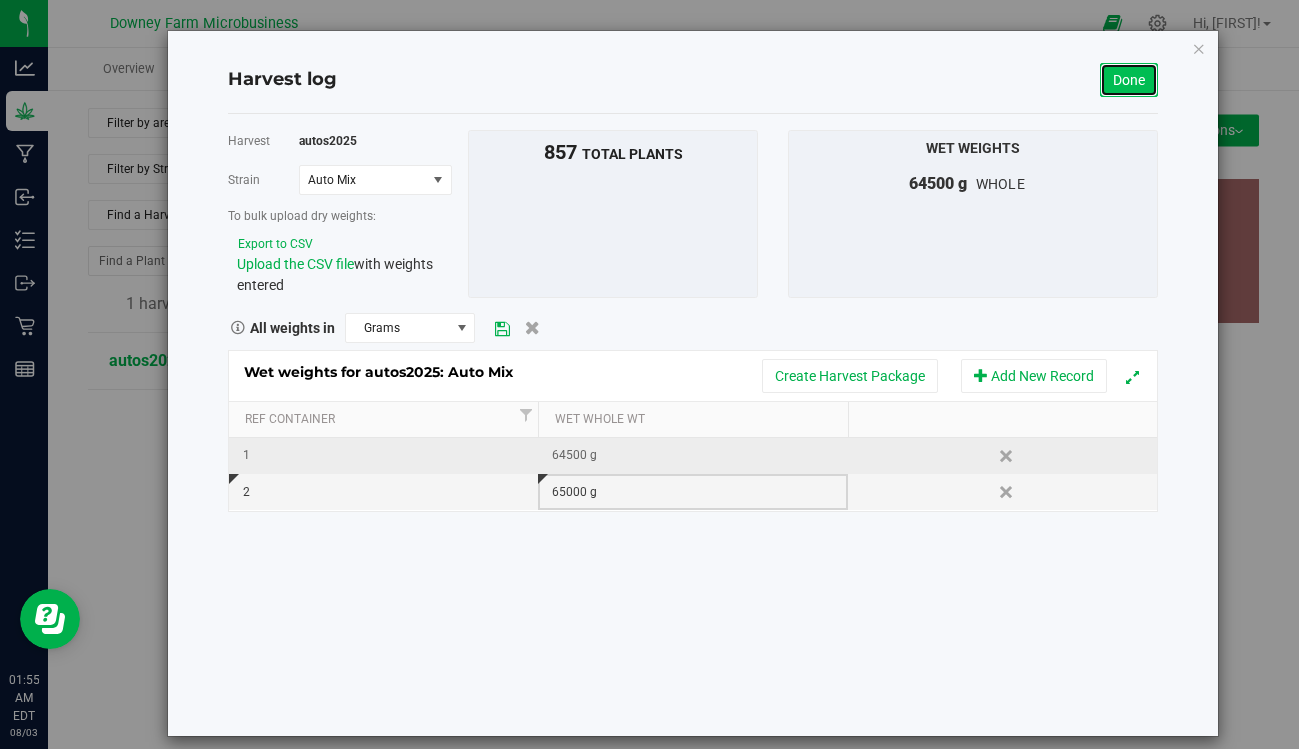 click on "Done" at bounding box center [1129, 80] 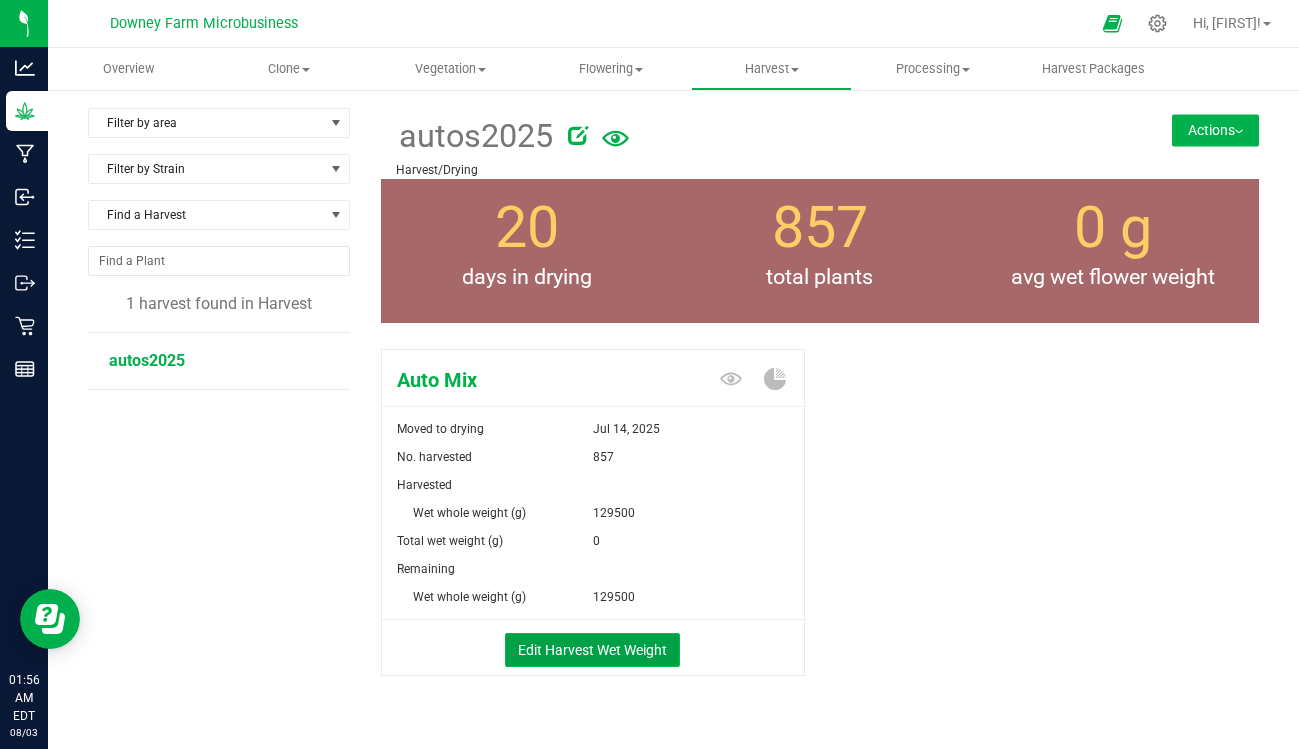 click on "Edit Harvest Wet Weight" at bounding box center (592, 650) 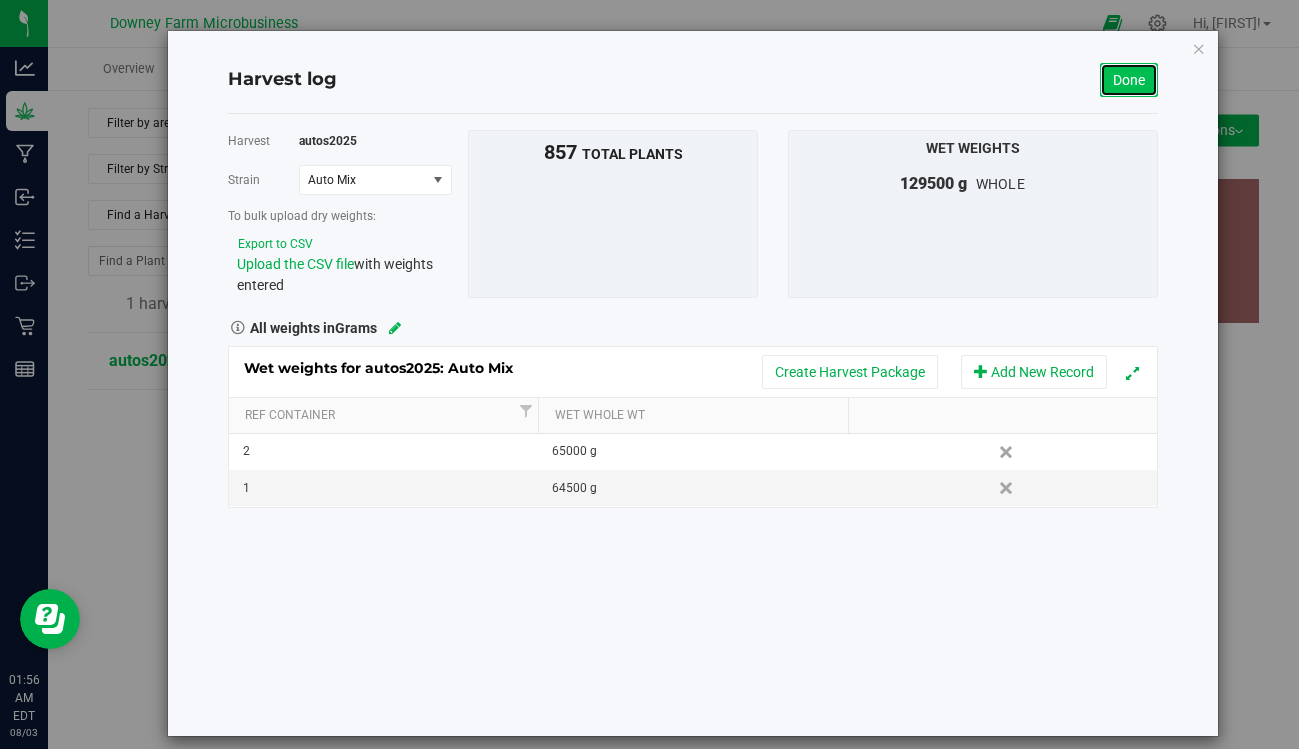 click on "Done" at bounding box center [1129, 80] 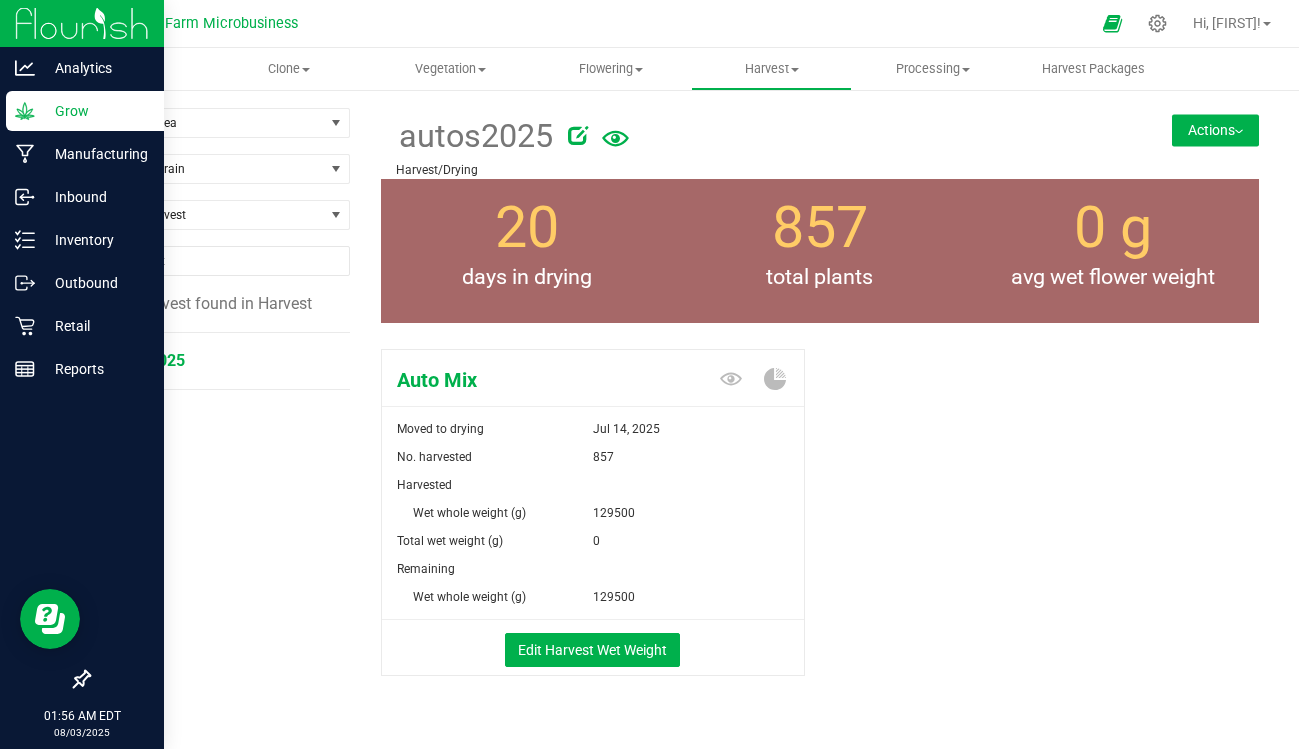 click at bounding box center [82, 23] 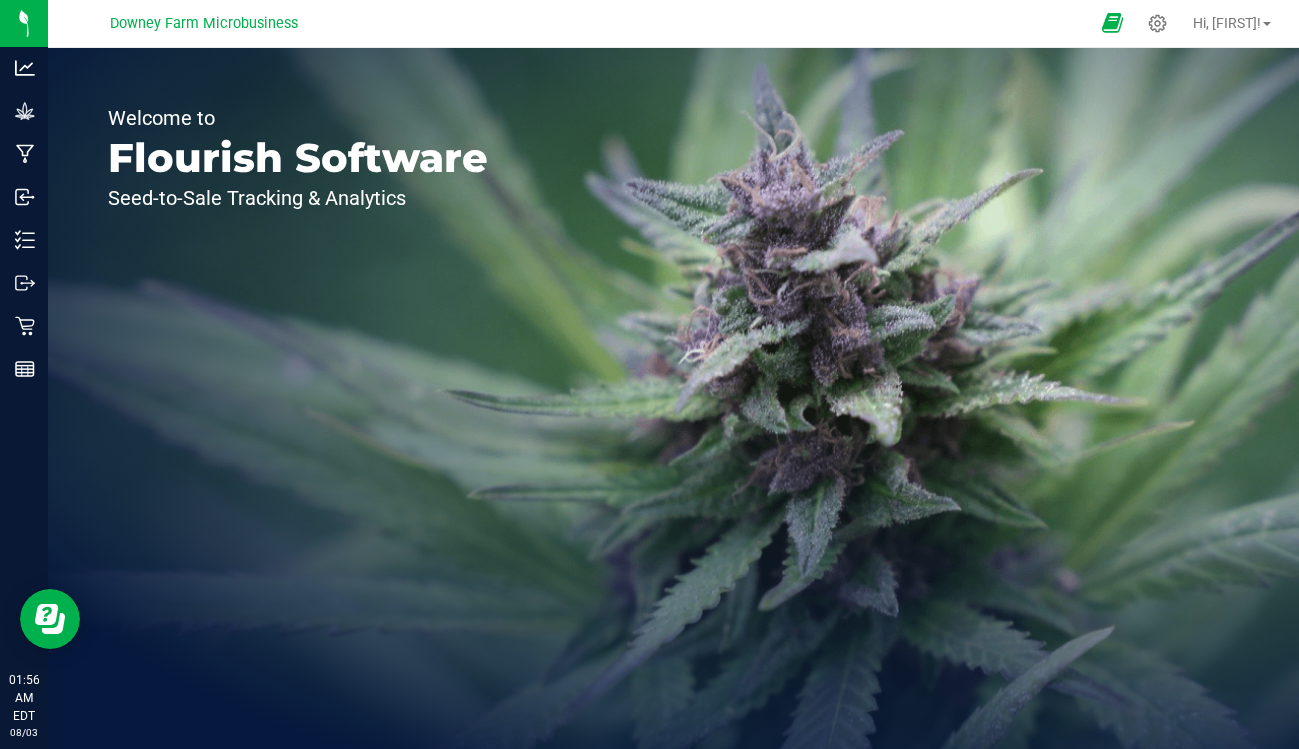 click on "Downey Farm Microbusiness   Hi, Miguel!" at bounding box center [673, 24] 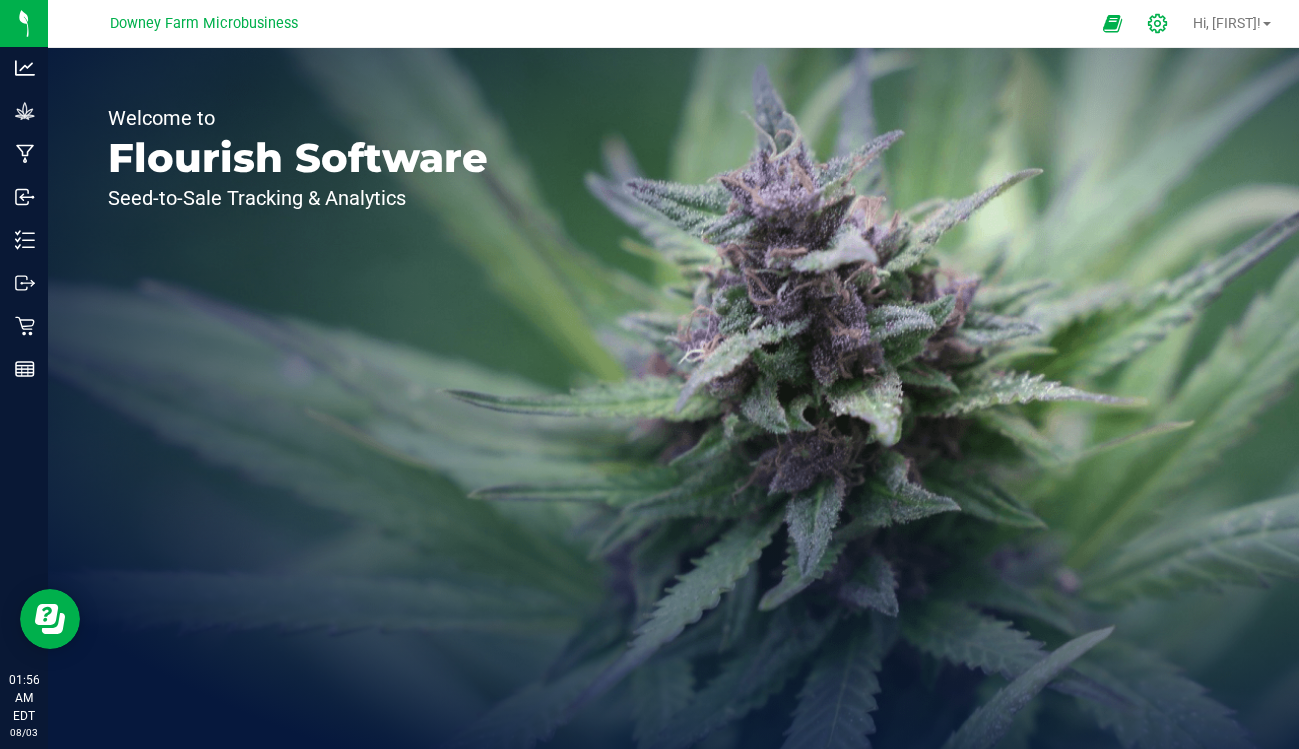 click at bounding box center [1158, 23] 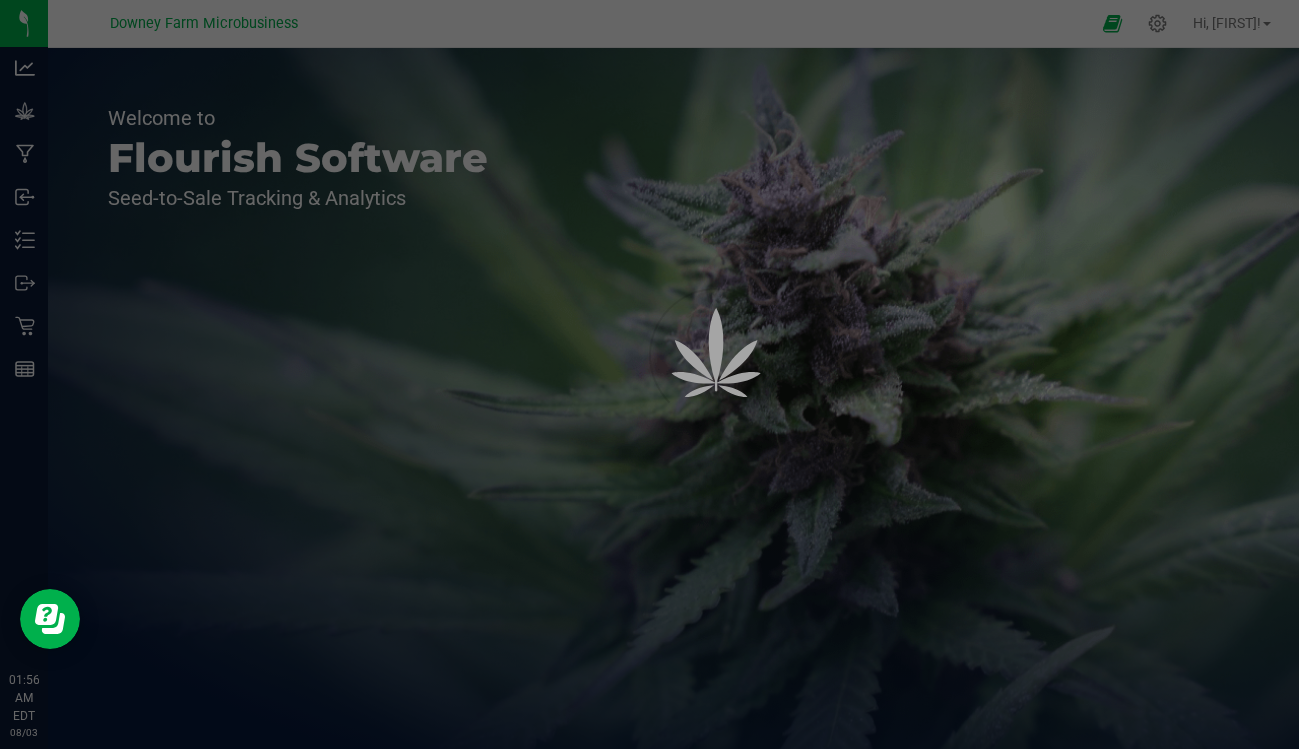 click at bounding box center [689, 400] 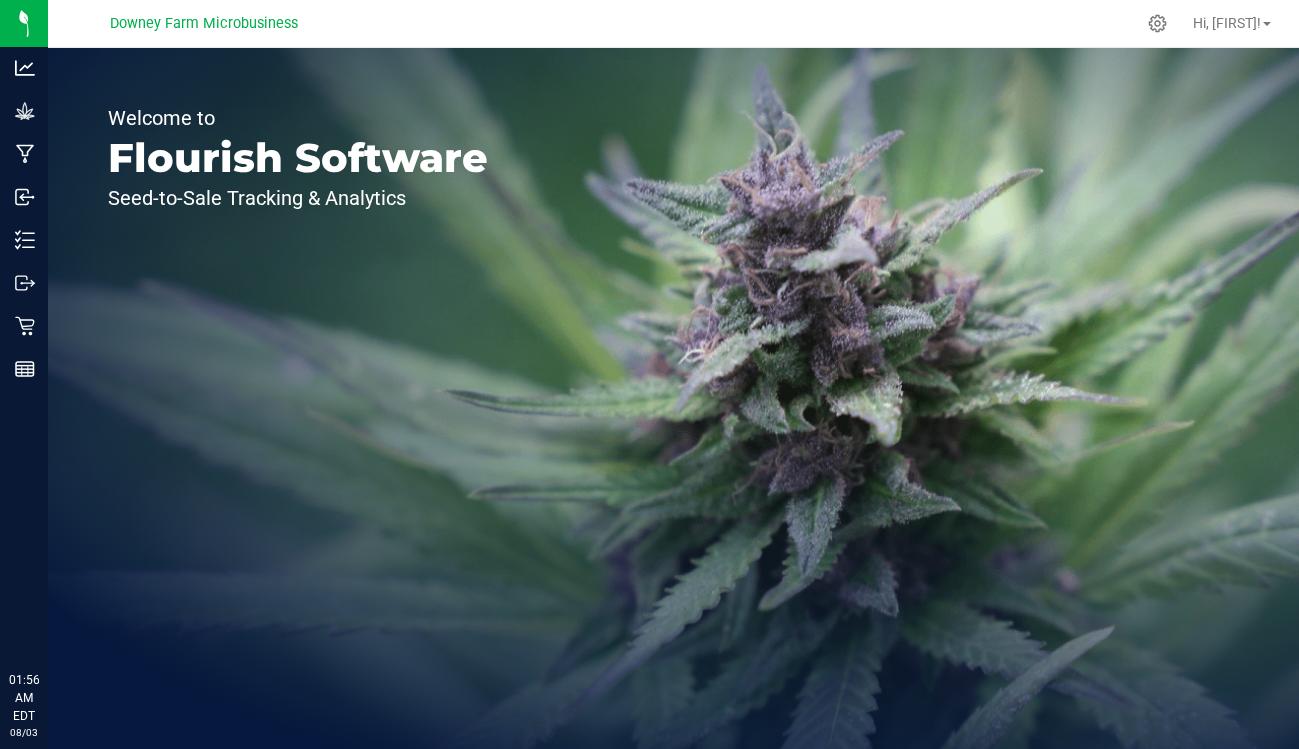 scroll, scrollTop: 0, scrollLeft: 0, axis: both 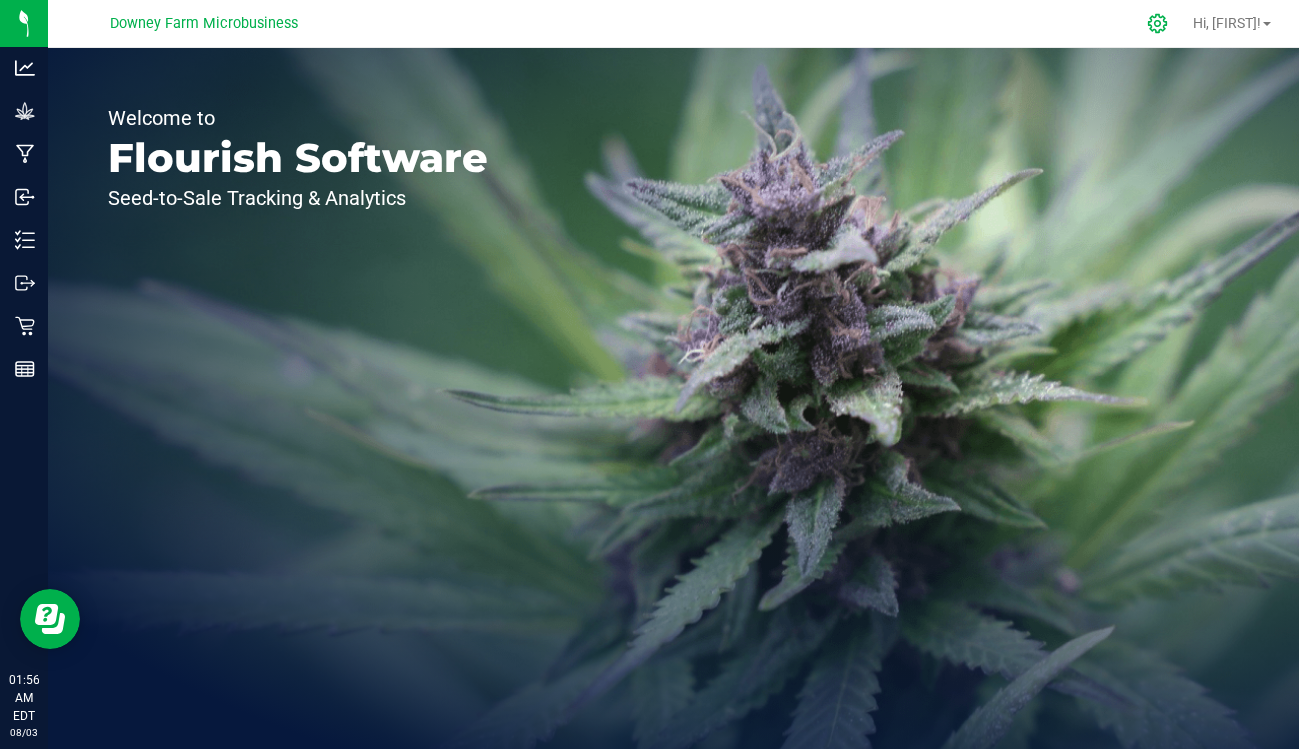 click 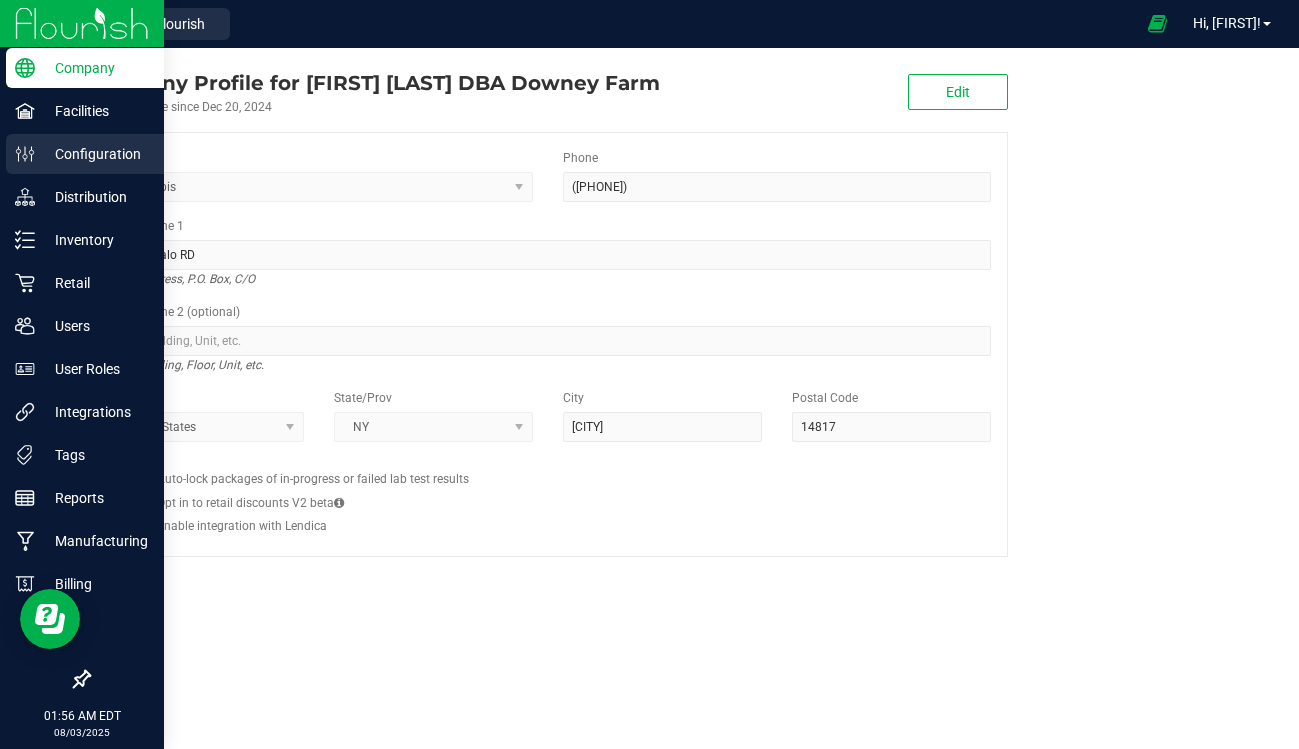 click 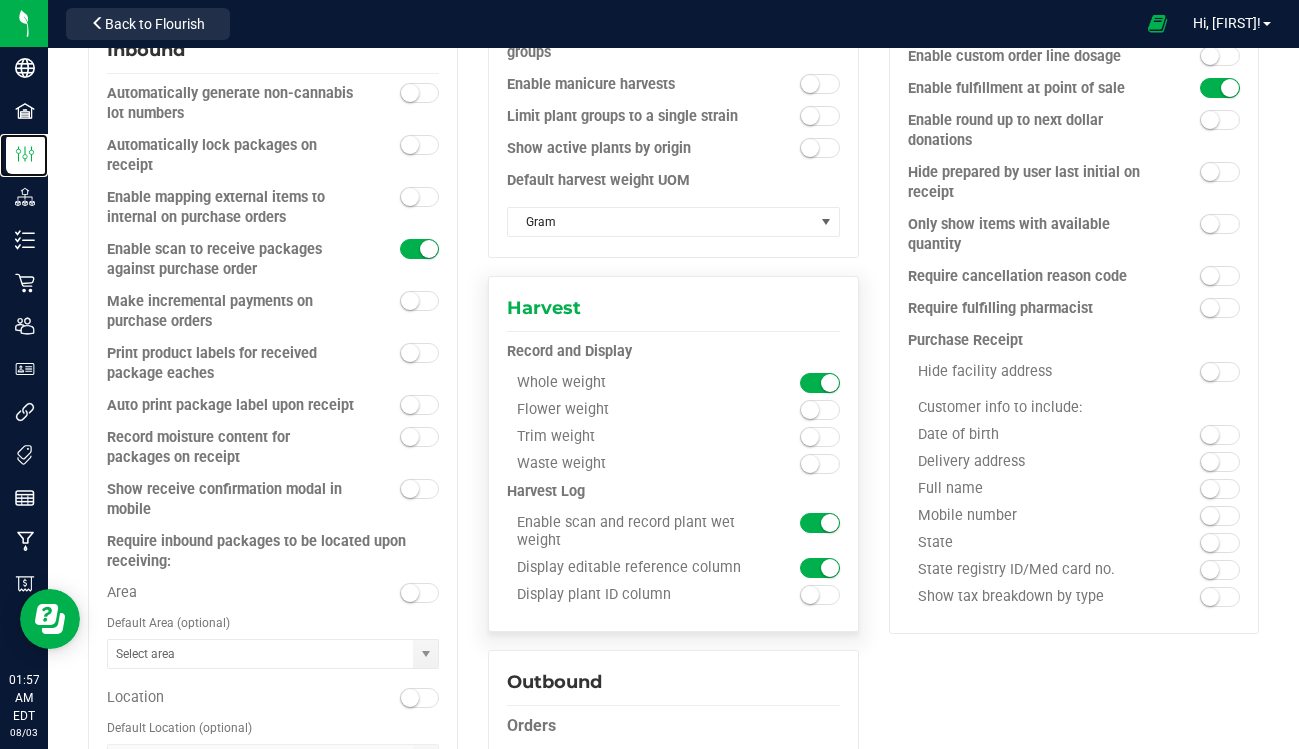 scroll, scrollTop: 917, scrollLeft: 0, axis: vertical 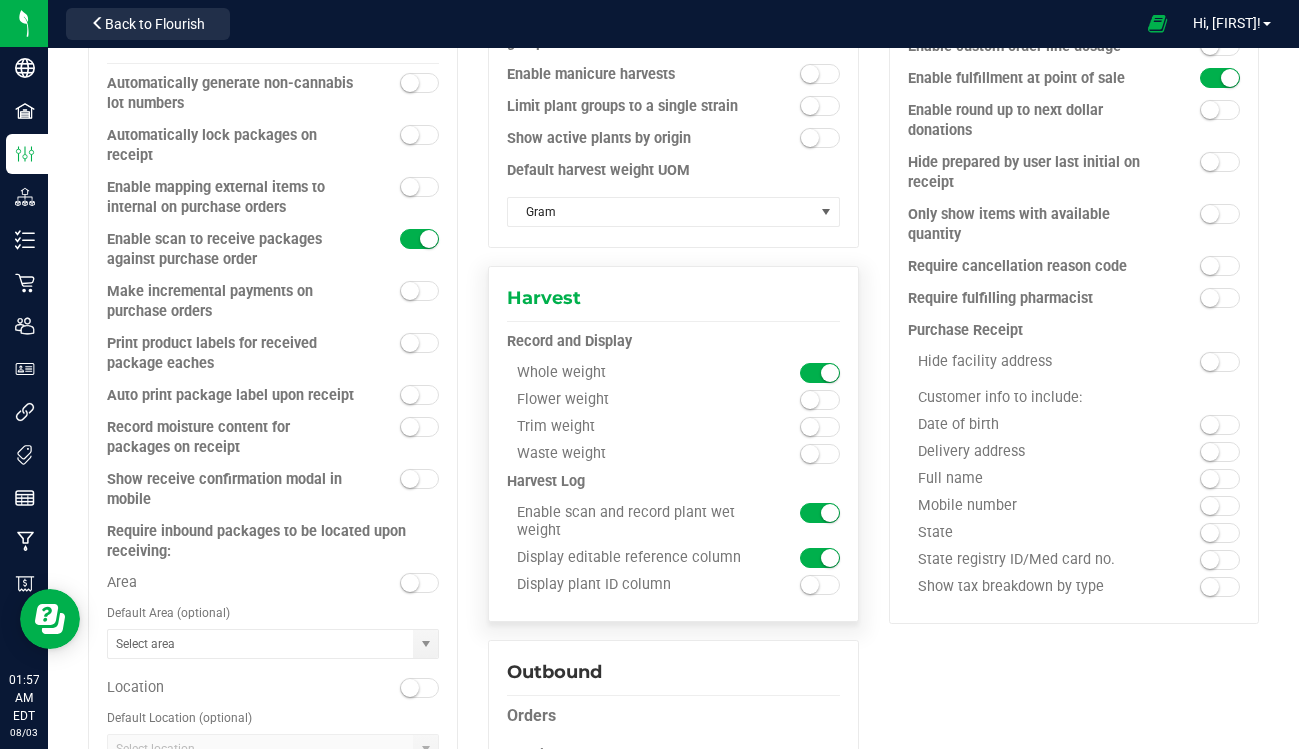 click at bounding box center (810, 400) 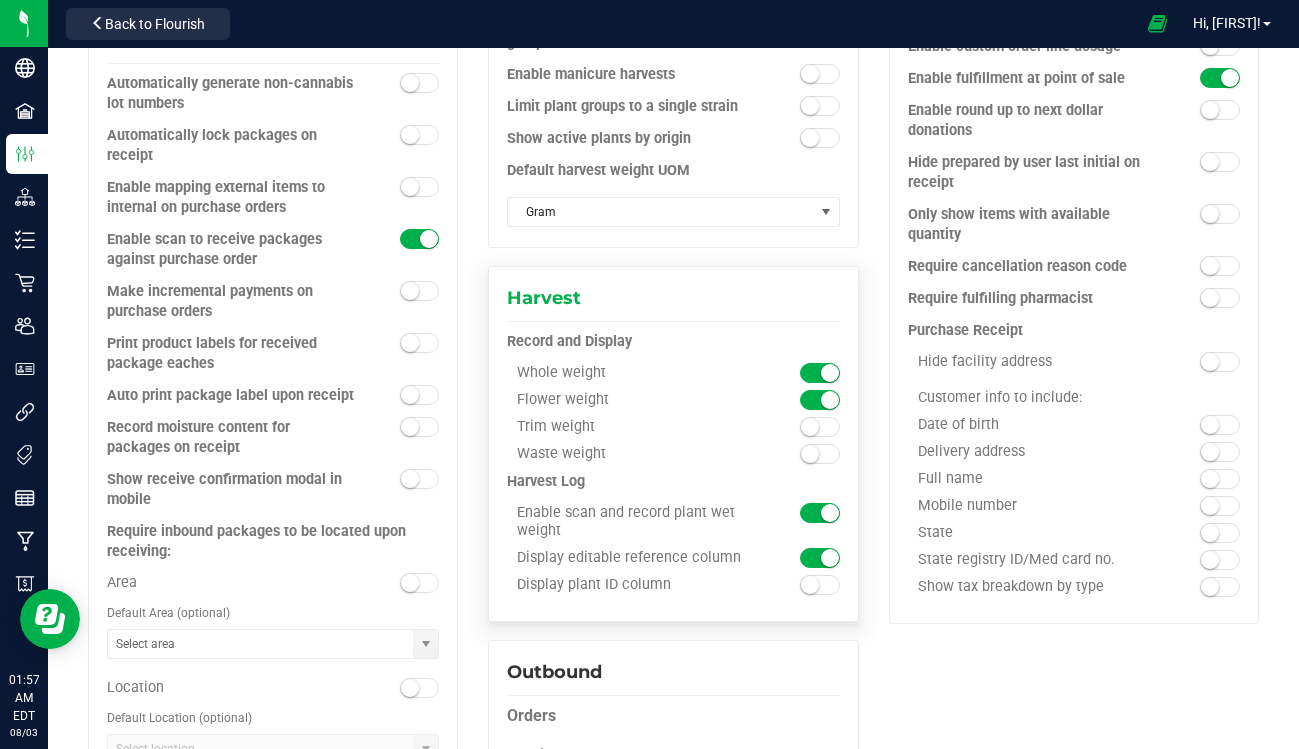 click at bounding box center (820, 373) 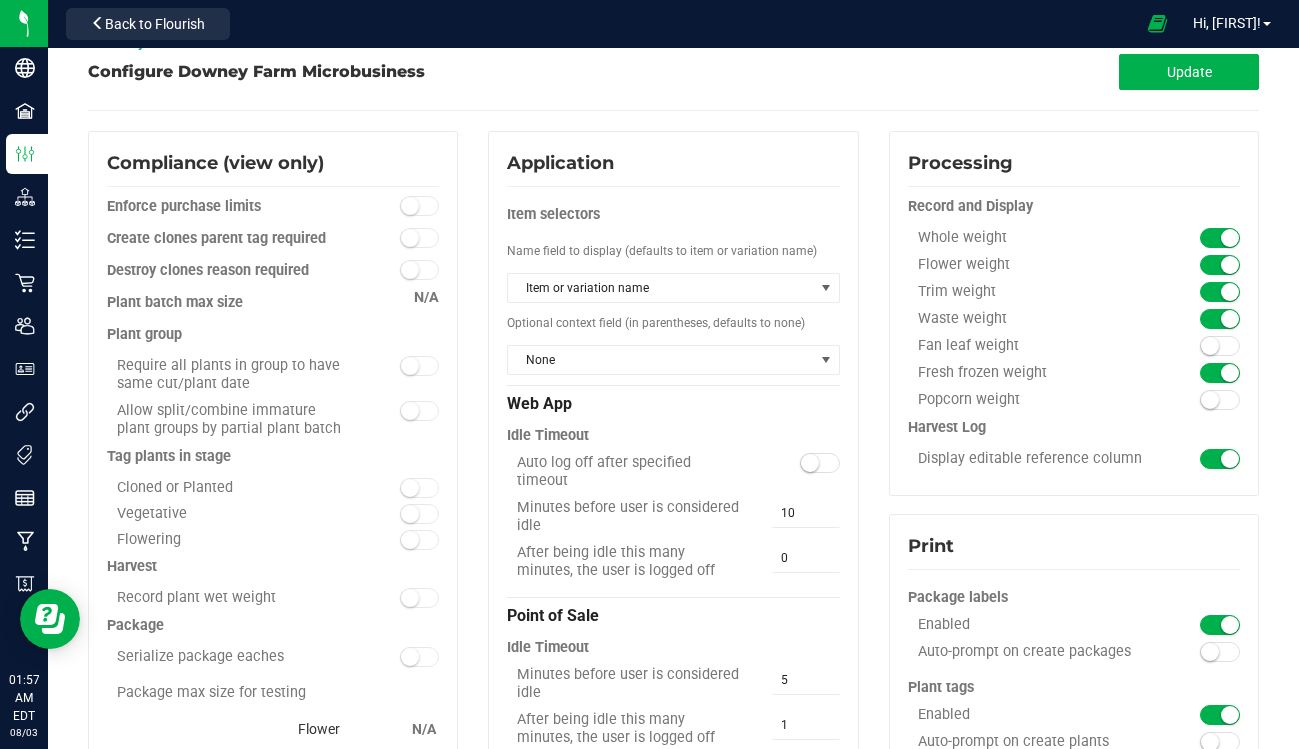 scroll, scrollTop: 0, scrollLeft: 0, axis: both 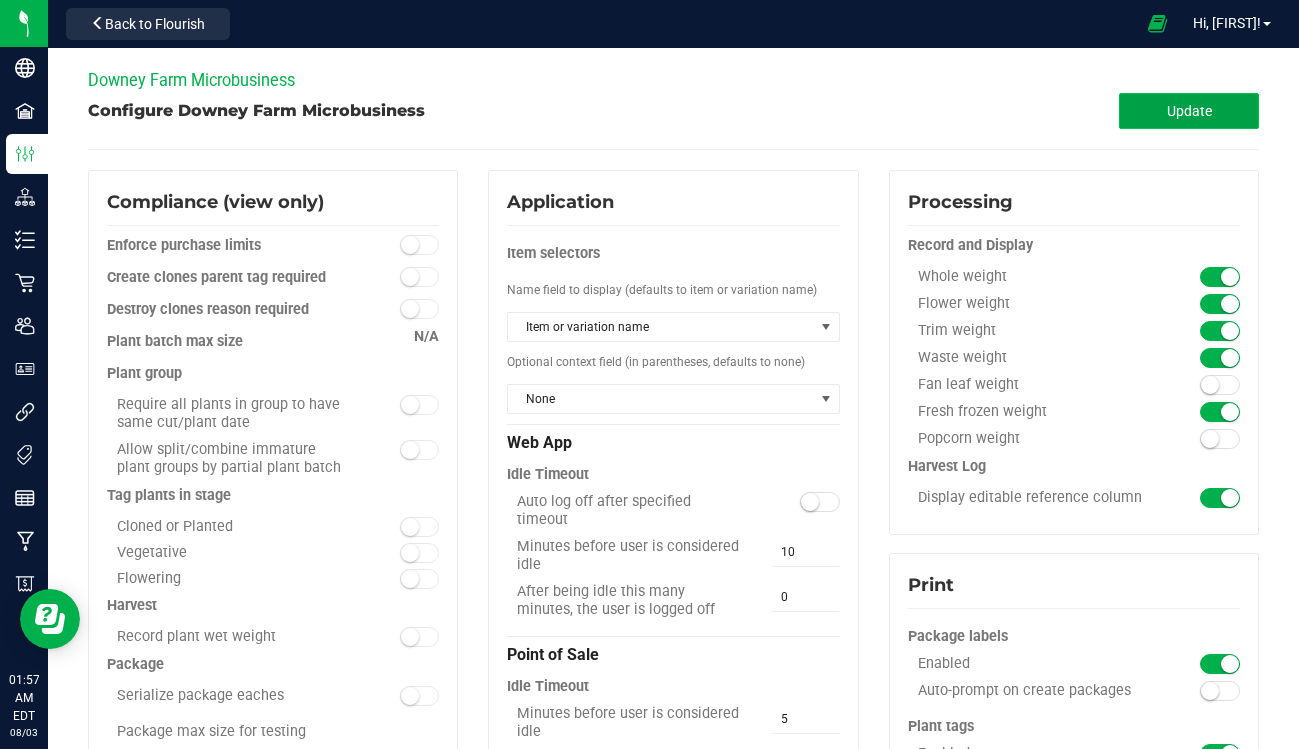 click on "Update" at bounding box center [1189, 111] 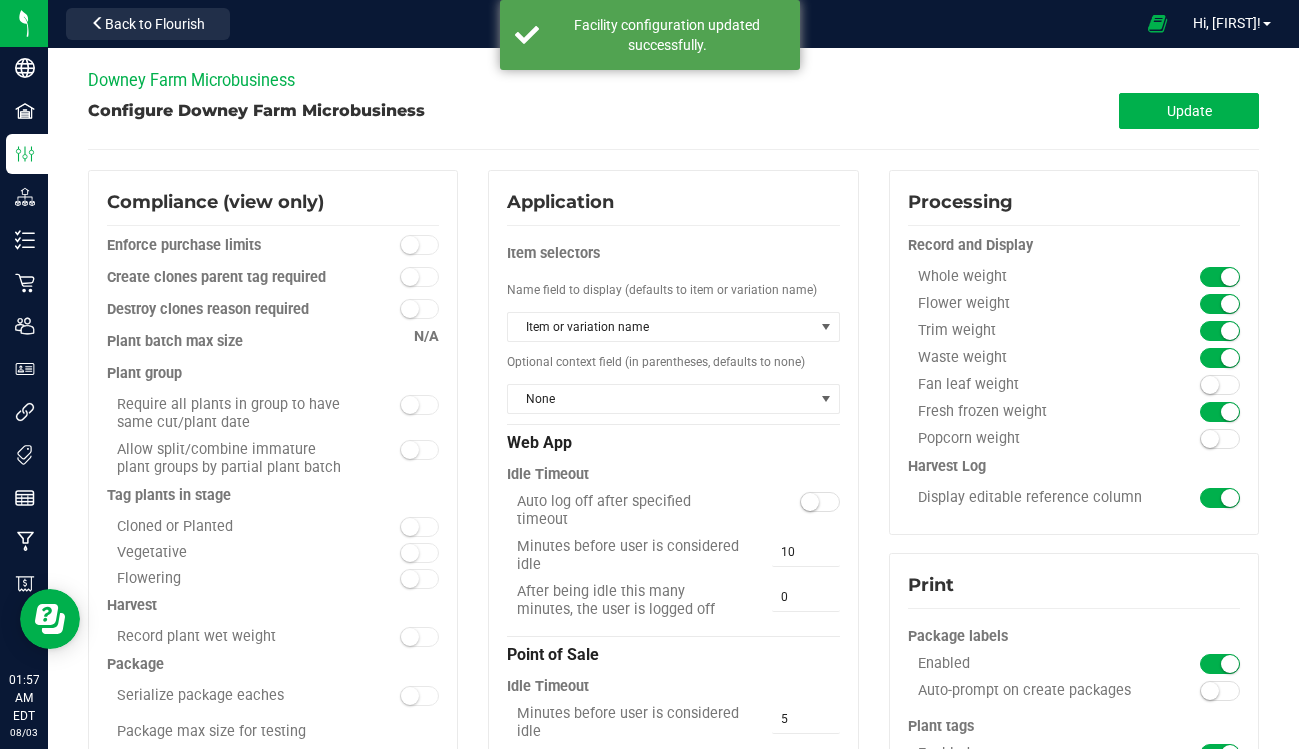 click on "Downey Farm Microbusiness" at bounding box center [191, 80] 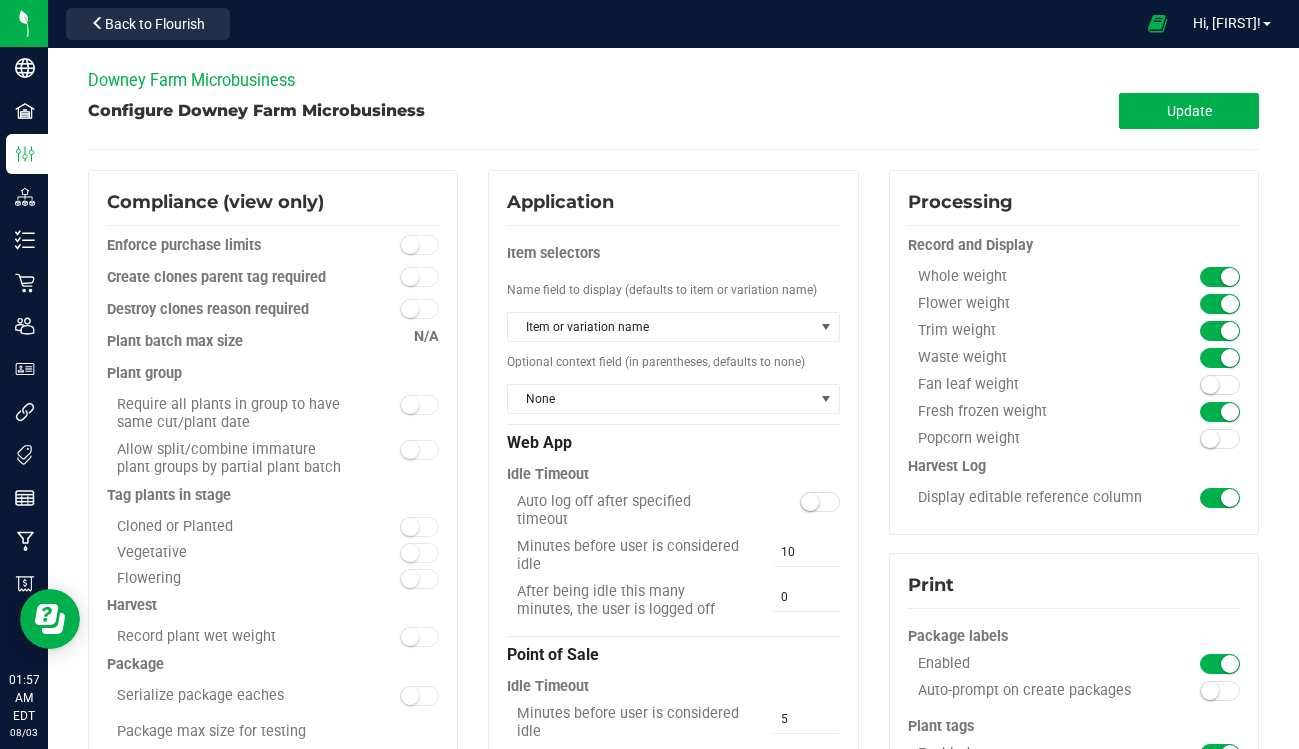 click on "Downey Farm Microbusiness" at bounding box center [191, 80] 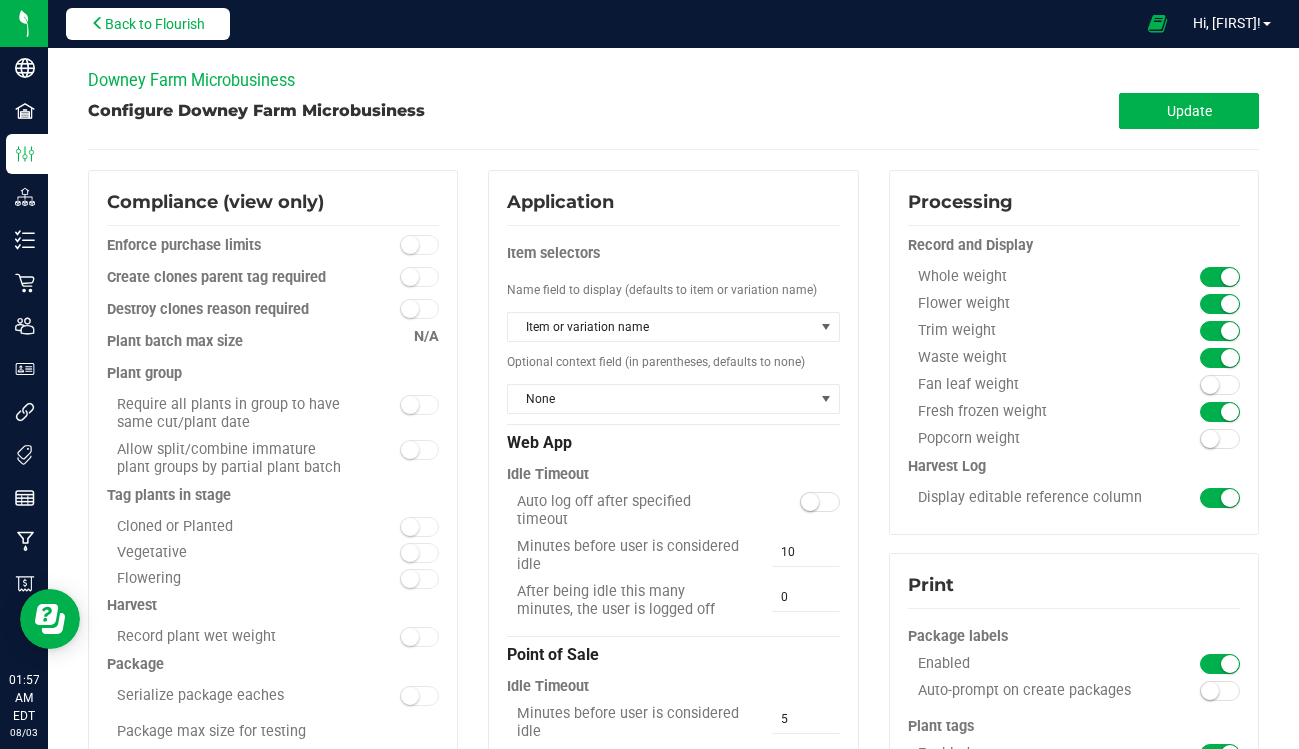 click on "Back to Flourish" at bounding box center (155, 24) 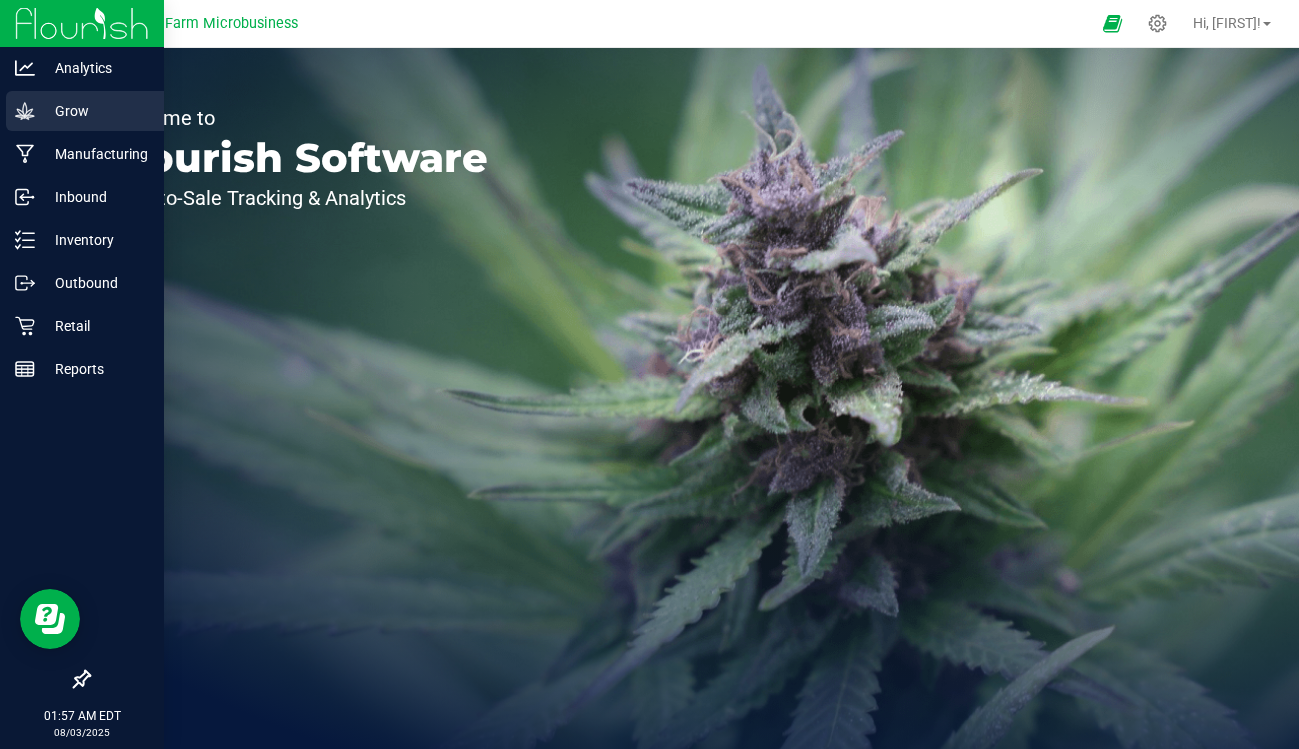 click 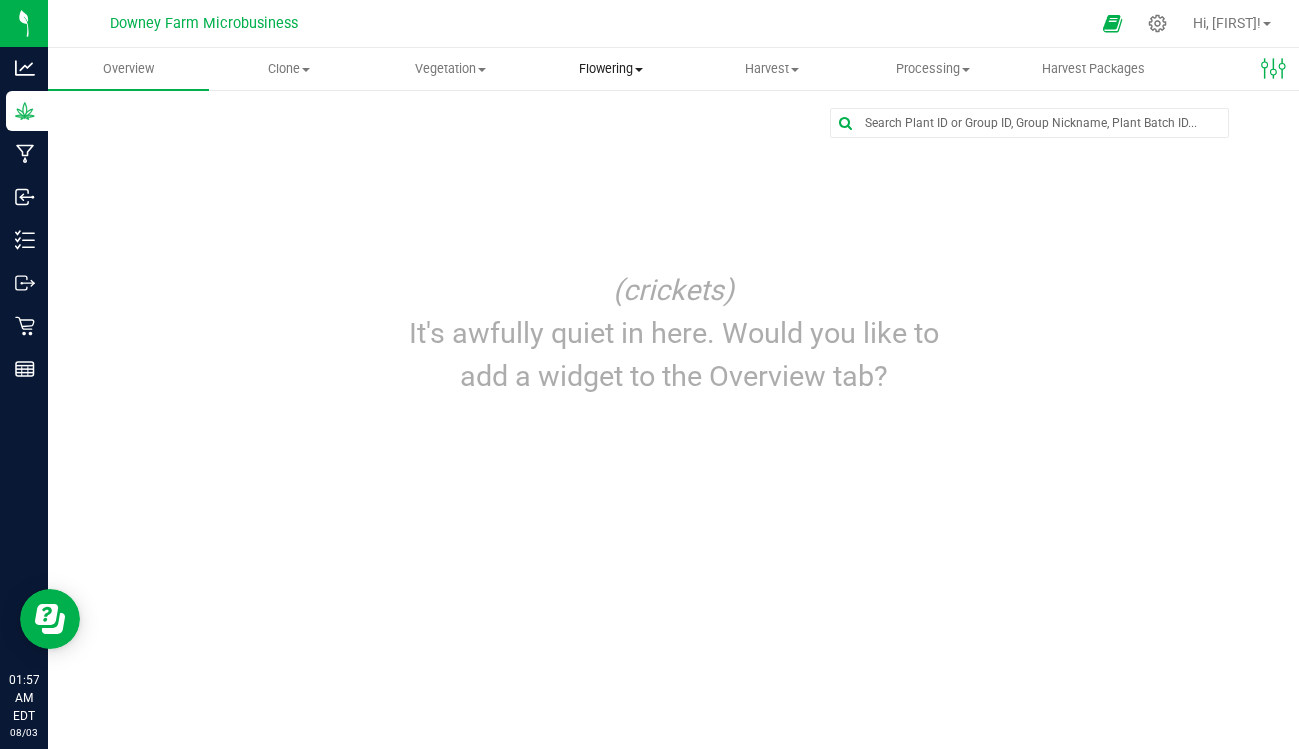 click on "Flowering" at bounding box center (610, 69) 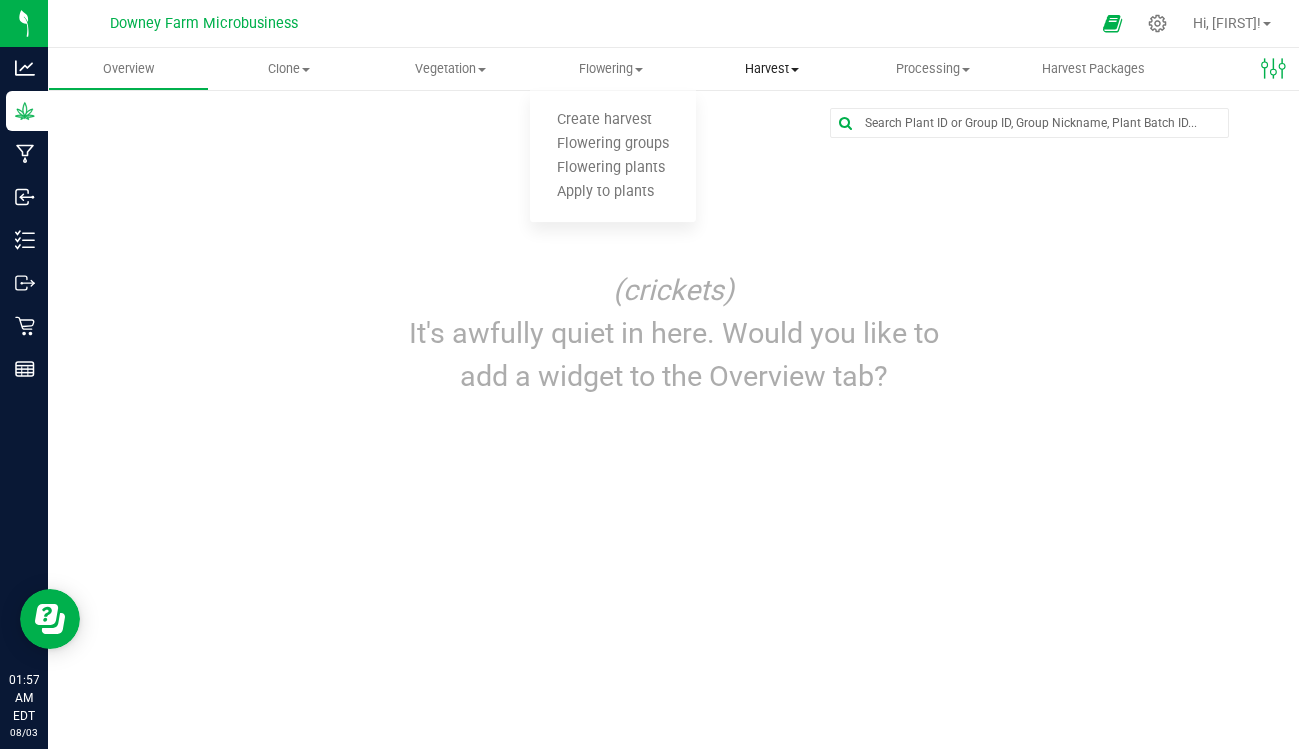click on "Harvest" at bounding box center [771, 69] 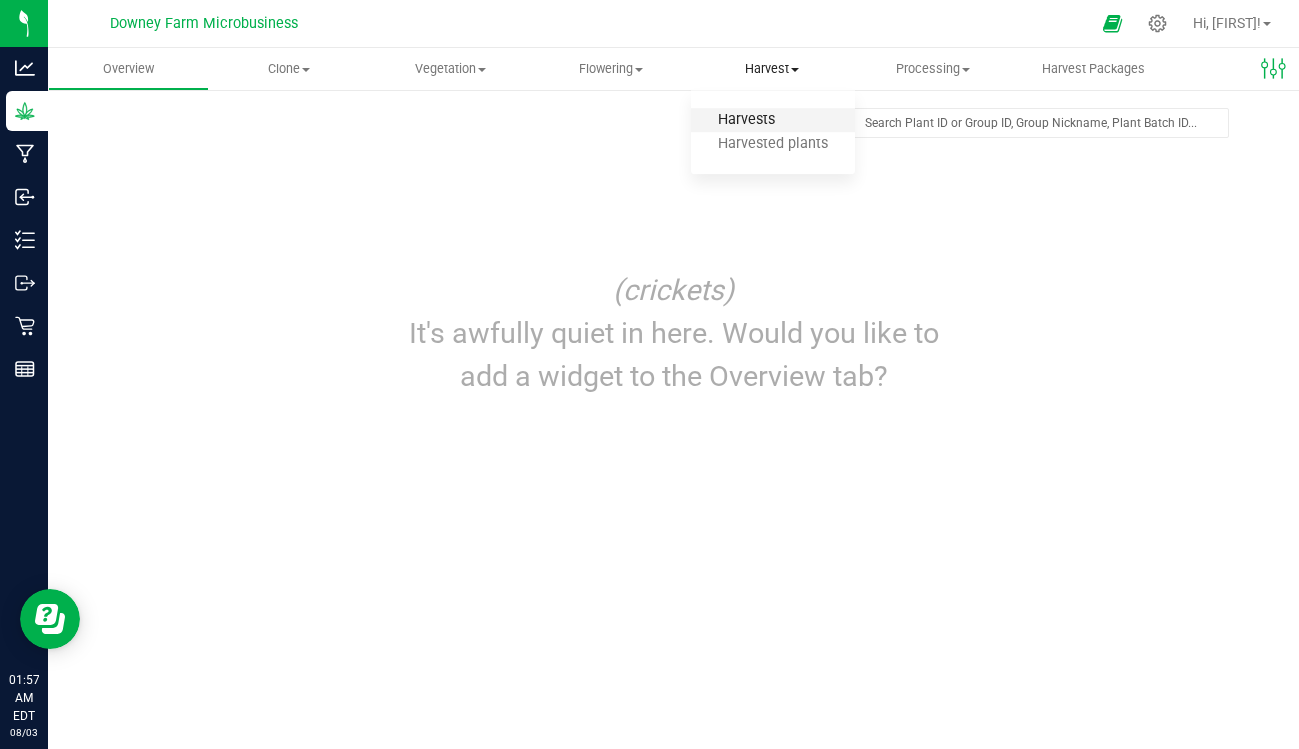 click on "Harvests" at bounding box center [746, 120] 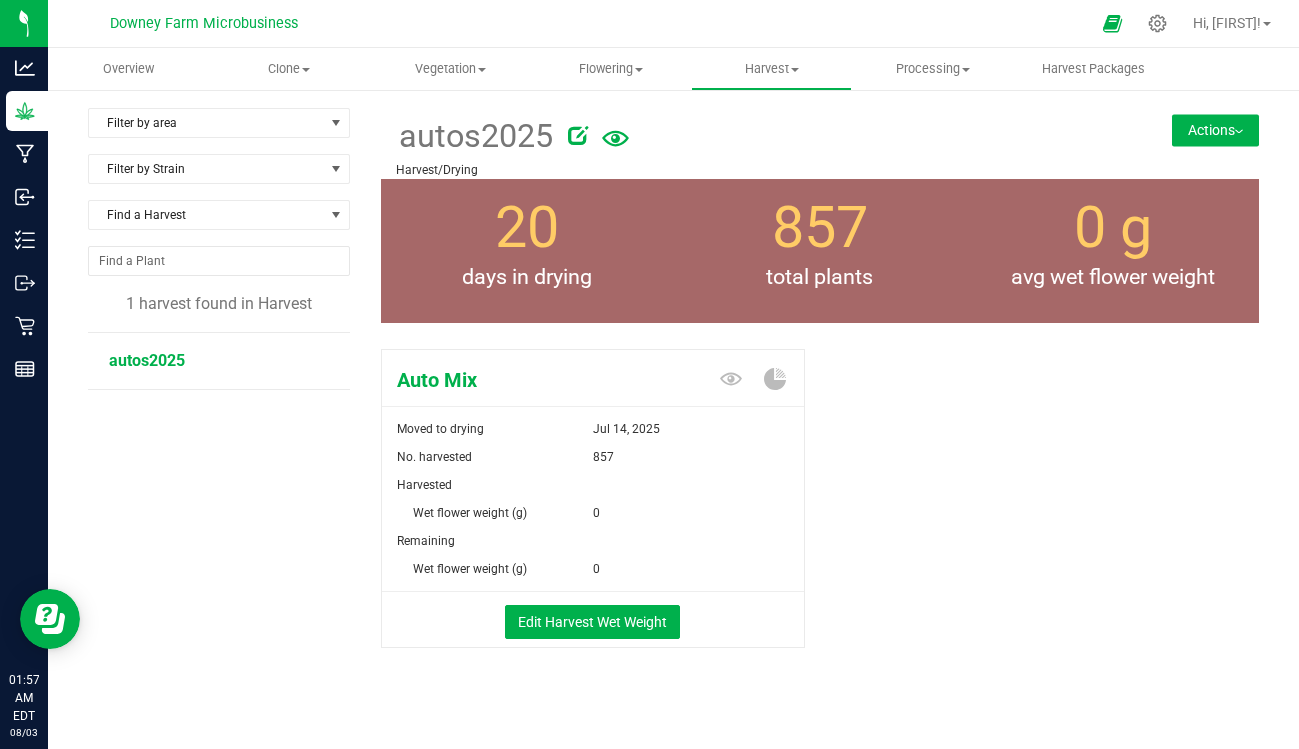 click on "autos2025" at bounding box center (147, 360) 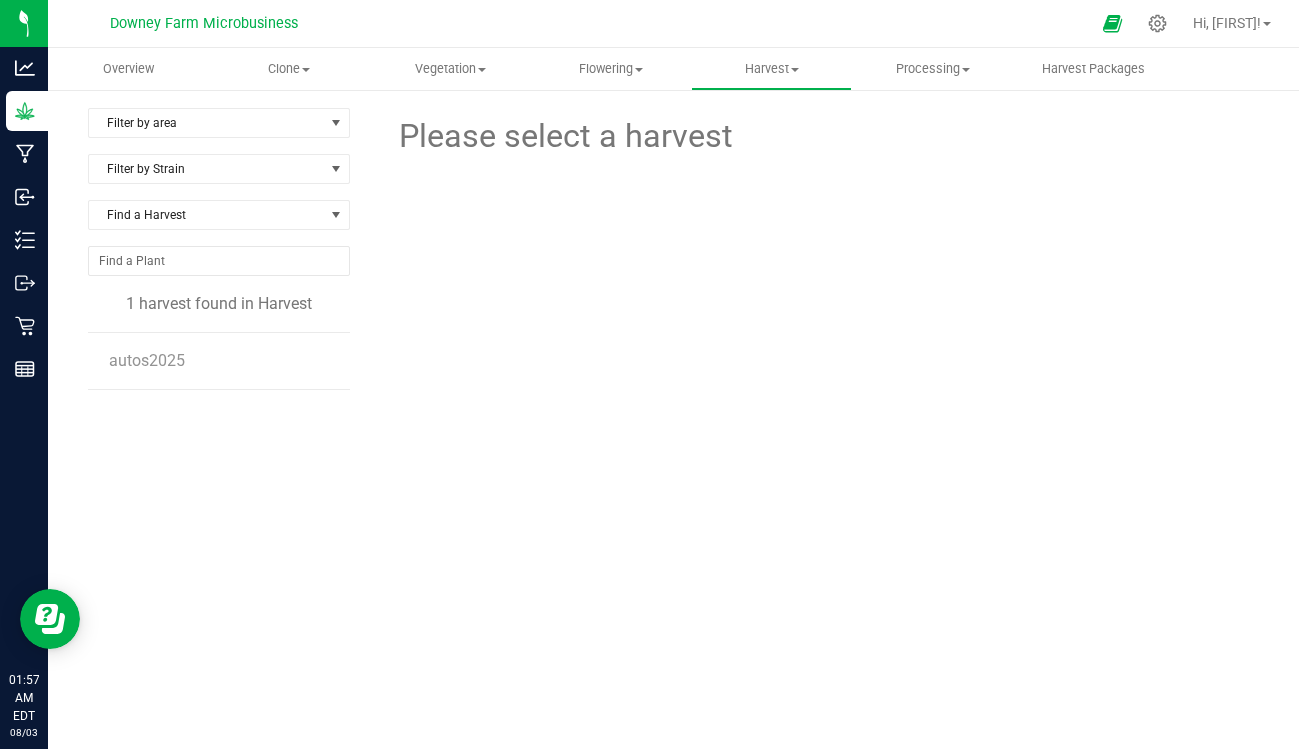 click on "Please select a harvest" at bounding box center (564, 136) 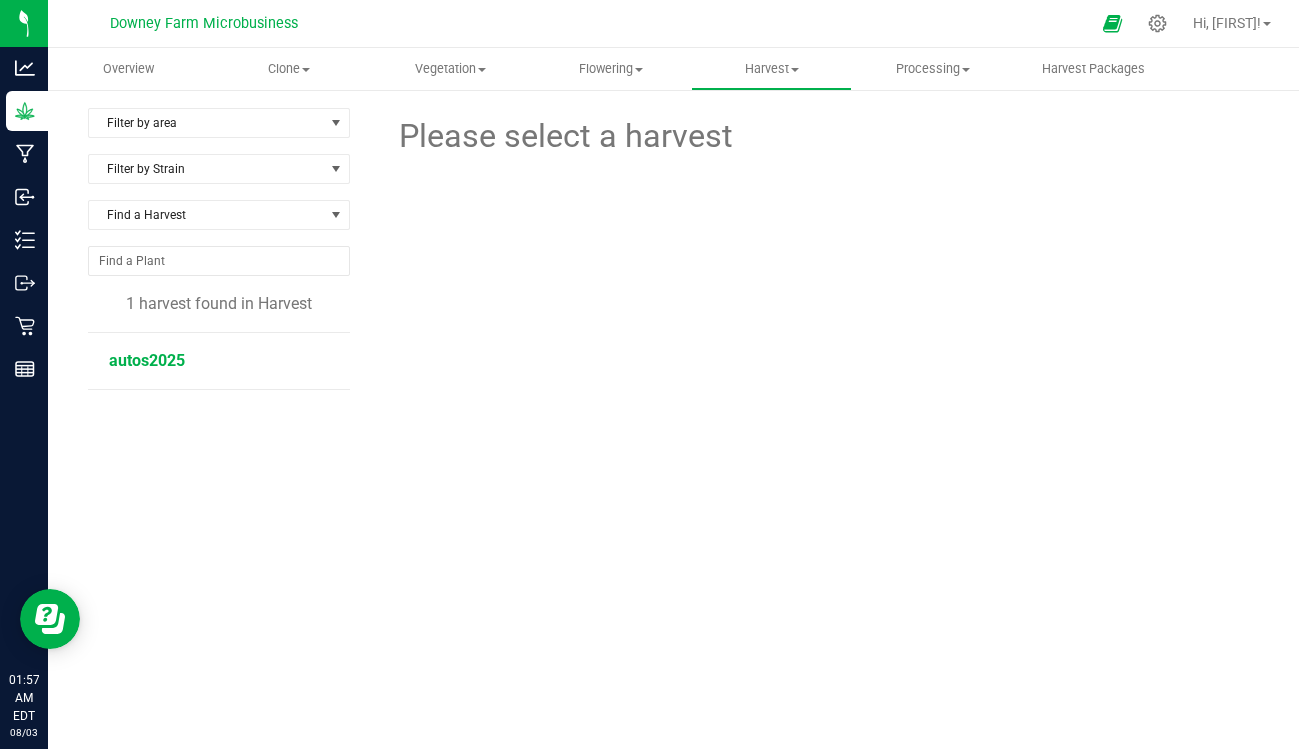 click on "autos2025" at bounding box center (147, 360) 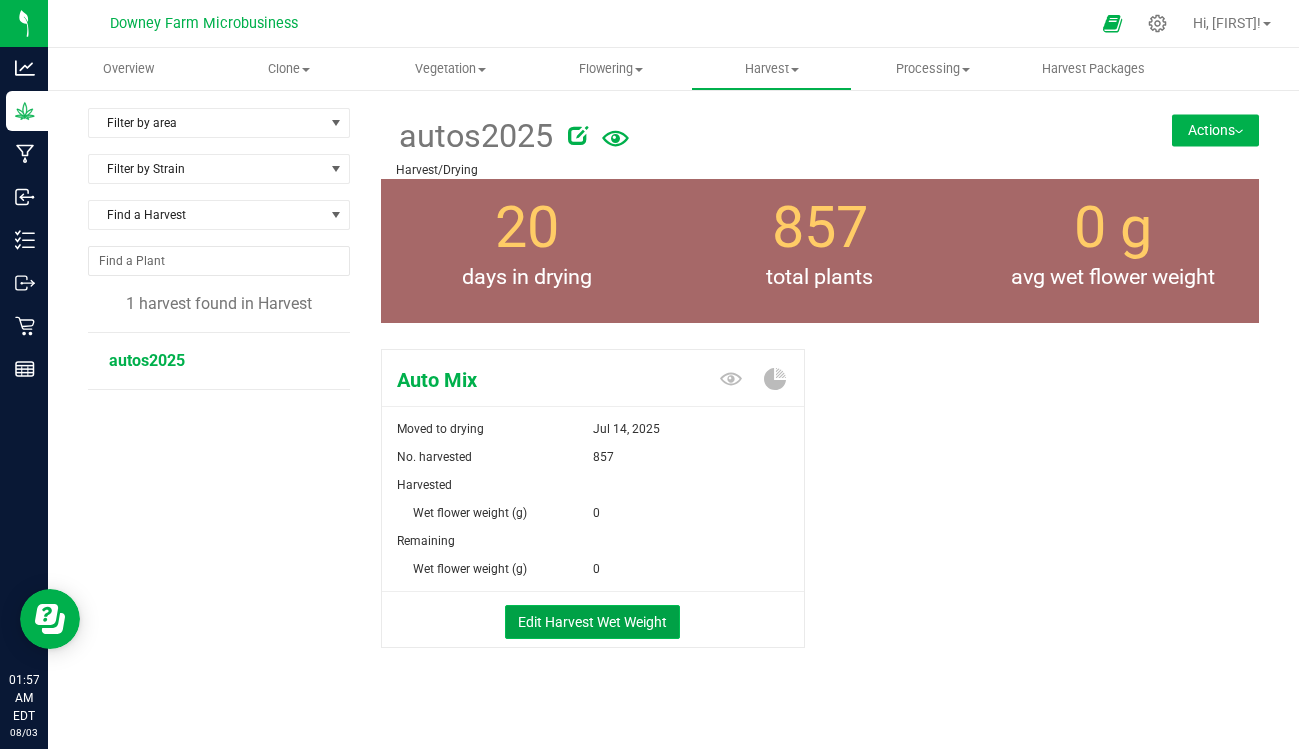 click on "Edit Harvest Wet Weight" at bounding box center [592, 622] 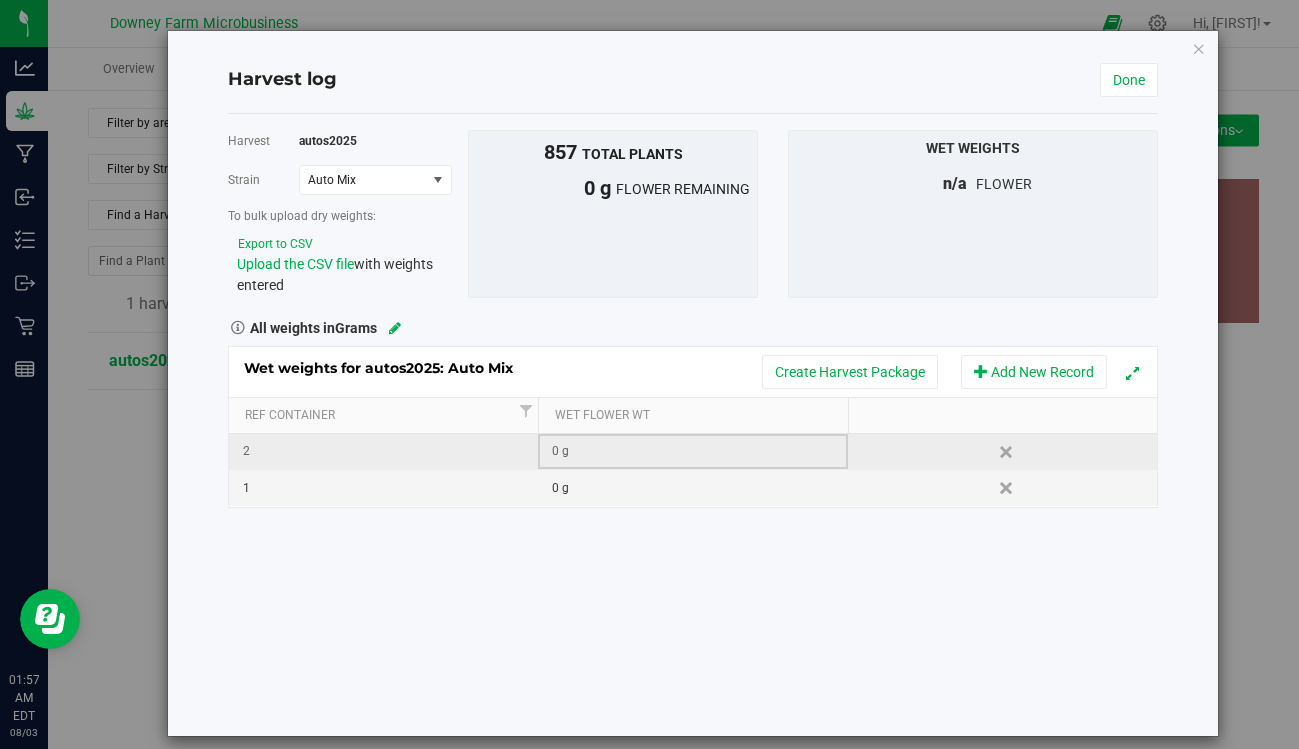 click on "0 g" at bounding box center [699, 451] 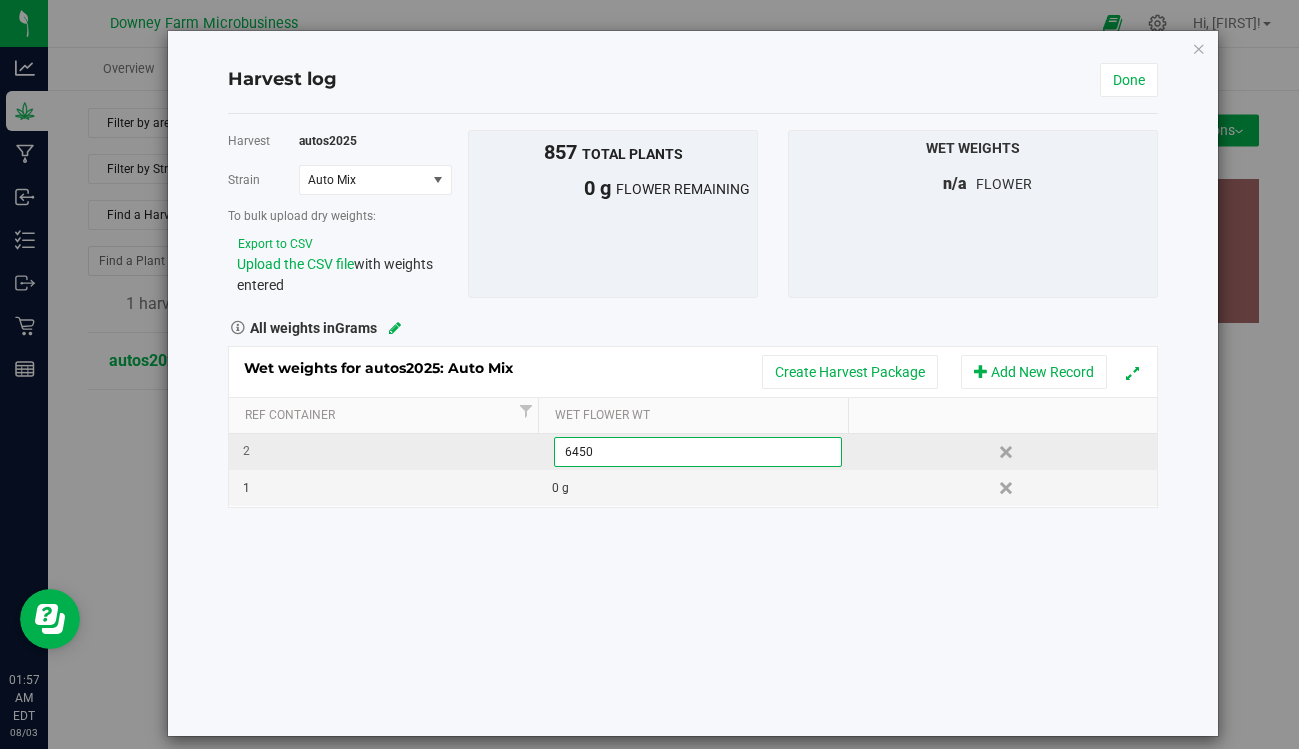 type on "64500" 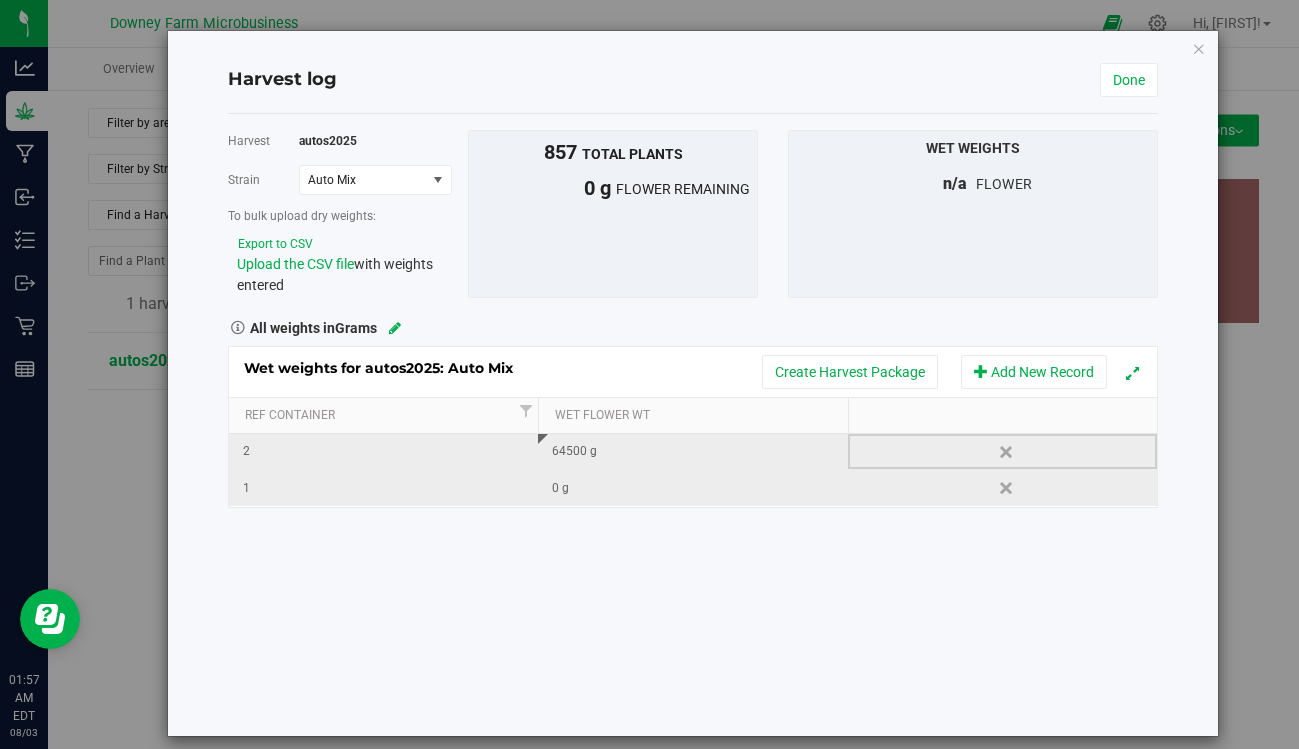 click on "0 g" at bounding box center (699, 488) 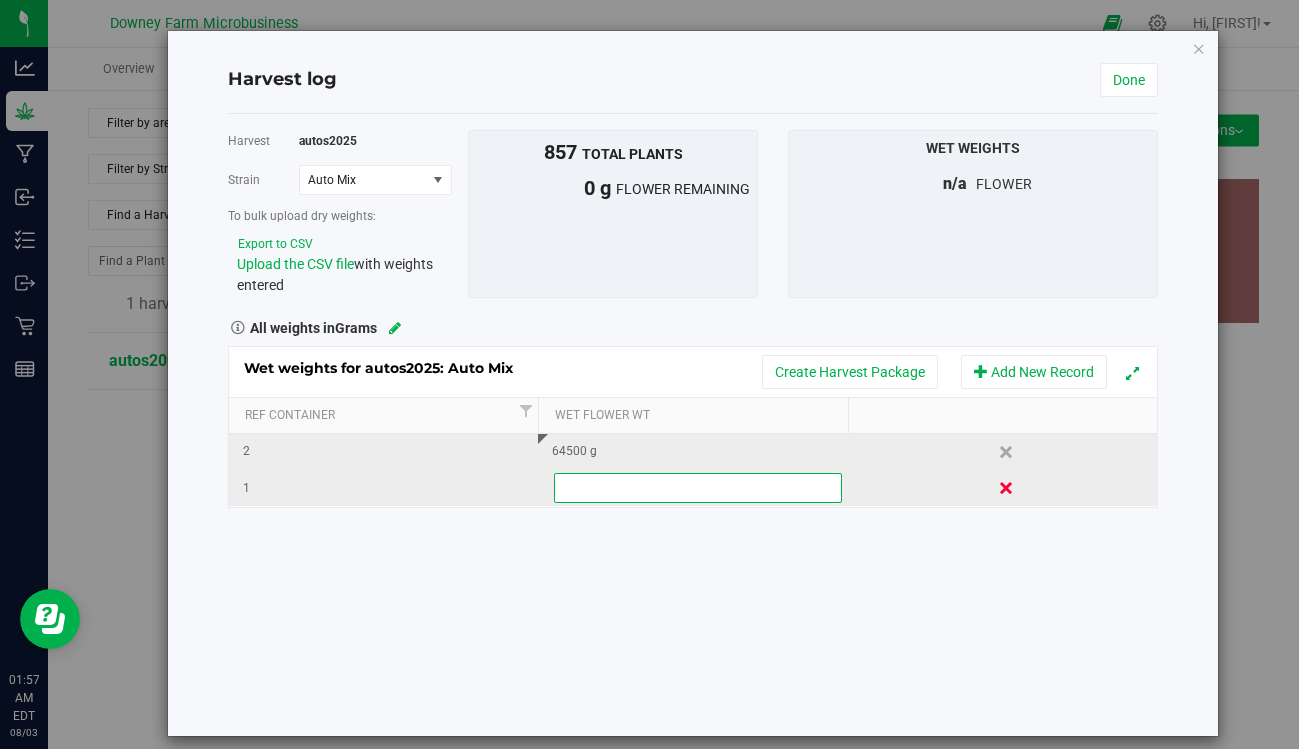 click on "Delete" at bounding box center [1008, 488] 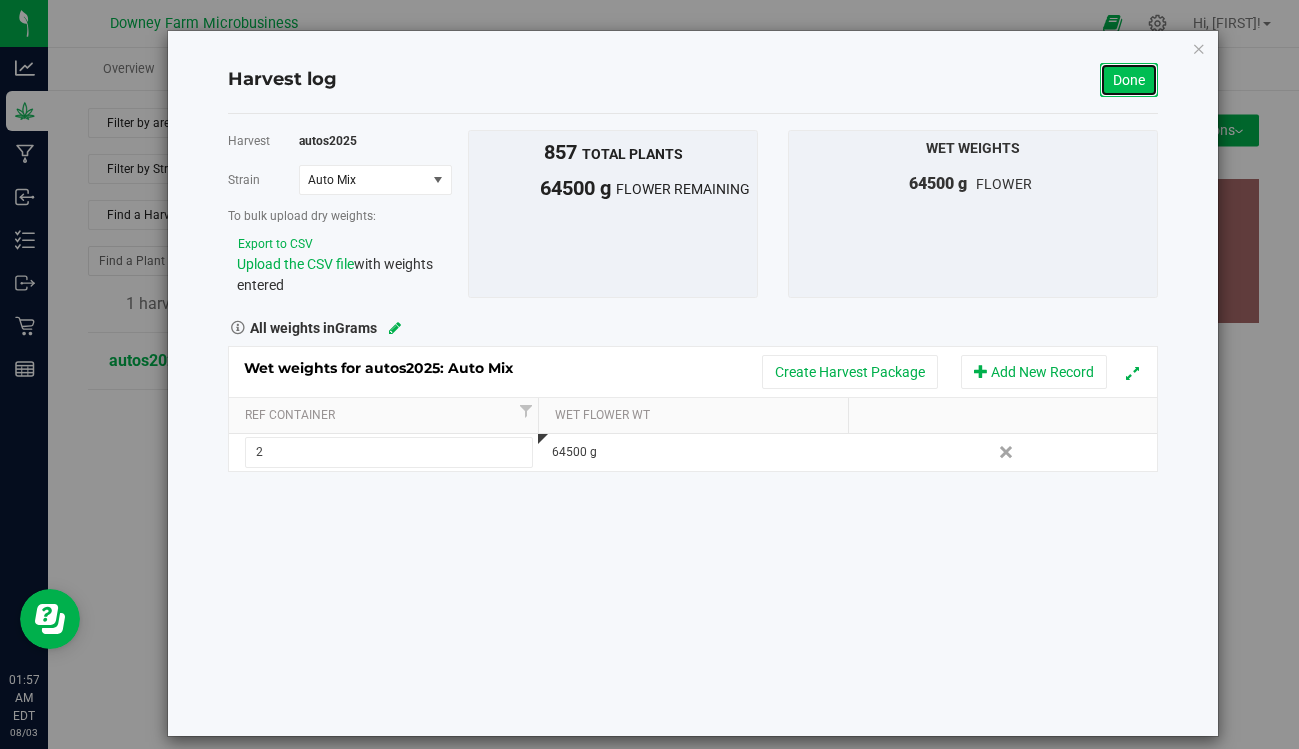 click on "Done" at bounding box center (1129, 80) 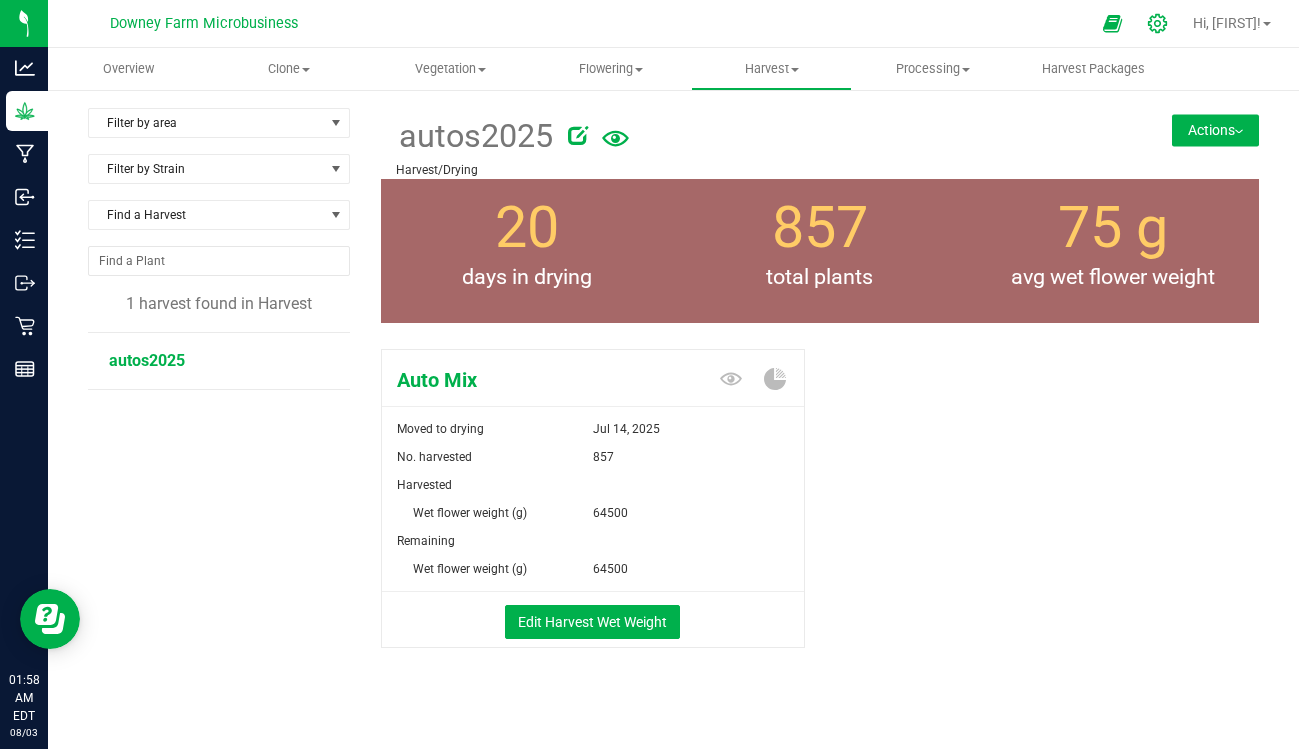 click 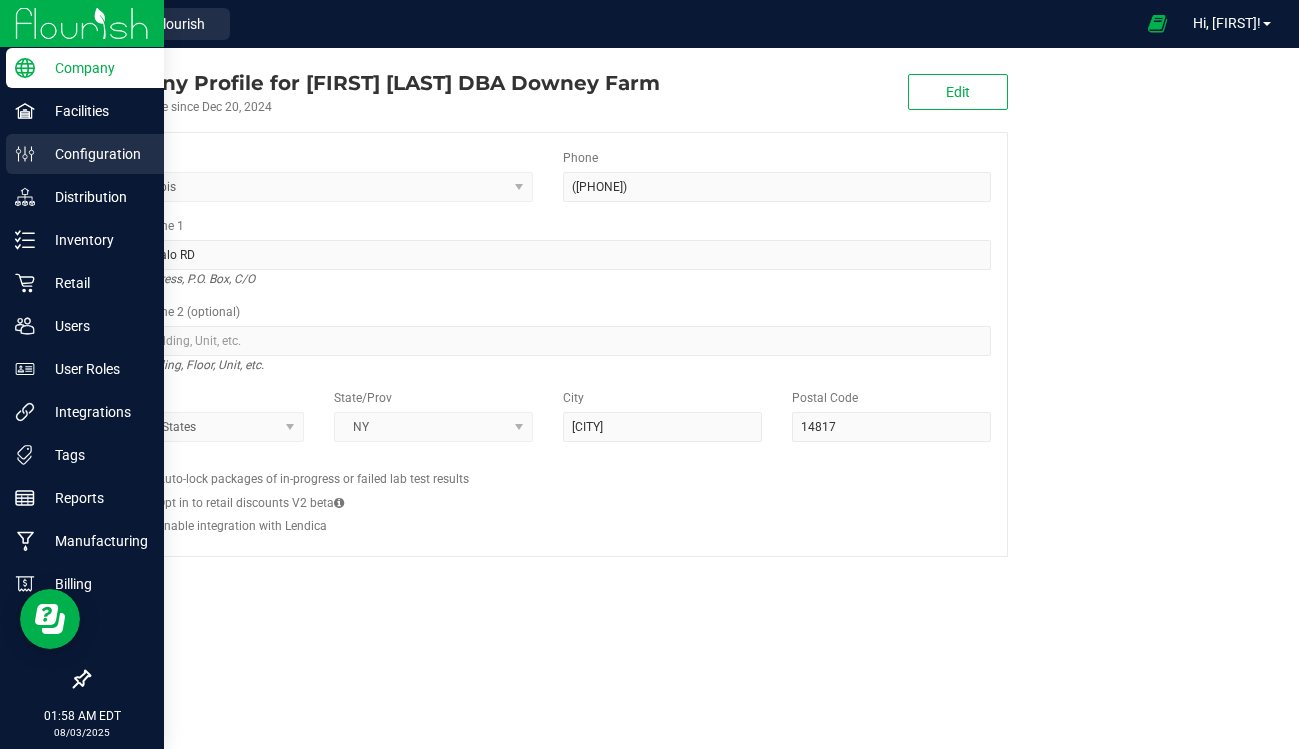 click 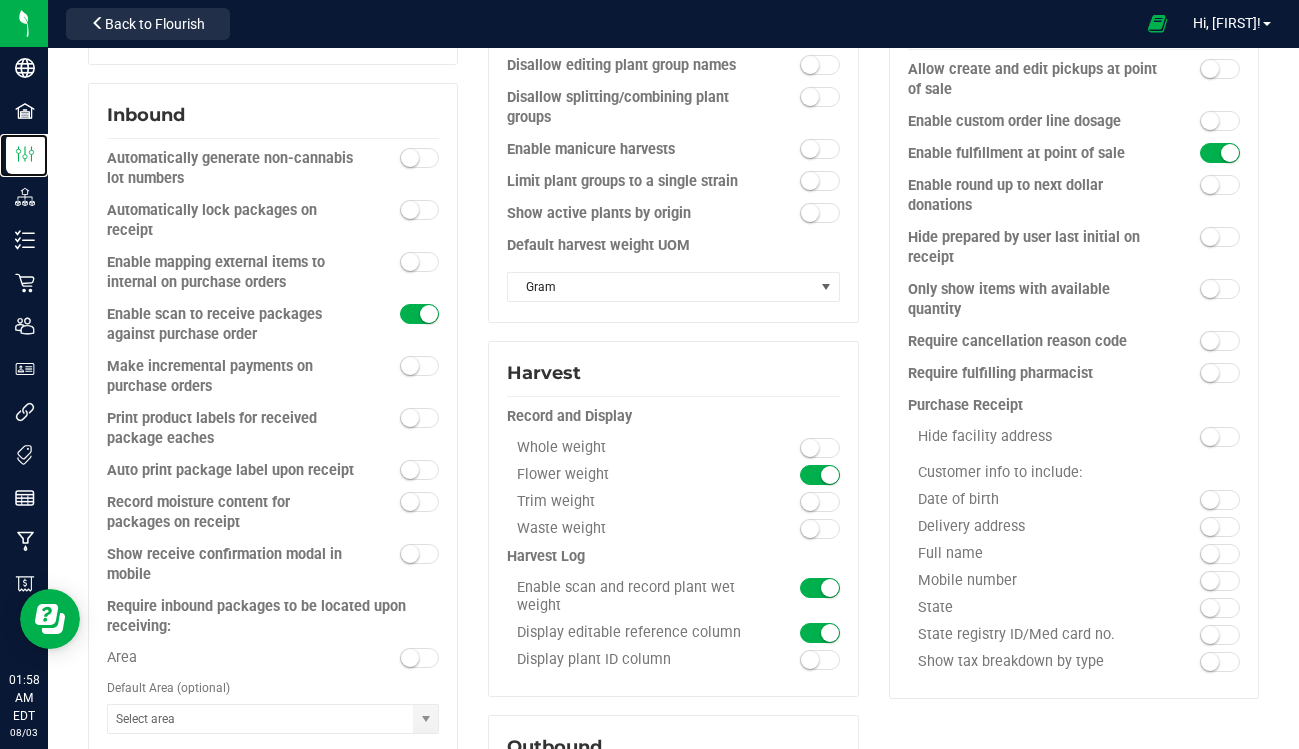 scroll, scrollTop: 848, scrollLeft: 0, axis: vertical 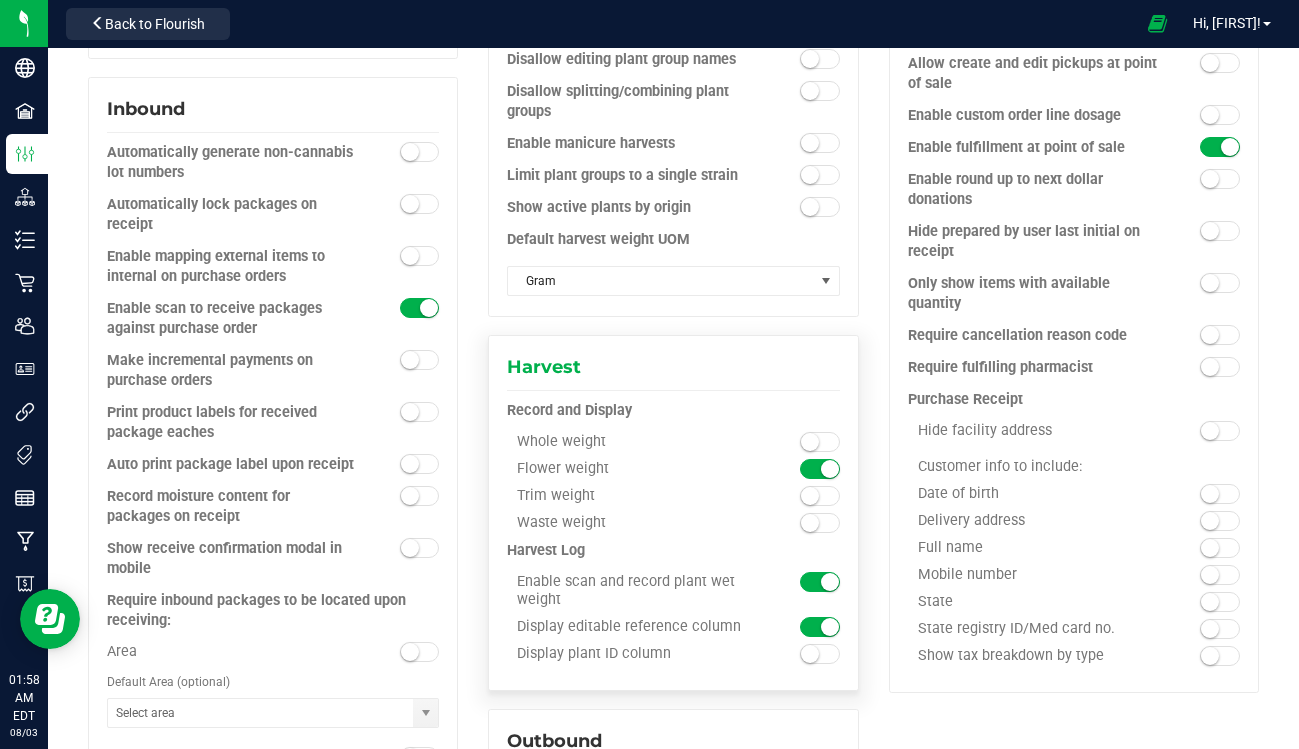 click at bounding box center [820, 442] 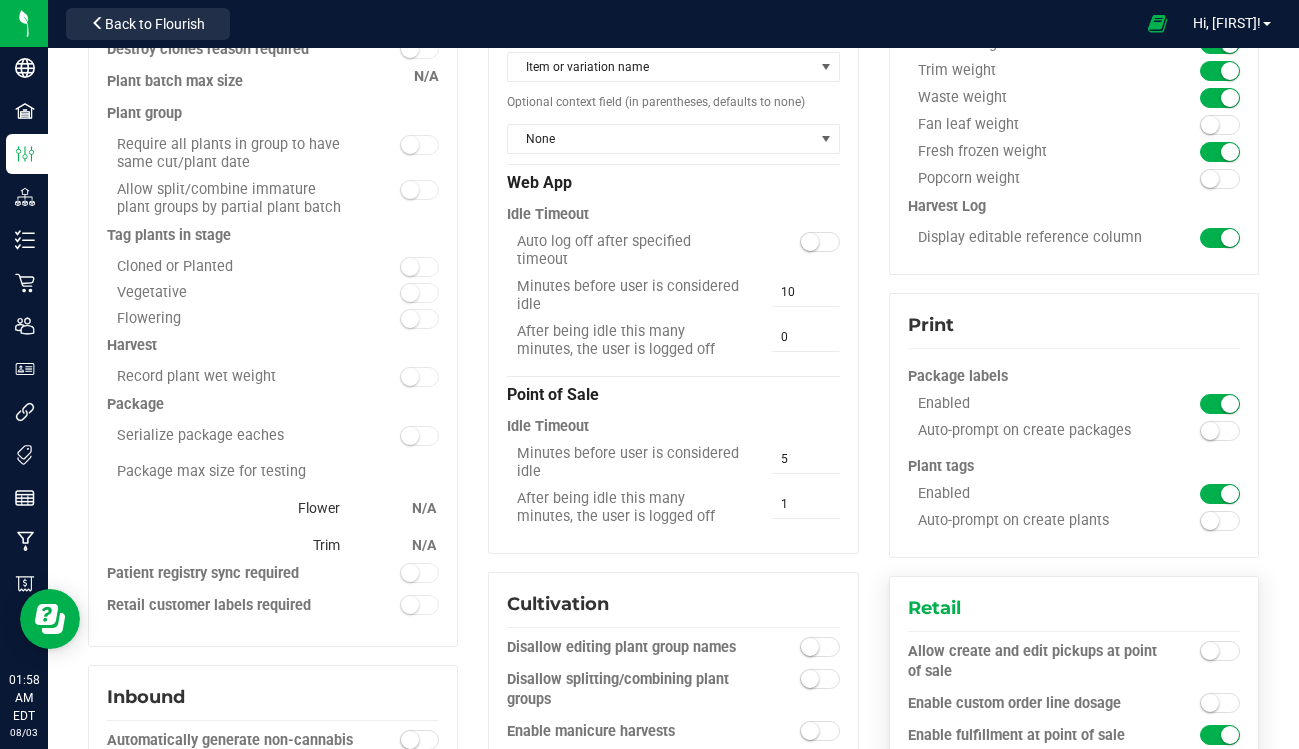 scroll, scrollTop: 0, scrollLeft: 0, axis: both 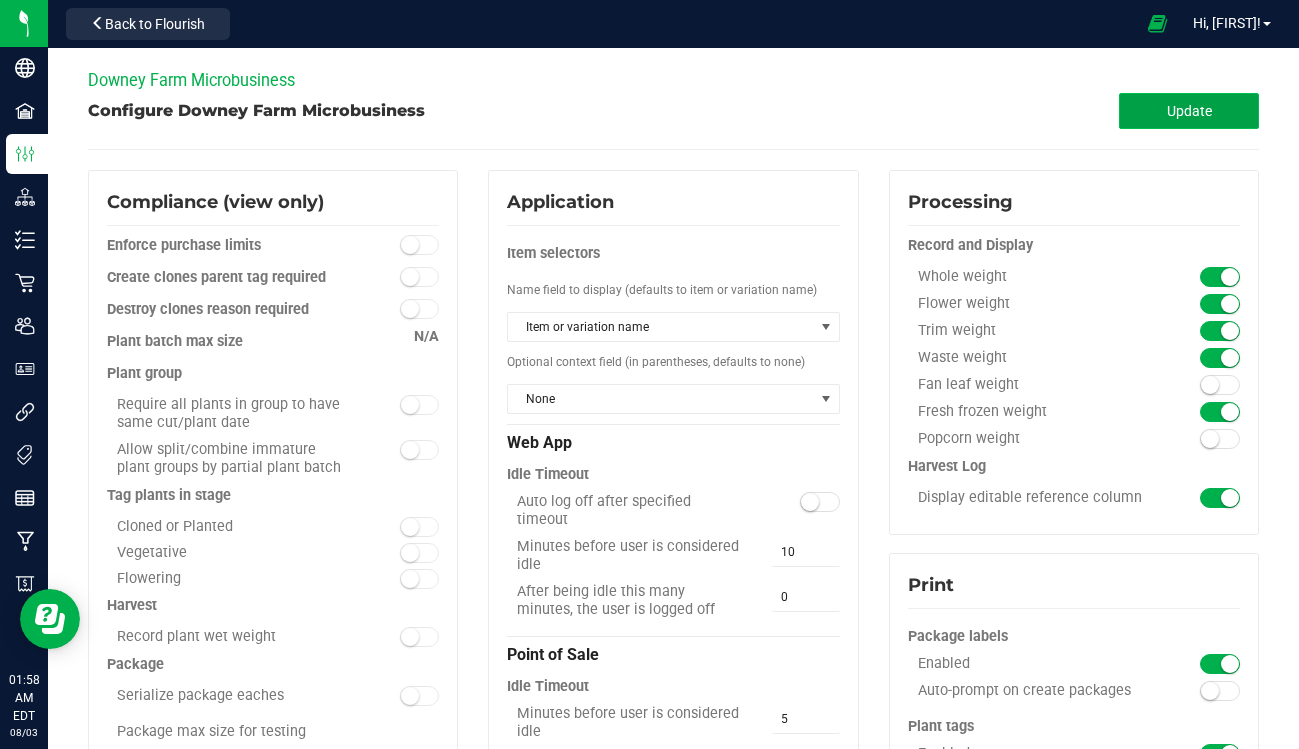 click on "Update" at bounding box center (1189, 111) 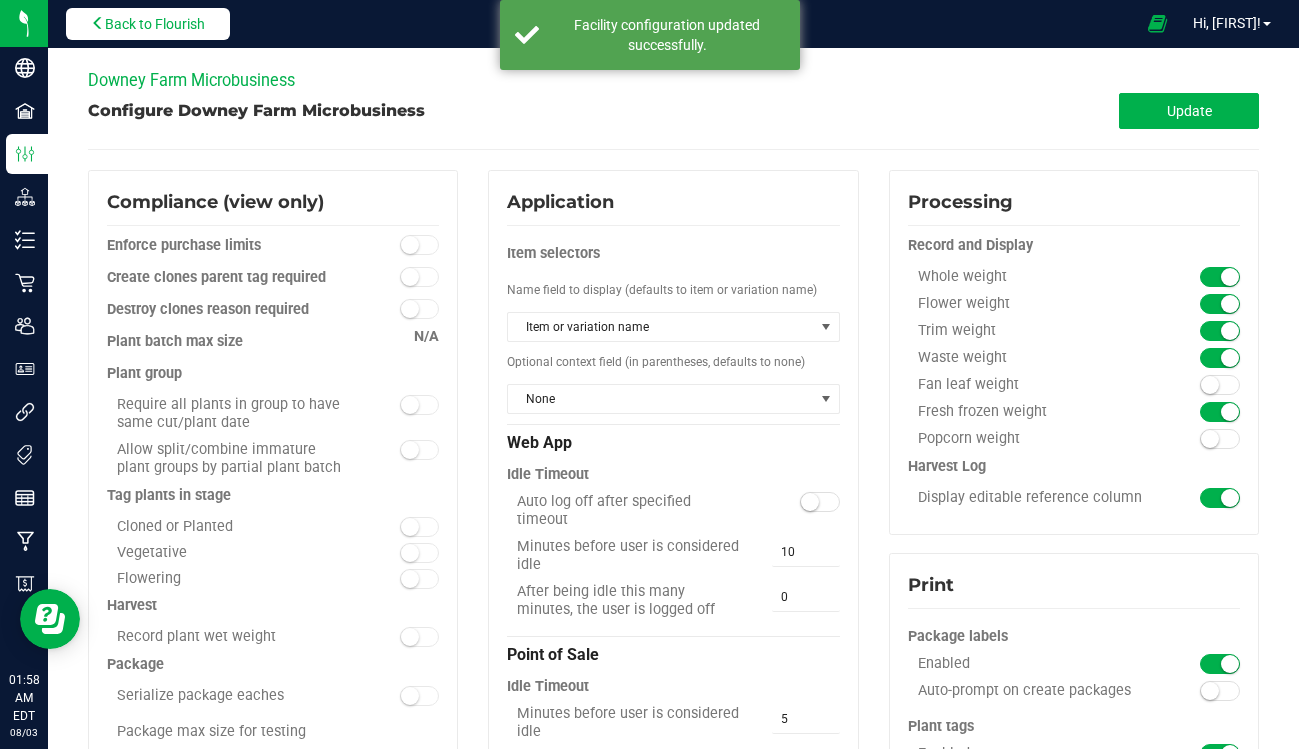 click on "Back to Flourish" at bounding box center [155, 24] 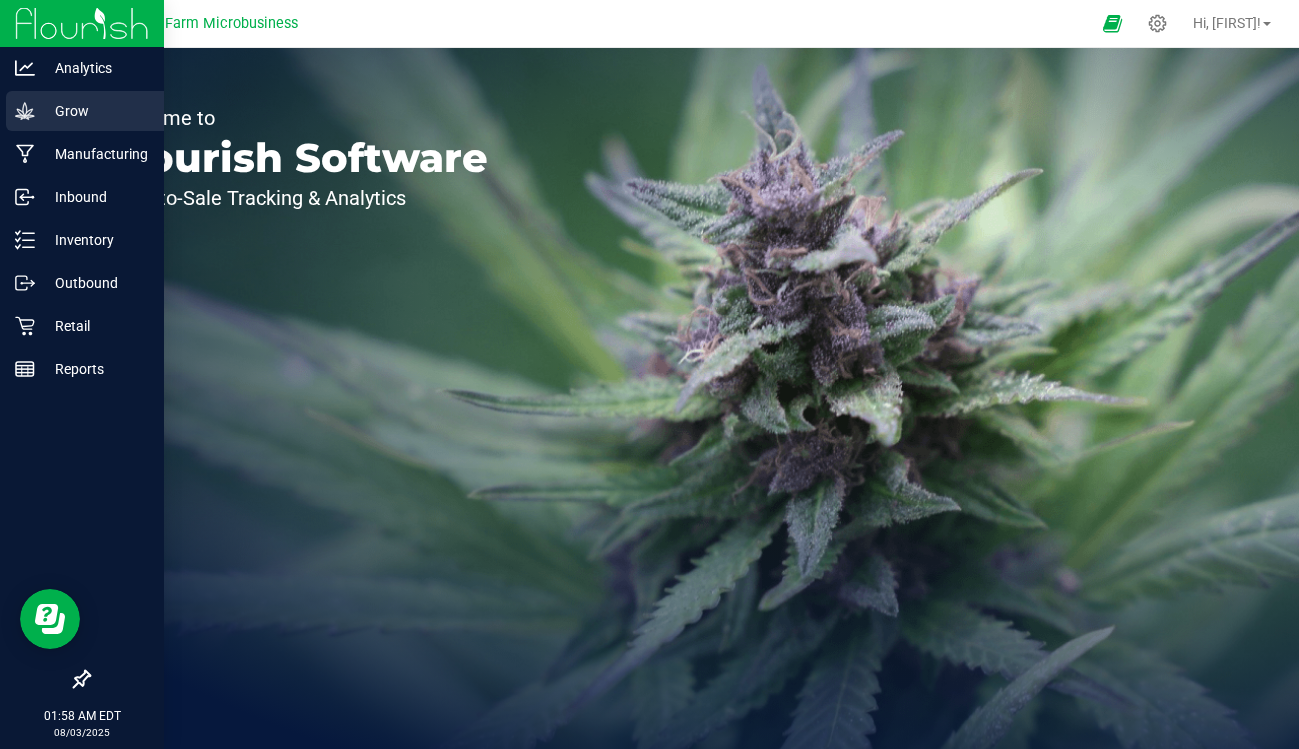 click on "Grow" at bounding box center (95, 111) 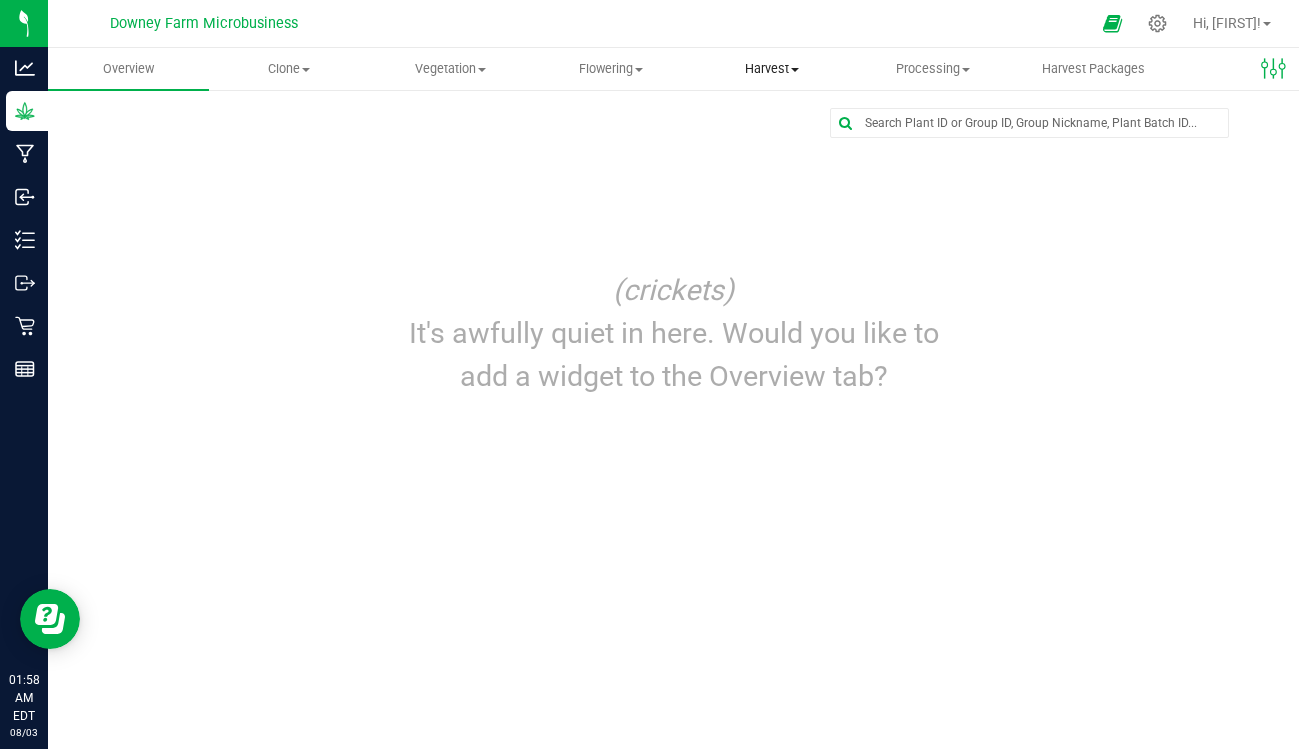 click on "Harvest
Harvests
Harvested plants" at bounding box center (771, 69) 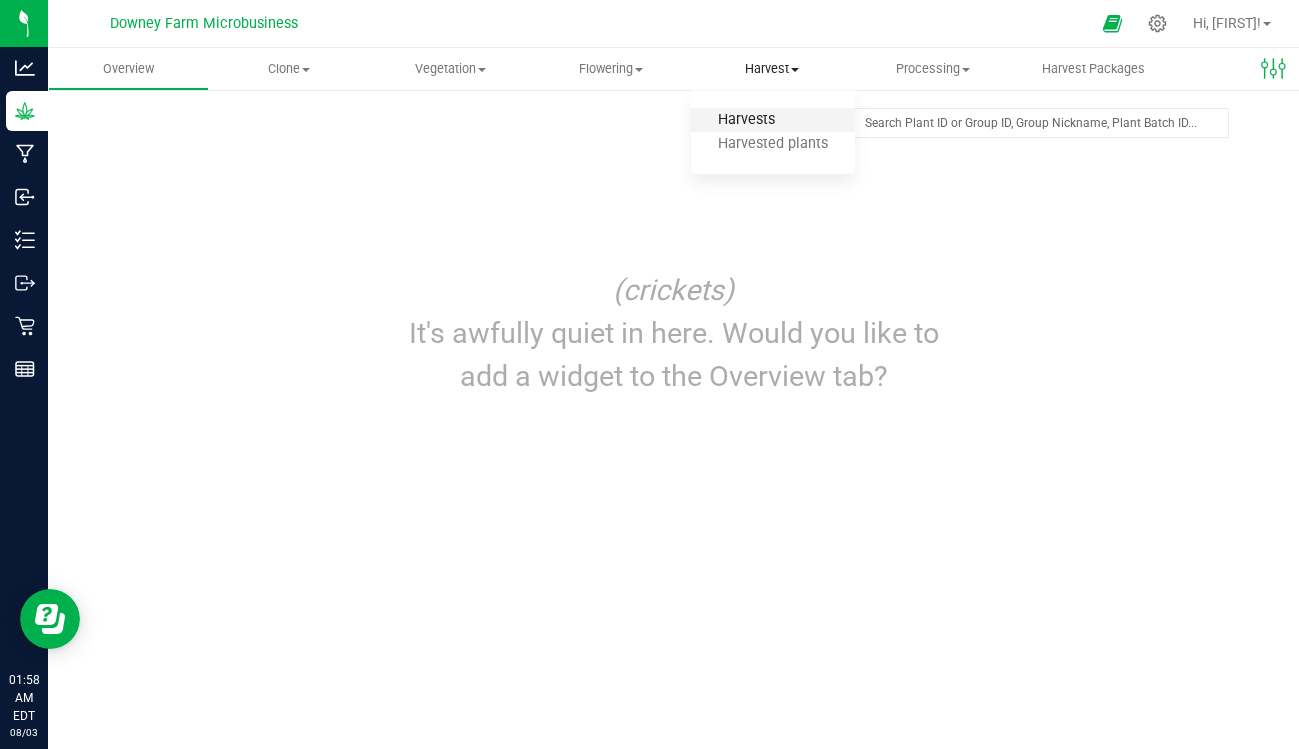 click on "Harvests" at bounding box center [746, 120] 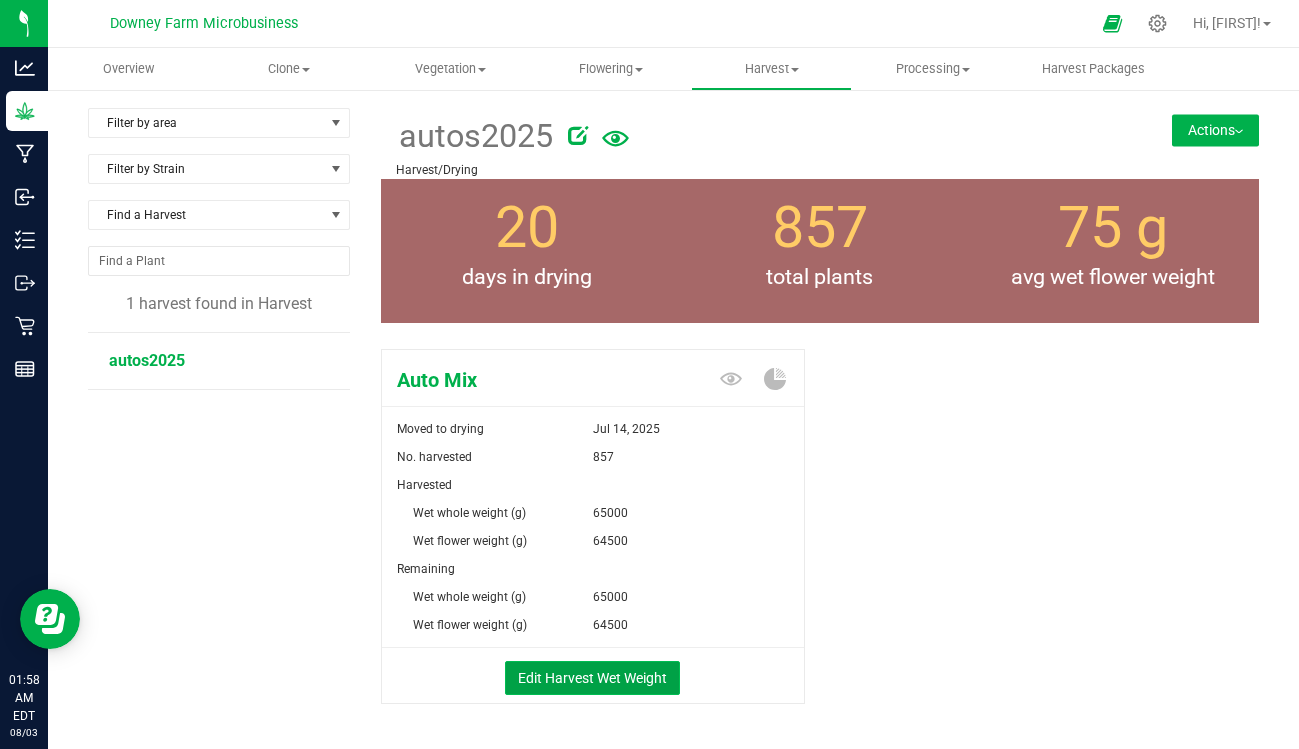 click on "Edit Harvest Wet Weight" at bounding box center [592, 678] 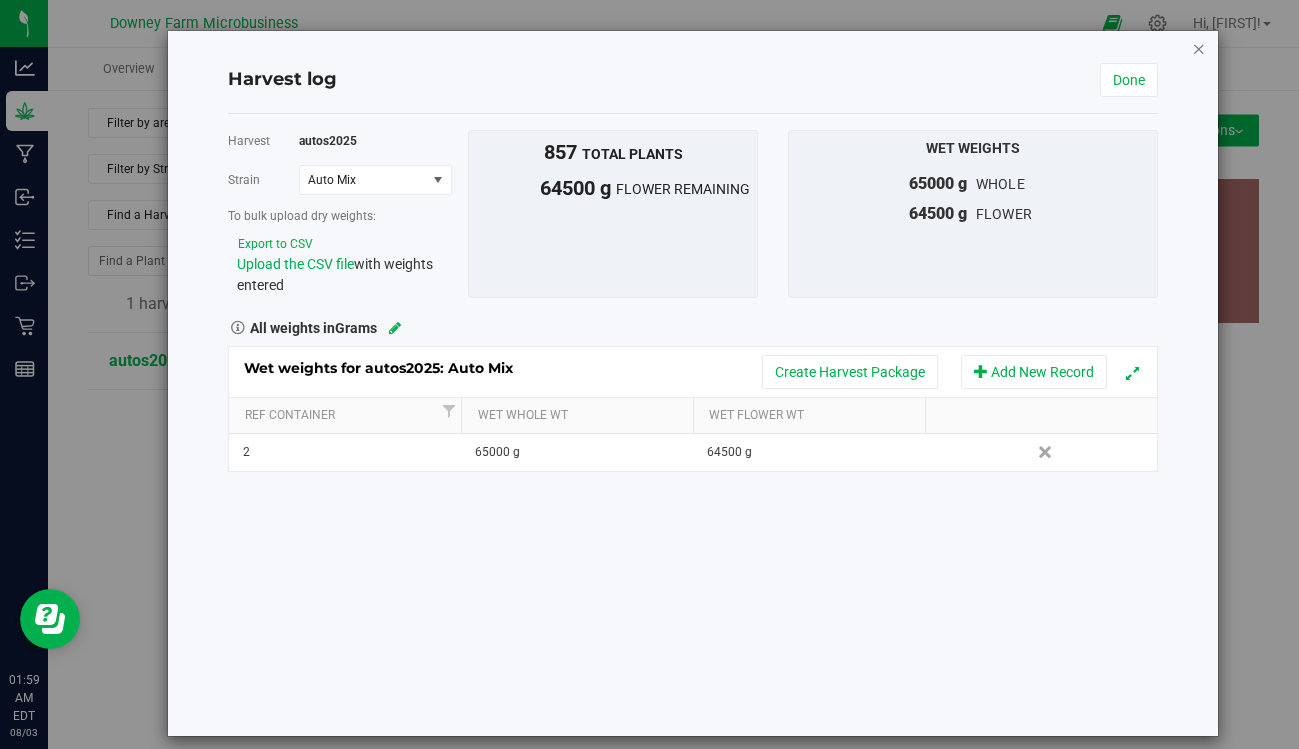 click at bounding box center [1199, 48] 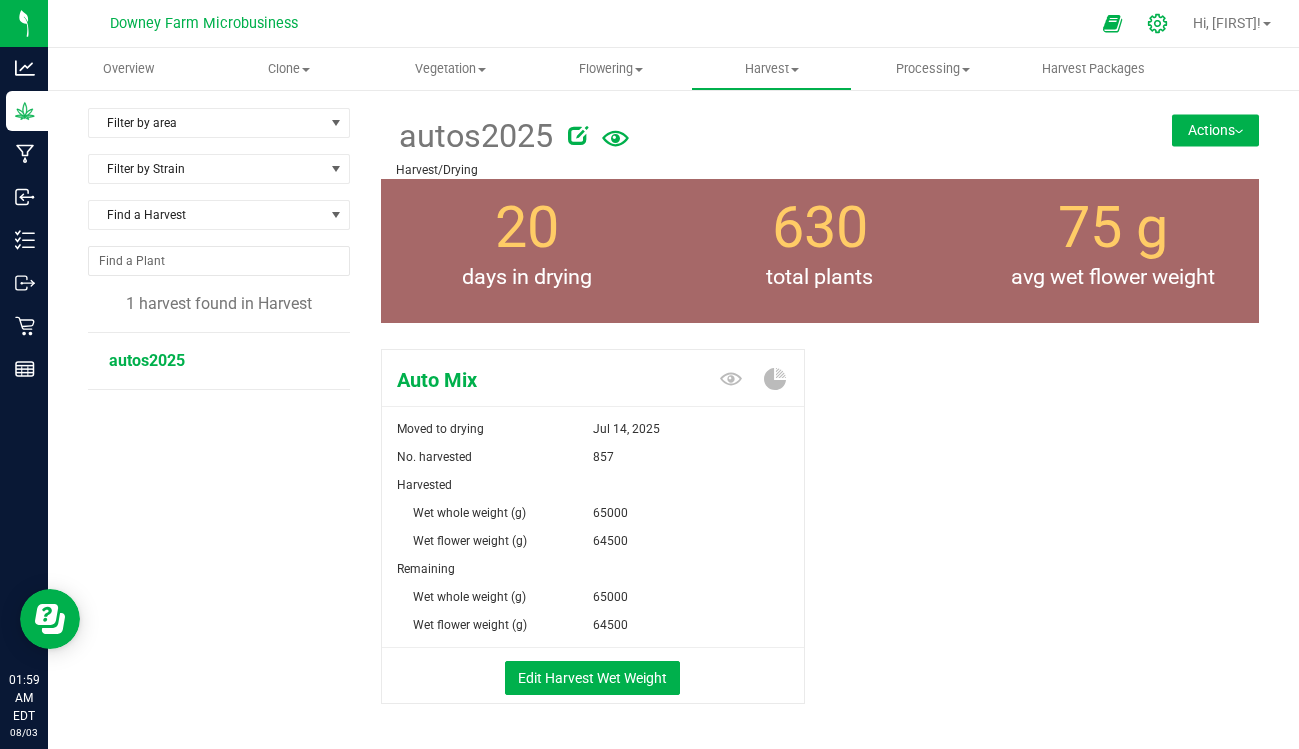 click 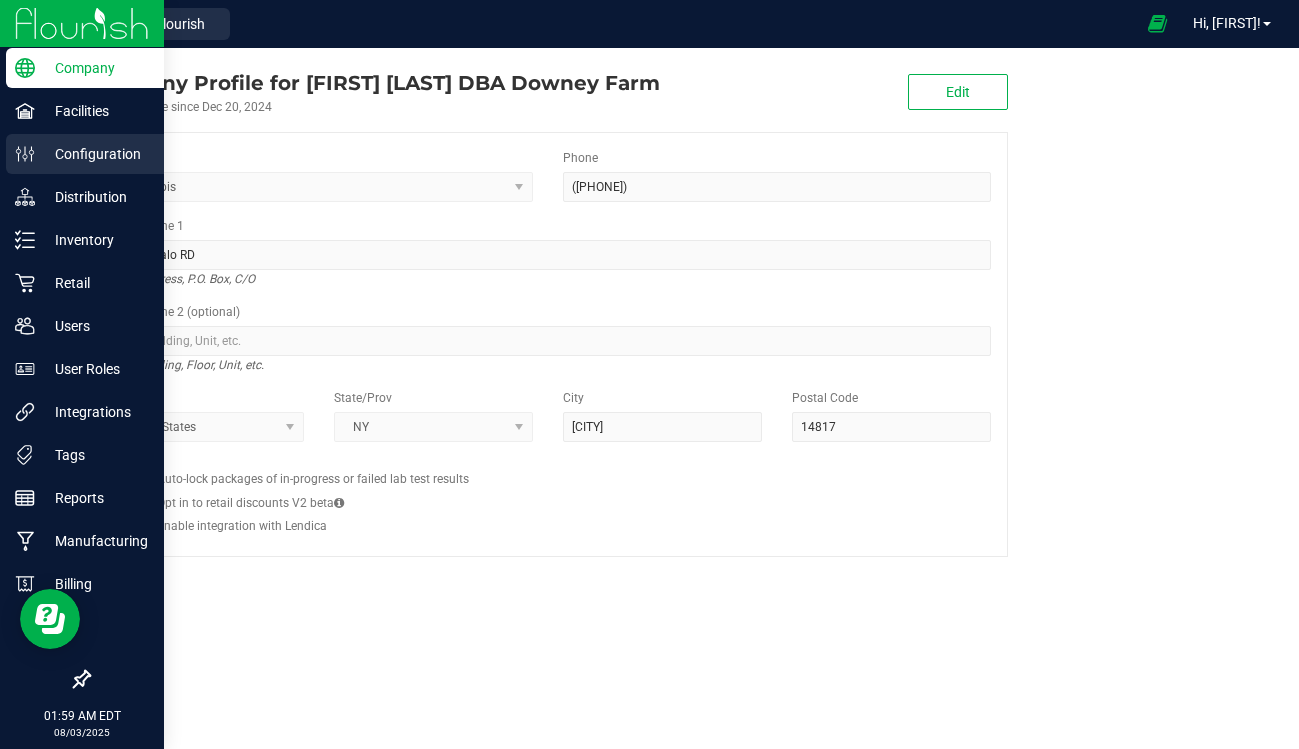 click 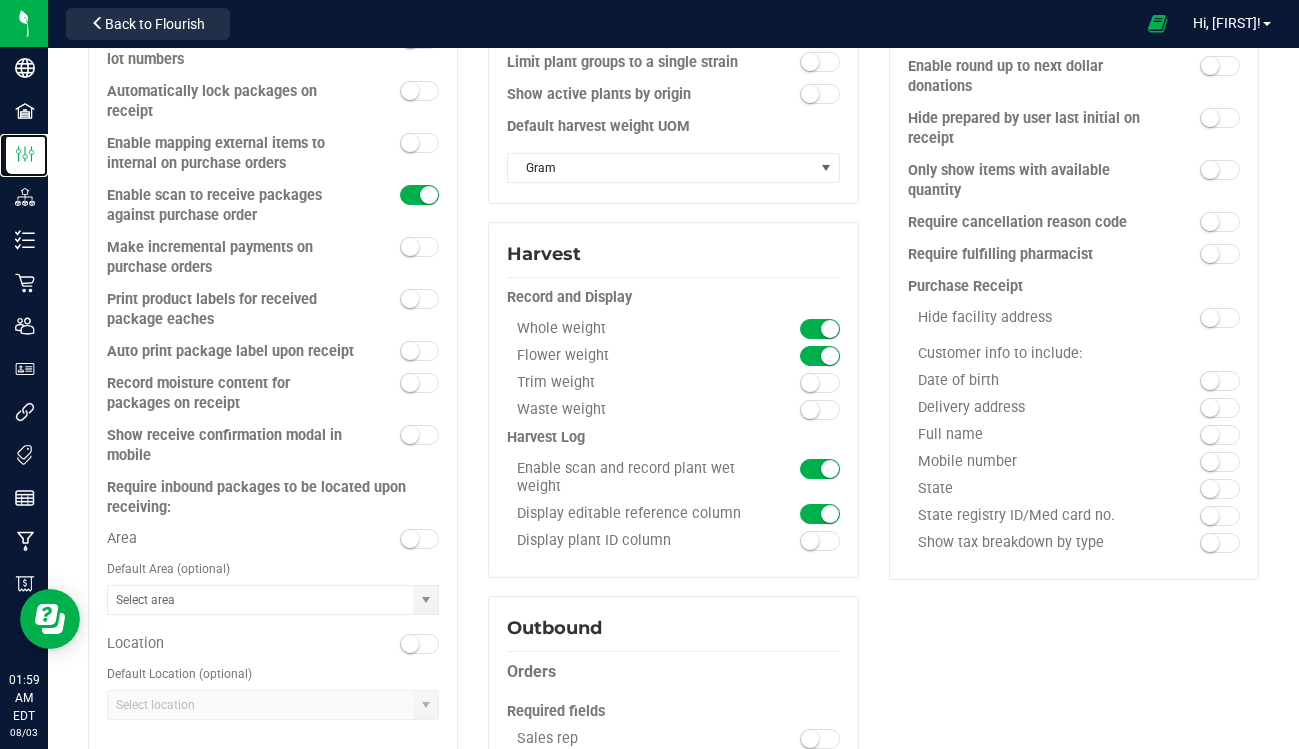 scroll, scrollTop: 997, scrollLeft: 0, axis: vertical 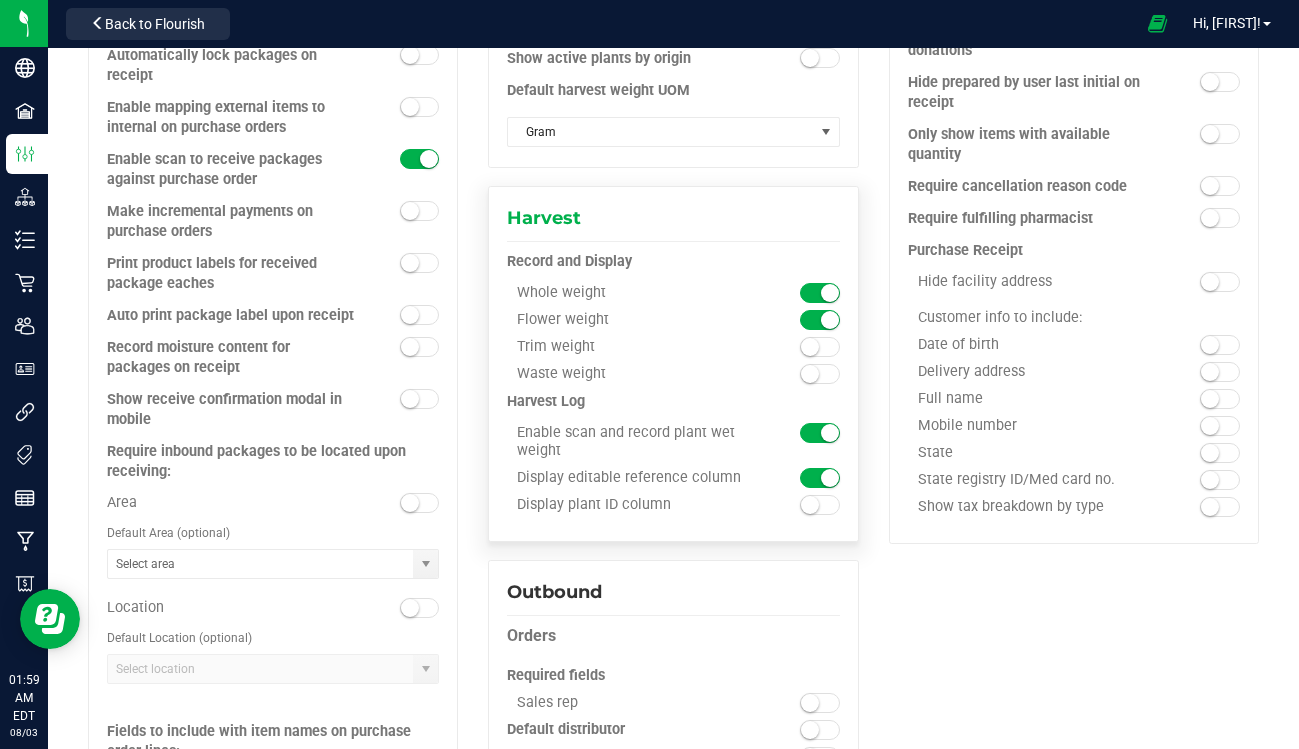 click at bounding box center (820, 293) 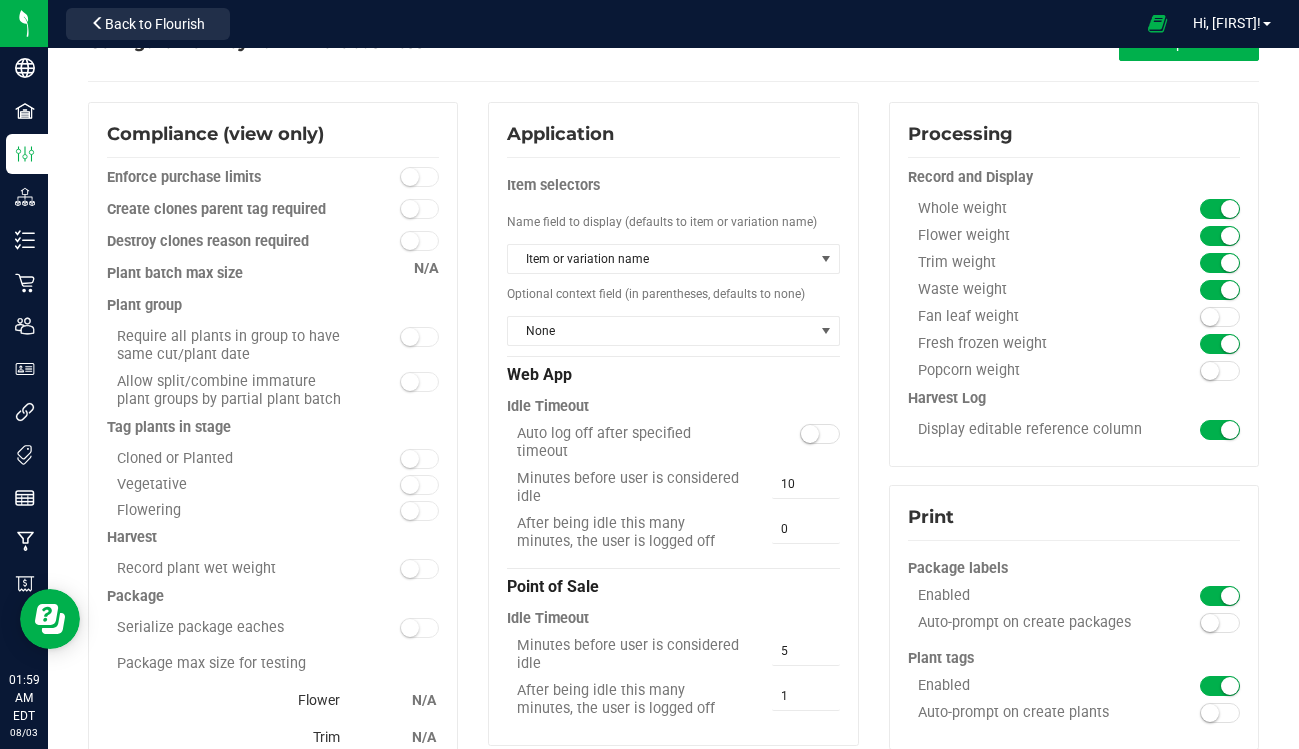 scroll, scrollTop: 0, scrollLeft: 0, axis: both 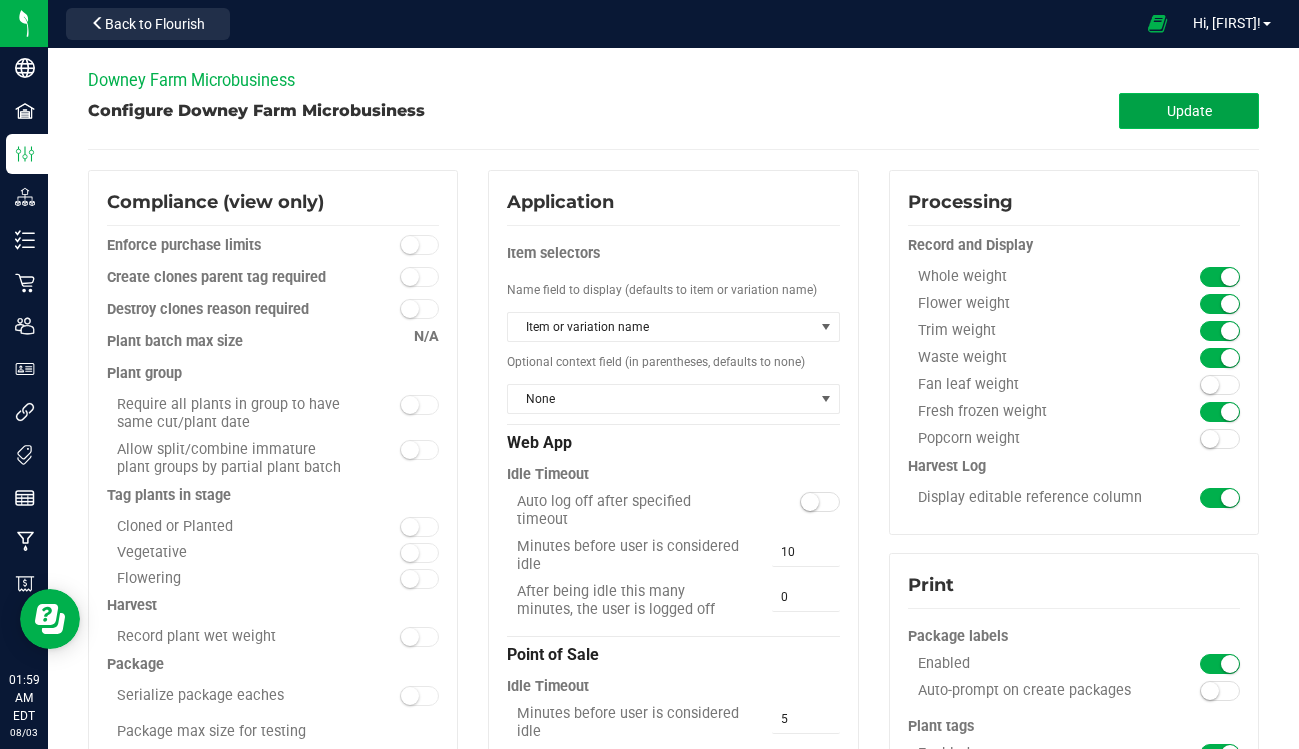 click on "Update" at bounding box center [1189, 111] 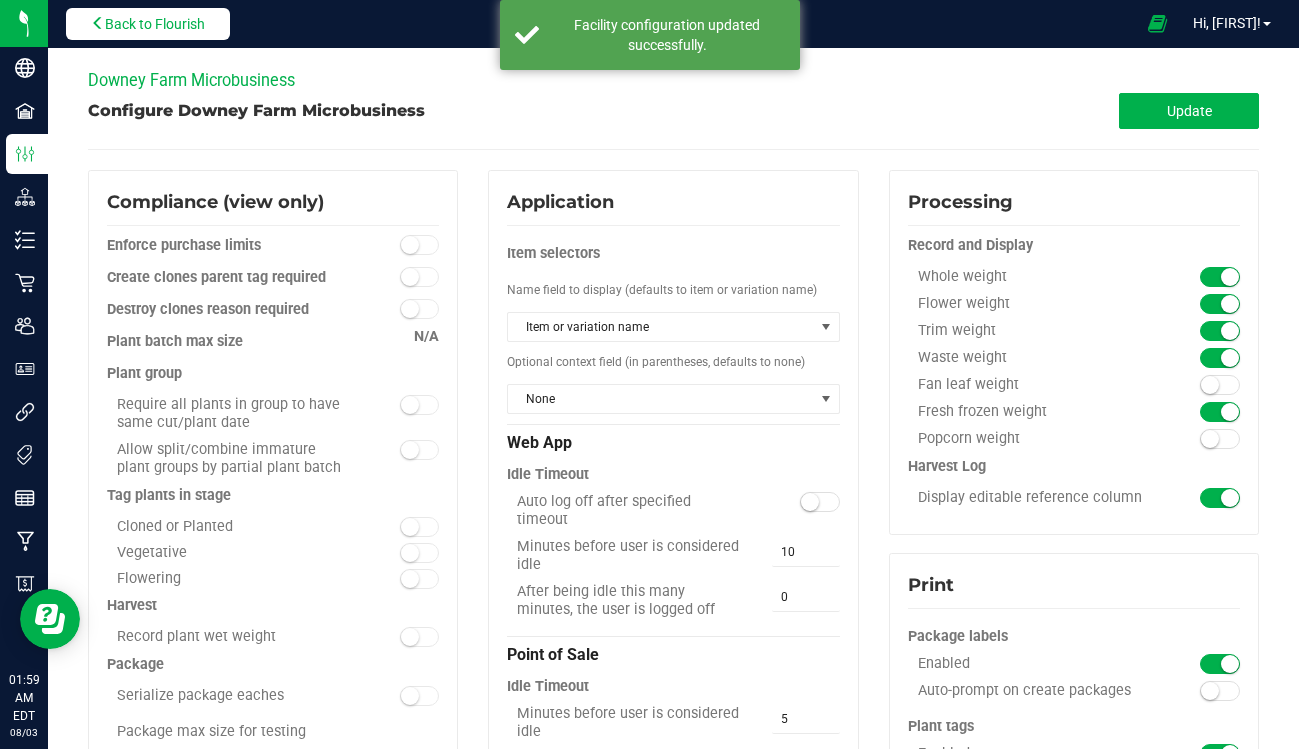 click on "Back to Flourish" at bounding box center (148, 24) 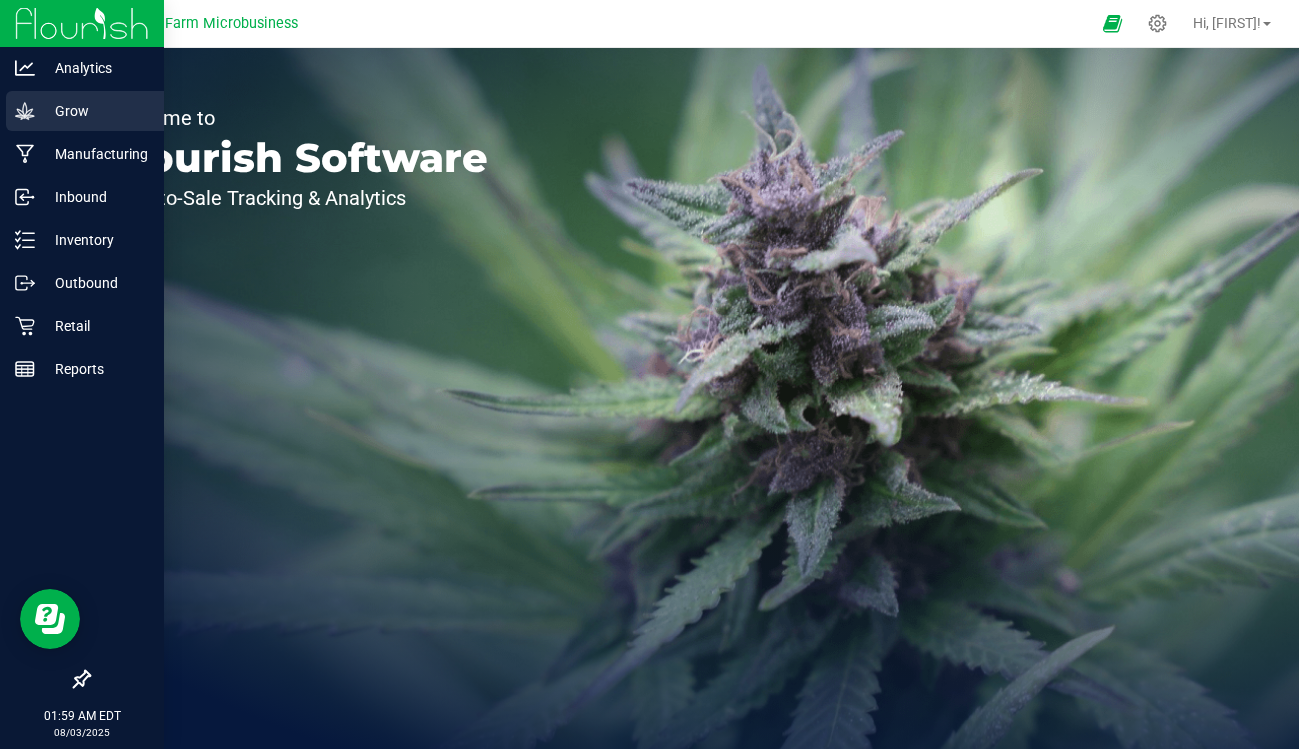 click on "Grow" at bounding box center [95, 111] 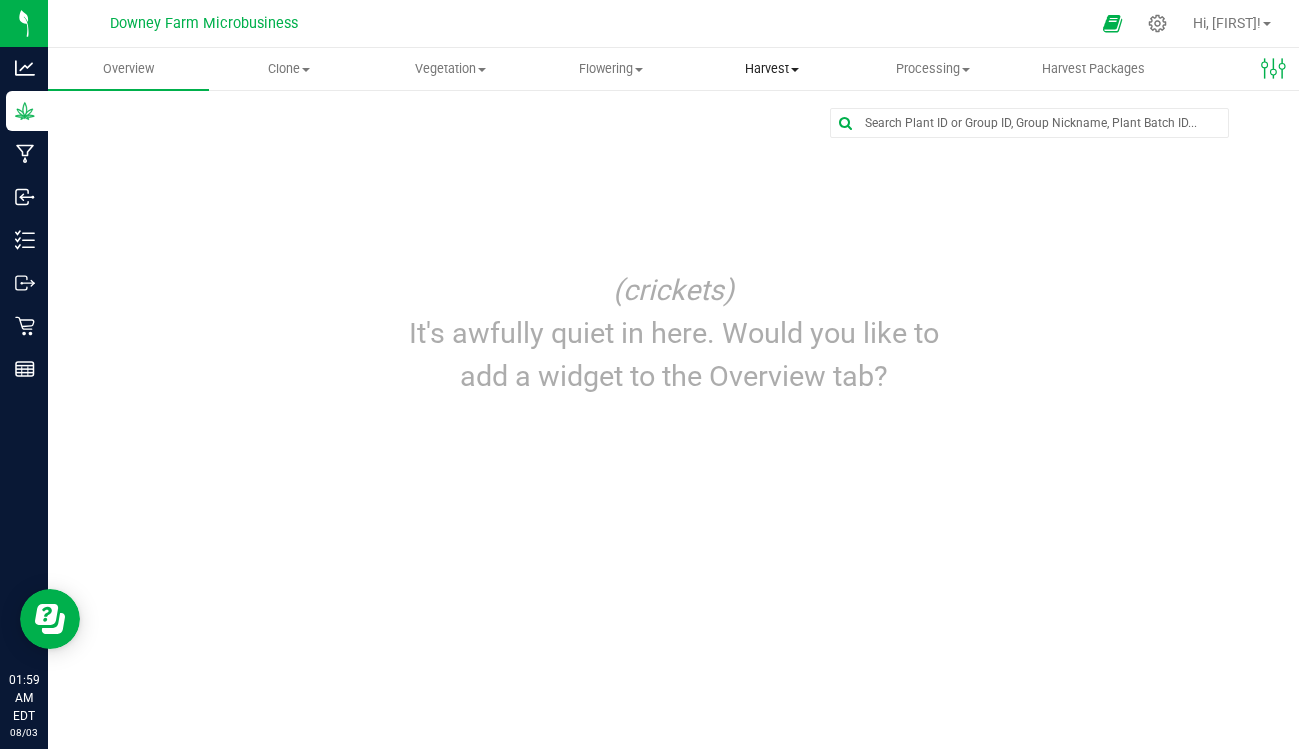 click on "Harvest" at bounding box center (771, 69) 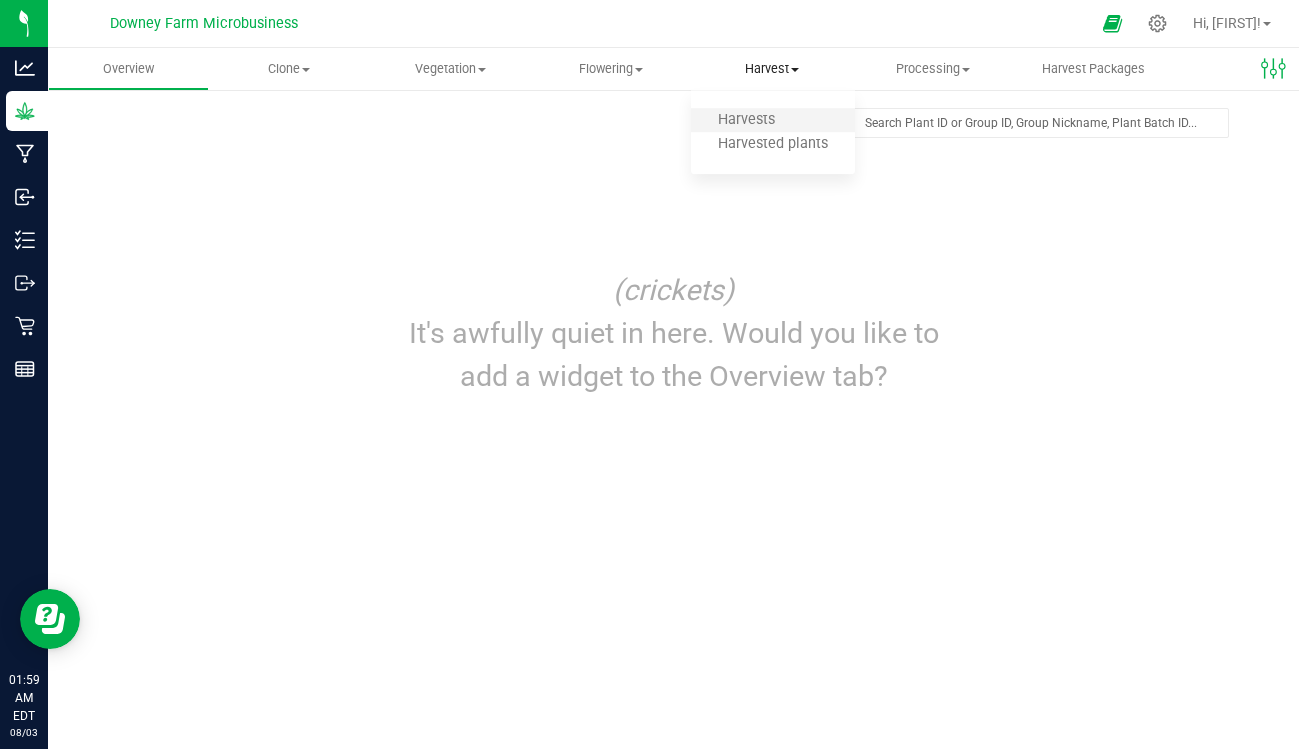 click on "Harvests" at bounding box center (773, 121) 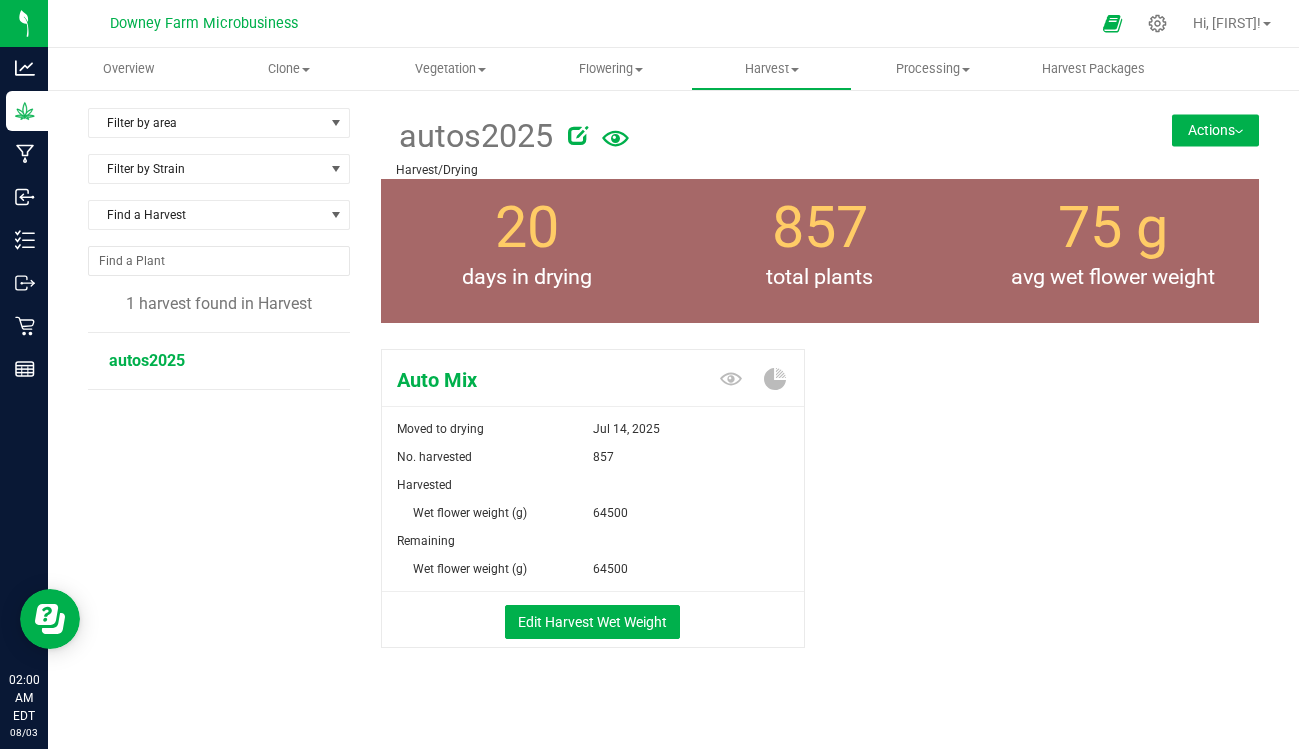 scroll, scrollTop: 5, scrollLeft: 0, axis: vertical 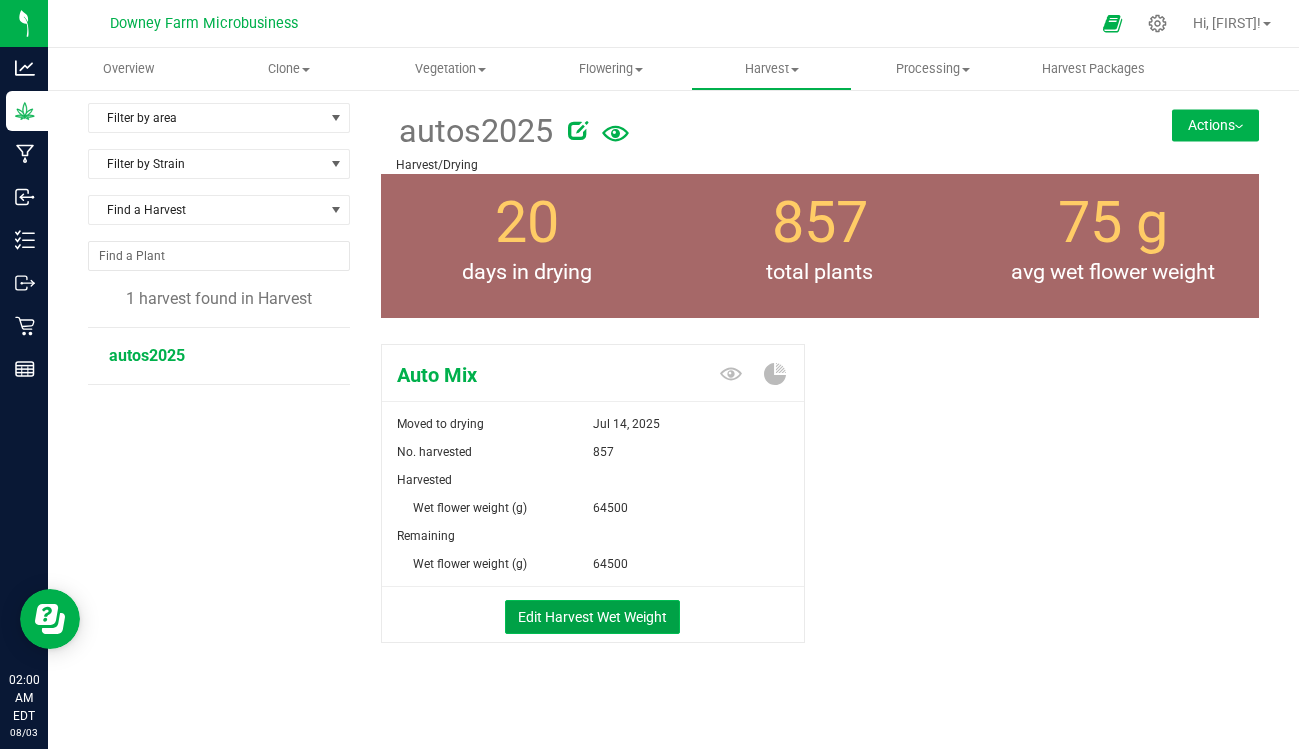 click on "Edit Harvest Wet Weight" at bounding box center [592, 617] 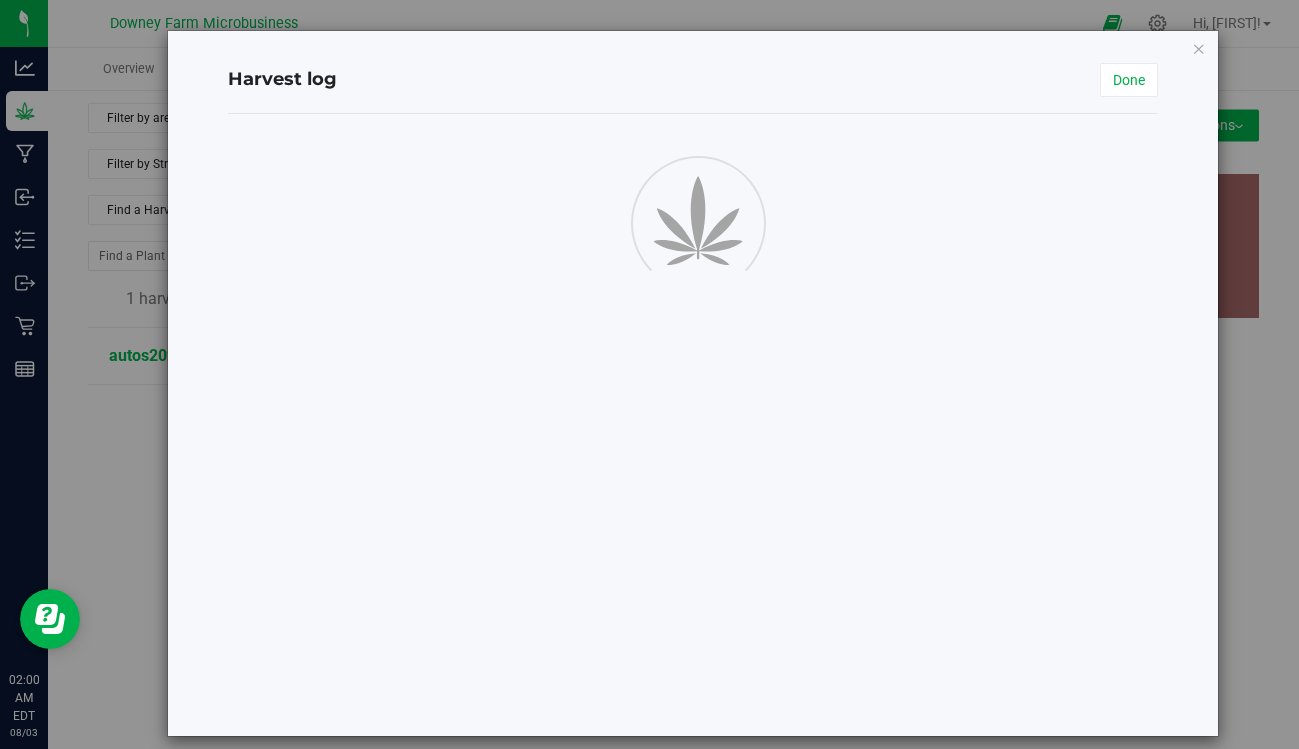 scroll, scrollTop: 5, scrollLeft: 0, axis: vertical 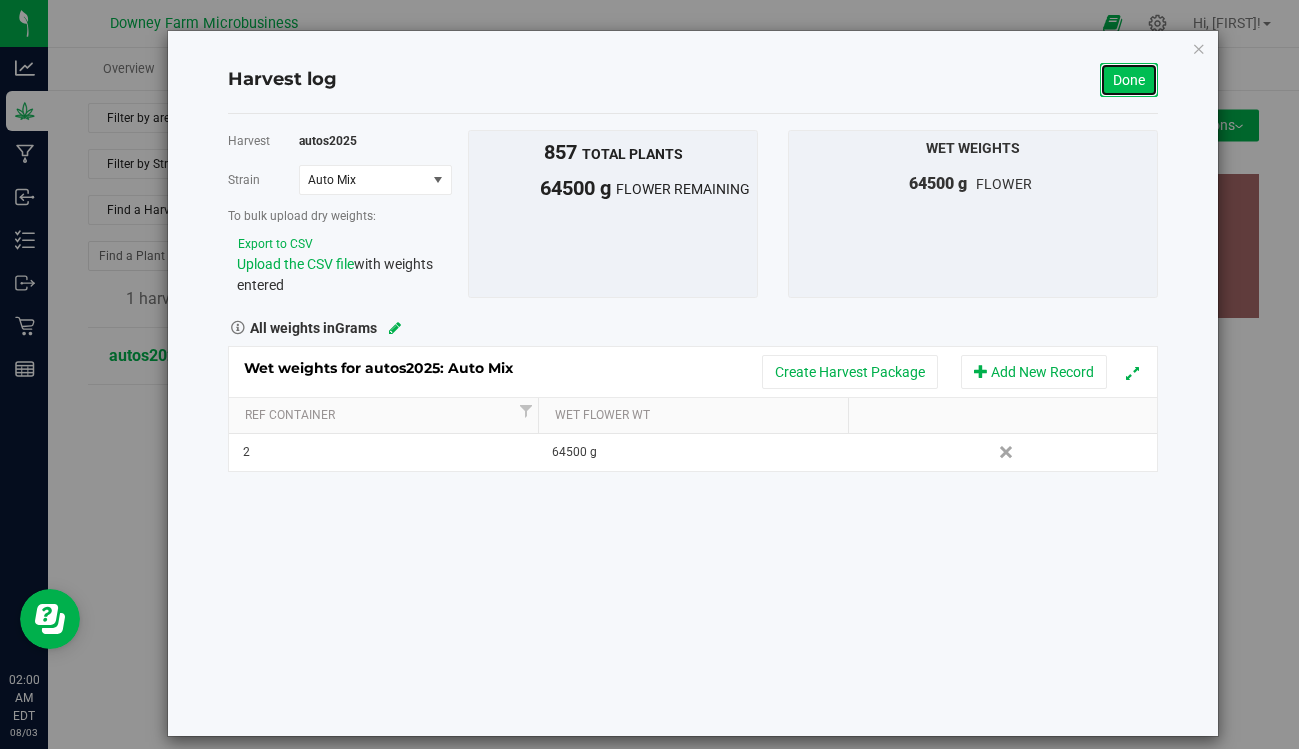 click on "Done" at bounding box center [1129, 80] 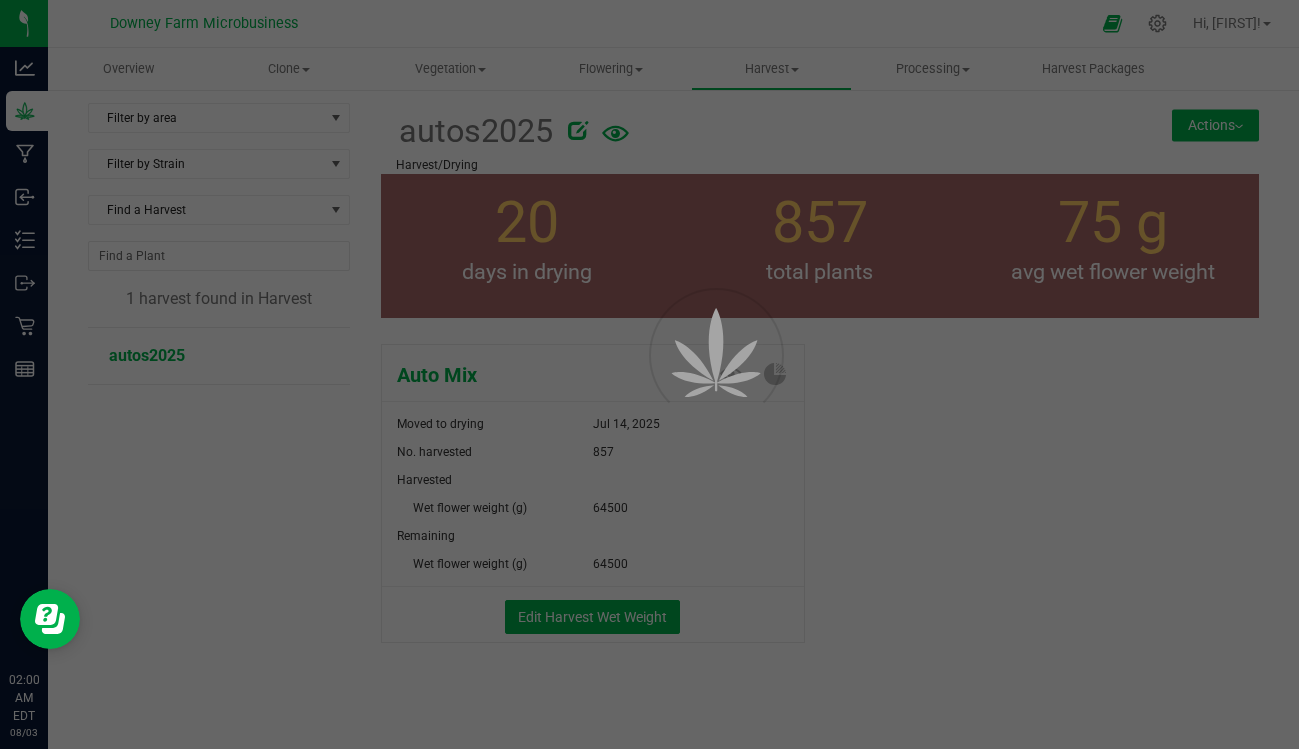 scroll, scrollTop: 5, scrollLeft: 0, axis: vertical 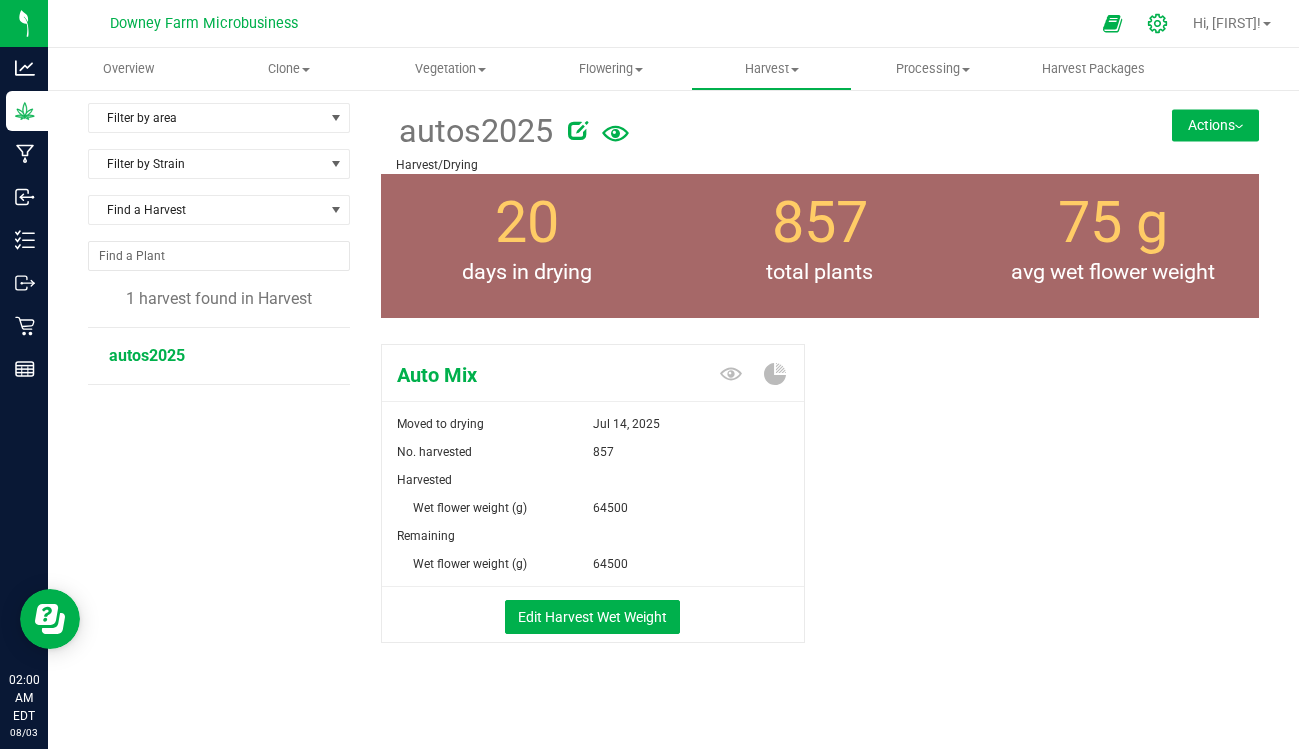 click 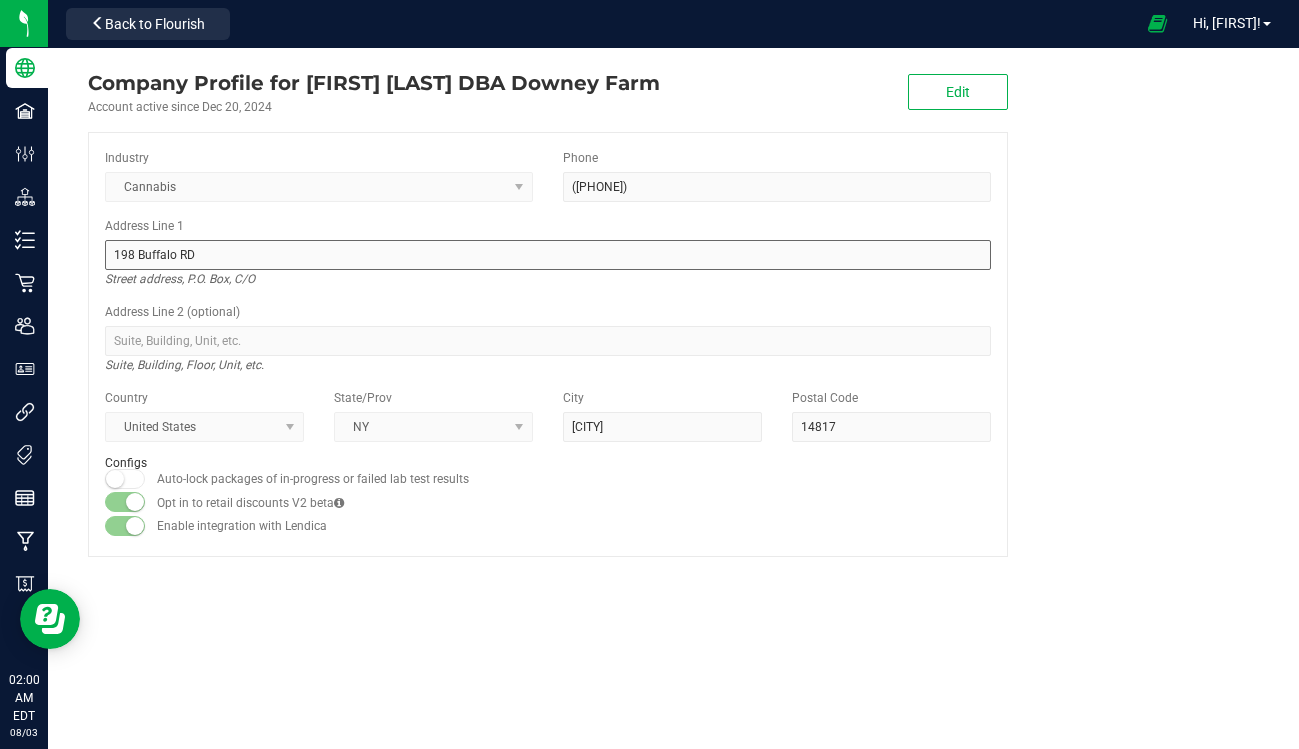 scroll, scrollTop: 0, scrollLeft: 0, axis: both 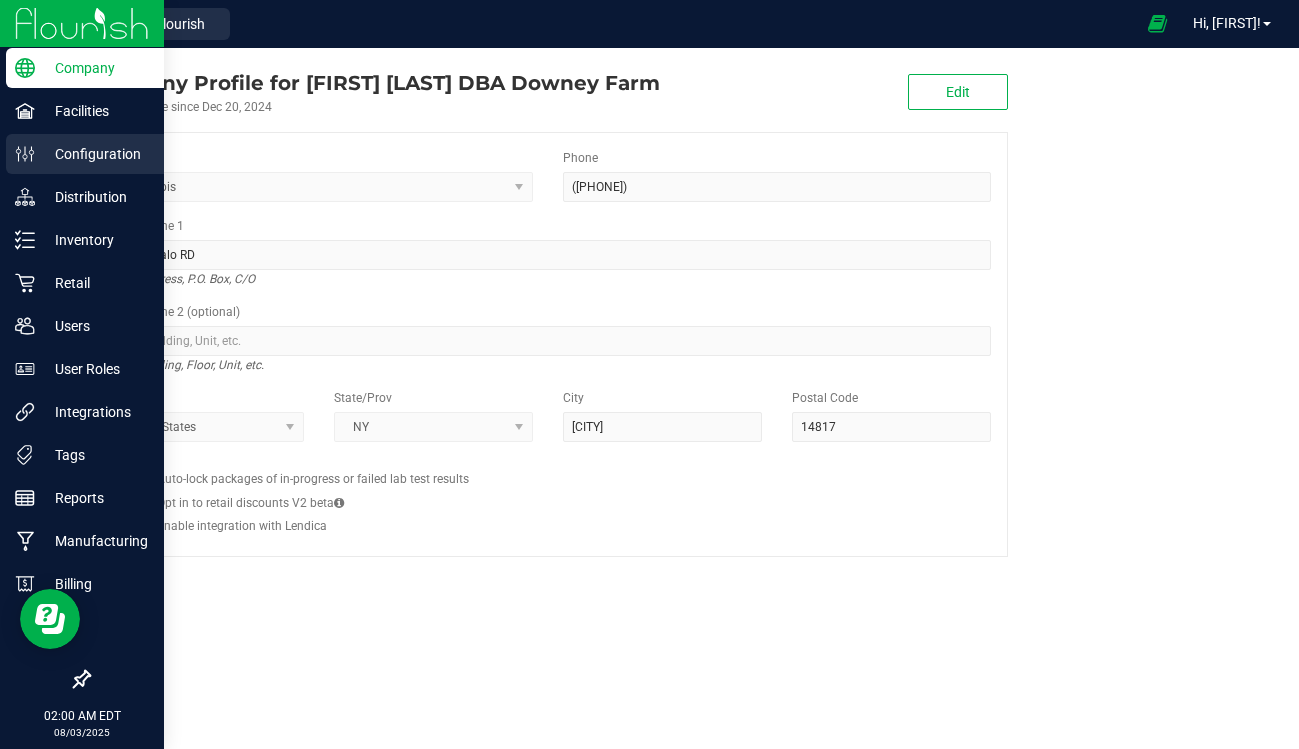 click 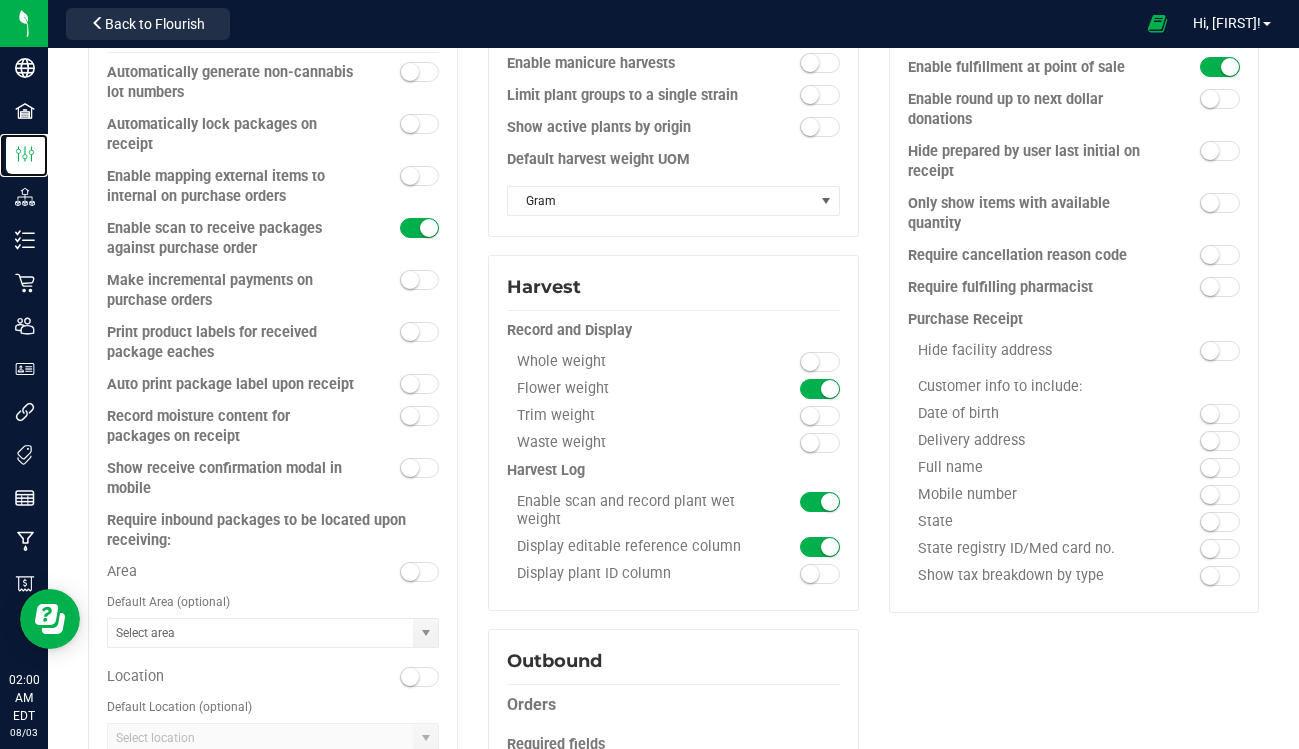 scroll, scrollTop: 917, scrollLeft: 0, axis: vertical 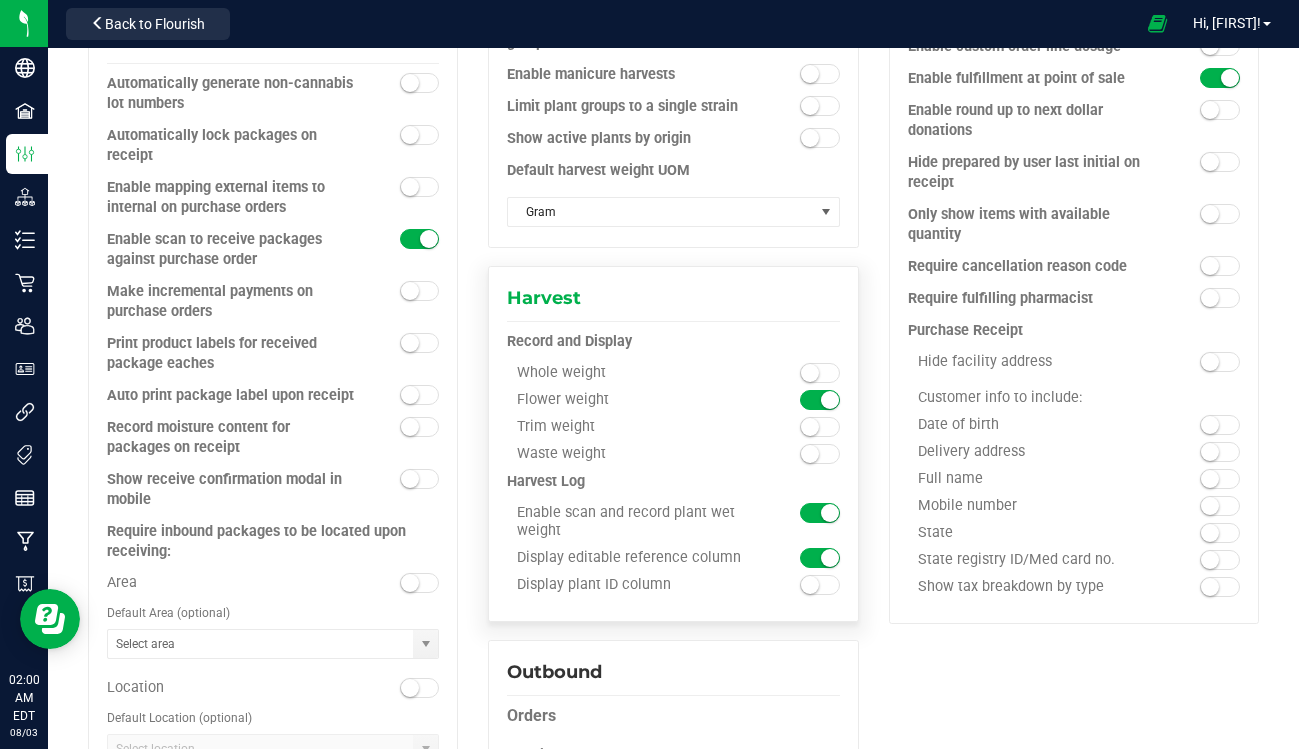 click at bounding box center (820, 373) 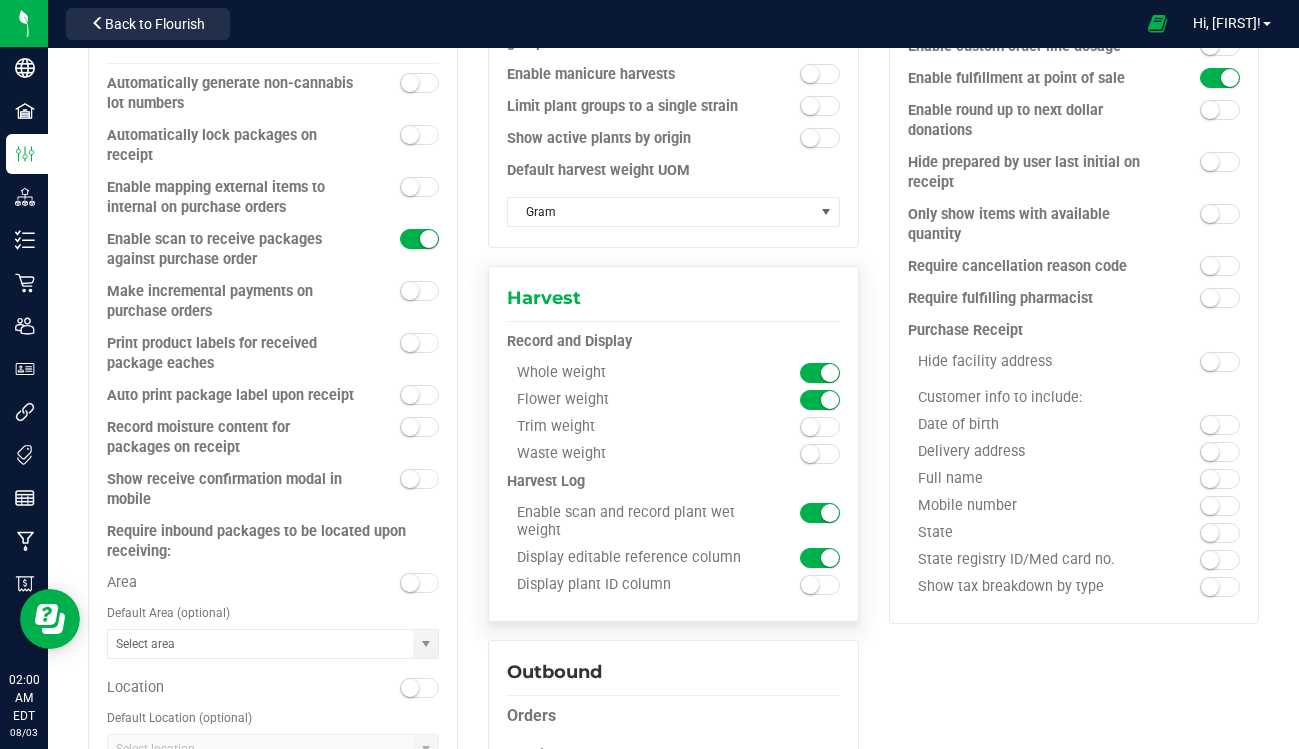 click at bounding box center (820, 400) 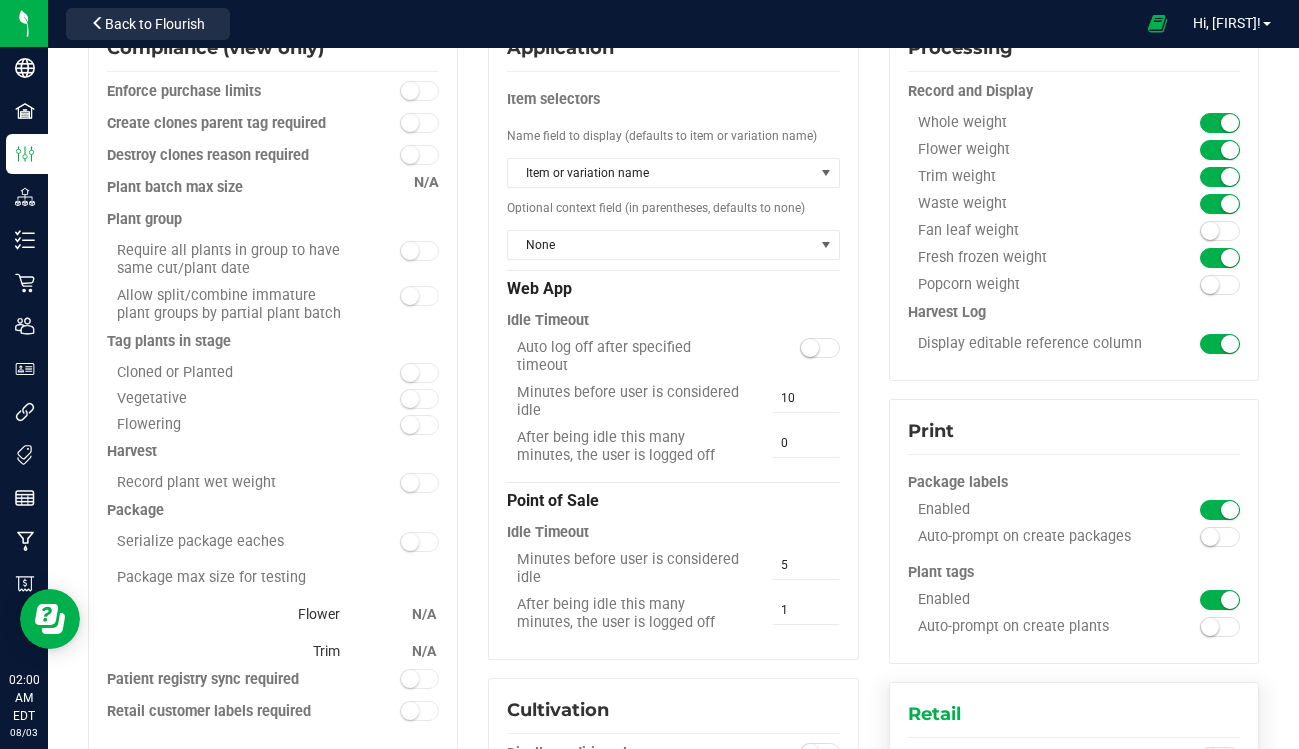 scroll, scrollTop: 15, scrollLeft: 0, axis: vertical 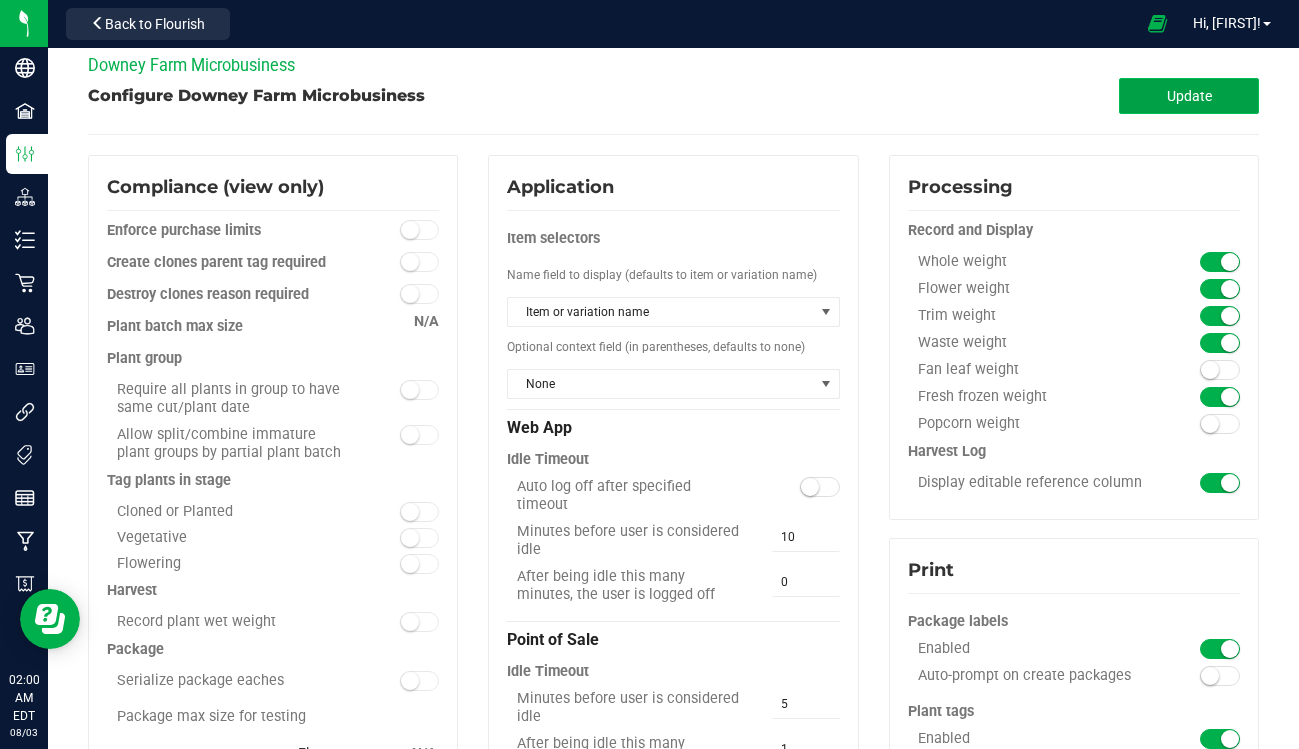 click on "Update" at bounding box center (1189, 96) 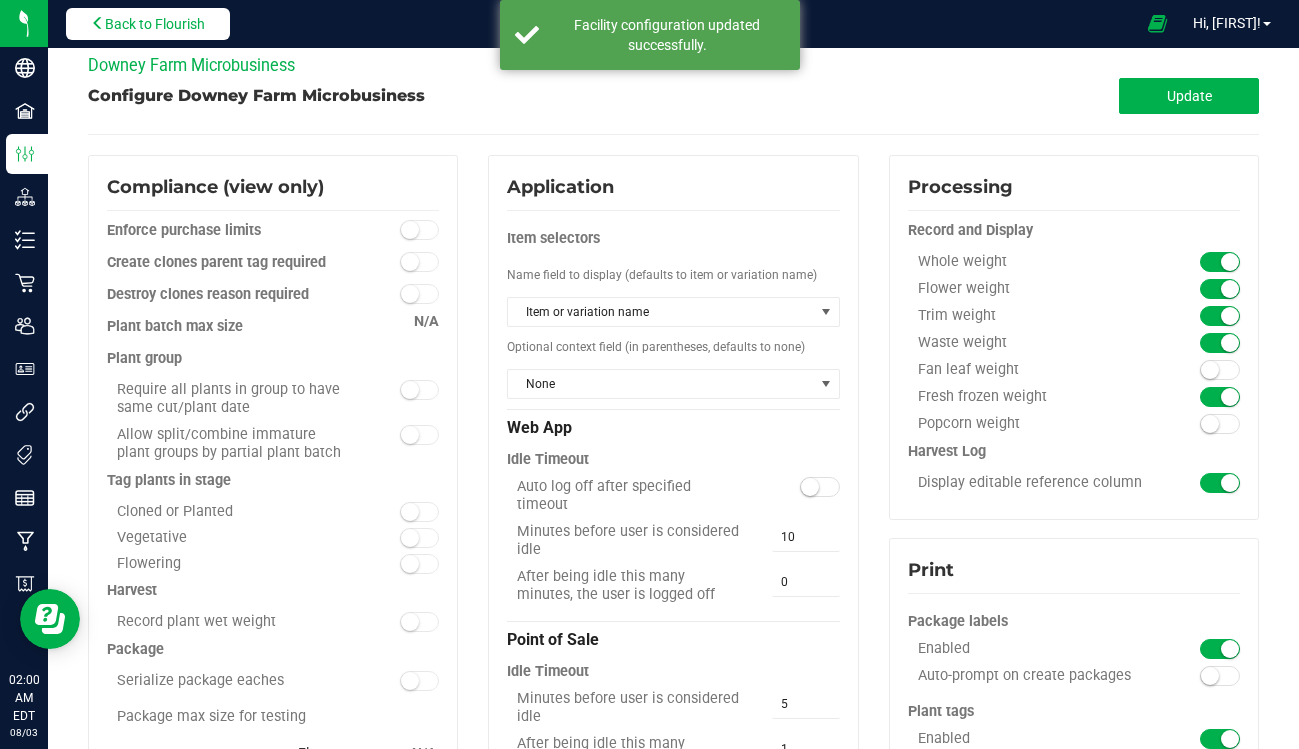 click on "Back to Flourish" at bounding box center (148, 24) 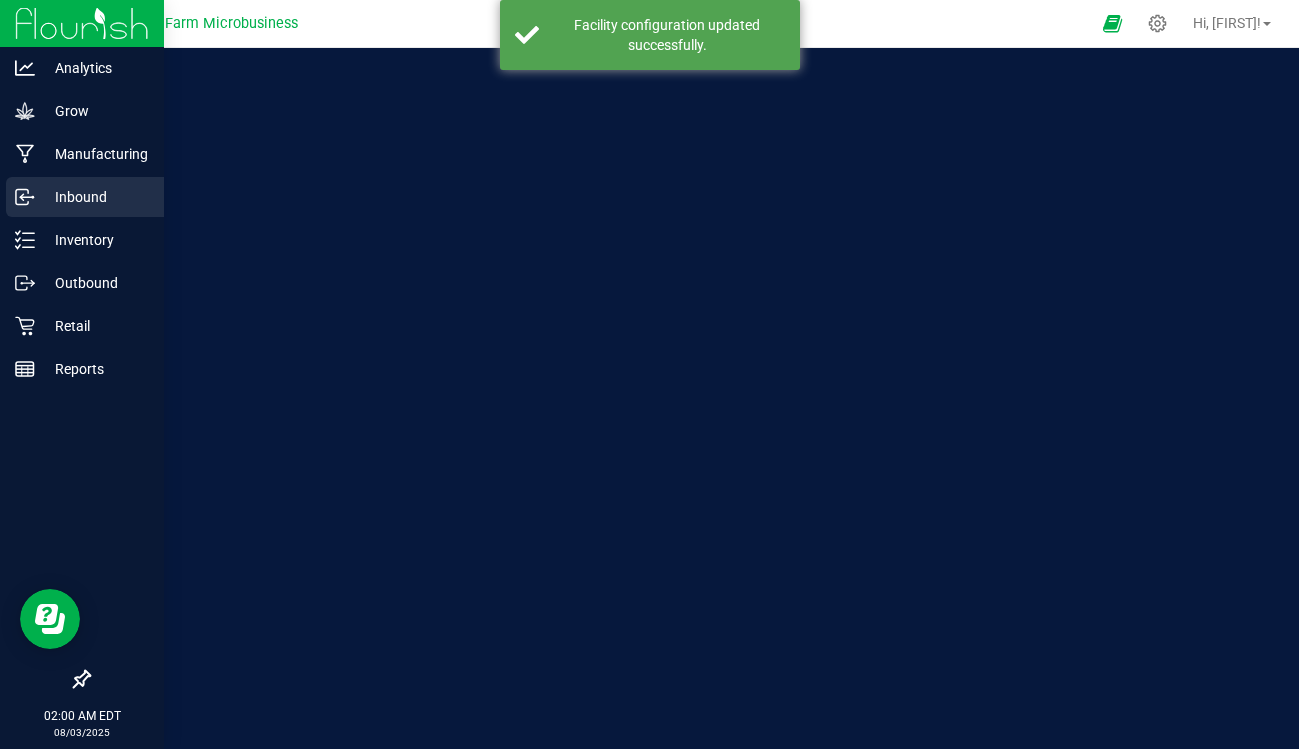 scroll, scrollTop: 0, scrollLeft: 0, axis: both 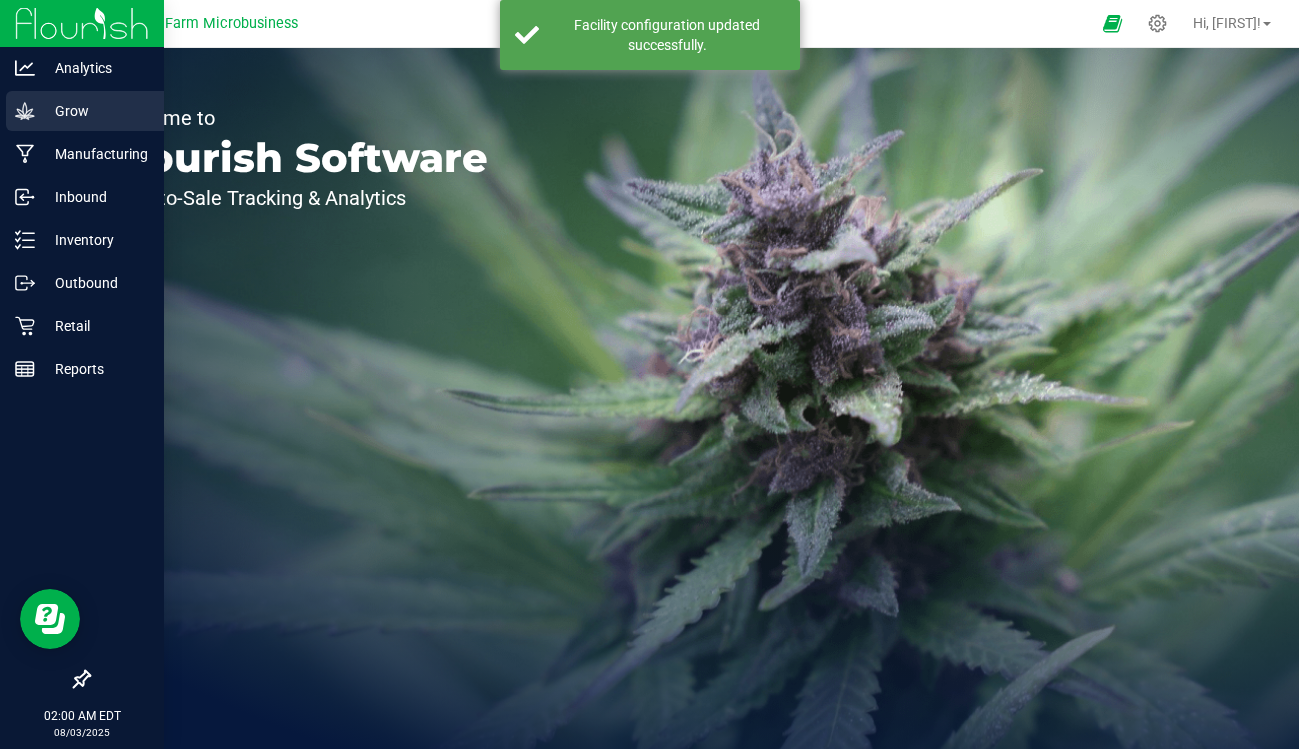 click on "Grow" at bounding box center [95, 111] 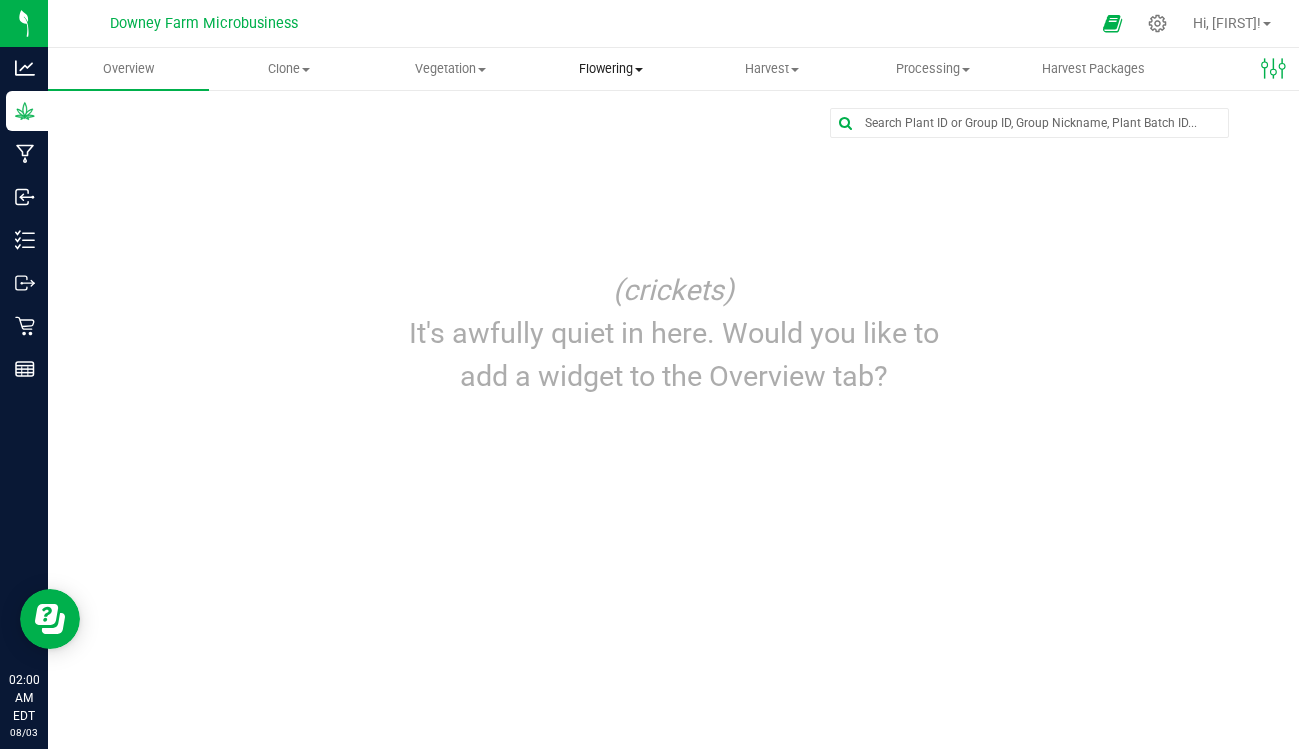 click on "Flowering" at bounding box center (610, 69) 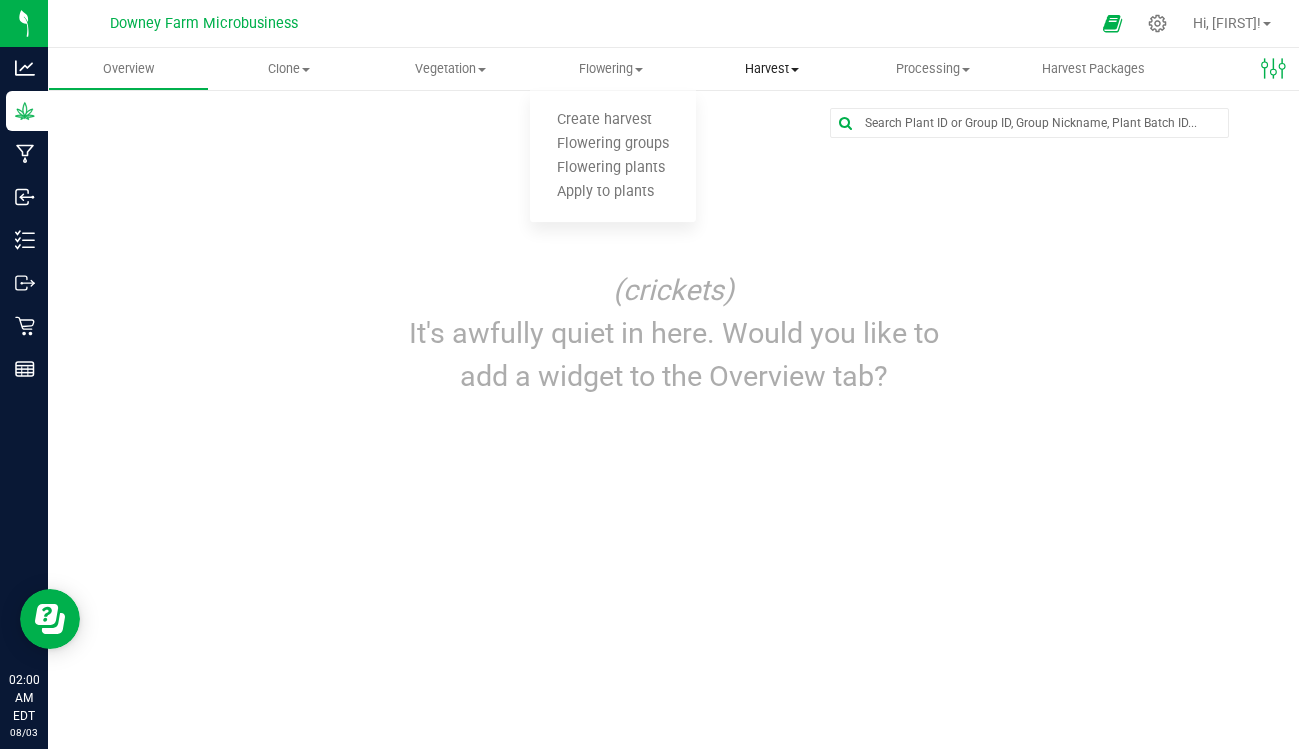 click on "Harvest" at bounding box center [771, 69] 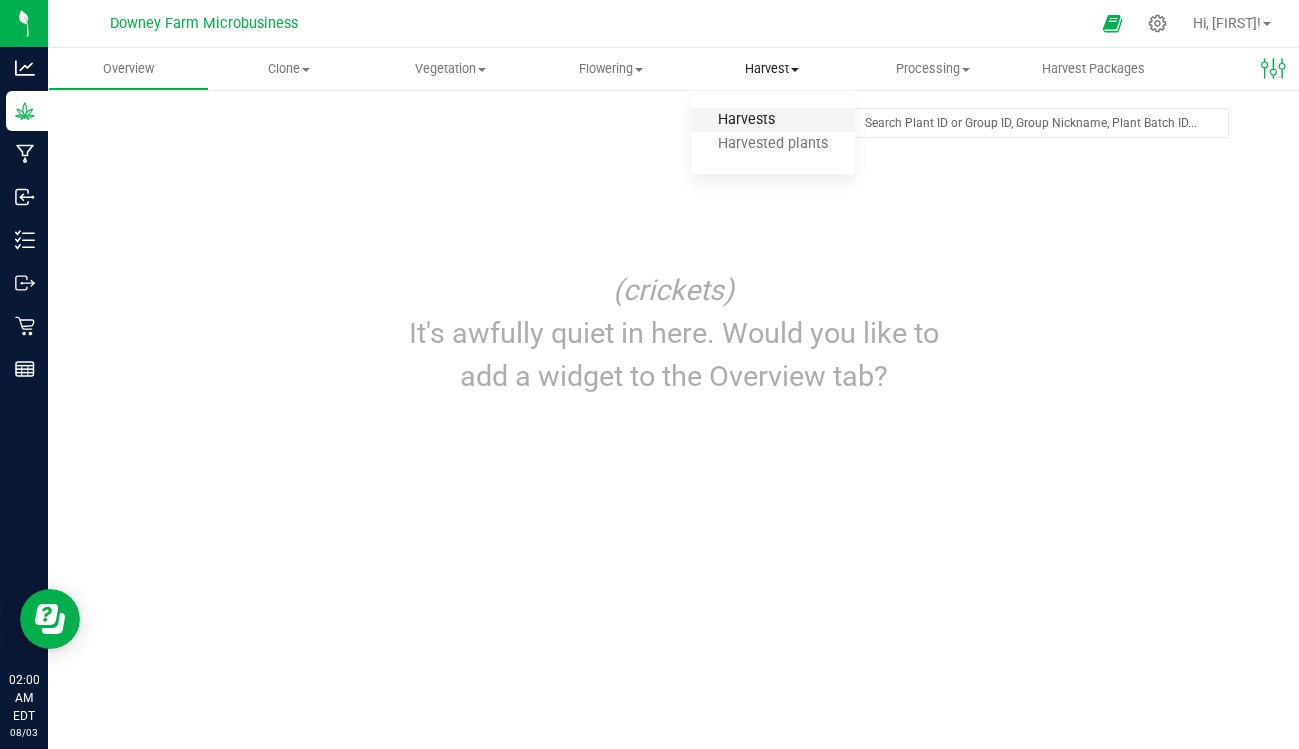 click on "Harvests" at bounding box center (746, 120) 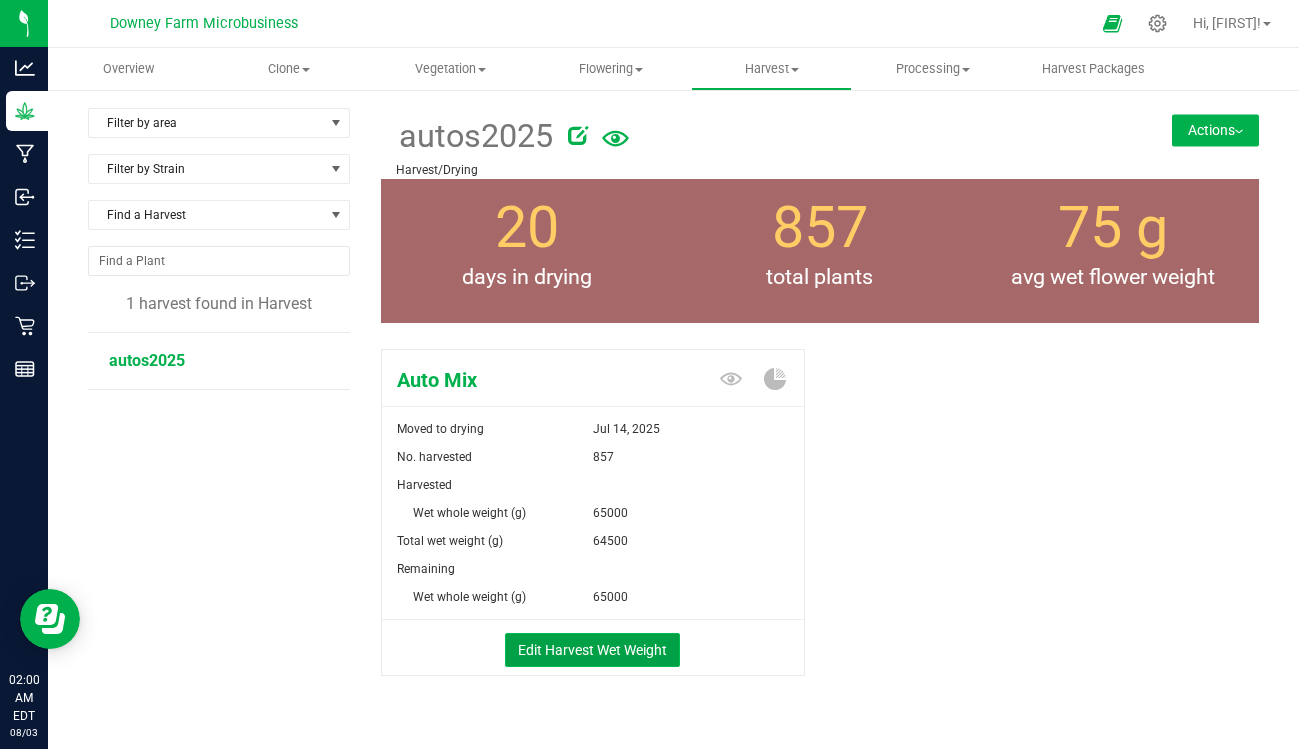 click on "Edit Harvest Wet Weight" at bounding box center (592, 650) 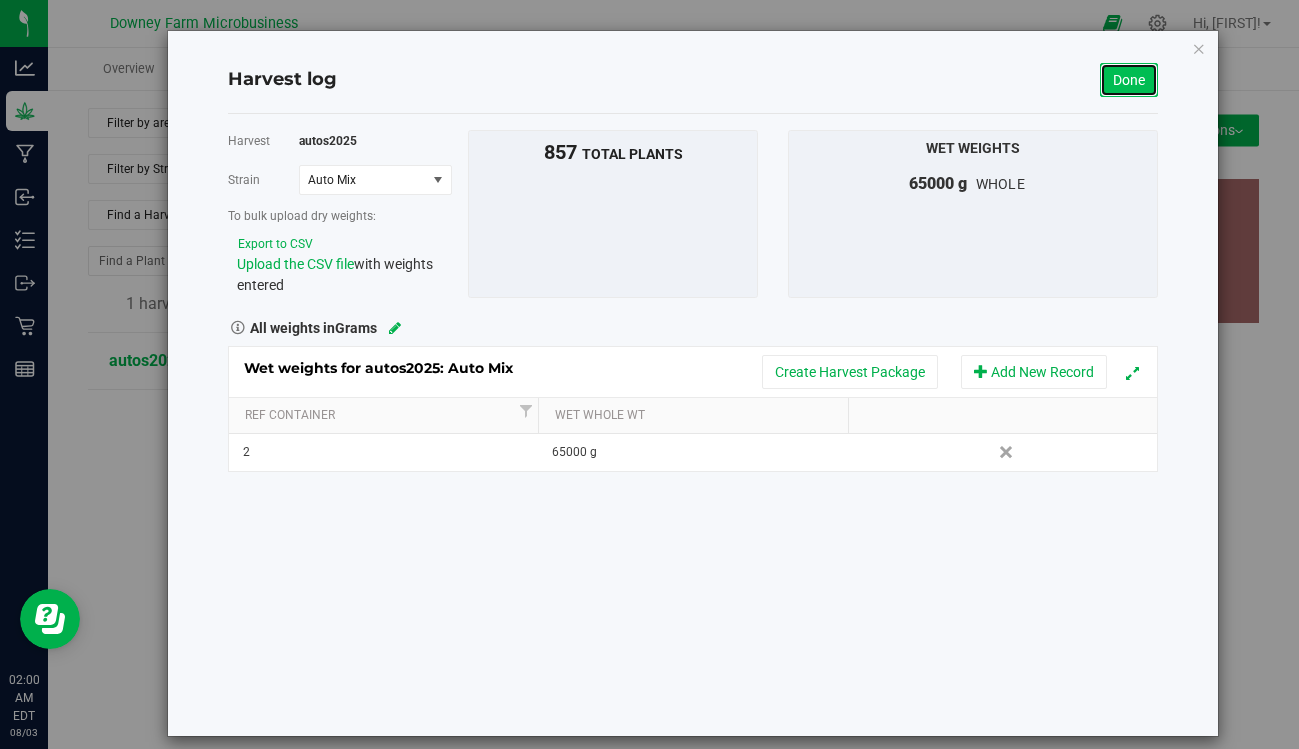 click on "Done" at bounding box center (1129, 80) 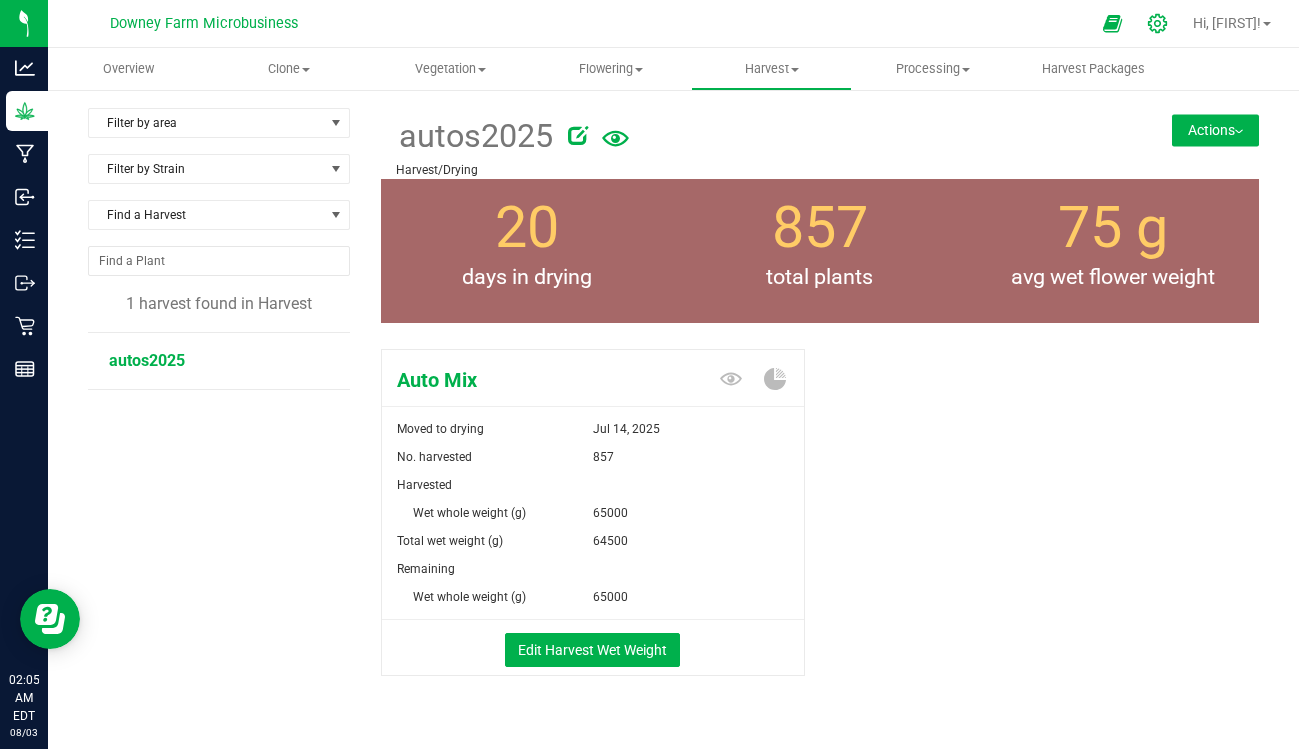 click 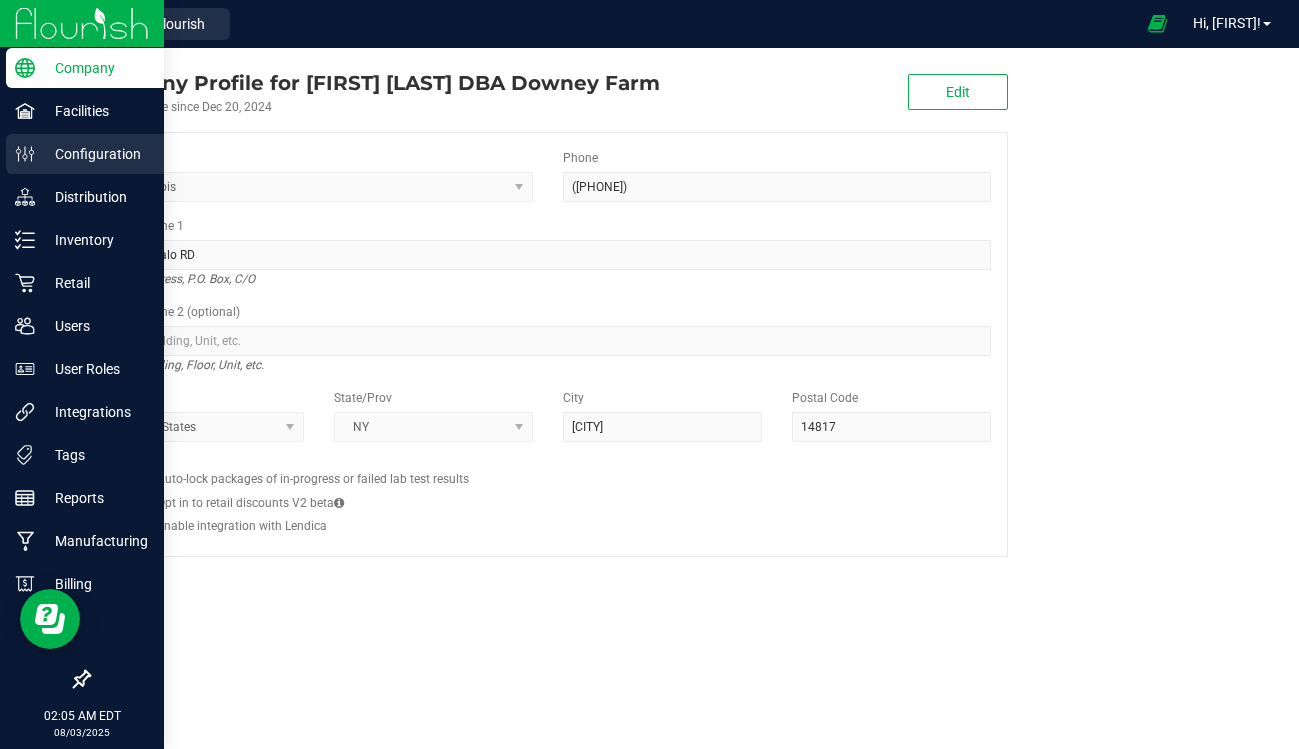 click on "Configuration" at bounding box center (95, 154) 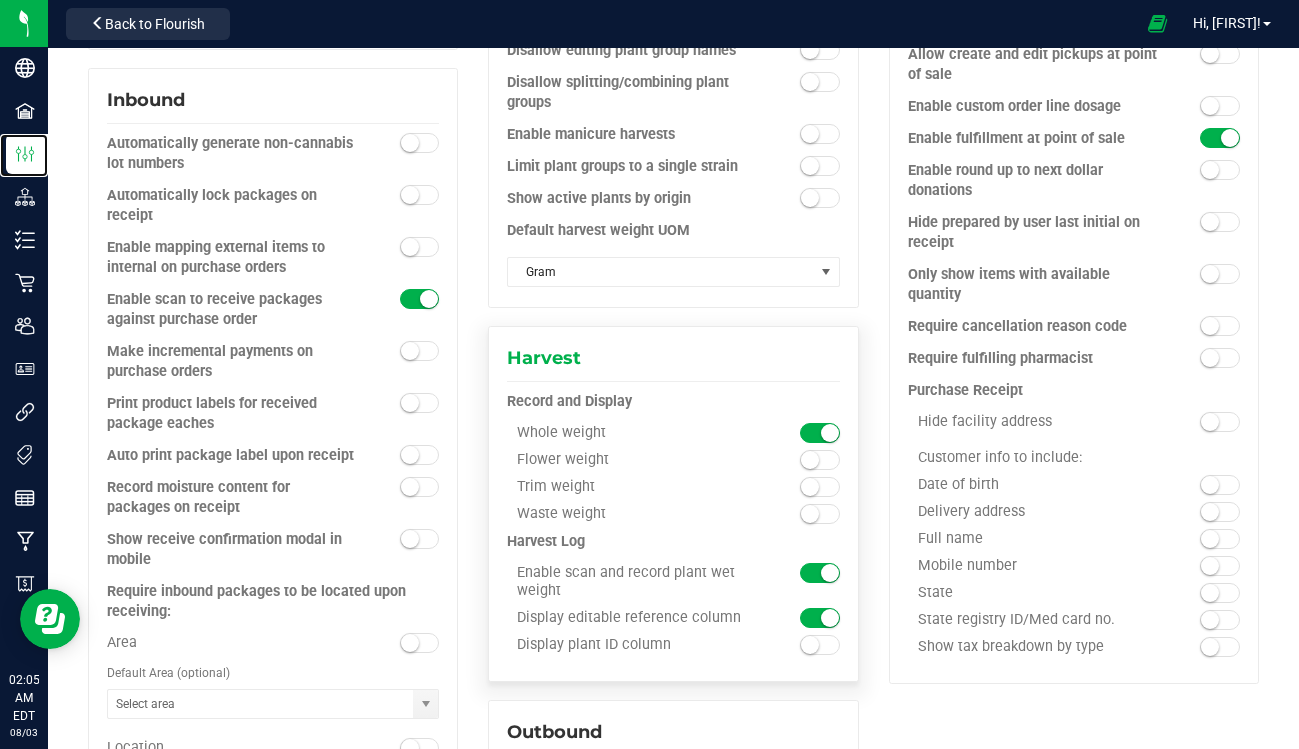 scroll, scrollTop: 860, scrollLeft: 0, axis: vertical 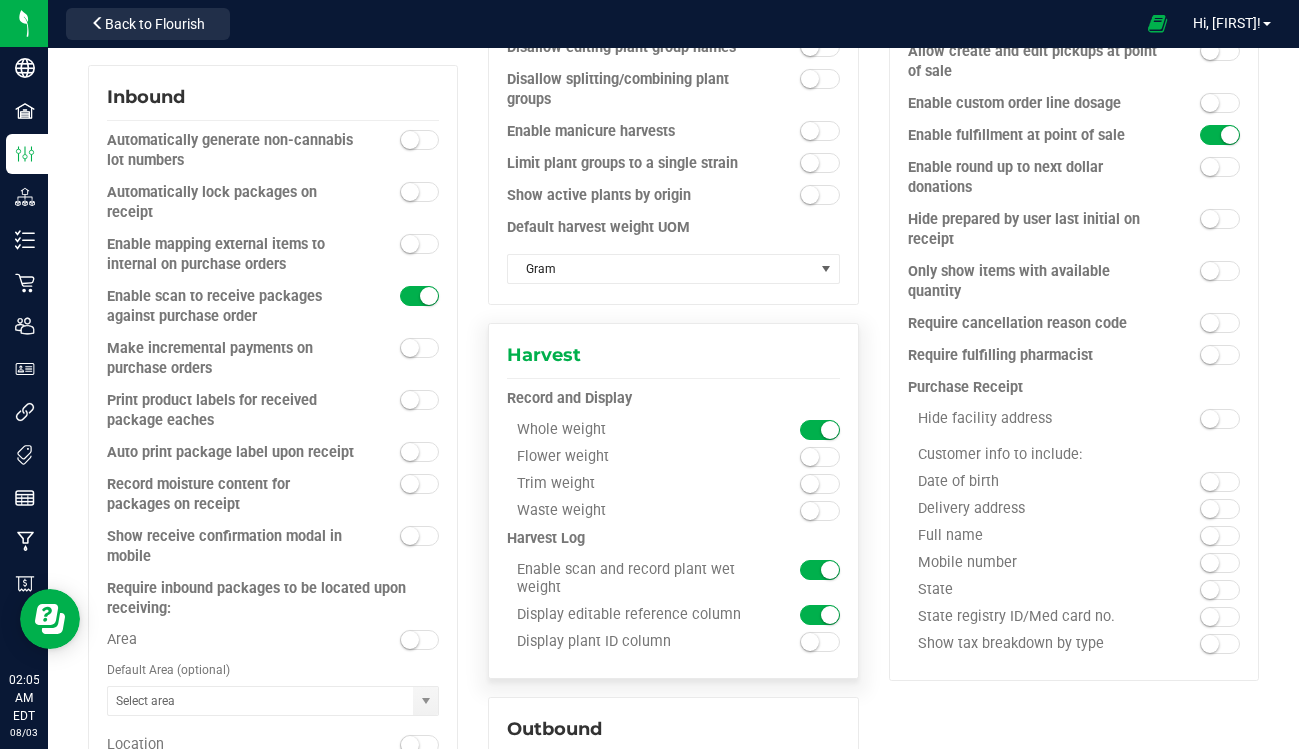 click at bounding box center [810, 457] 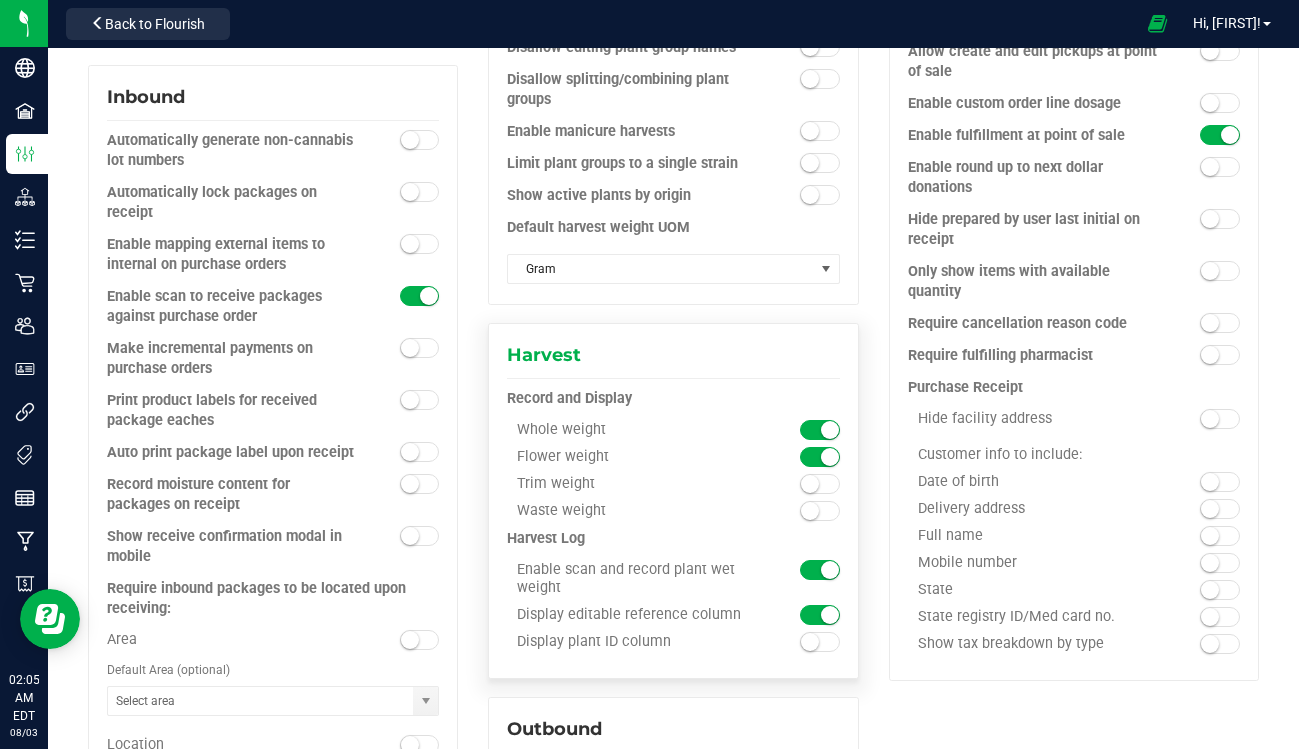 click at bounding box center (820, 430) 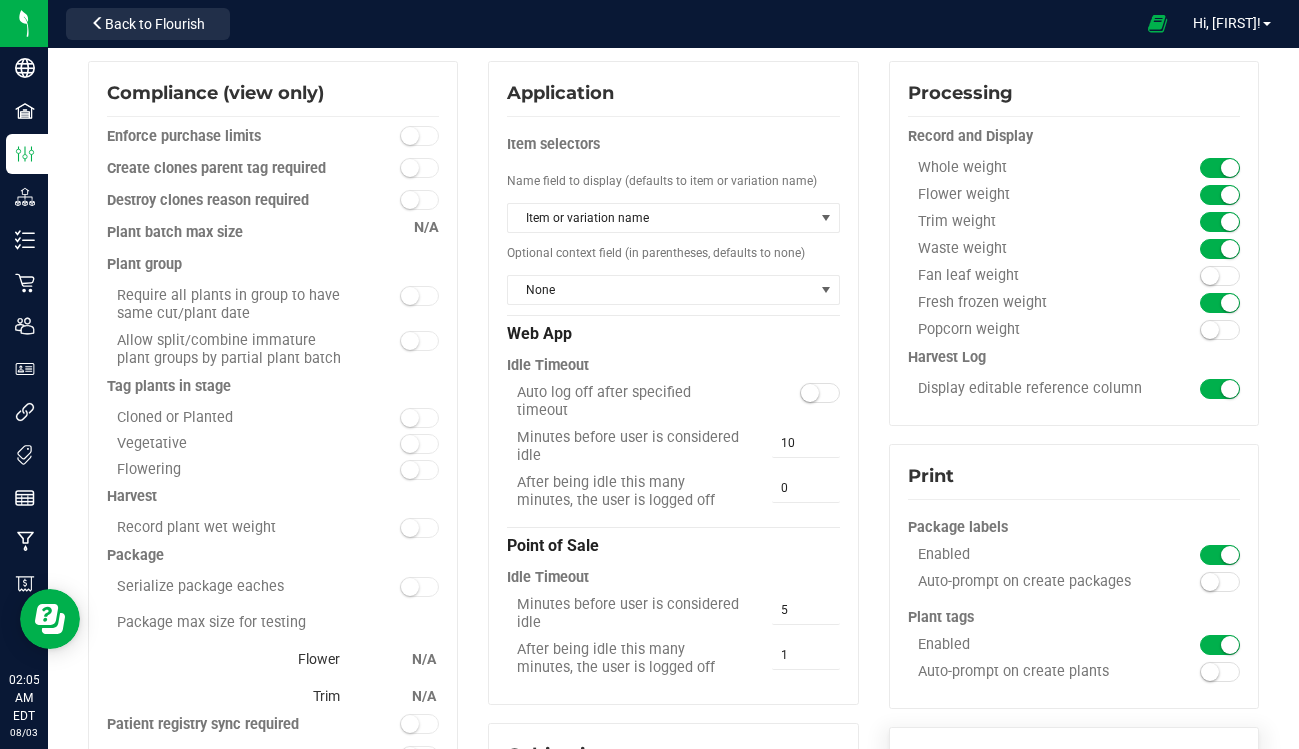 scroll, scrollTop: 0, scrollLeft: 0, axis: both 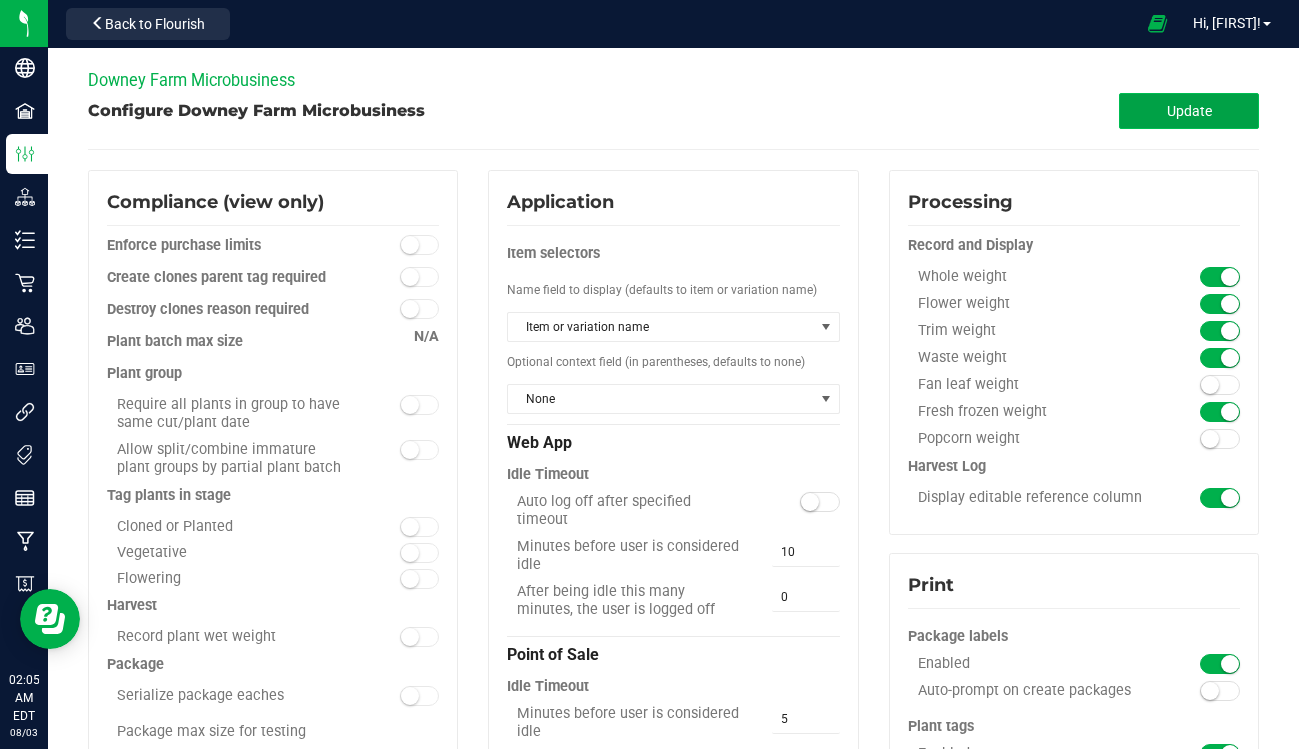 click on "Update" at bounding box center (1189, 111) 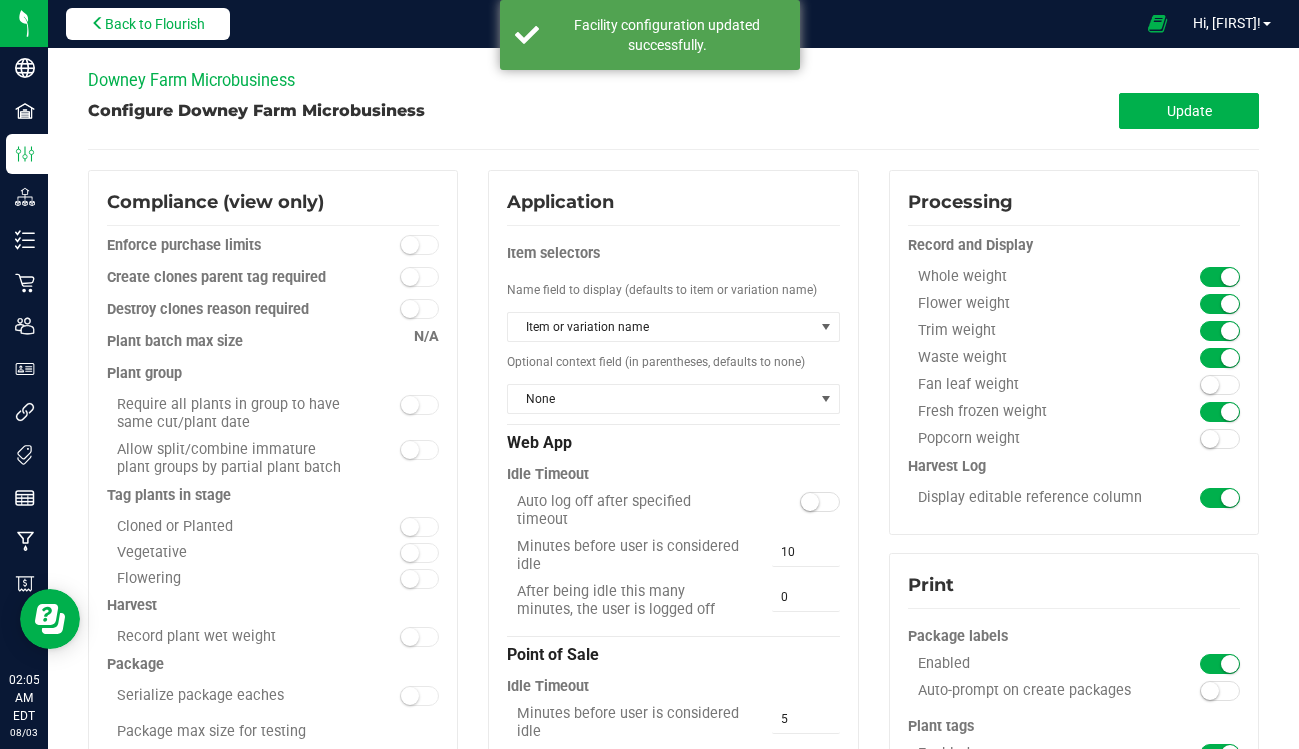 click on "Back to Flourish" at bounding box center (155, 24) 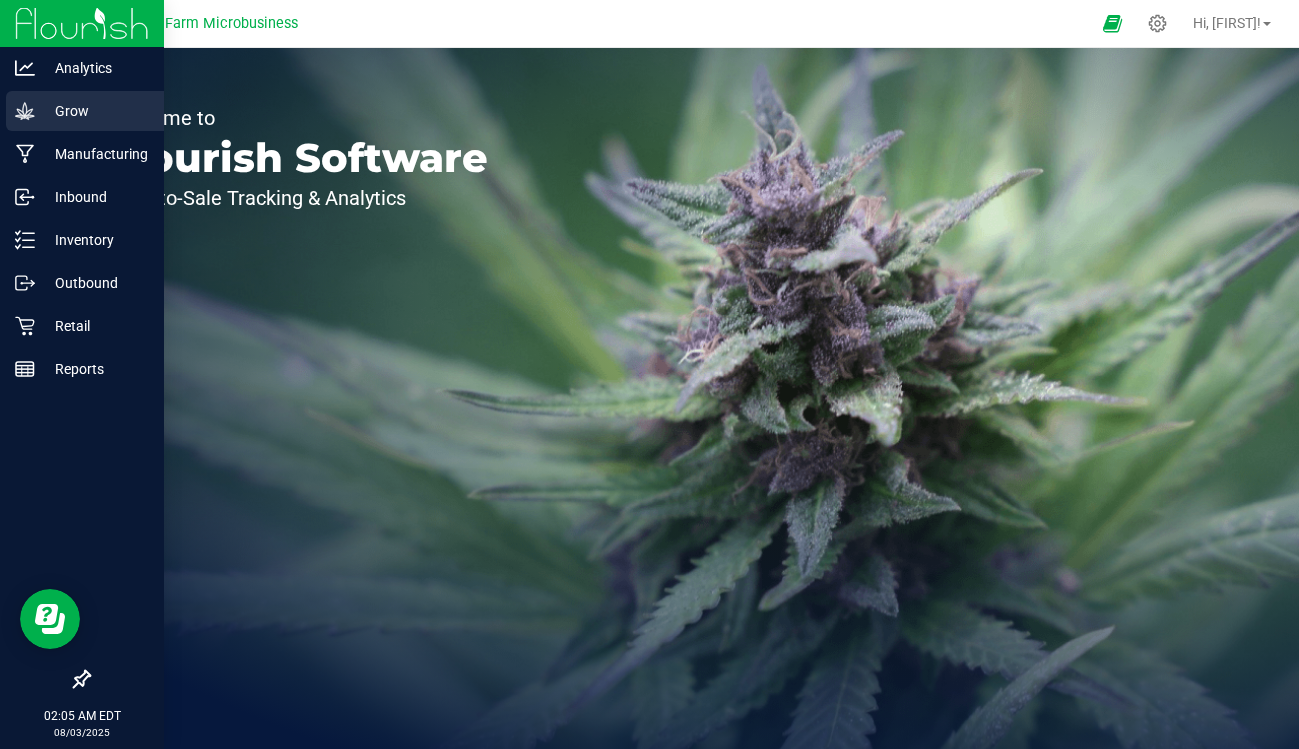 click on "Grow" at bounding box center (95, 111) 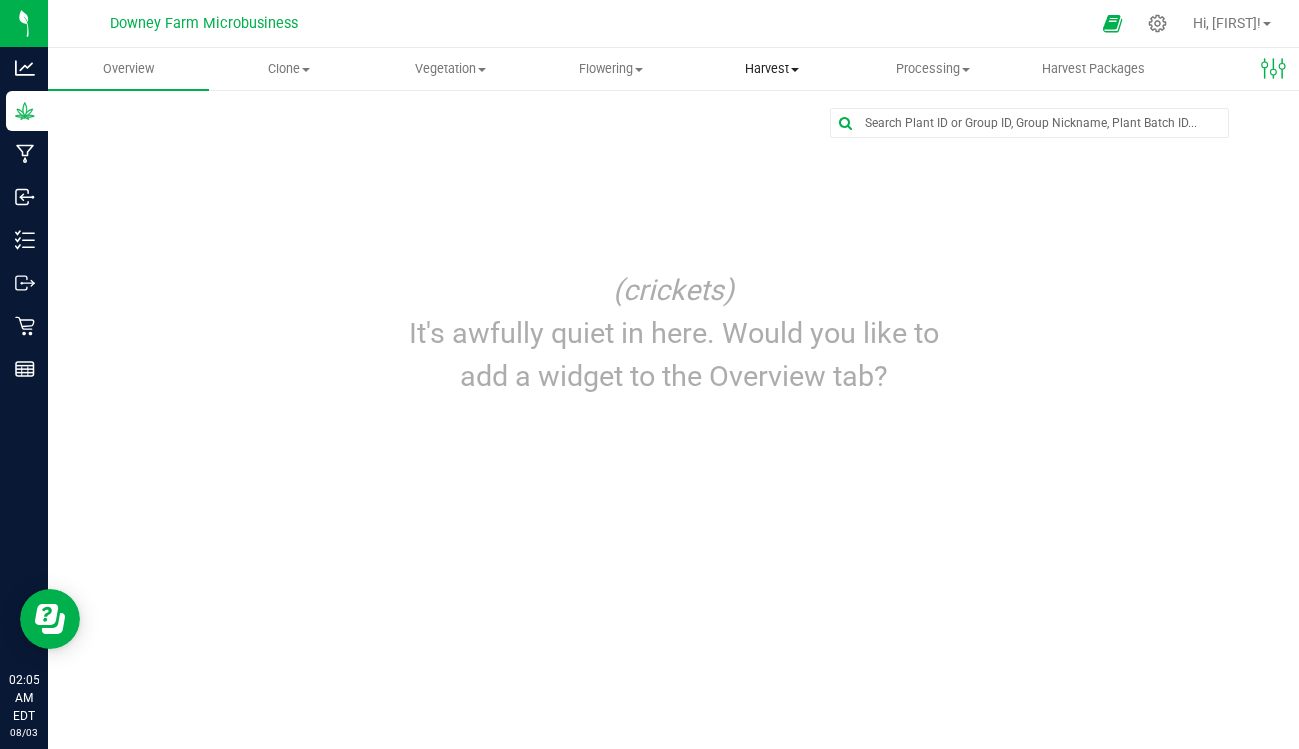 click on "Harvest
Harvests
Harvested plants" at bounding box center (771, 69) 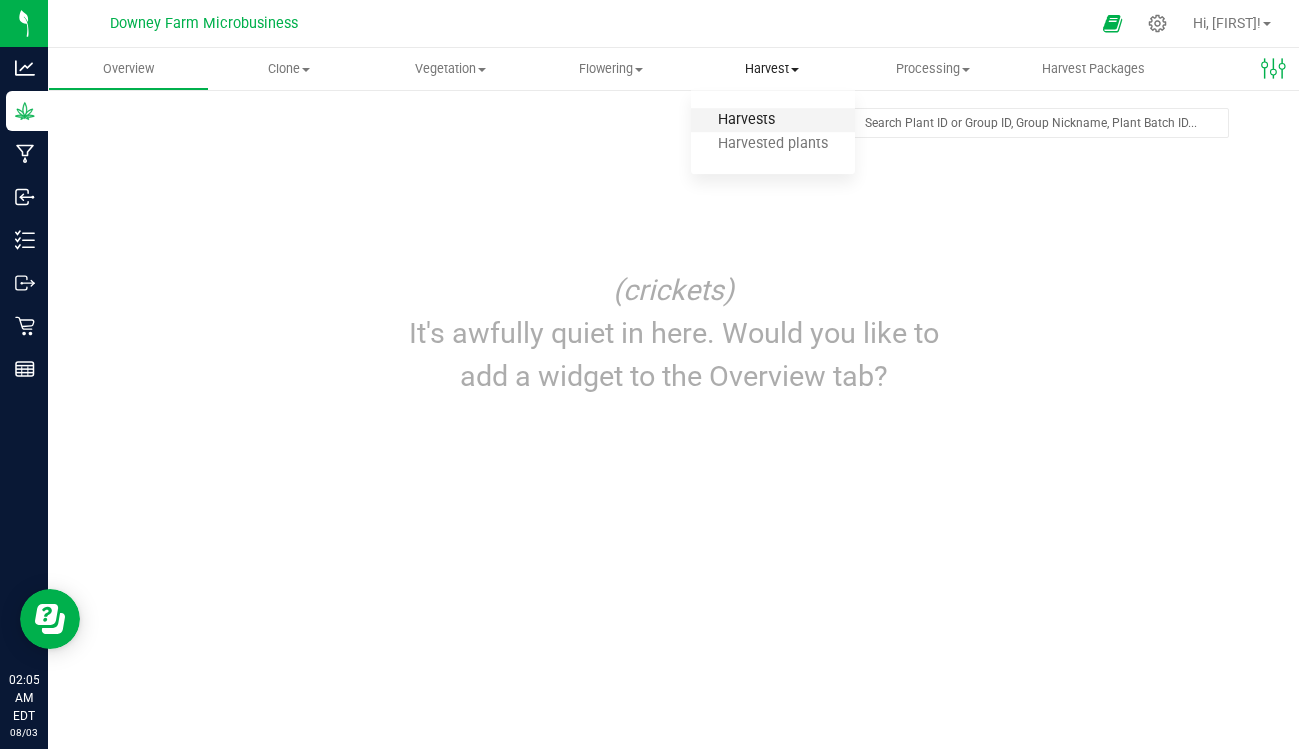 click on "Harvests" at bounding box center (746, 120) 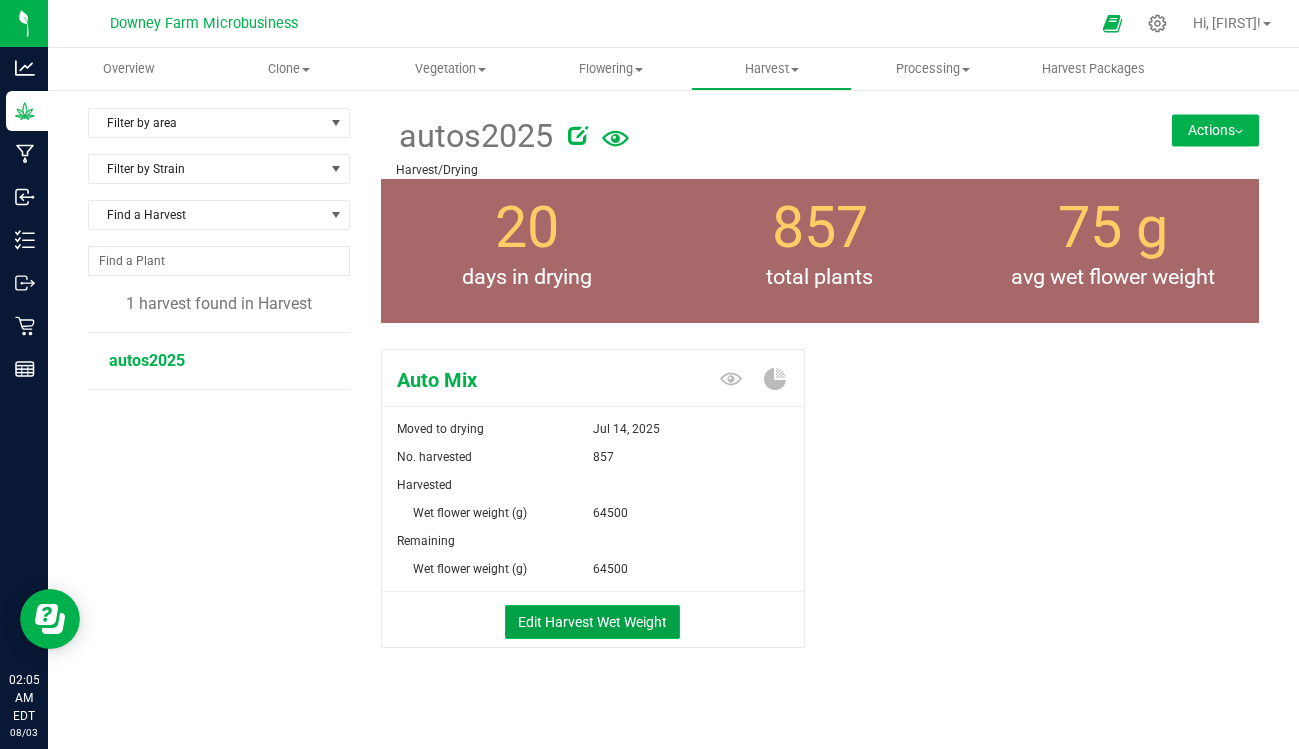 click on "Edit Harvest Wet Weight" at bounding box center [592, 622] 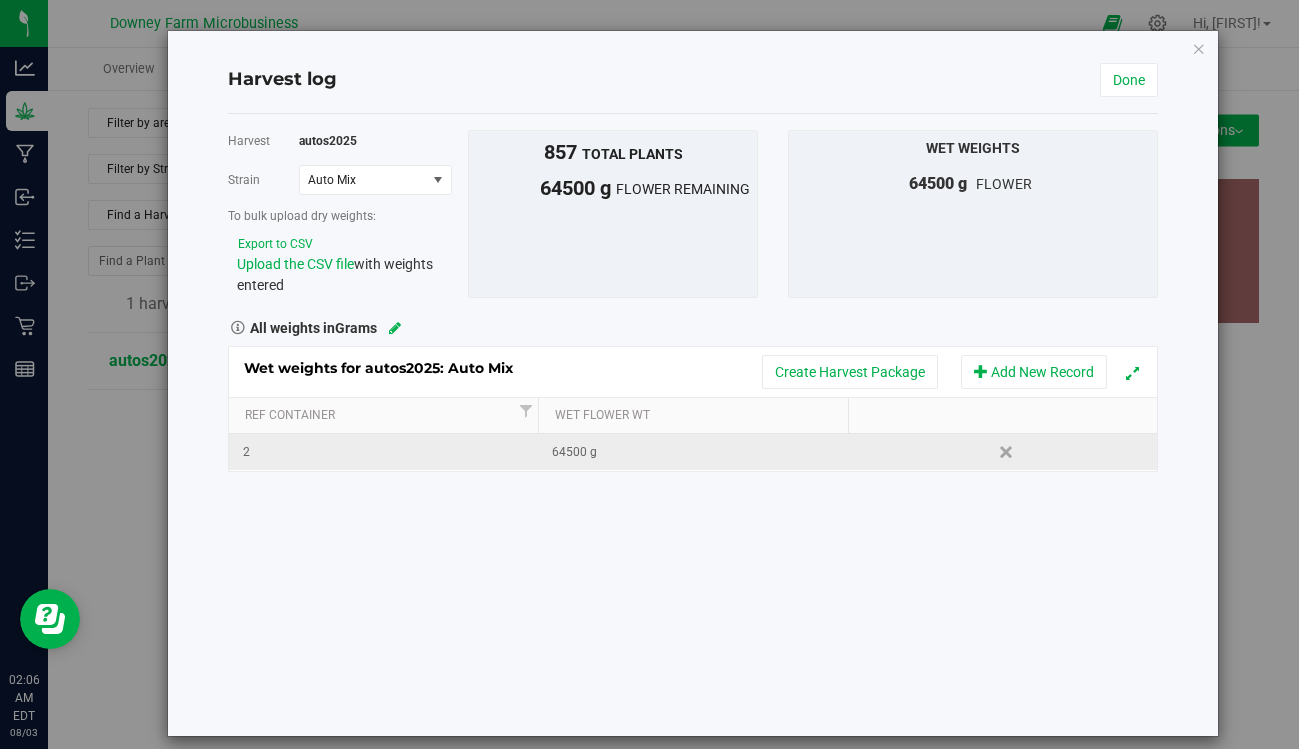 click on "64500 g" at bounding box center (699, 452) 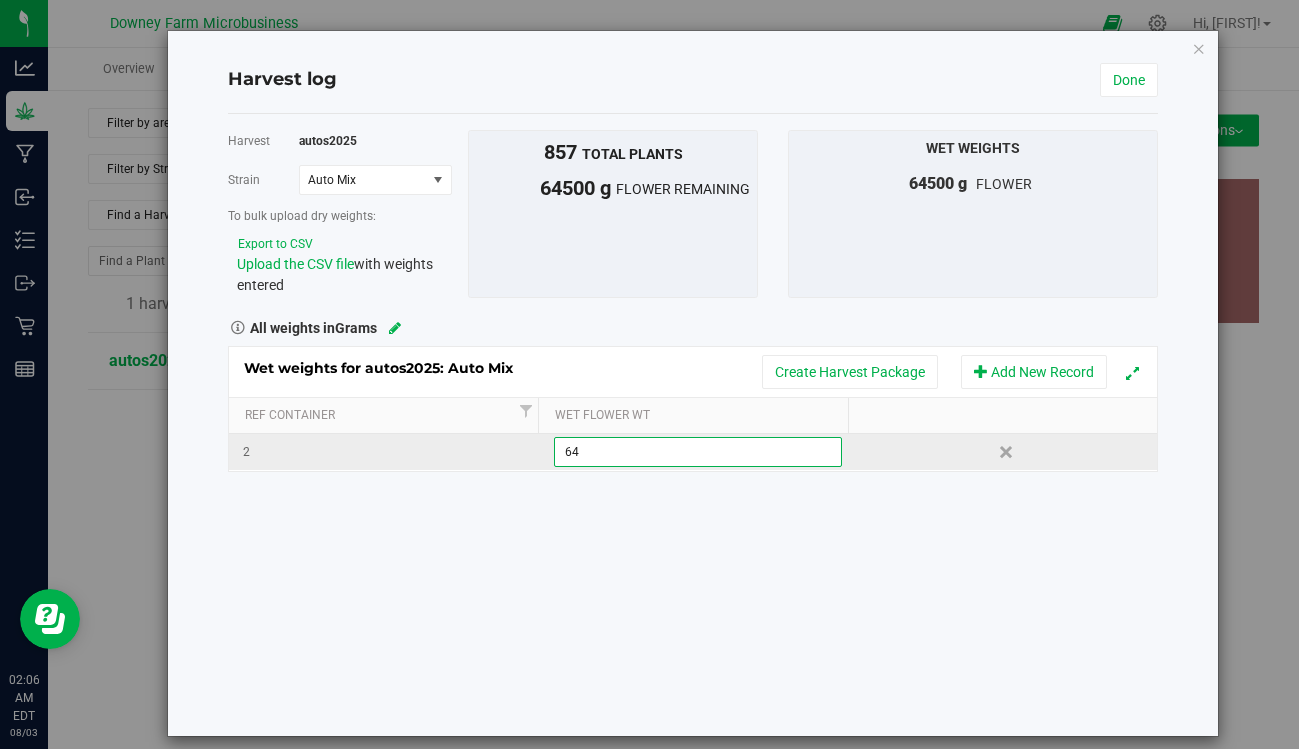 type on "6" 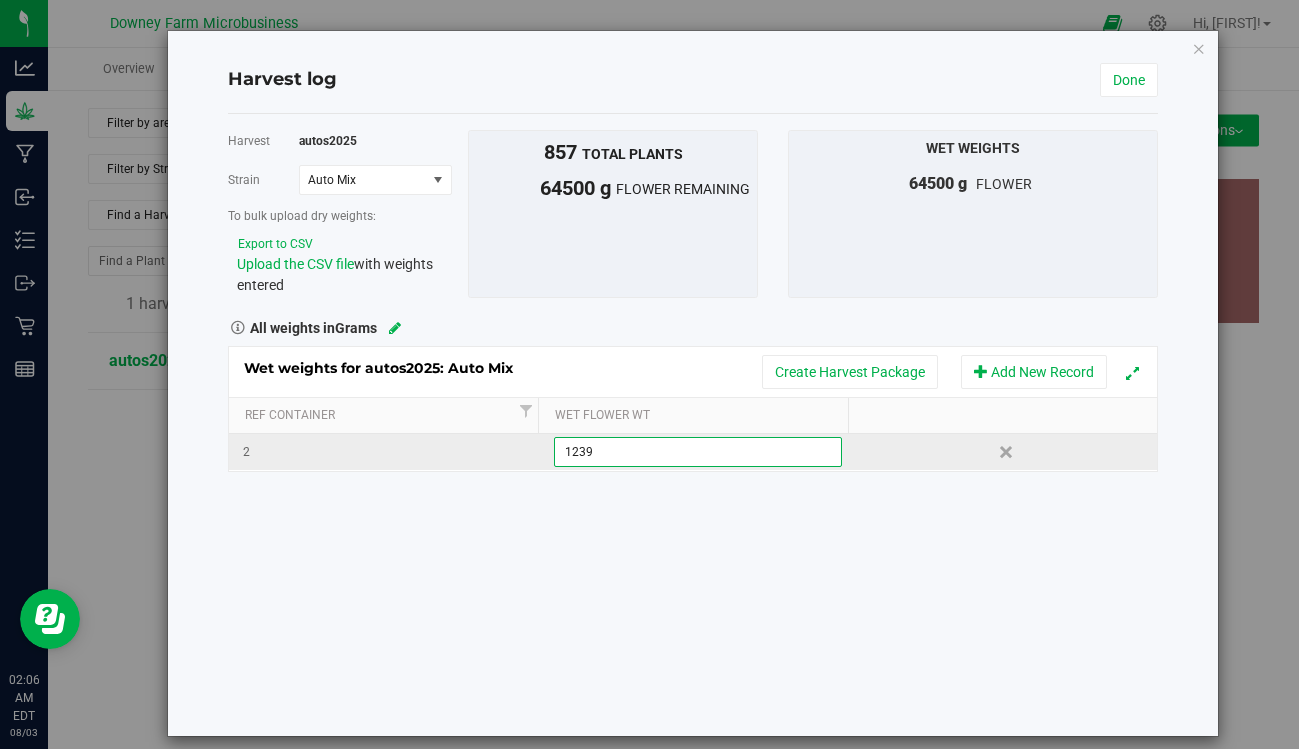 type on "12395" 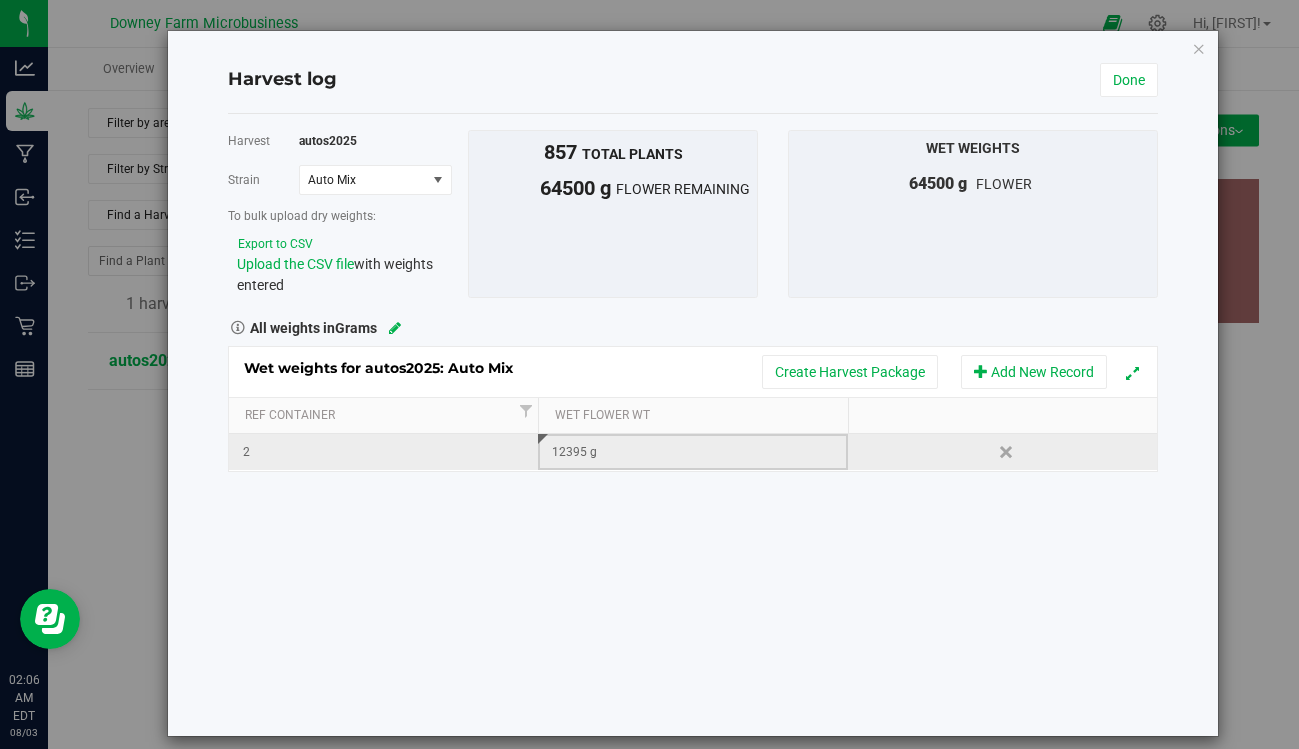 click on "2" at bounding box center [390, 452] 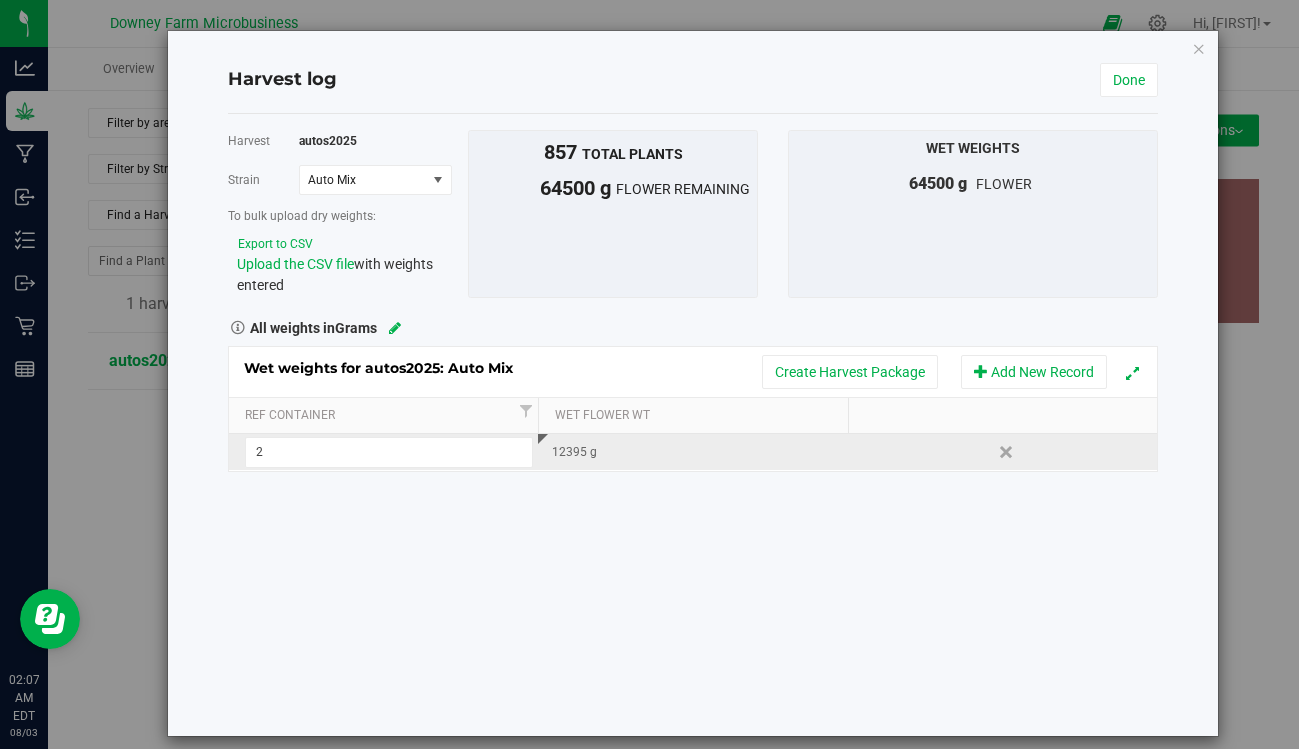 click on "12395 g" at bounding box center [699, 452] 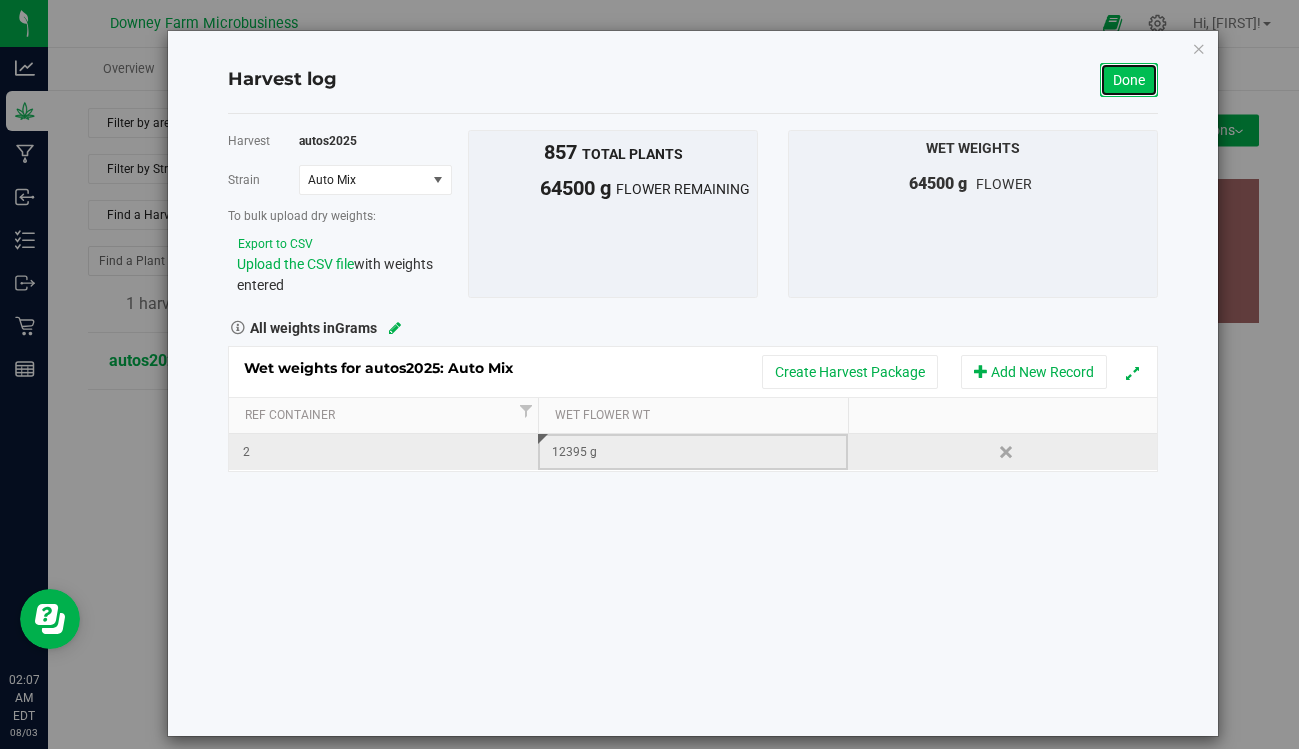 click on "Done" at bounding box center (1129, 80) 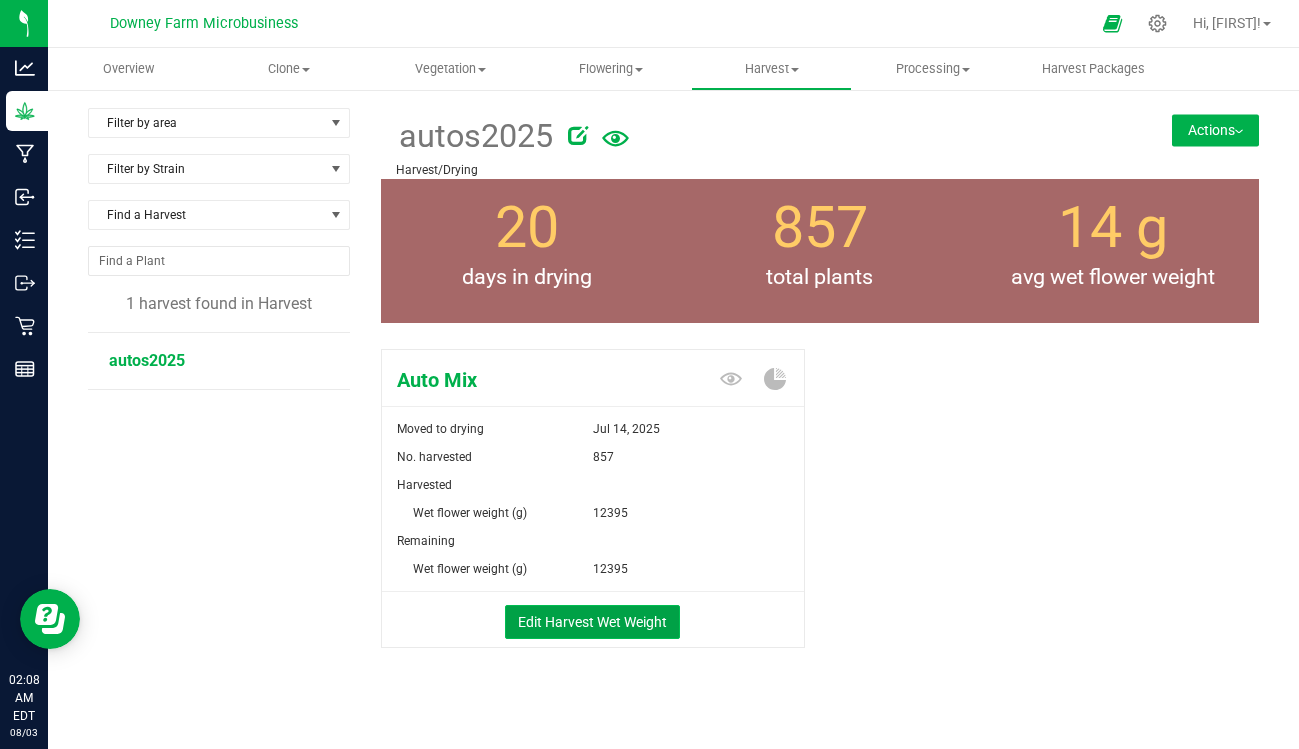 click on "Edit Harvest Wet Weight" at bounding box center (592, 622) 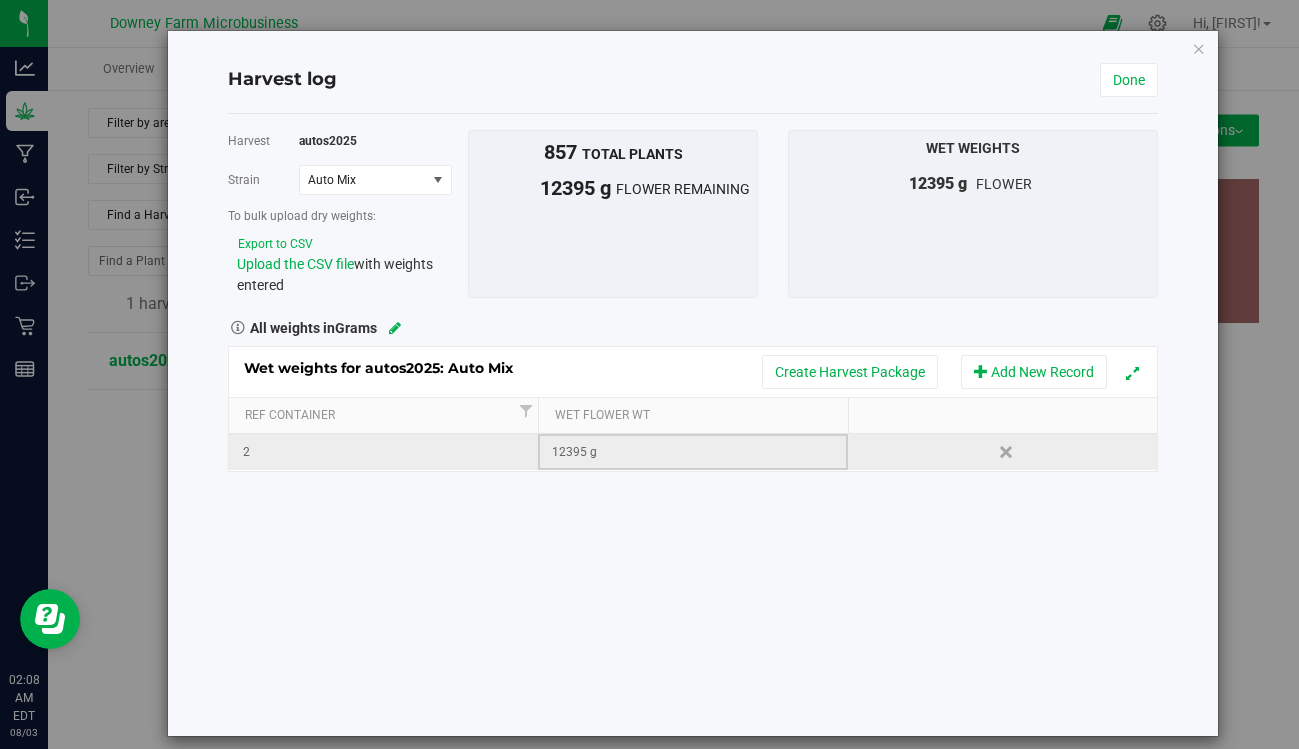 click on "12395 g" at bounding box center (699, 452) 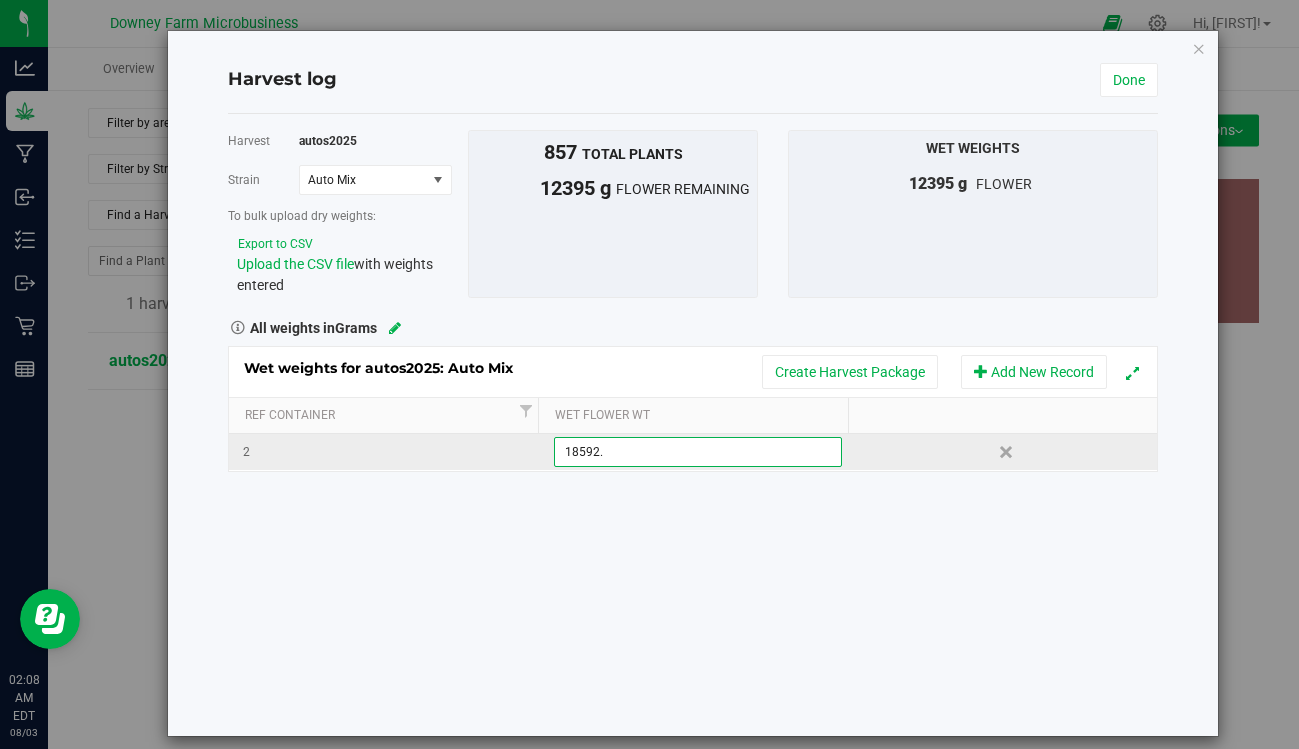 type on "18592.5" 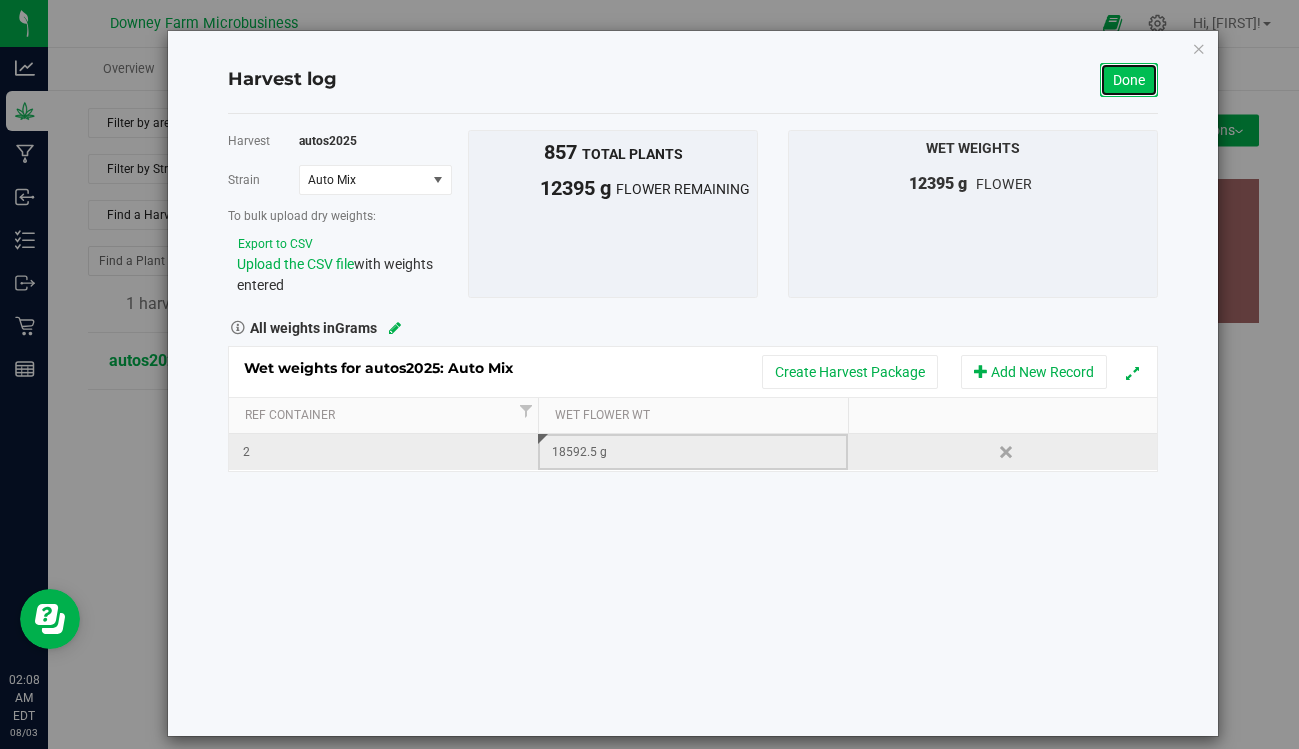 click on "Done" at bounding box center (1129, 80) 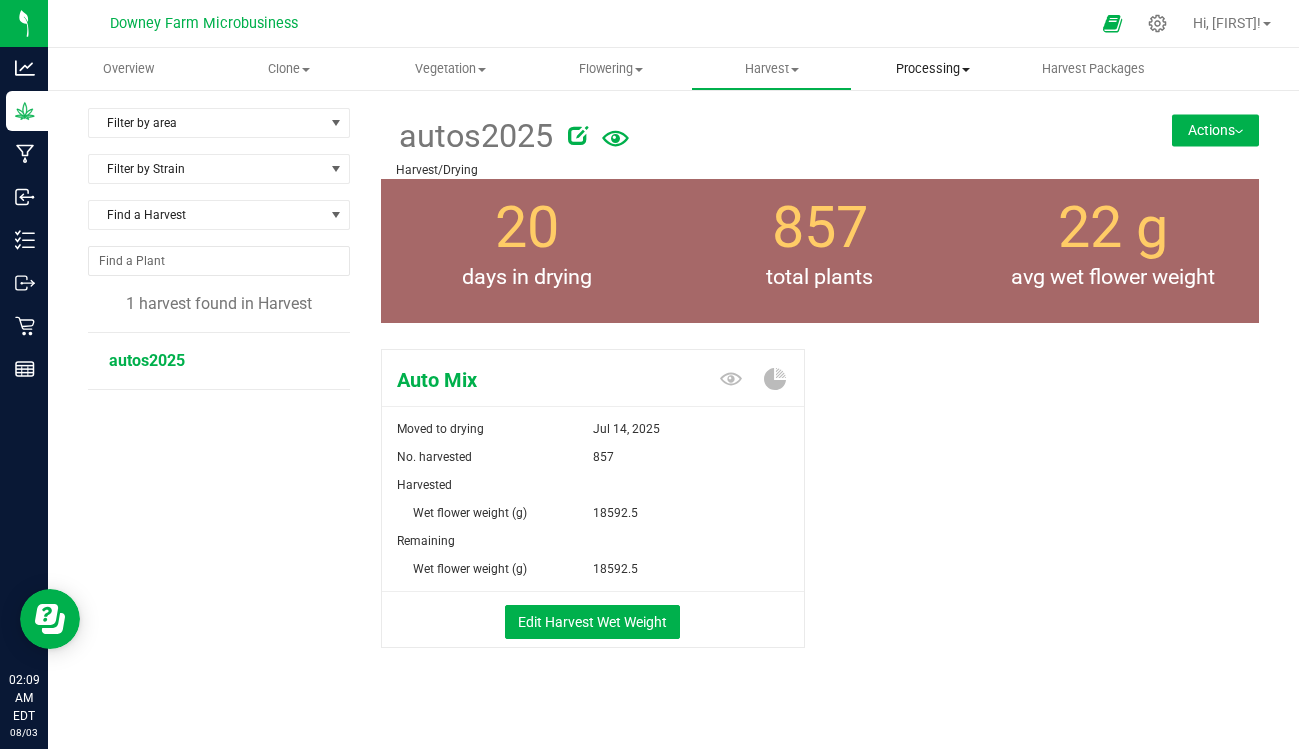 click on "Processing" at bounding box center (932, 69) 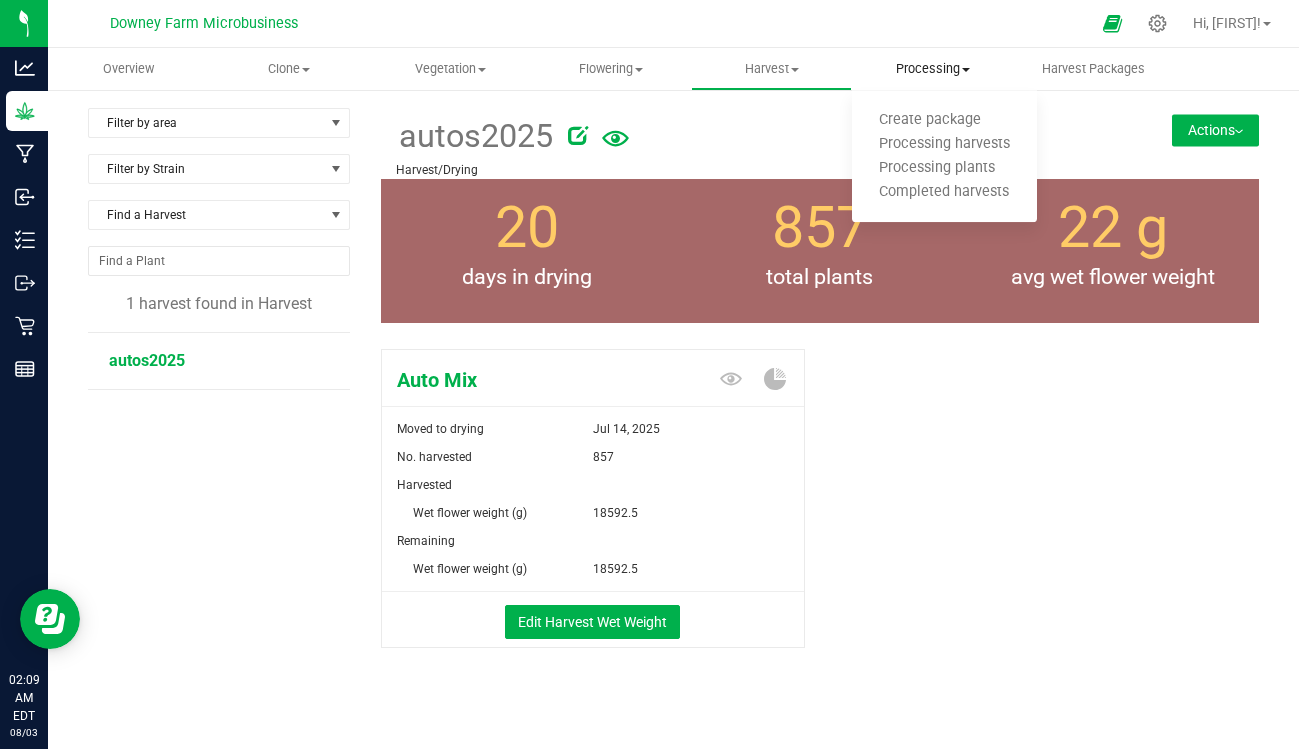 click on "Processing" at bounding box center (932, 69) 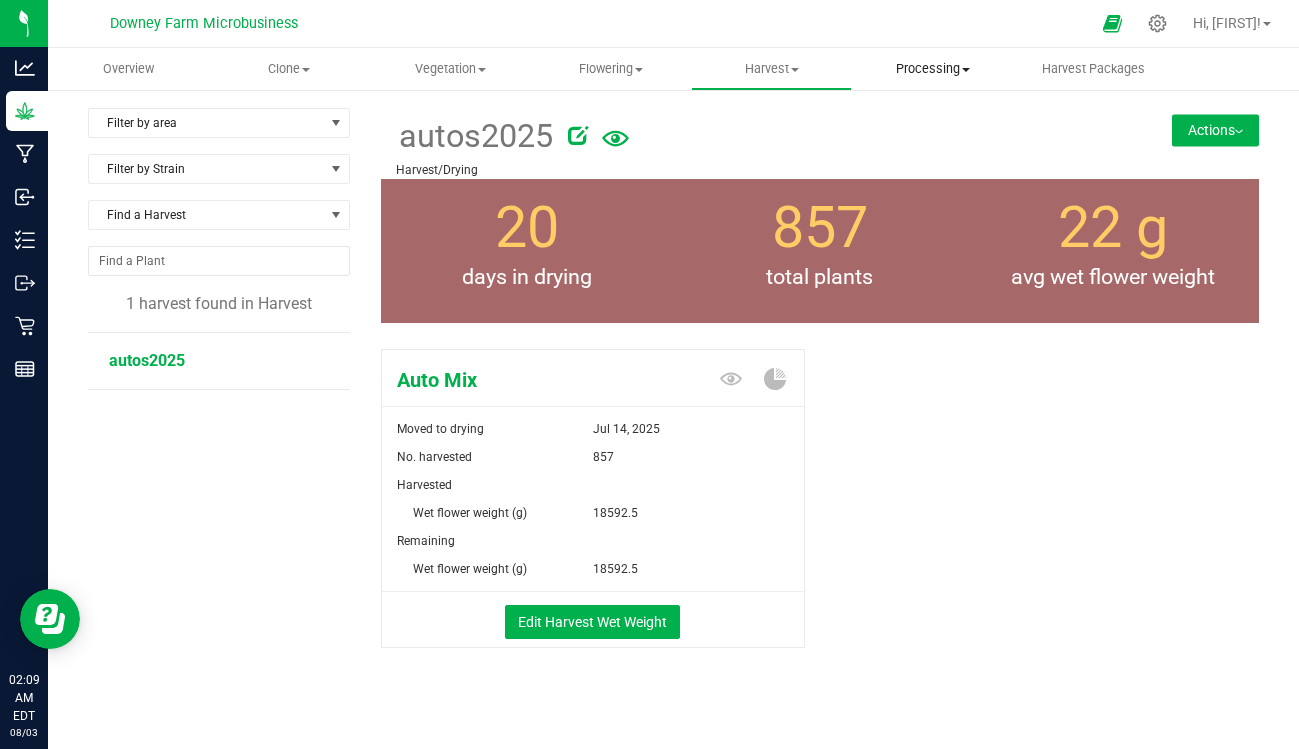 click on "Processing" at bounding box center (932, 69) 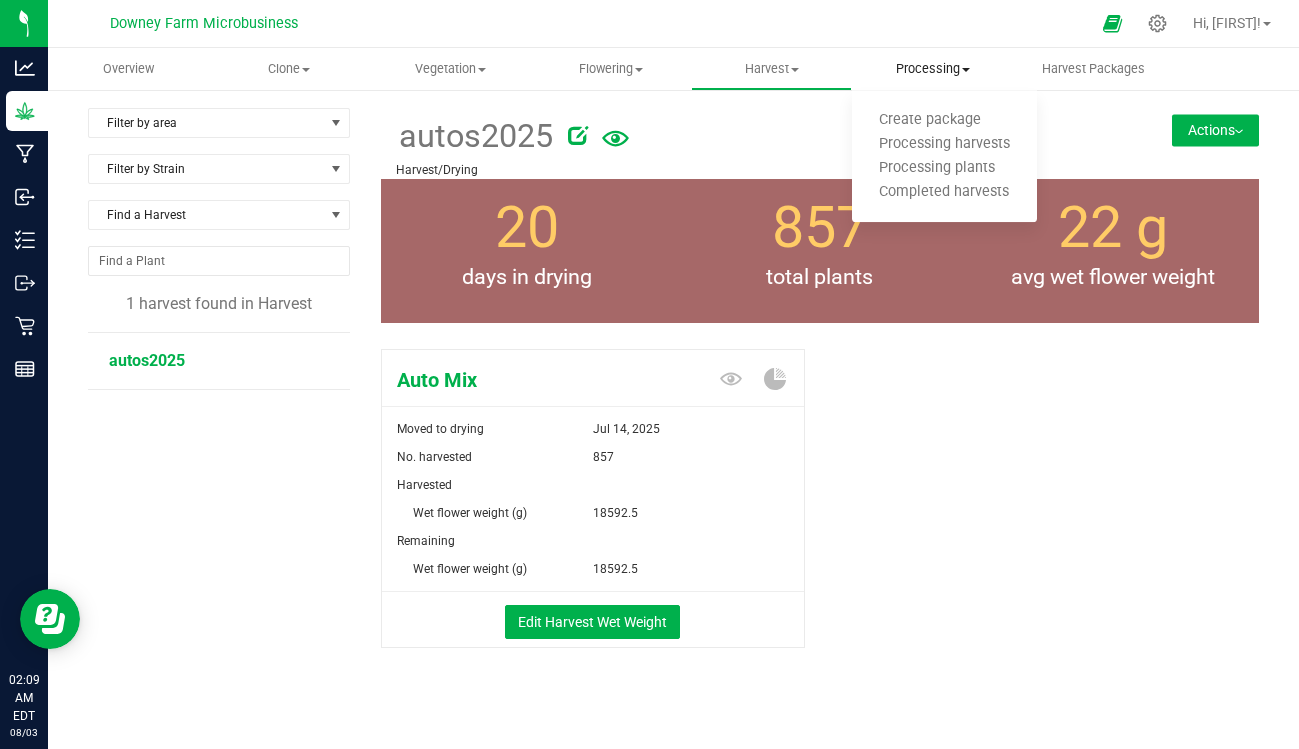 click on "Processing" at bounding box center (932, 69) 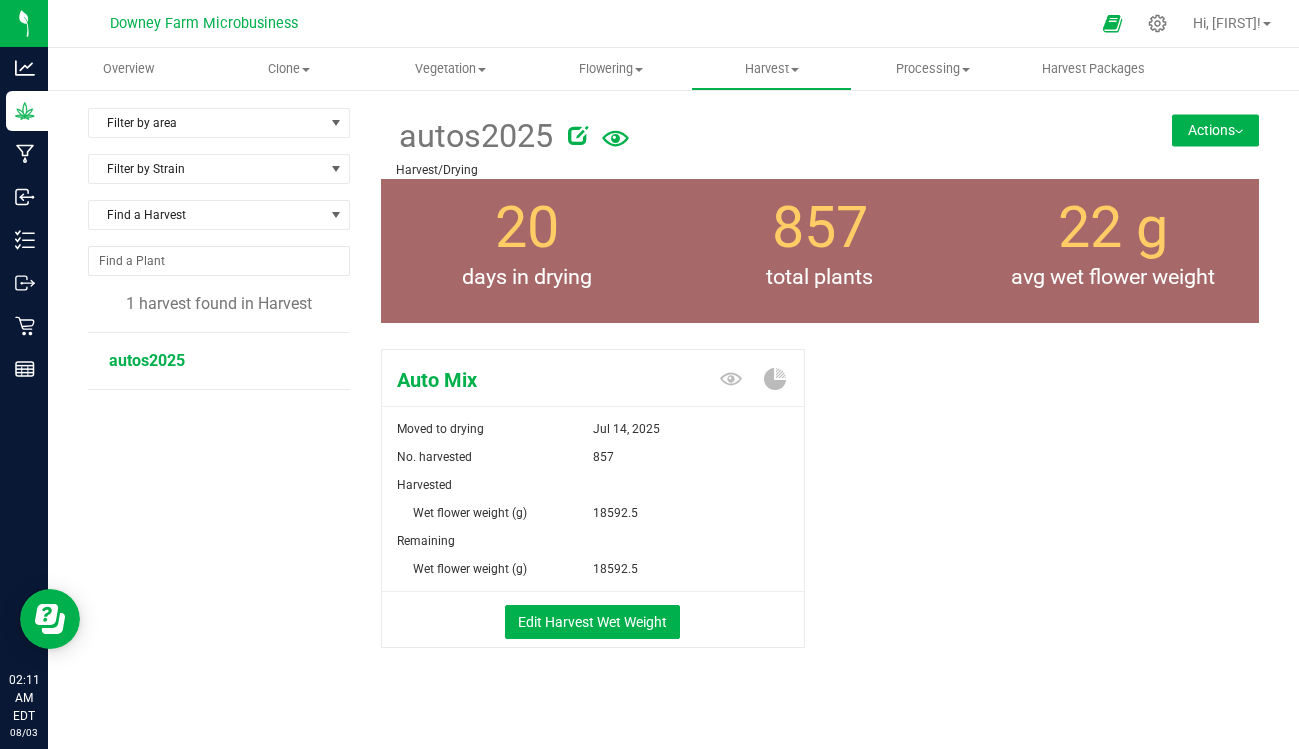 click on "Actions" at bounding box center (1215, 130) 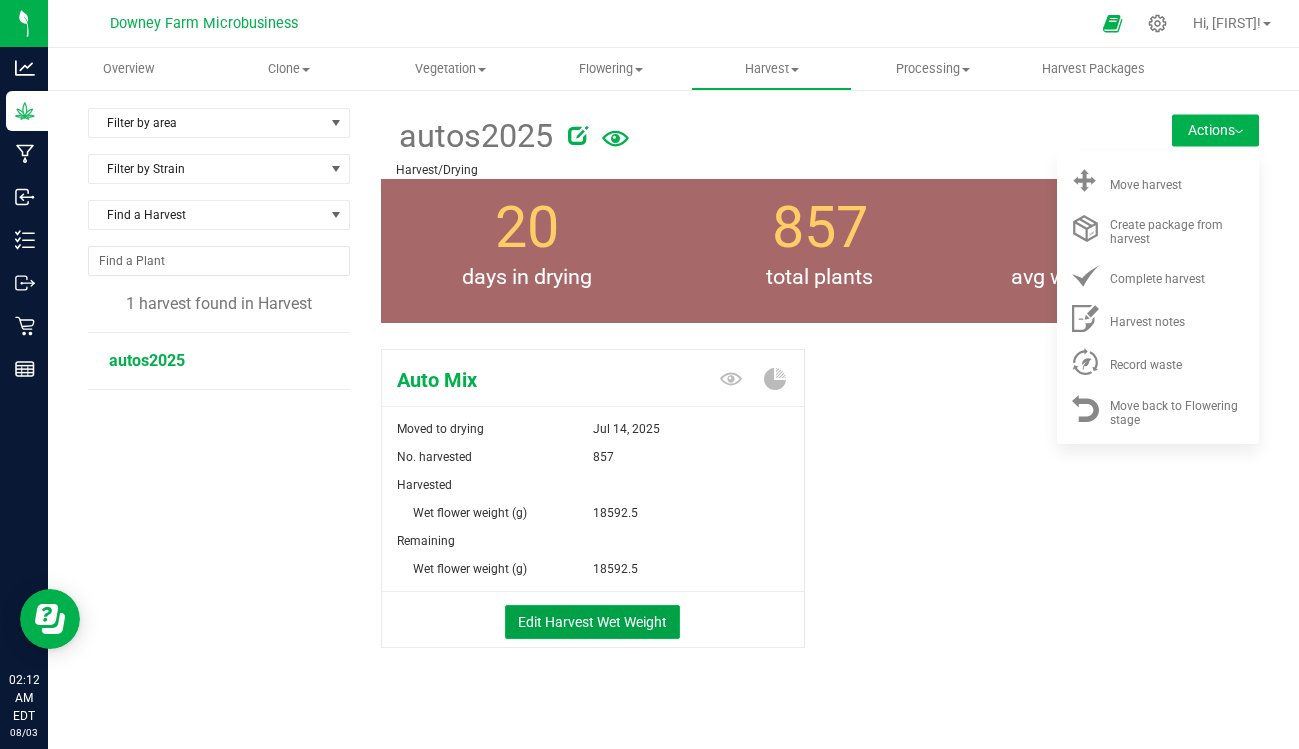 click on "Edit Harvest Wet Weight" at bounding box center [592, 622] 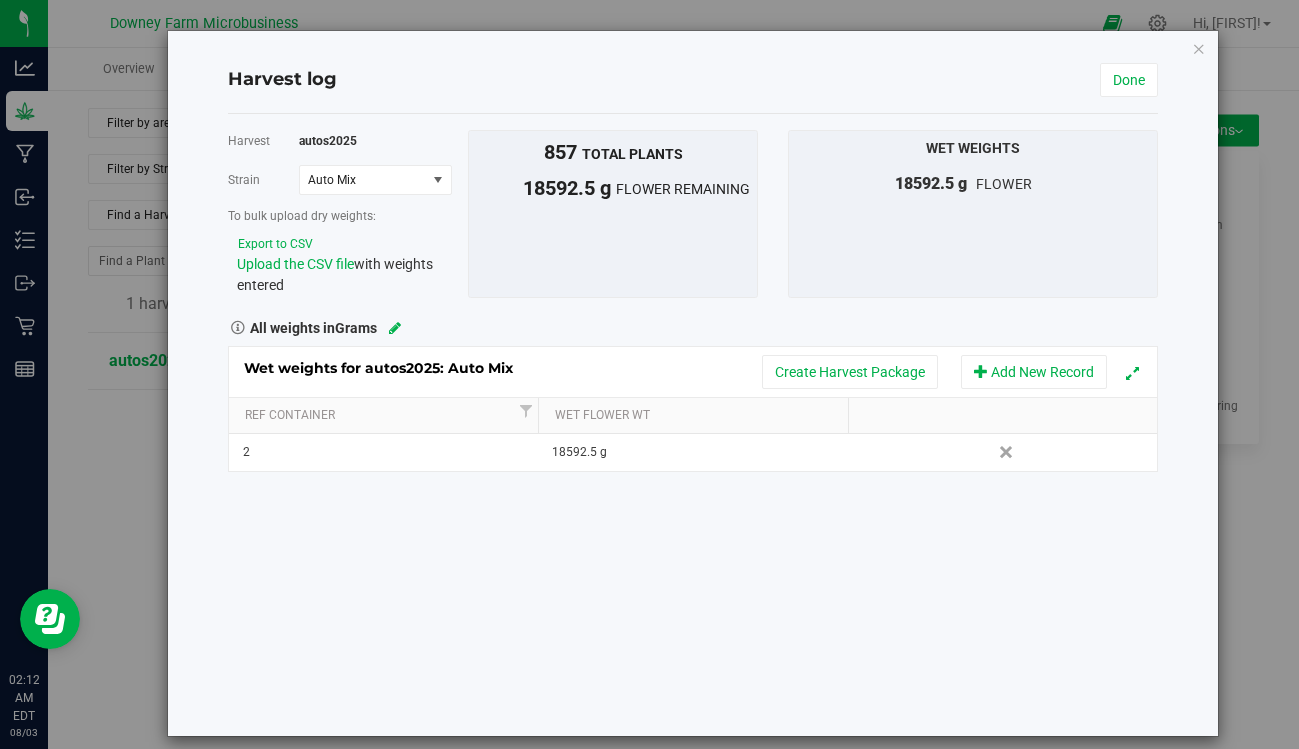 click on "Harvest log
Done
Harvest
autos2025
Strain
Auto Mix Select strain Auto Mix
To bulk upload dry weights:
Export to CSV
Upload the CSV file  with weights entered" at bounding box center (692, 383) 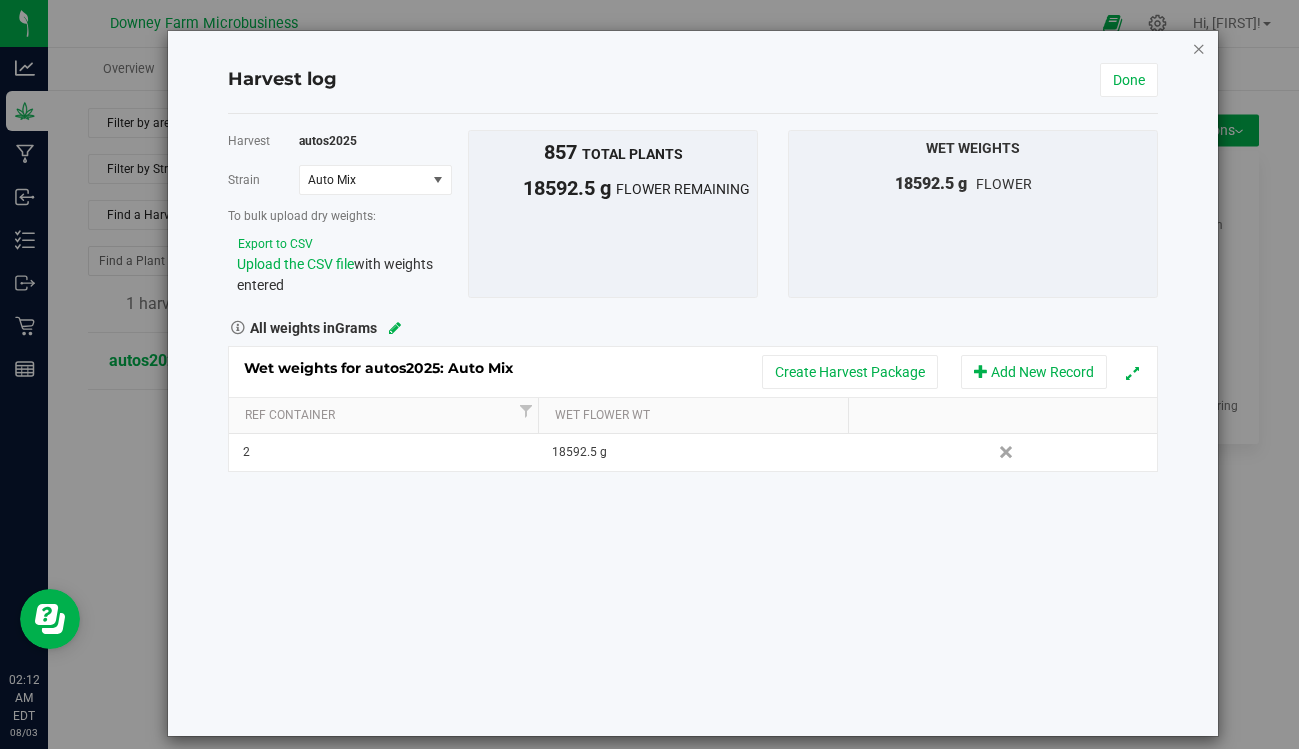 click at bounding box center (1199, 48) 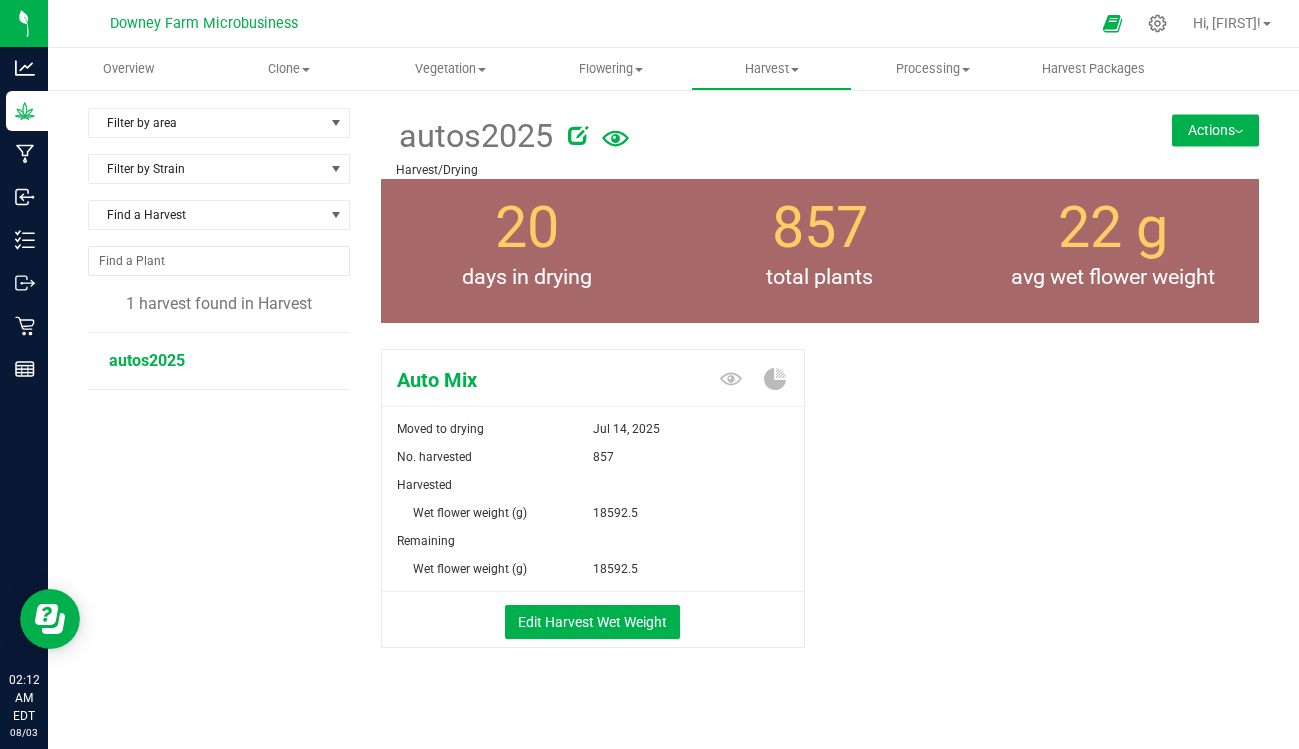 click on "Actions" at bounding box center (1215, 130) 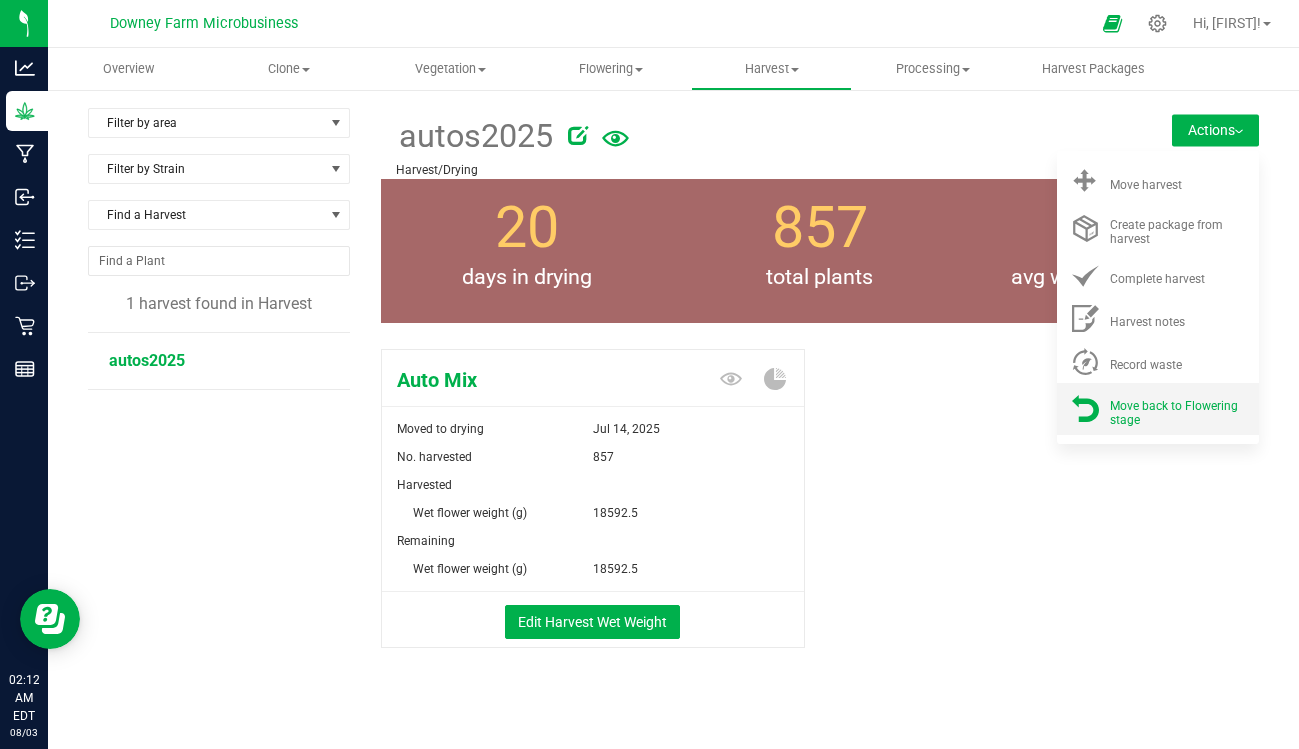 click on "Move back to Flowering stage" at bounding box center [1174, 413] 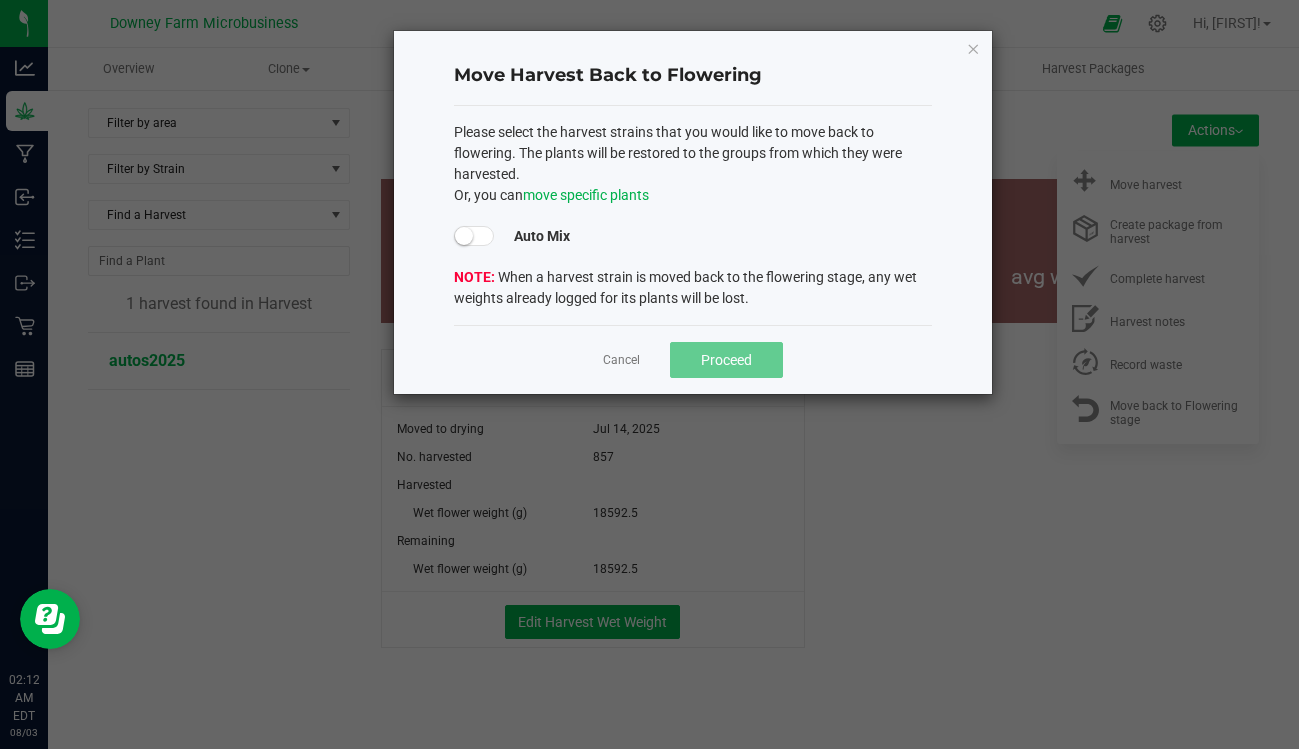 click on "Auto Mix" 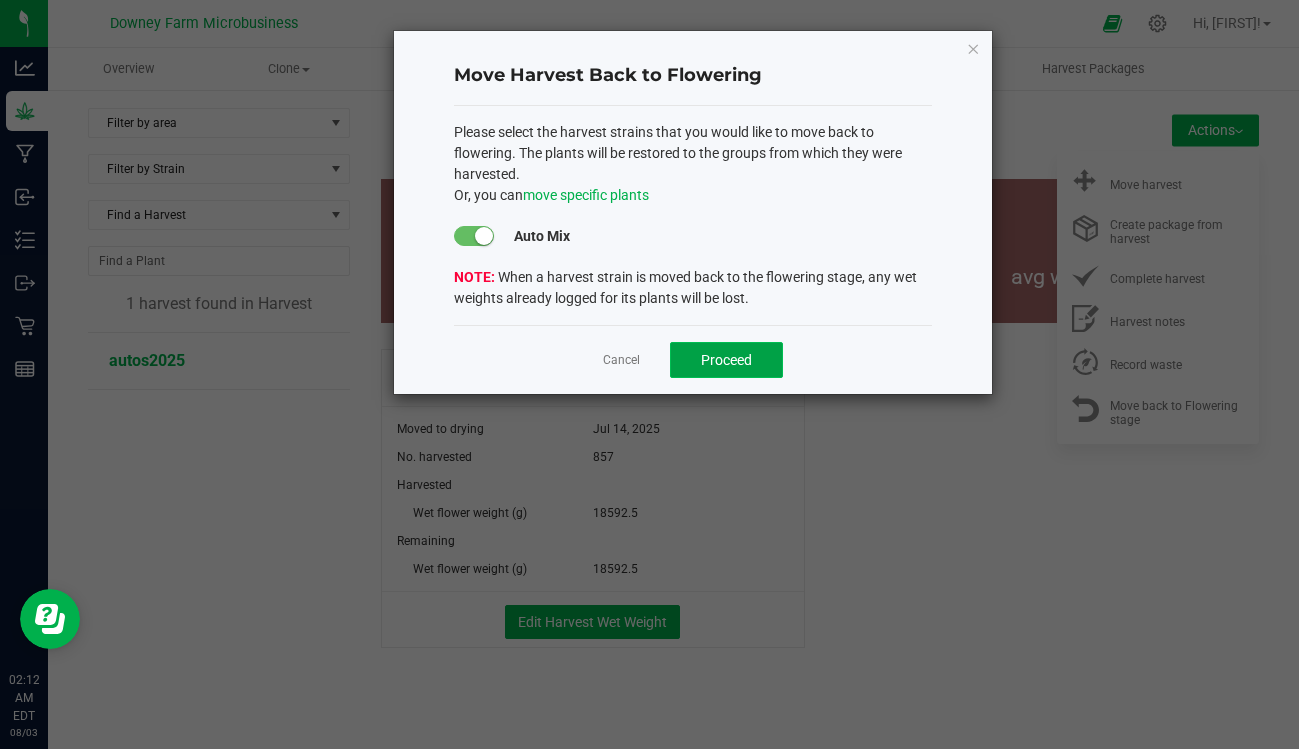 click on "Proceed" 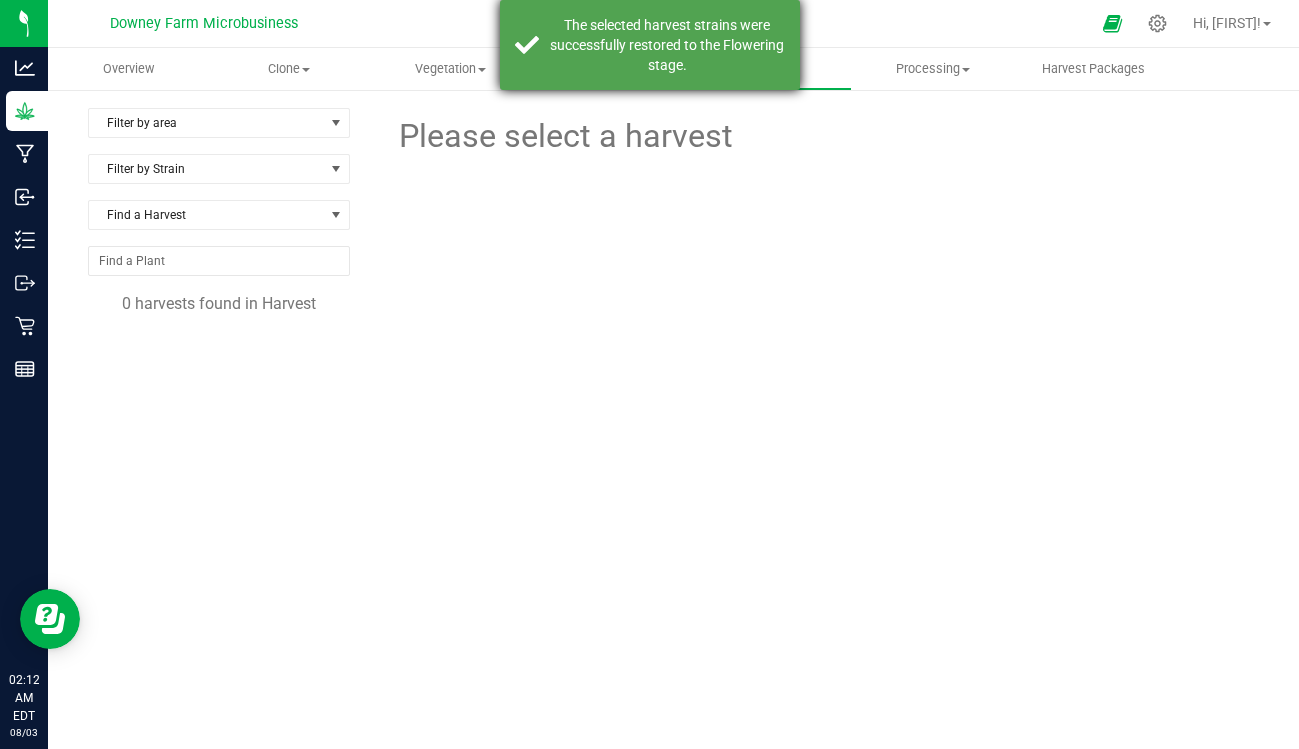 click on "The selected harvest strains were successfully restored to the Flowering stage." at bounding box center (667, 45) 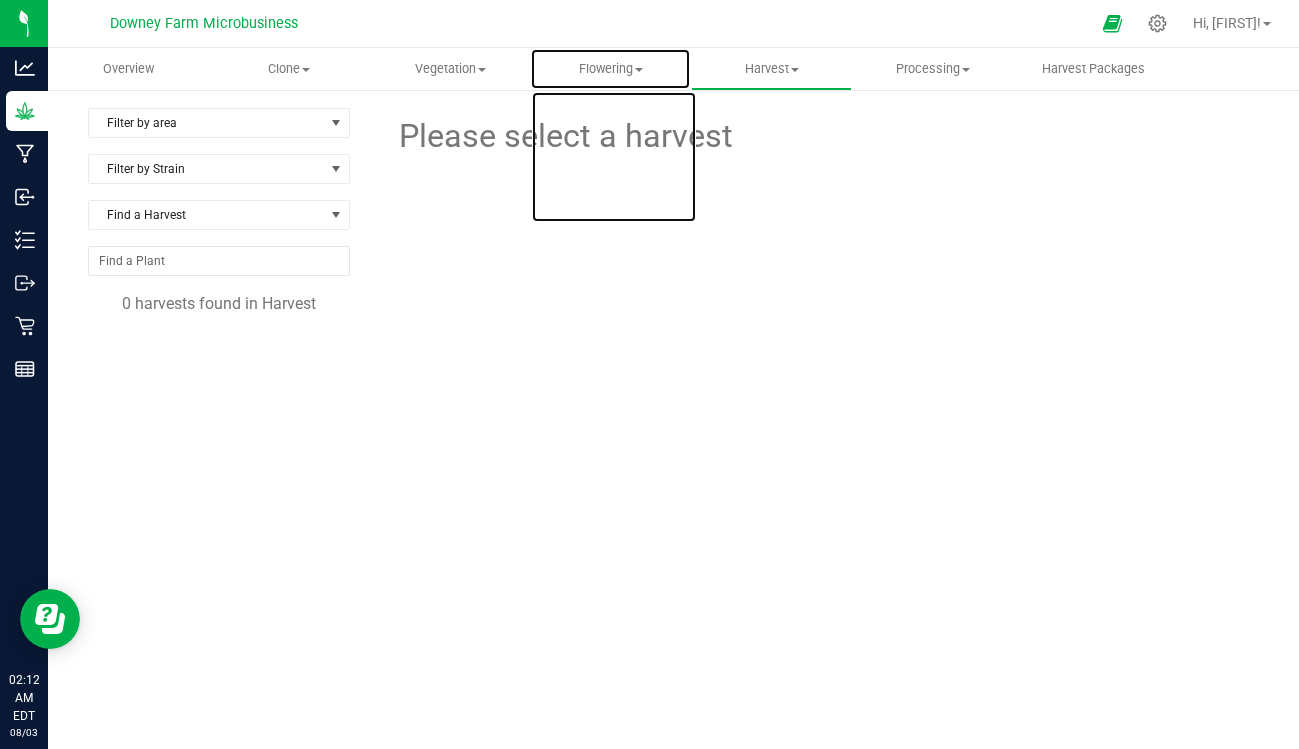 click on "Flowering" at bounding box center [610, 69] 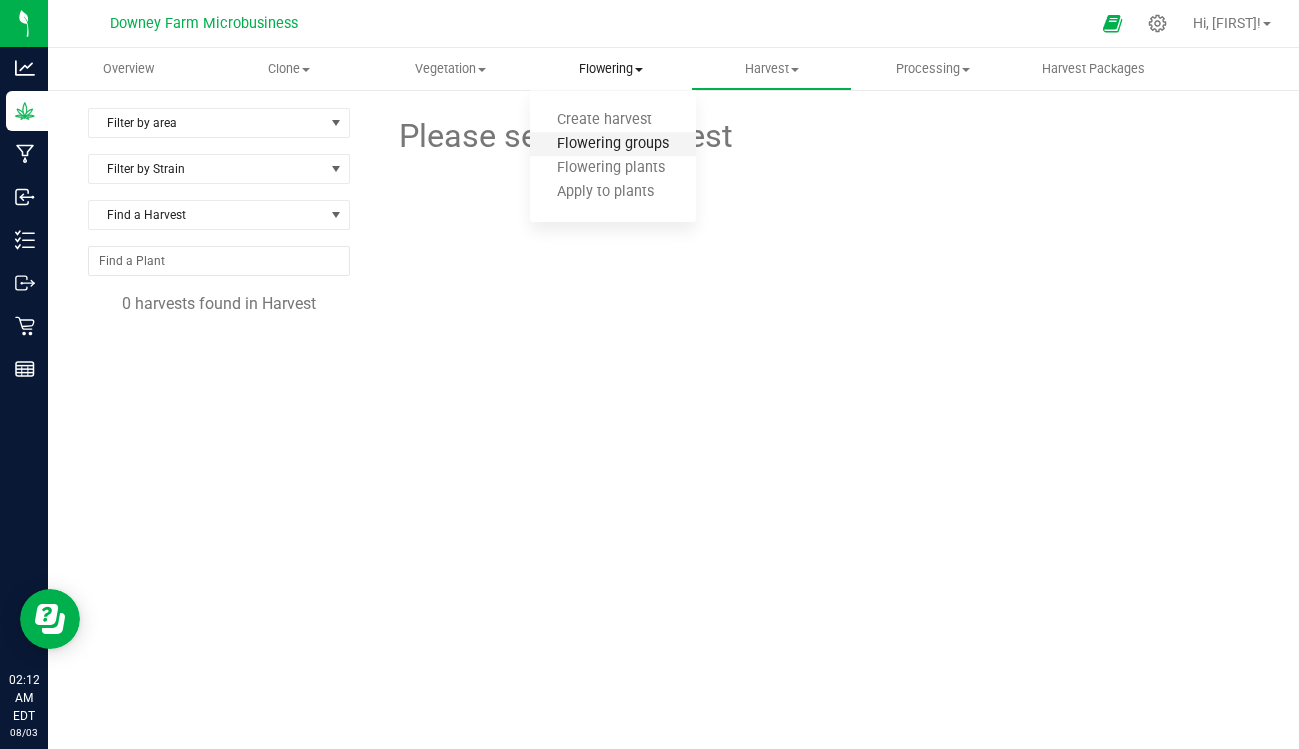 click on "Flowering groups" at bounding box center [613, 144] 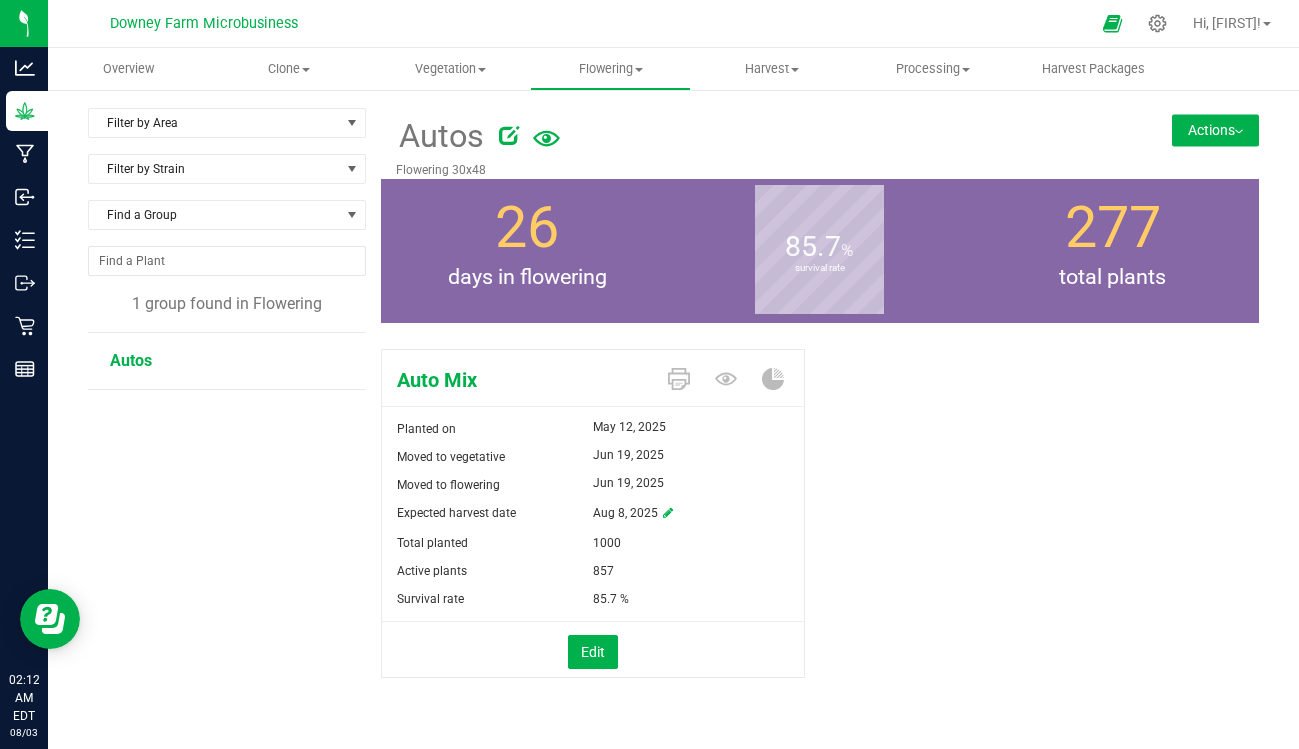 click on "Autos" at bounding box center [230, 361] 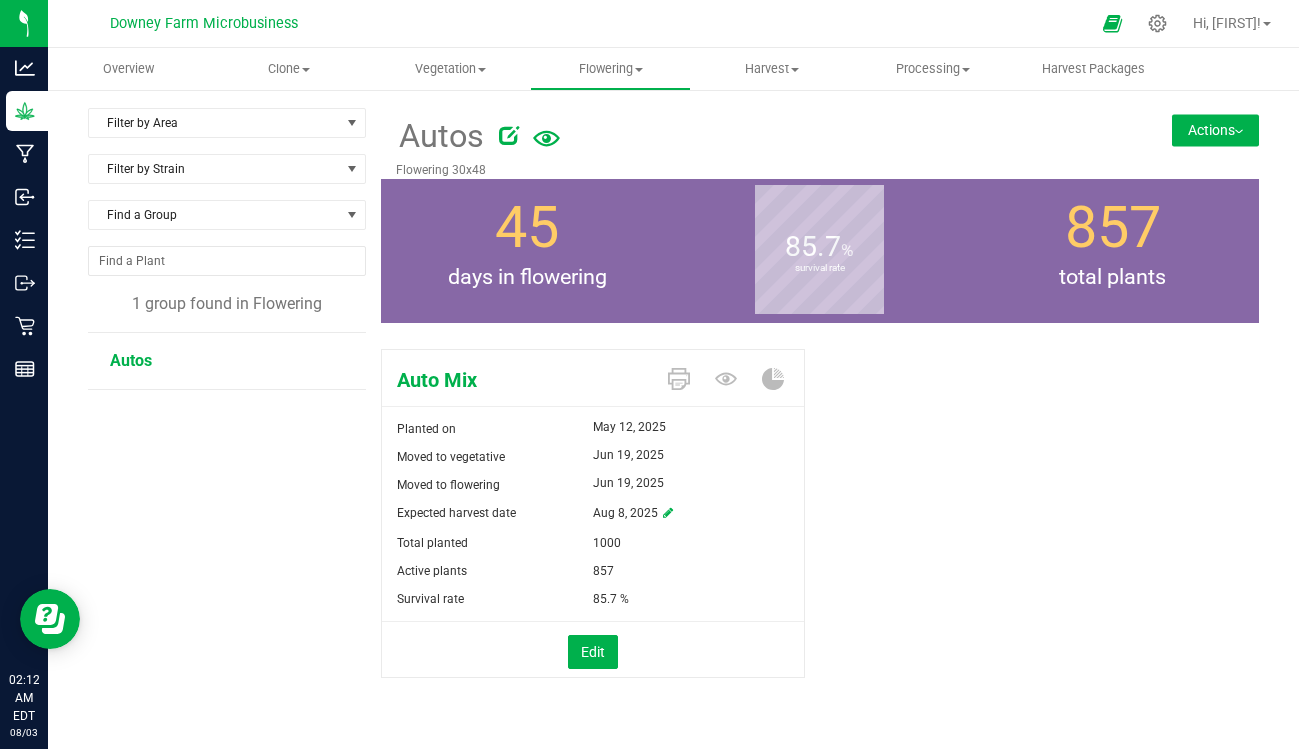 click on "Autos" at bounding box center (131, 360) 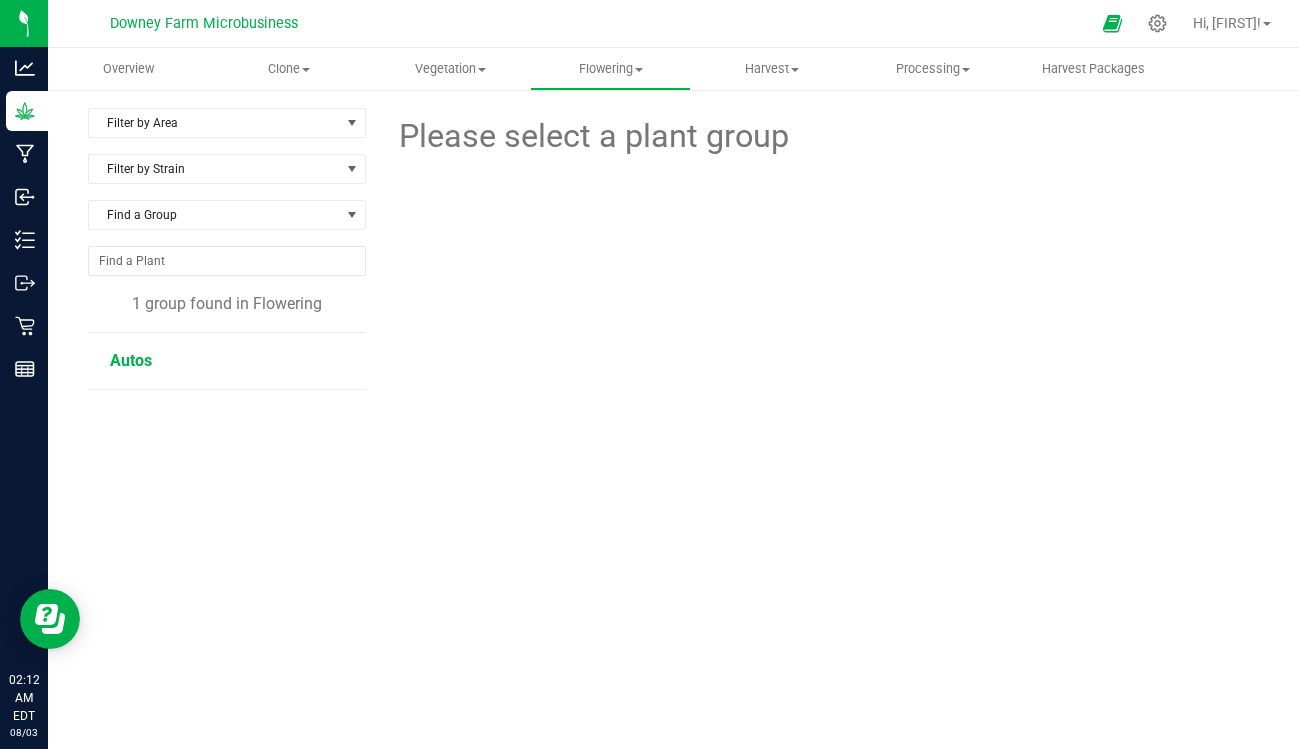 click on "Autos" at bounding box center (131, 360) 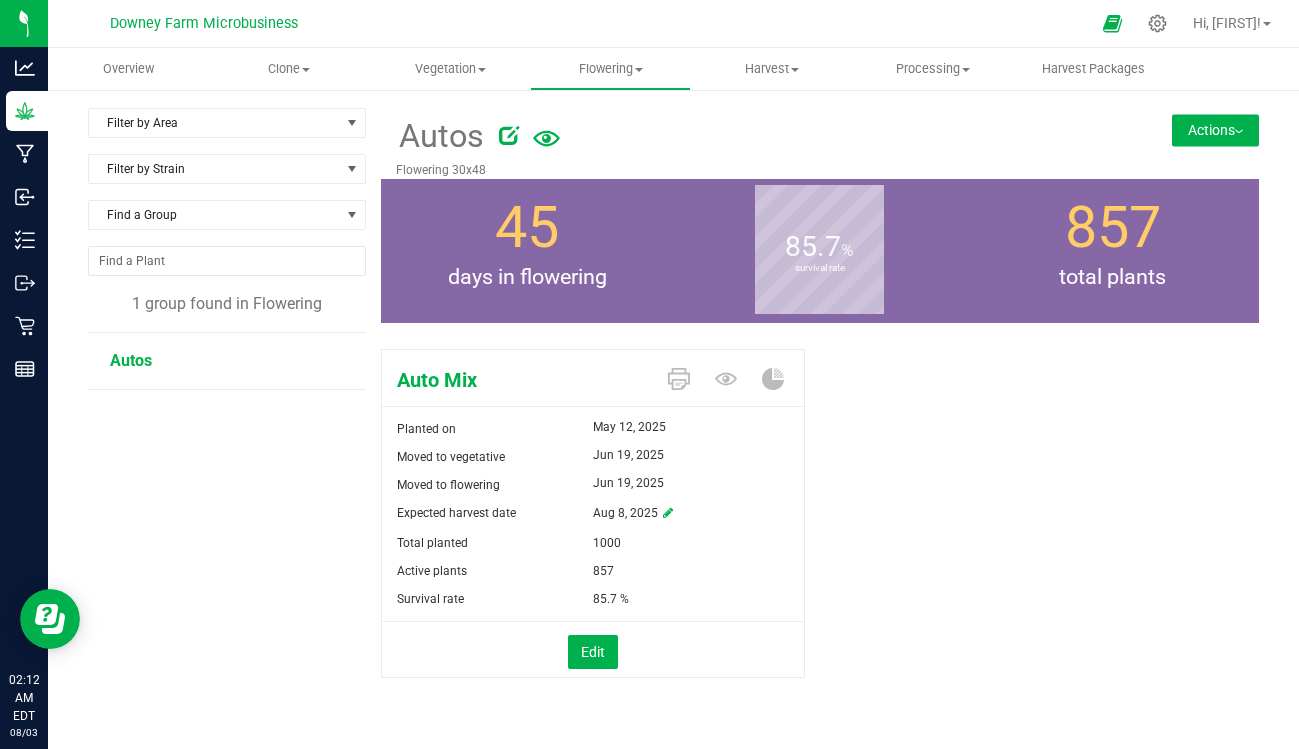 click on "Actions" at bounding box center (1215, 130) 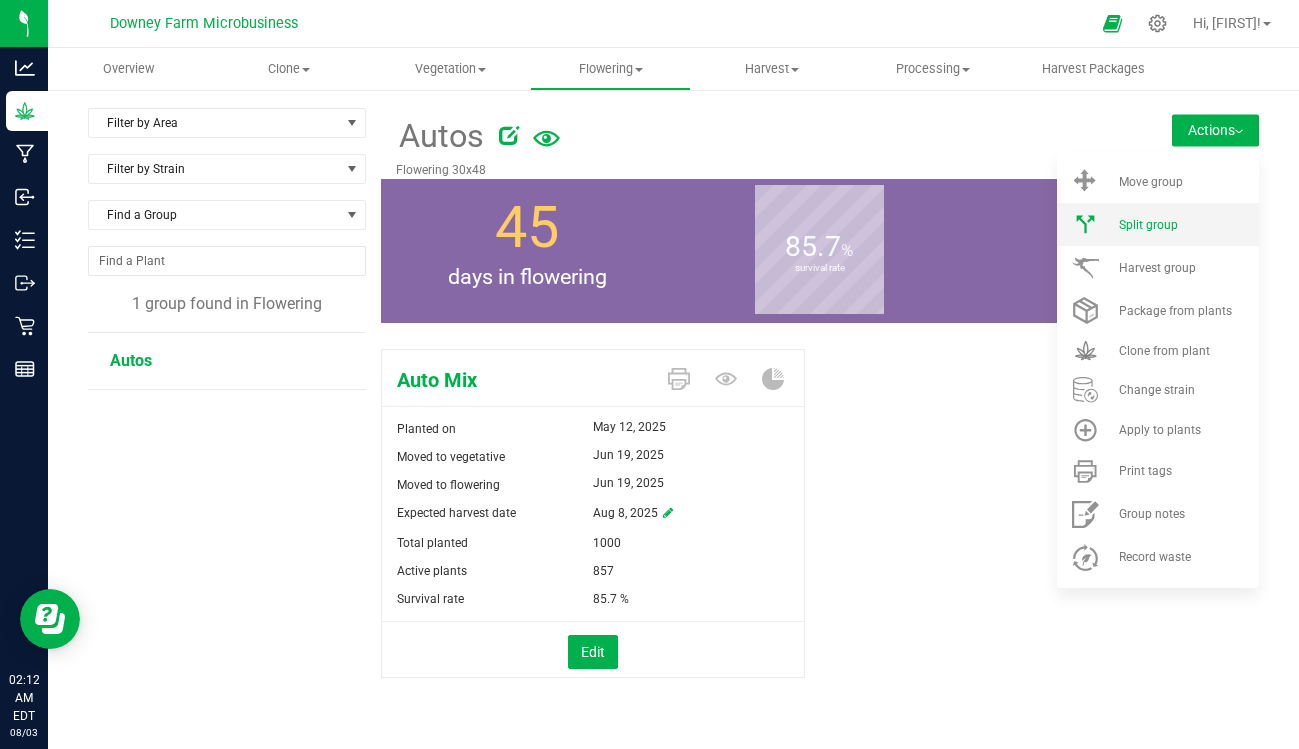 click on "Split group" at bounding box center (1148, 225) 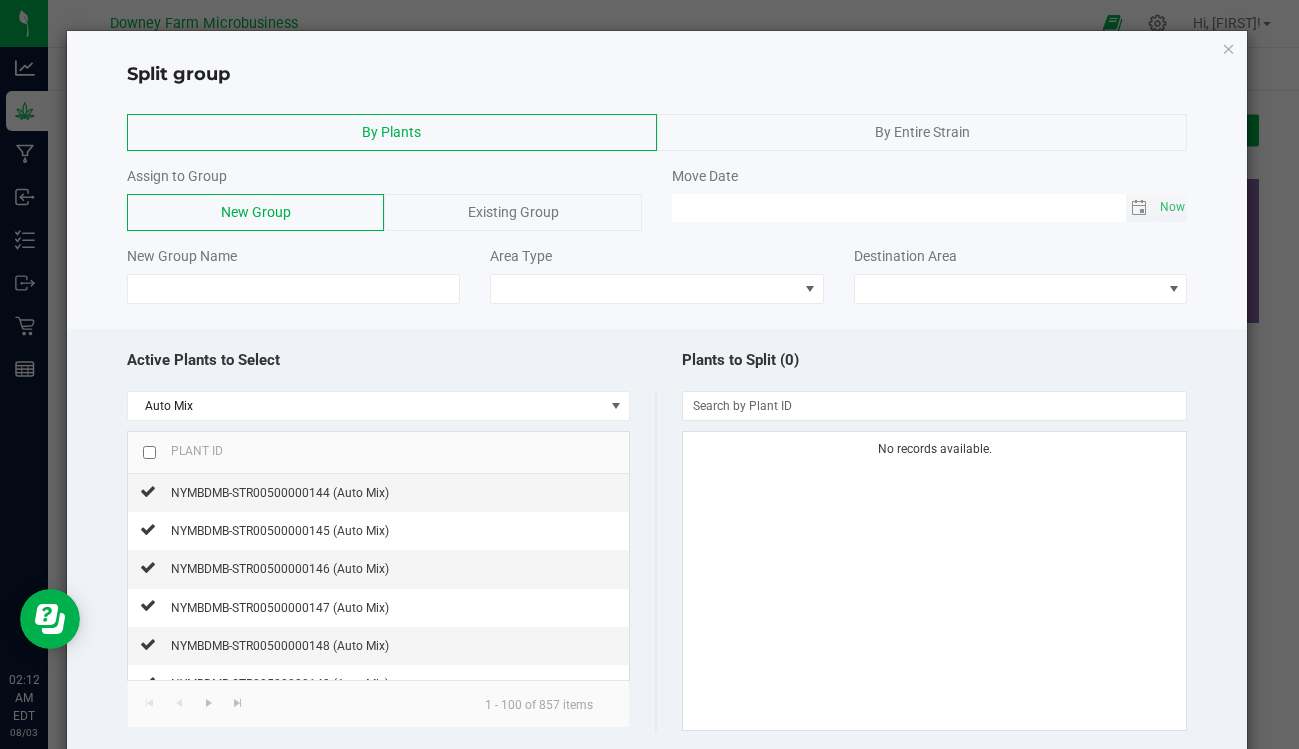 type on "MM/dd/yy HH:MM AM" 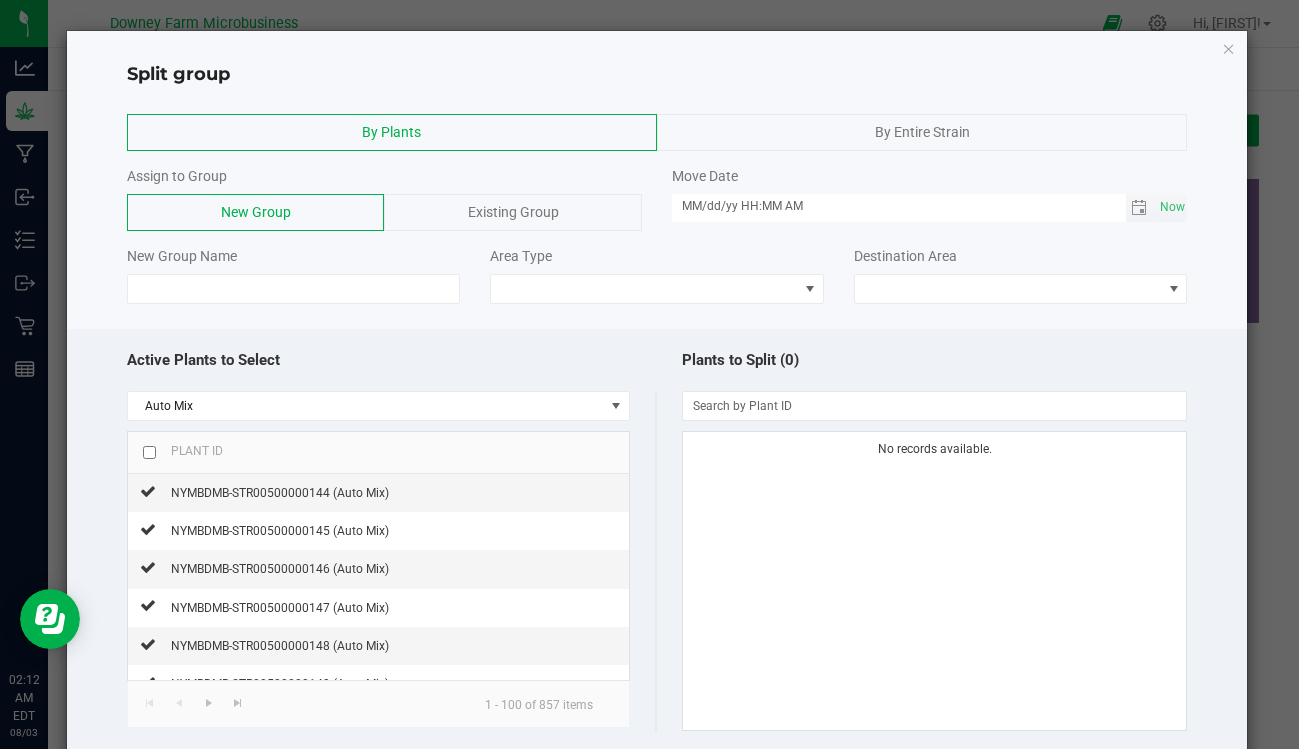 click on "MM/dd/yy HH:MM AM" at bounding box center [899, 206] 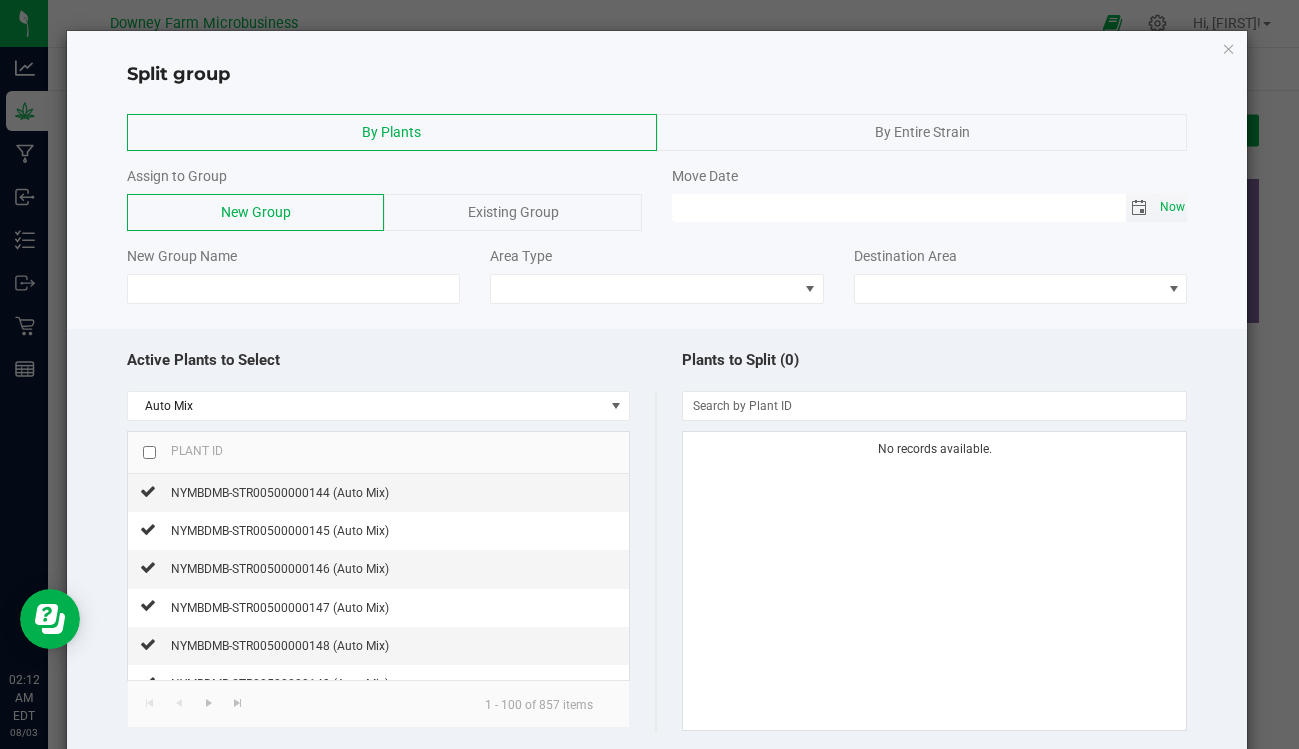 click on "Now" 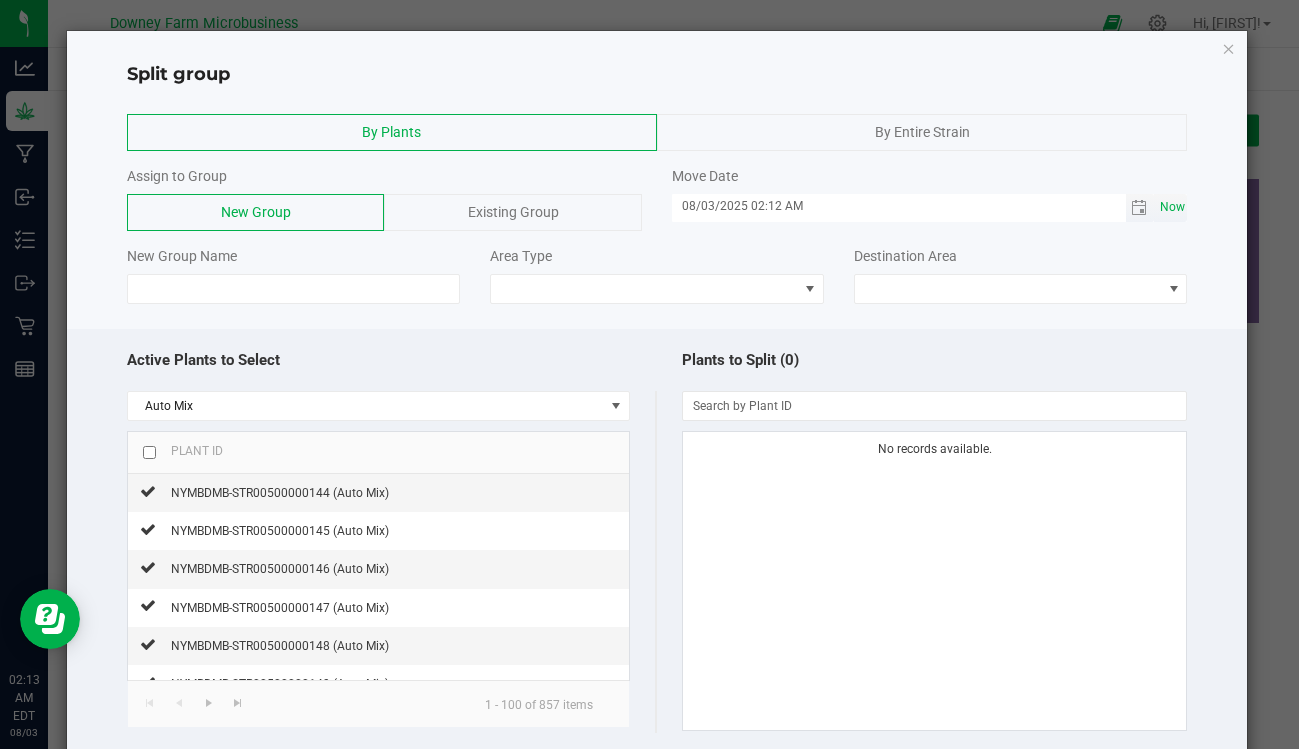 click on "Now" 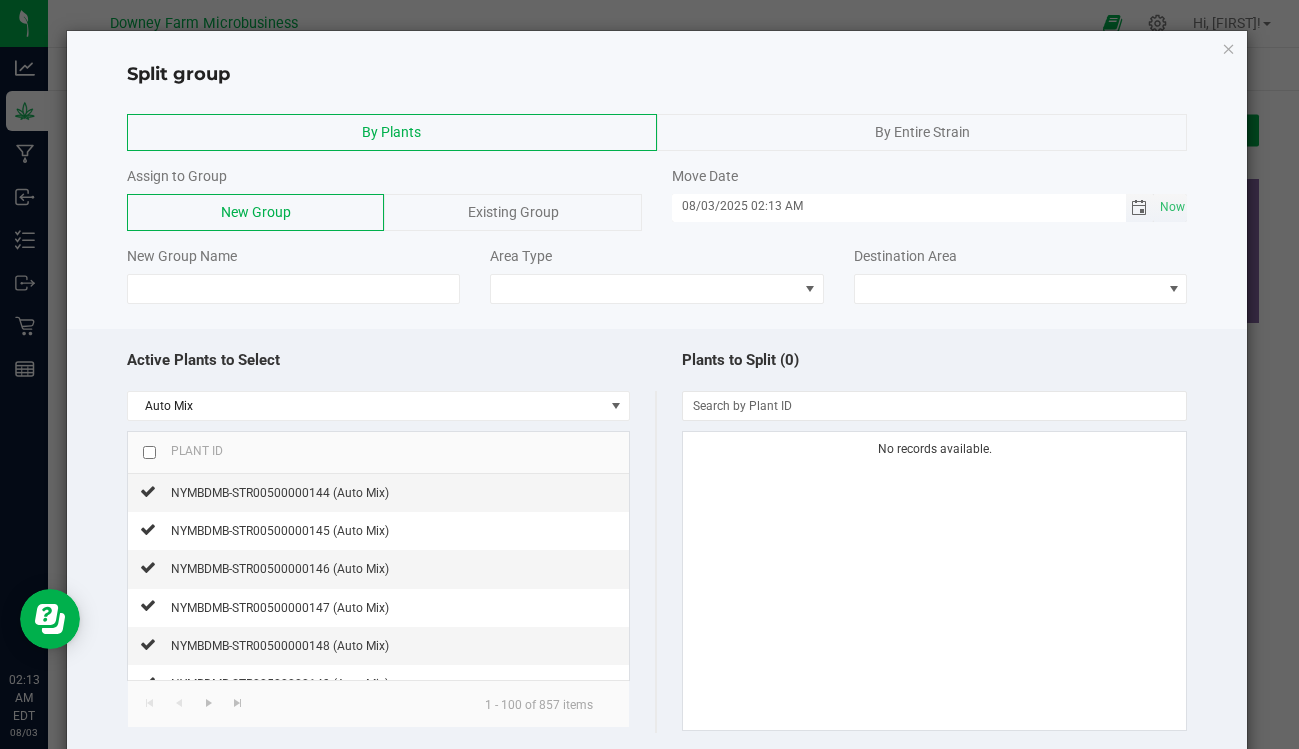 click 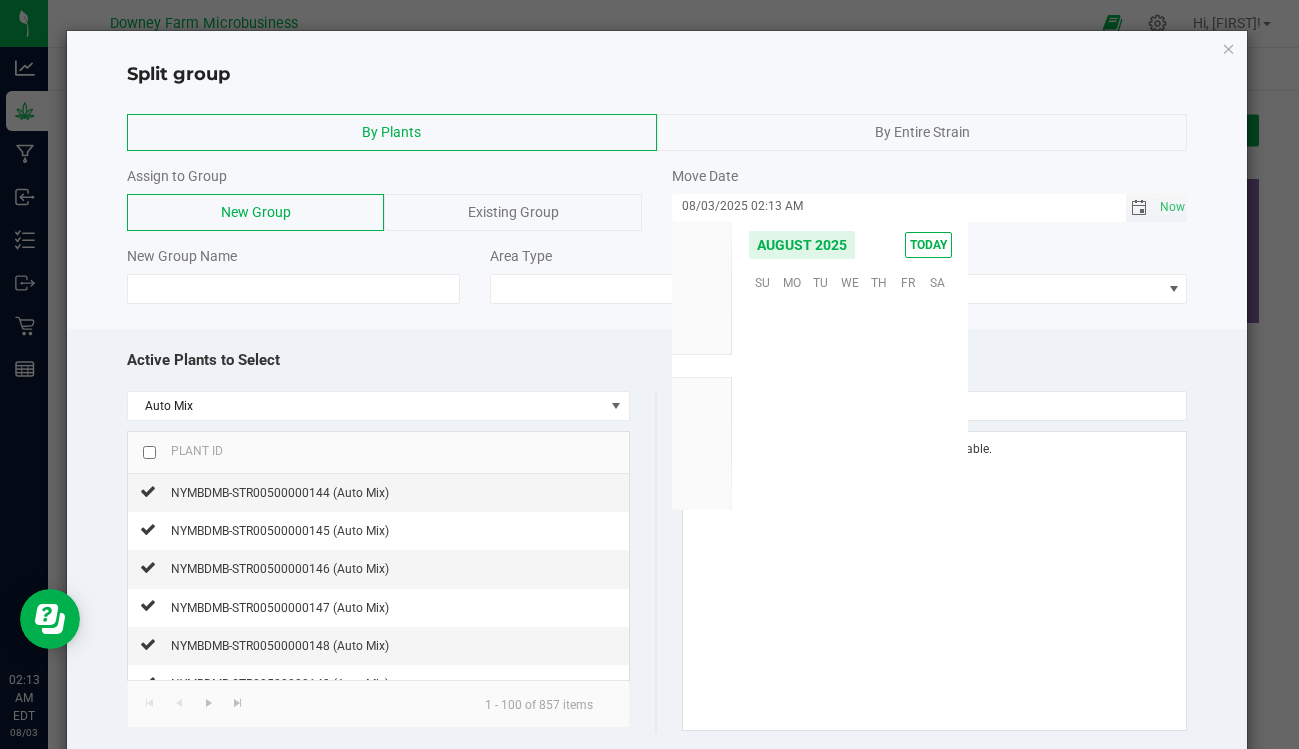 scroll, scrollTop: 36168, scrollLeft: 0, axis: vertical 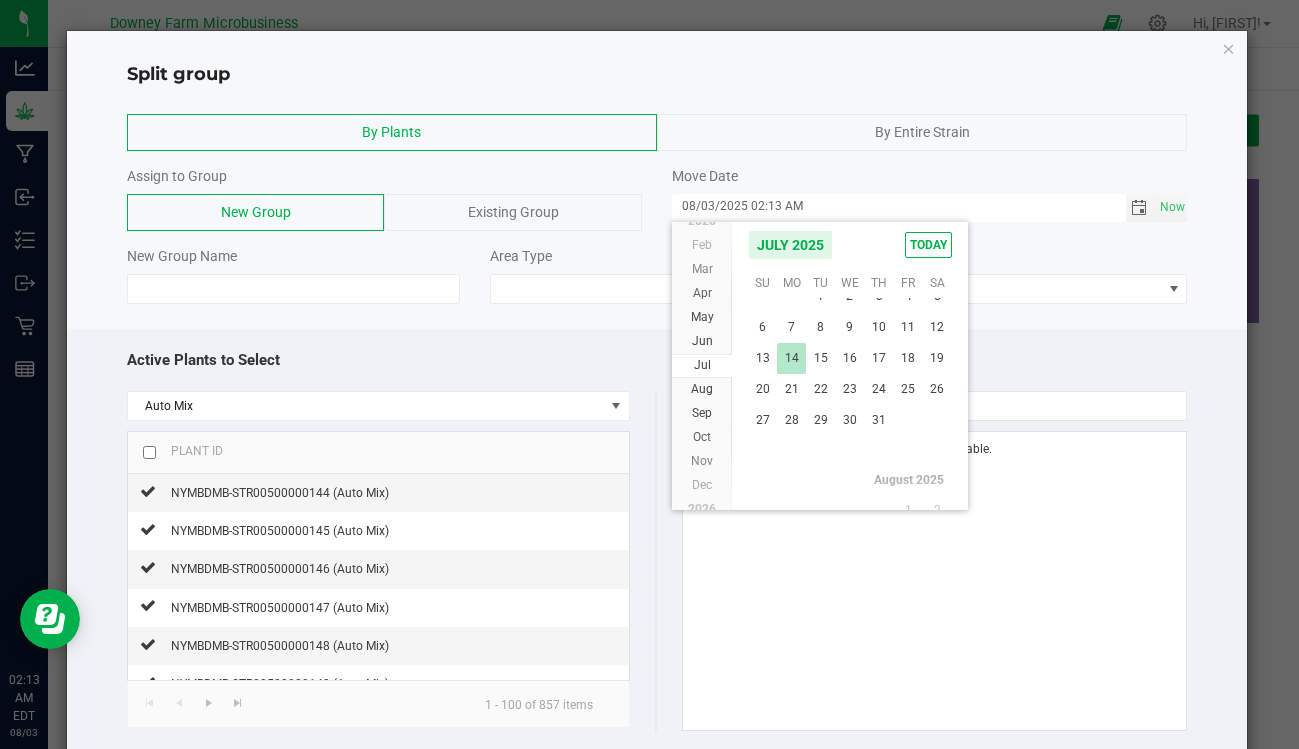 click on "14" at bounding box center [791, 358] 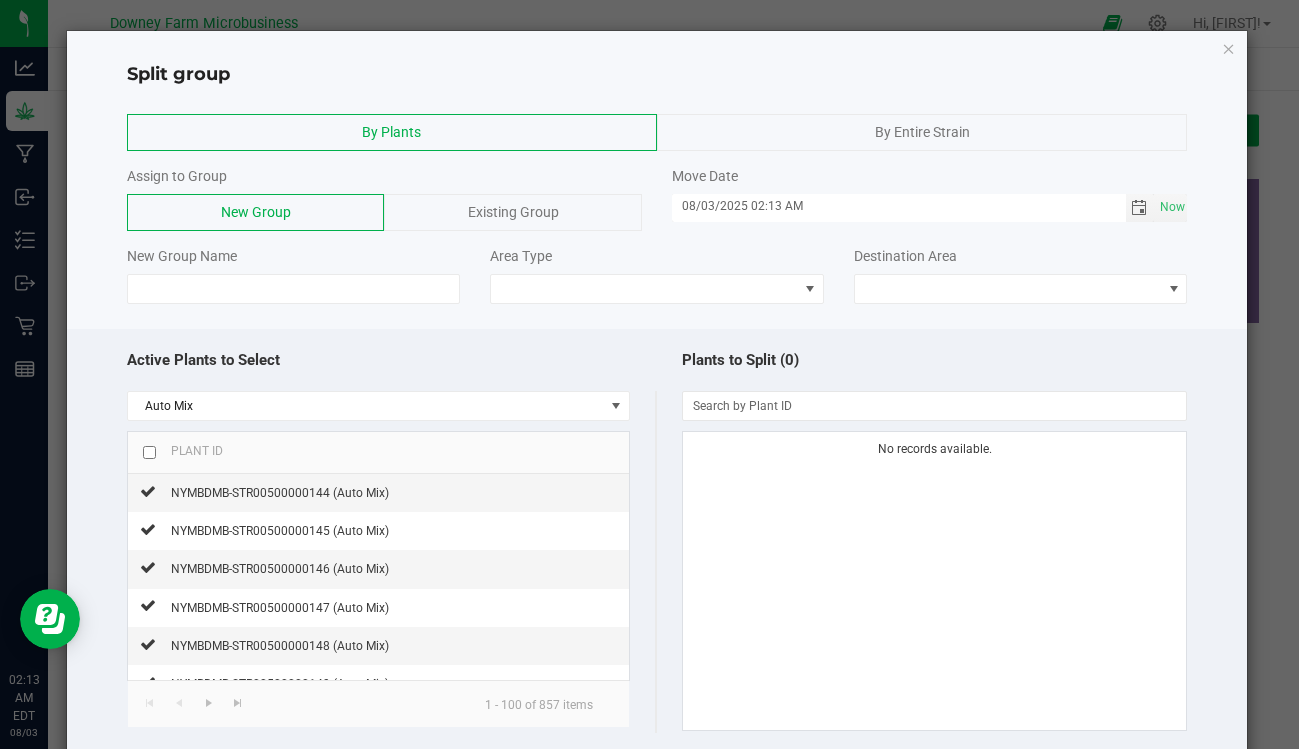 type on "07/14/2025 02:13 AM" 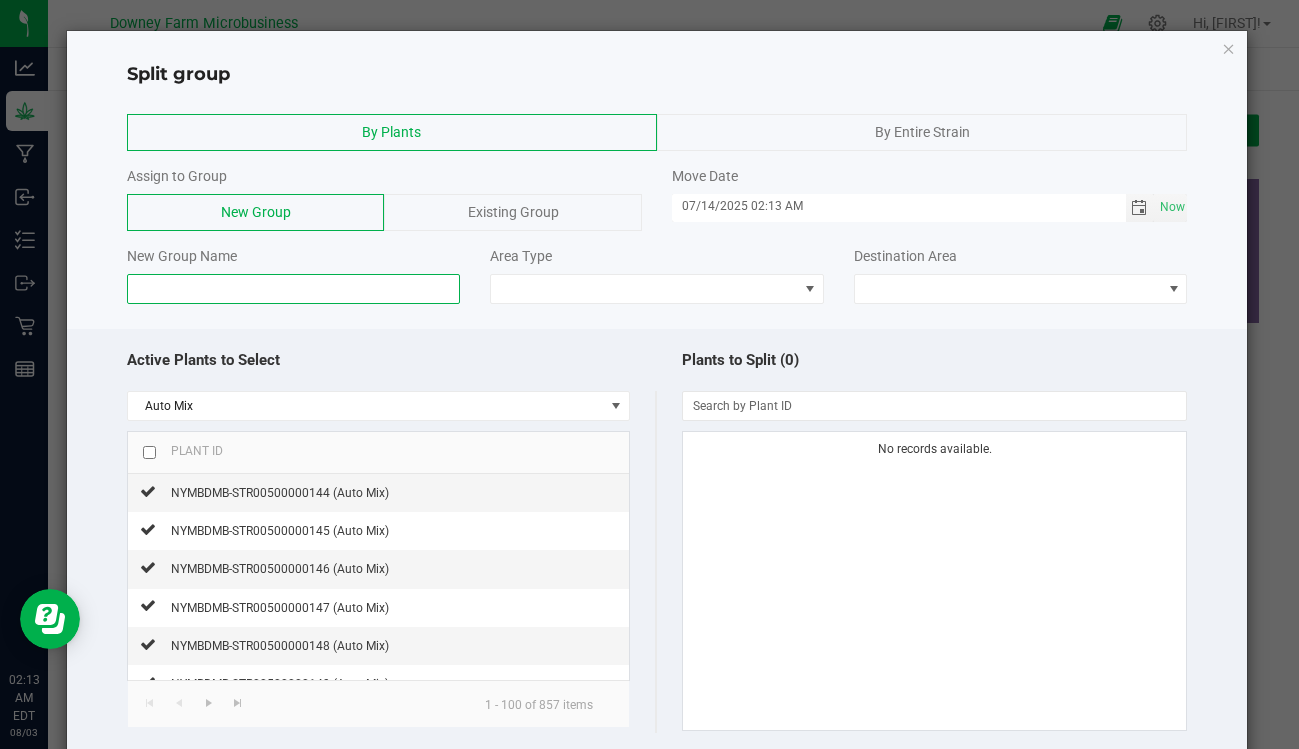 click 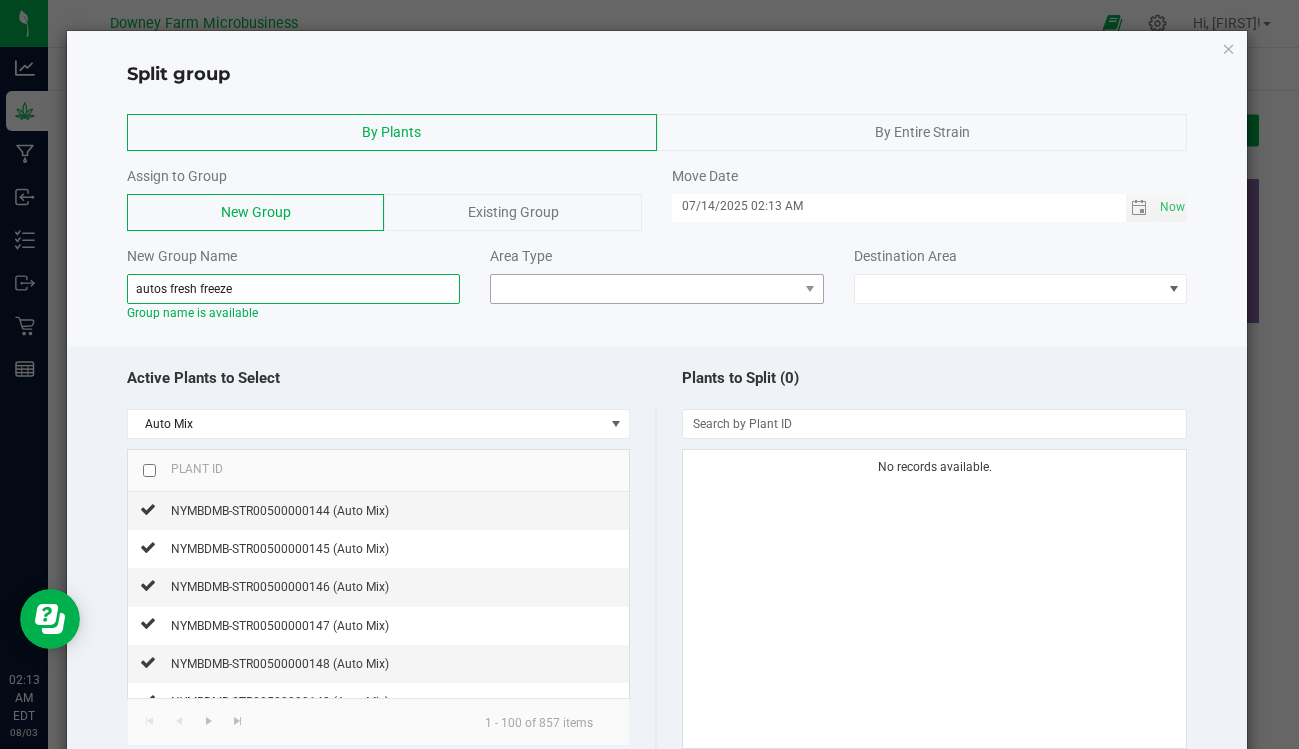 type on "autos fresh freeze" 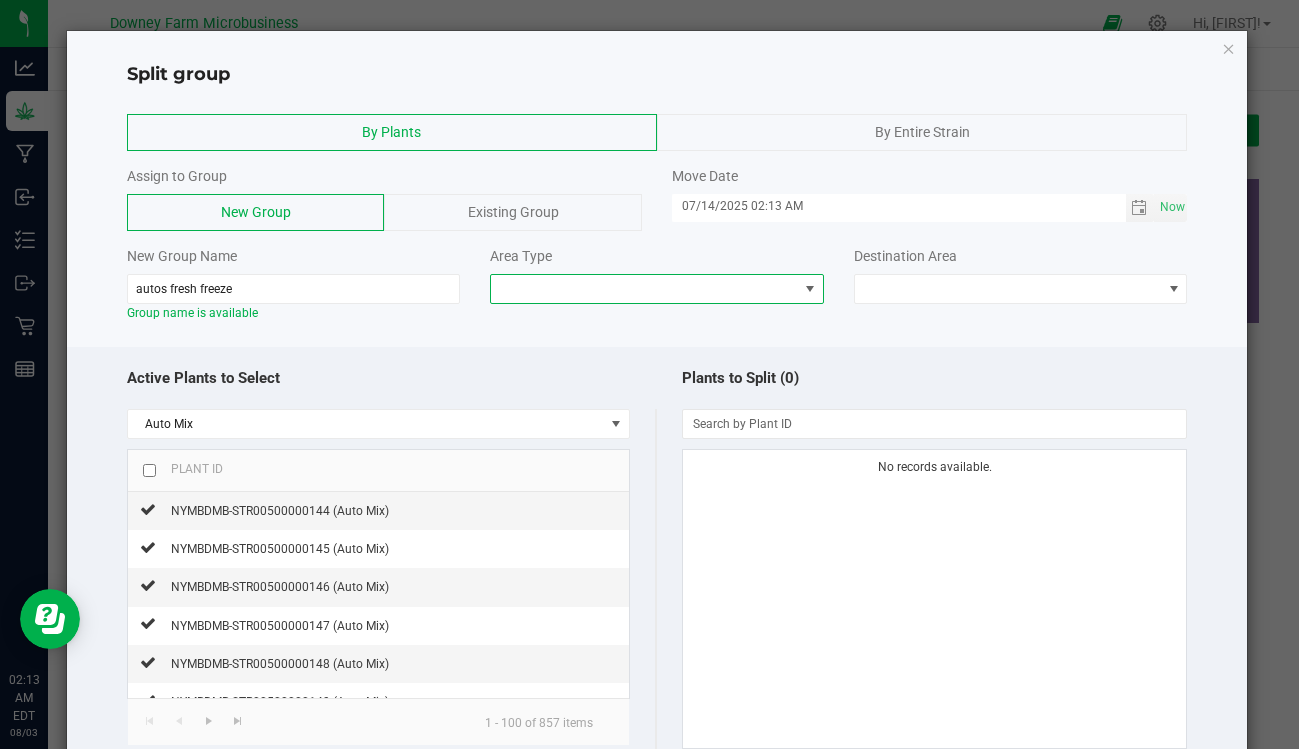 click at bounding box center [644, 289] 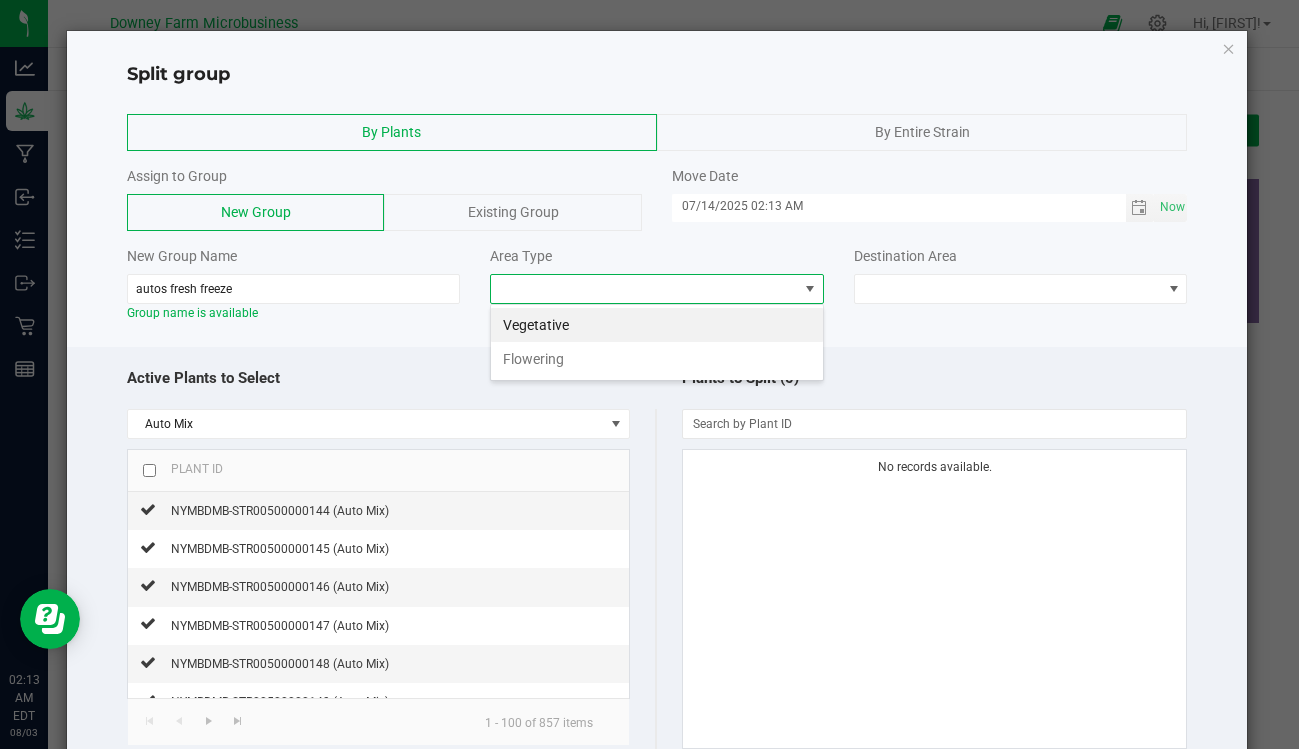 scroll, scrollTop: 99970, scrollLeft: 99667, axis: both 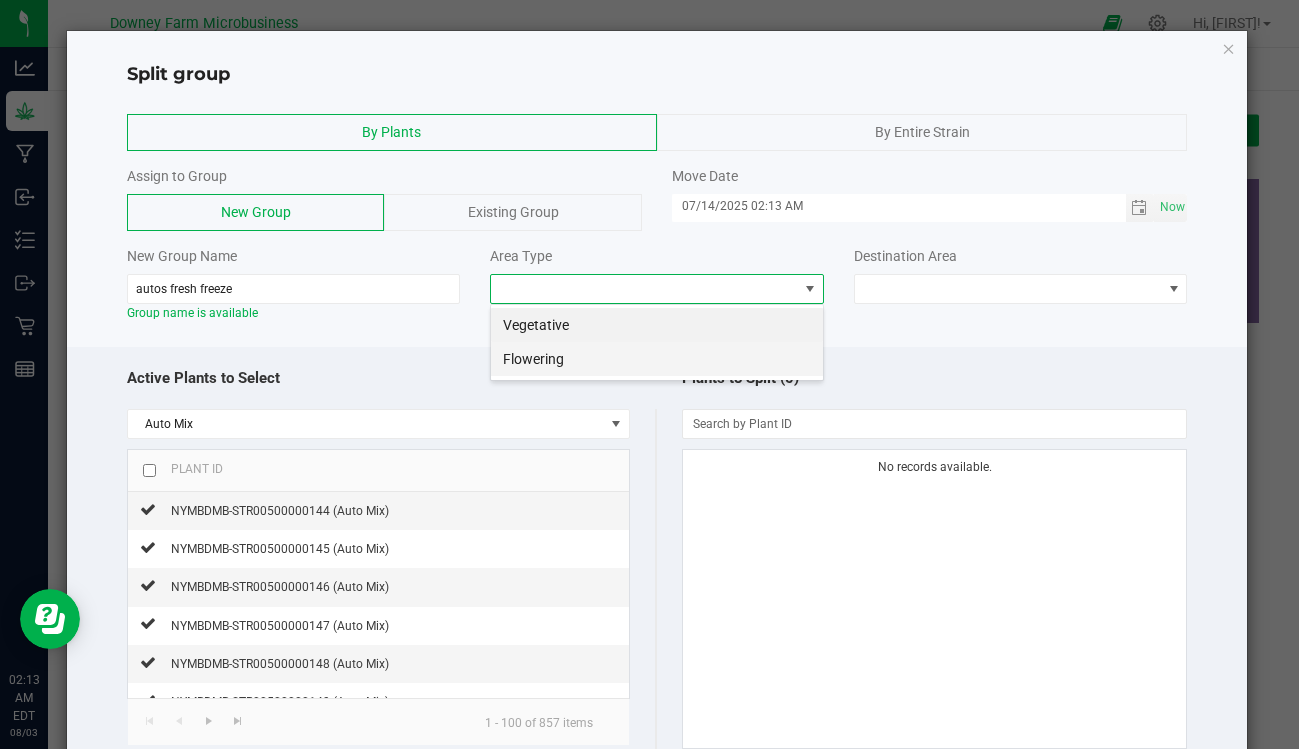 click on "Flowering" at bounding box center (657, 359) 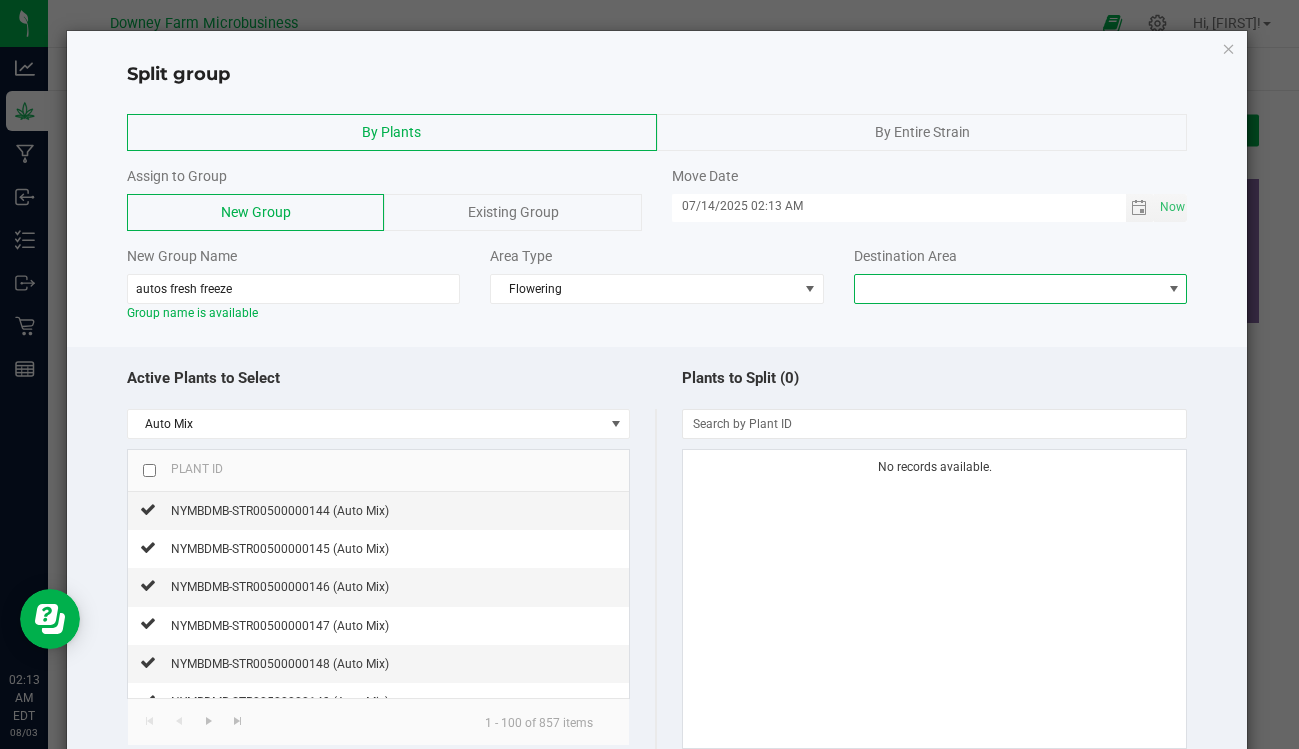 click at bounding box center [1008, 289] 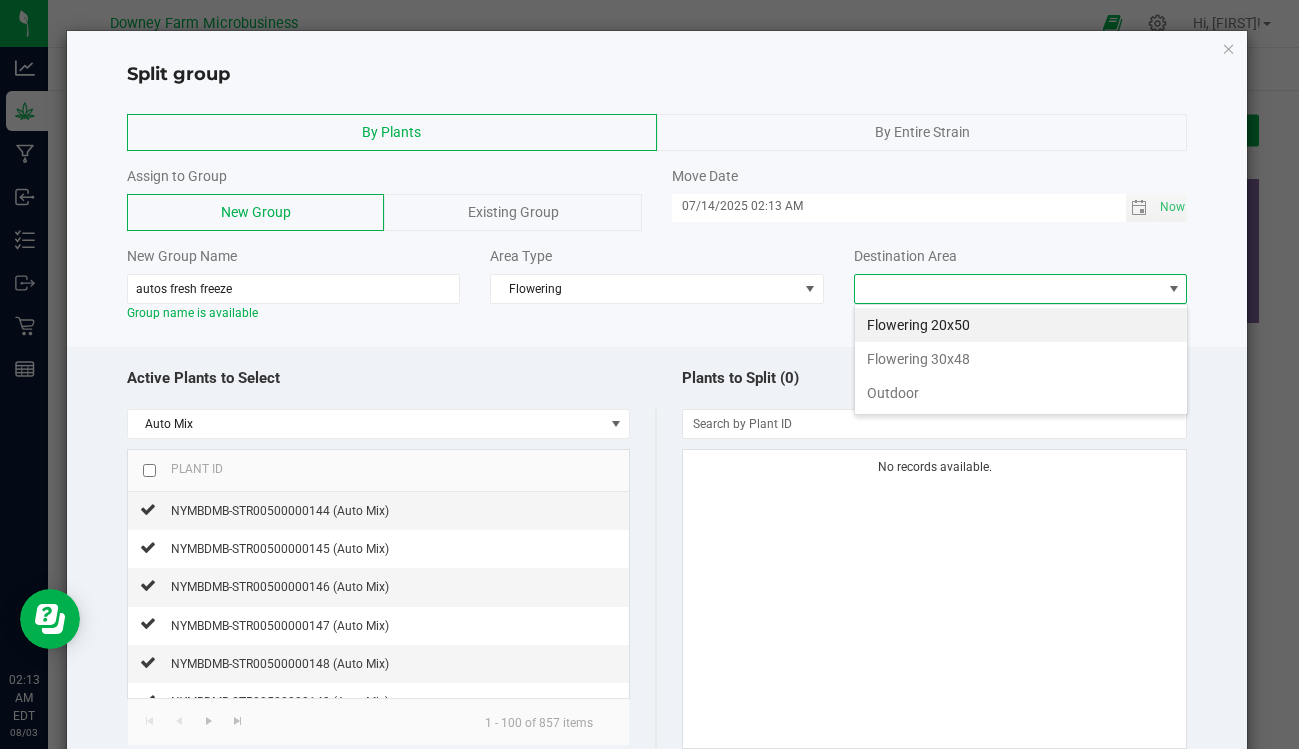 scroll, scrollTop: 99970, scrollLeft: 99667, axis: both 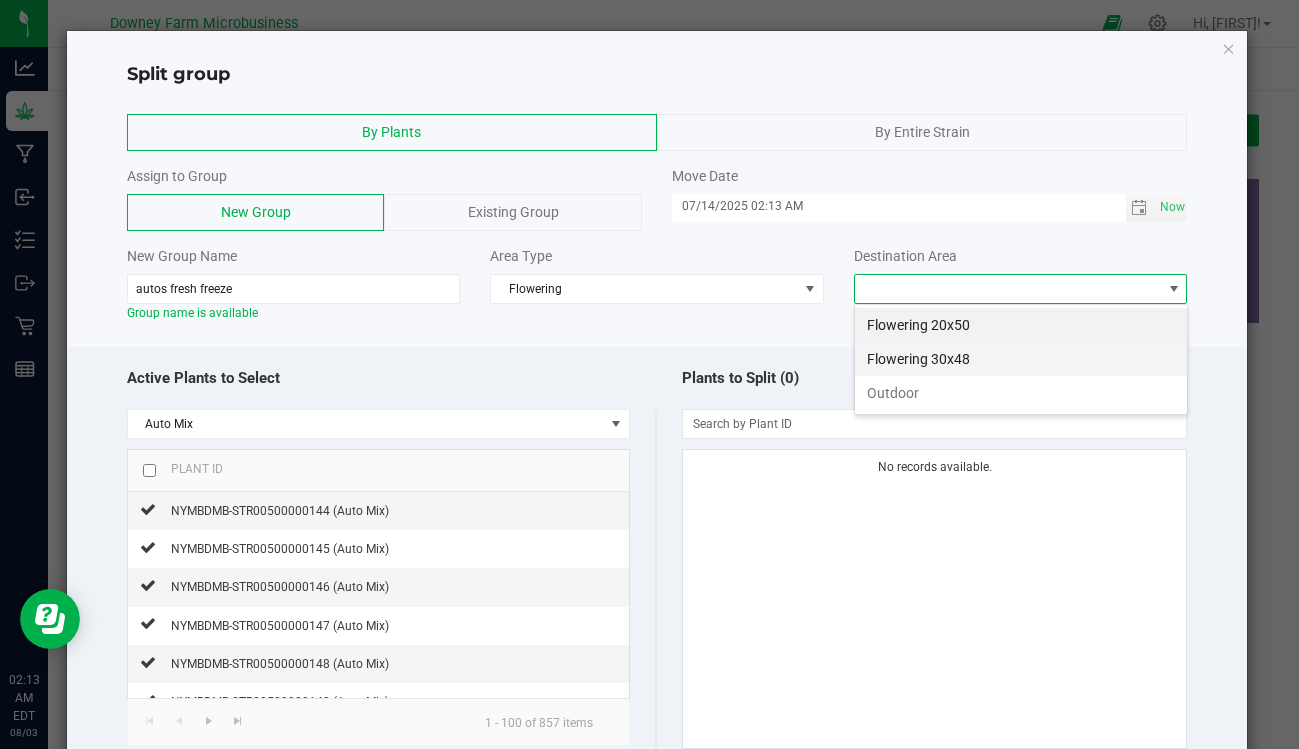 click on "Flowering 30x48" at bounding box center (1021, 359) 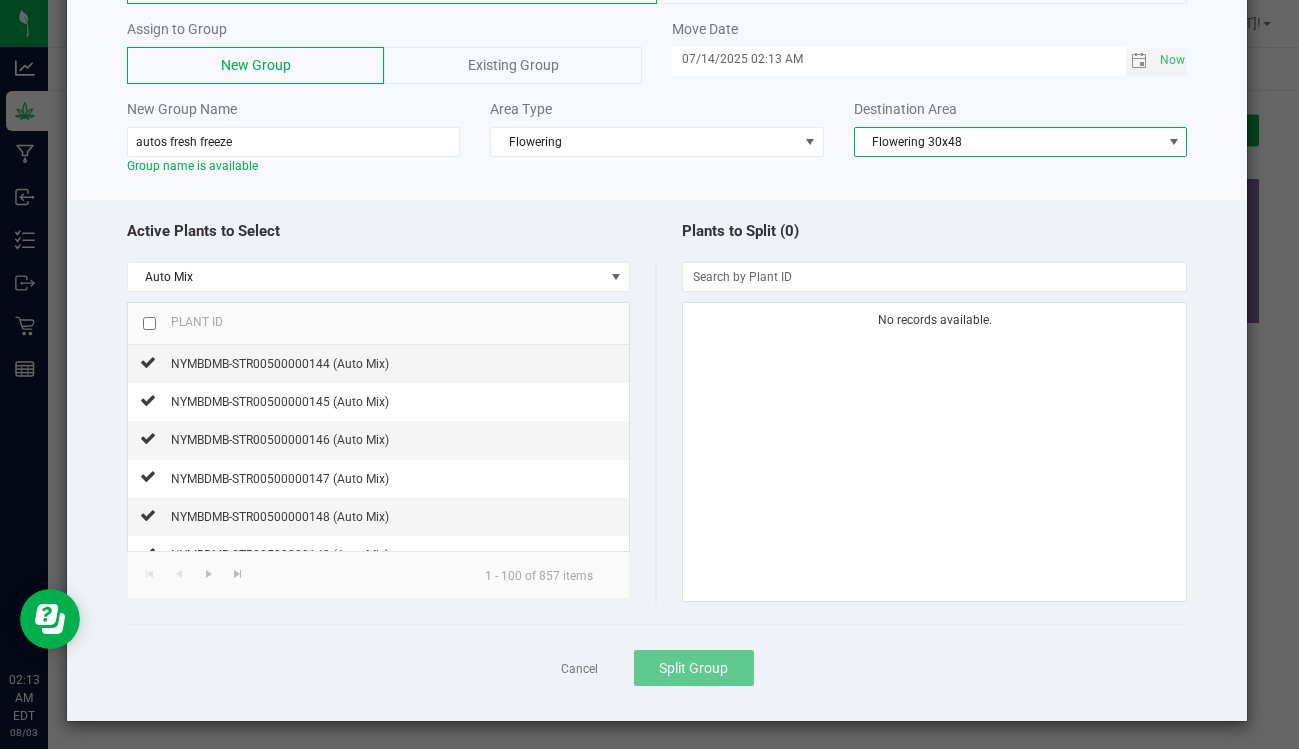 scroll, scrollTop: 152, scrollLeft: 0, axis: vertical 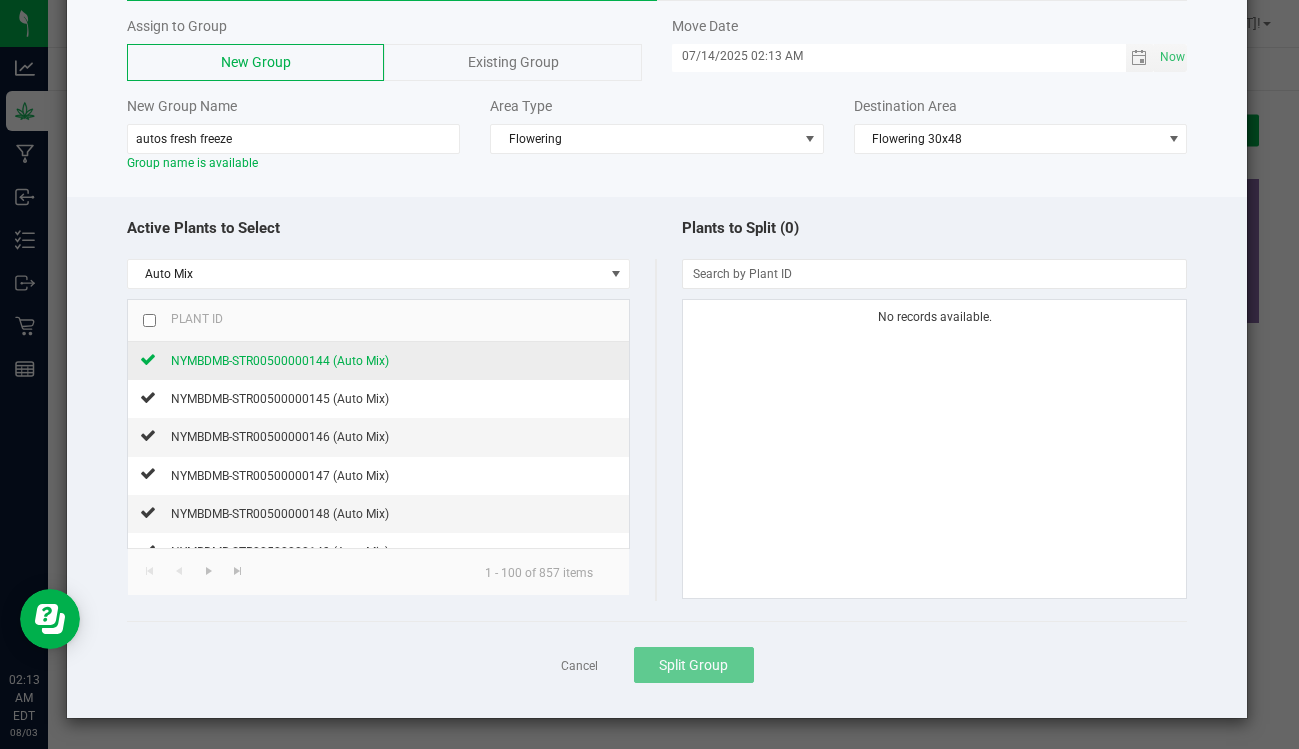 click on "NYMBDMB-STR00500000144 (Auto Mix)" 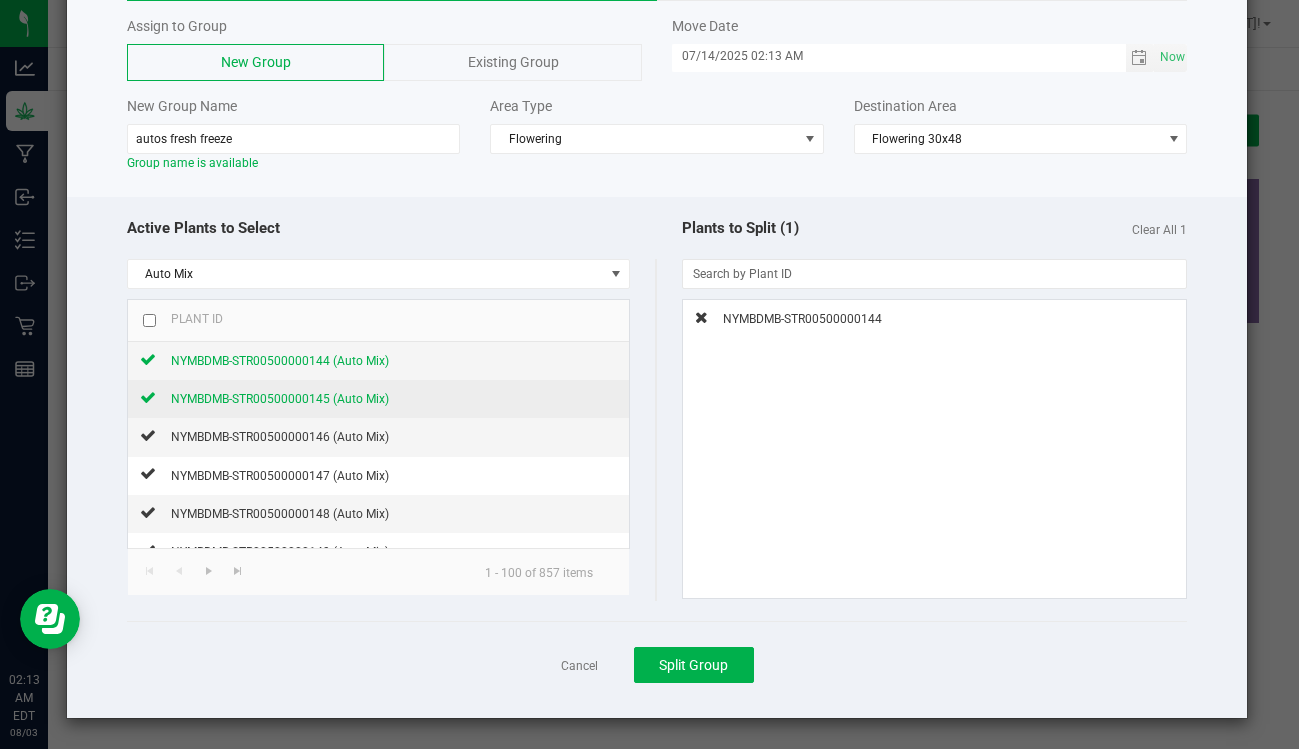 click on "NYMBDMB-STR00500000145 (Auto Mix)" 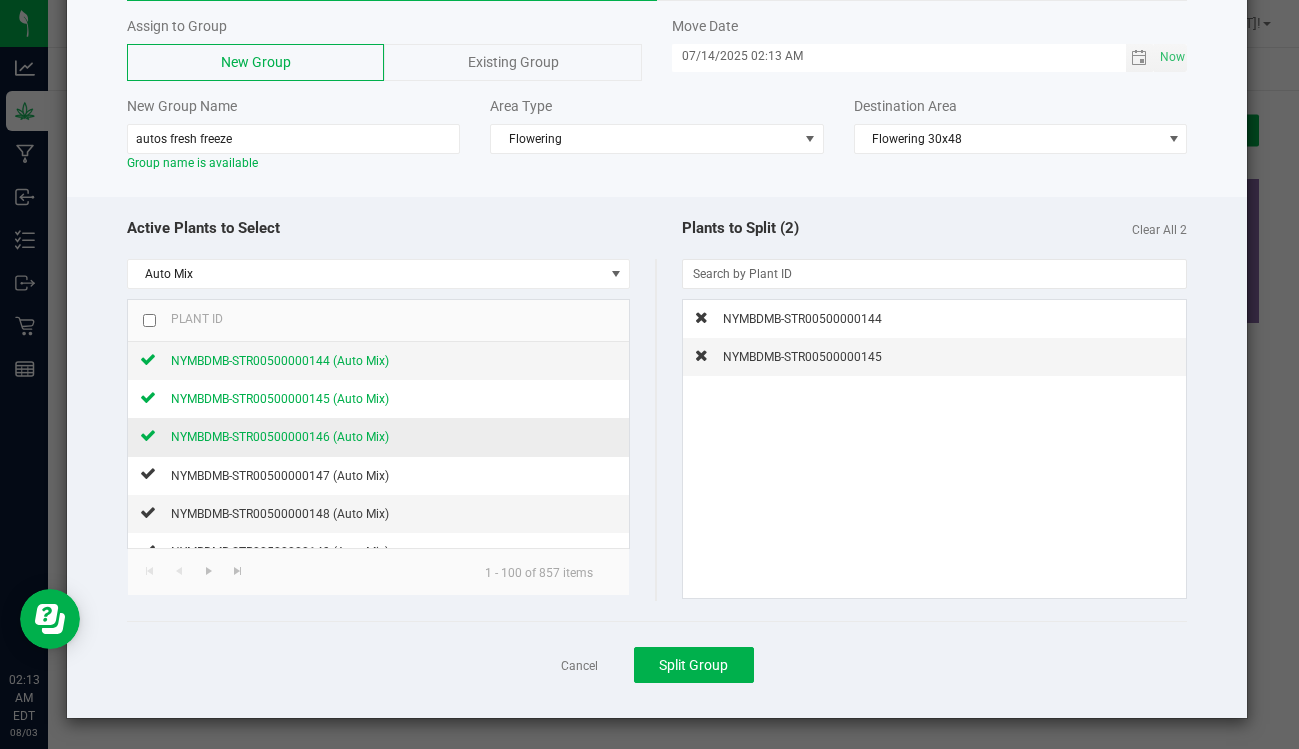 click on "NYMBDMB-STR00500000146 (Auto Mix)" 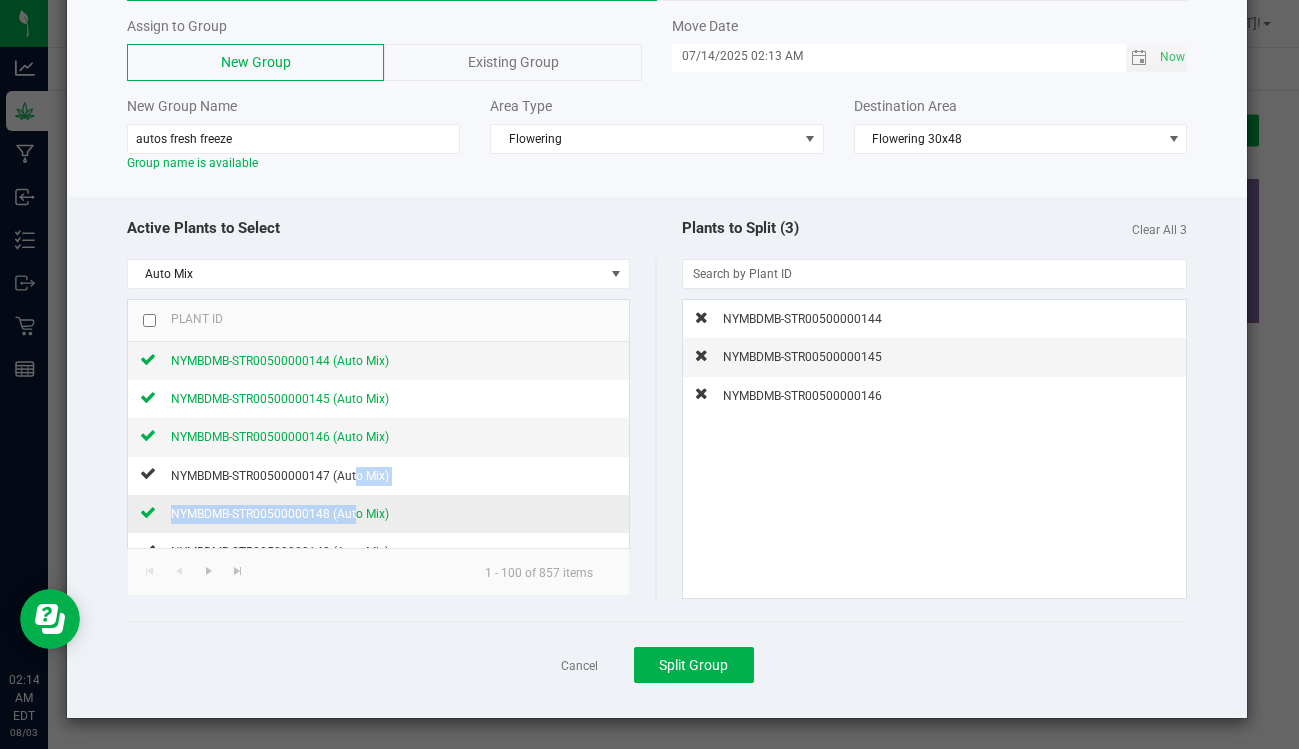 drag, startPoint x: 351, startPoint y: 473, endPoint x: 351, endPoint y: 511, distance: 38 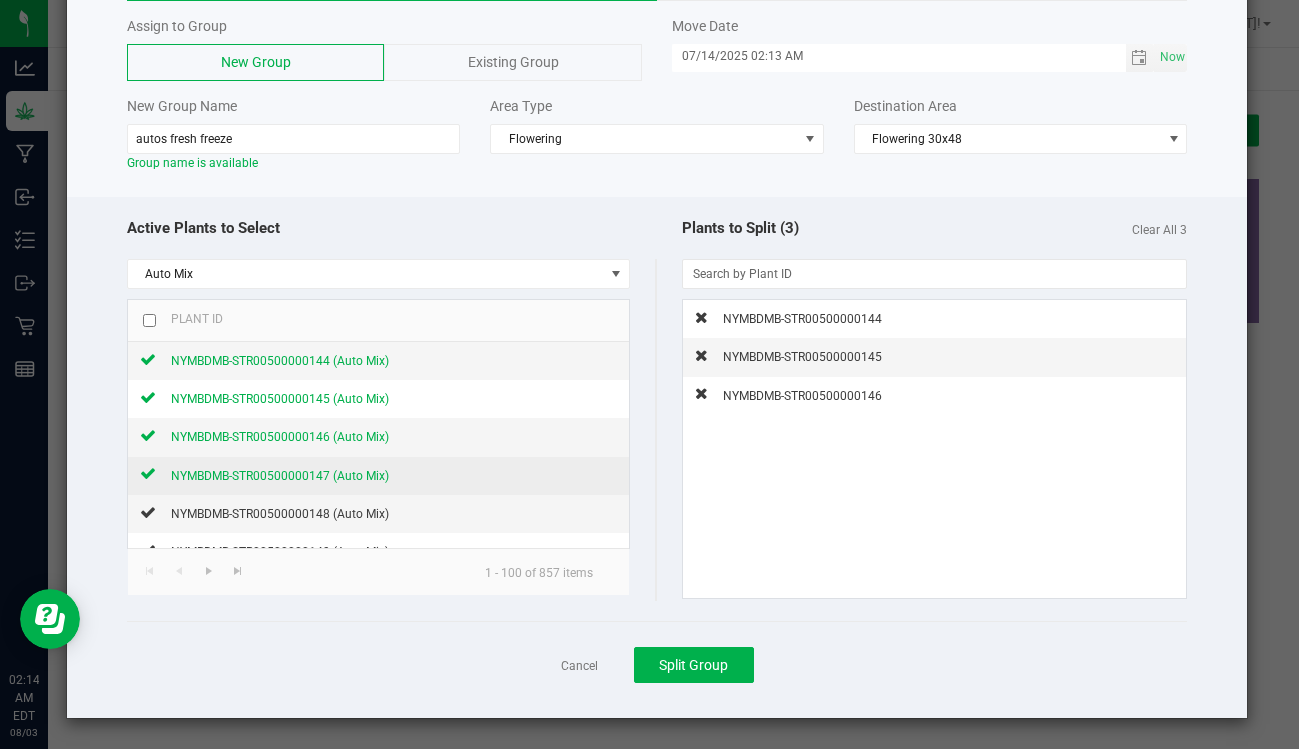 click on "NYMBDMB-STR00500000147 (Auto Mix)" 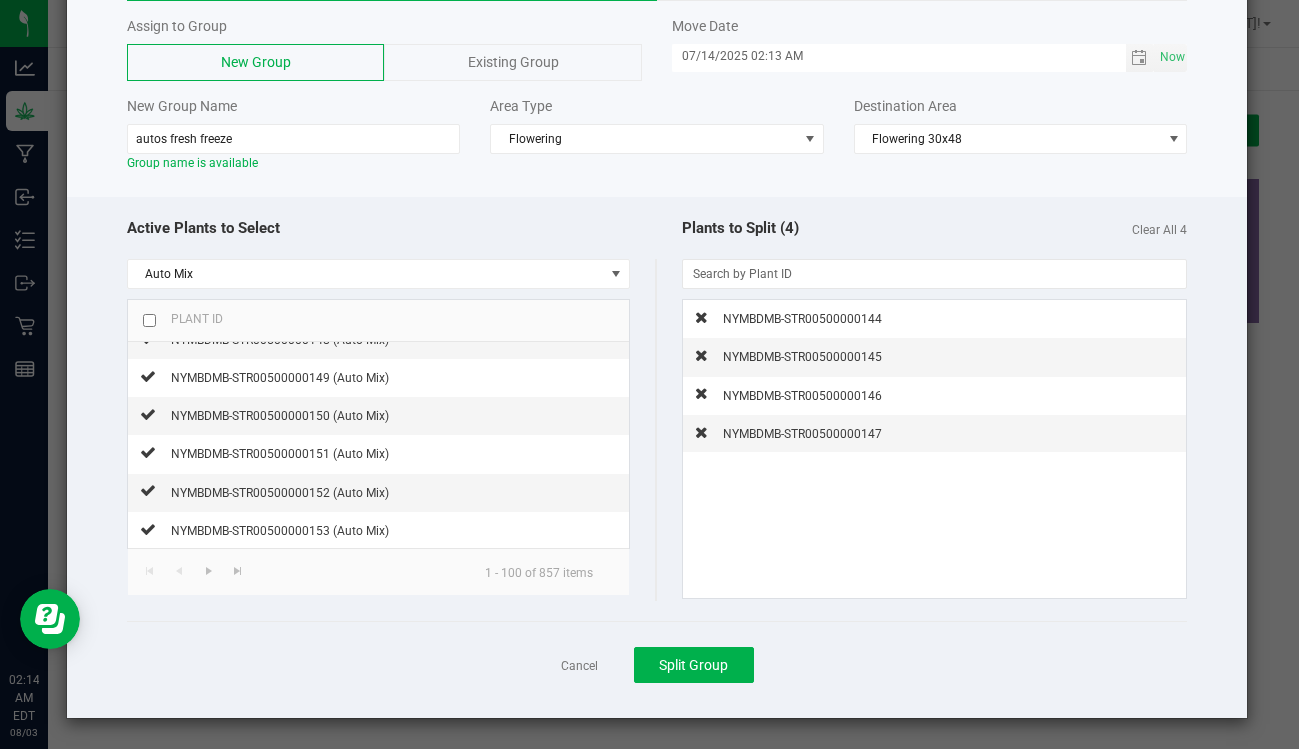 scroll, scrollTop: 178, scrollLeft: 0, axis: vertical 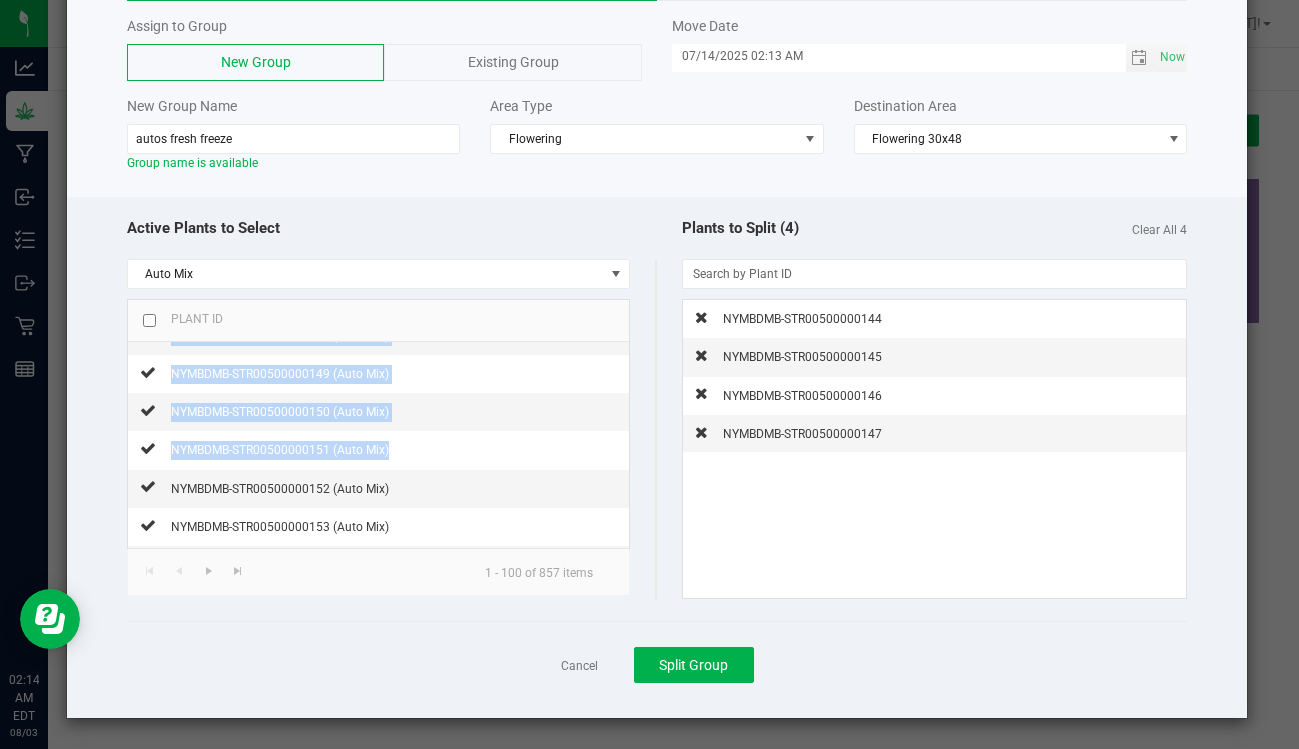 click on "NYMBDMB-STR00500000152 (Auto Mix)" 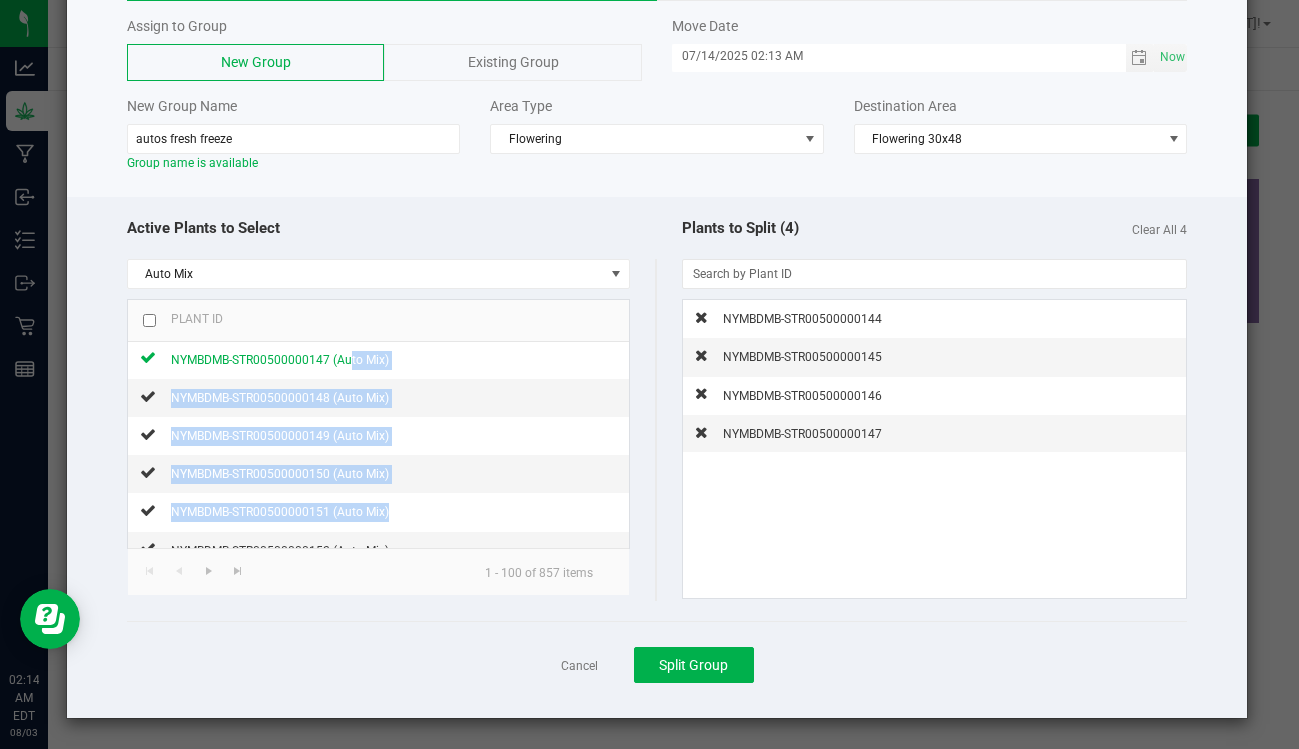 scroll, scrollTop: 0, scrollLeft: 0, axis: both 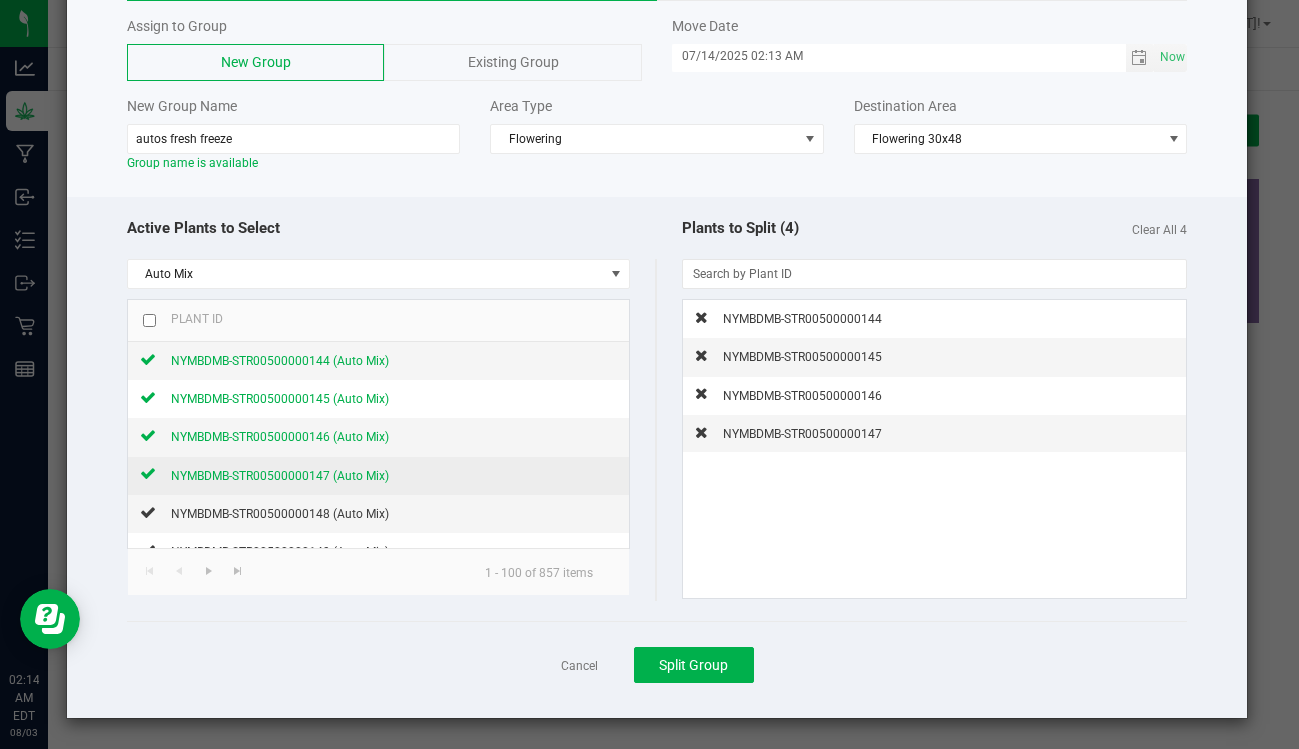 click on "NYMBDMB-STR00500000147 (Auto Mix)" 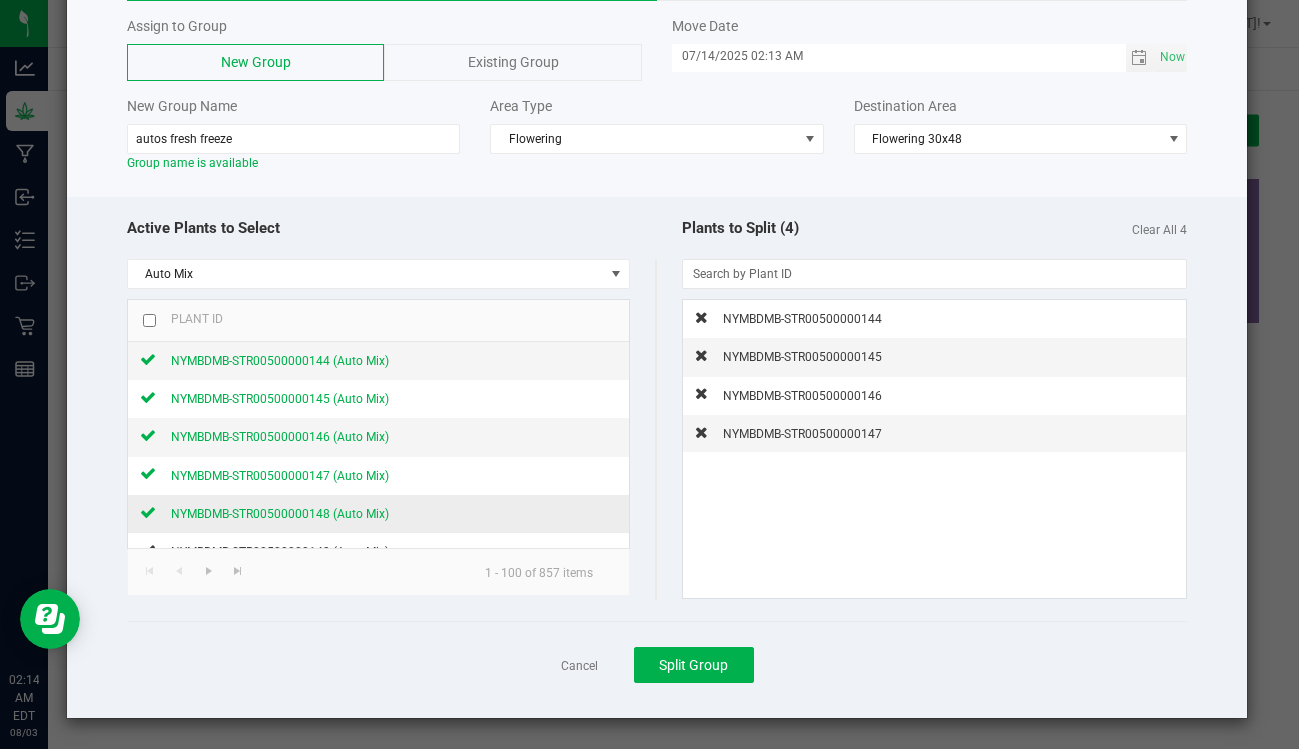click on "NYMBDMB-STR00500000148 (Auto Mix)" 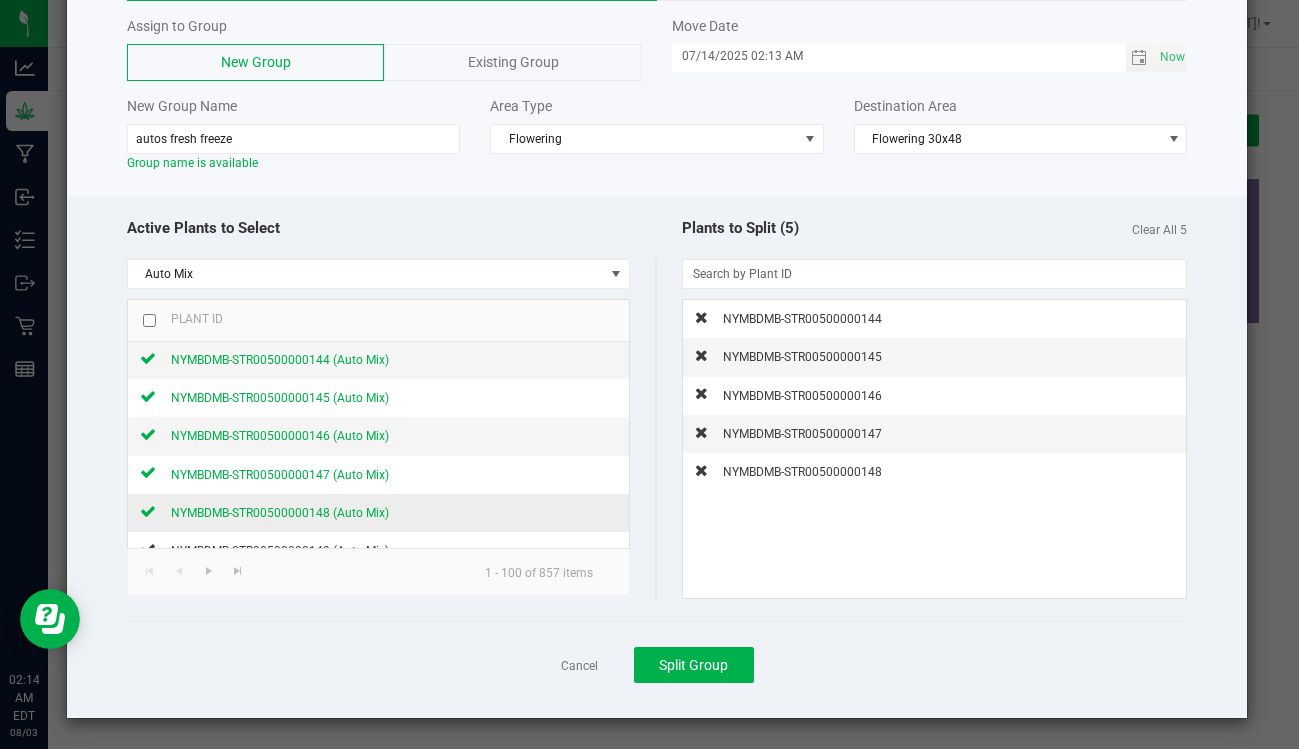 scroll, scrollTop: 0, scrollLeft: 0, axis: both 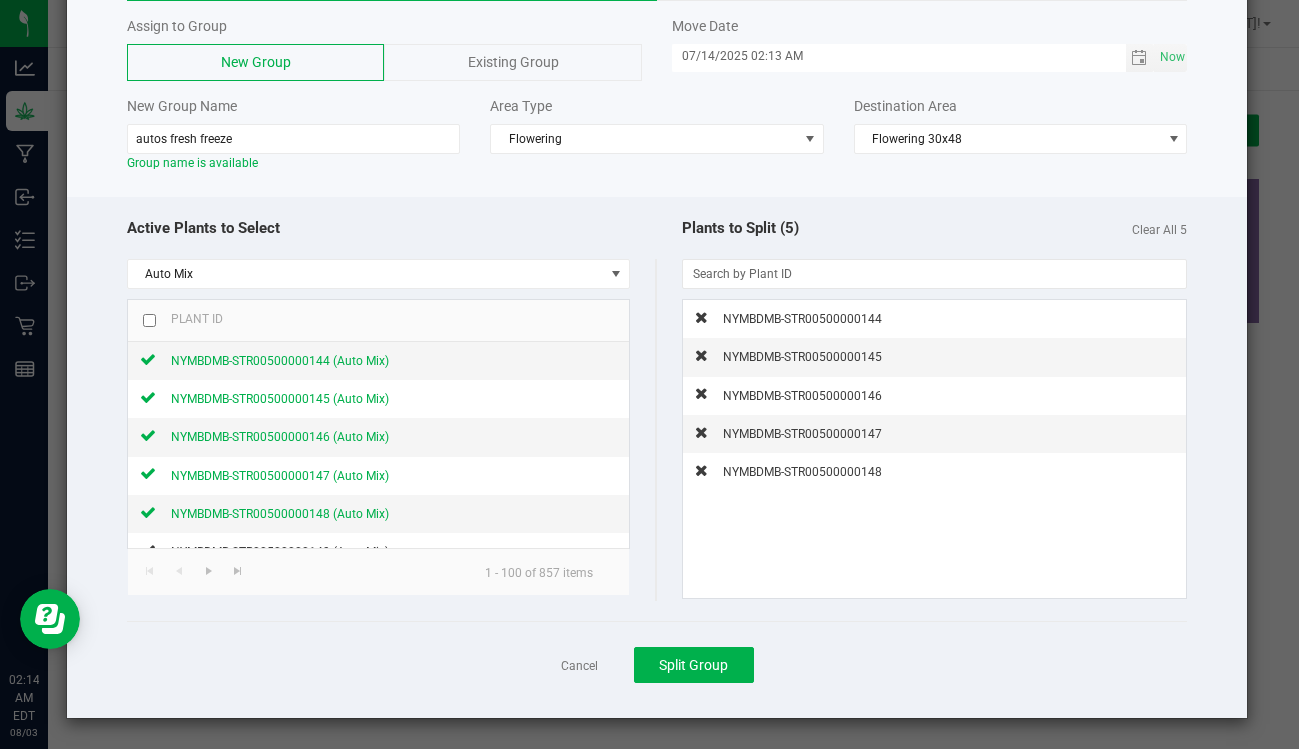 click 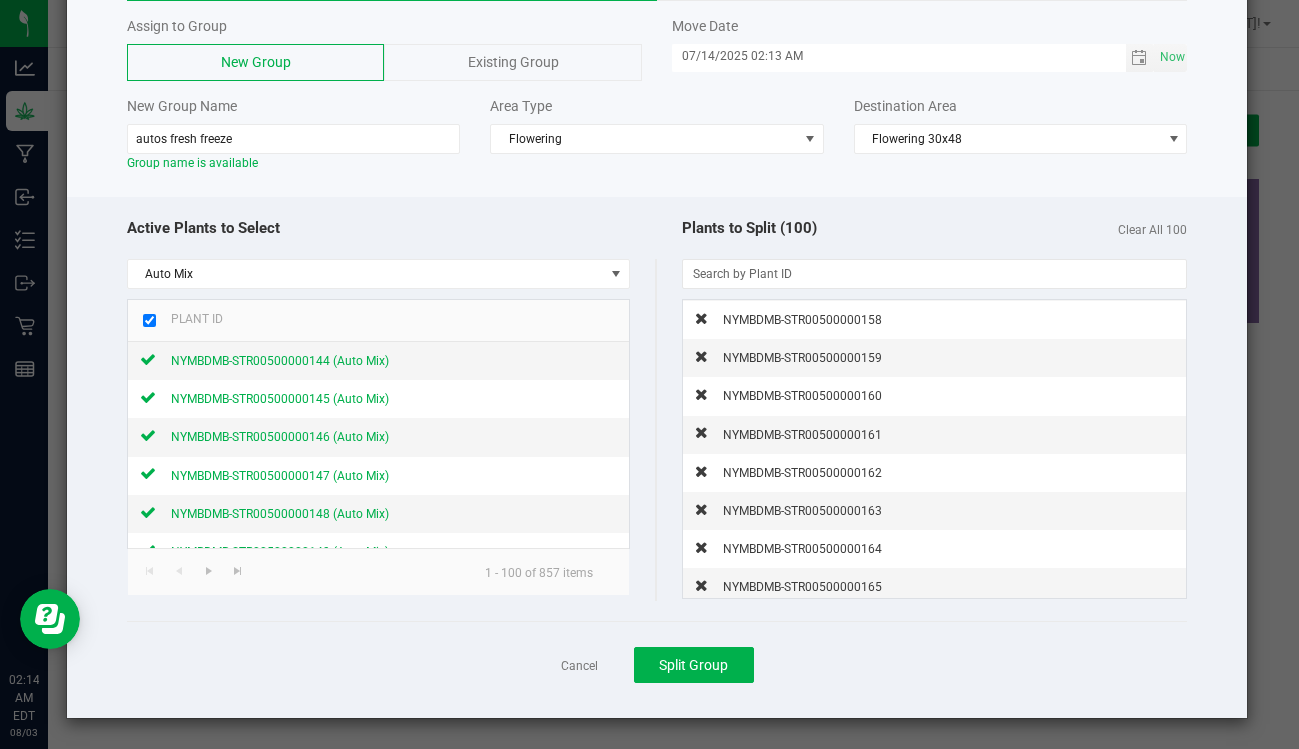 scroll, scrollTop: 0, scrollLeft: 0, axis: both 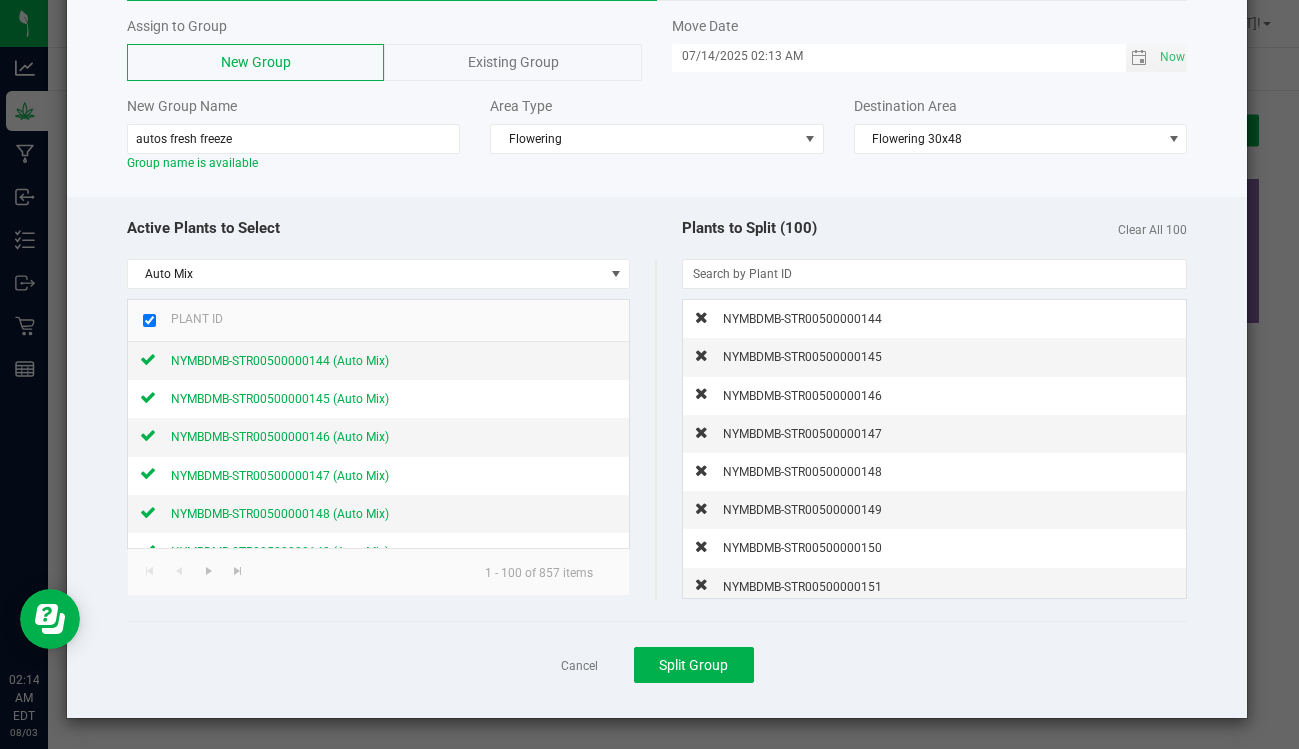 click 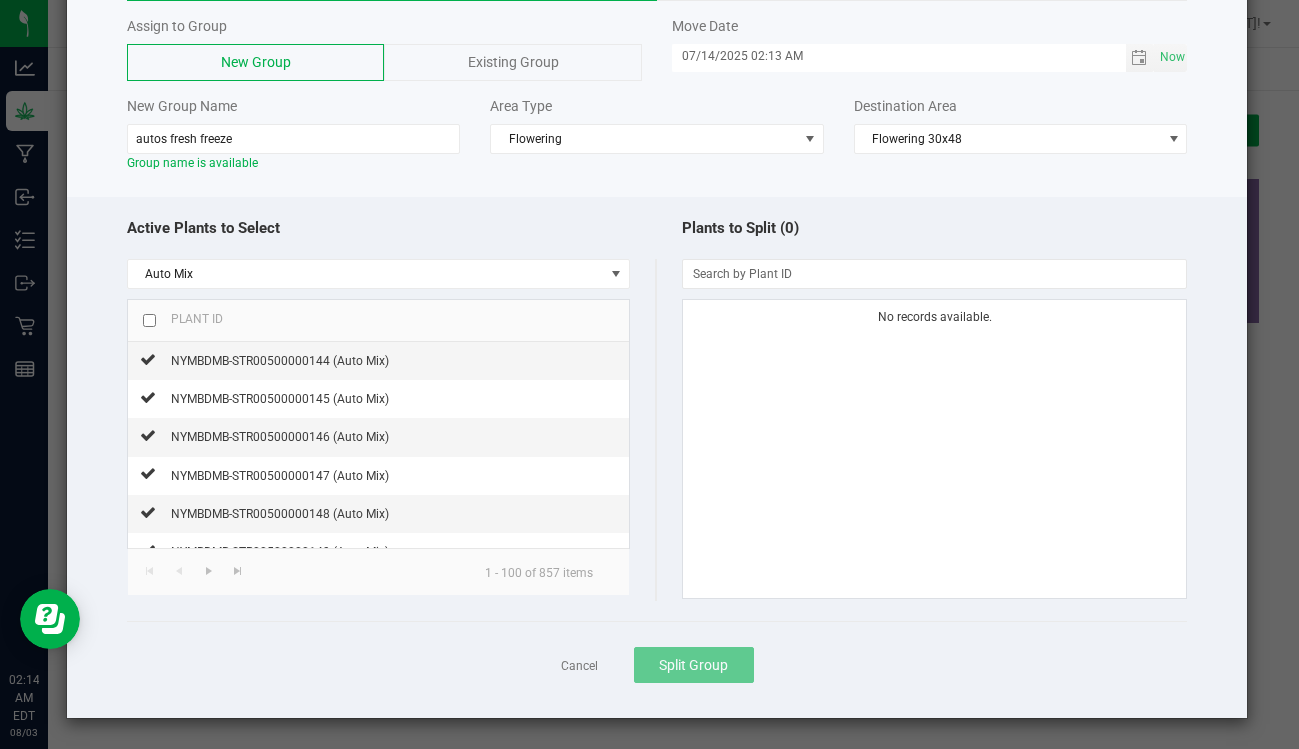 click 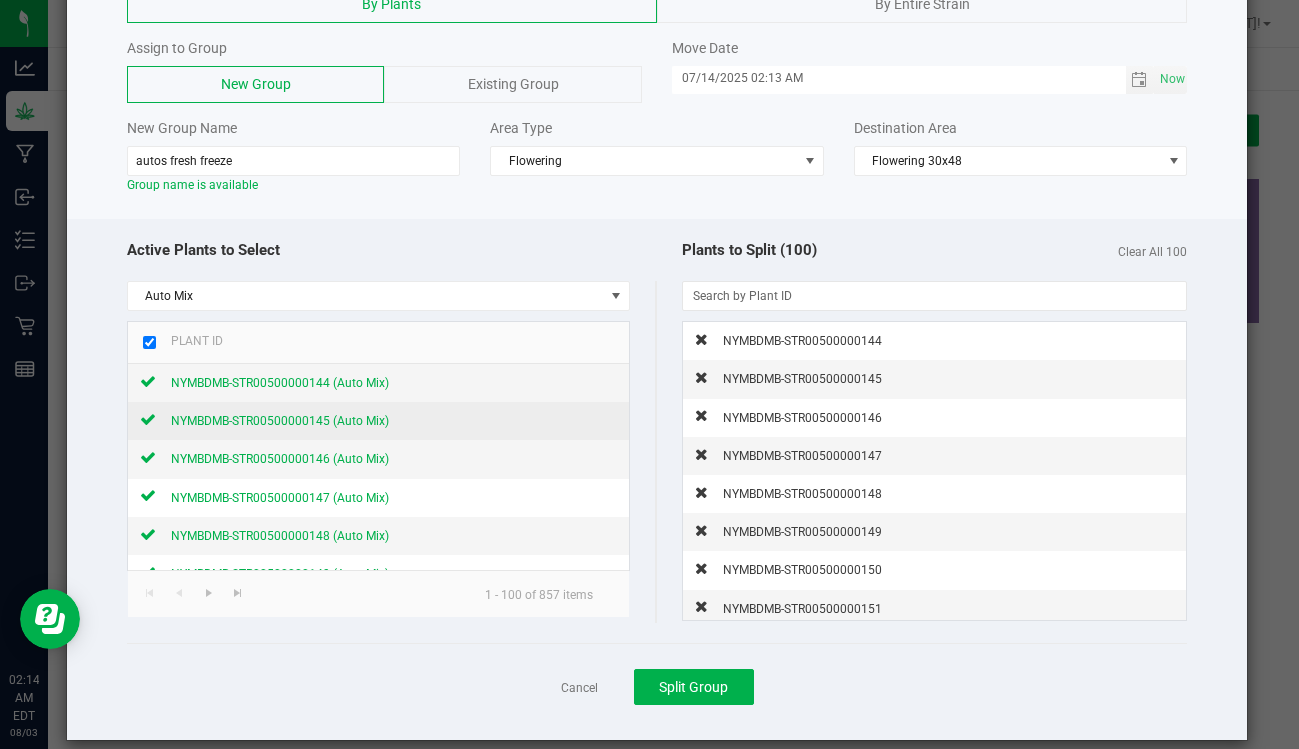 scroll, scrollTop: 148, scrollLeft: 0, axis: vertical 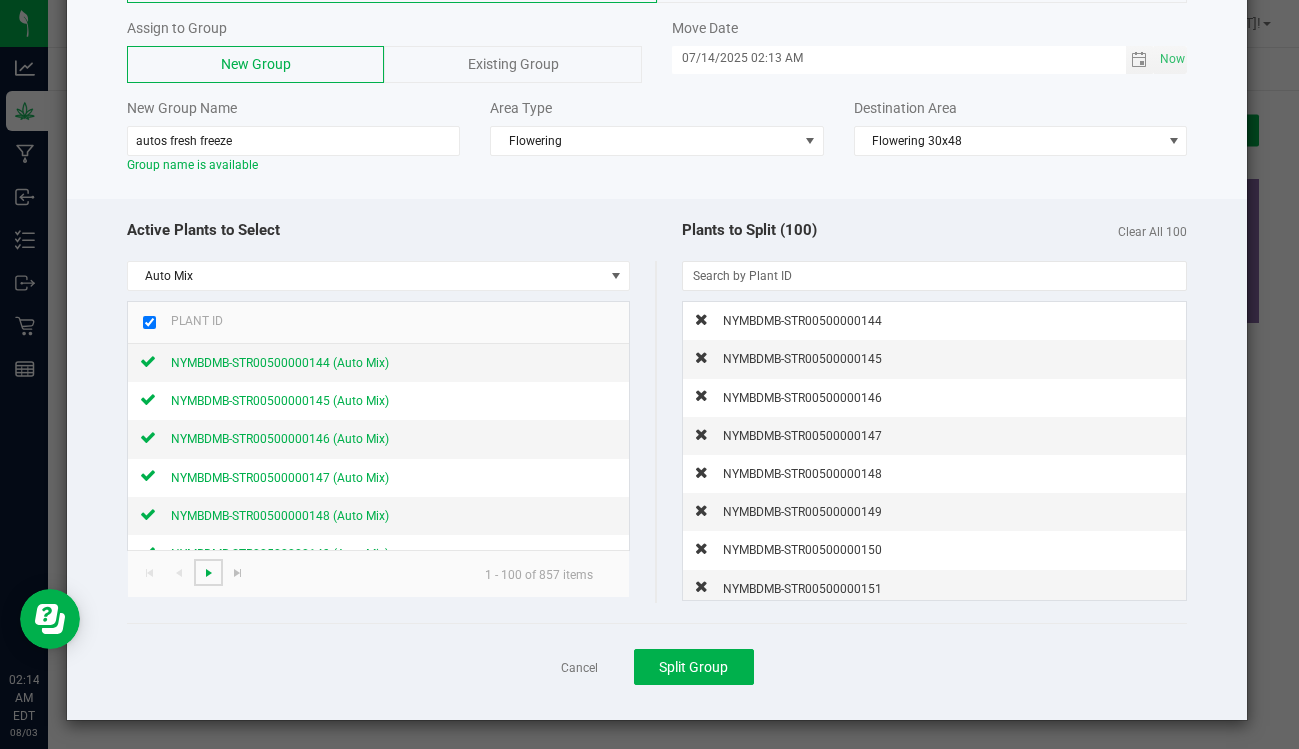 click 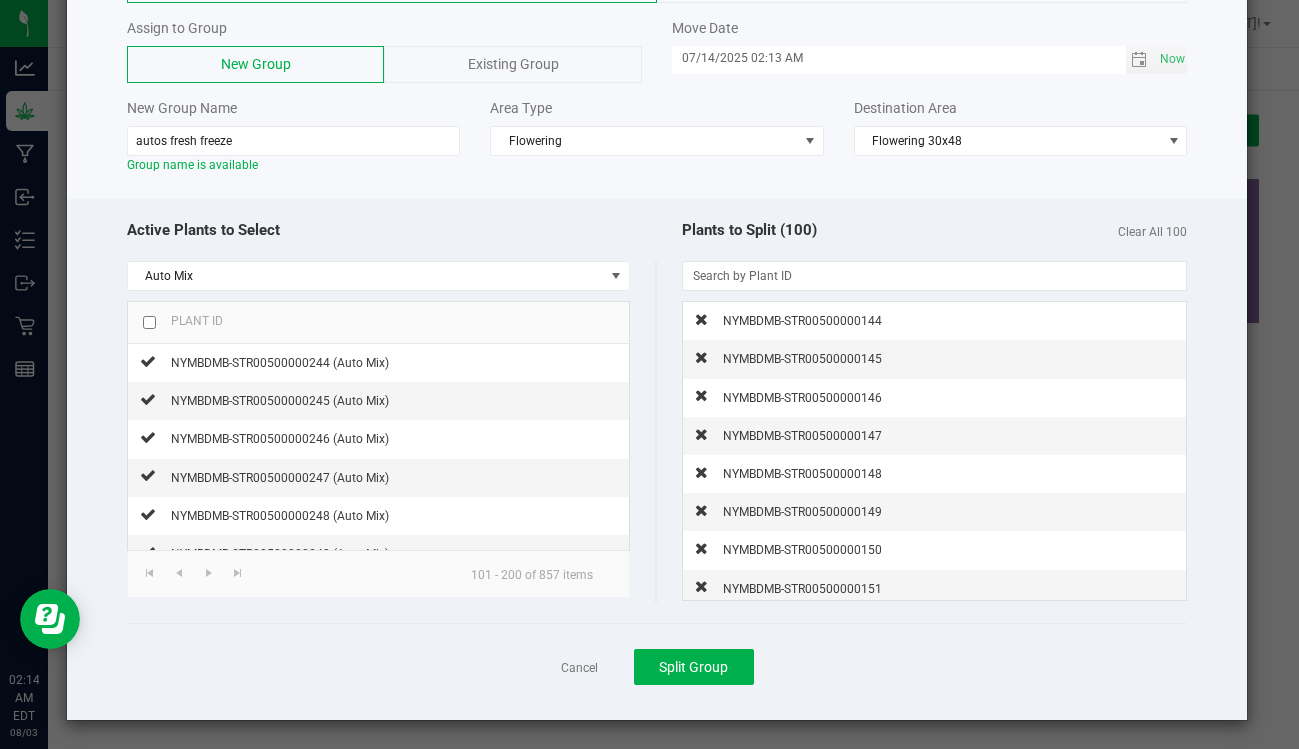 click 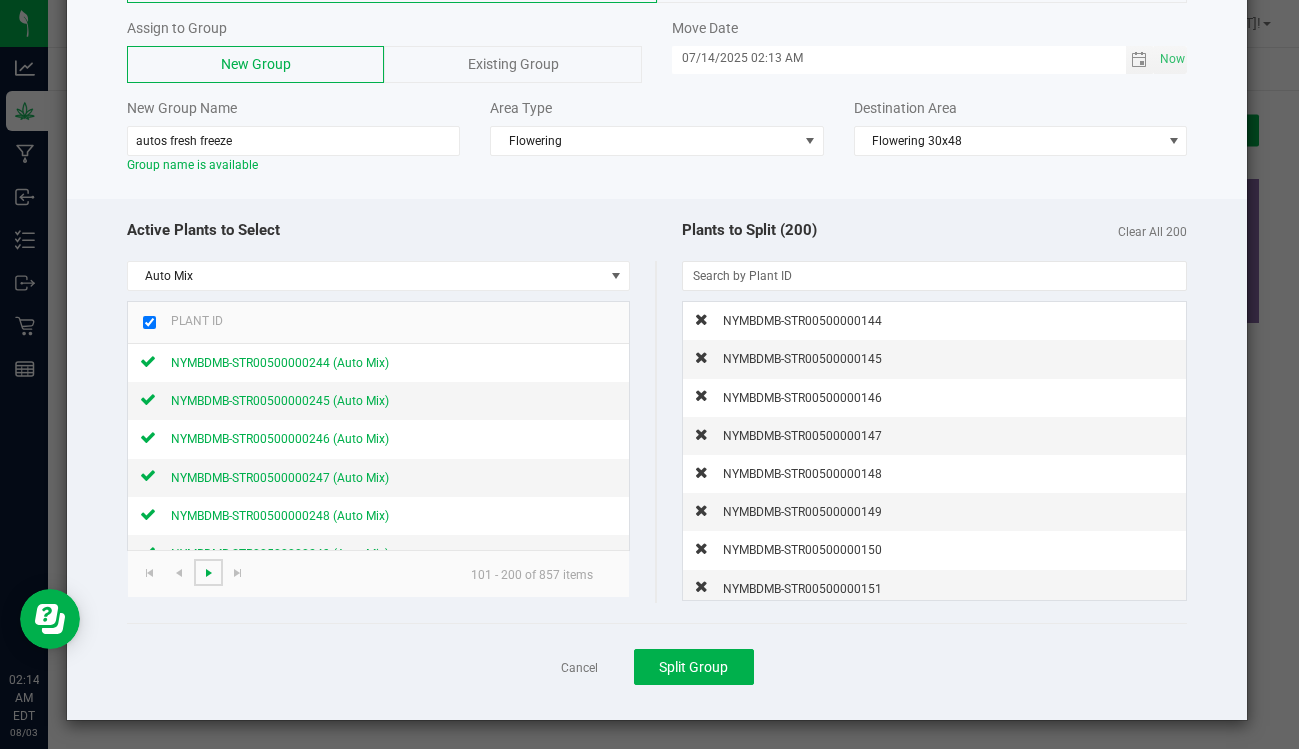 click 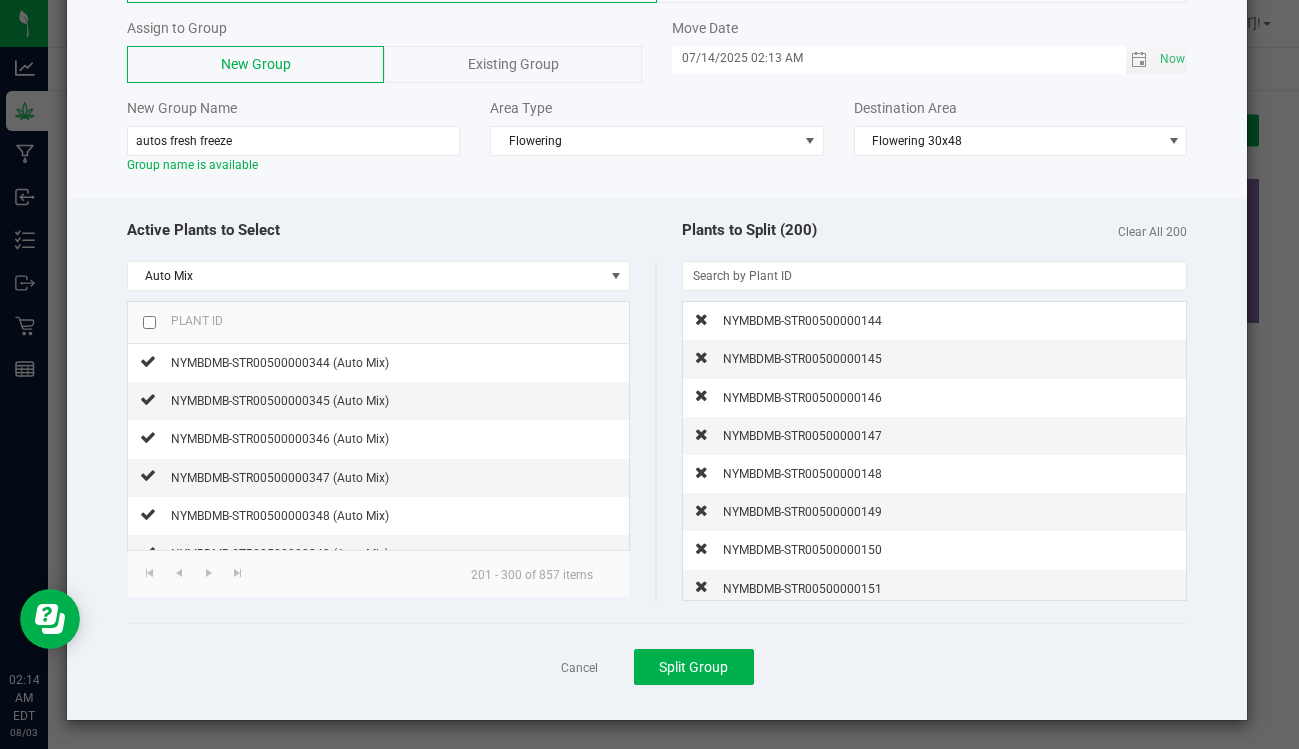 click 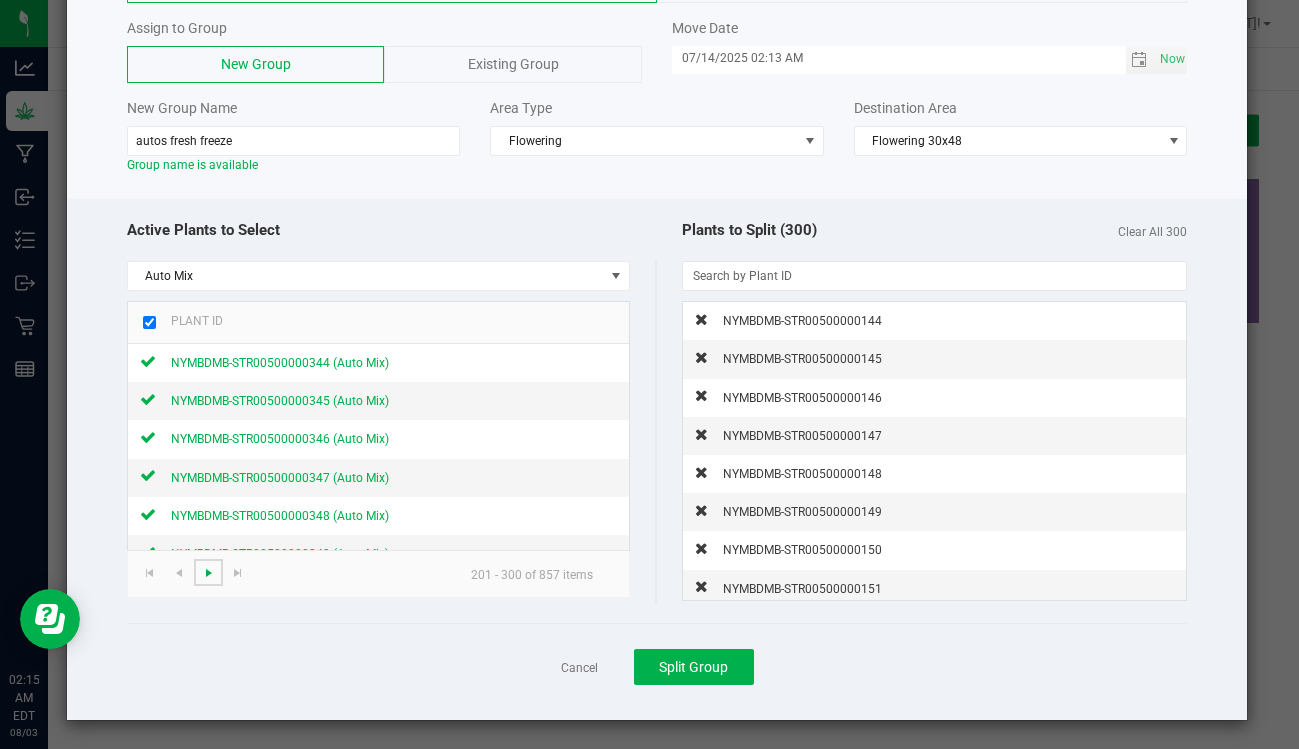 click 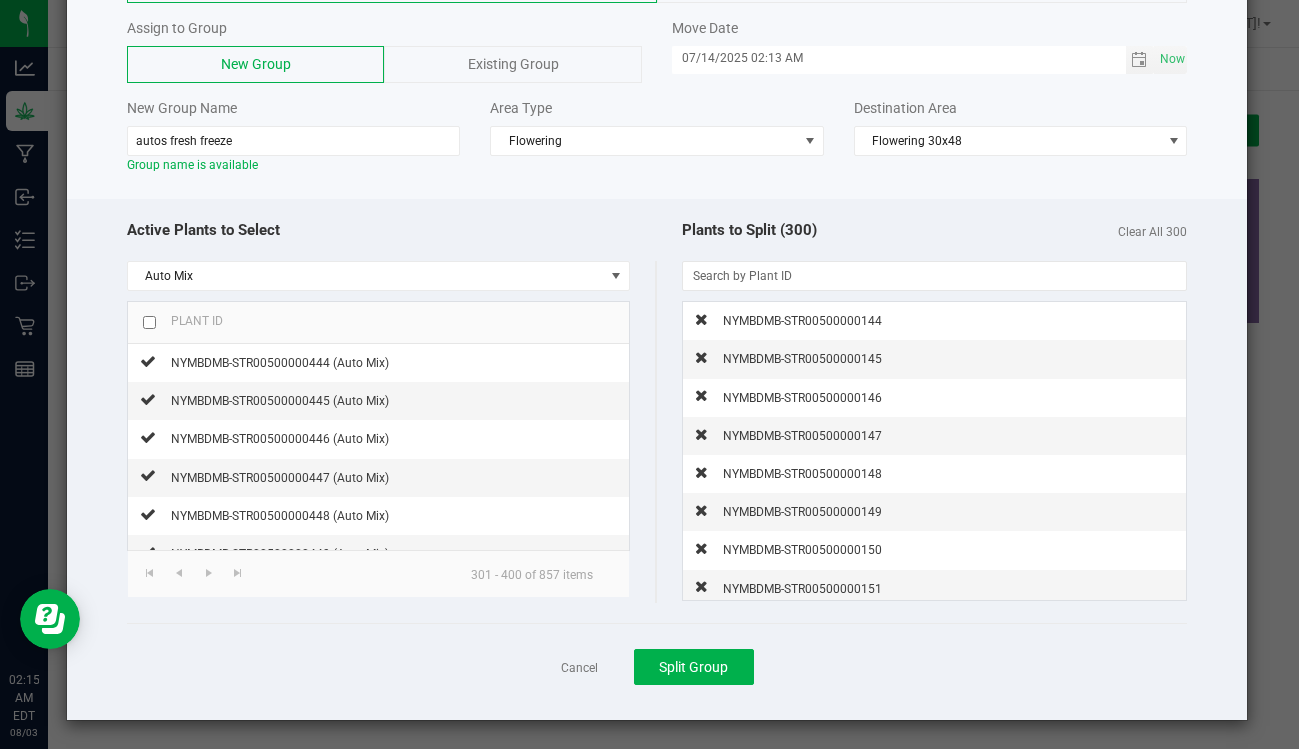 click 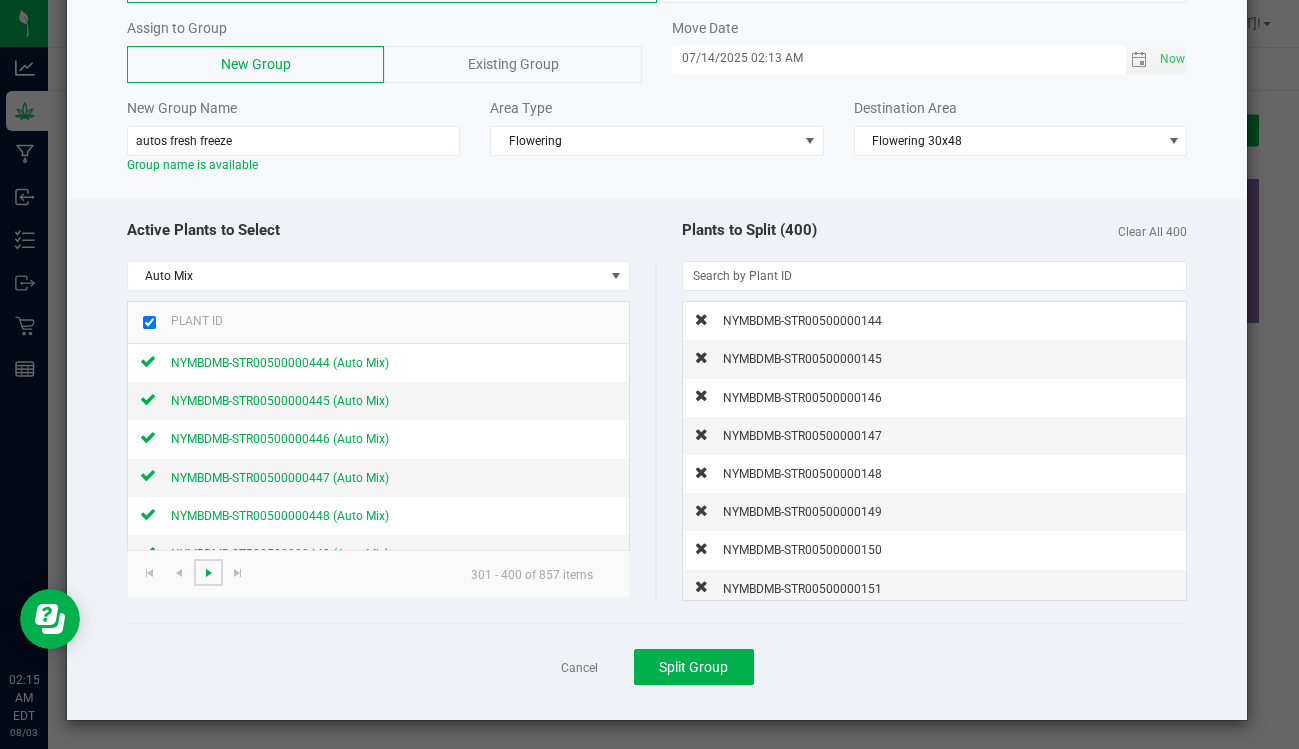 click 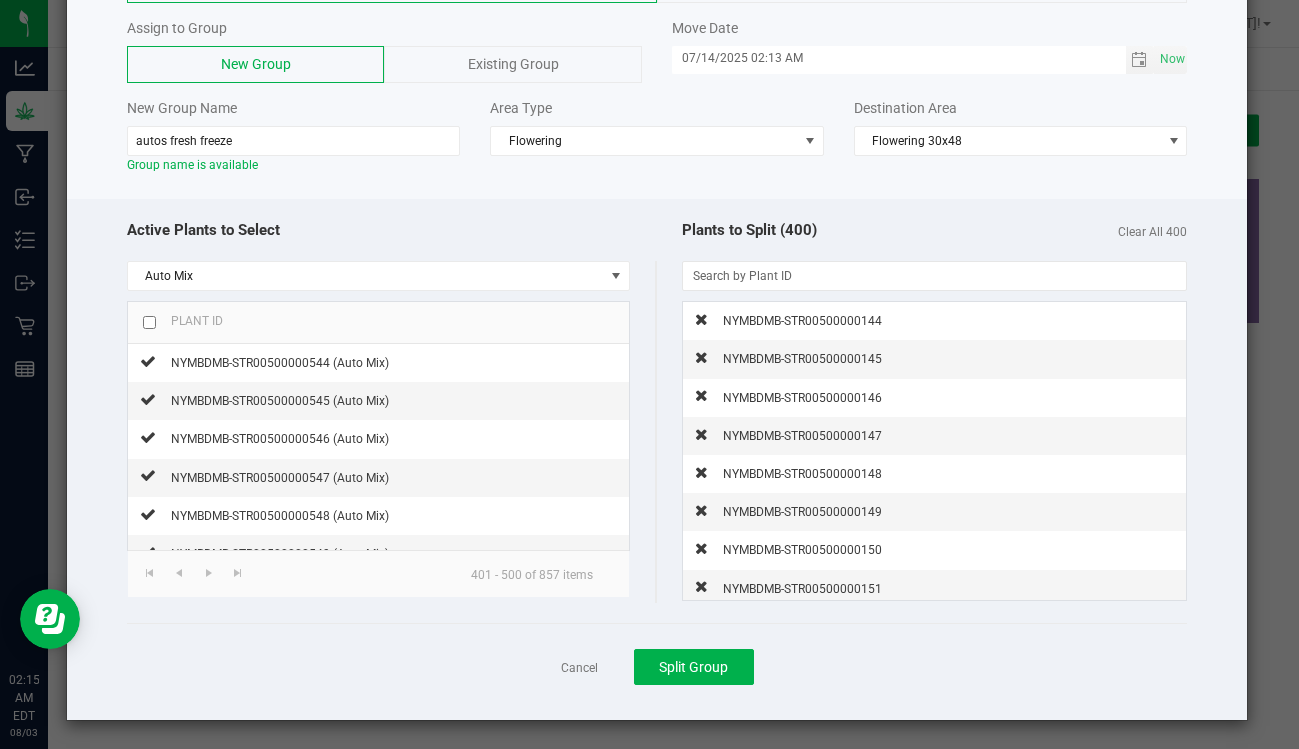 click 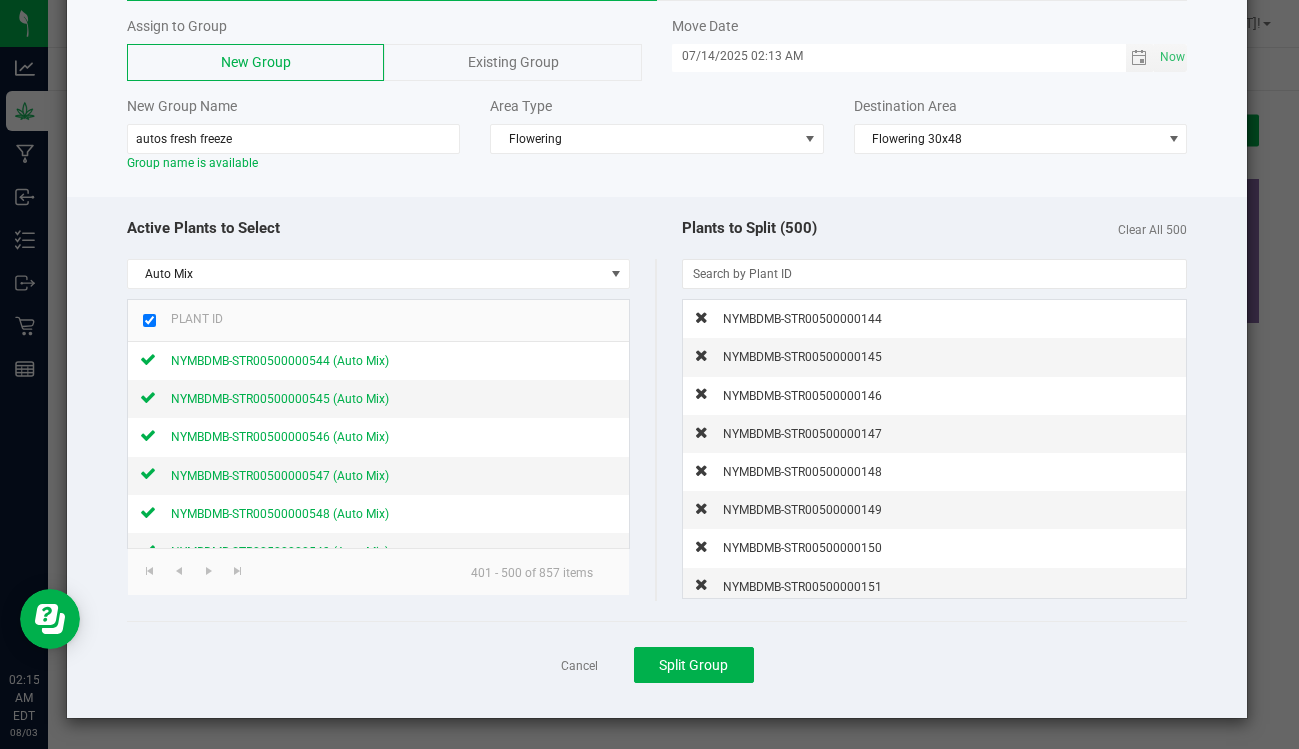 scroll, scrollTop: 150, scrollLeft: 0, axis: vertical 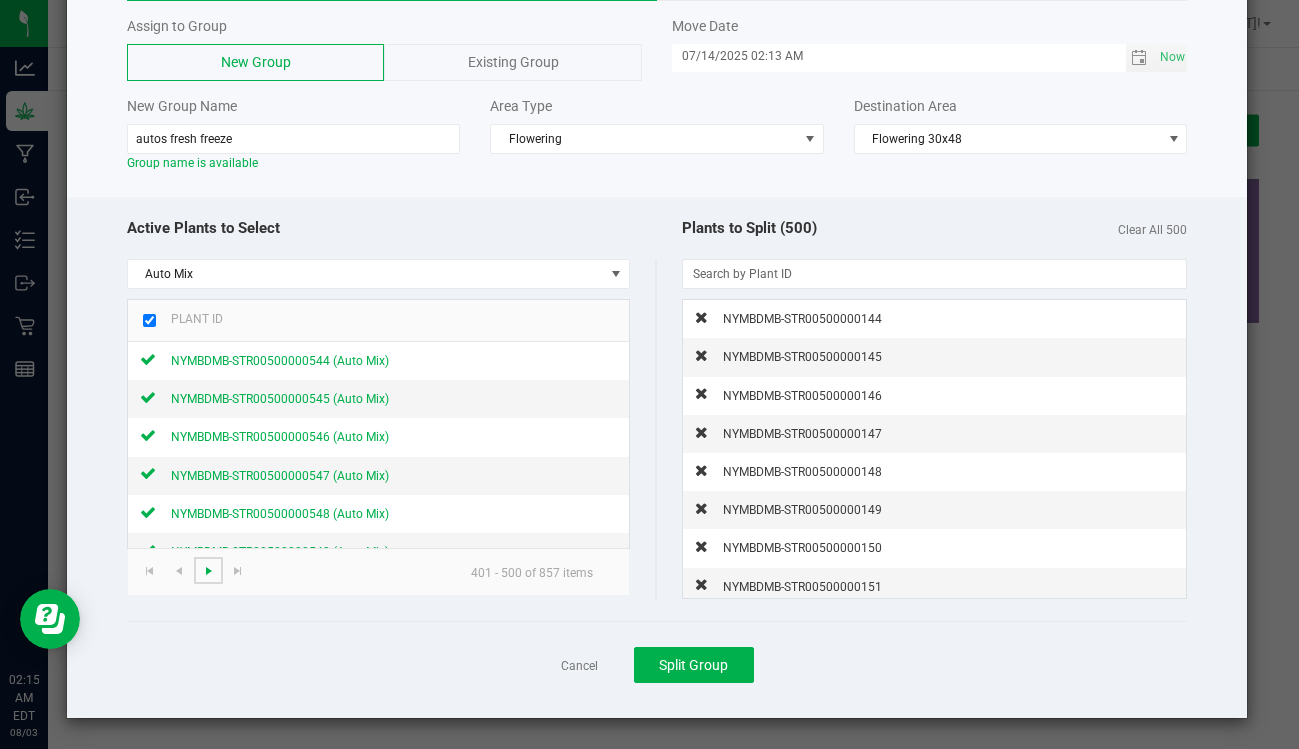 click 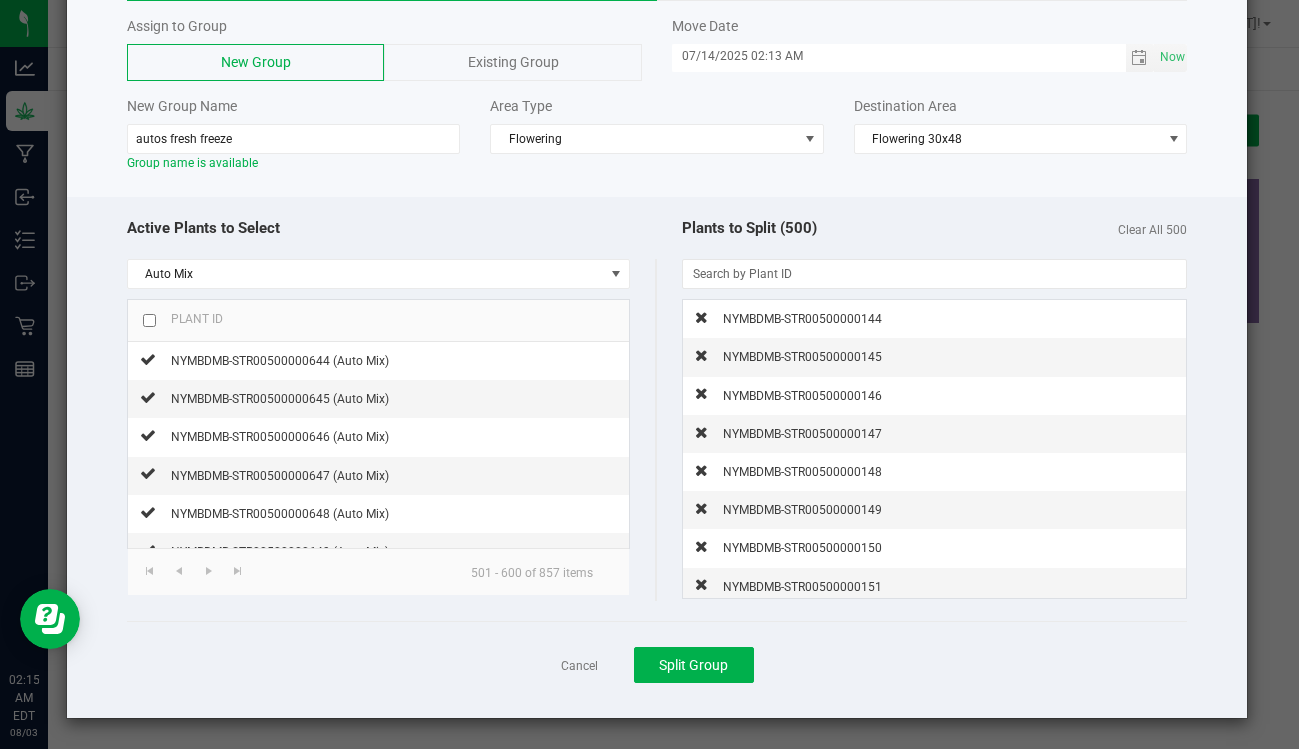 click 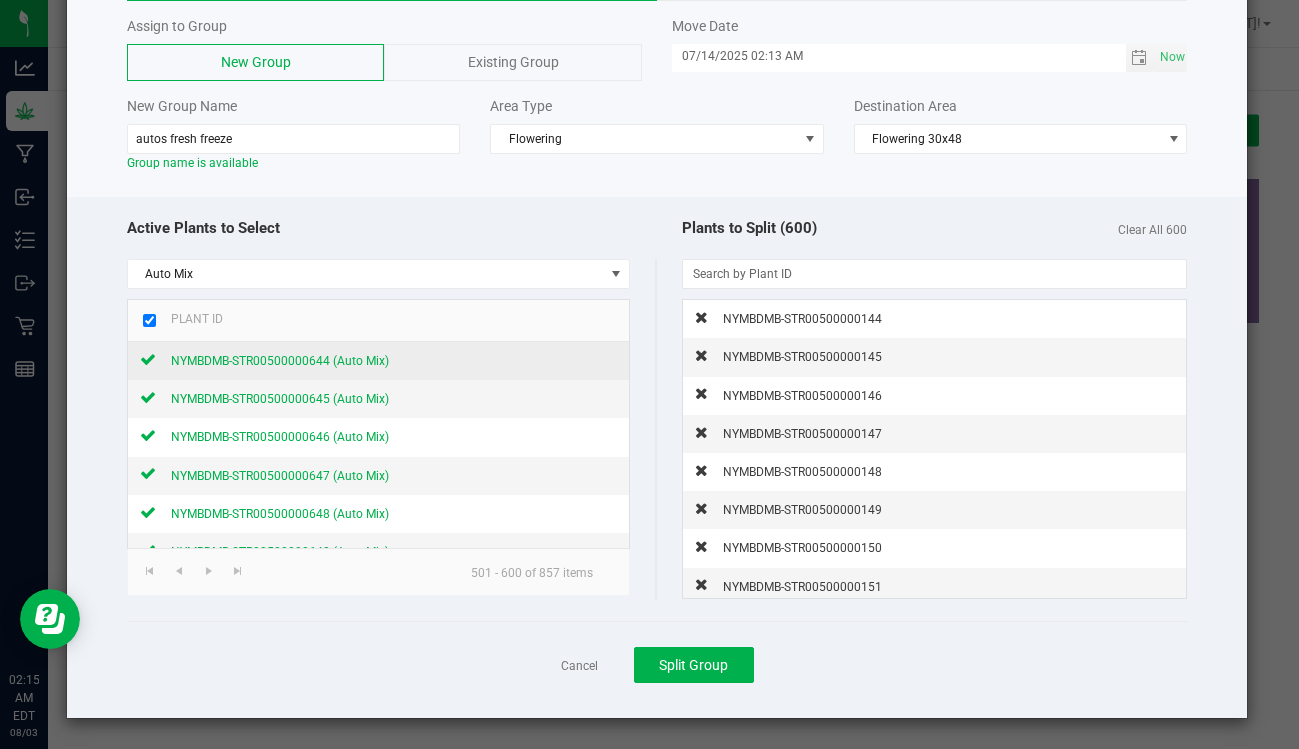 click on "NYMBDMB-STR00500000644 (Auto Mix)" 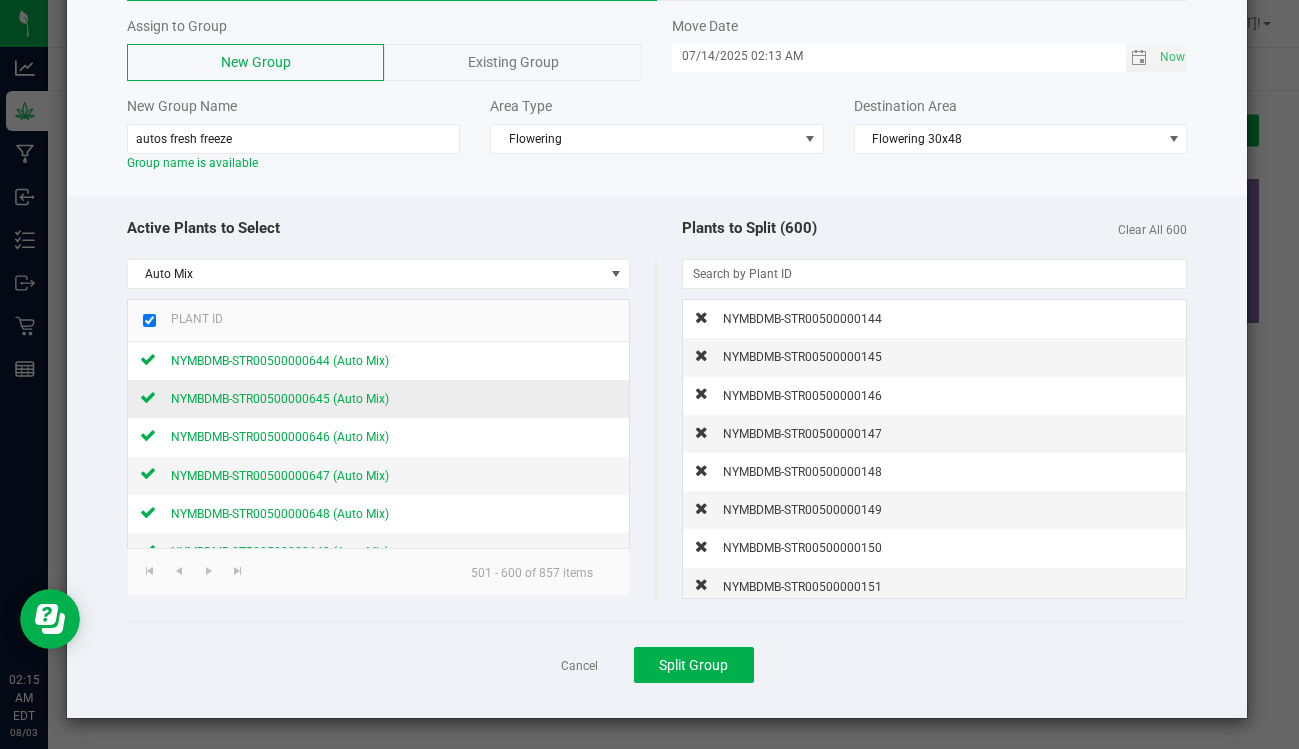 click on "NYMBDMB-STR00500000645 (Auto Mix)" 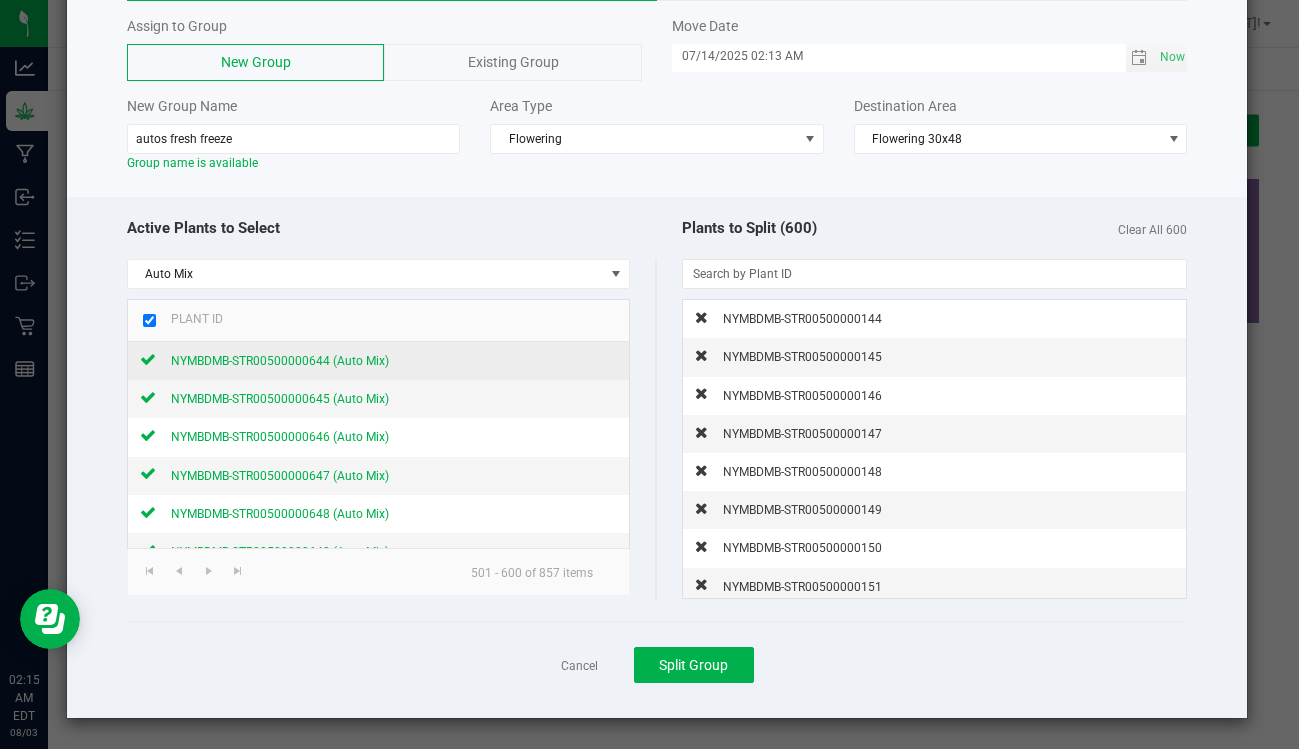 click on "NYMBDMB-STR00500000644 (Auto Mix)" 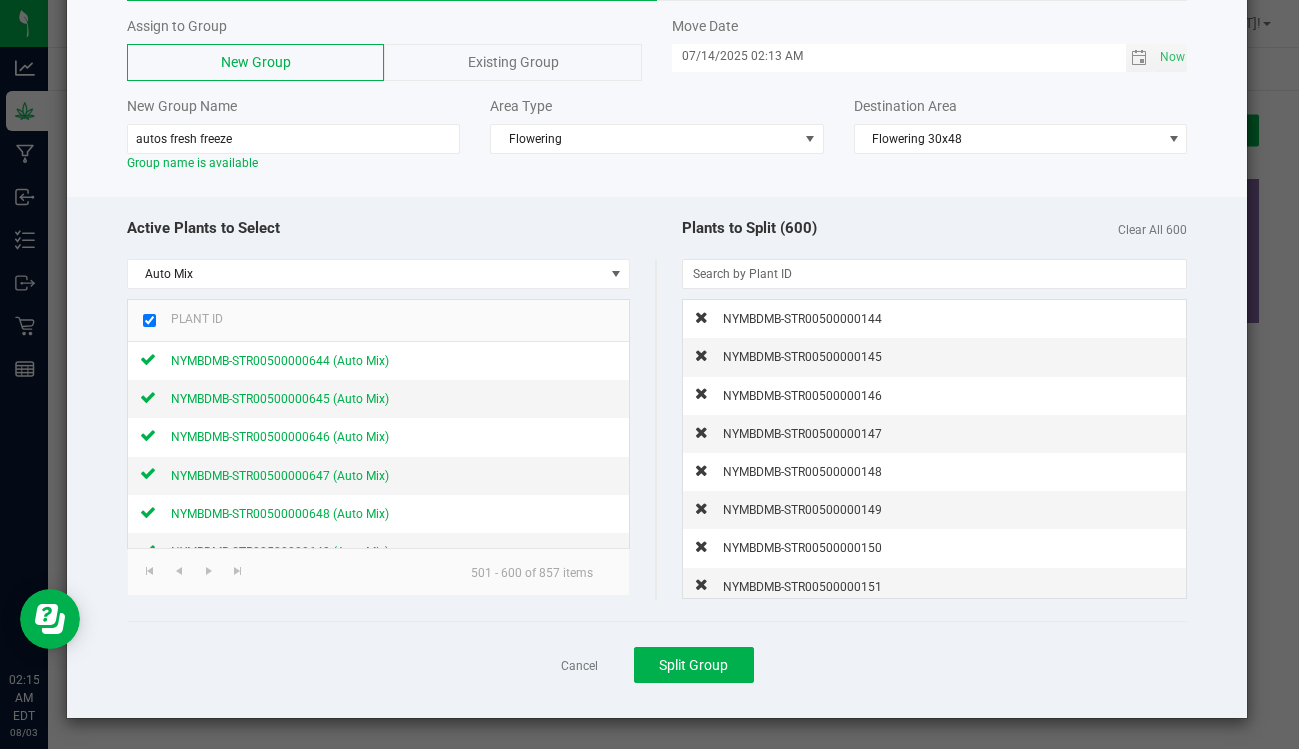 click 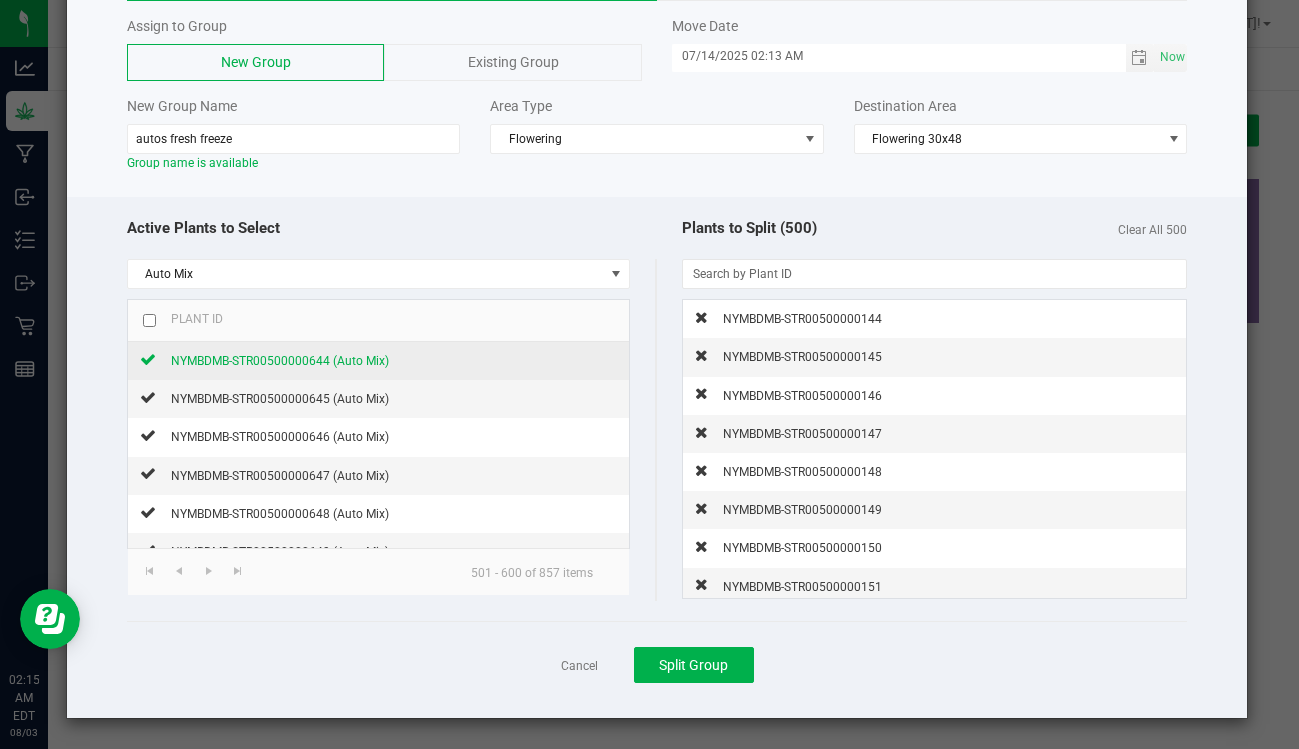 click on "NYMBDMB-STR00500000644 (Auto Mix)" 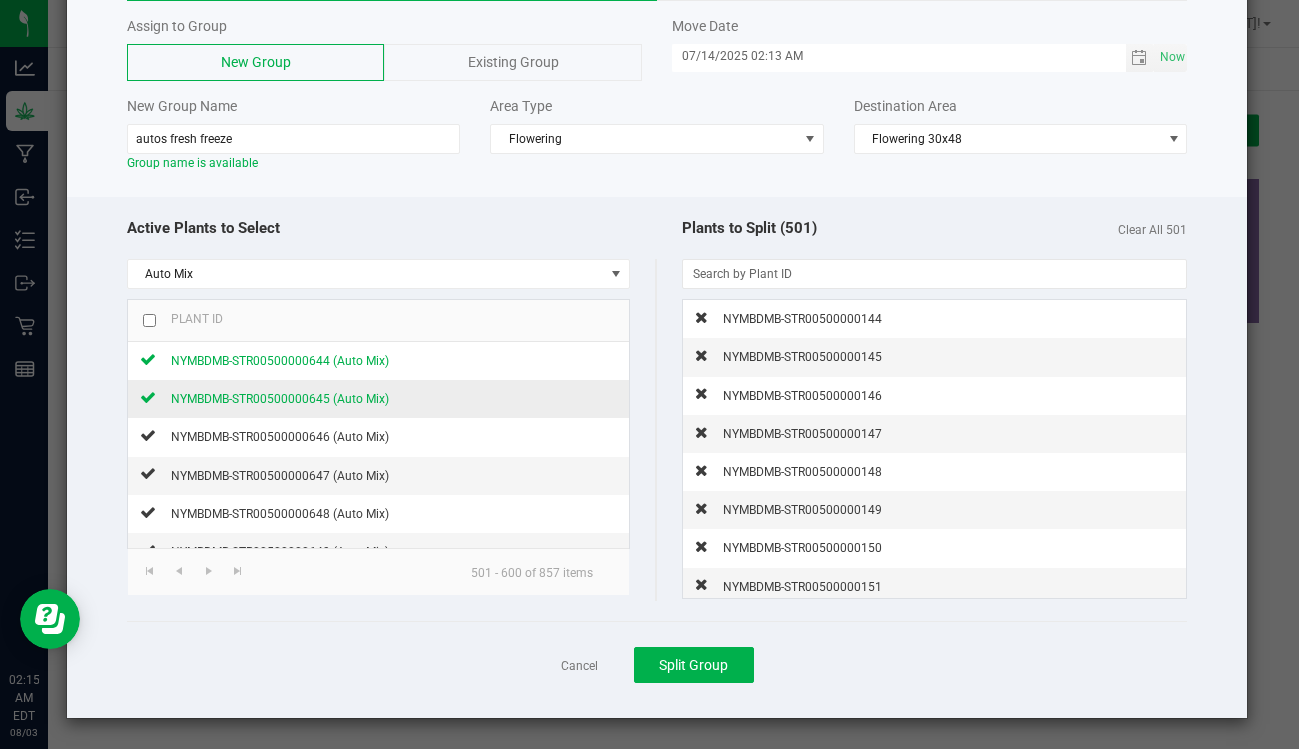 click on "NYMBDMB-STR00500000645 (Auto Mix)" 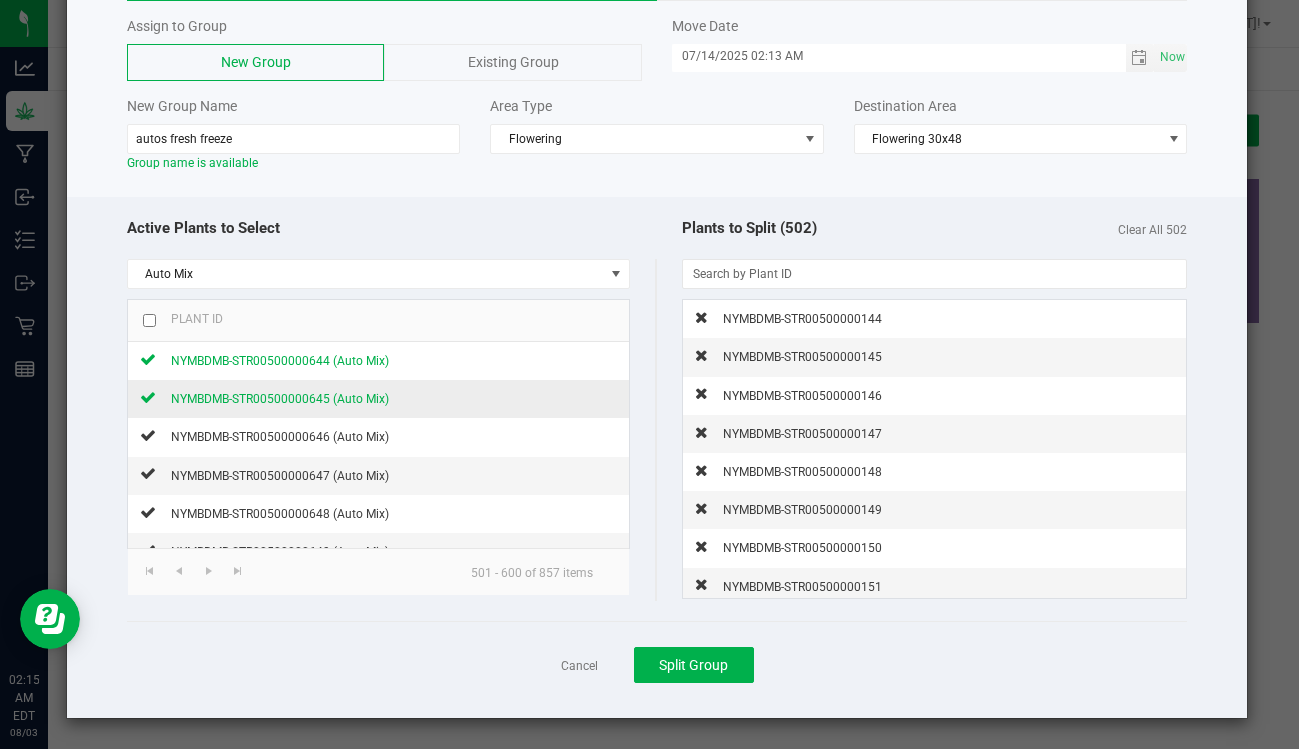 scroll, scrollTop: 21, scrollLeft: 0, axis: vertical 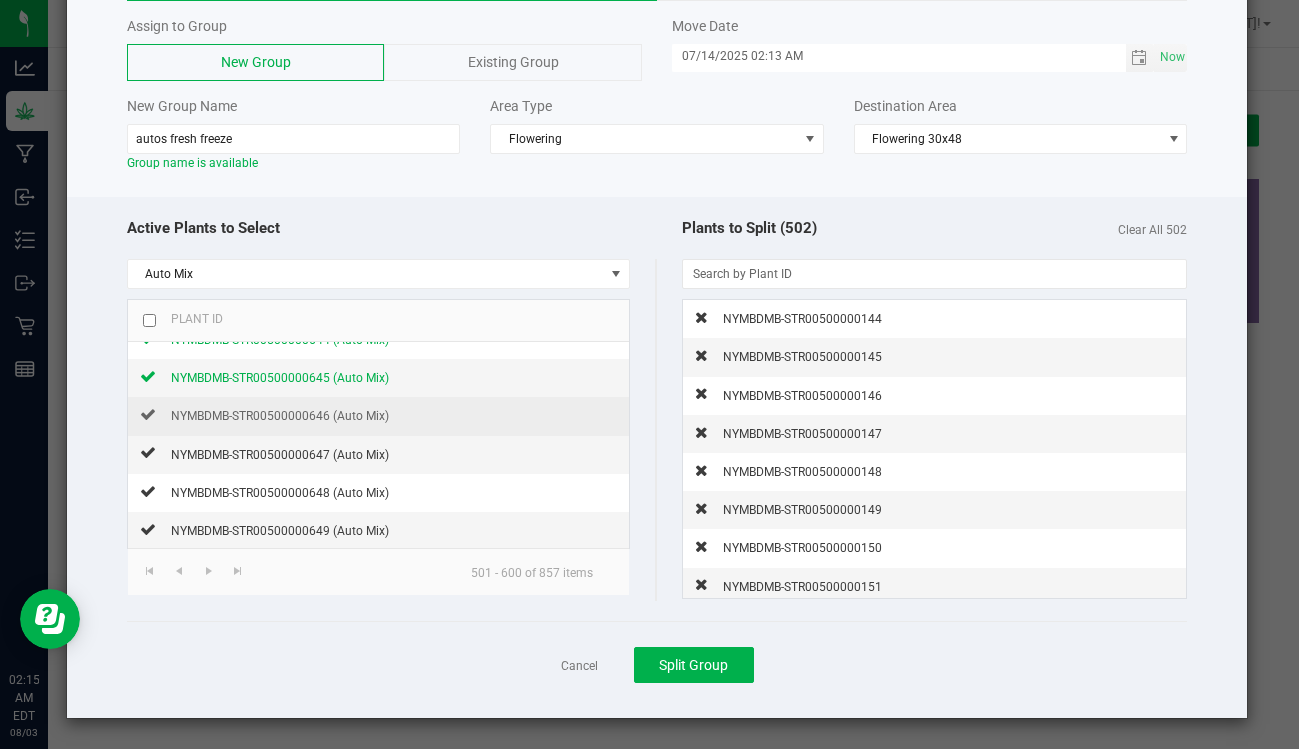 click on "NYMBDMB-STR00500000646 (Auto Mix)" 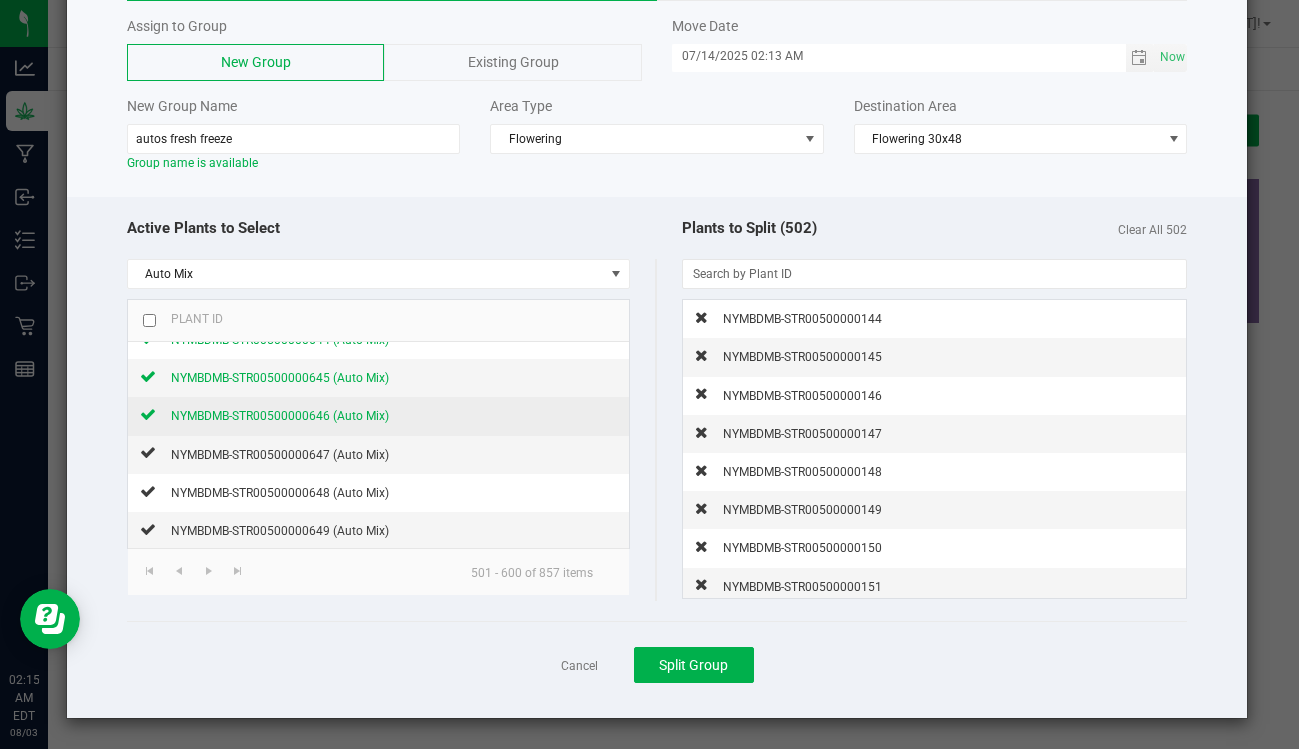 click on "NYMBDMB-STR00500000646 (Auto Mix)" 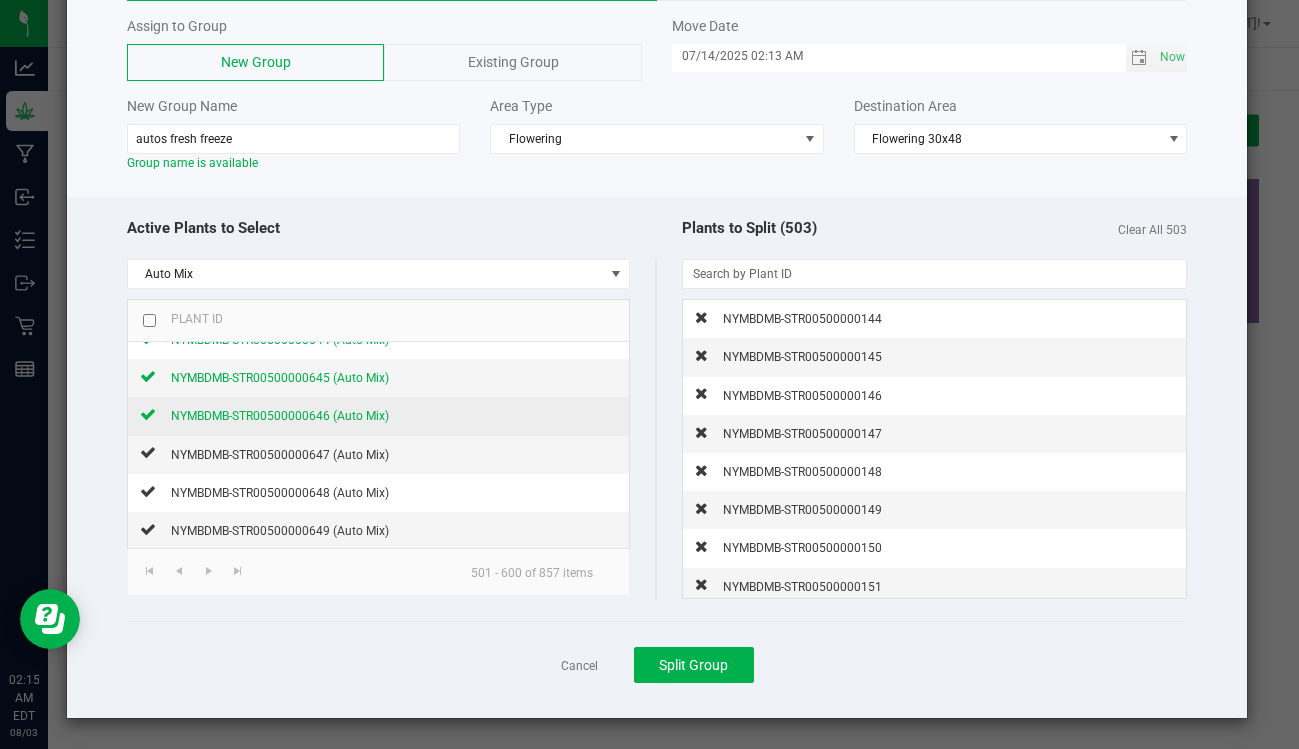 click on "NYMBDMB-STR00500000646 (Auto Mix)" 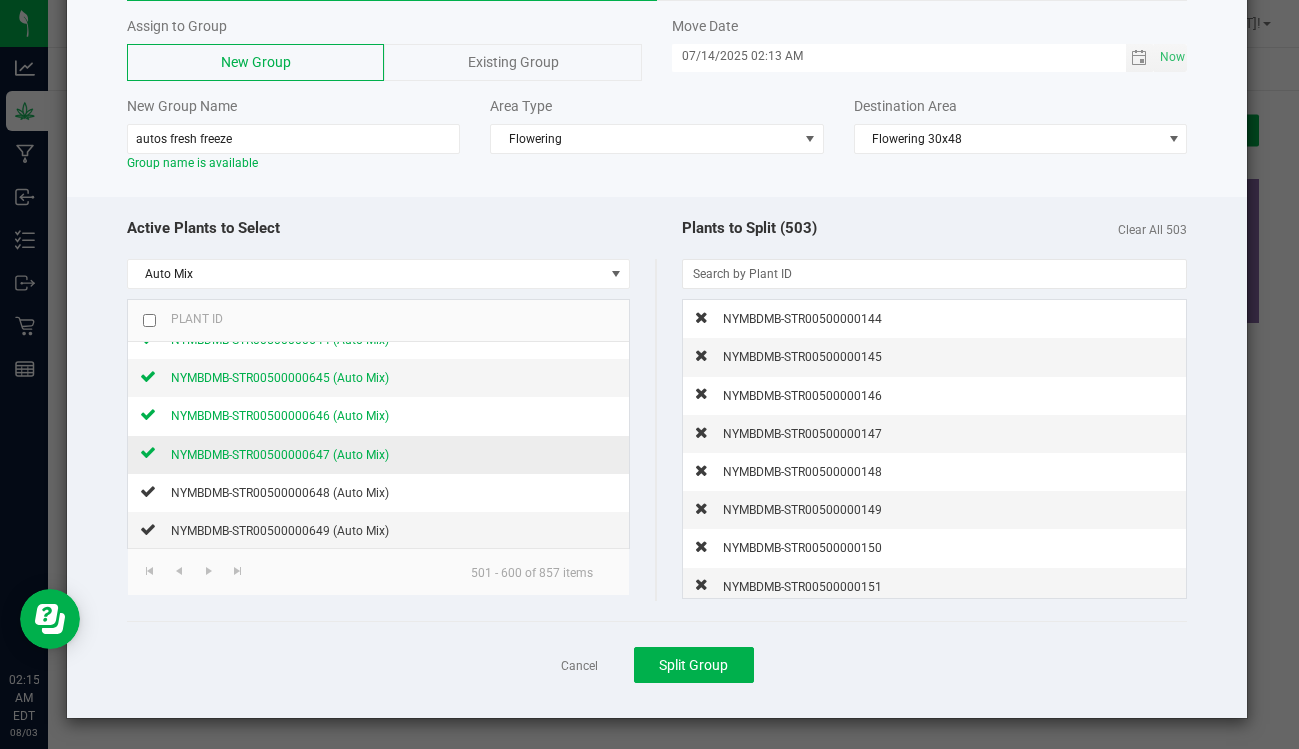 click on "NYMBDMB-STR00500000647 (Auto Mix)" 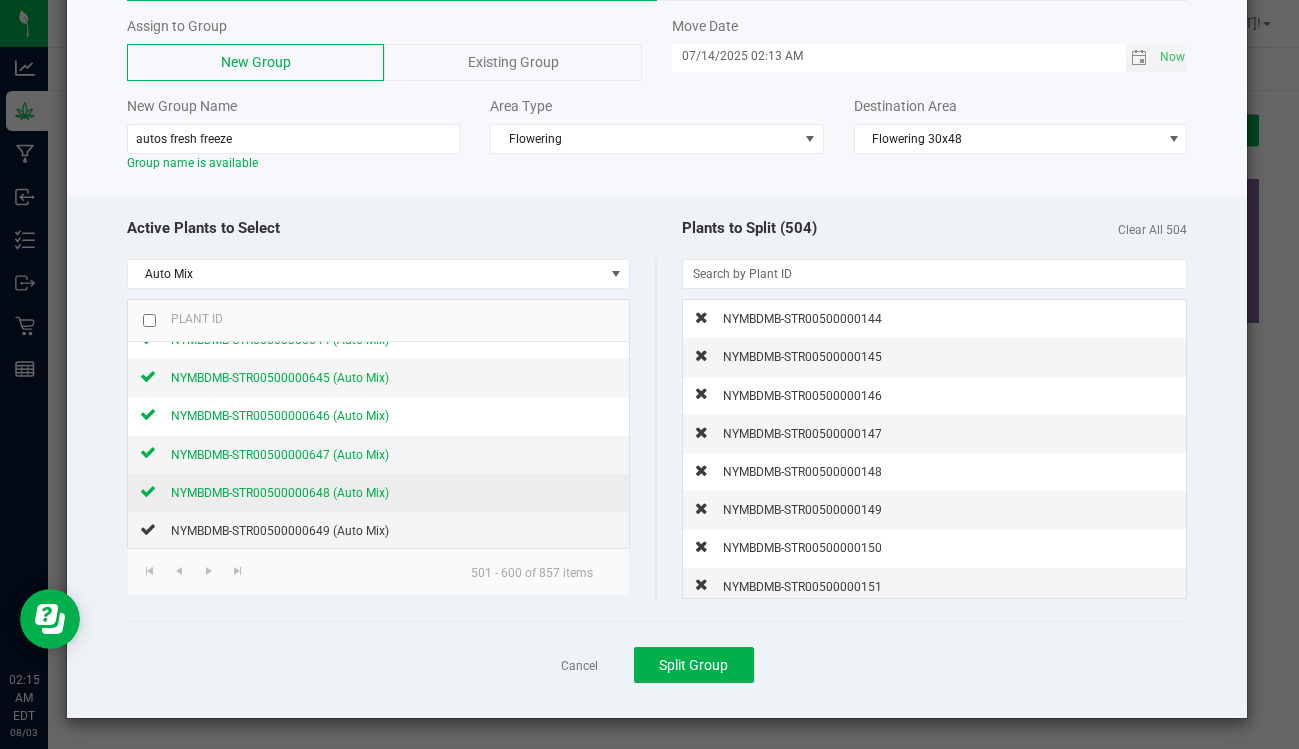 click on "NYMBDMB-STR00500000648 (Auto Mix)" 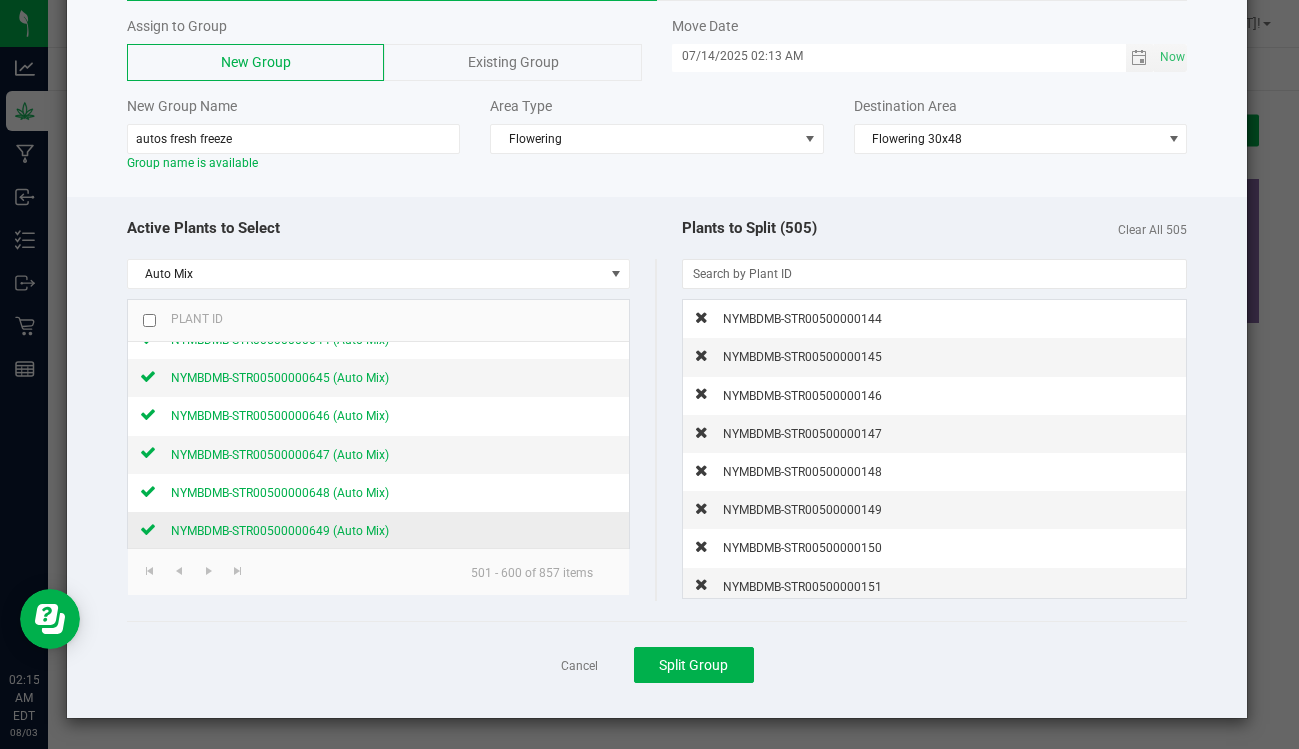 click on "NYMBDMB-STR00500000649 (Auto Mix)" 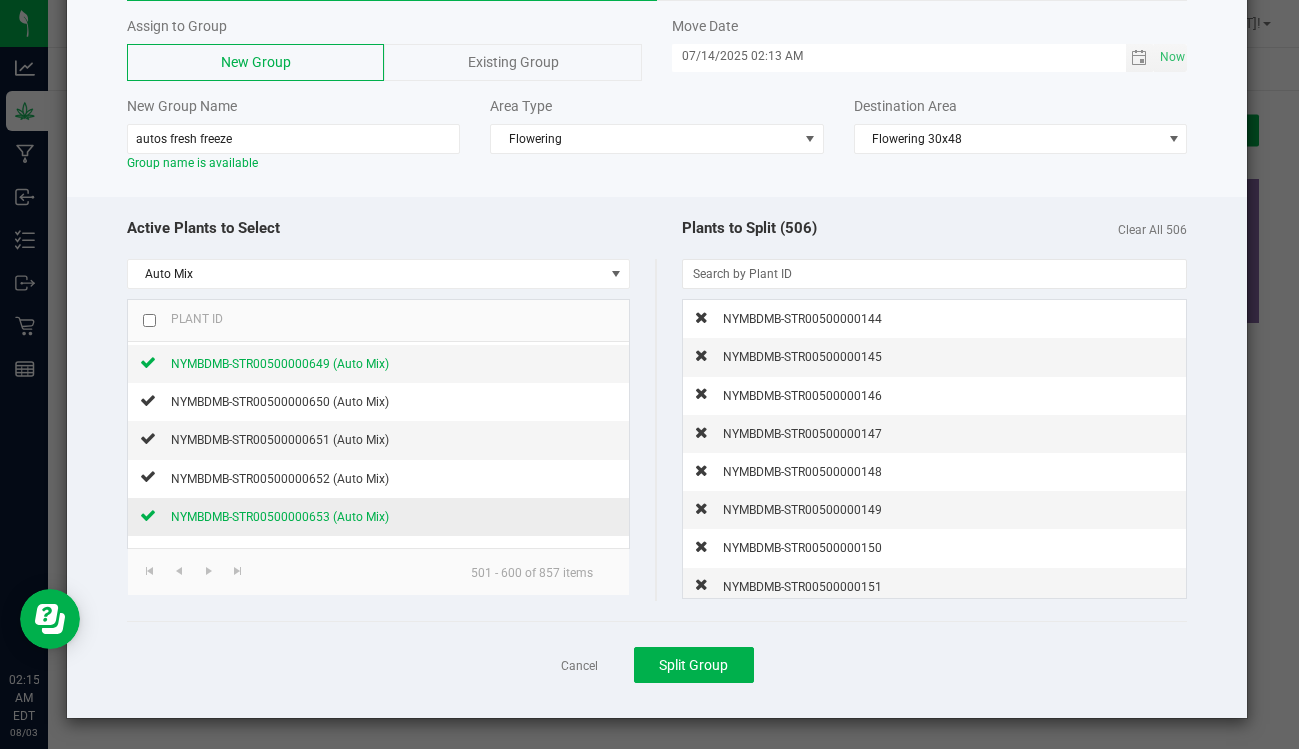 scroll, scrollTop: 197, scrollLeft: 0, axis: vertical 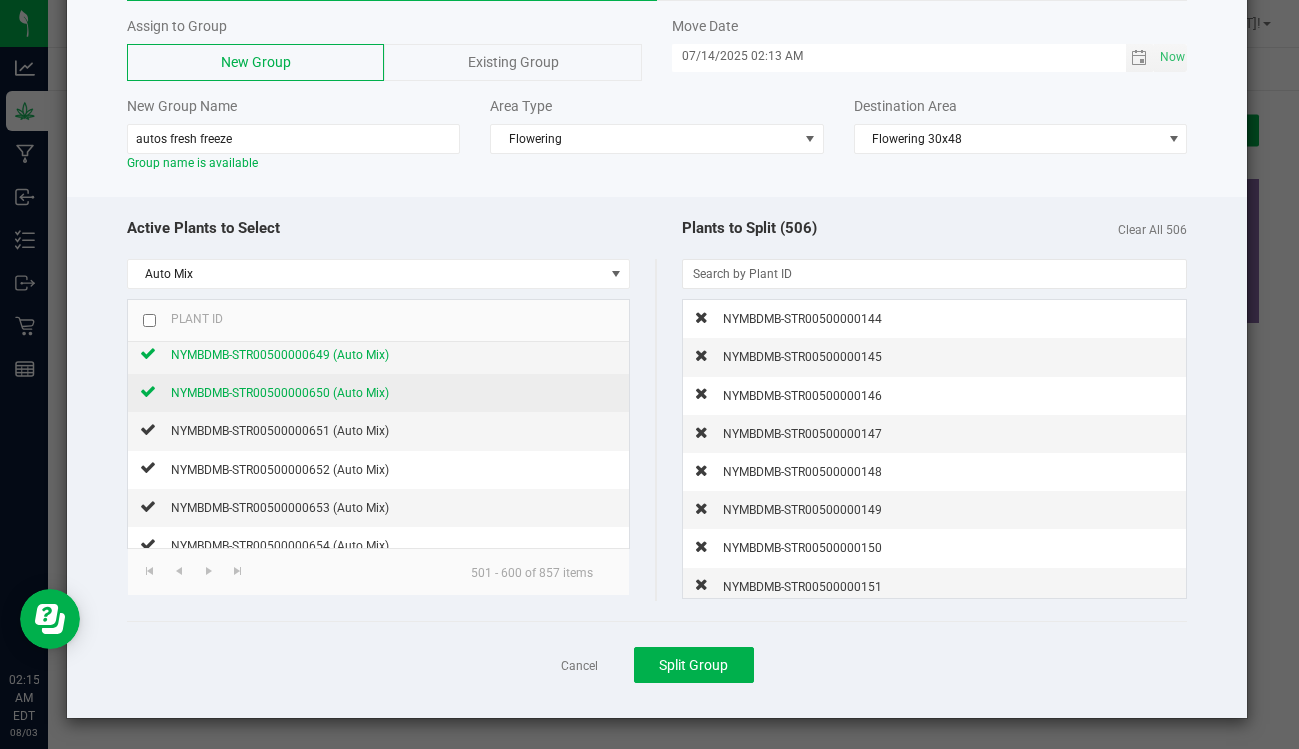 click on "NYMBDMB-STR00500000650 (Auto Mix)" 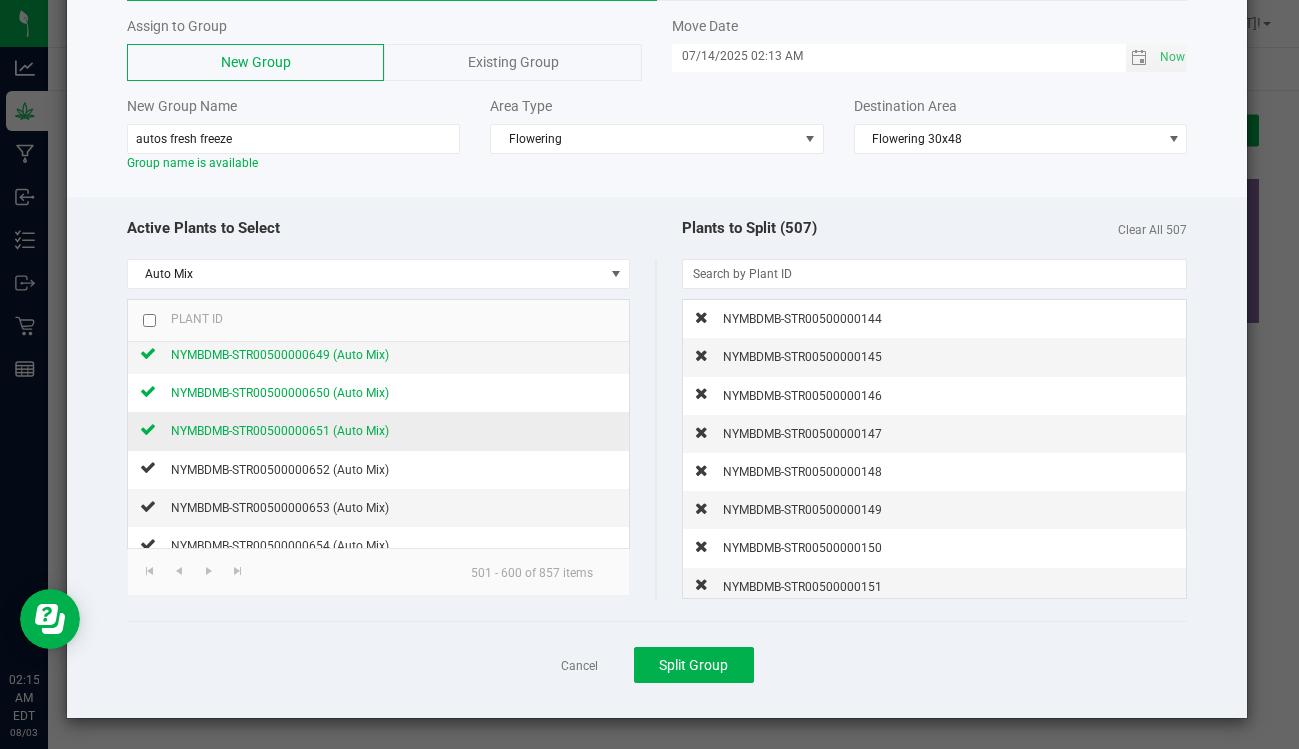 click on "NYMBDMB-STR00500000651 (Auto Mix)" 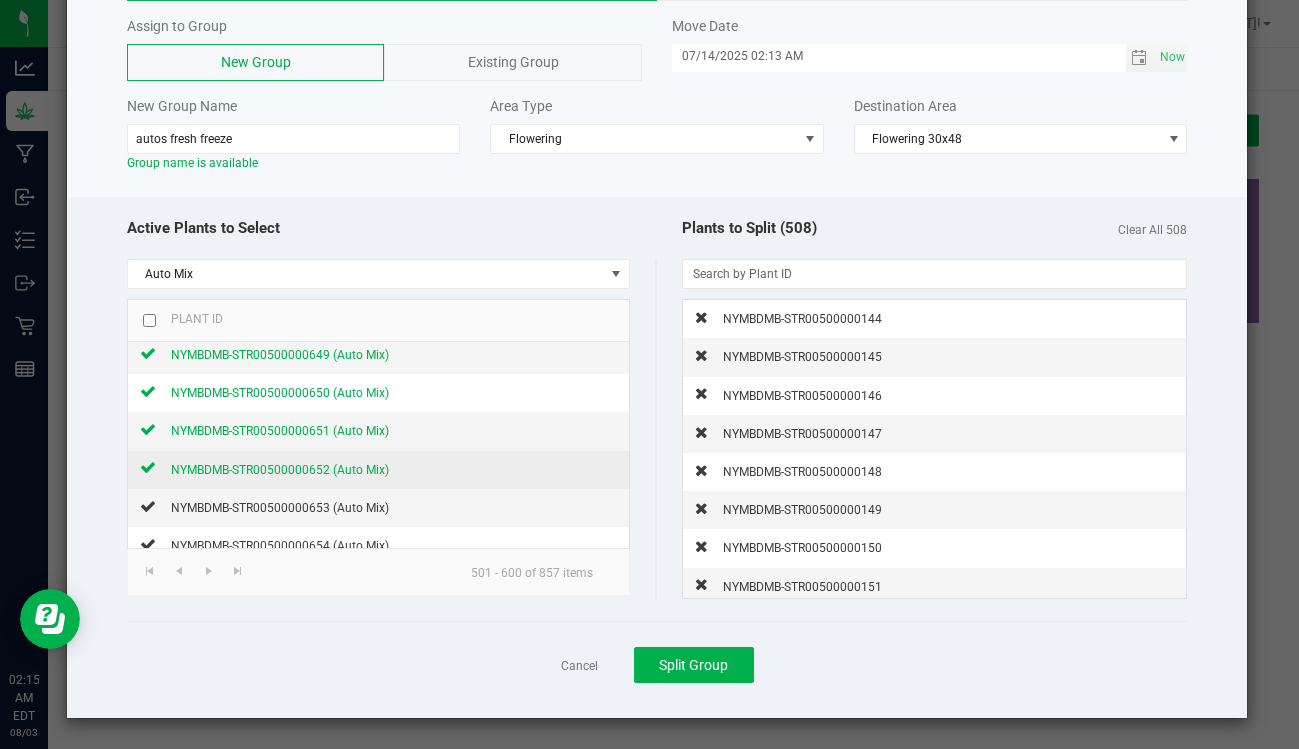 click on "NYMBDMB-STR00500000652 (Auto Mix)" 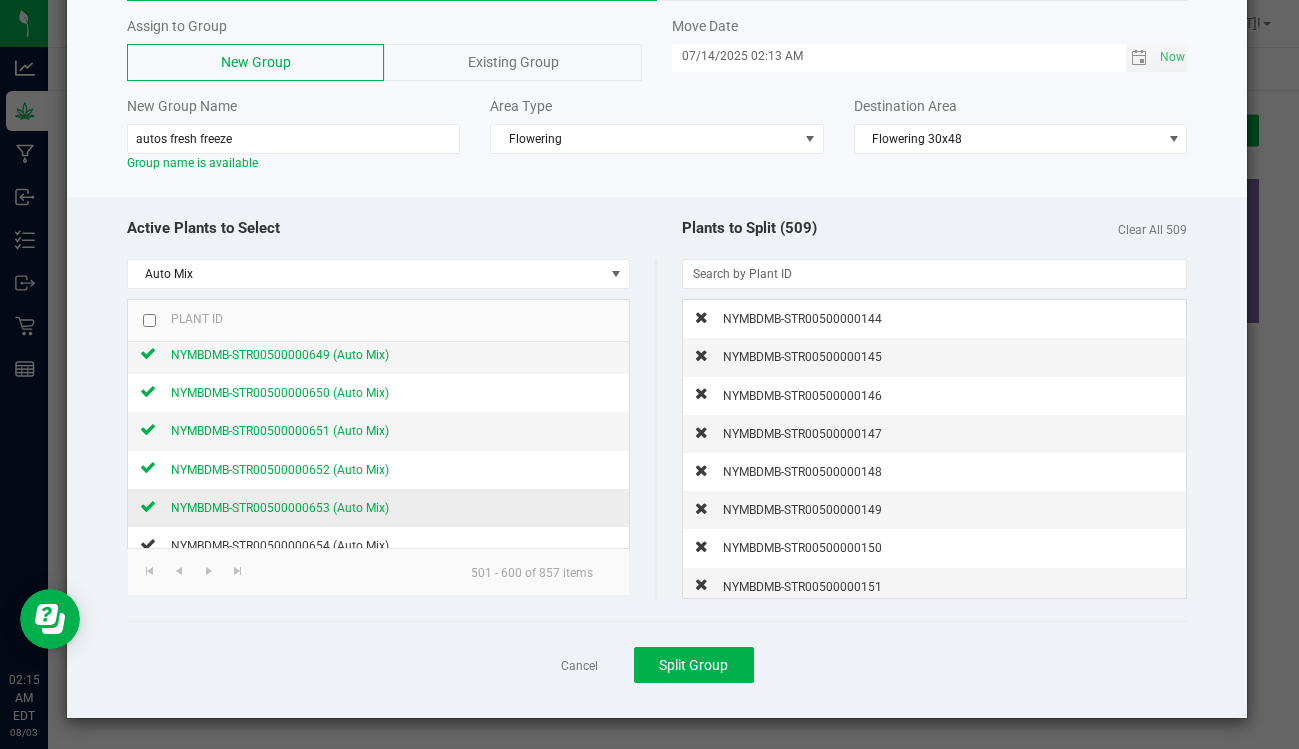 click on "NYMBDMB-STR00500000653 (Auto Mix)" 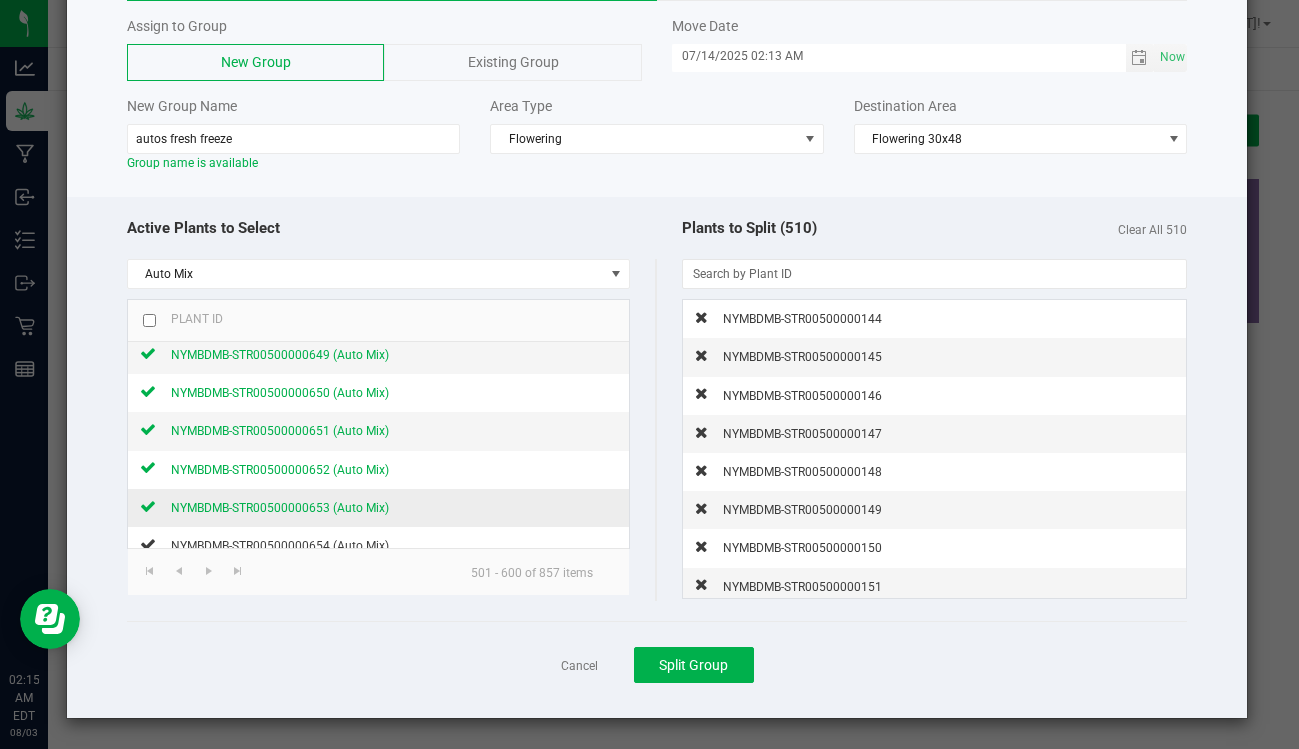 scroll, scrollTop: 202, scrollLeft: 0, axis: vertical 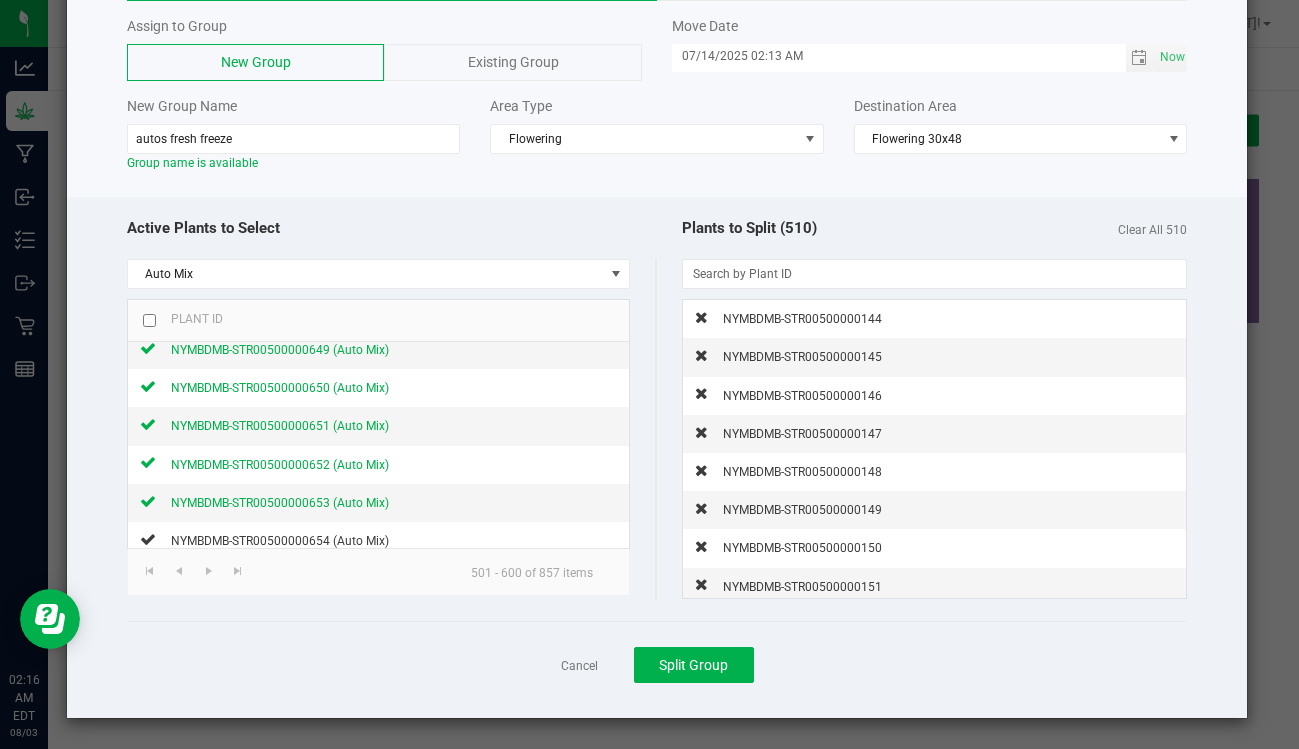 click 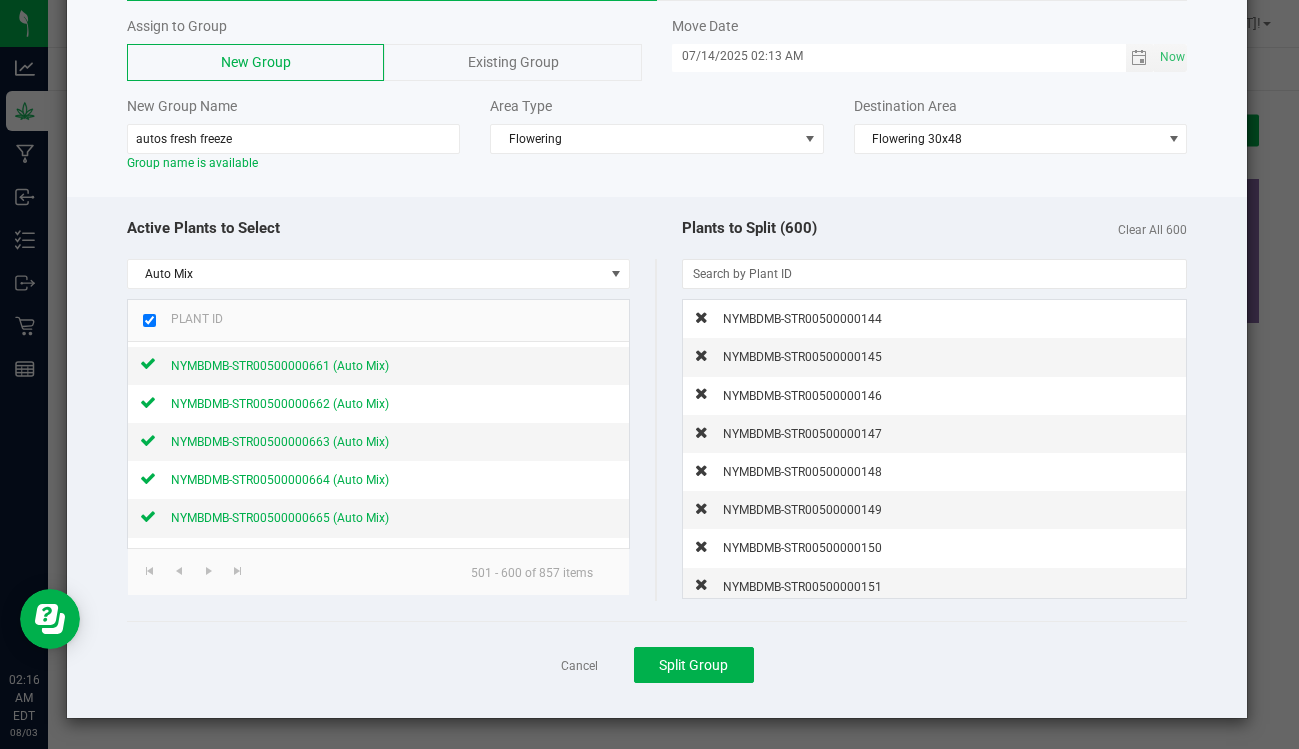 scroll, scrollTop: 647, scrollLeft: 0, axis: vertical 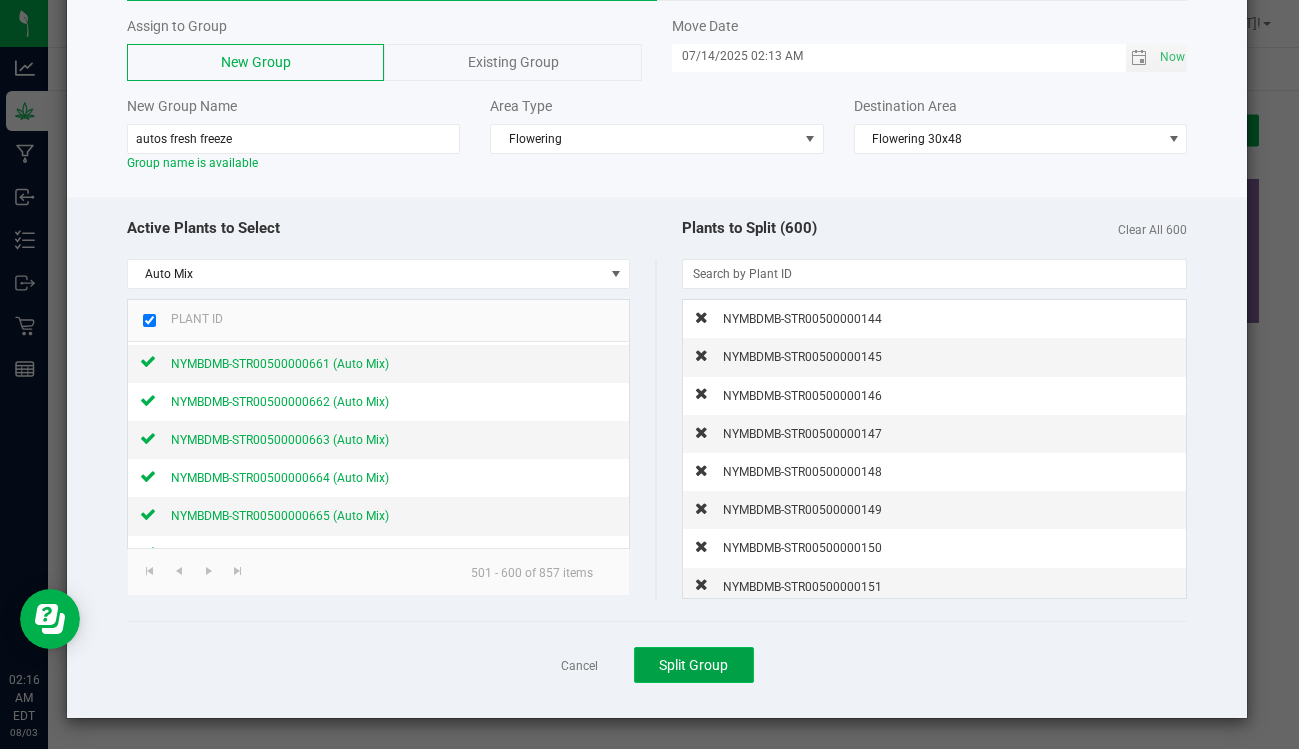 click on "Split Group" 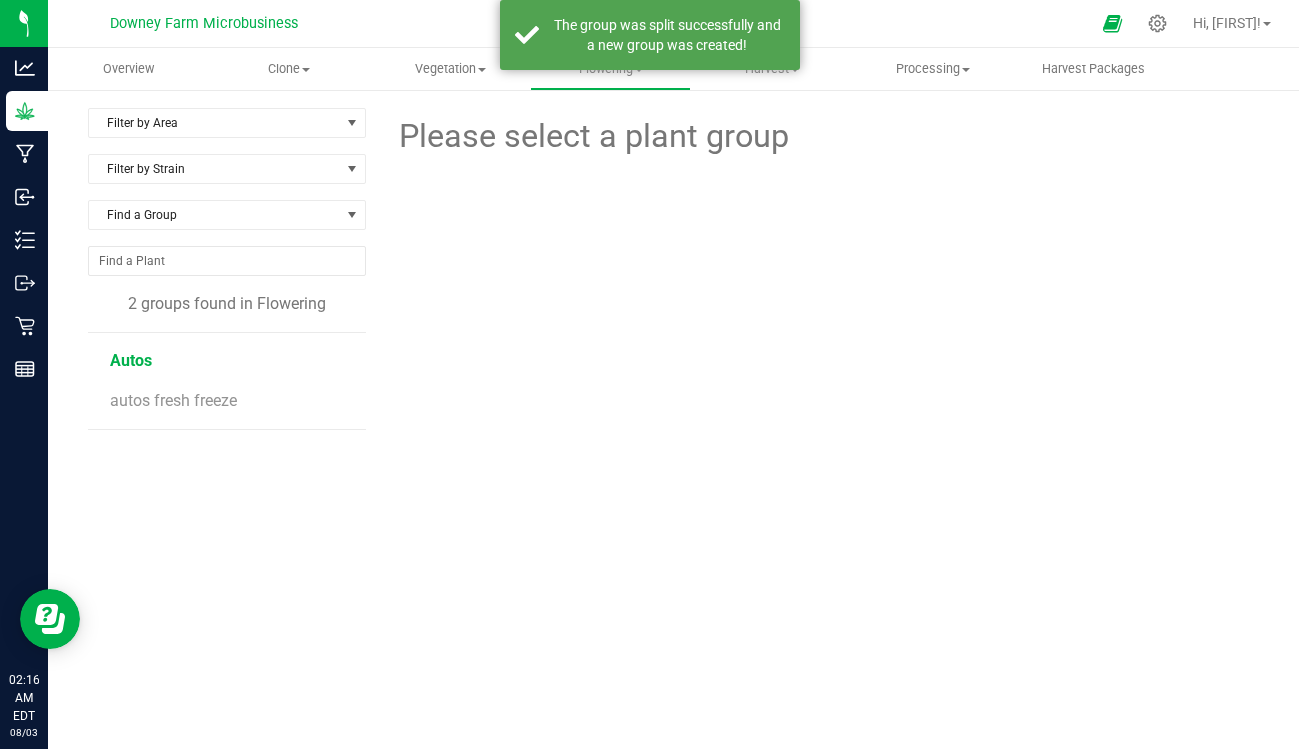 click on "Autos" at bounding box center (131, 360) 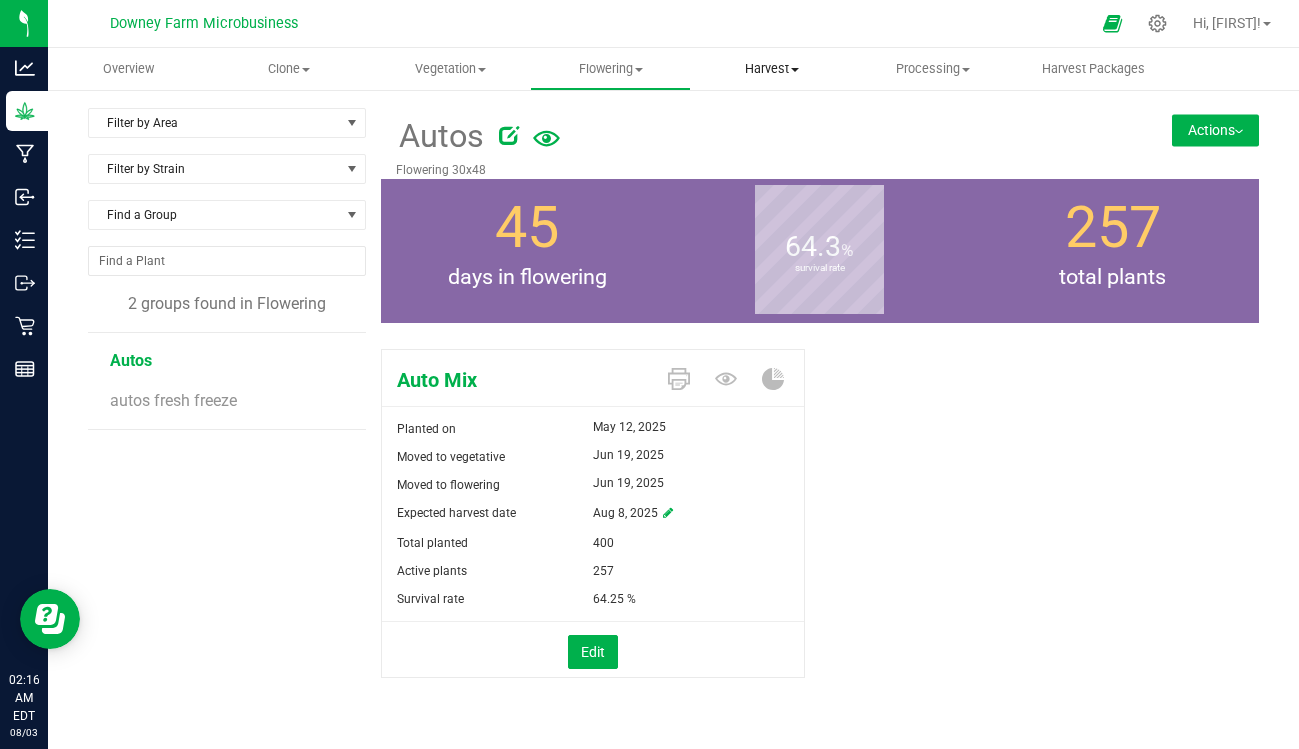 click on "Harvest" at bounding box center [771, 69] 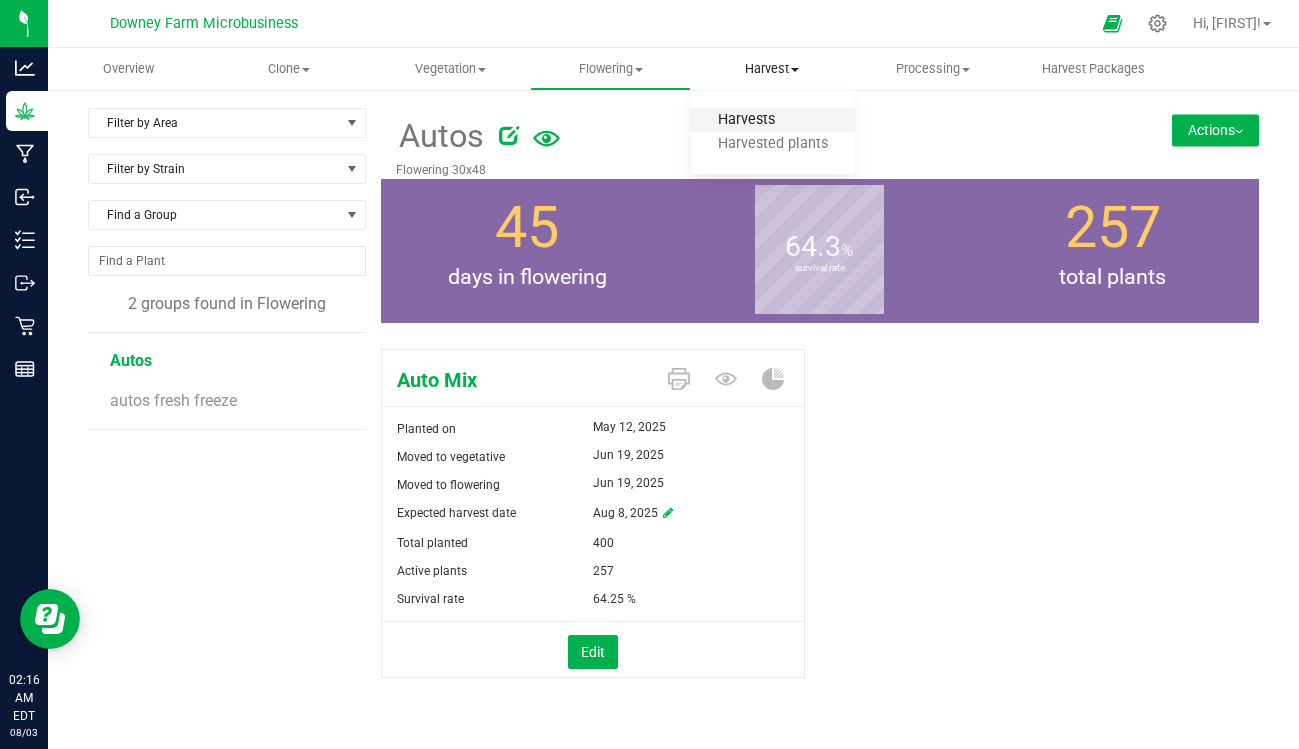 click on "Harvests" at bounding box center (746, 120) 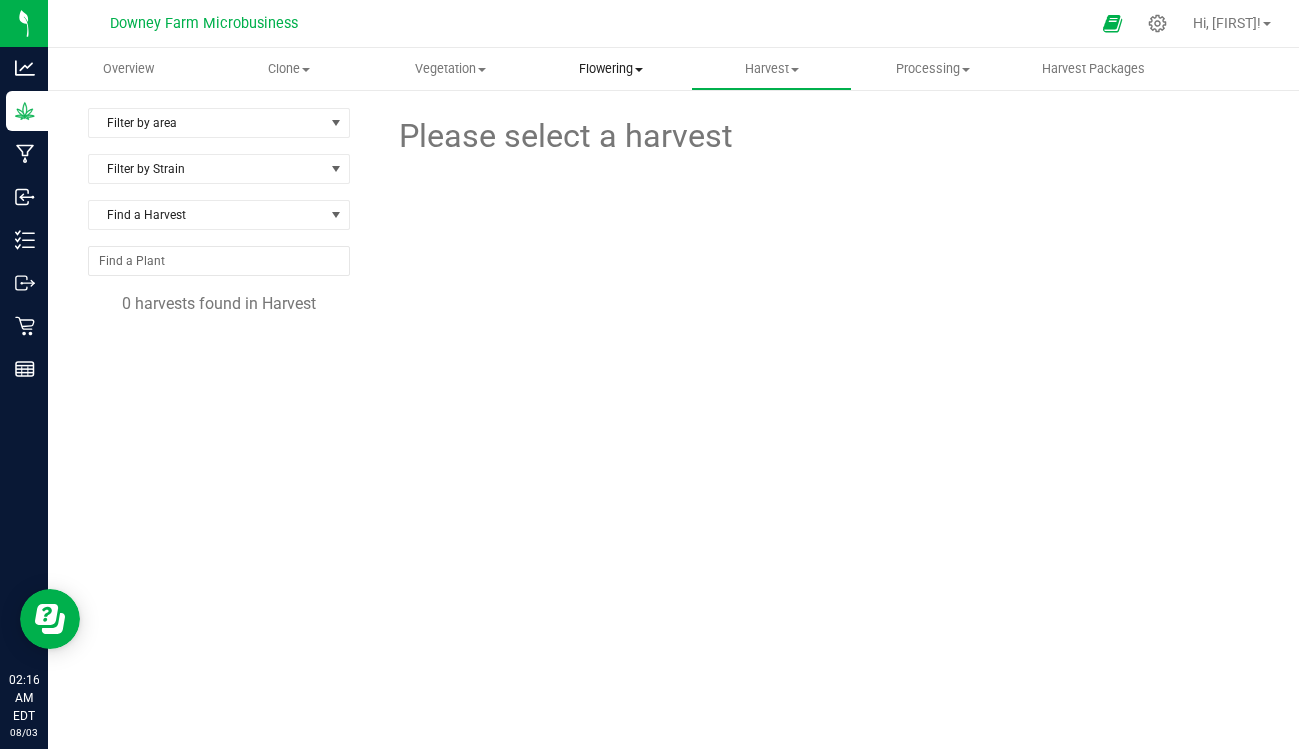 click on "Flowering" at bounding box center (610, 69) 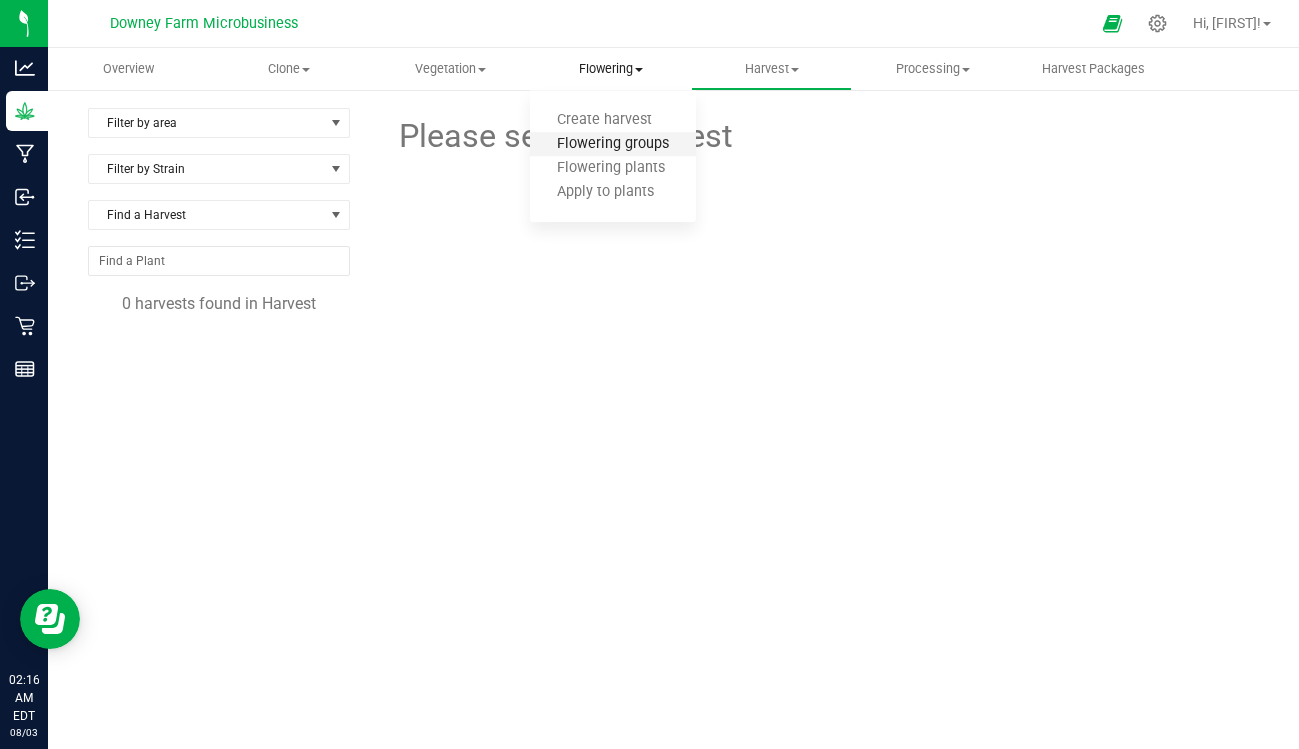 click on "Flowering groups" at bounding box center (613, 144) 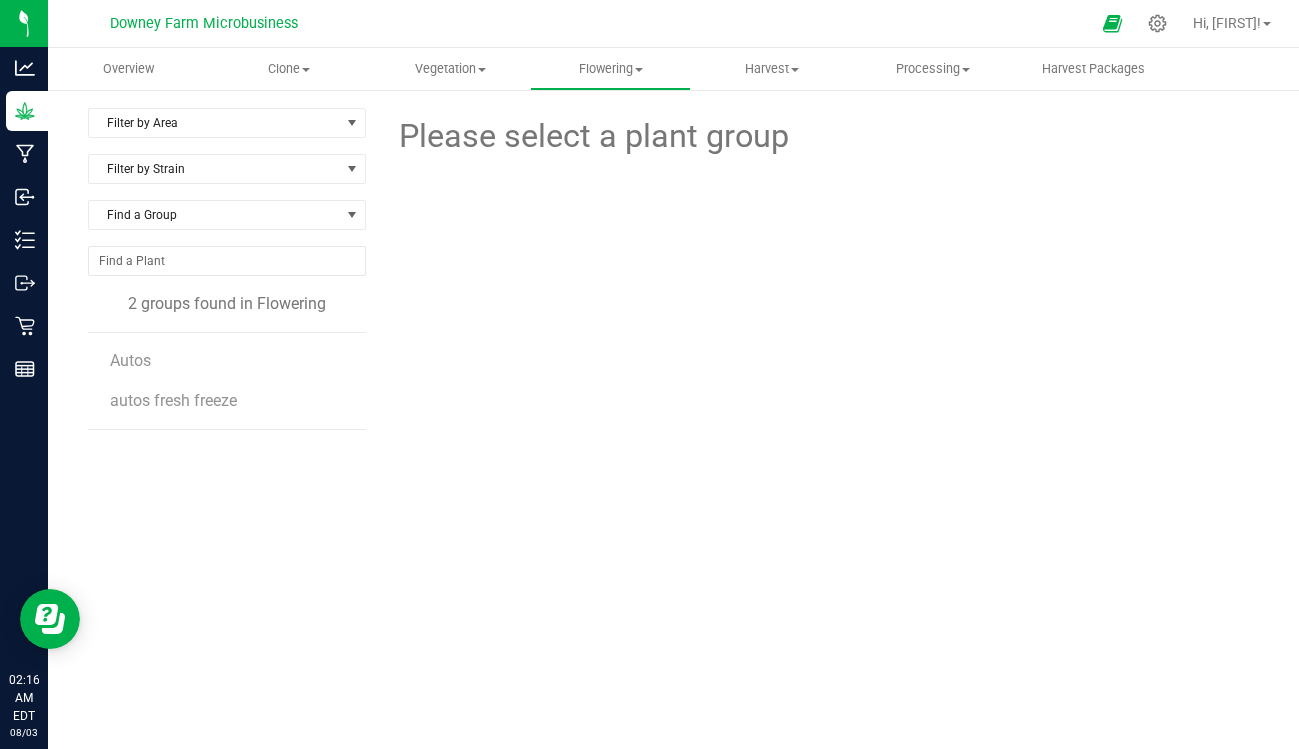 click on "Autos" at bounding box center (230, 353) 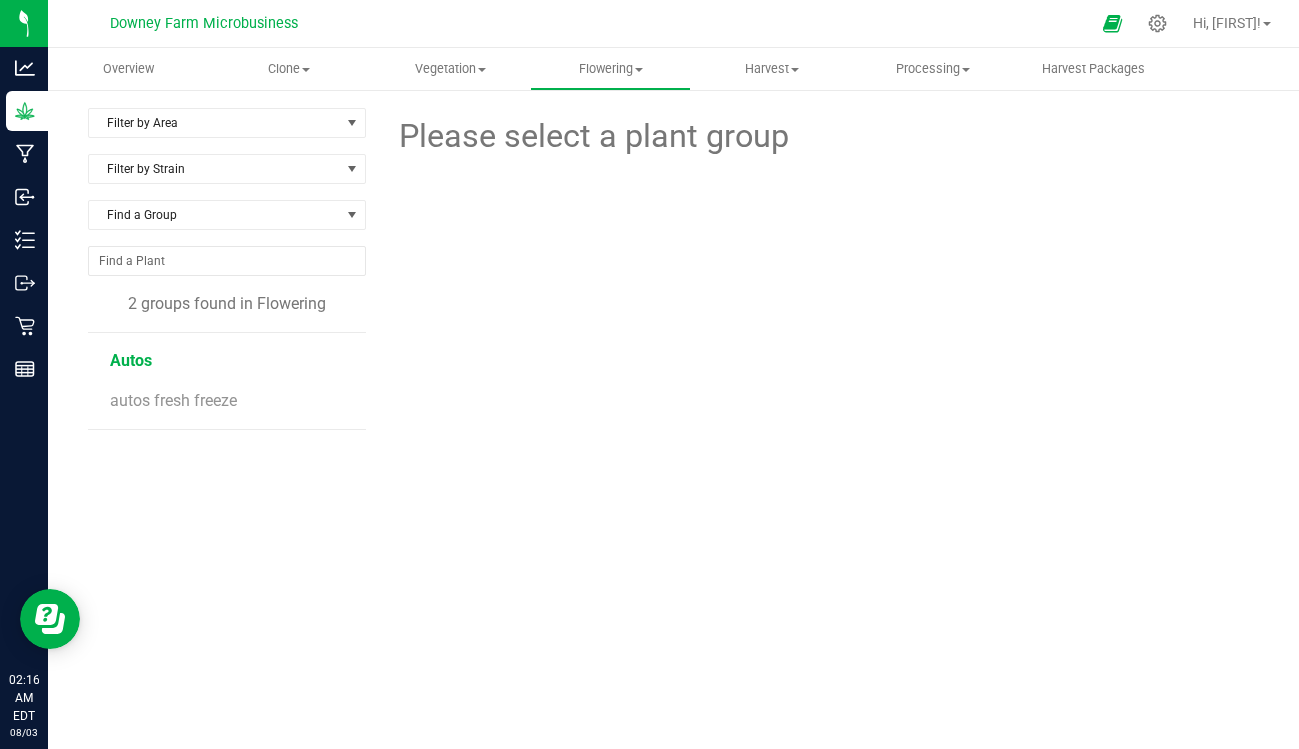 click on "Autos" at bounding box center (131, 360) 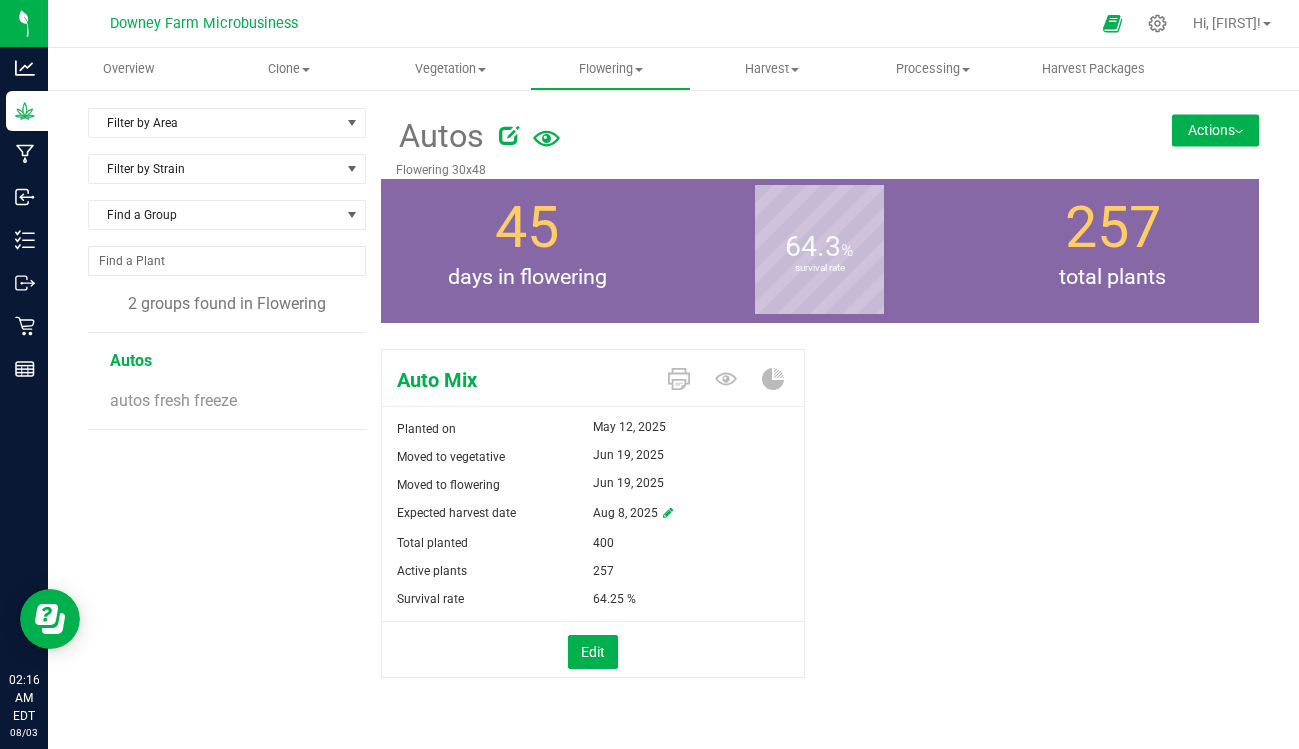 click on "Actions" at bounding box center (1215, 130) 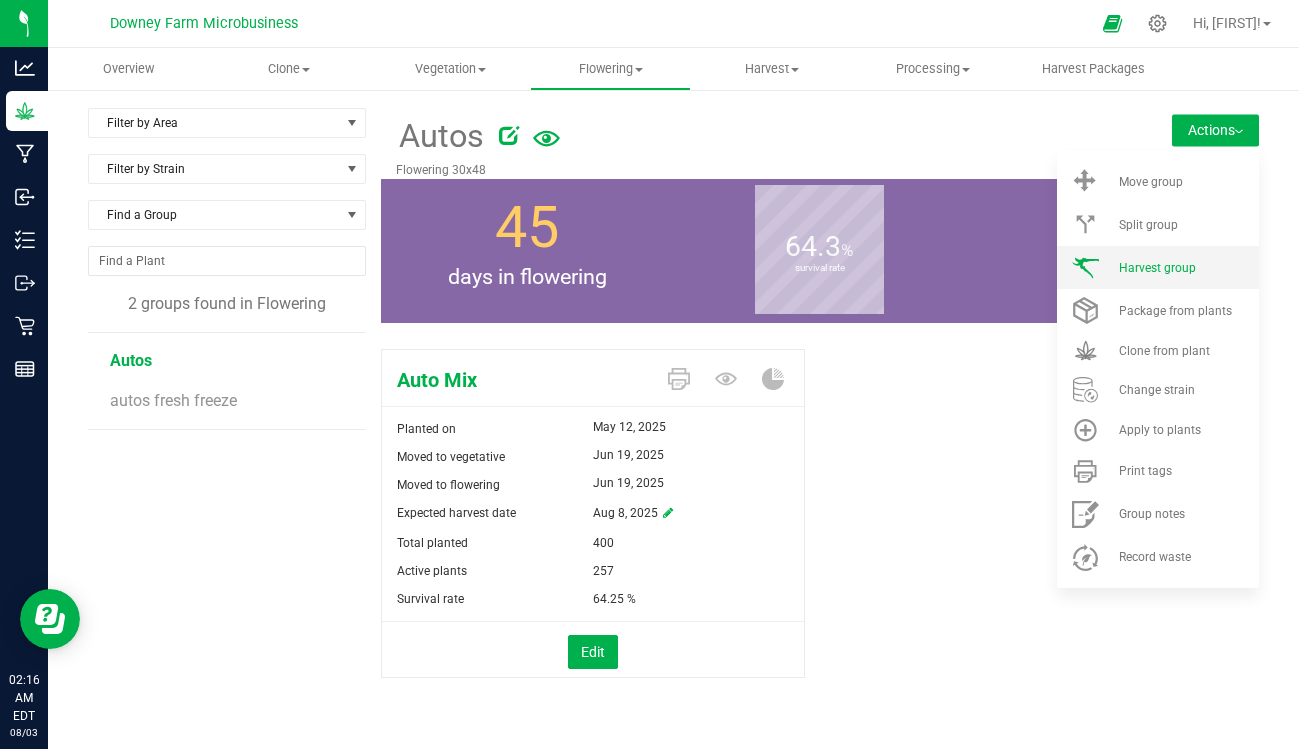 click on "Harvest group" at bounding box center (1157, 268) 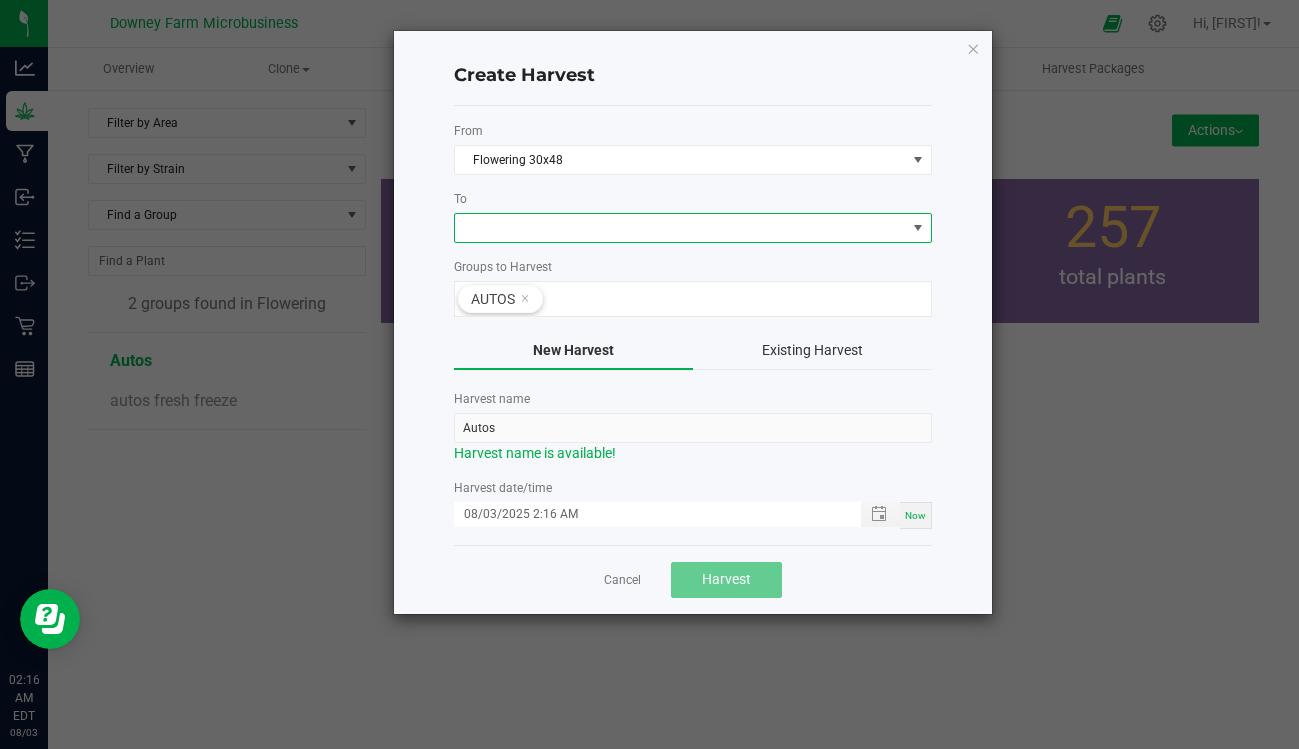 click at bounding box center [680, 228] 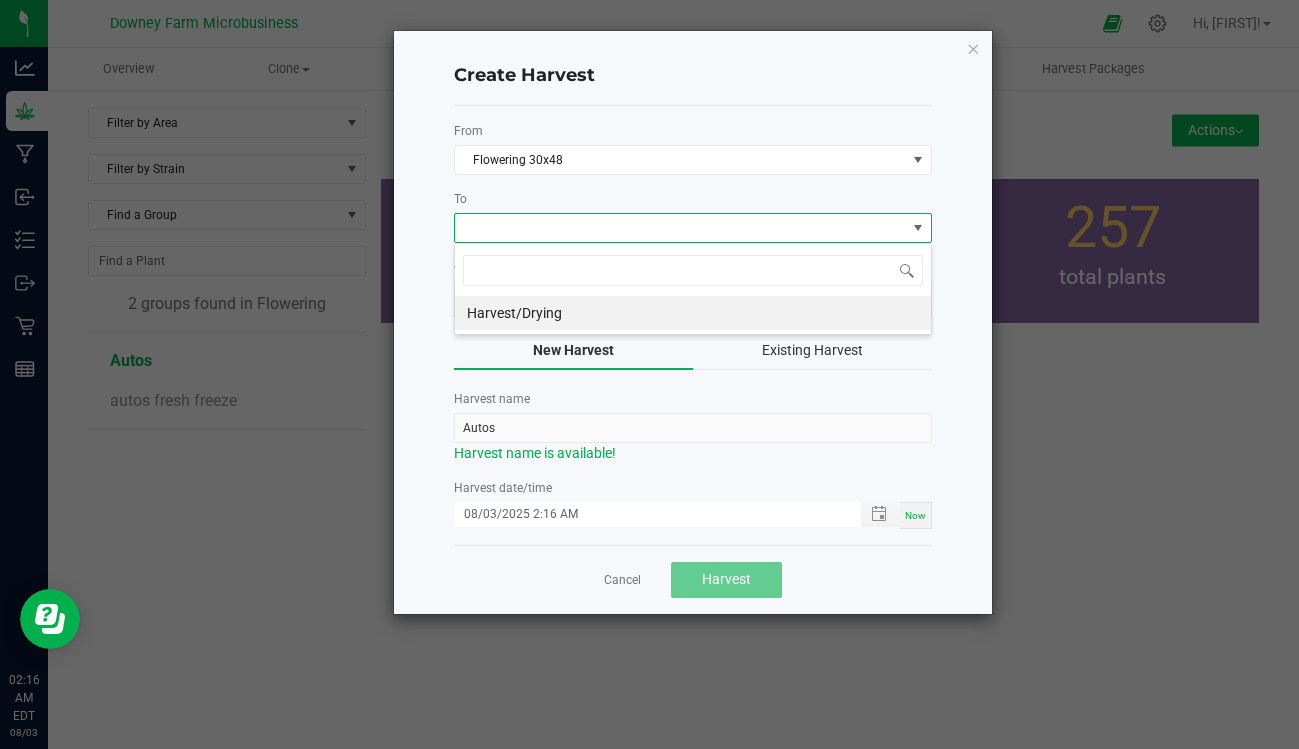 scroll, scrollTop: 99970, scrollLeft: 99522, axis: both 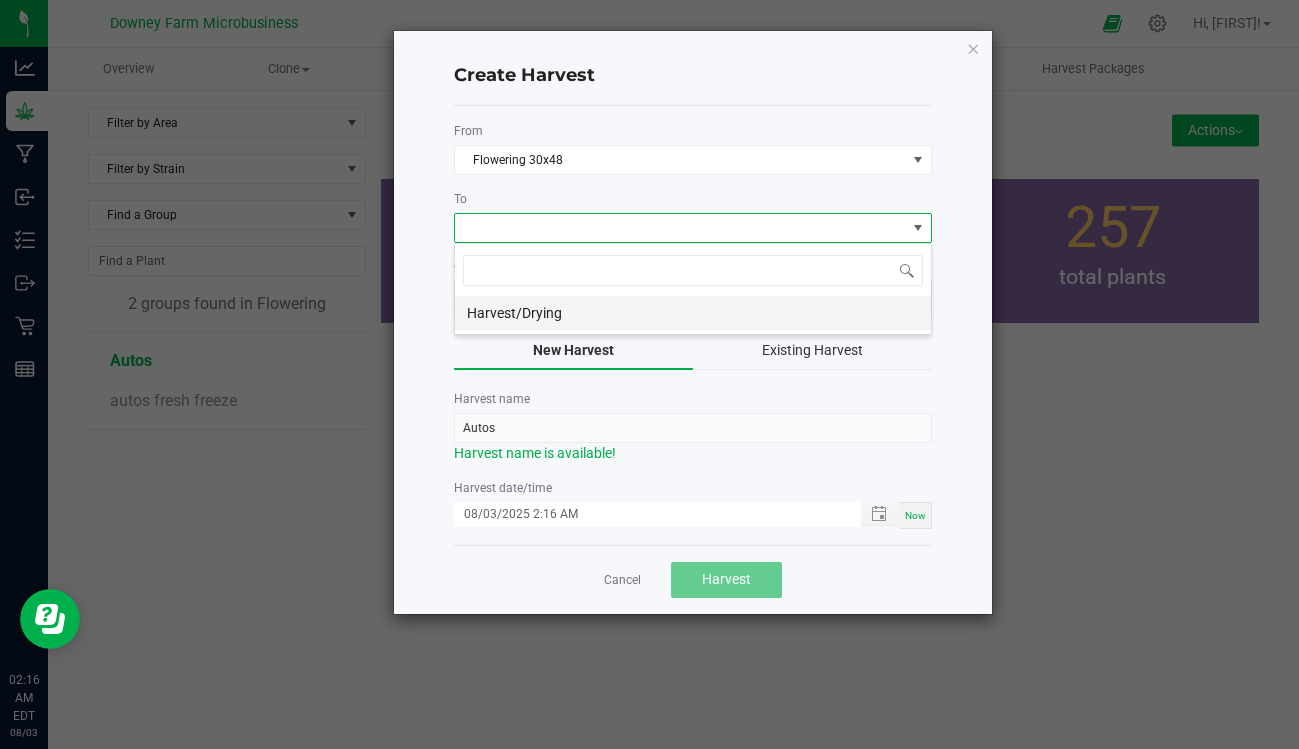 click on "Harvest/Drying" at bounding box center (693, 313) 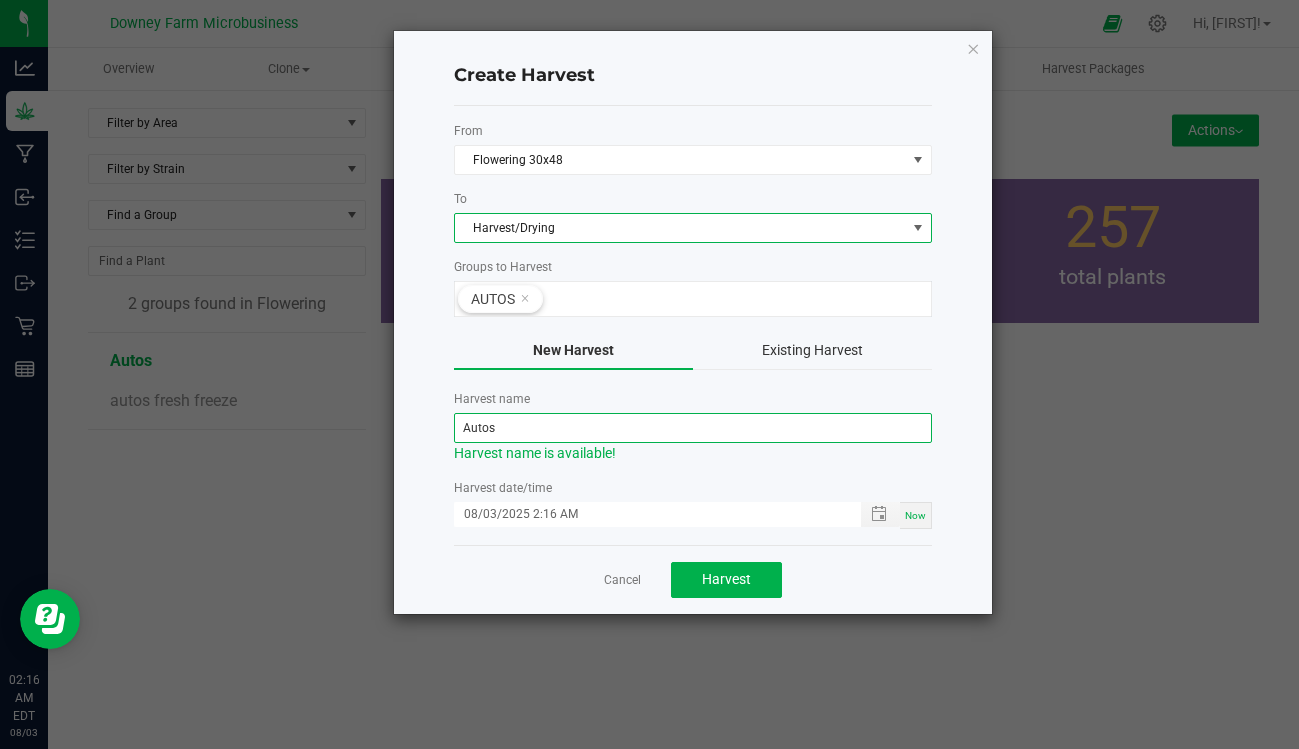 click on "Autos" at bounding box center [693, 428] 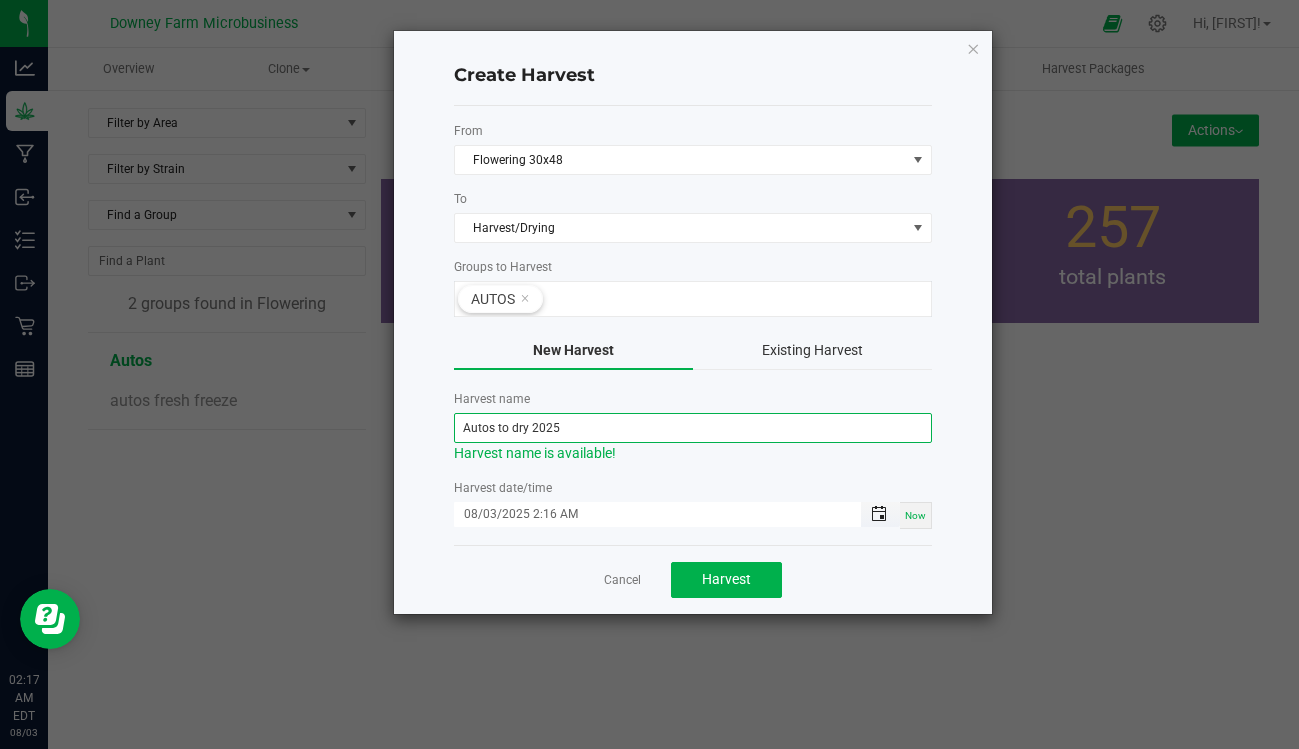 click at bounding box center (879, 514) 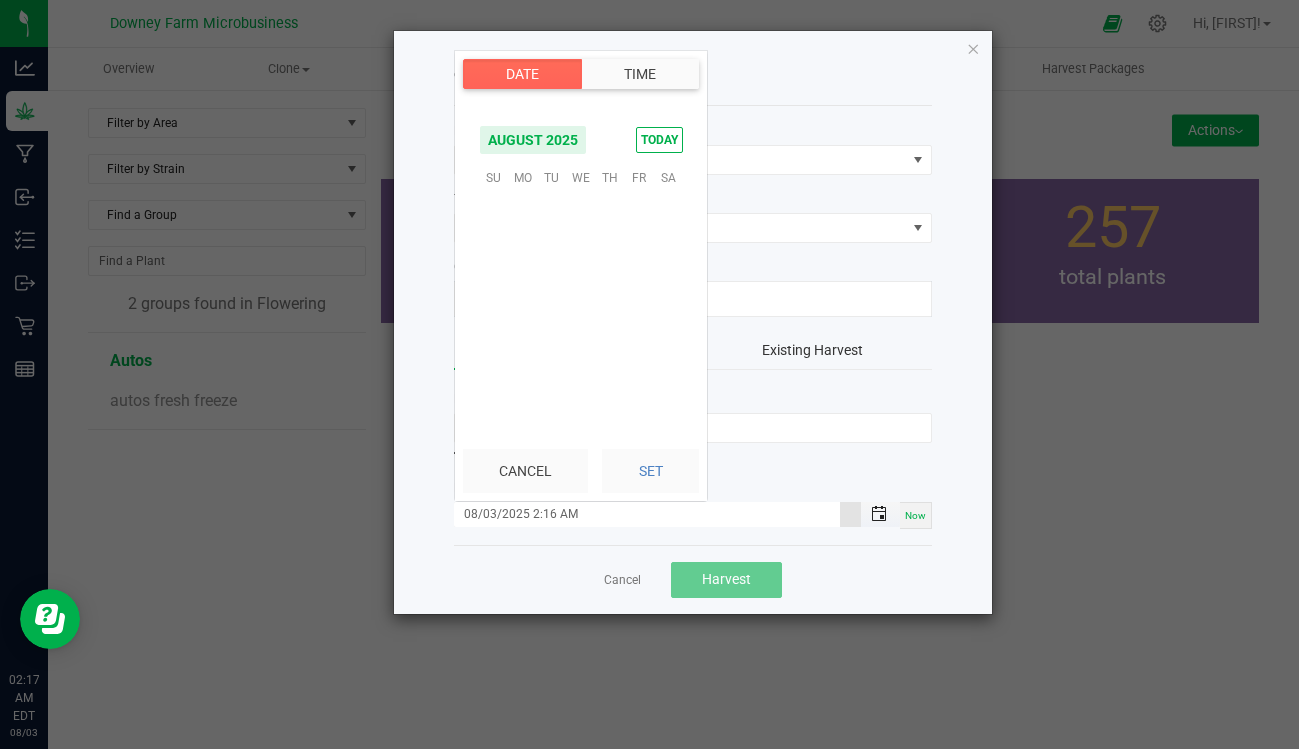 scroll, scrollTop: 0, scrollLeft: 0, axis: both 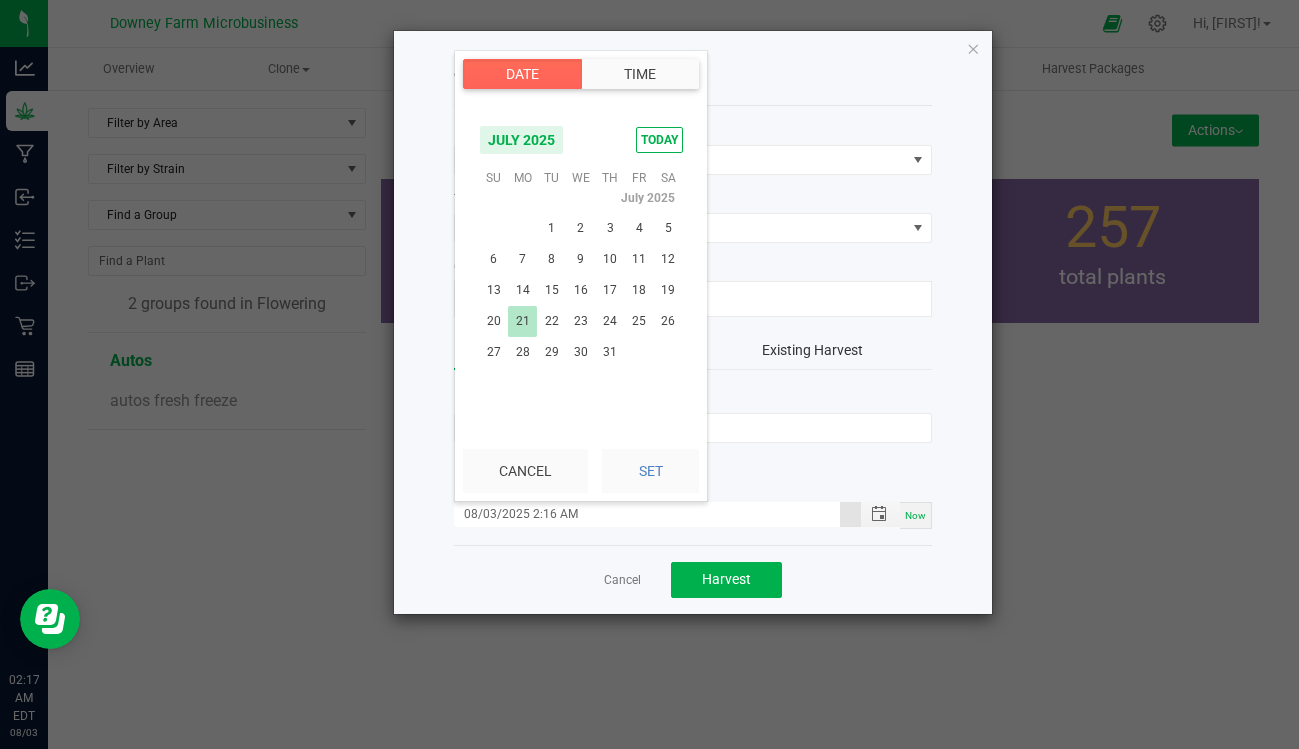 click on "21" at bounding box center (522, 321) 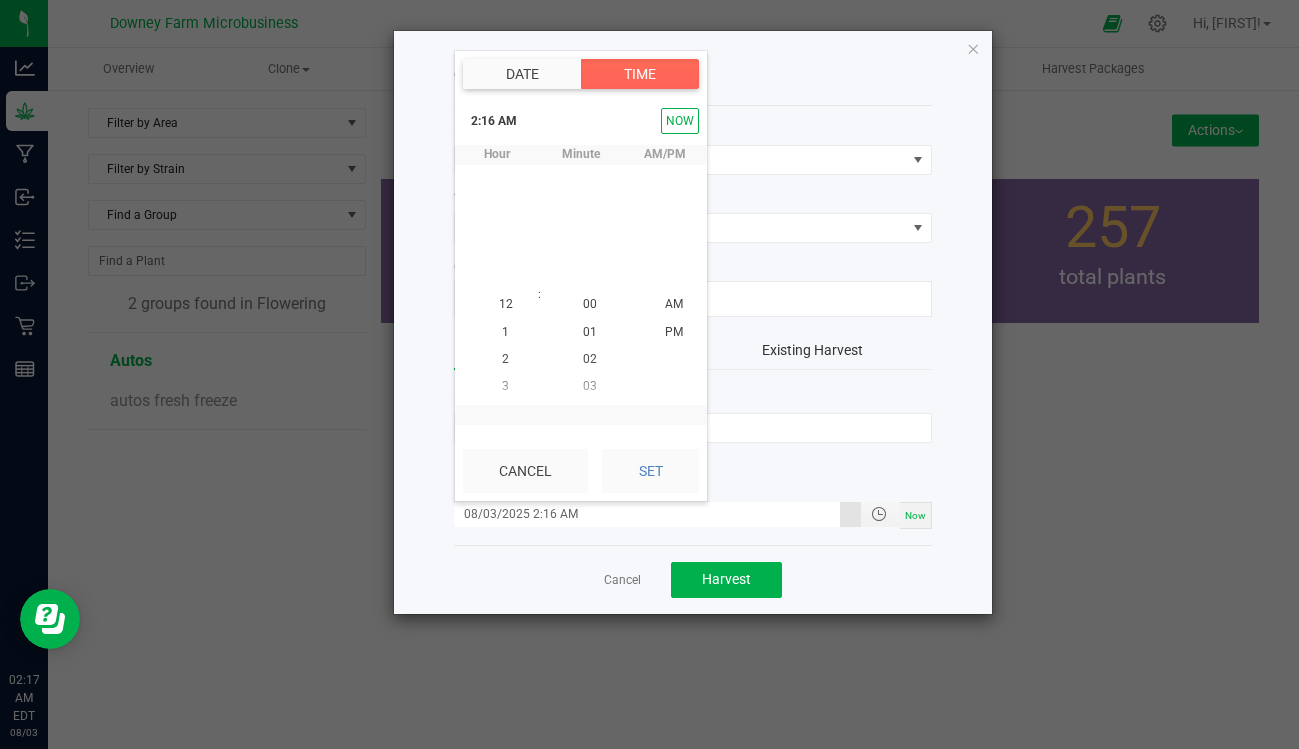 scroll, scrollTop: 323940, scrollLeft: 0, axis: vertical 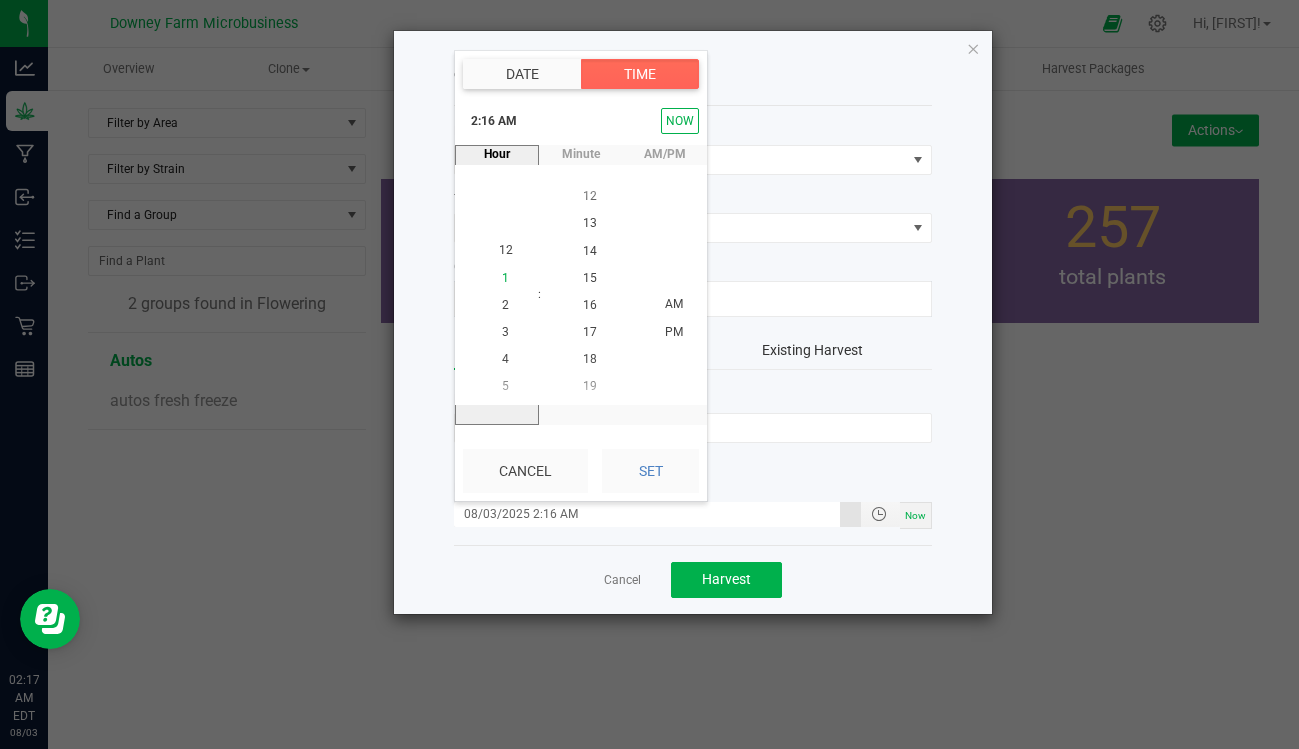 click on "1" 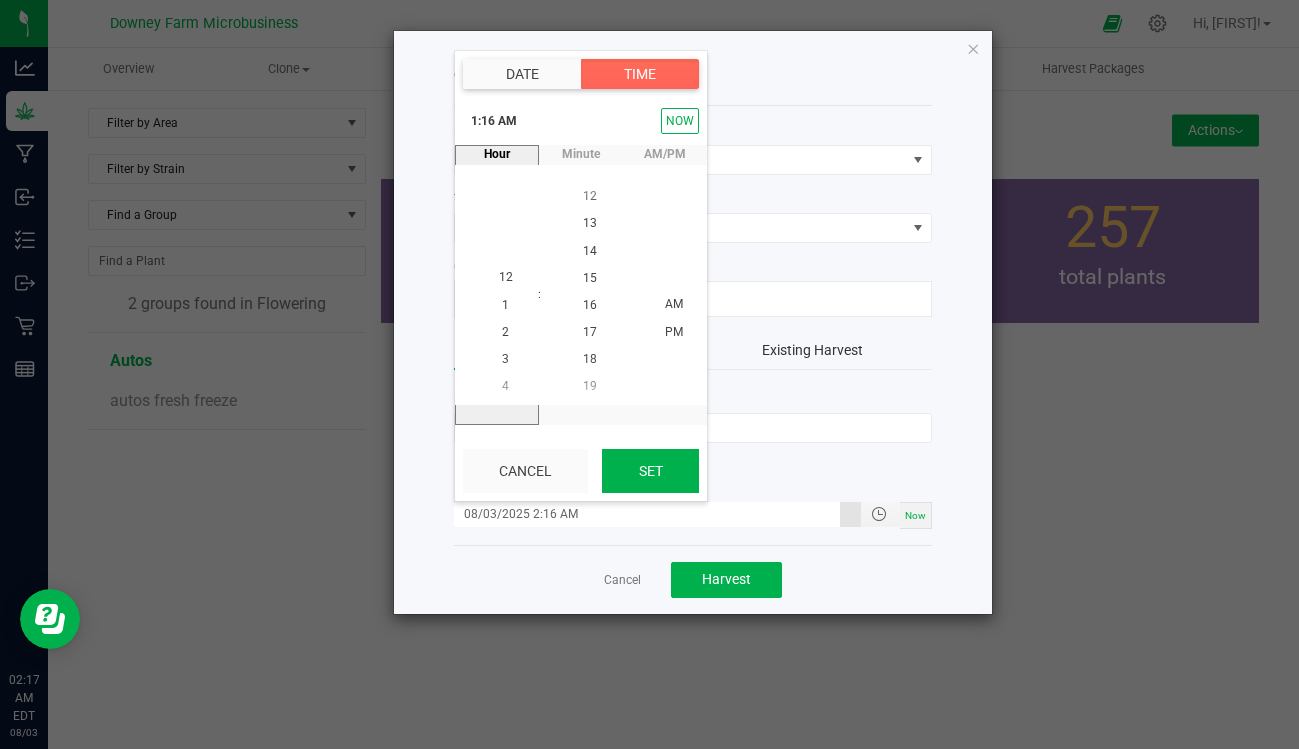 scroll, scrollTop: 27, scrollLeft: 0, axis: vertical 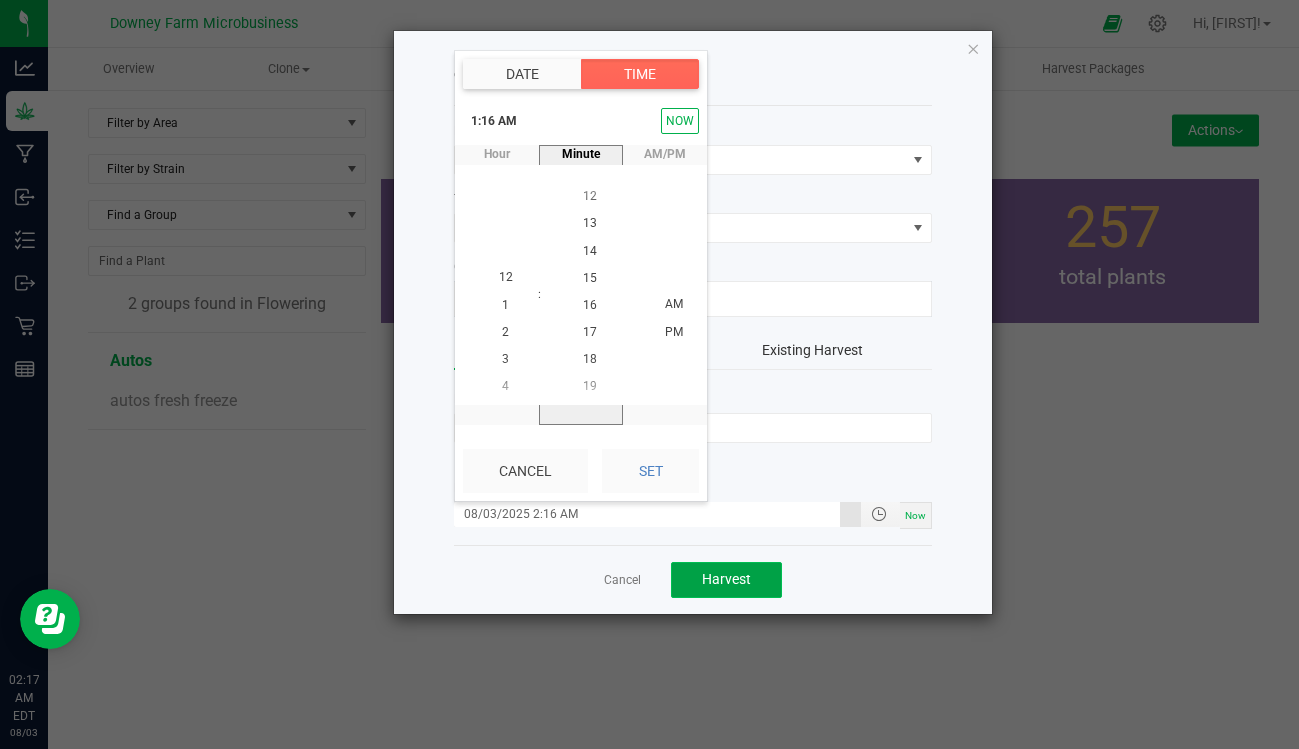 click on "Harvest" 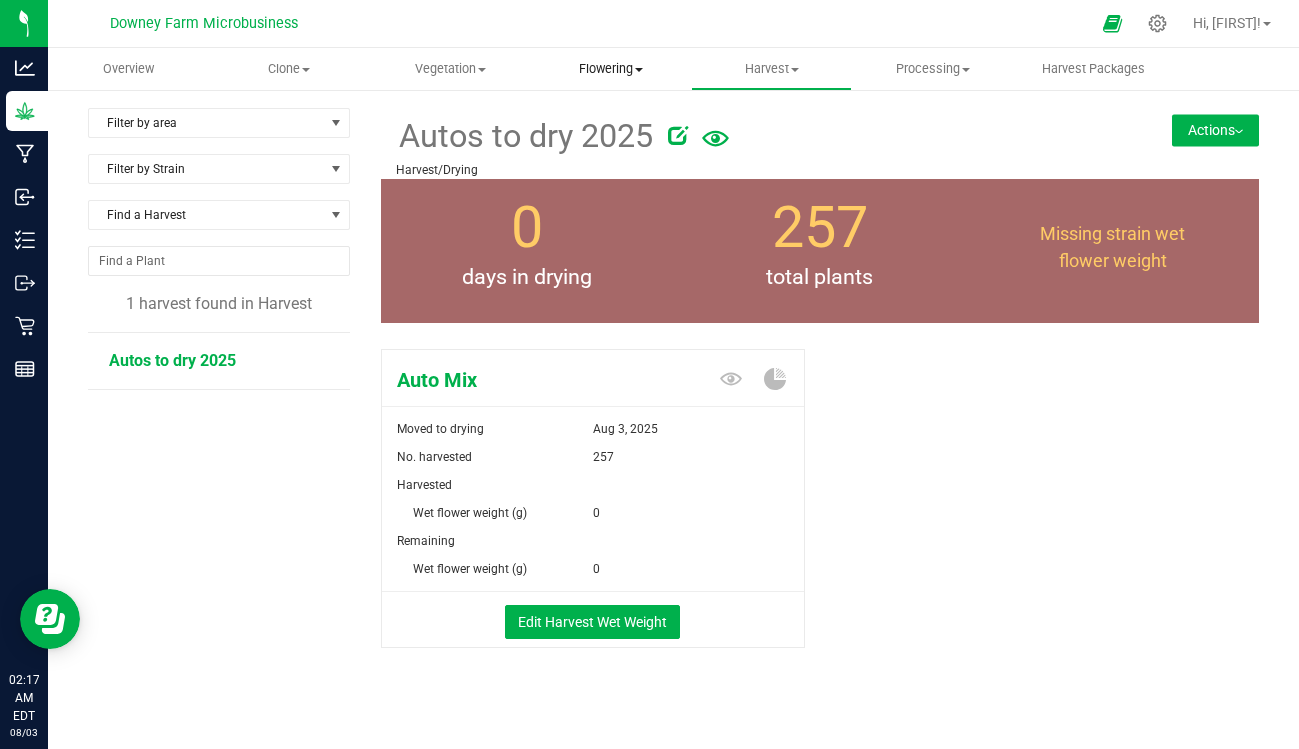 click on "Flowering" at bounding box center [610, 69] 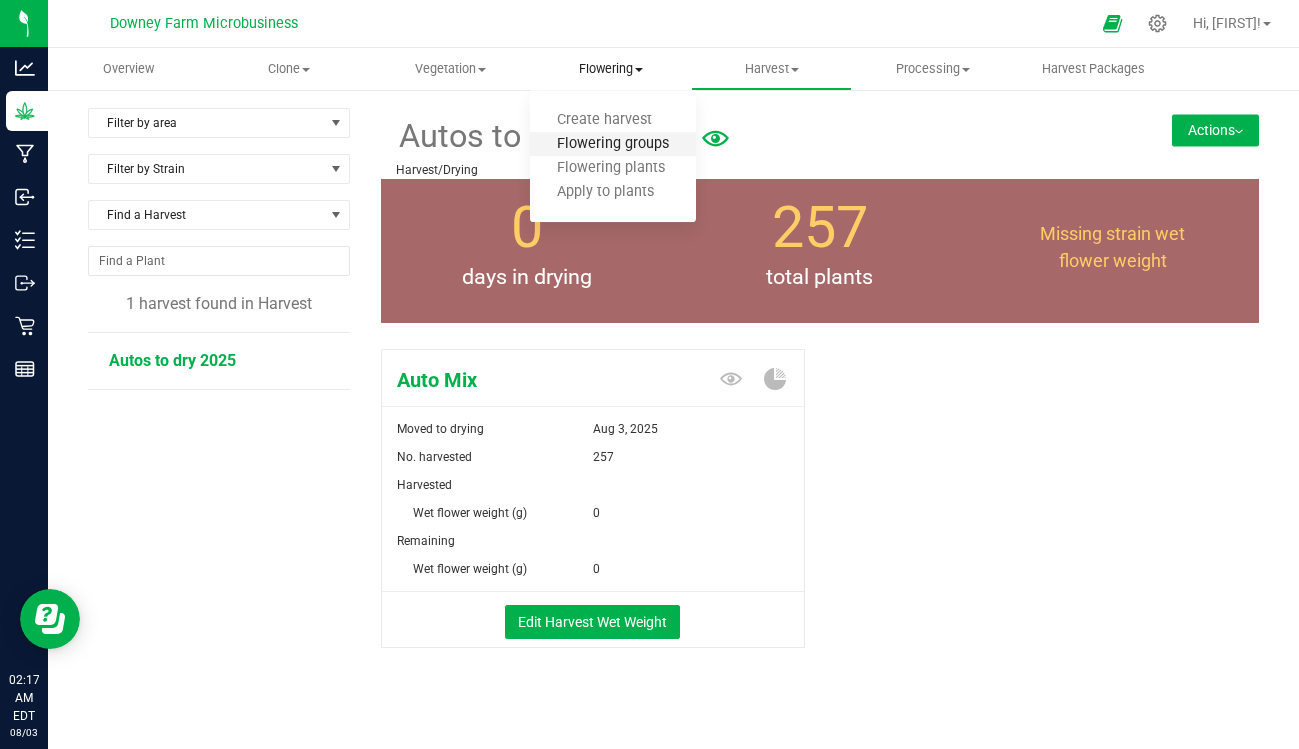 click on "Flowering groups" at bounding box center [613, 144] 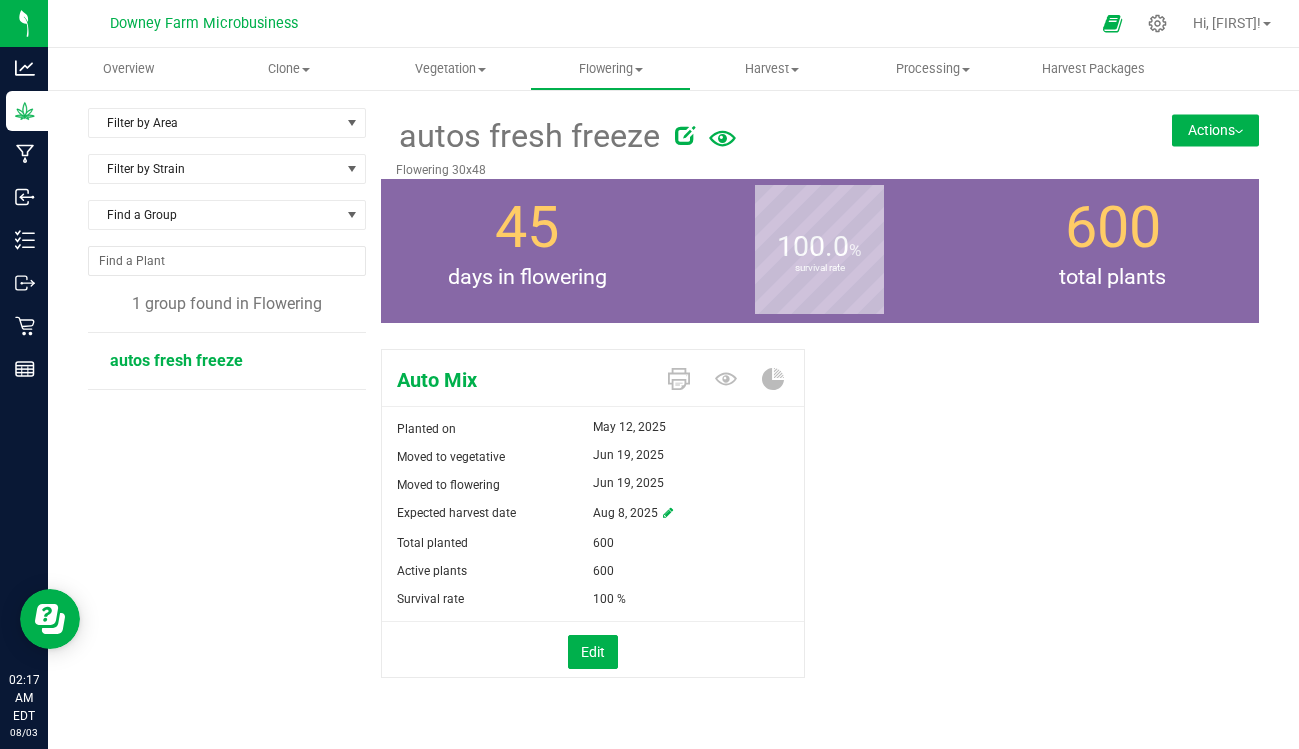 click on "autos fresh freeze" at bounding box center (176, 360) 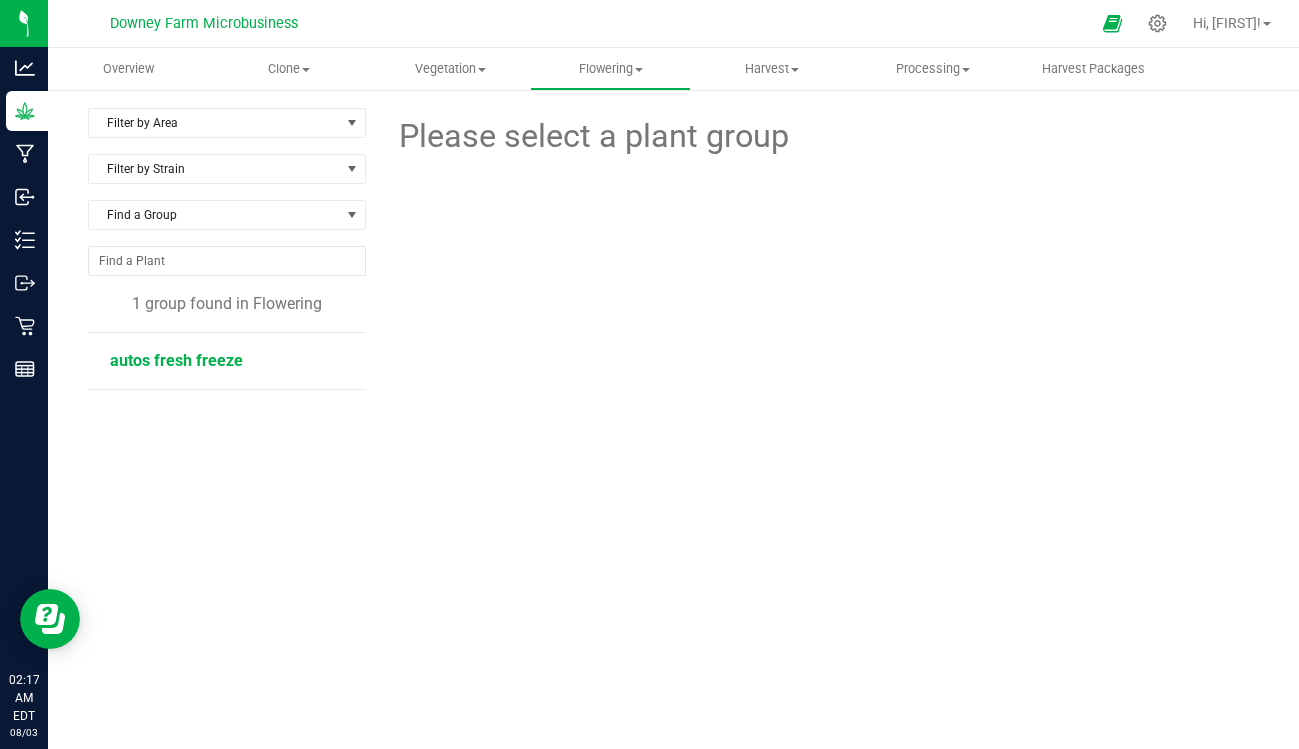 click on "autos fresh freeze" at bounding box center [176, 360] 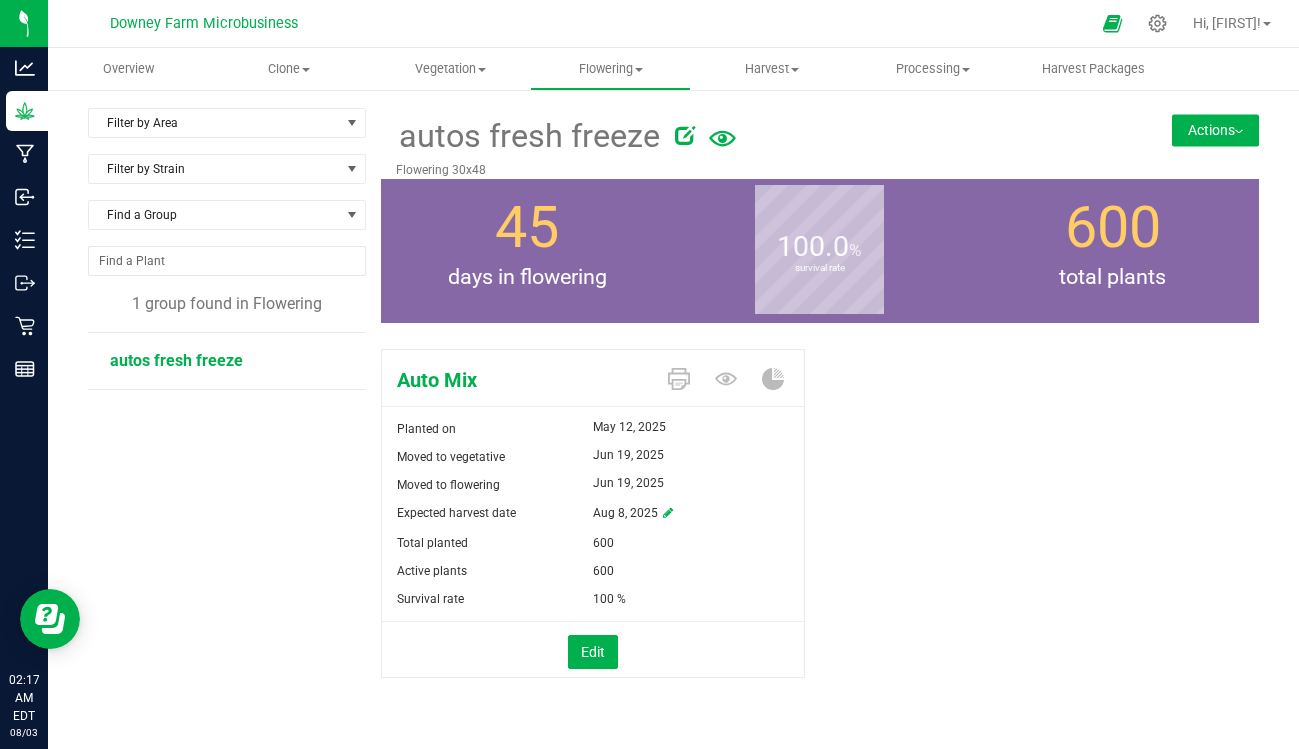 click on "Actions" at bounding box center (1215, 130) 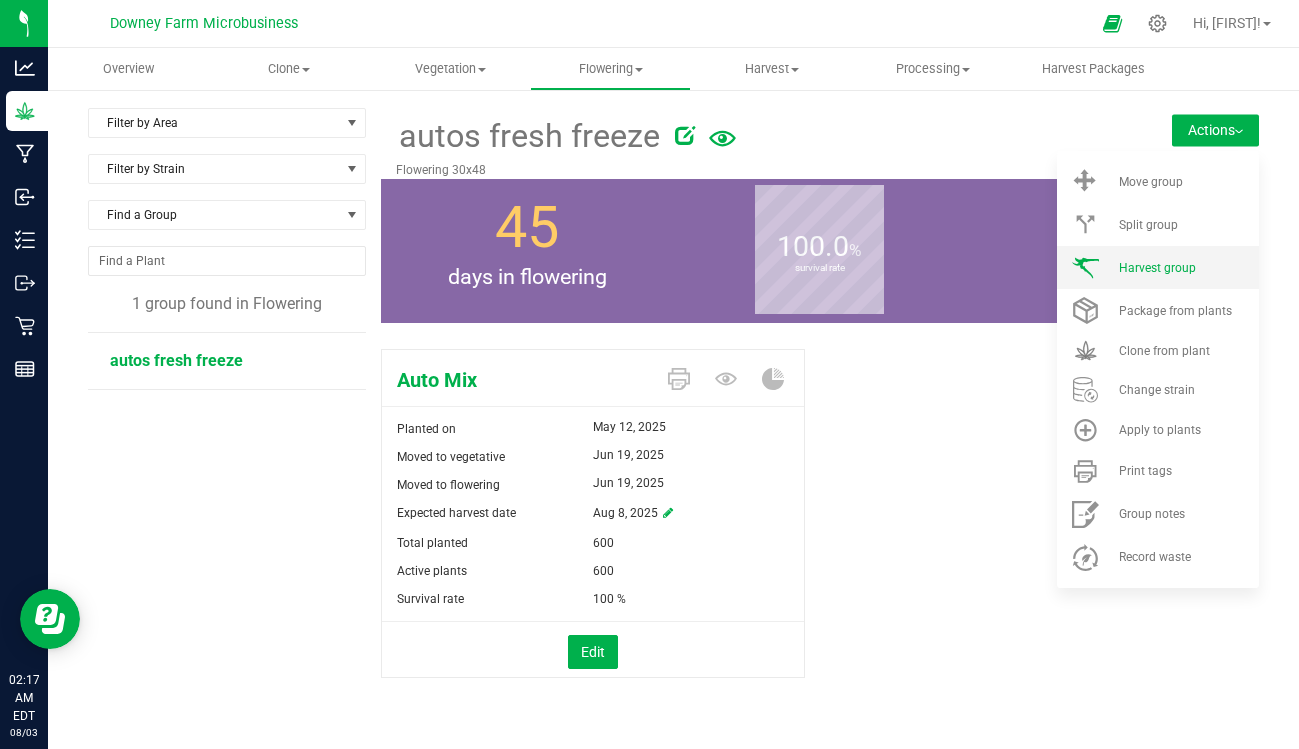 click on "Harvest group" at bounding box center (1157, 268) 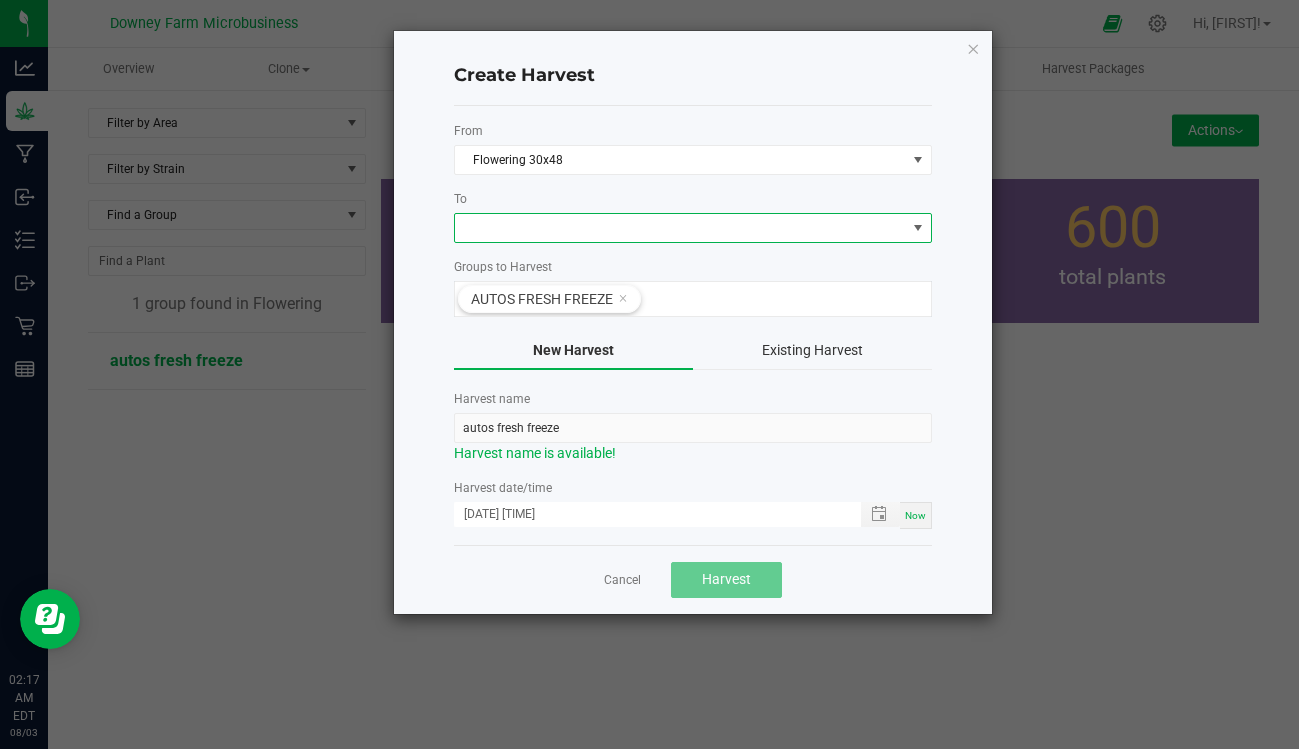 click at bounding box center [680, 228] 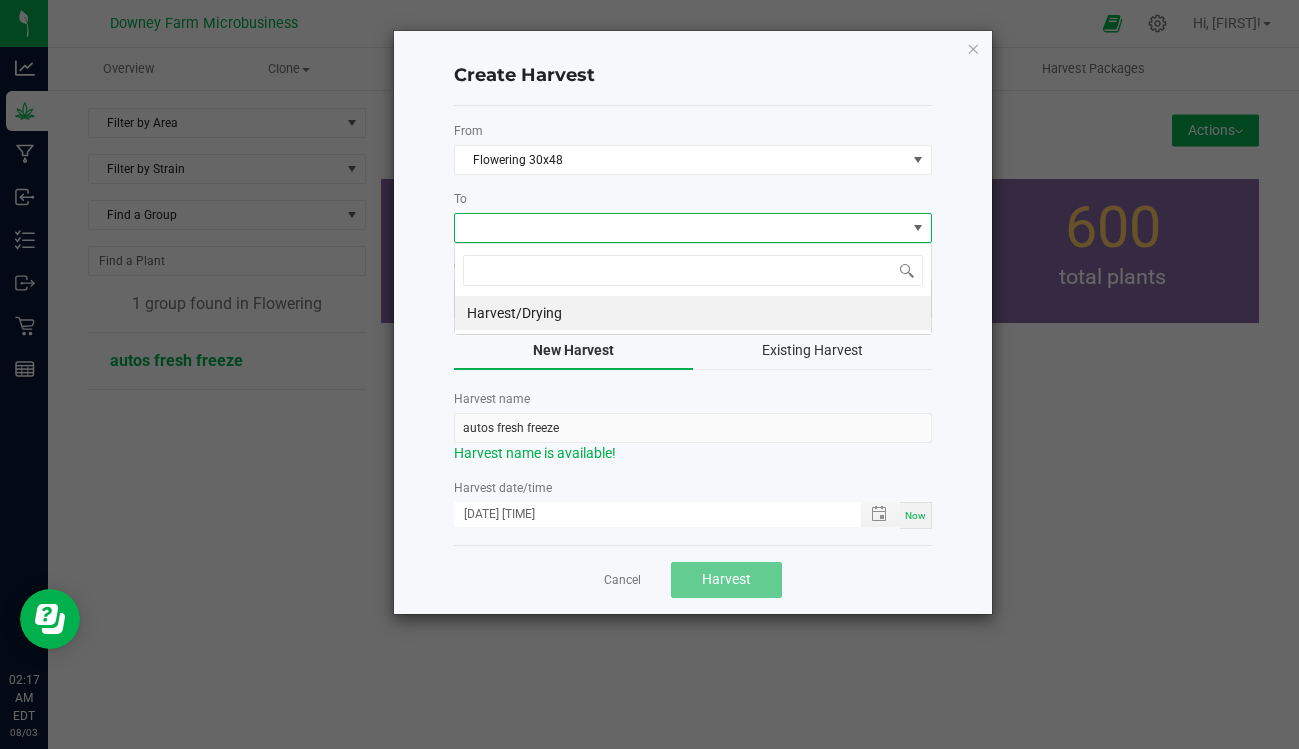 scroll, scrollTop: 99970, scrollLeft: 99522, axis: both 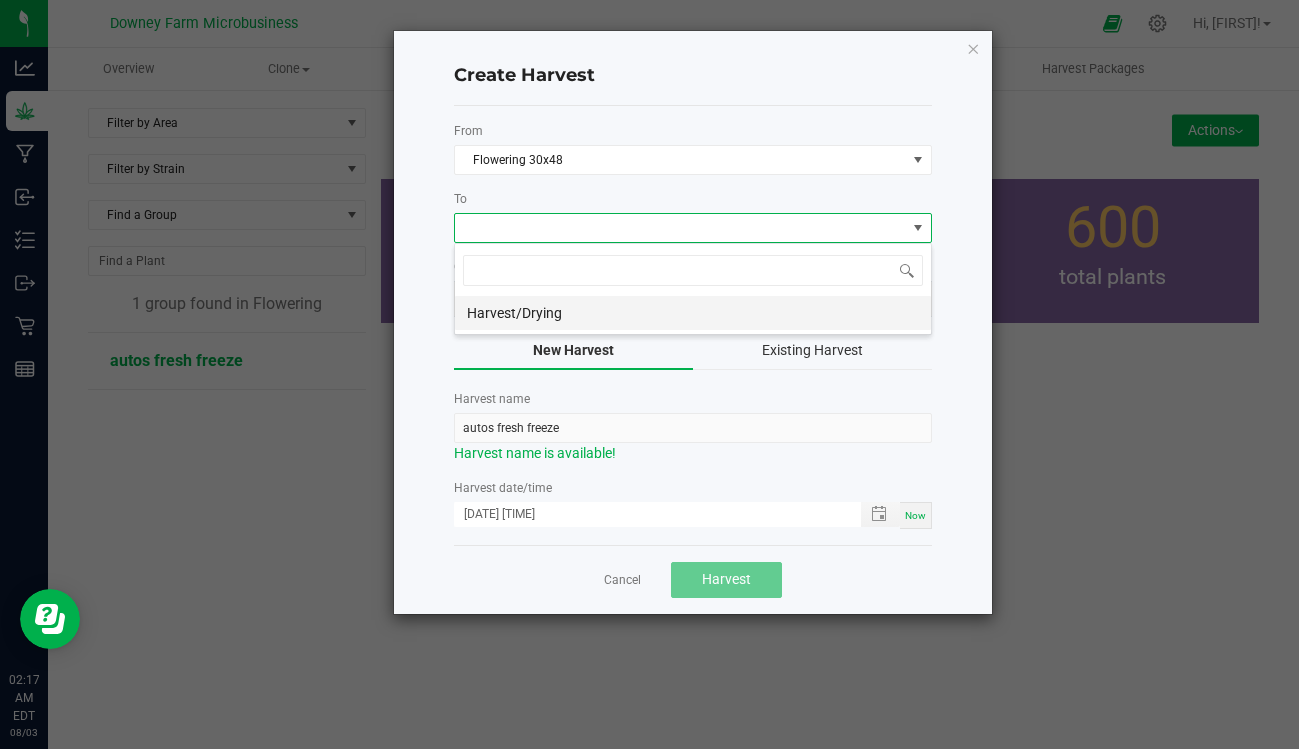 click on "Harvest/Drying" at bounding box center [693, 313] 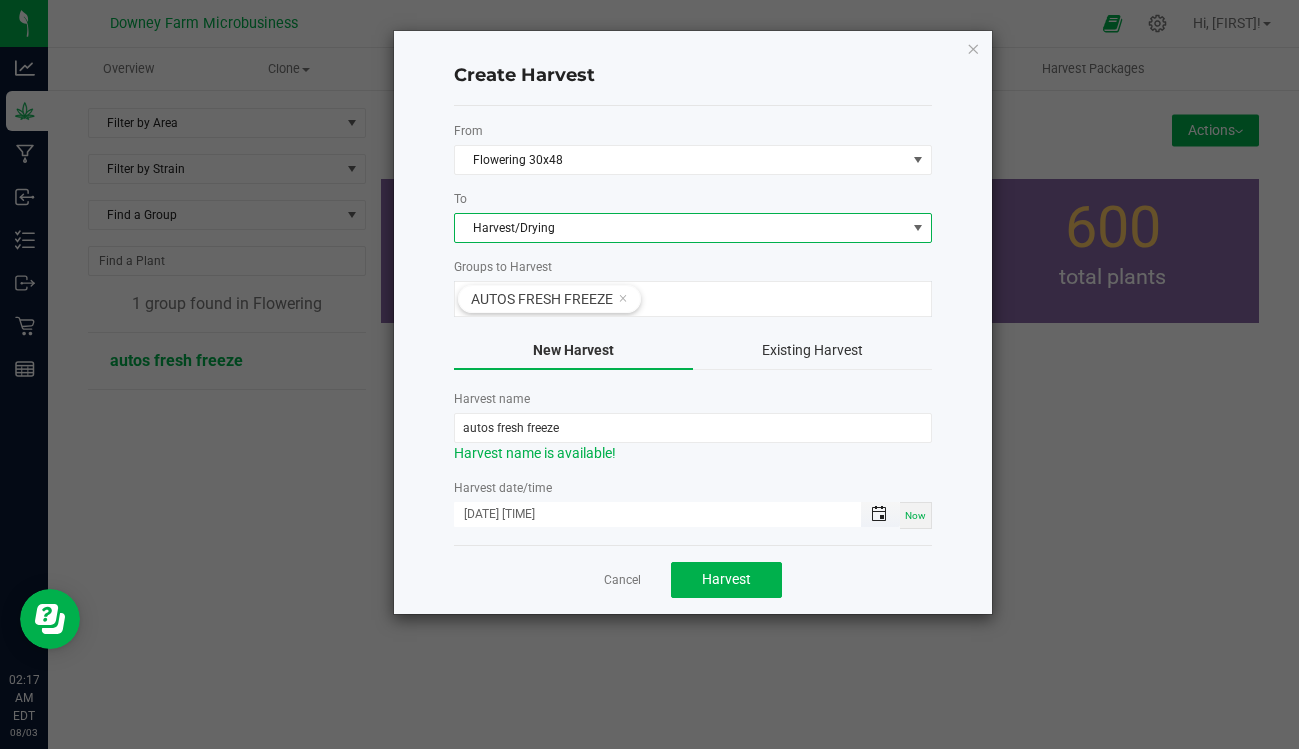 click at bounding box center [879, 514] 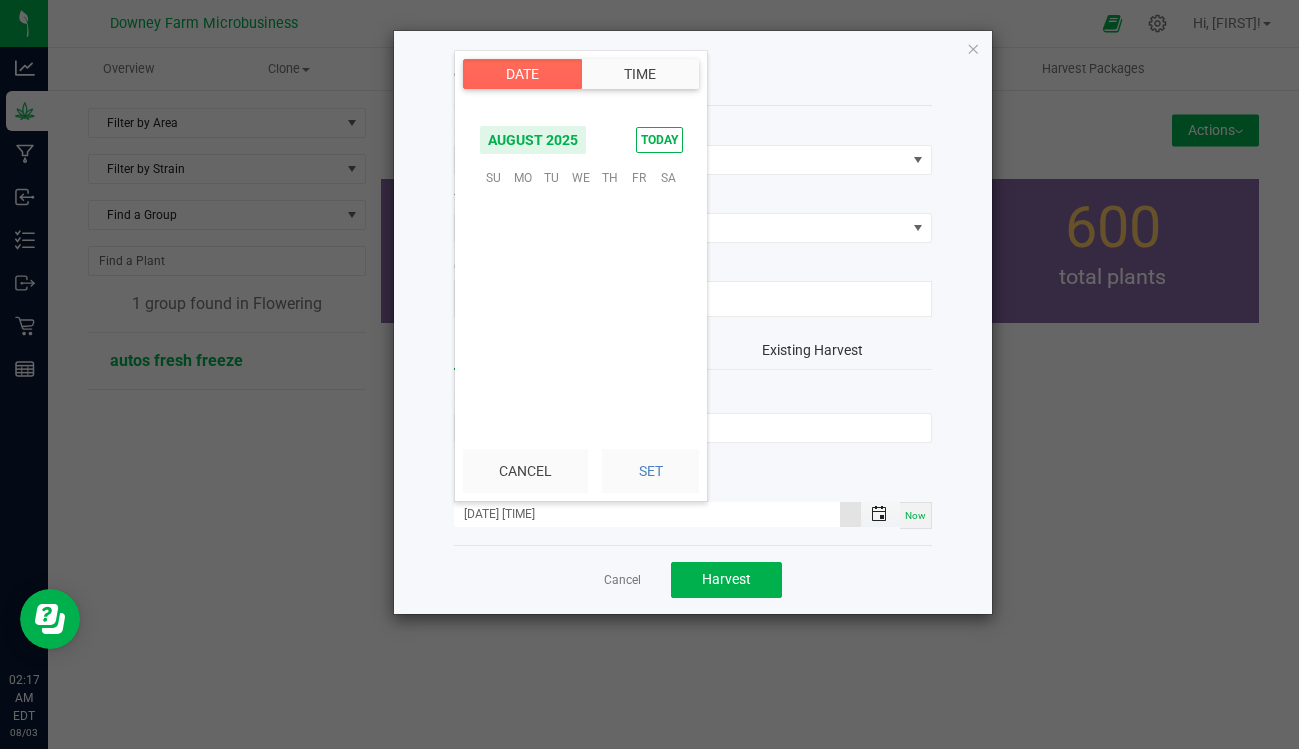 scroll, scrollTop: 324155, scrollLeft: 0, axis: vertical 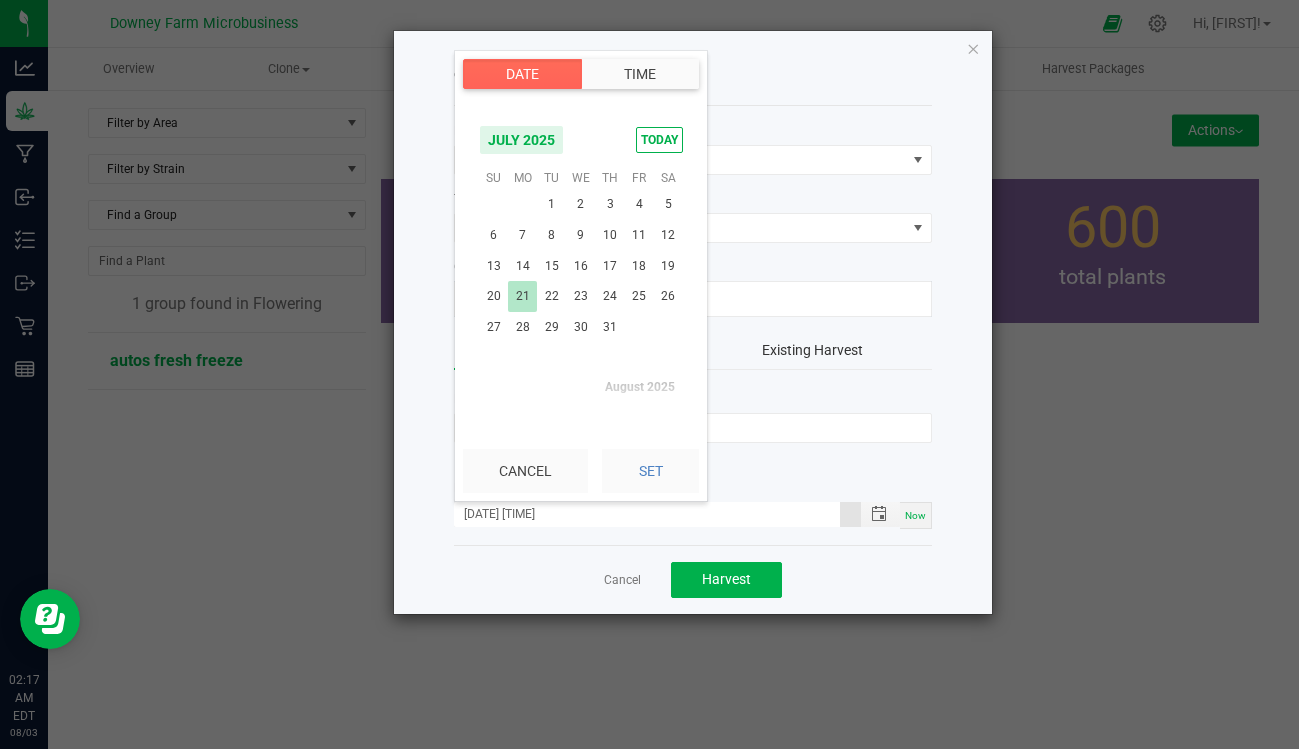 click on "21" at bounding box center (522, 296) 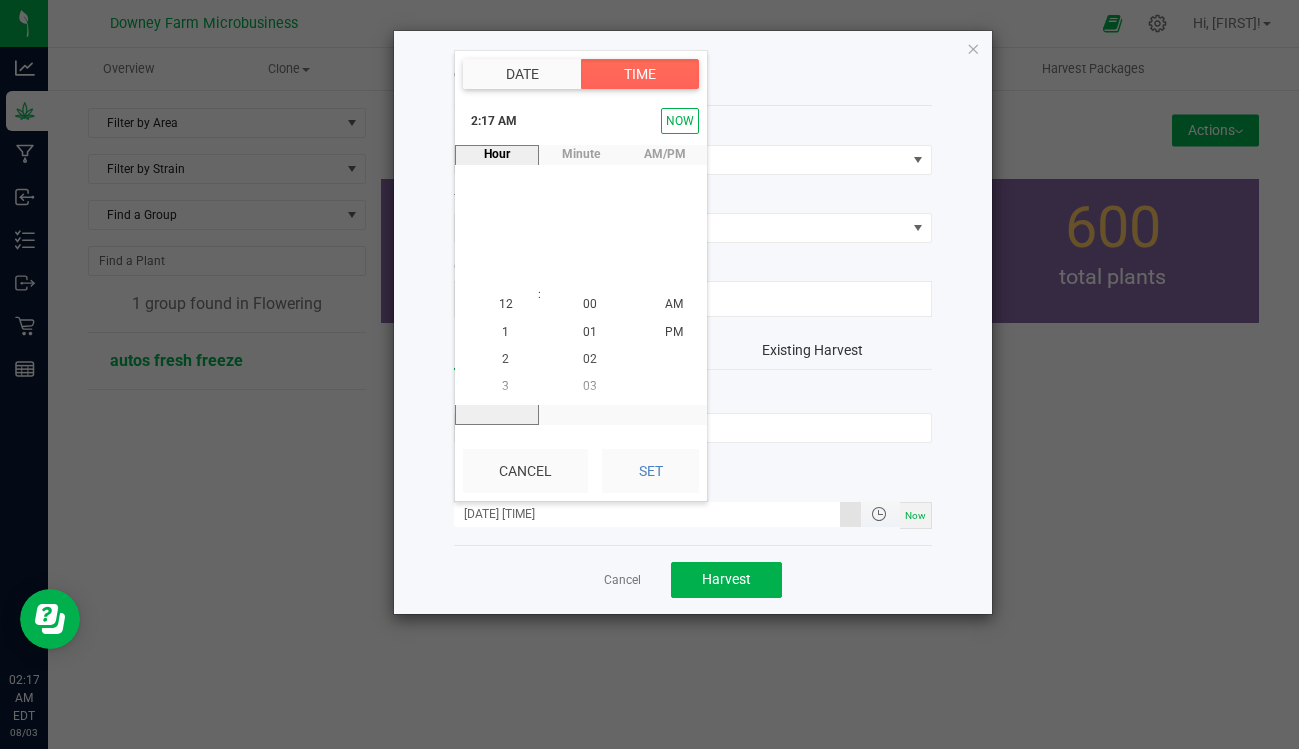 scroll, scrollTop: 54, scrollLeft: 0, axis: vertical 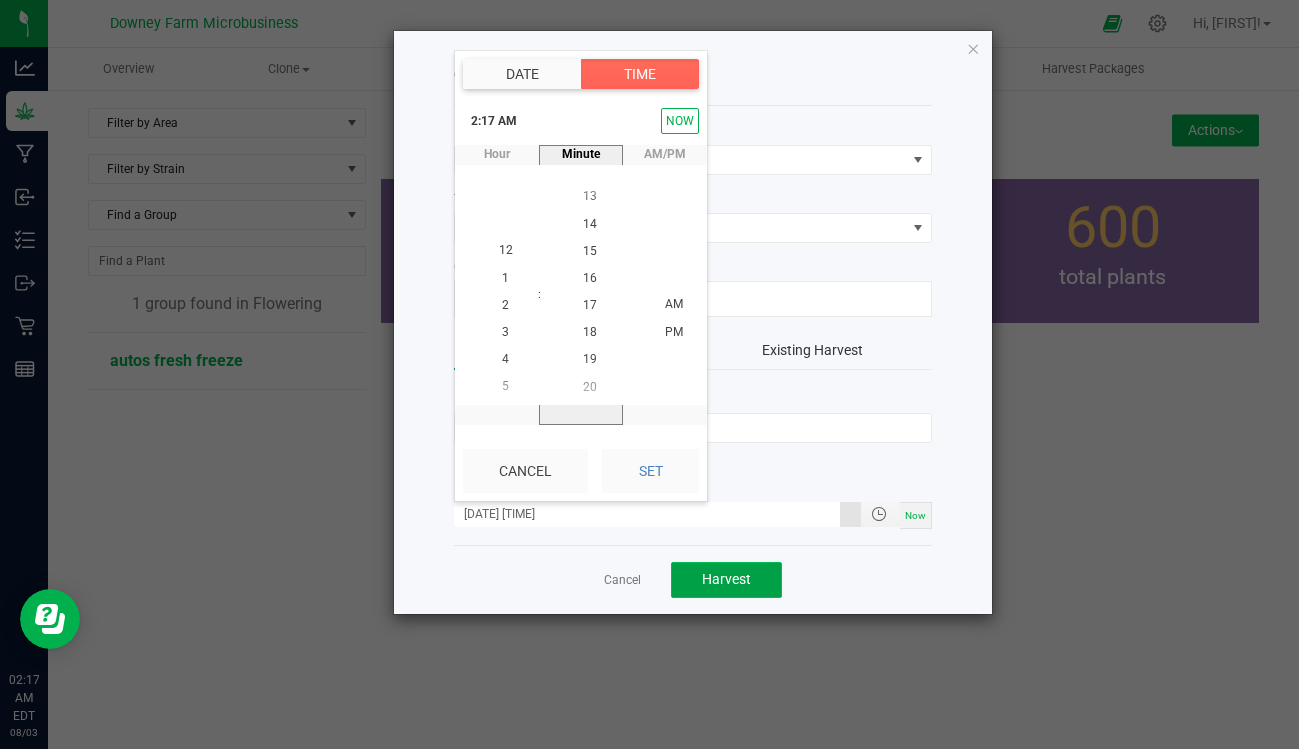 click on "Harvest" 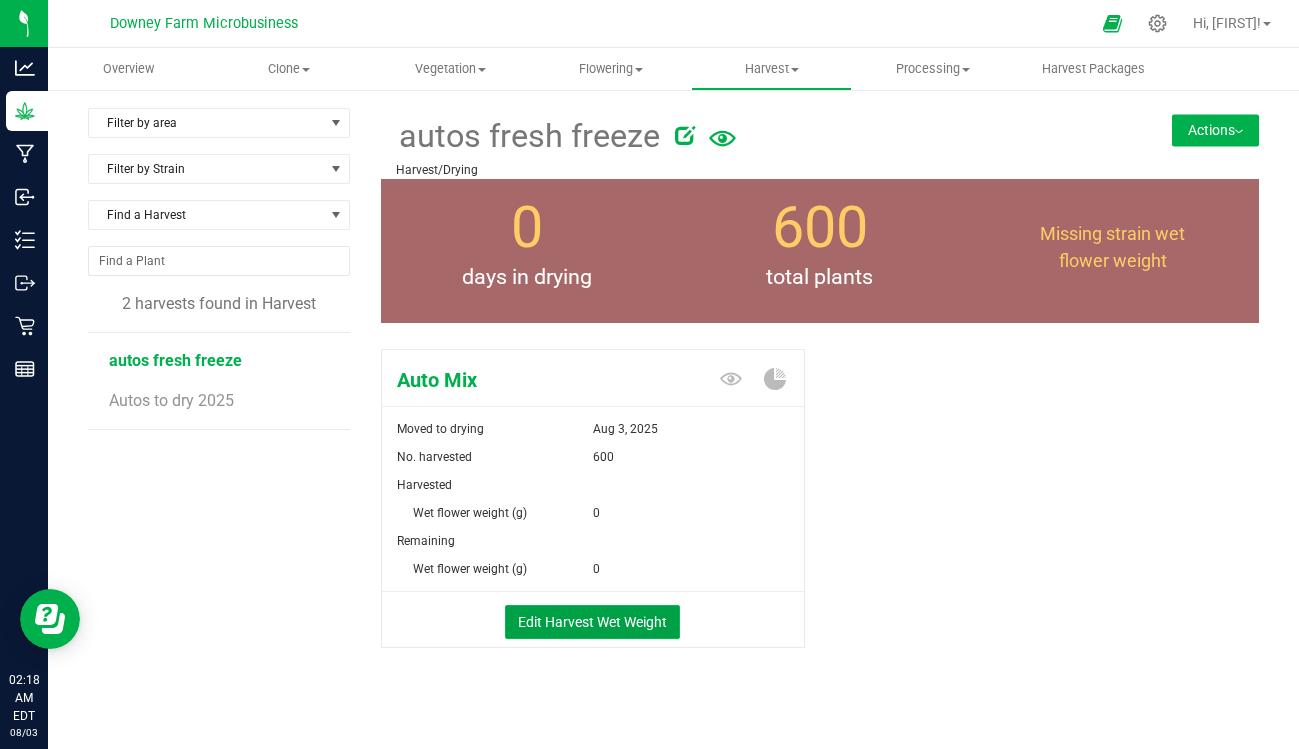click on "Edit Harvest Wet Weight" at bounding box center (592, 622) 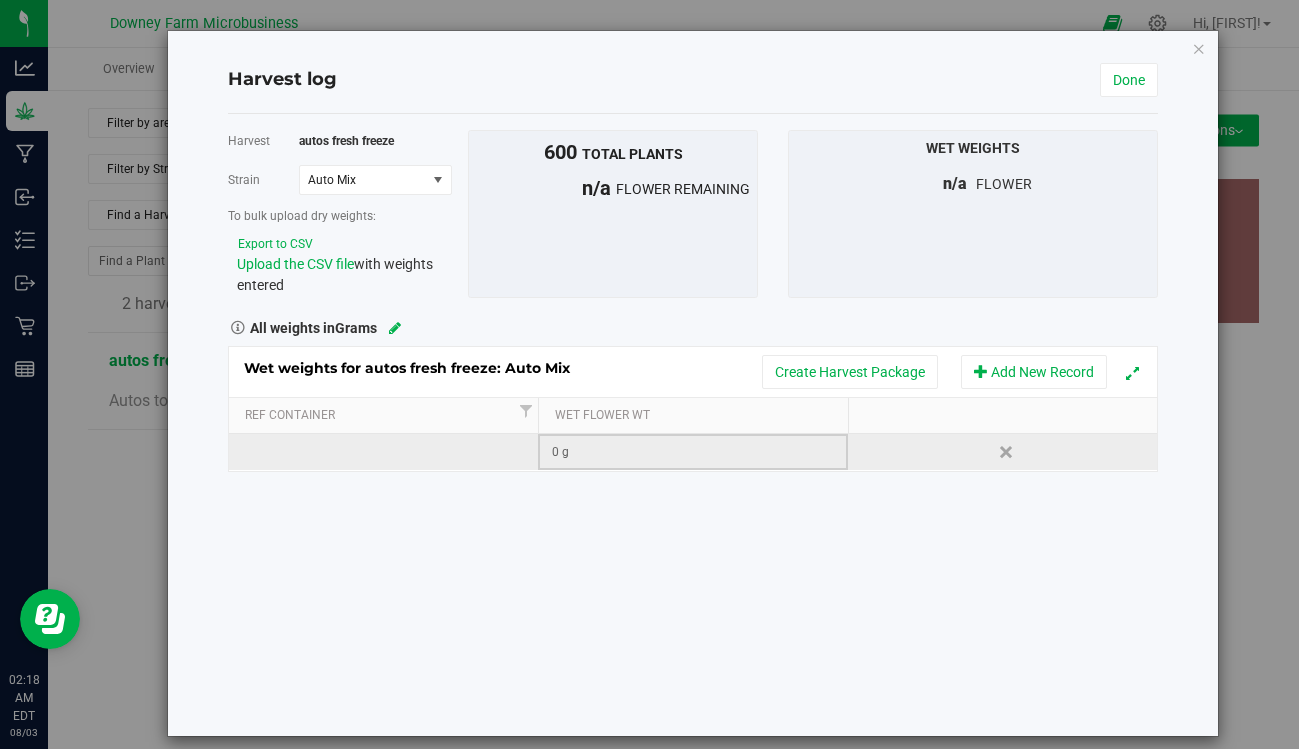 click on "0 g" at bounding box center [699, 452] 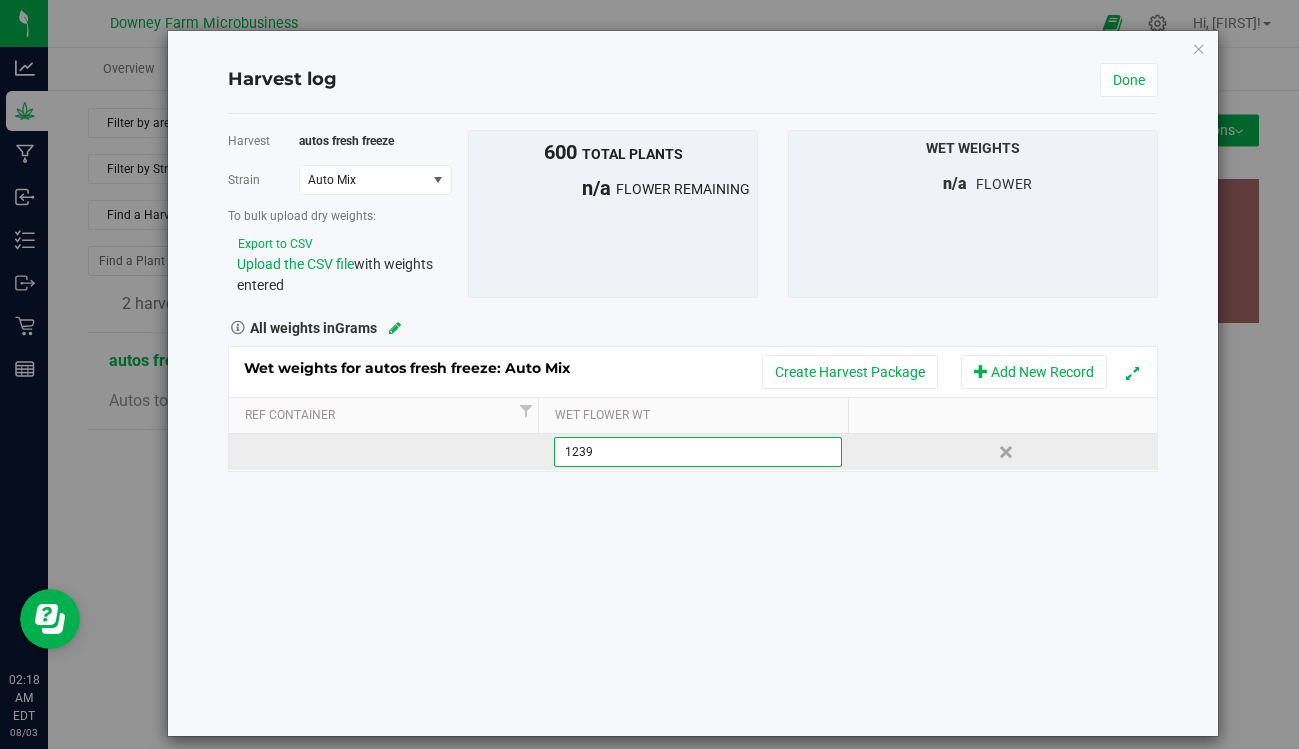 type on "12395" 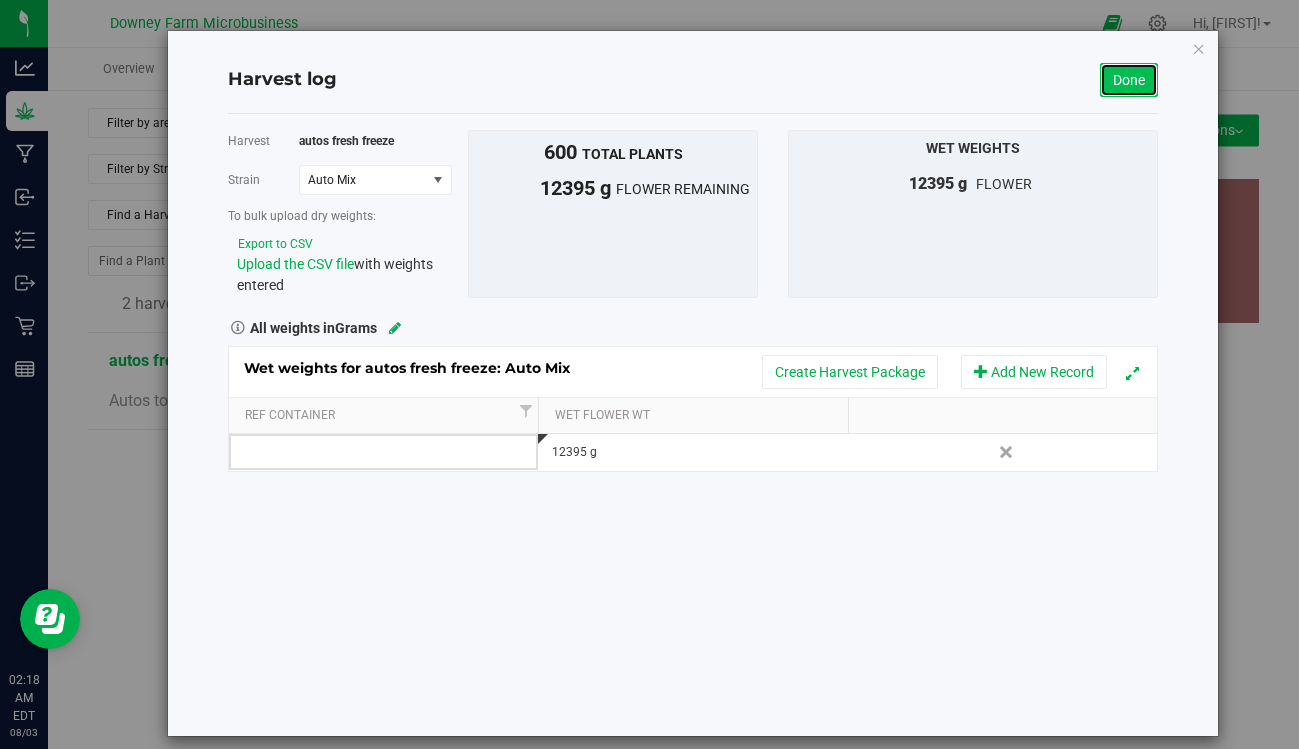 click on "Done" at bounding box center [1129, 80] 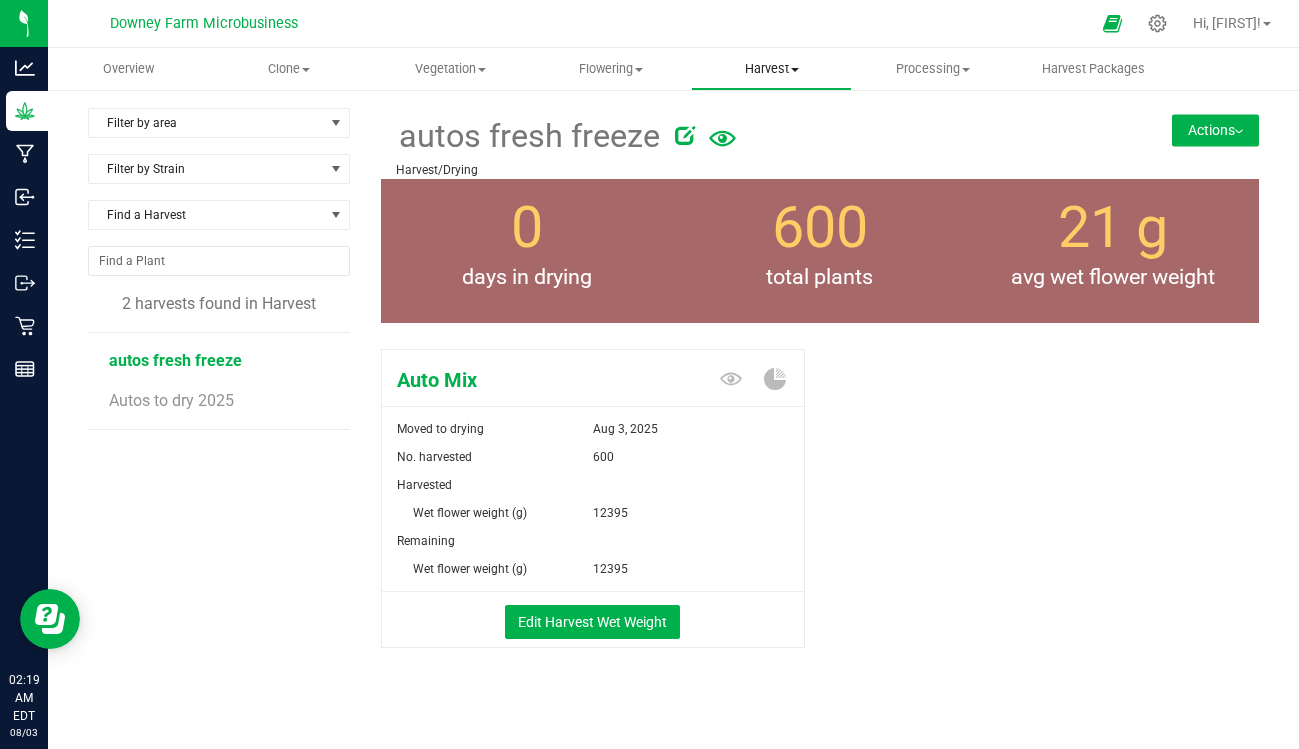 click on "Harvest" at bounding box center [771, 69] 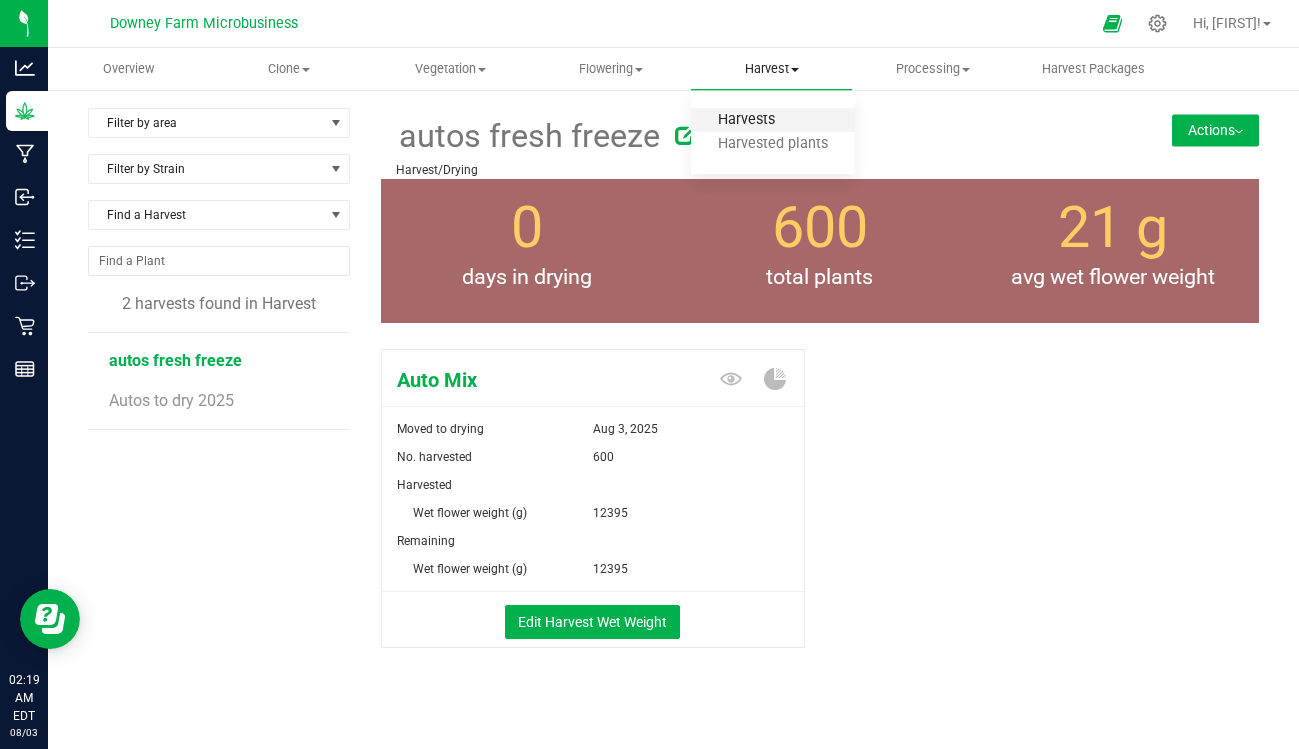 click on "Harvests" at bounding box center [746, 120] 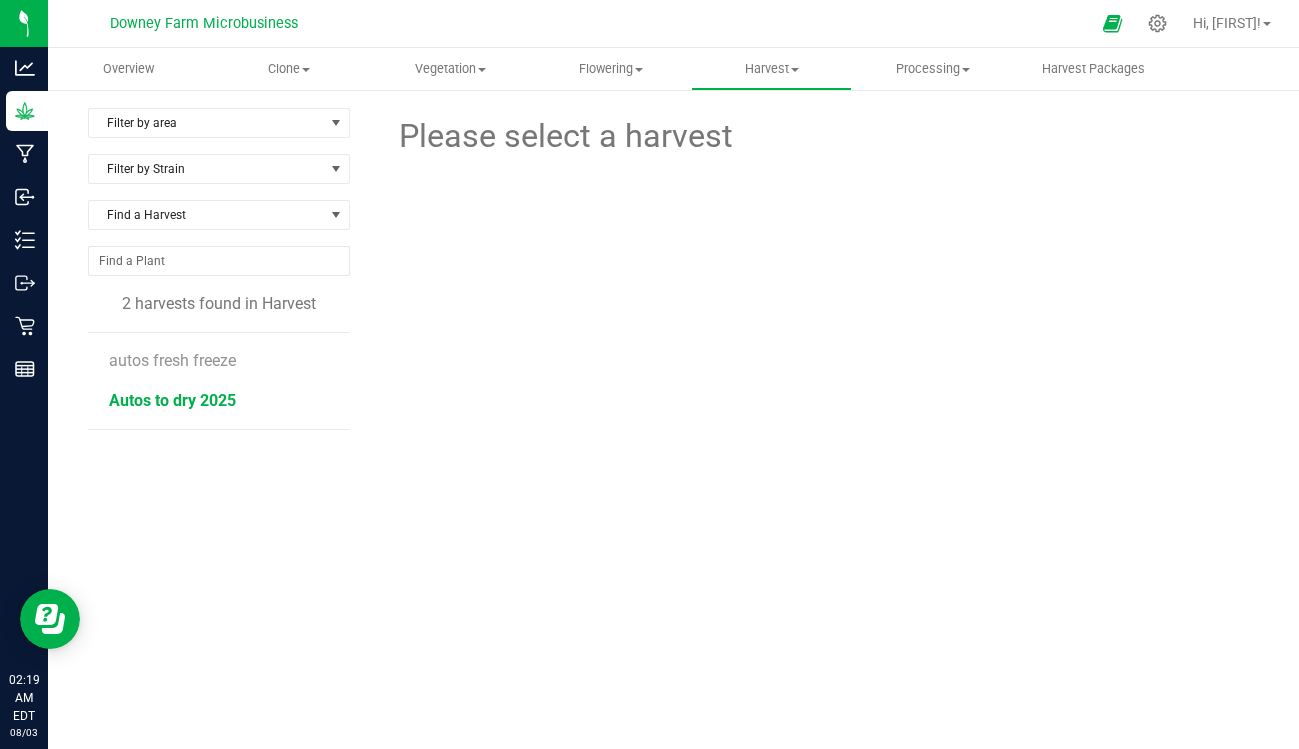 click on "Autos to dry 2025" at bounding box center [172, 400] 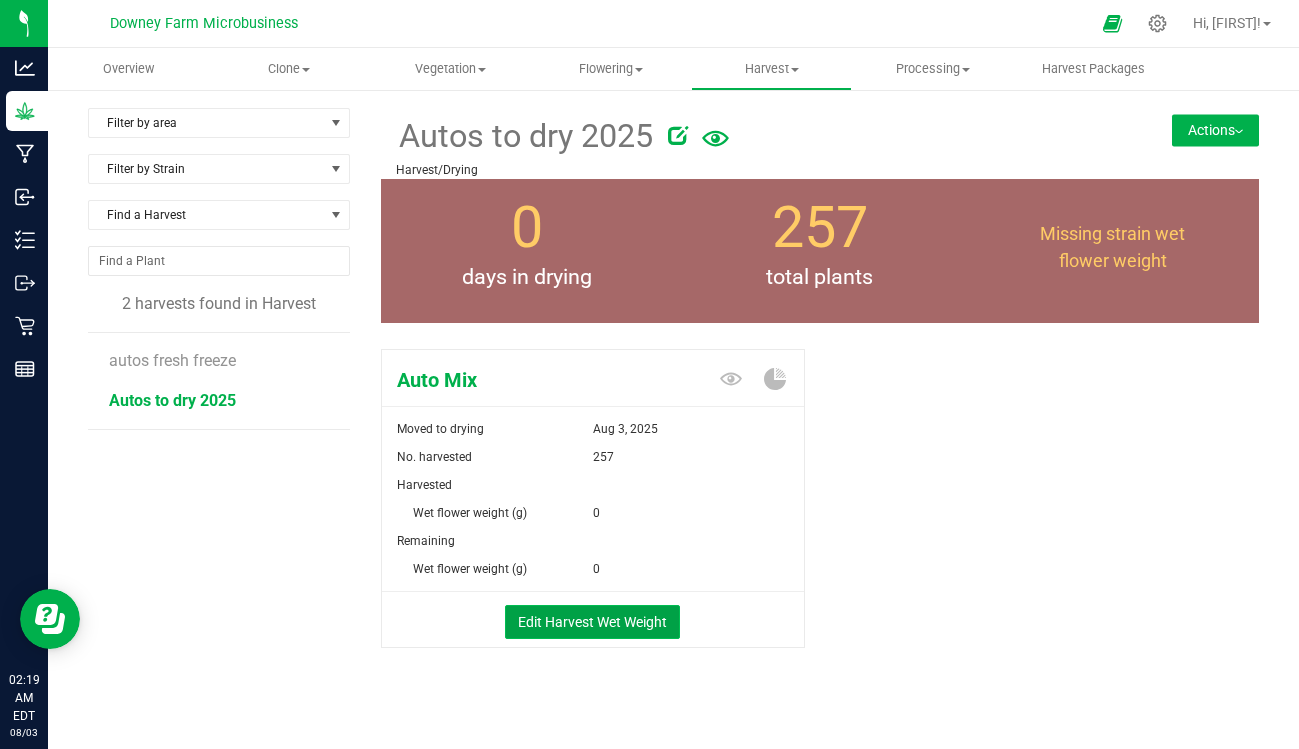 click on "Edit Harvest Wet Weight" at bounding box center [592, 622] 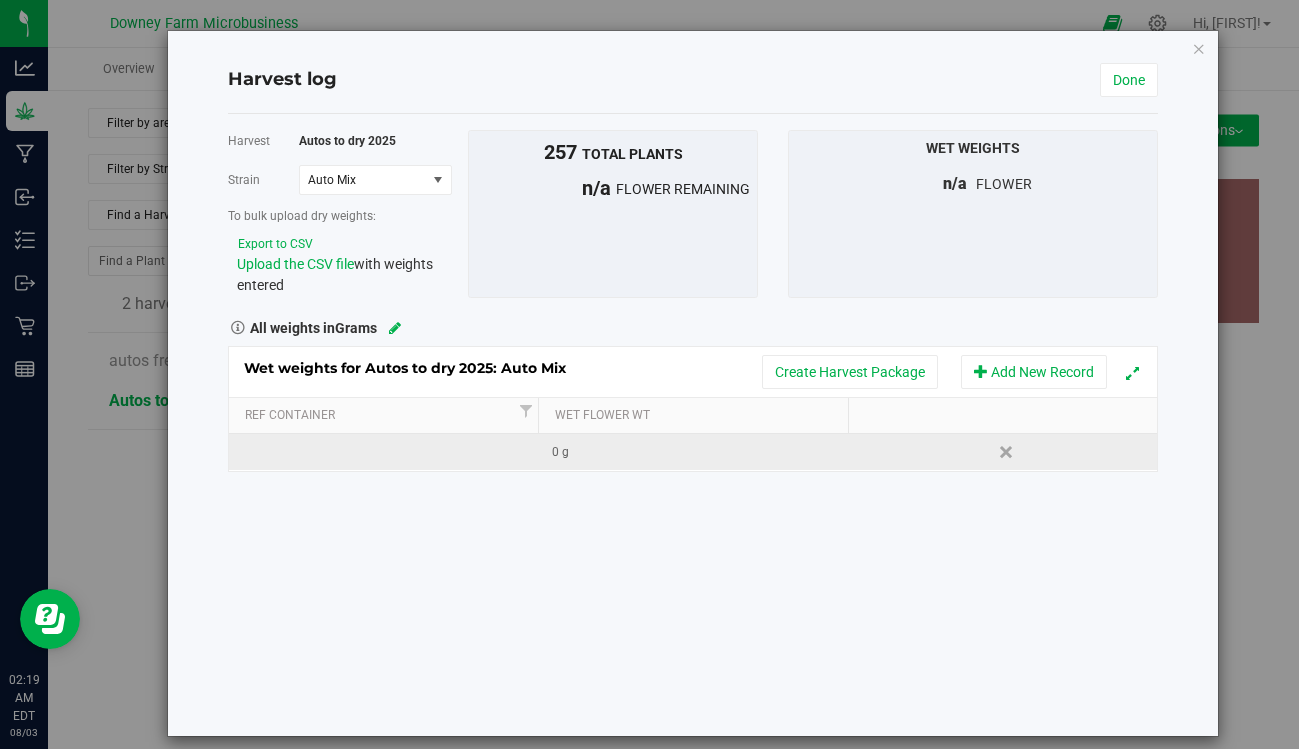 click on "0 g" at bounding box center (699, 452) 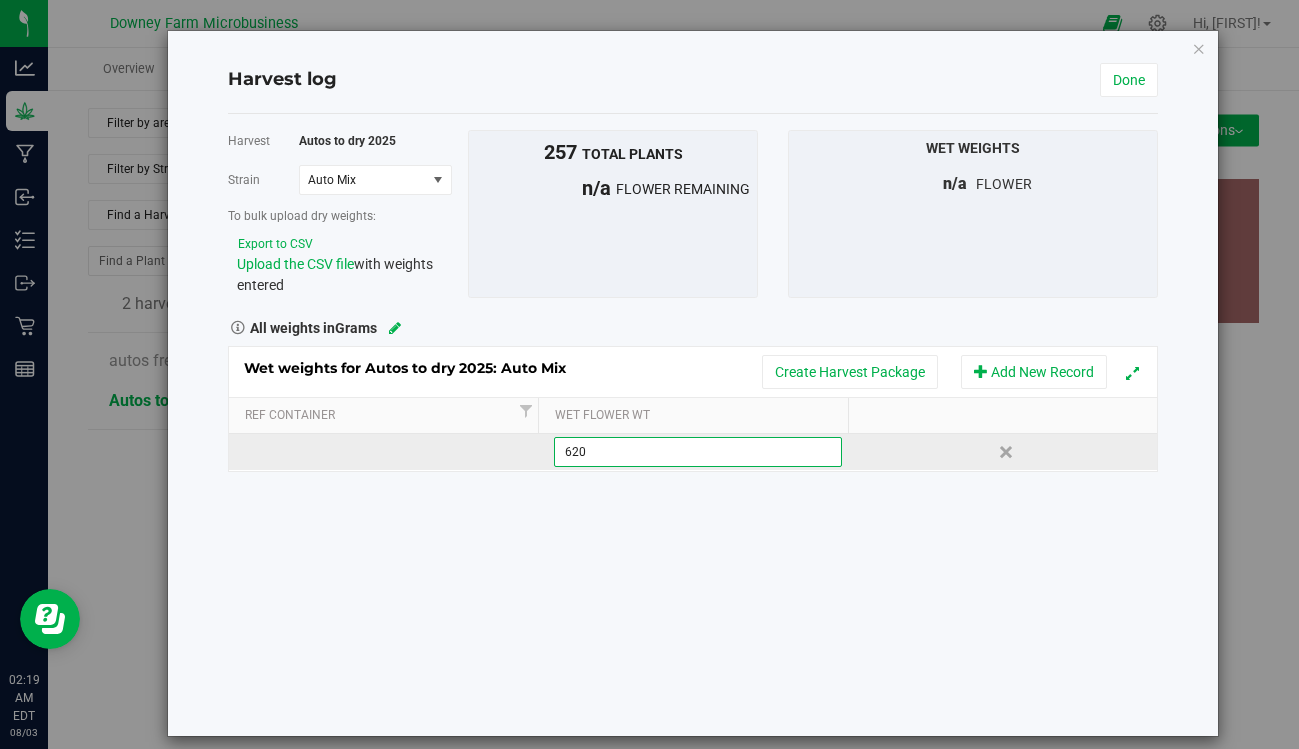 type on "6200" 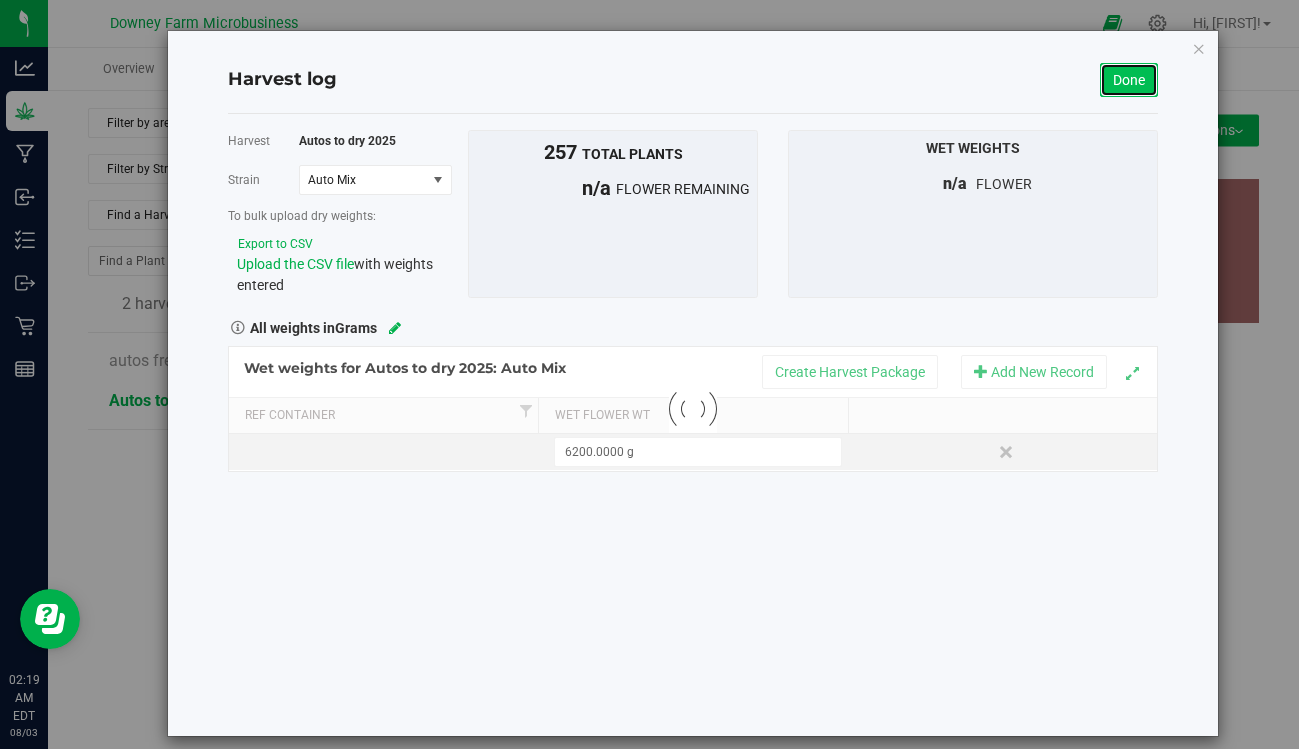 click on "Done" at bounding box center [1129, 80] 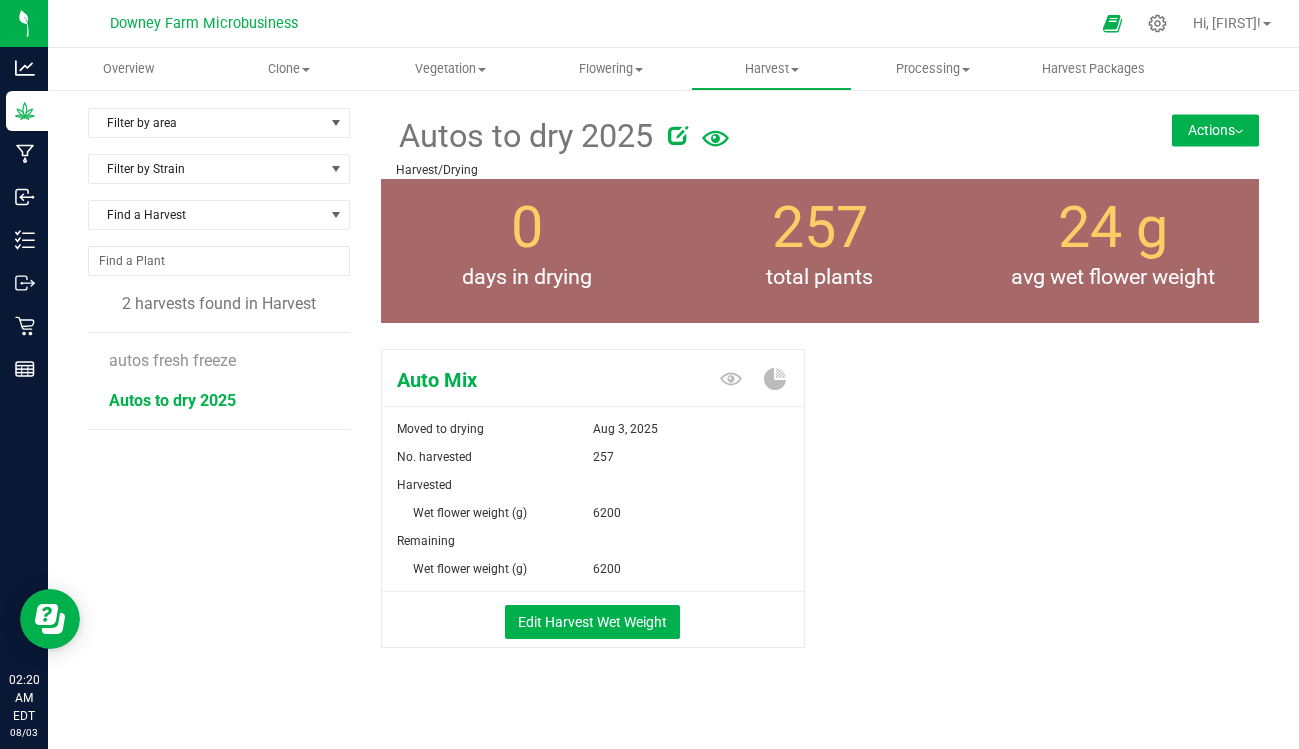 click on "Actions" at bounding box center [1215, 130] 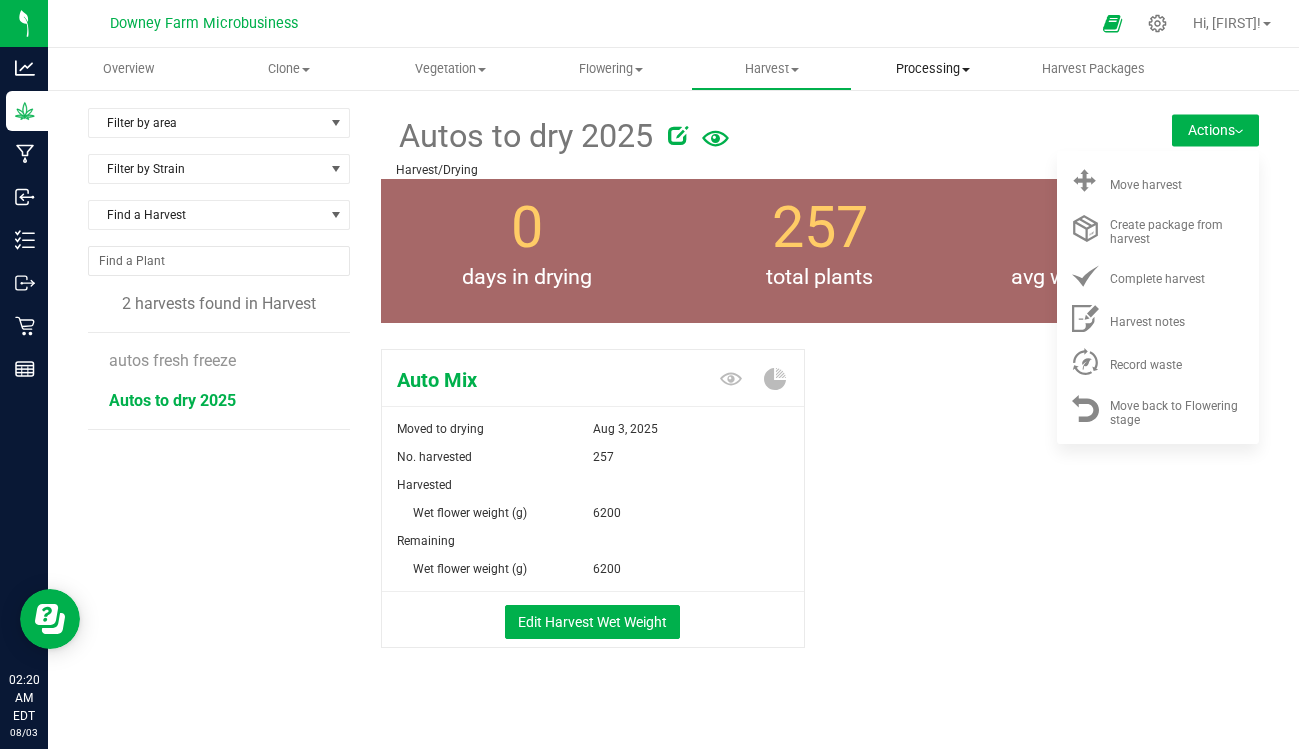 click on "Processing" at bounding box center (932, 69) 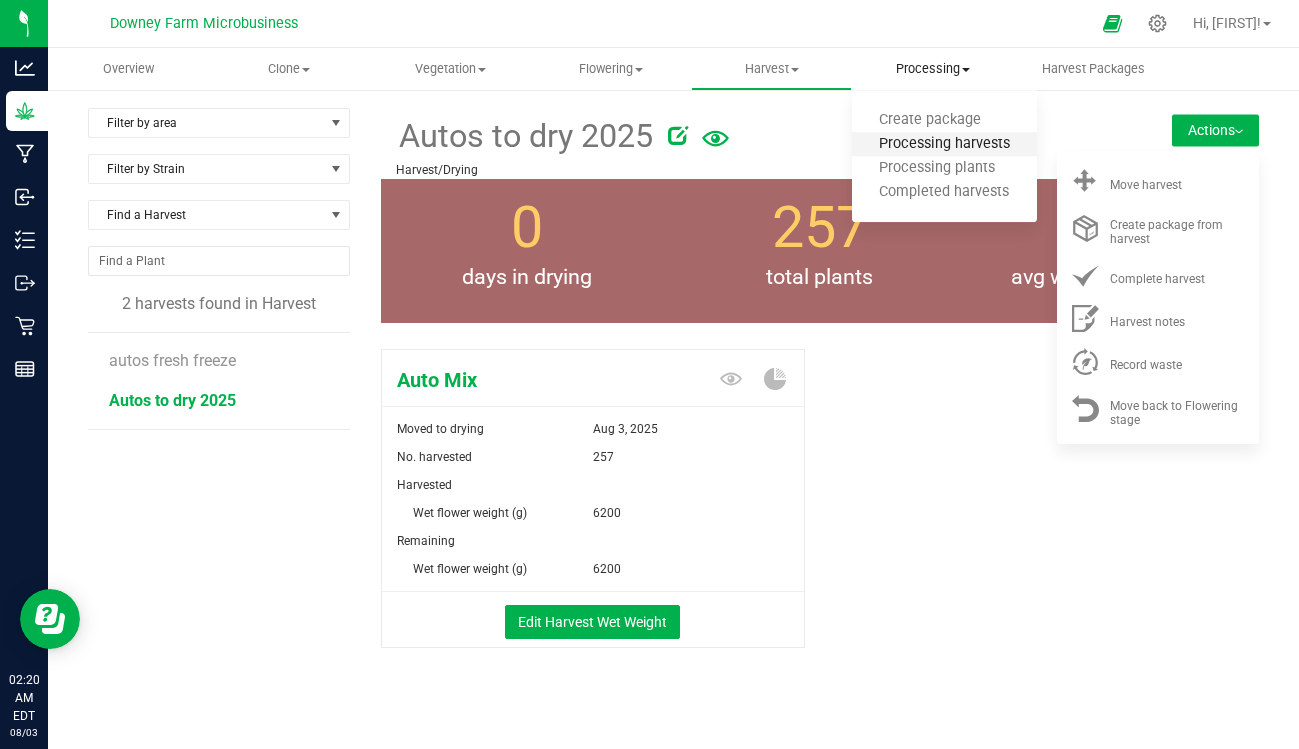 click on "Processing harvests" at bounding box center (944, 144) 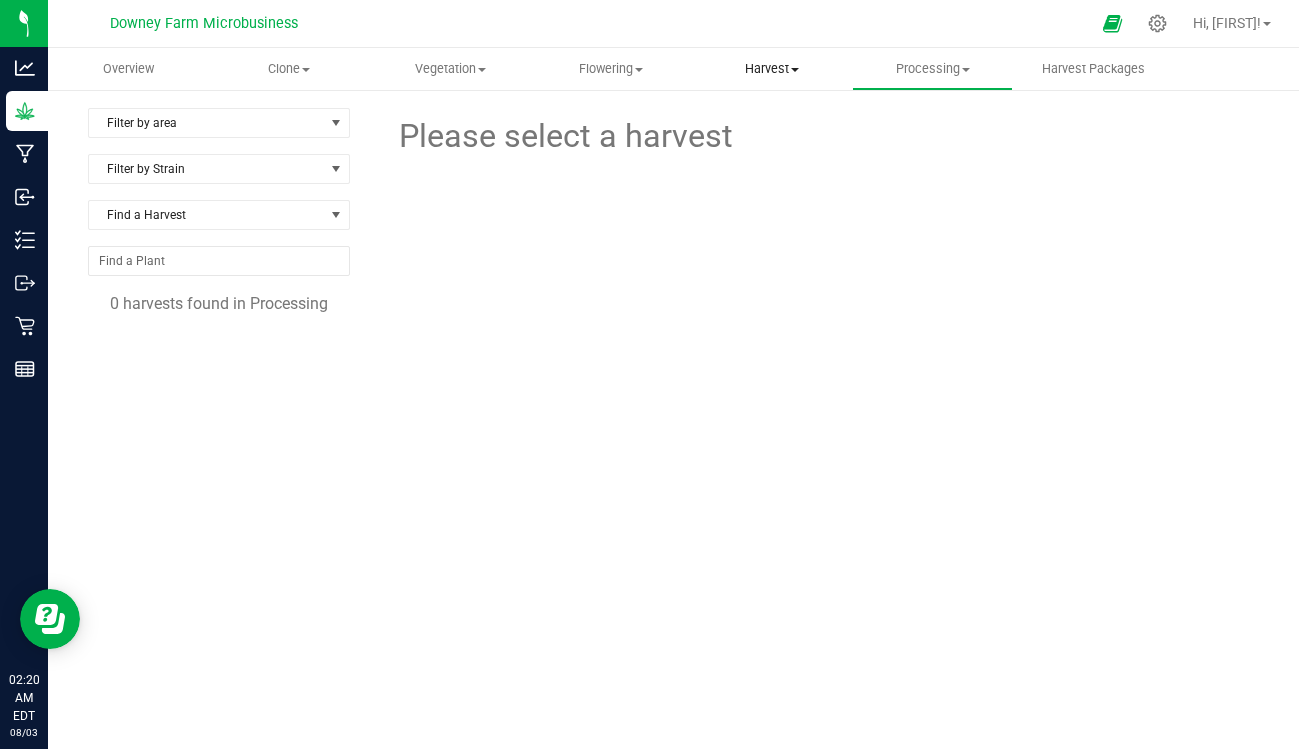 click on "Harvest" at bounding box center [771, 69] 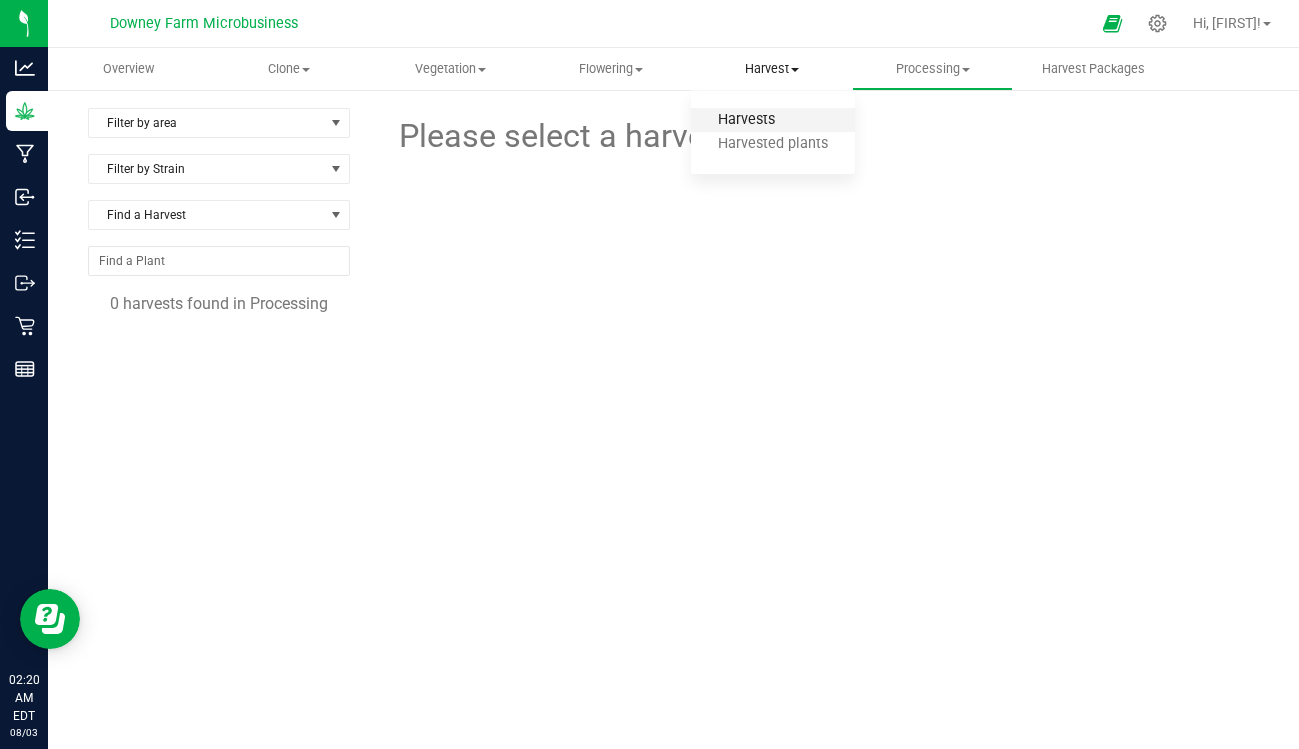click on "Harvests" at bounding box center (746, 120) 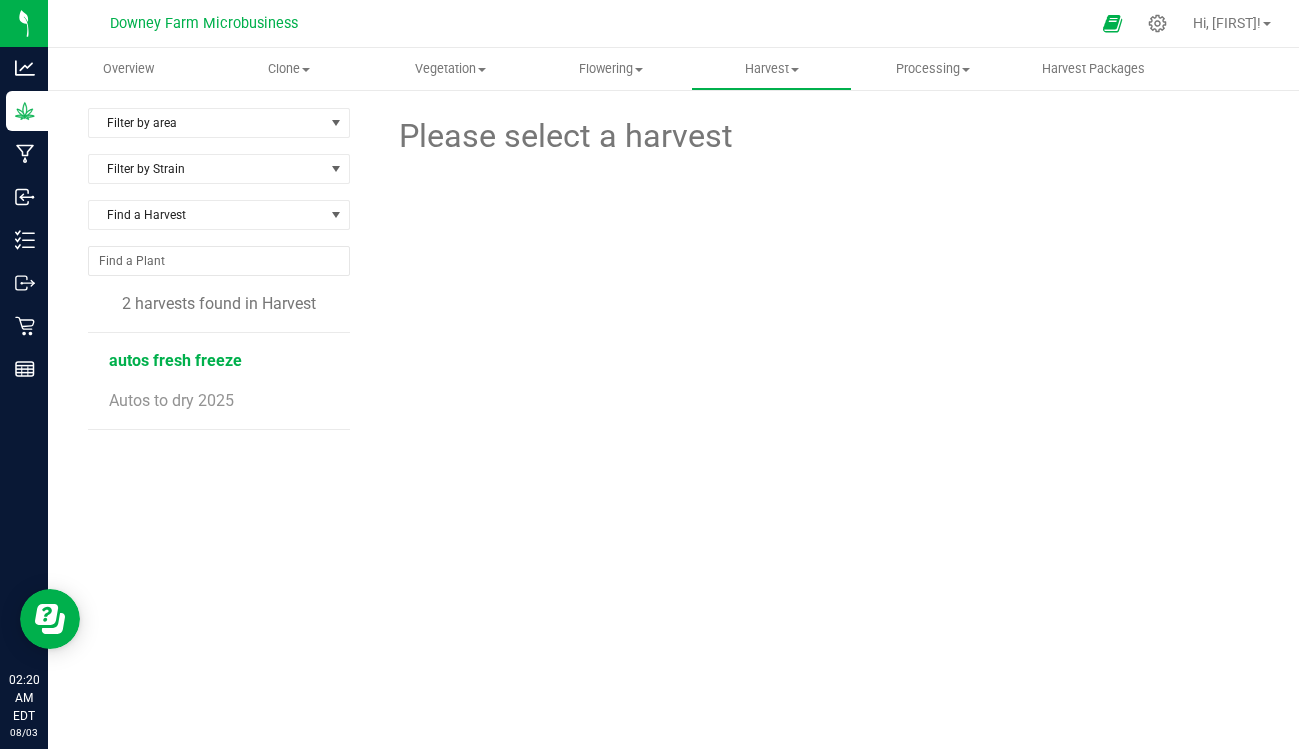 click on "autos fresh freeze" at bounding box center (175, 360) 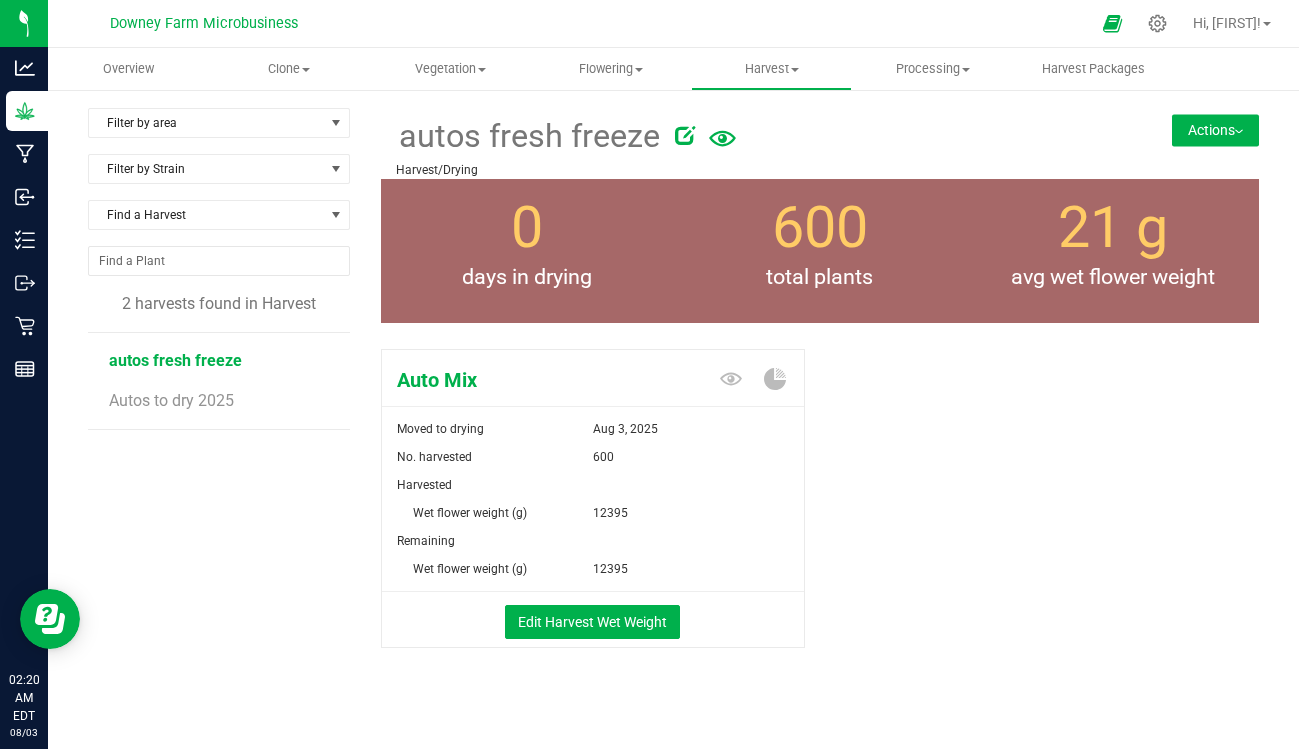 click on "Actions" at bounding box center [1215, 130] 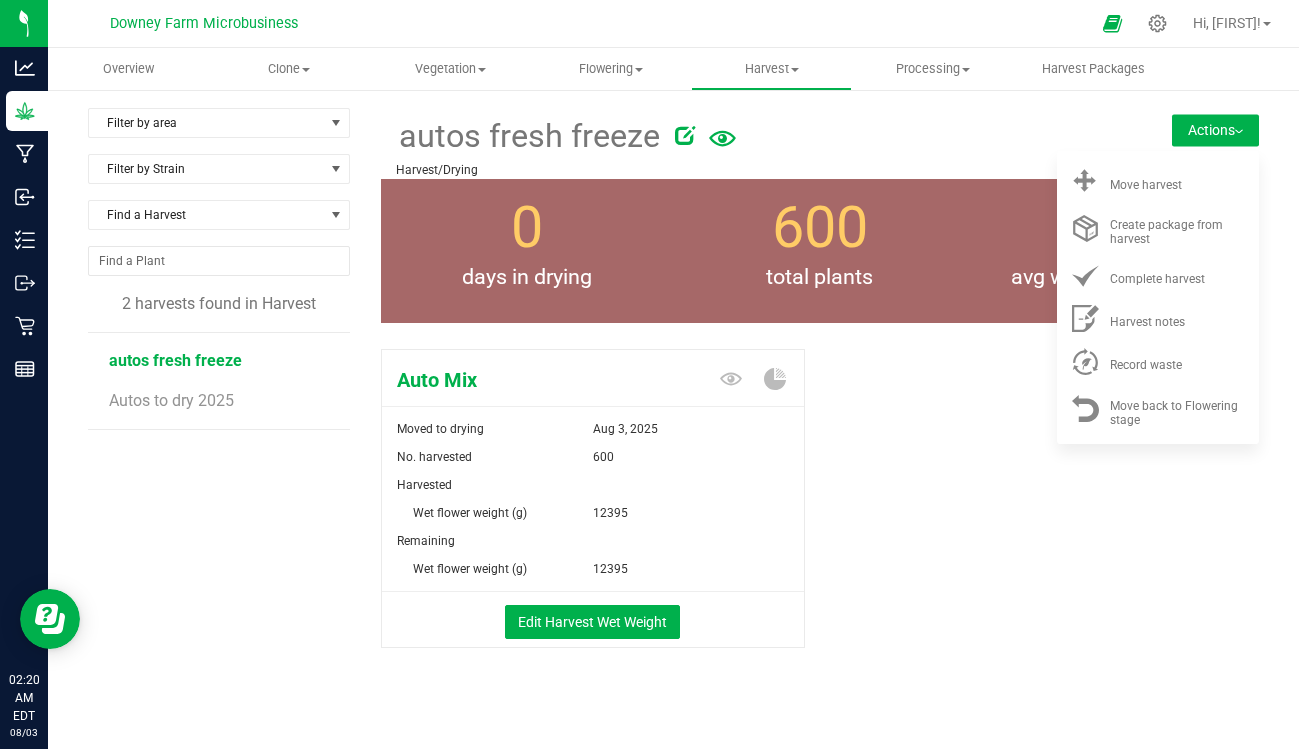 click on "Actions" at bounding box center (1215, 130) 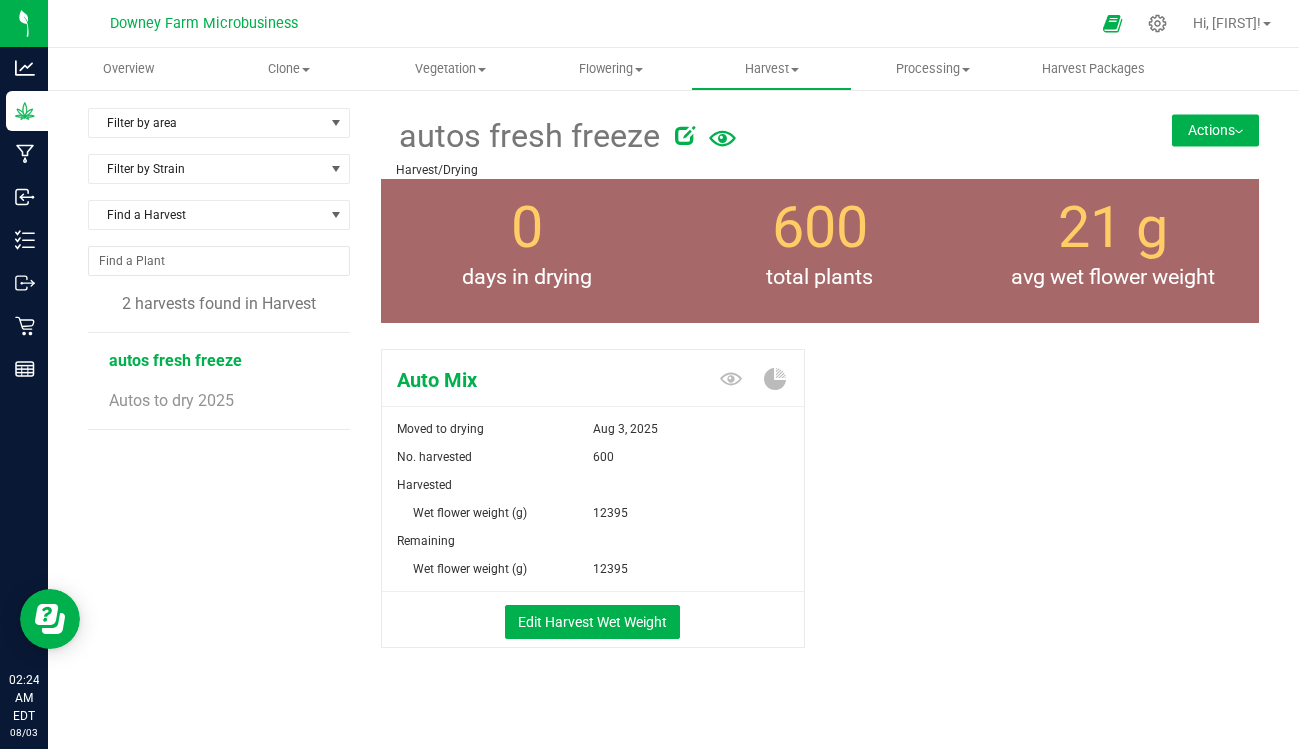 click on "Actions" at bounding box center (1215, 130) 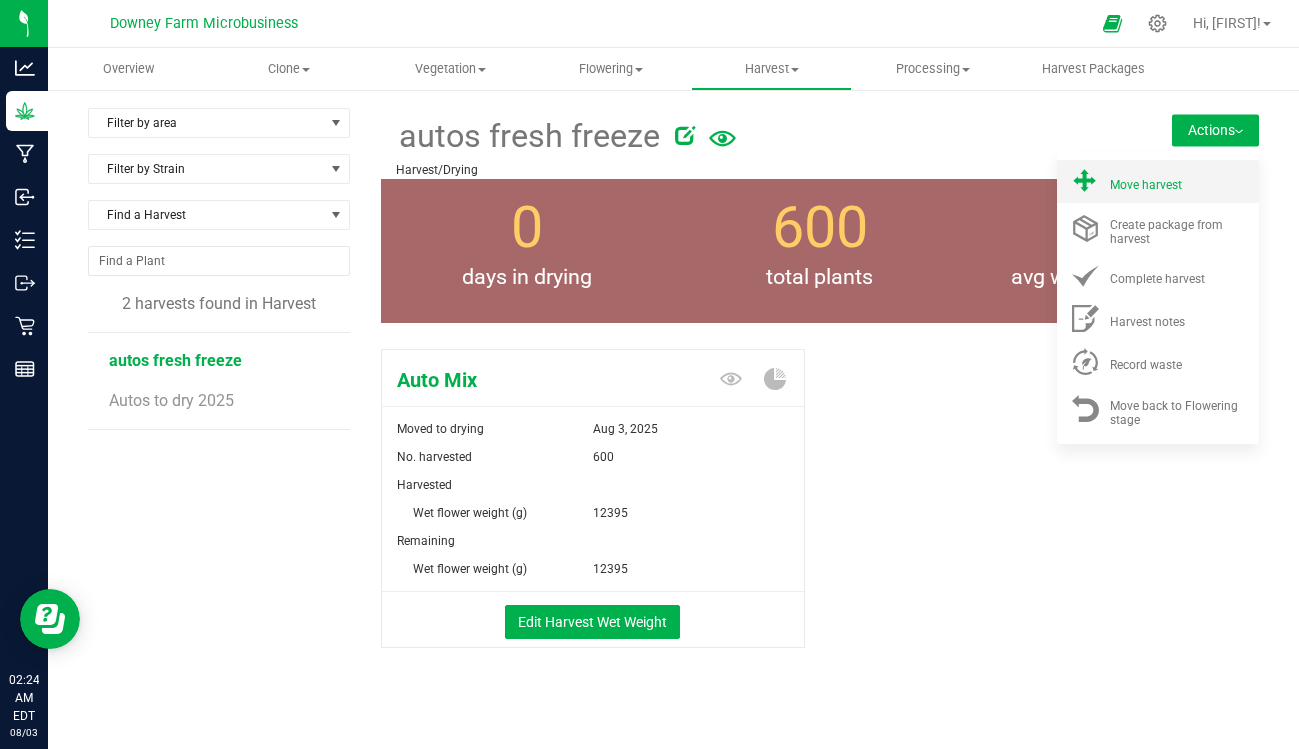 click on "Move harvest" at bounding box center (1146, 185) 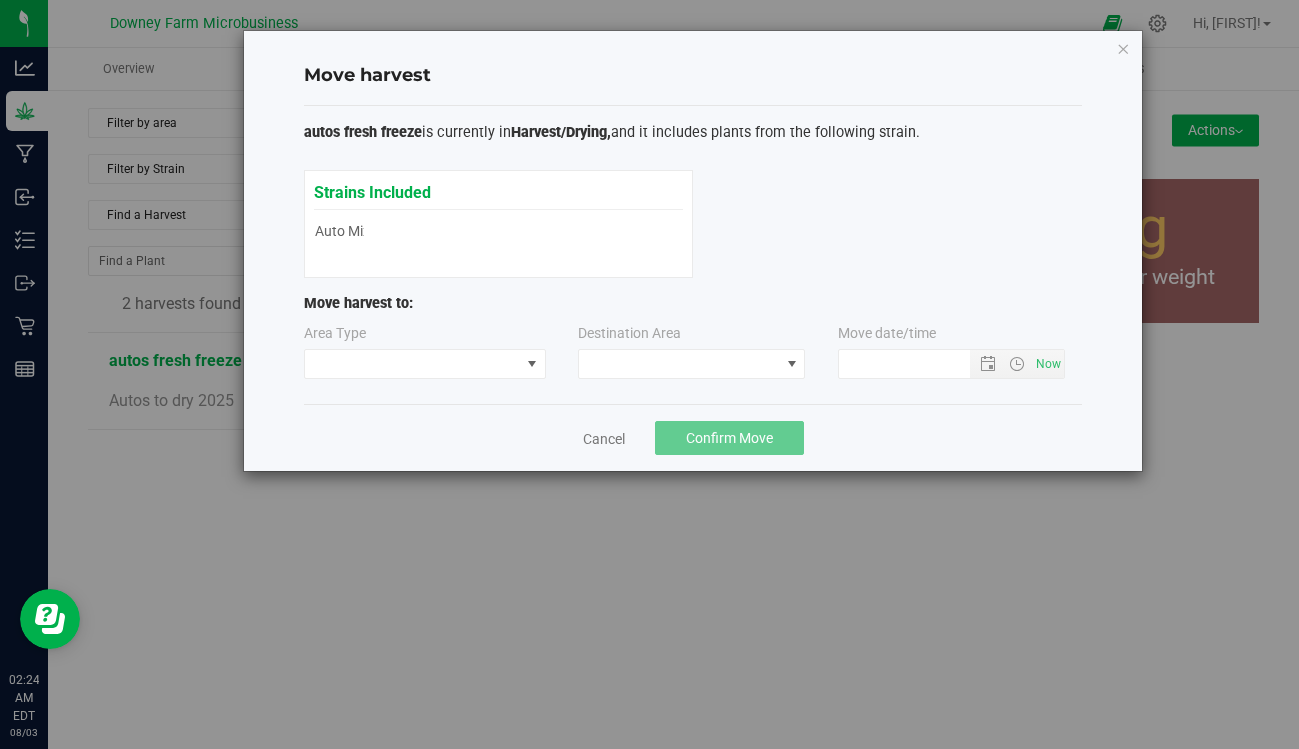 type on "[DATE] [TIME]" 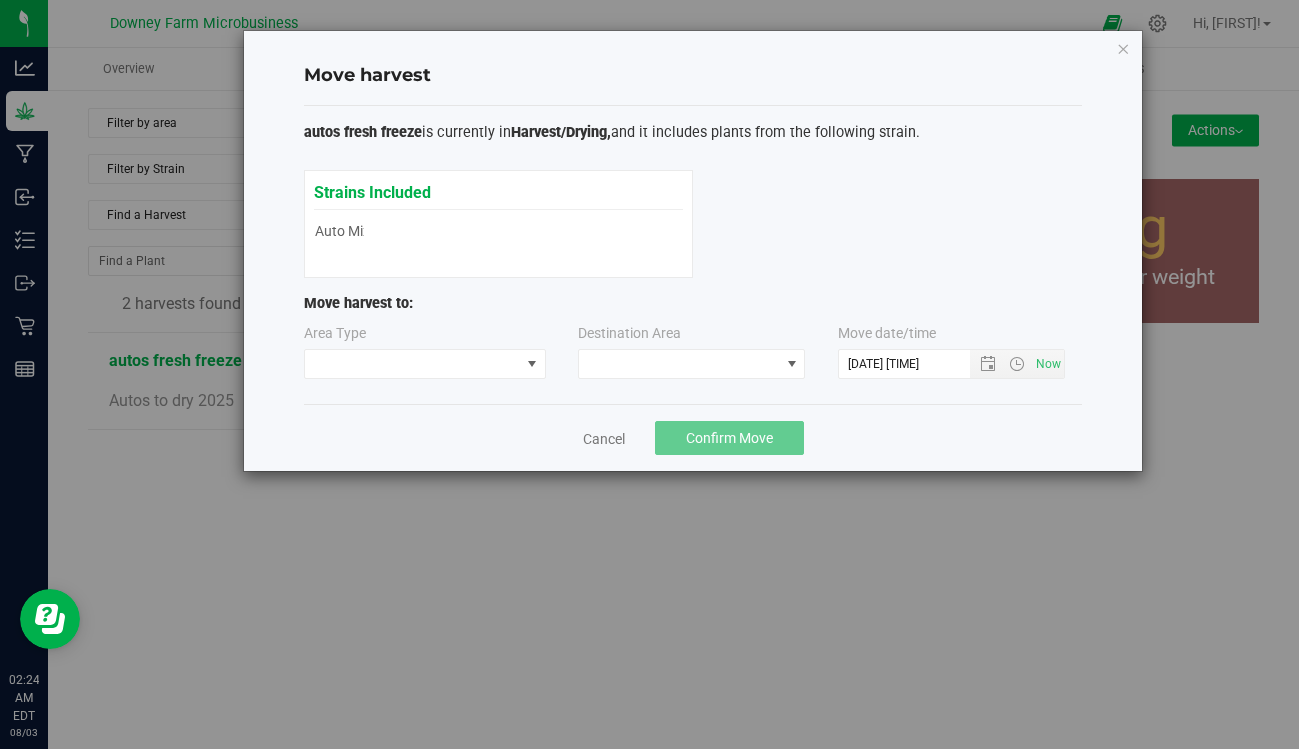click on "Strains Included
Auto Mix Auto Mix" at bounding box center [498, 213] 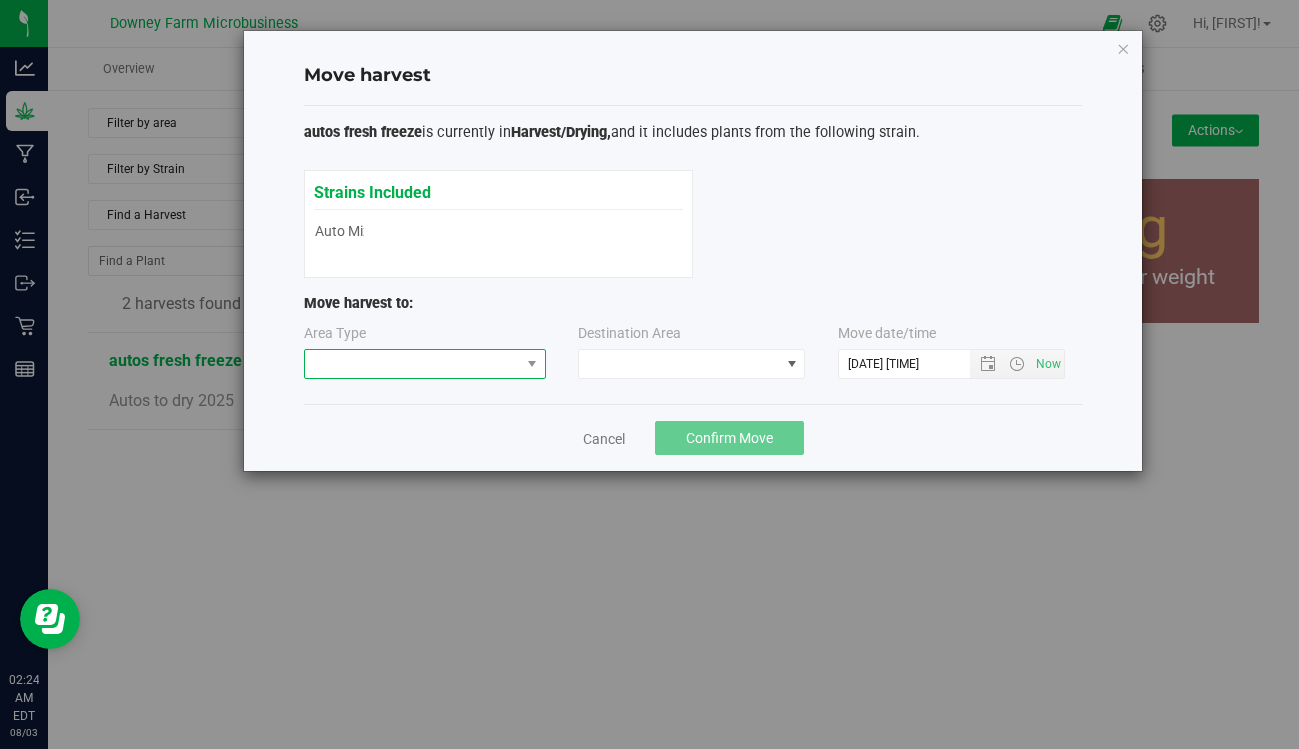 click at bounding box center (412, 364) 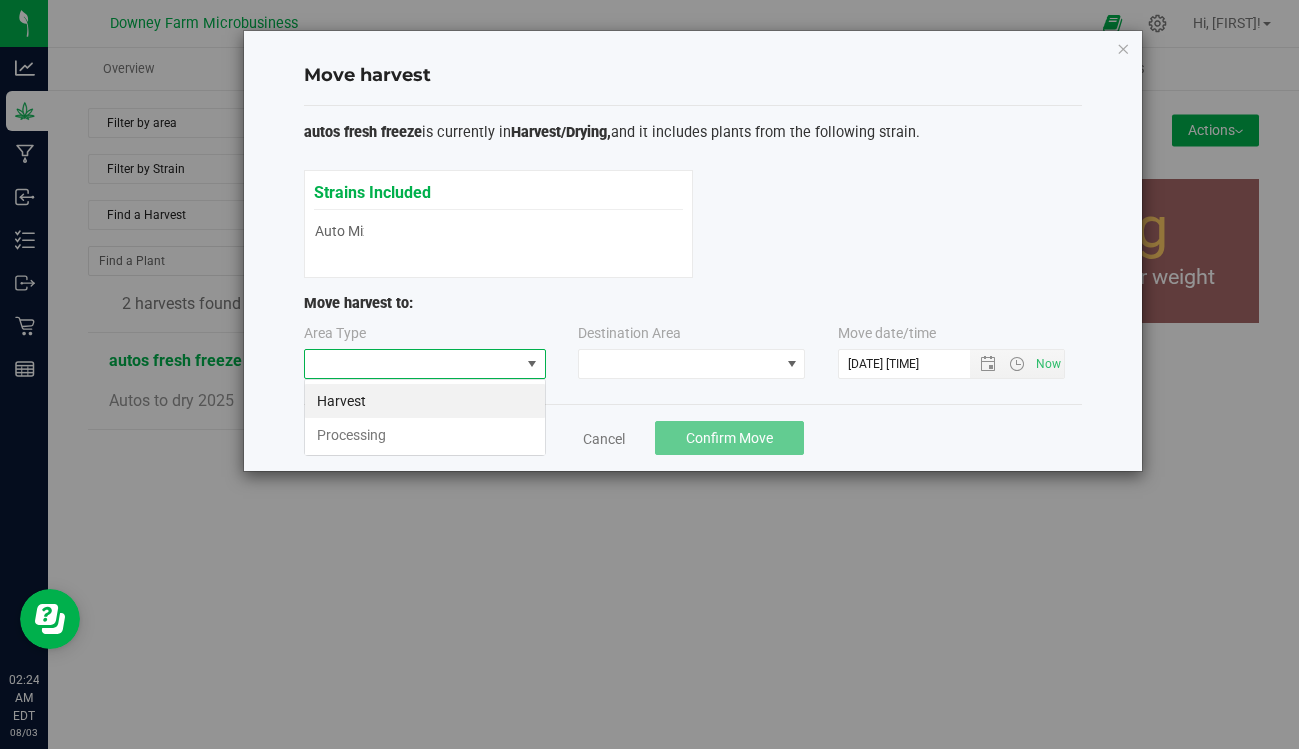 scroll, scrollTop: 99970, scrollLeft: 99758, axis: both 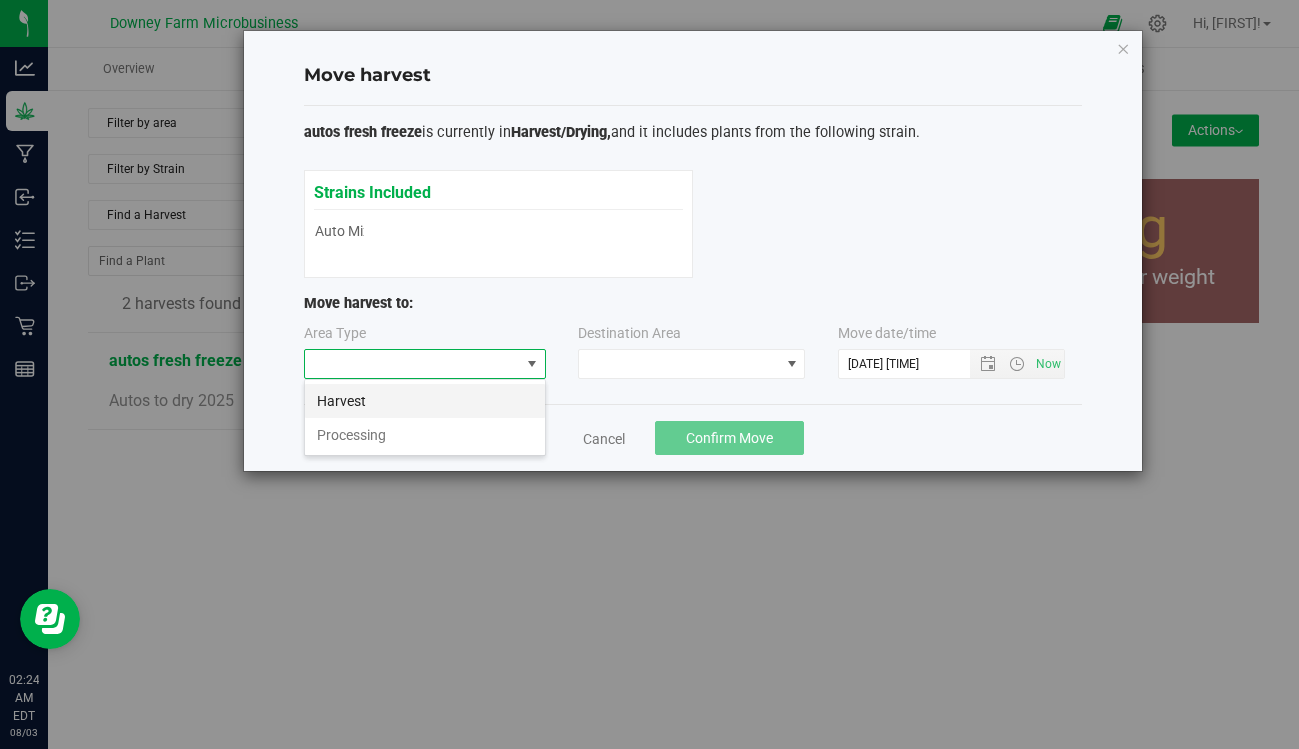 click on "Harvest" at bounding box center [425, 401] 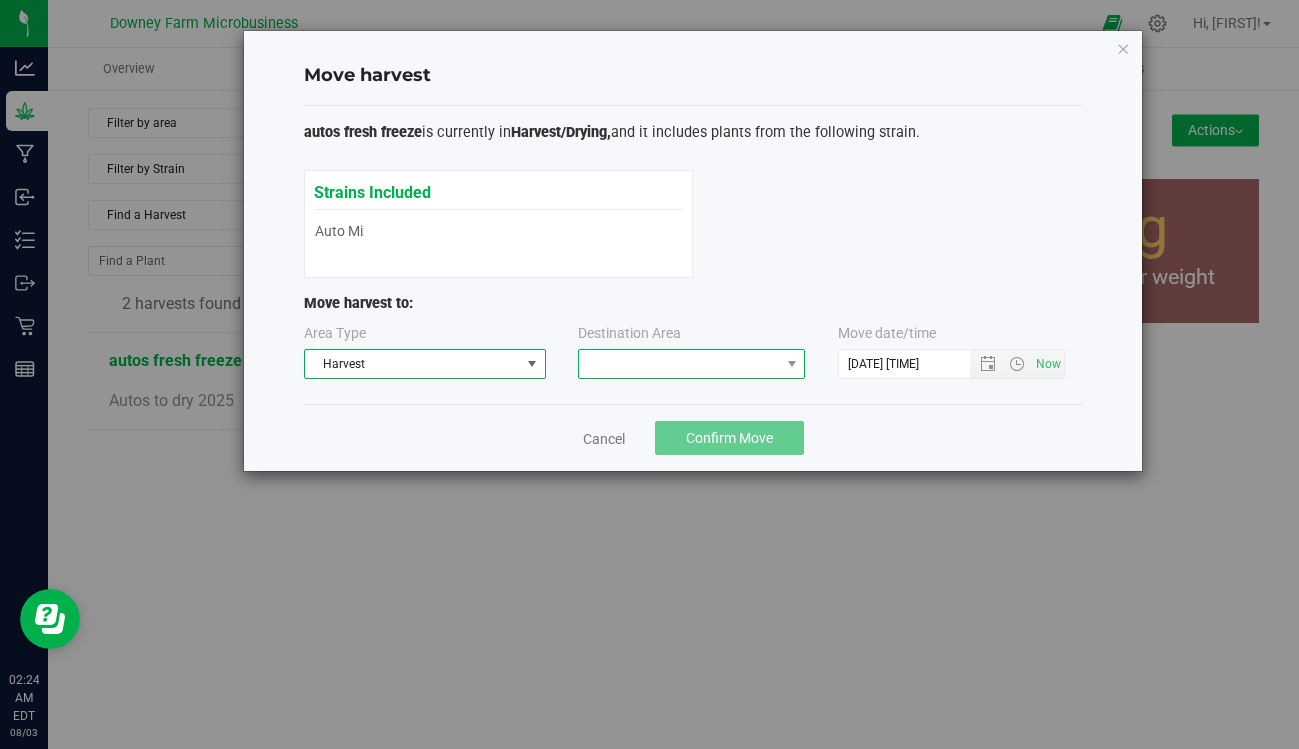 click at bounding box center [679, 364] 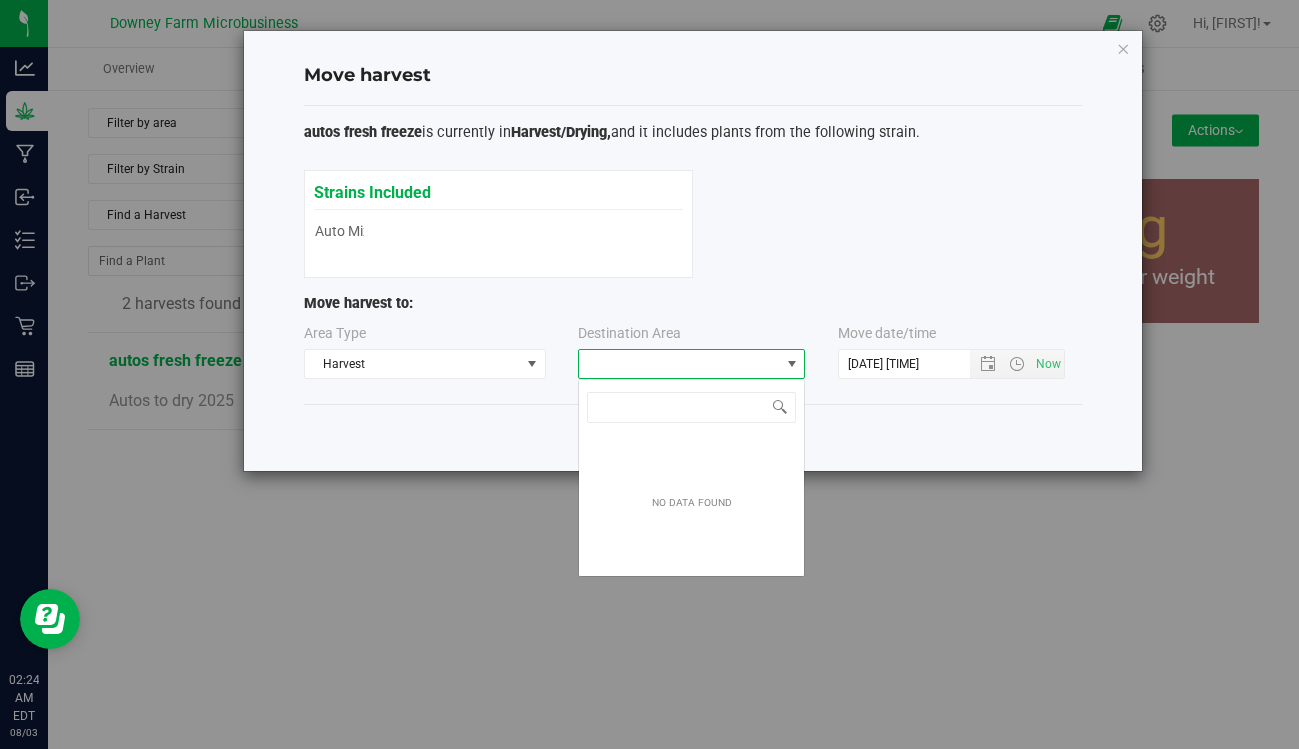 scroll, scrollTop: 99970, scrollLeft: 99773, axis: both 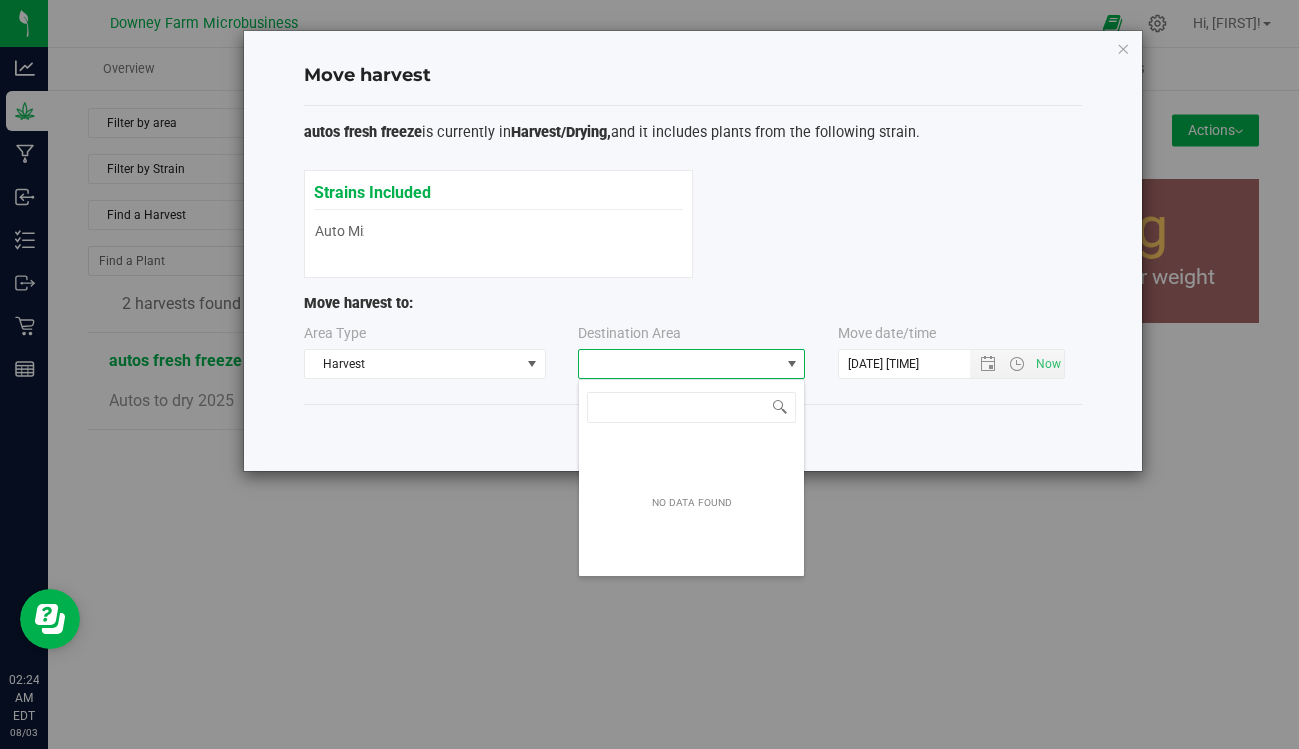 click at bounding box center (679, 364) 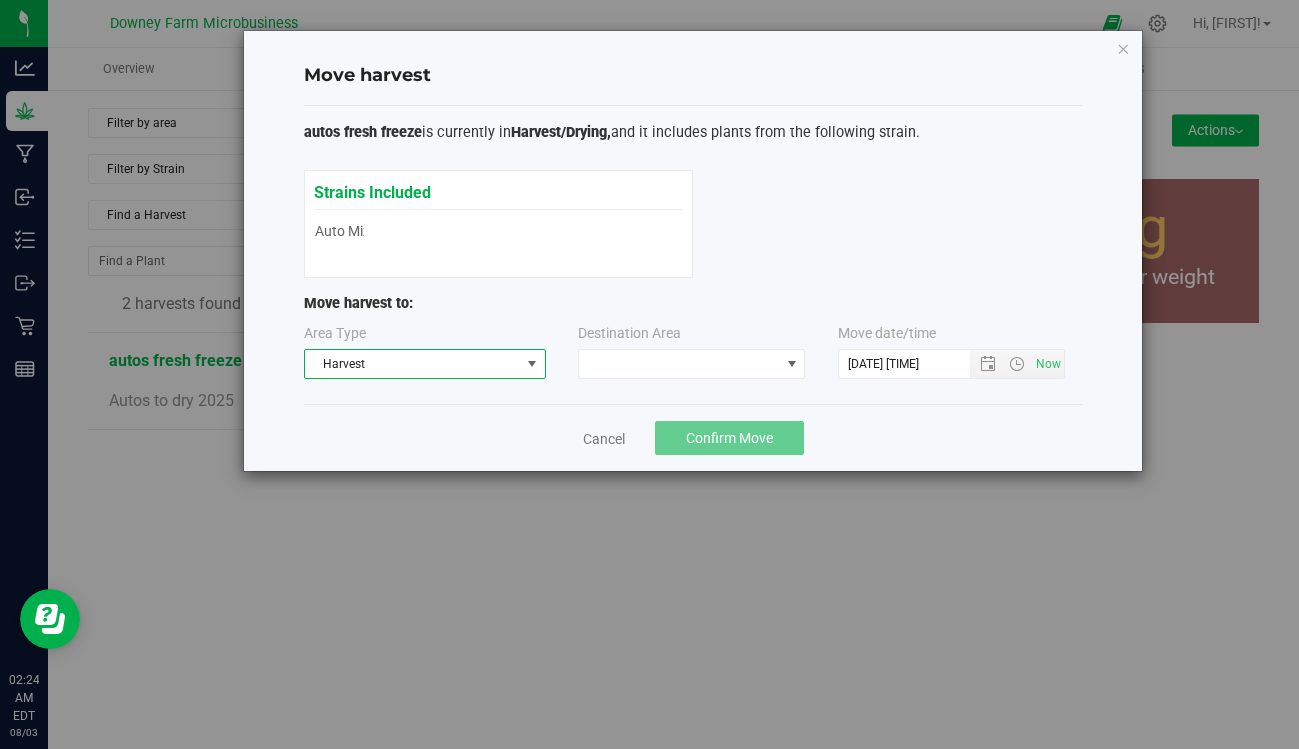 click on "Harvest" at bounding box center [412, 364] 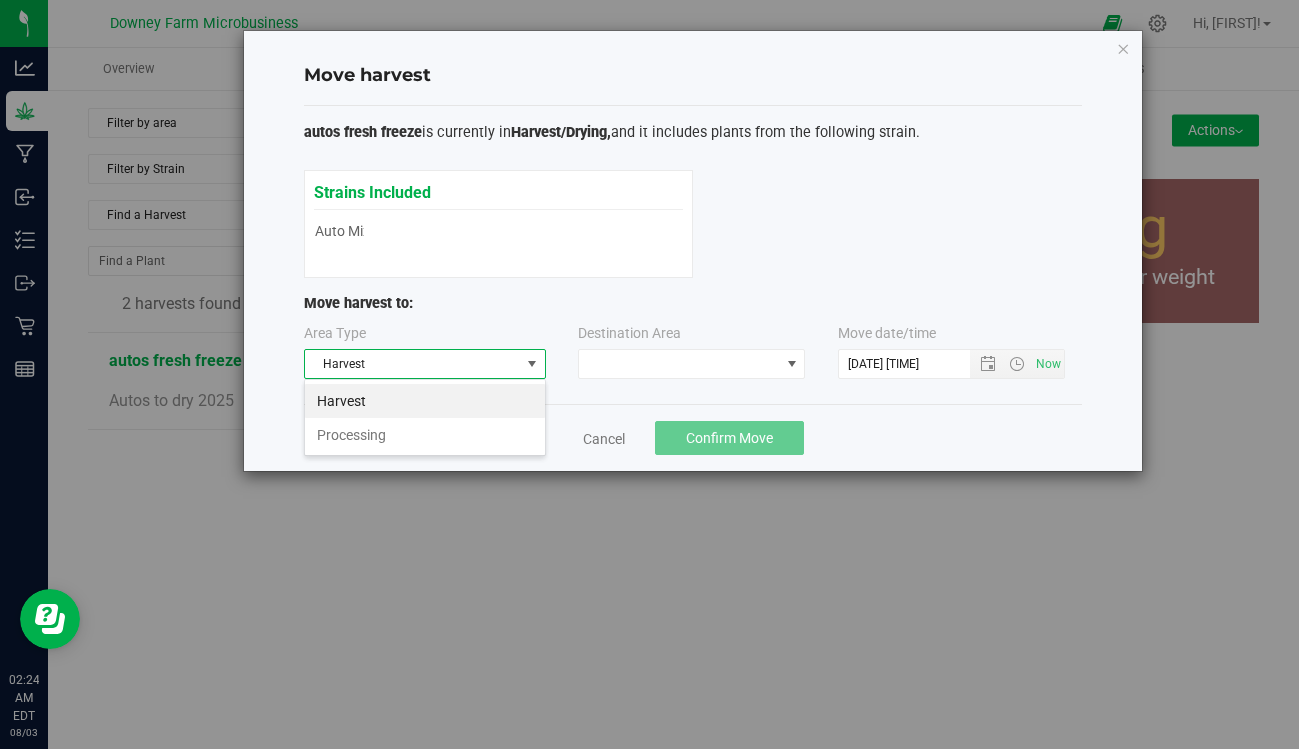 scroll, scrollTop: 99970, scrollLeft: 99758, axis: both 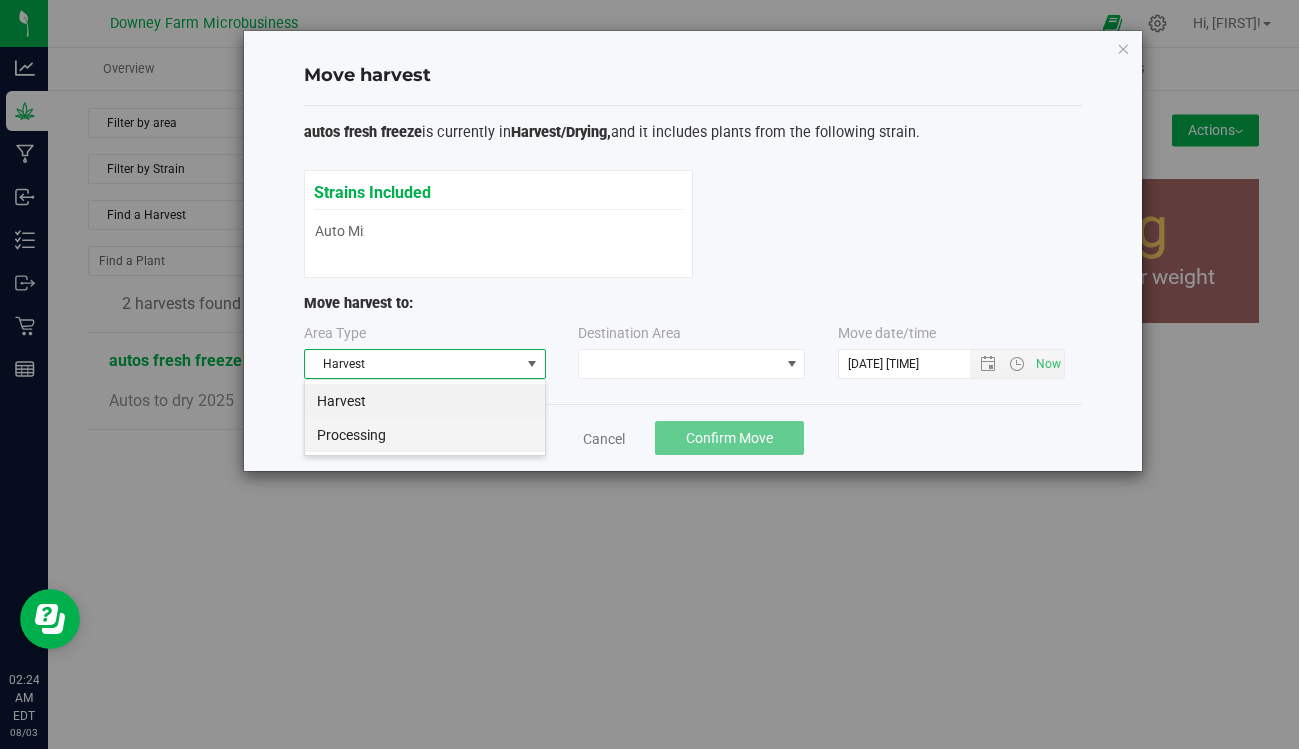 click on "Processing" at bounding box center [425, 435] 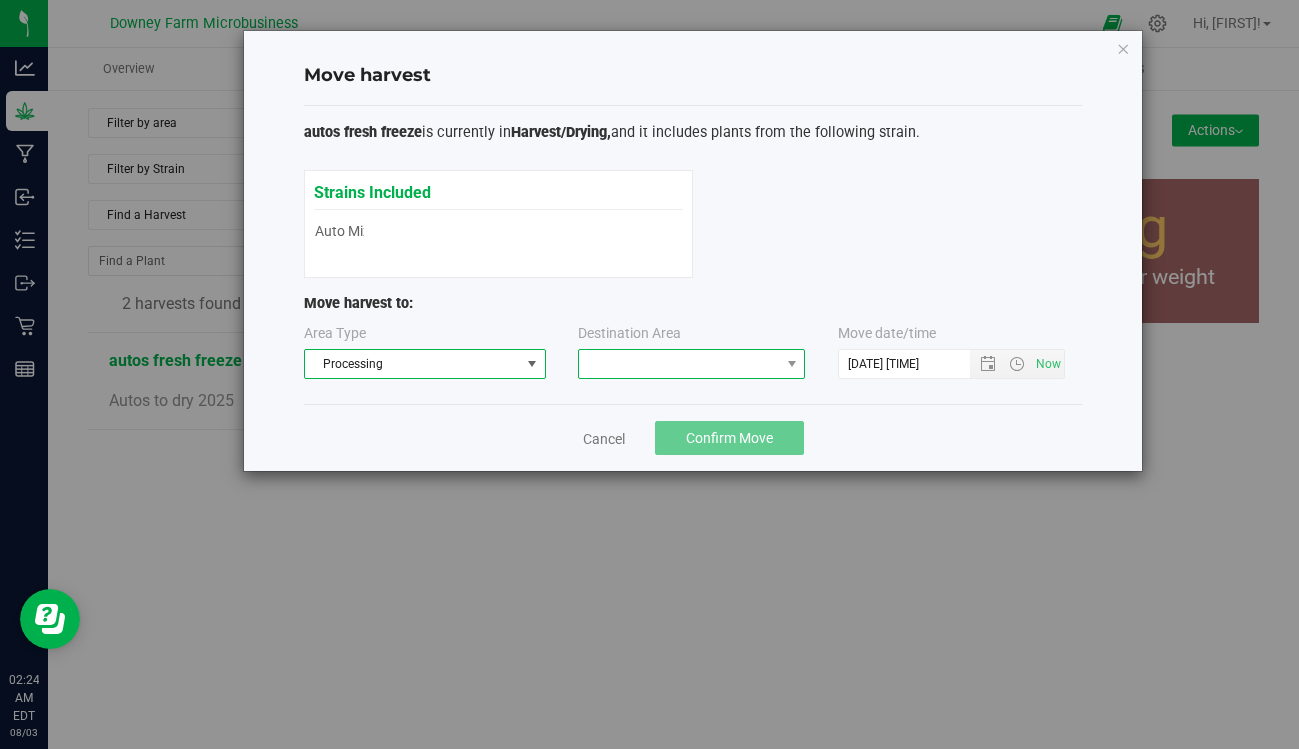 click at bounding box center (679, 364) 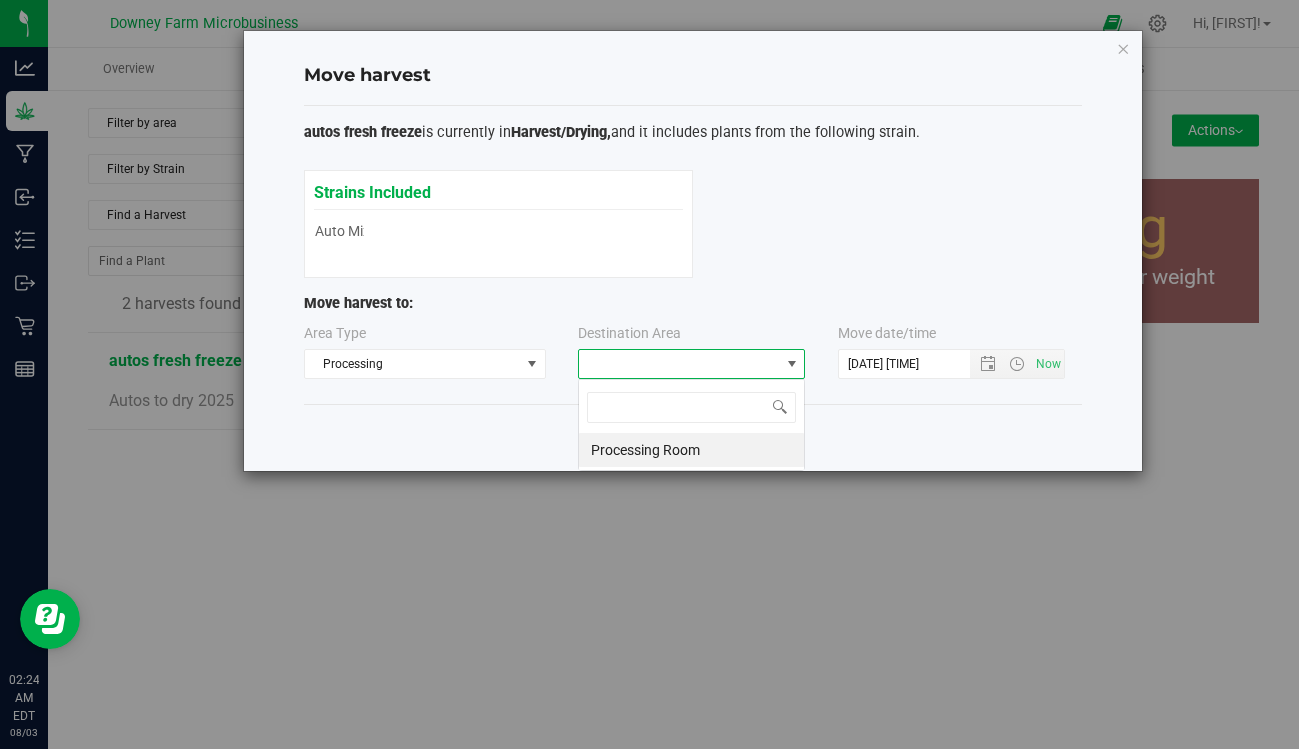 scroll, scrollTop: 99970, scrollLeft: 99773, axis: both 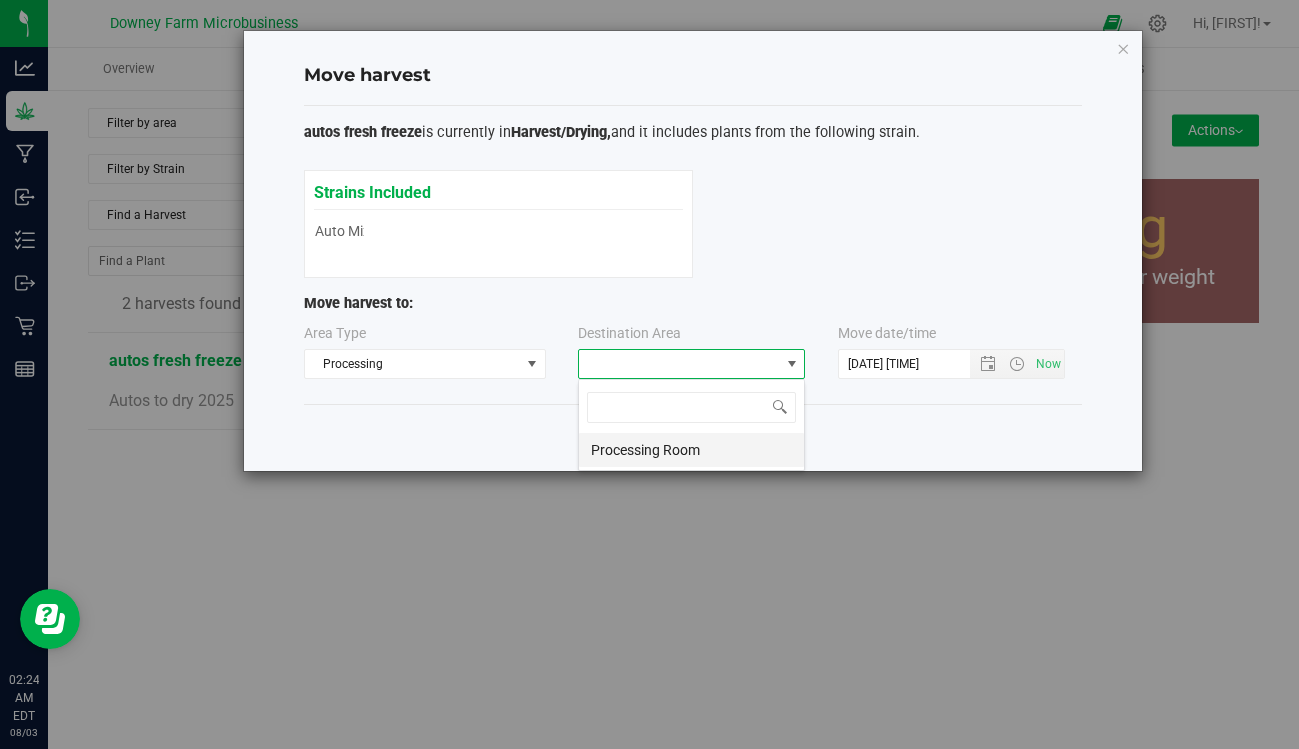 click on "Processing Room" at bounding box center [691, 450] 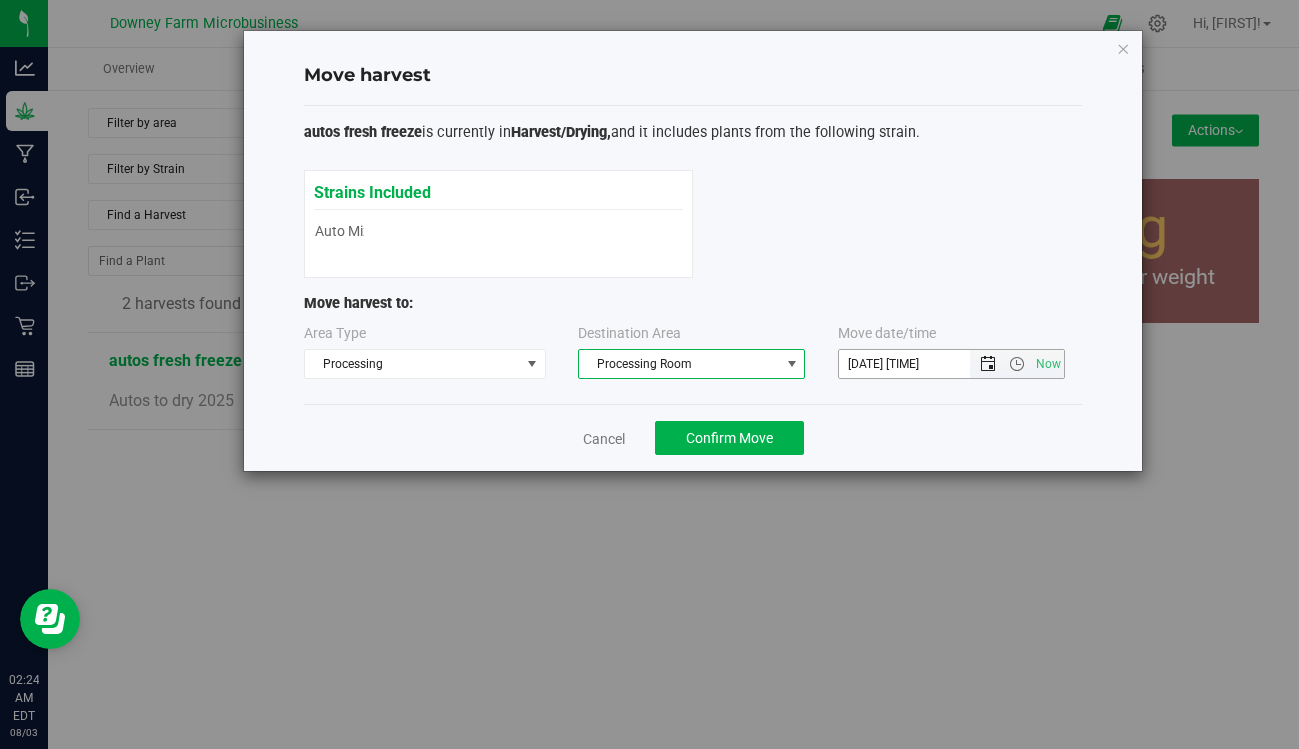 click at bounding box center (988, 364) 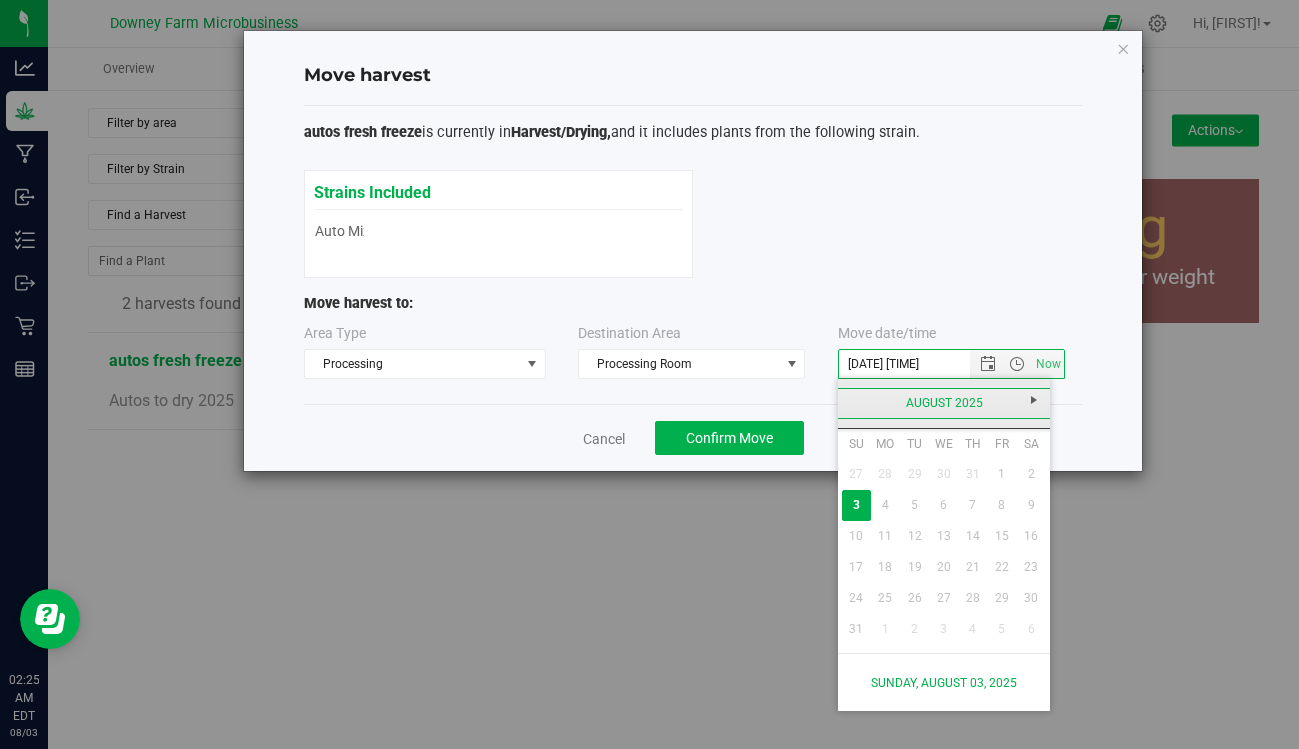 click on "August 2025" at bounding box center (944, 403) 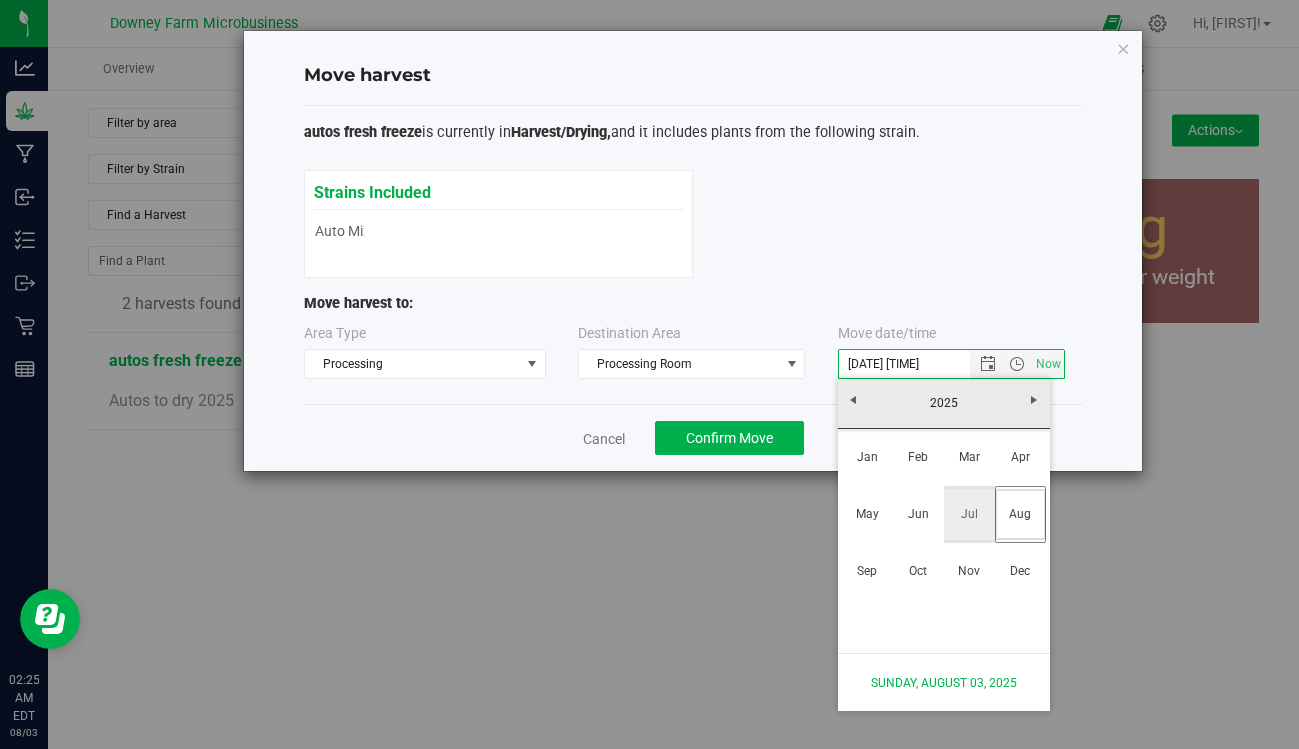 click on "Jul" at bounding box center (969, 514) 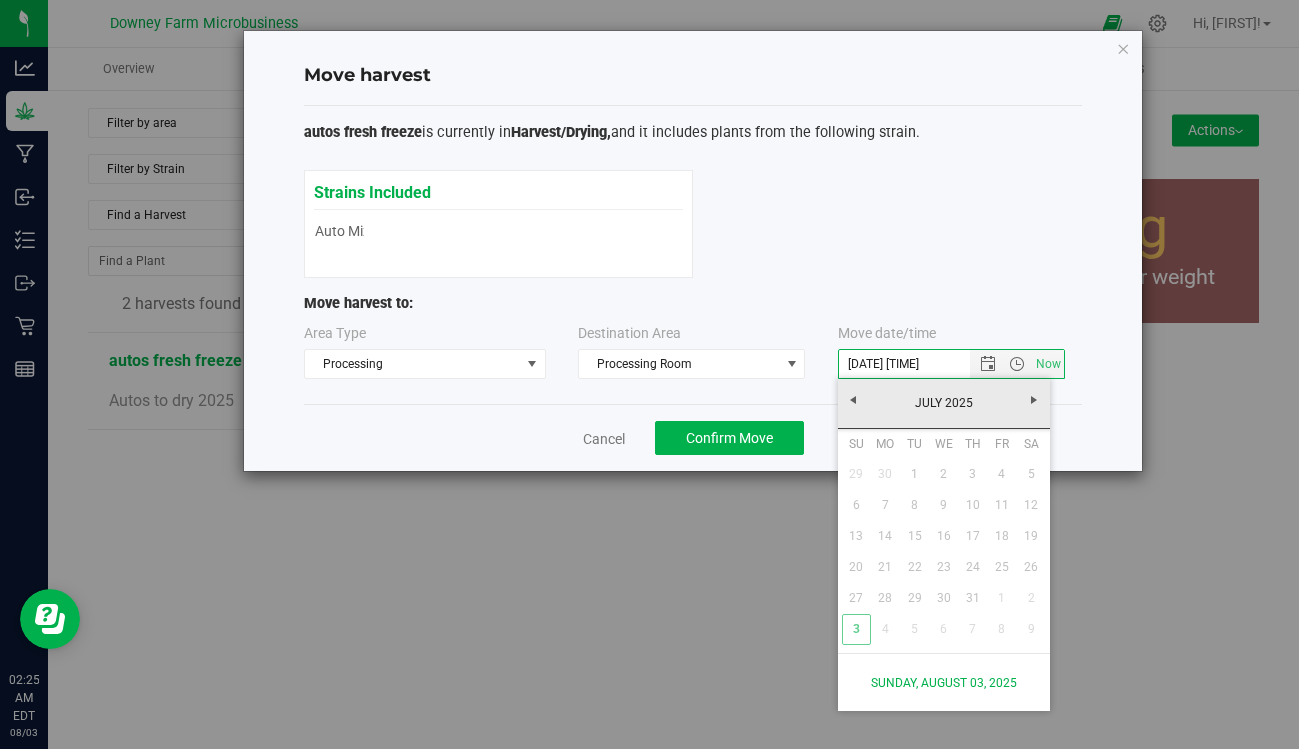 click on "Su Mo Tu We Th Fr Sa 29 30 1 2 3 4 5 6 7 8 9 10 11 12 13 14 15 16 17 18 19 20 21 22 23 24 25 26 27 28 29 30 31 1 2 3 4 5 6 7 8 9" at bounding box center [944, 536] 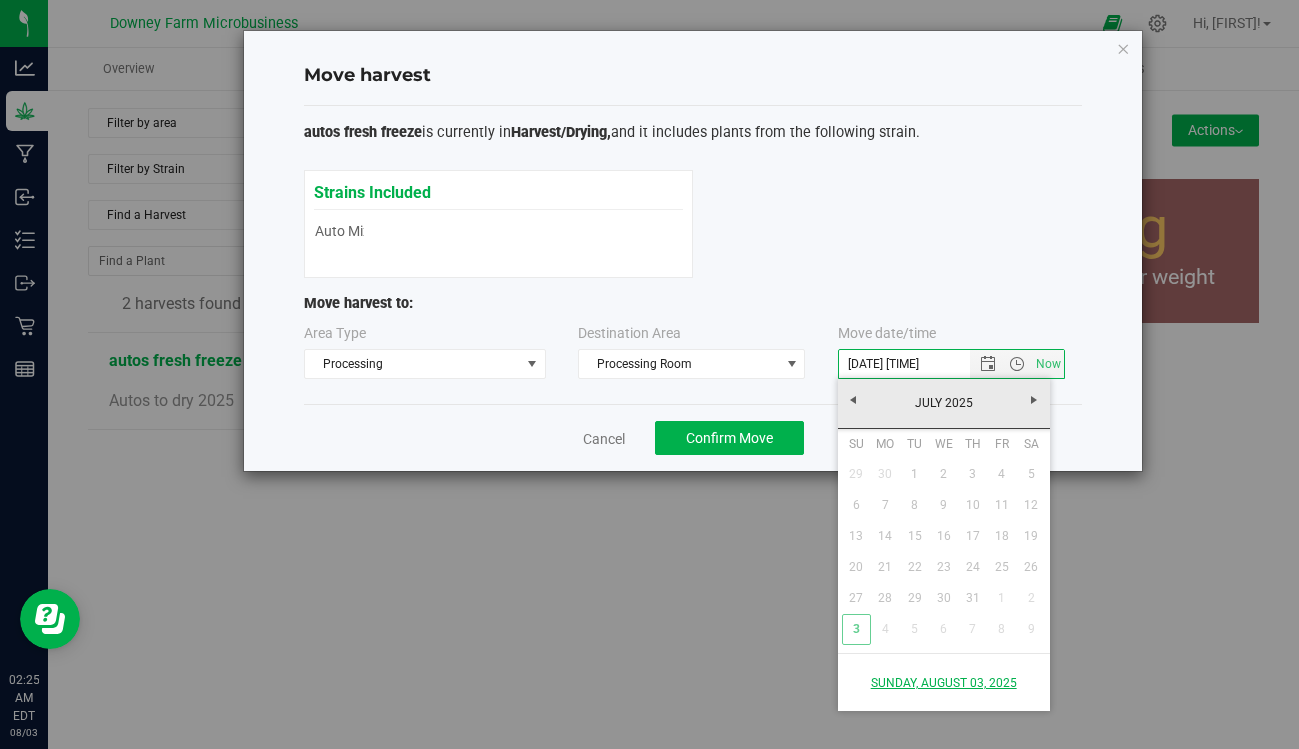 click on "Sunday, August 03, 2025" at bounding box center (944, 682) 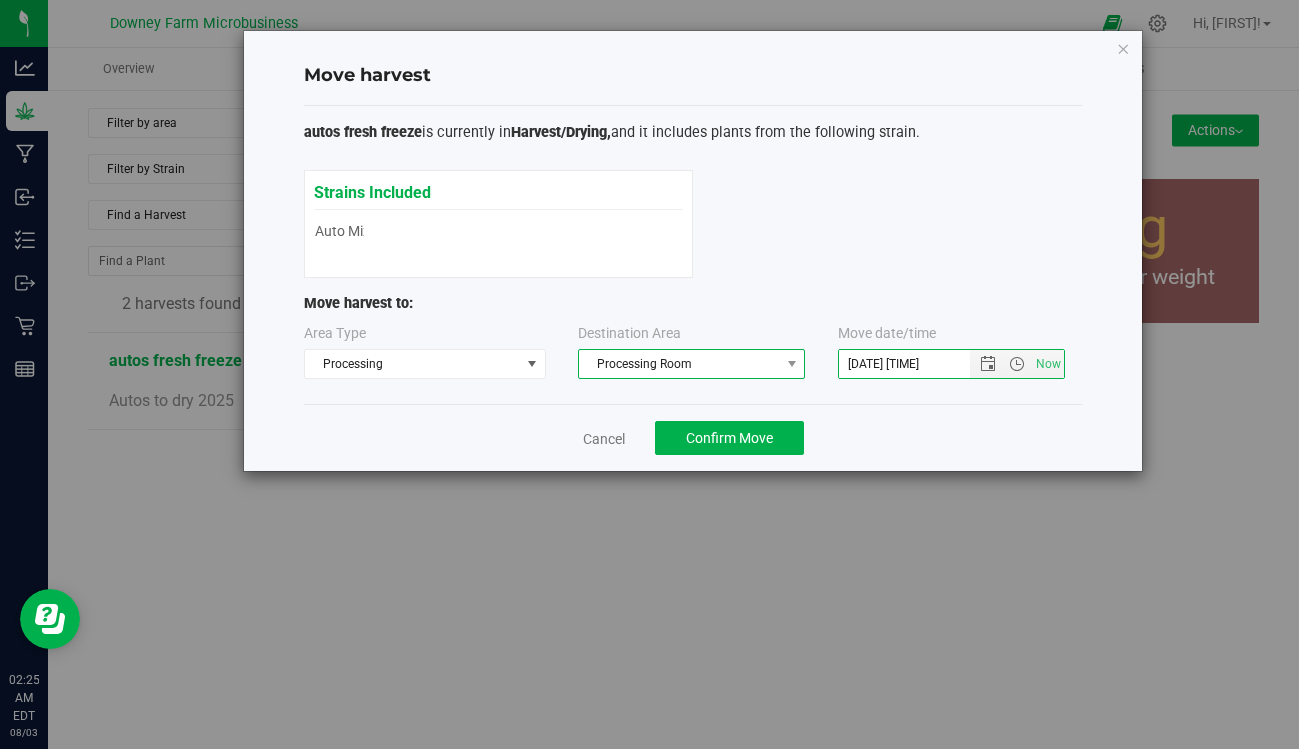 click on "Processing Room" at bounding box center [679, 364] 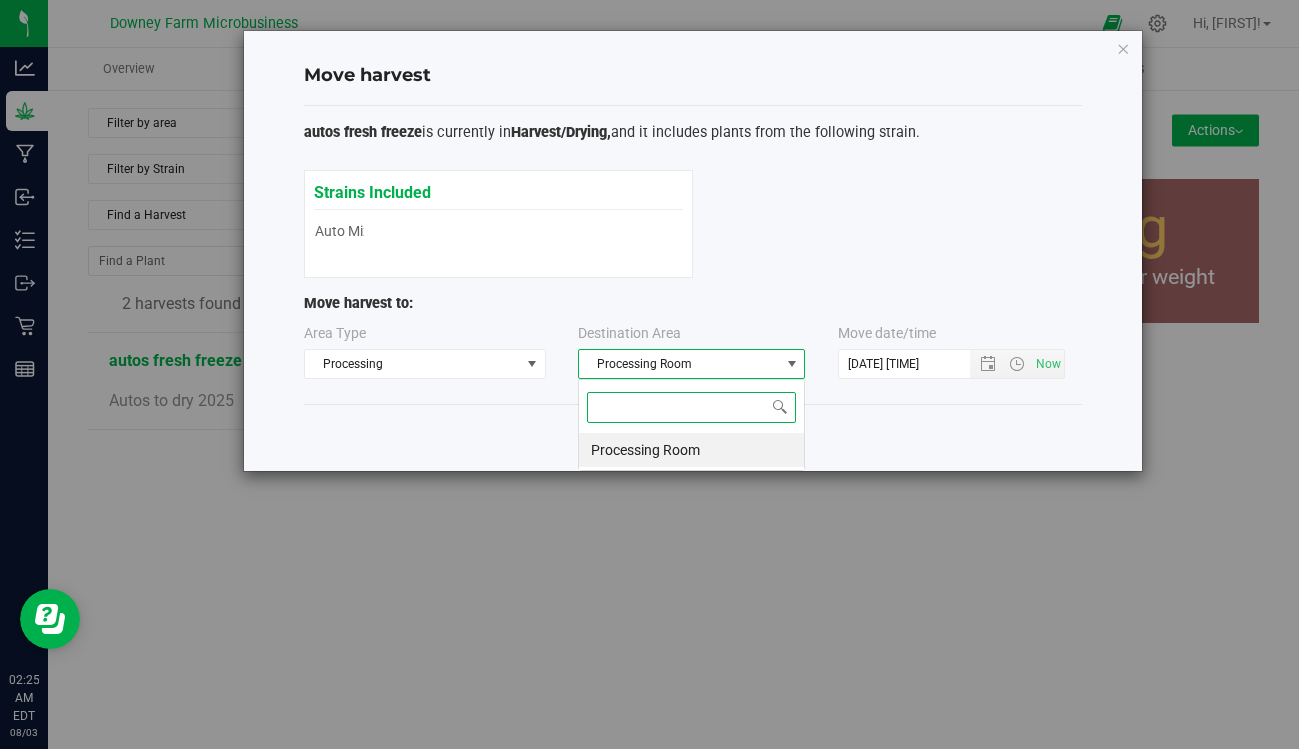 scroll, scrollTop: 99970, scrollLeft: 99773, axis: both 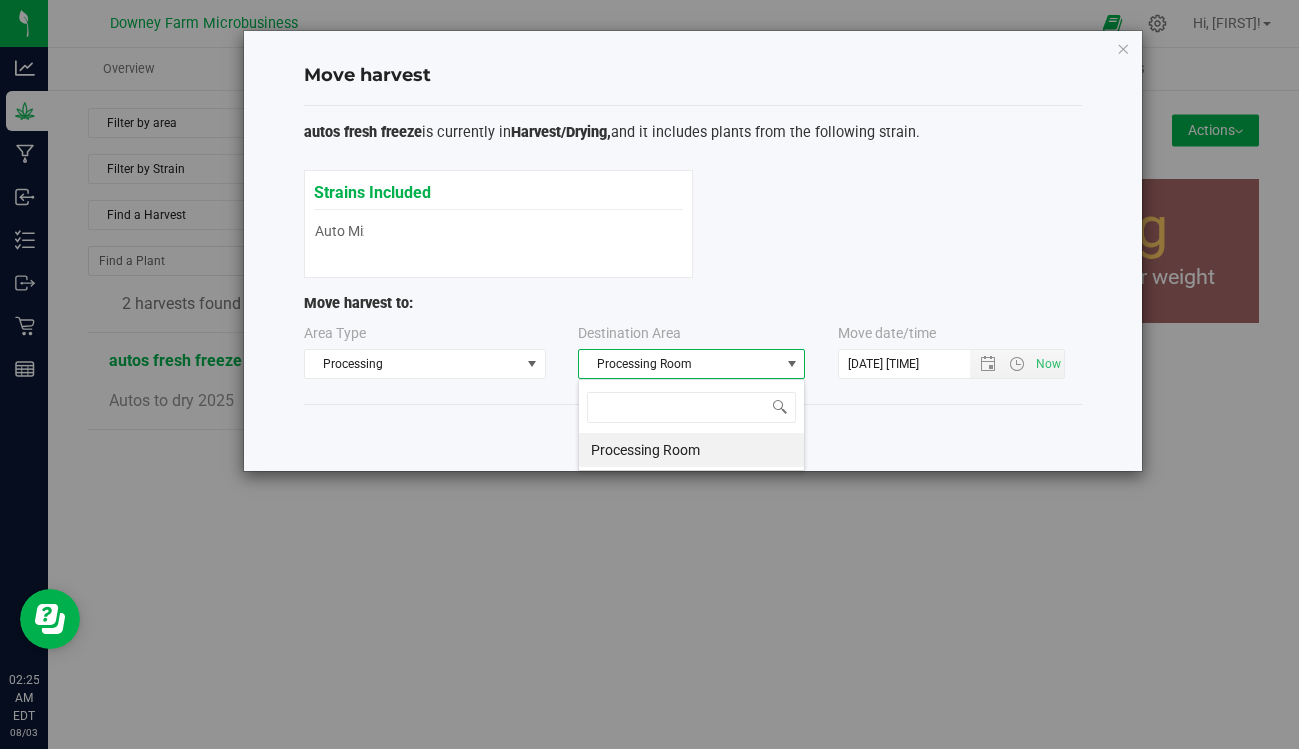 click on "Processing Room" at bounding box center (679, 364) 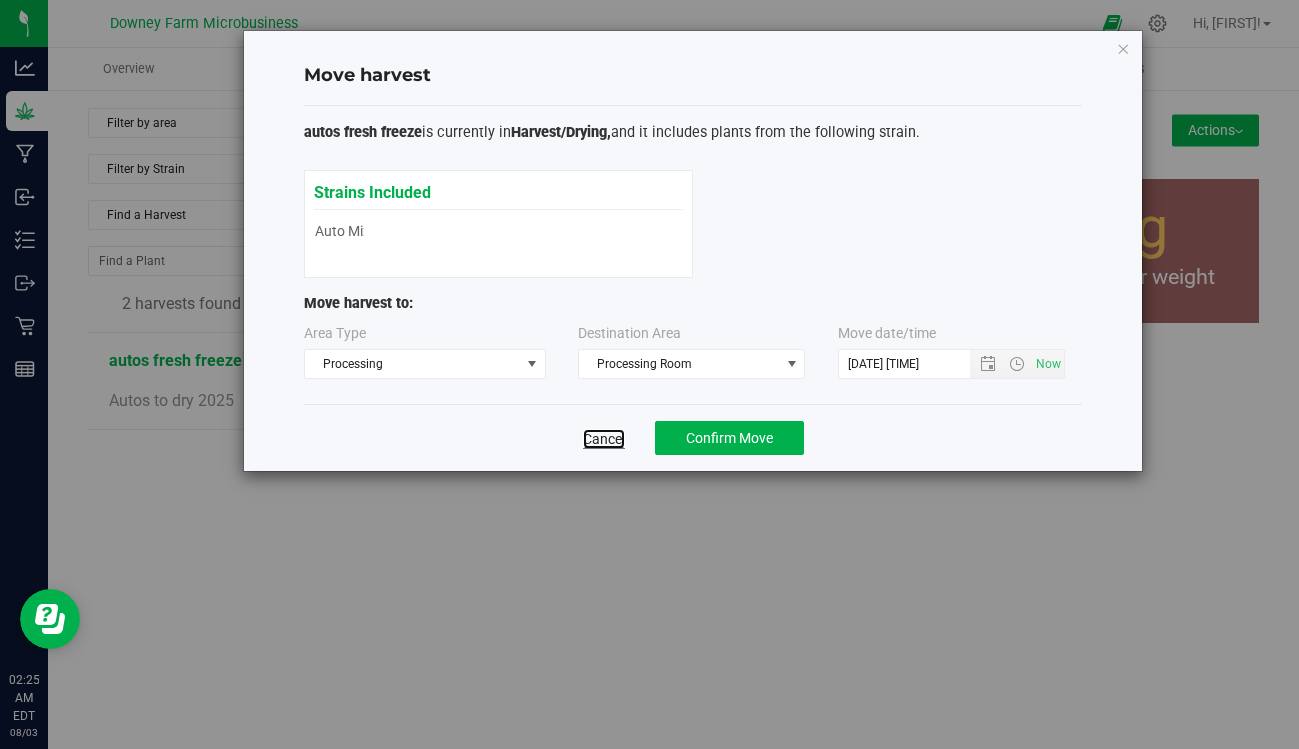 click on "Cancel" at bounding box center [604, 439] 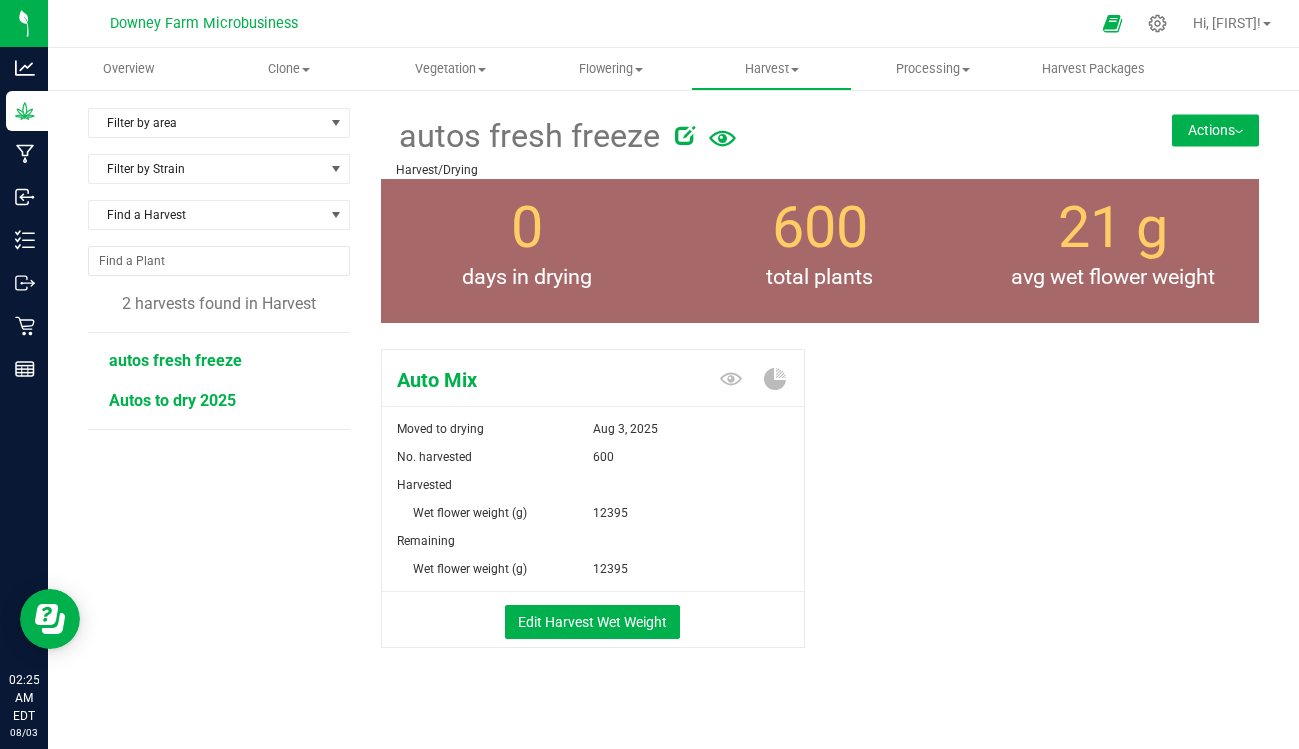 click on "Autos to dry 2025" at bounding box center [172, 400] 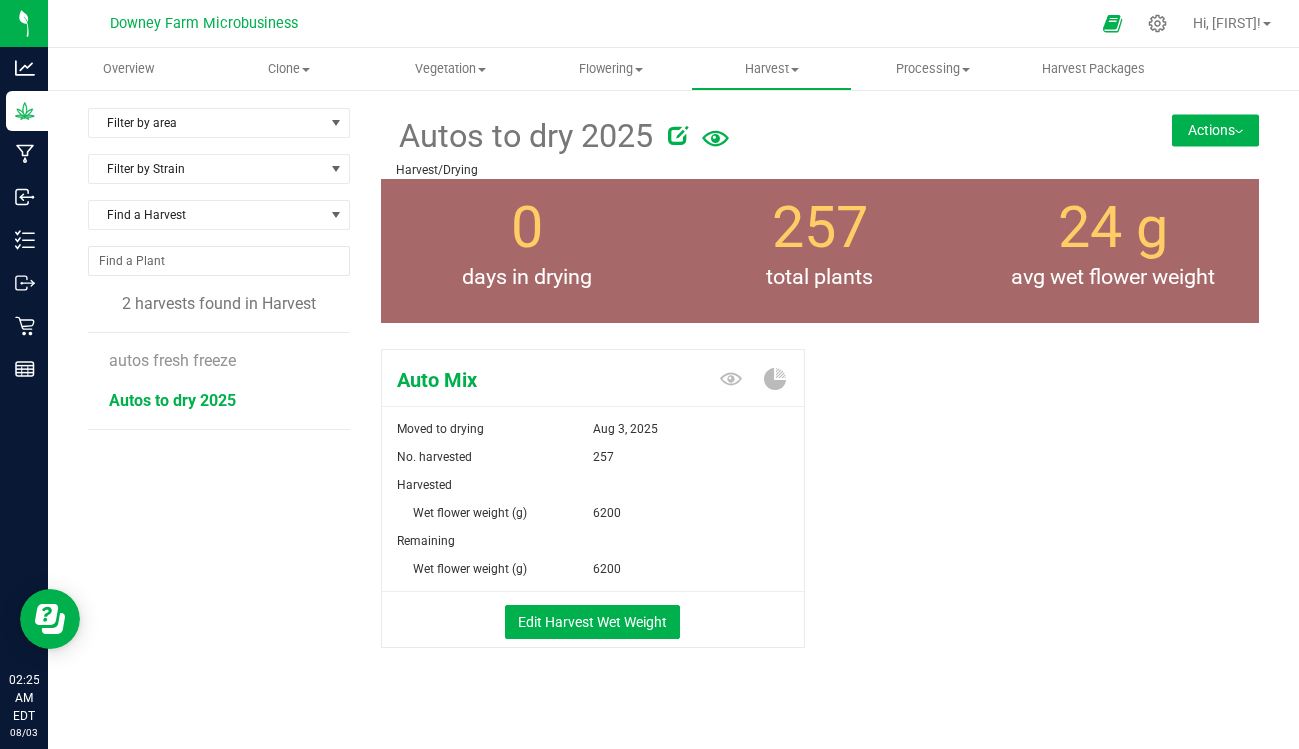 click on "Actions" at bounding box center [1215, 130] 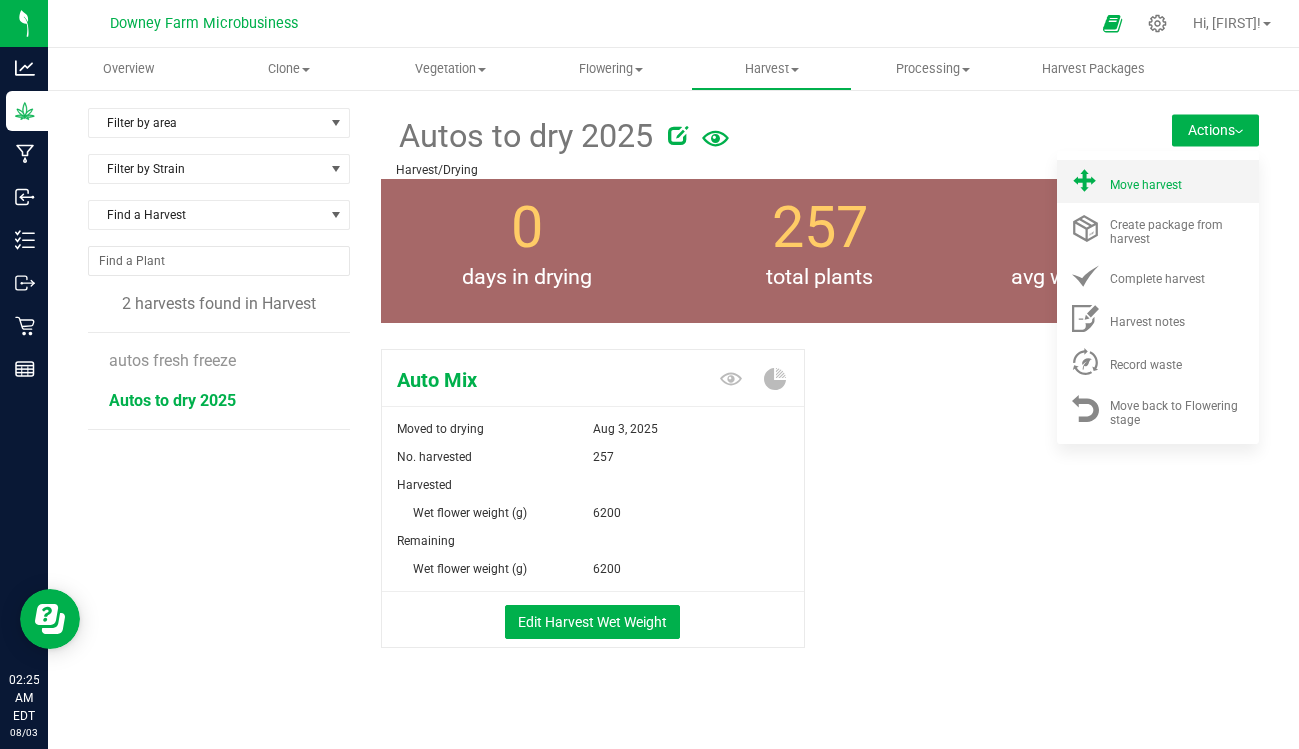 click on "Move harvest" at bounding box center [1146, 185] 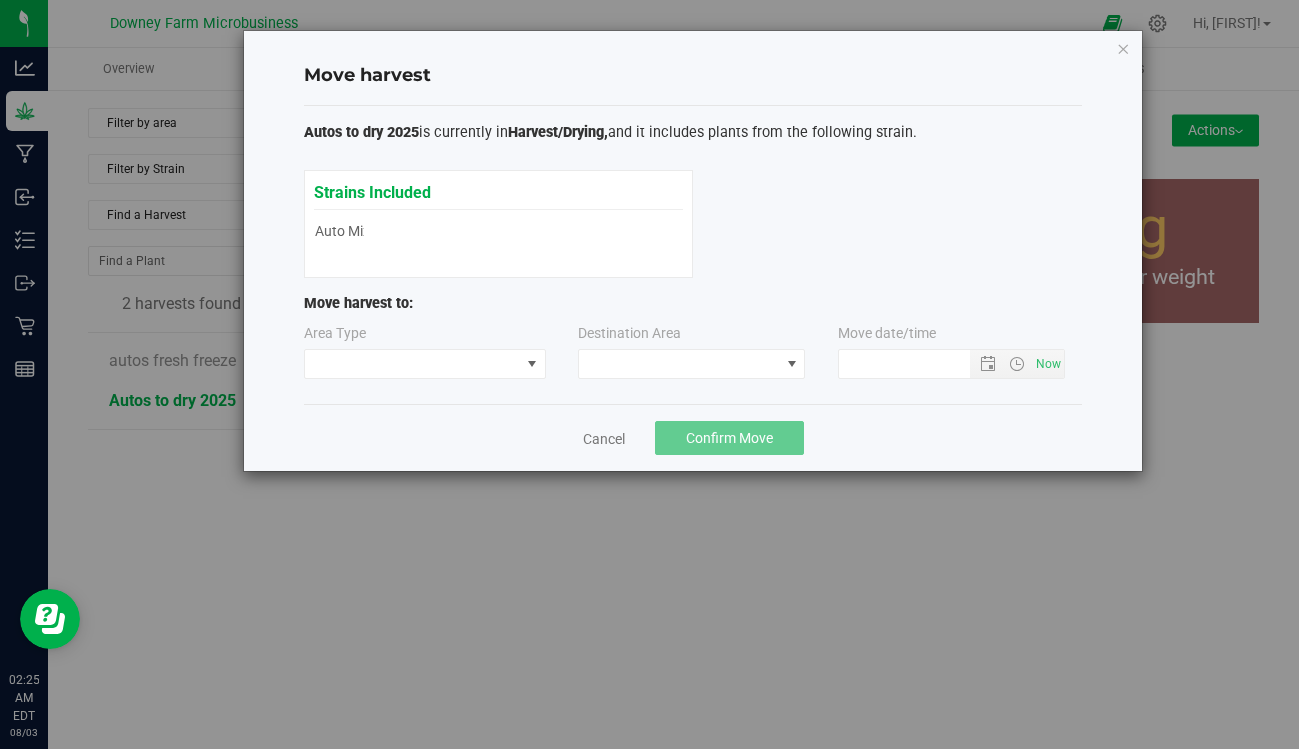 type on "8/3/2025 2:25 AM" 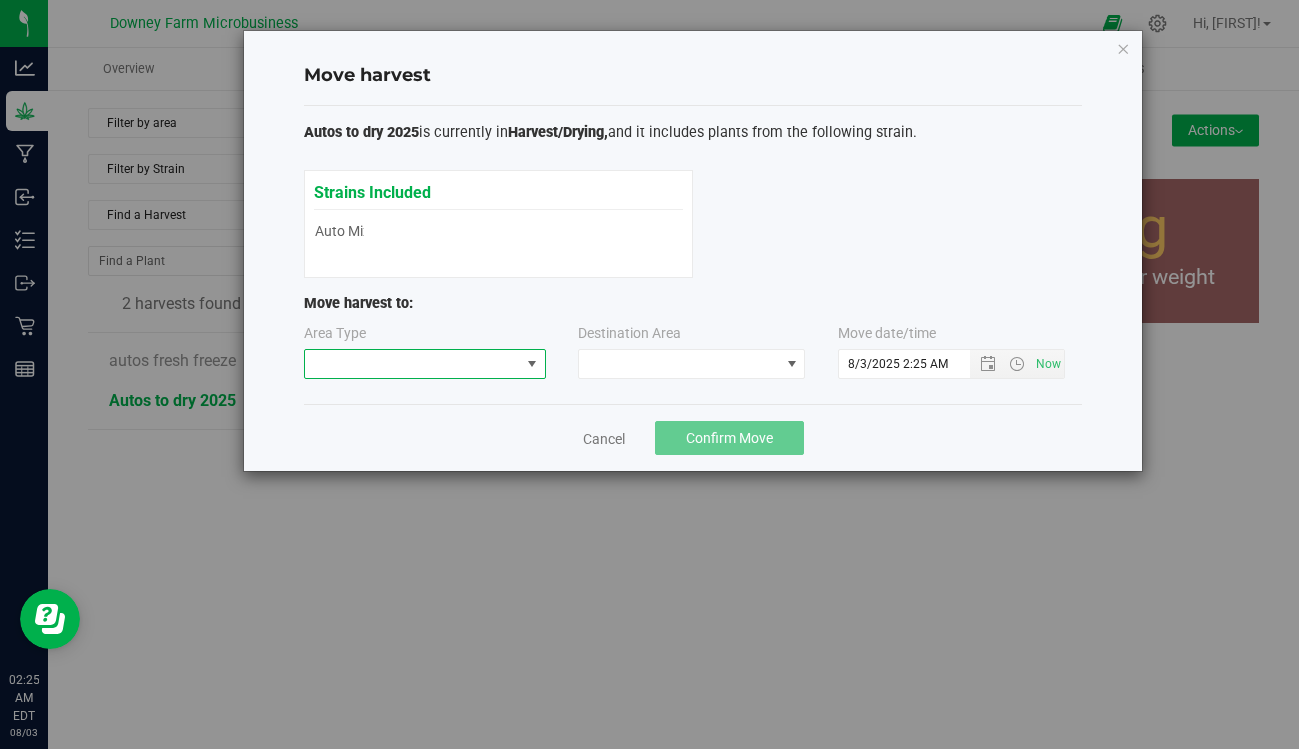 click at bounding box center (412, 364) 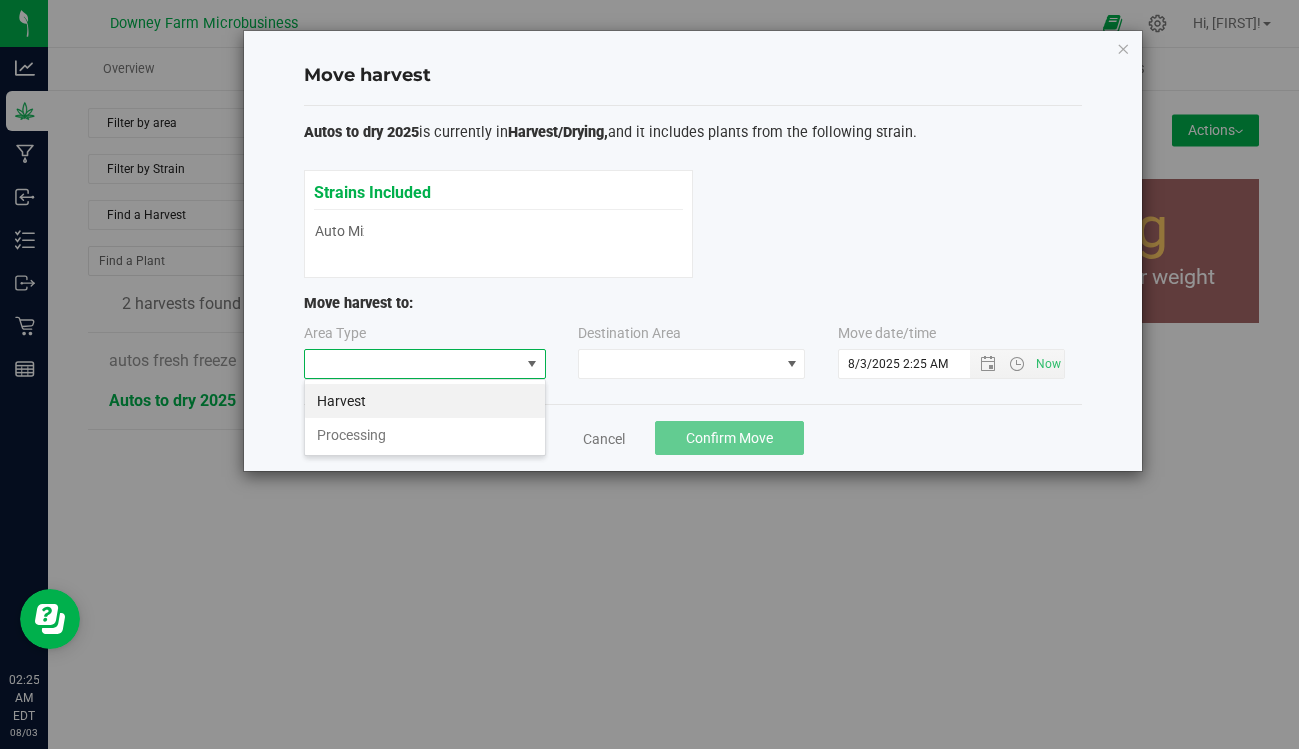 scroll, scrollTop: 99970, scrollLeft: 99758, axis: both 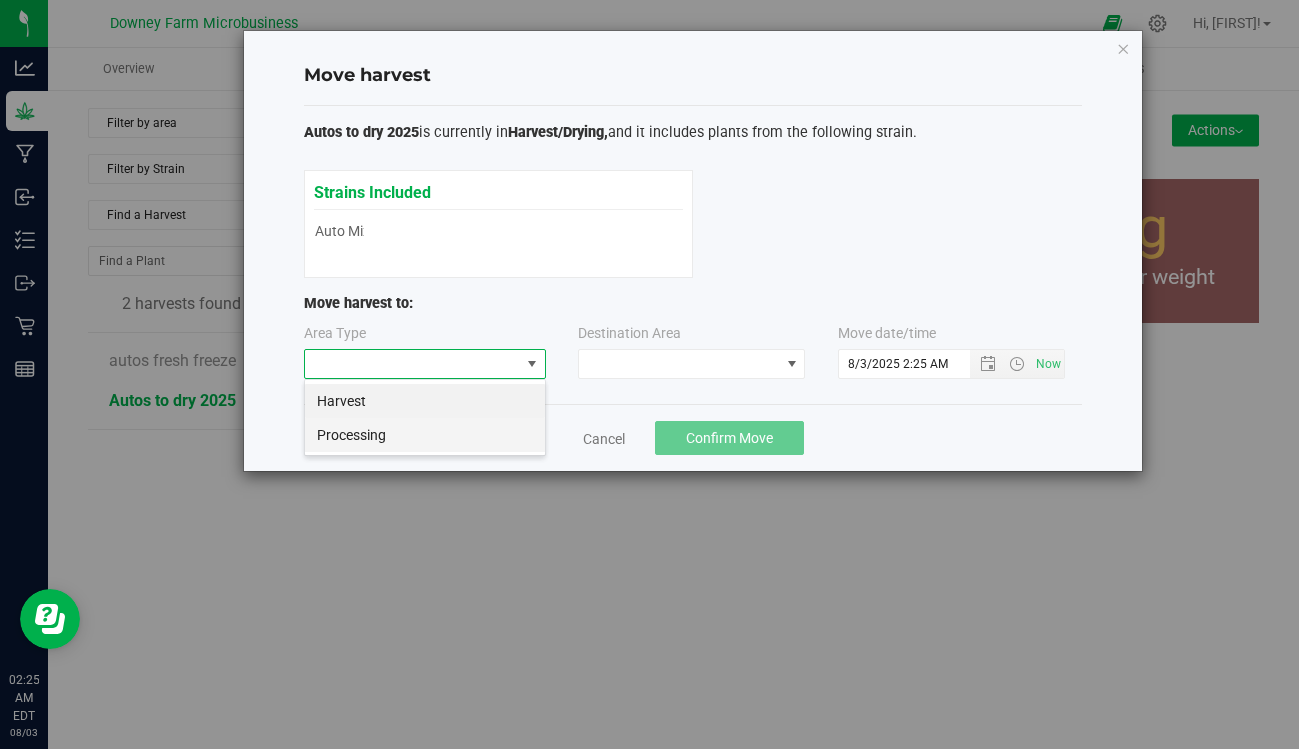 click on "Processing" at bounding box center [425, 435] 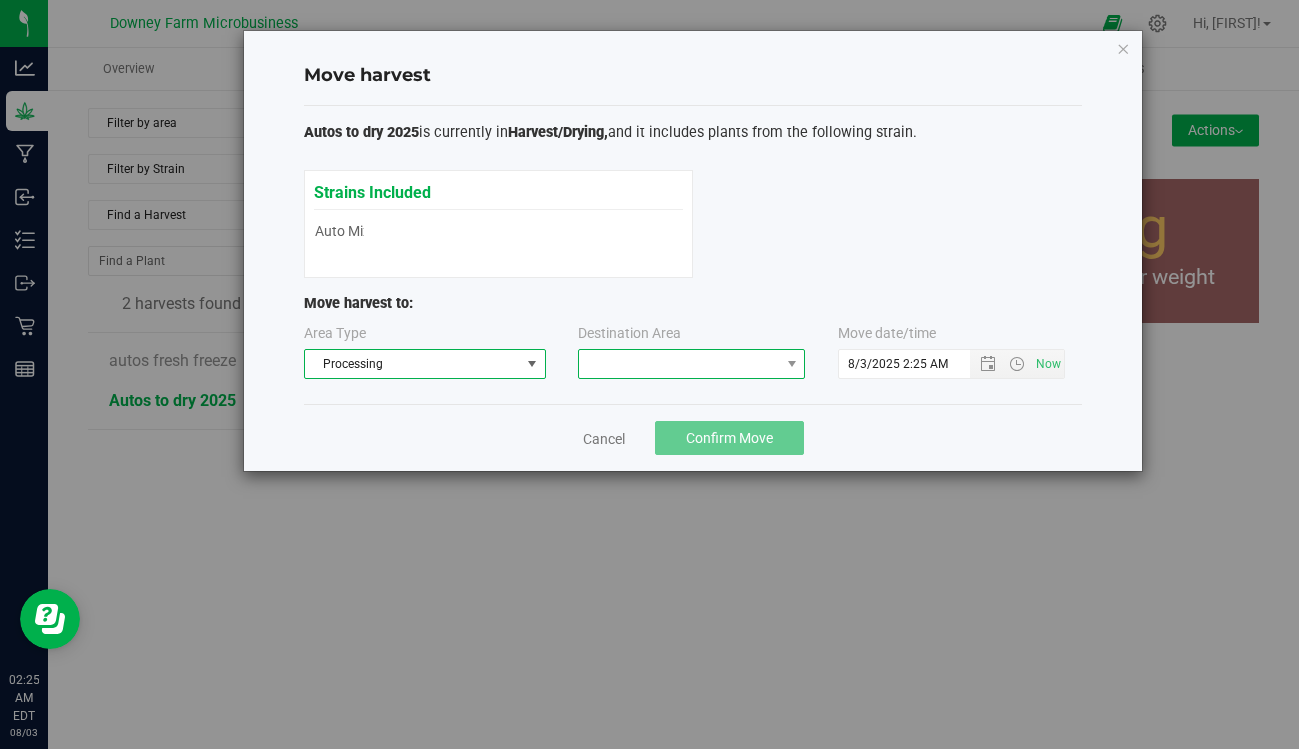 click at bounding box center (679, 364) 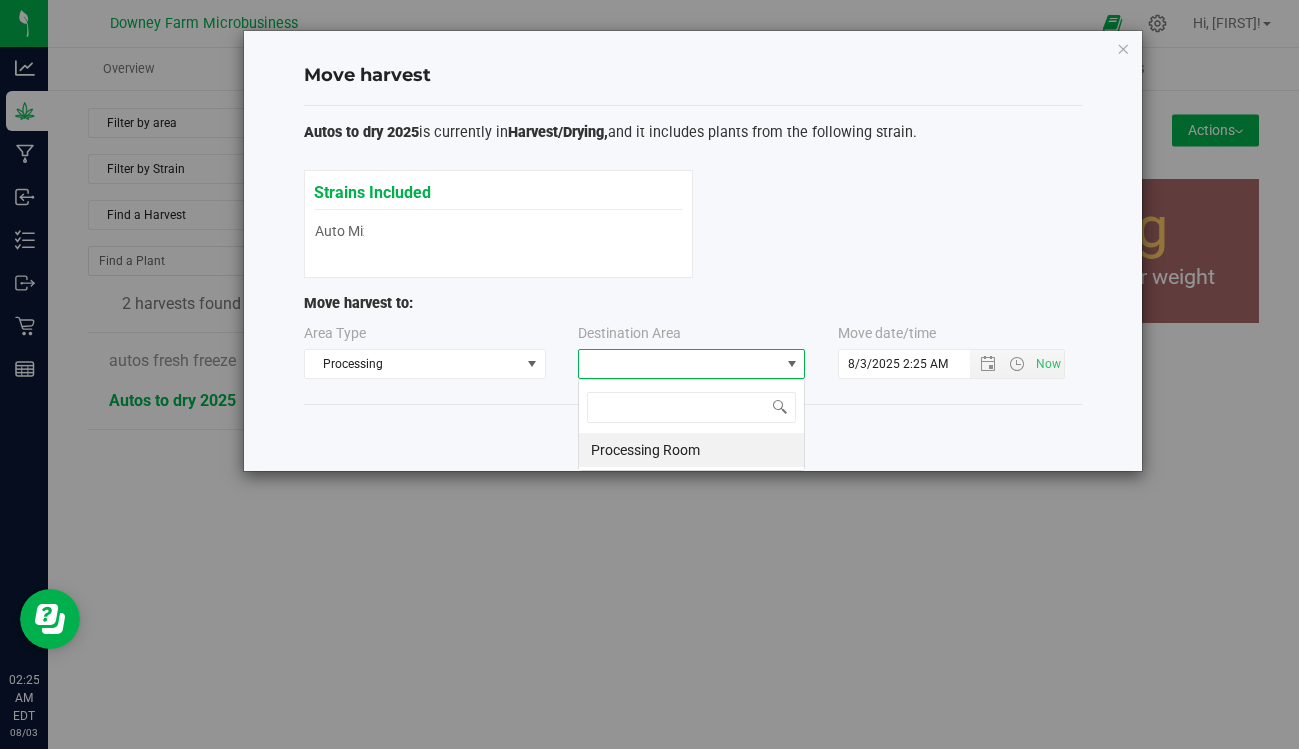 scroll, scrollTop: 99970, scrollLeft: 99773, axis: both 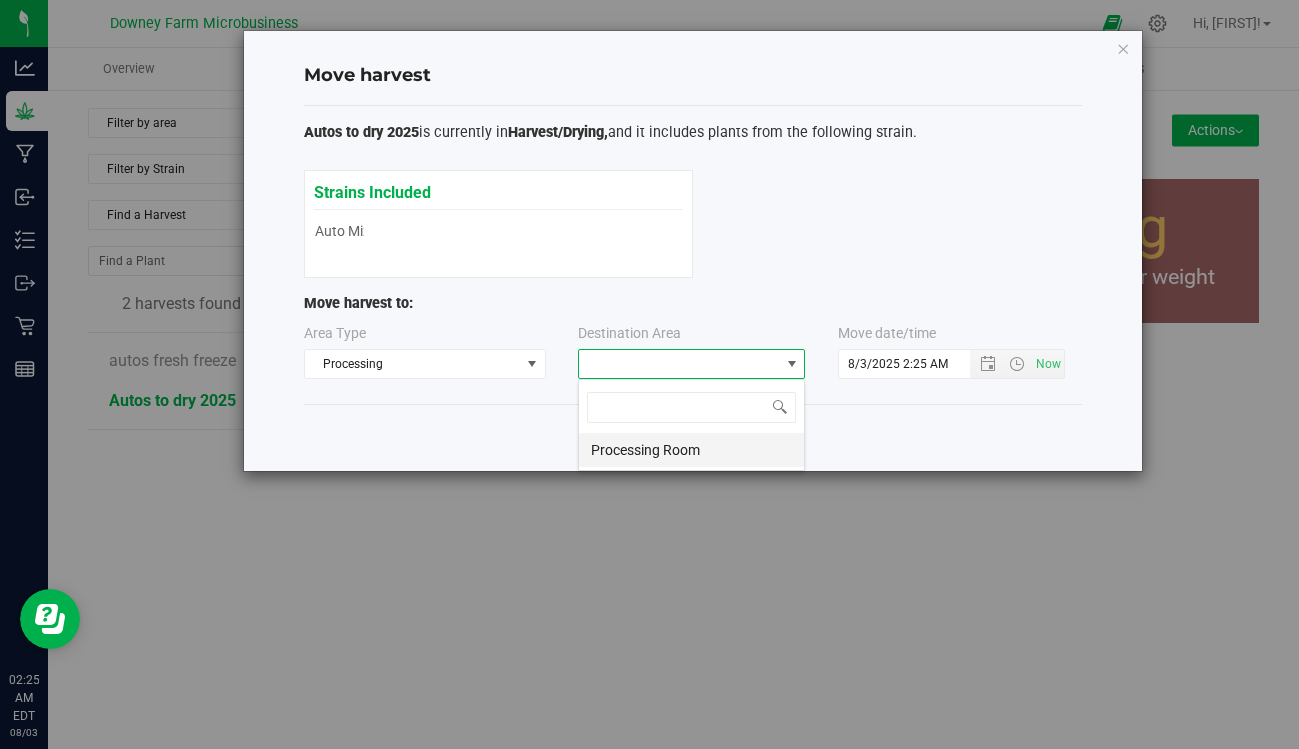 click on "Processing Room" at bounding box center (691, 450) 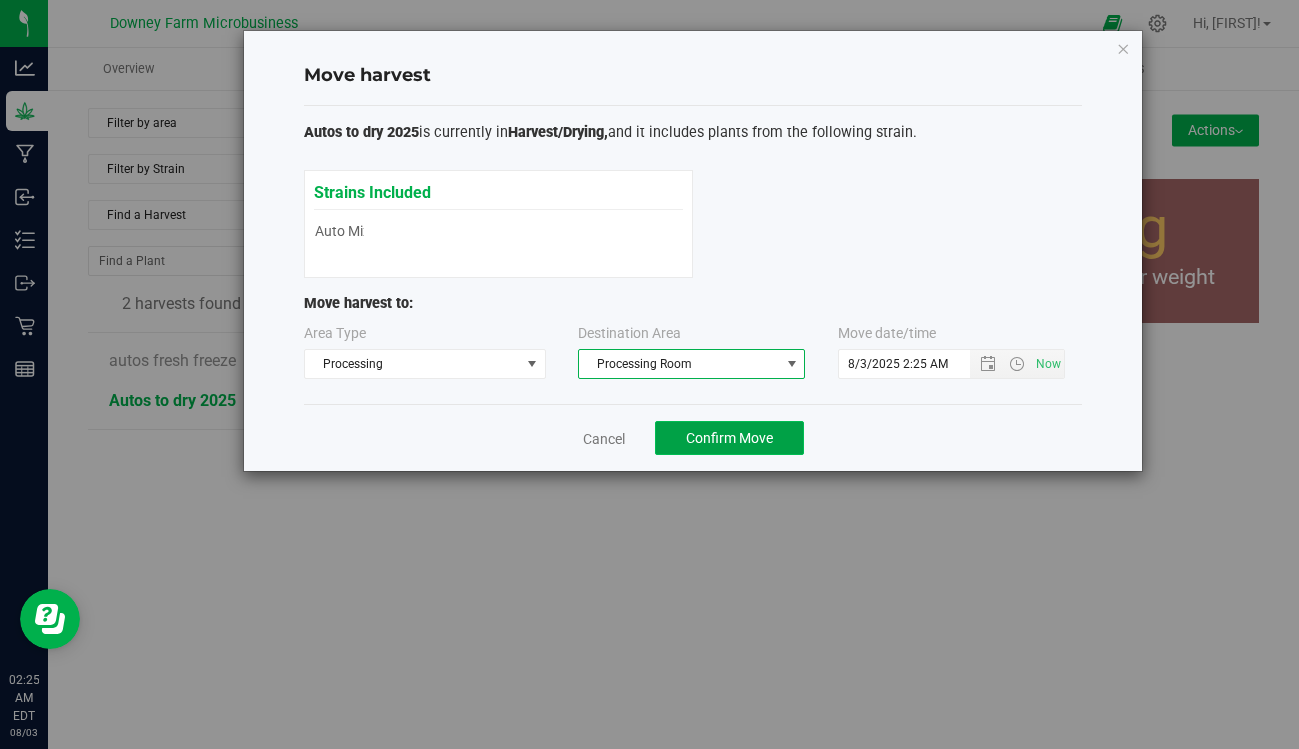 click on "Confirm Move" 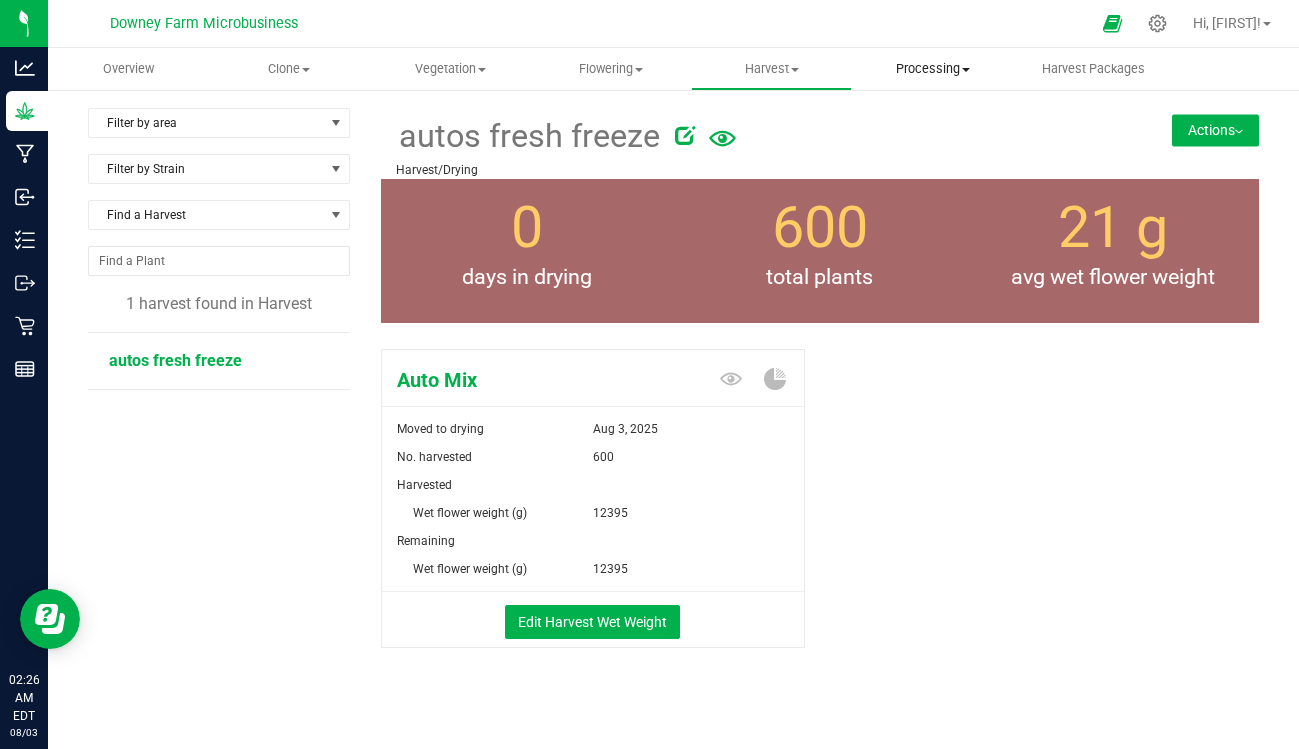 click on "Processing" at bounding box center [932, 69] 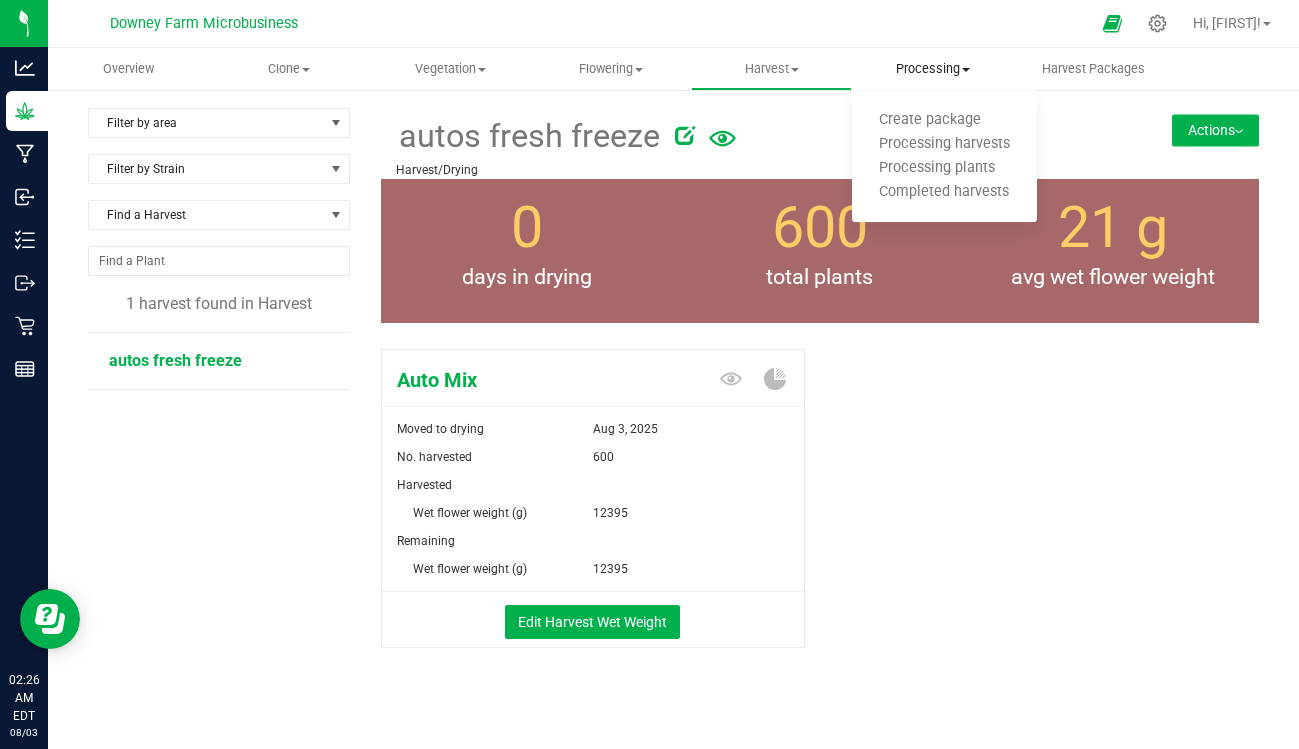 click on "Processing" at bounding box center [932, 69] 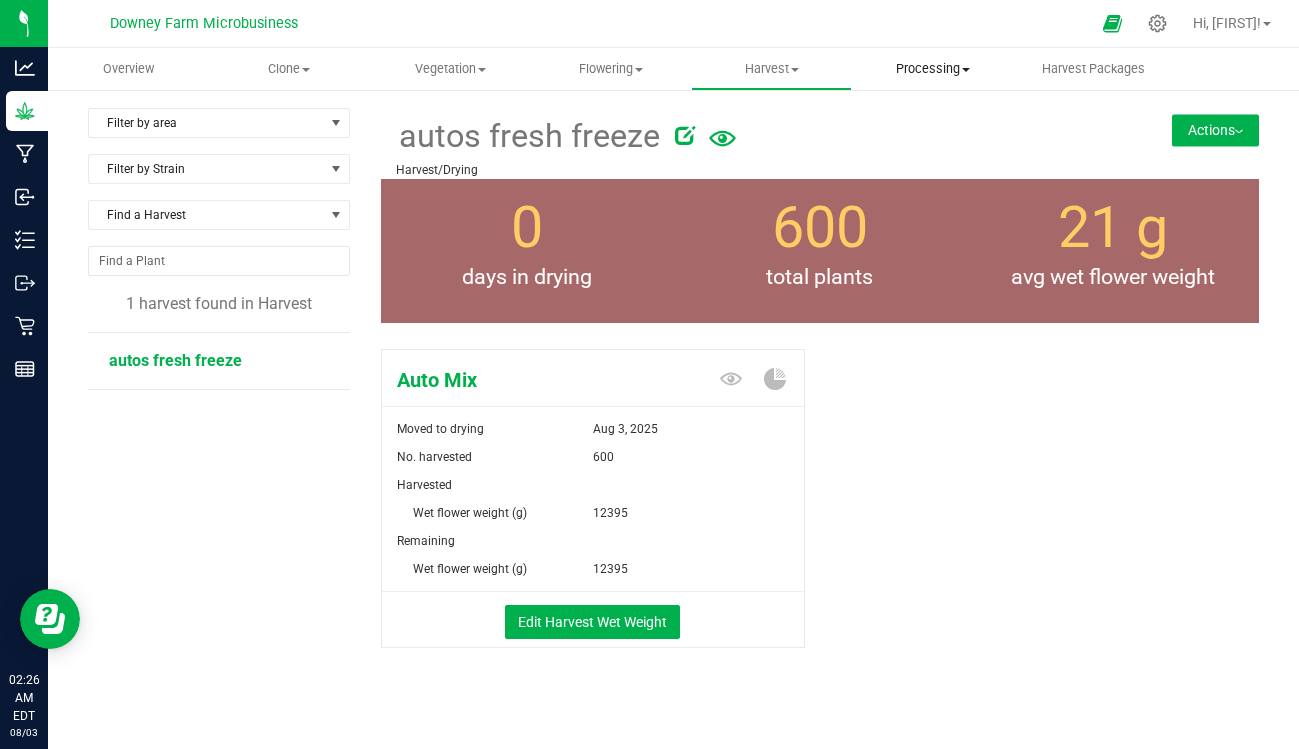 click on "Processing" at bounding box center [932, 69] 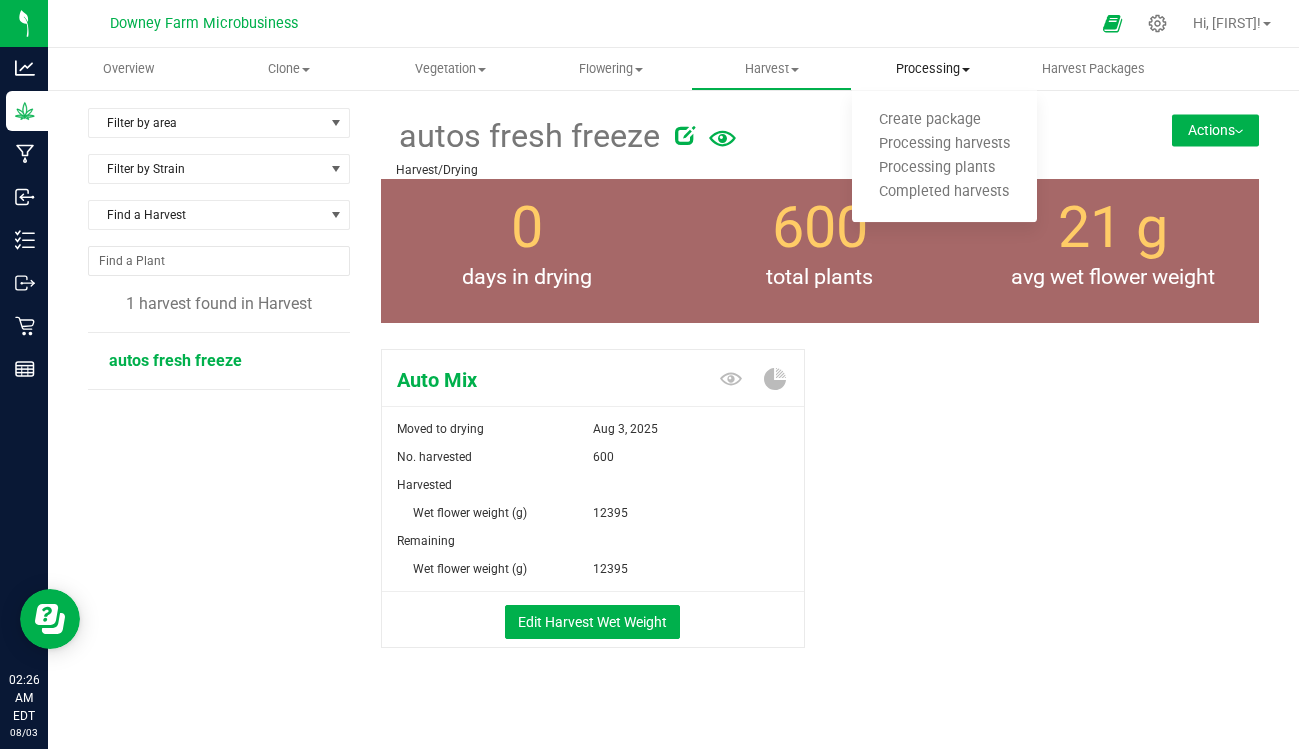 click on "Processing" at bounding box center (932, 69) 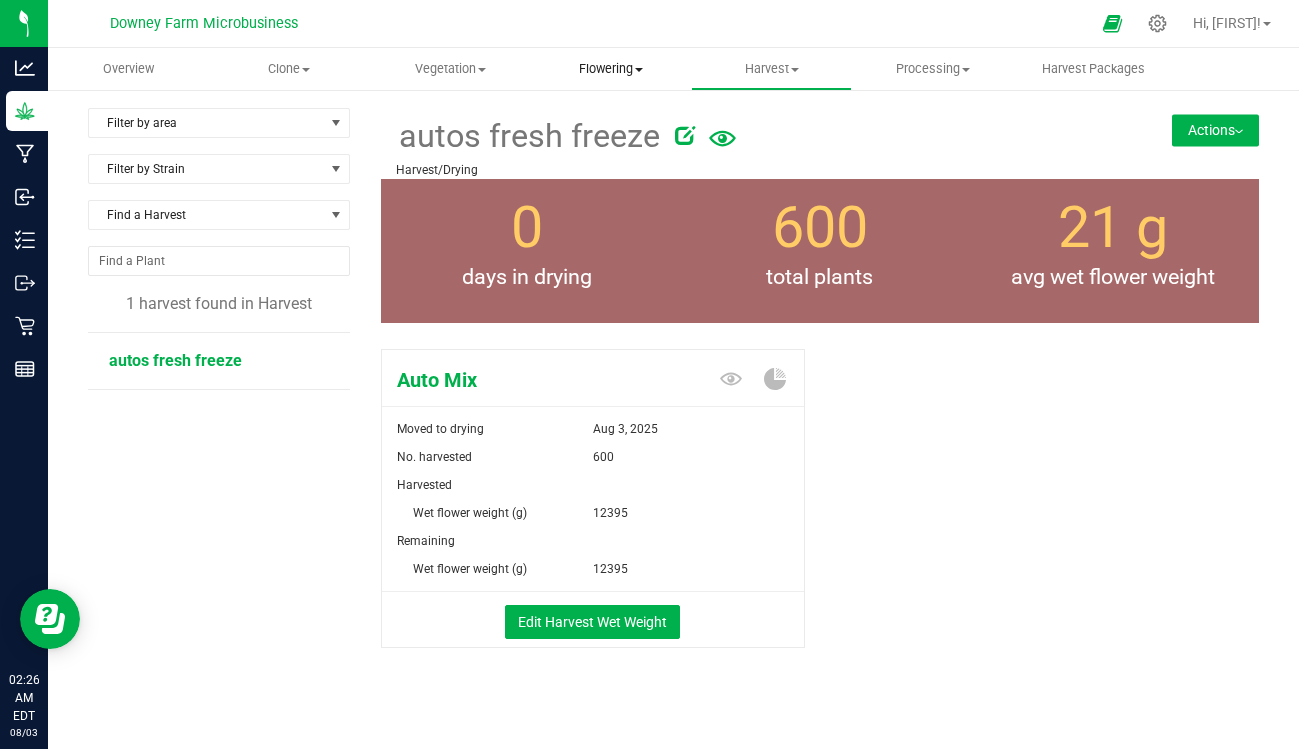 click on "Flowering
Create harvest
Flowering groups
Flowering plants
Apply to plants" at bounding box center (610, 69) 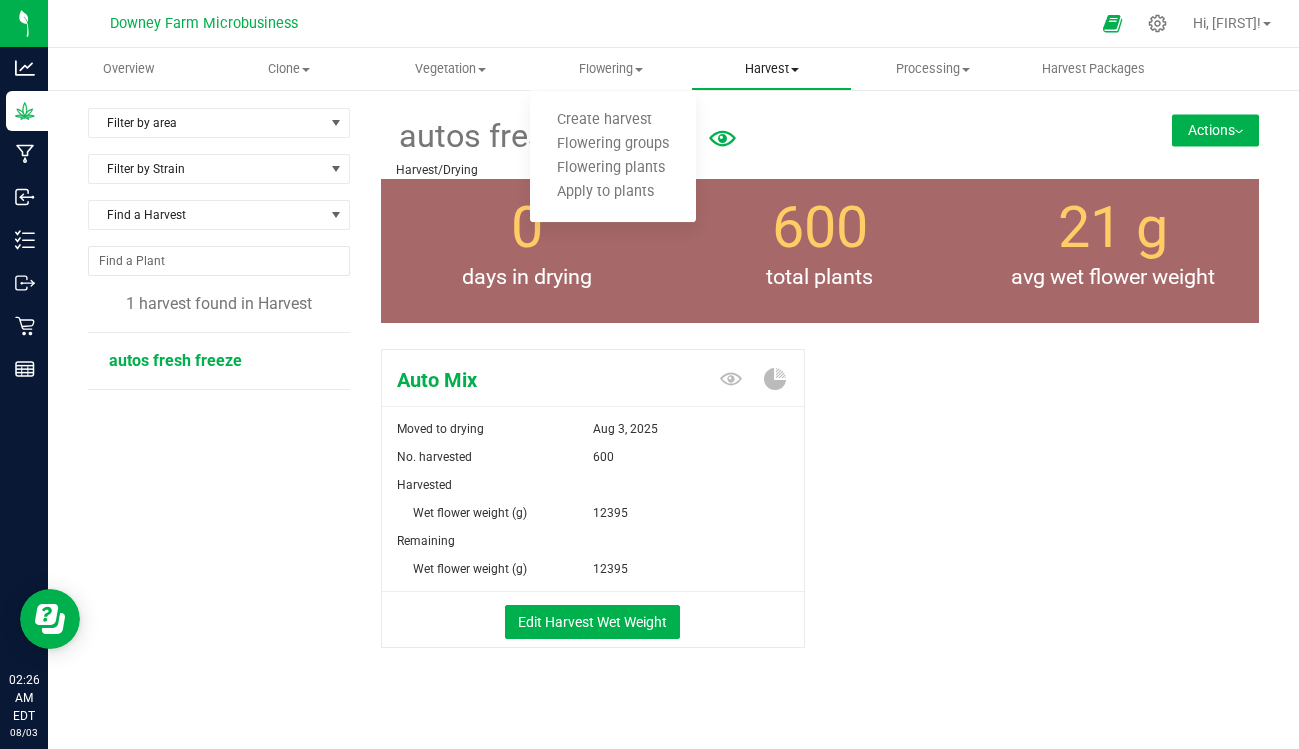 click on "Harvest" at bounding box center [771, 69] 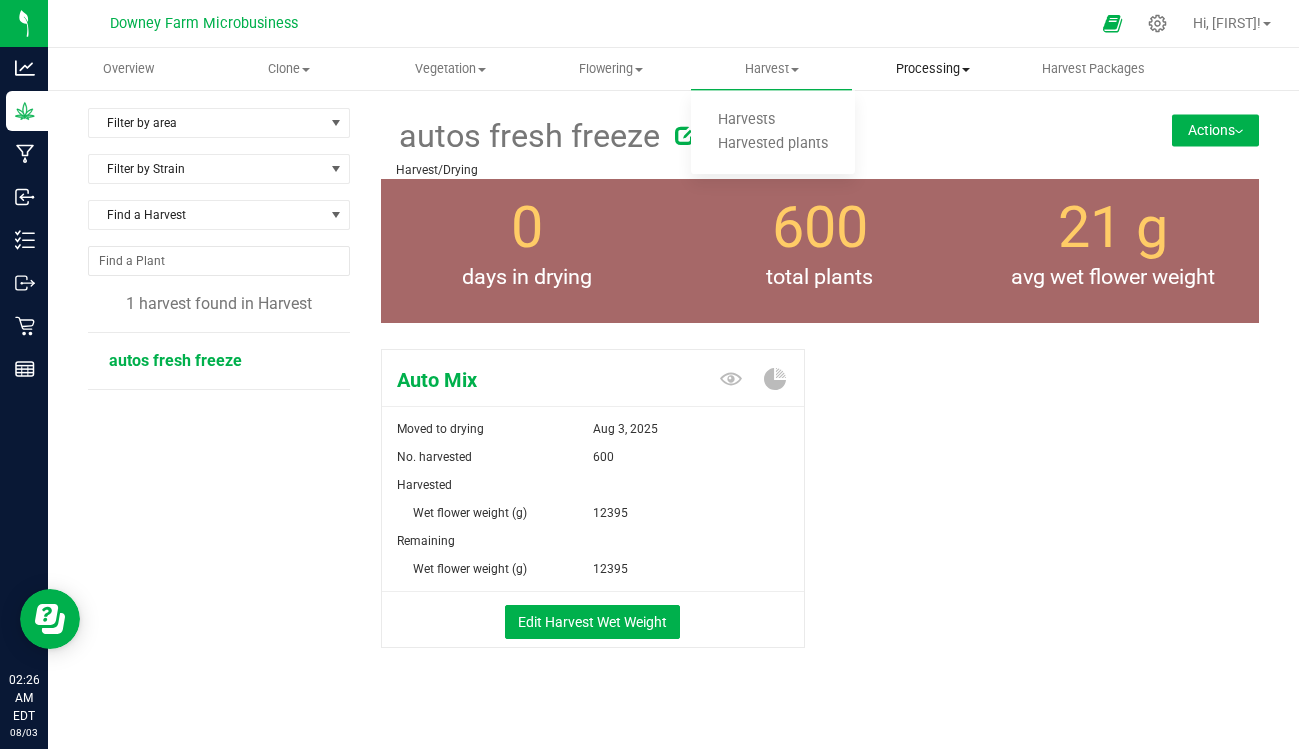click on "Processing" at bounding box center (932, 69) 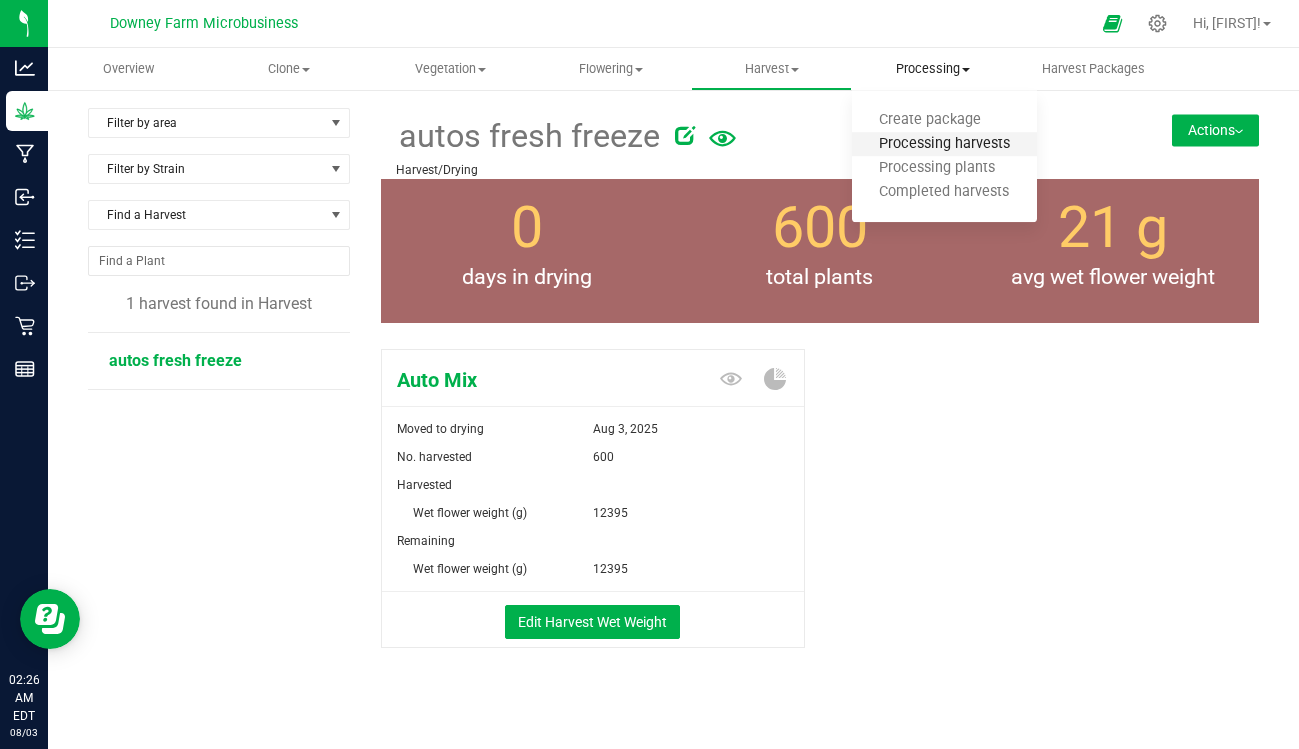 click on "Processing harvests" at bounding box center (944, 144) 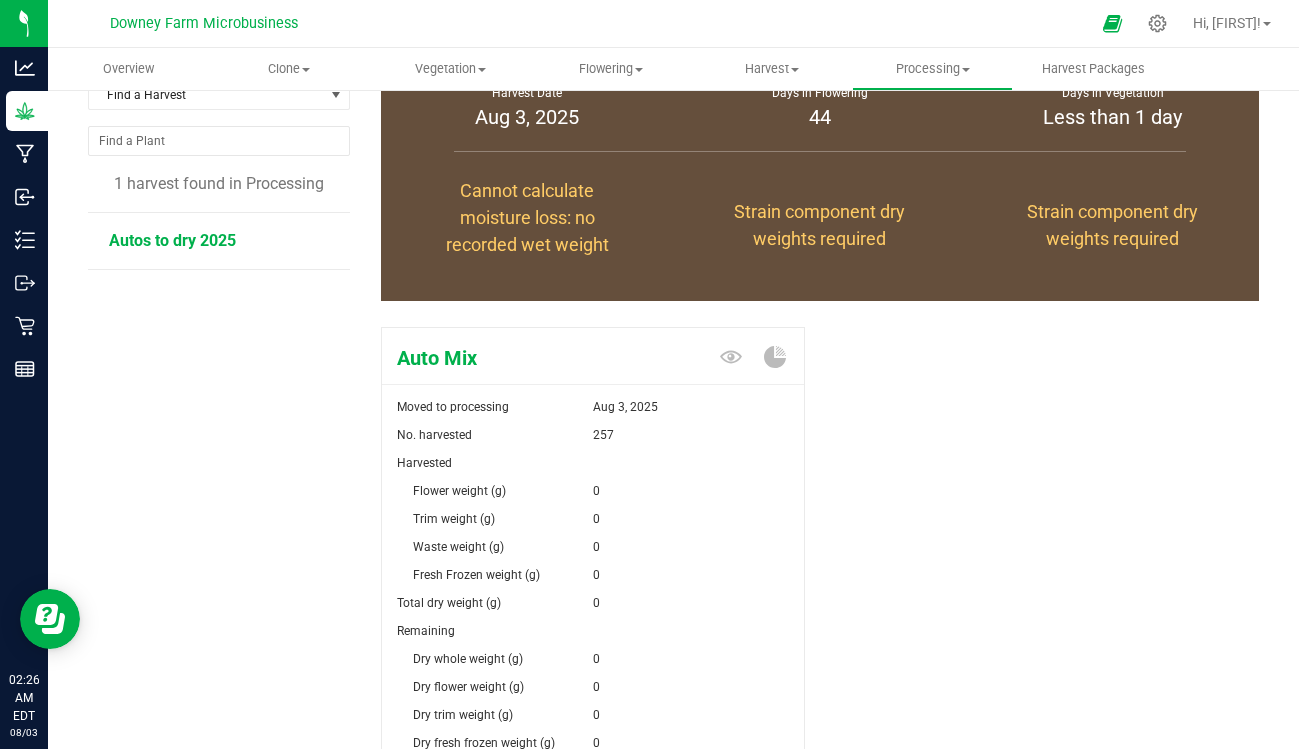 scroll, scrollTop: 0, scrollLeft: 0, axis: both 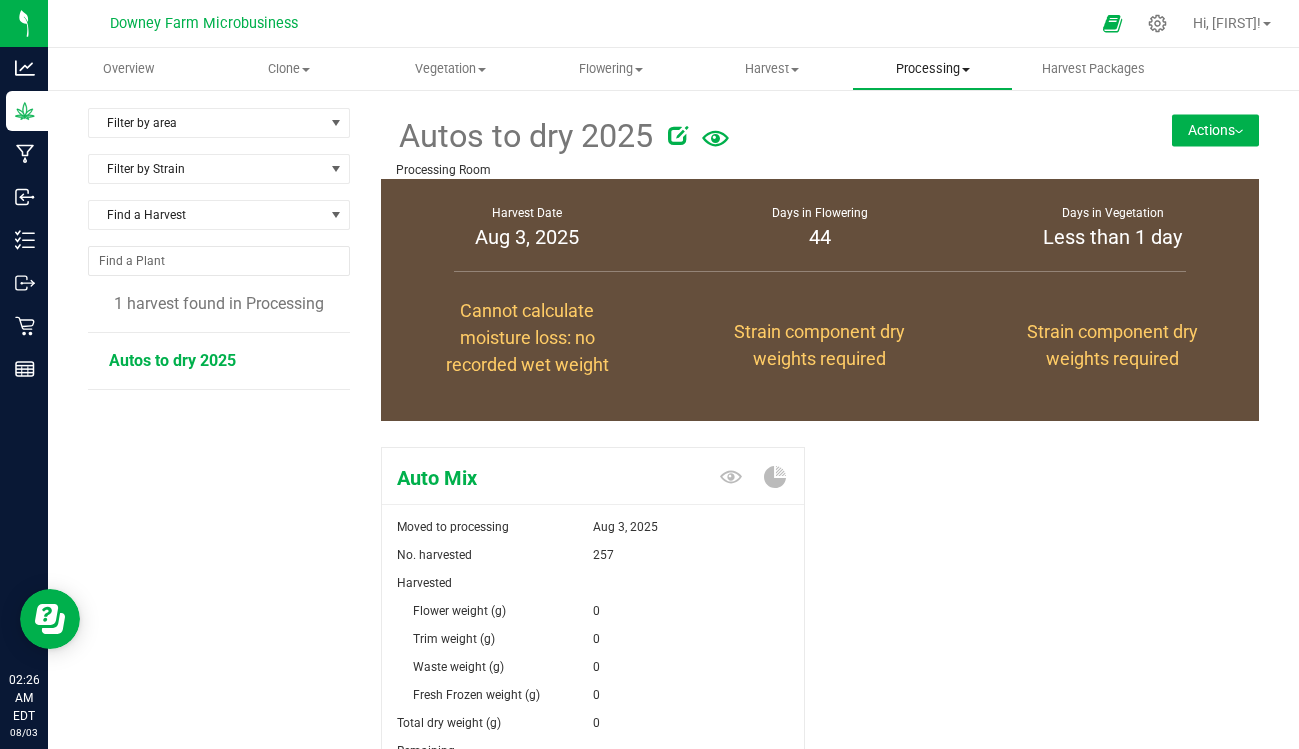 click on "Processing" at bounding box center [932, 69] 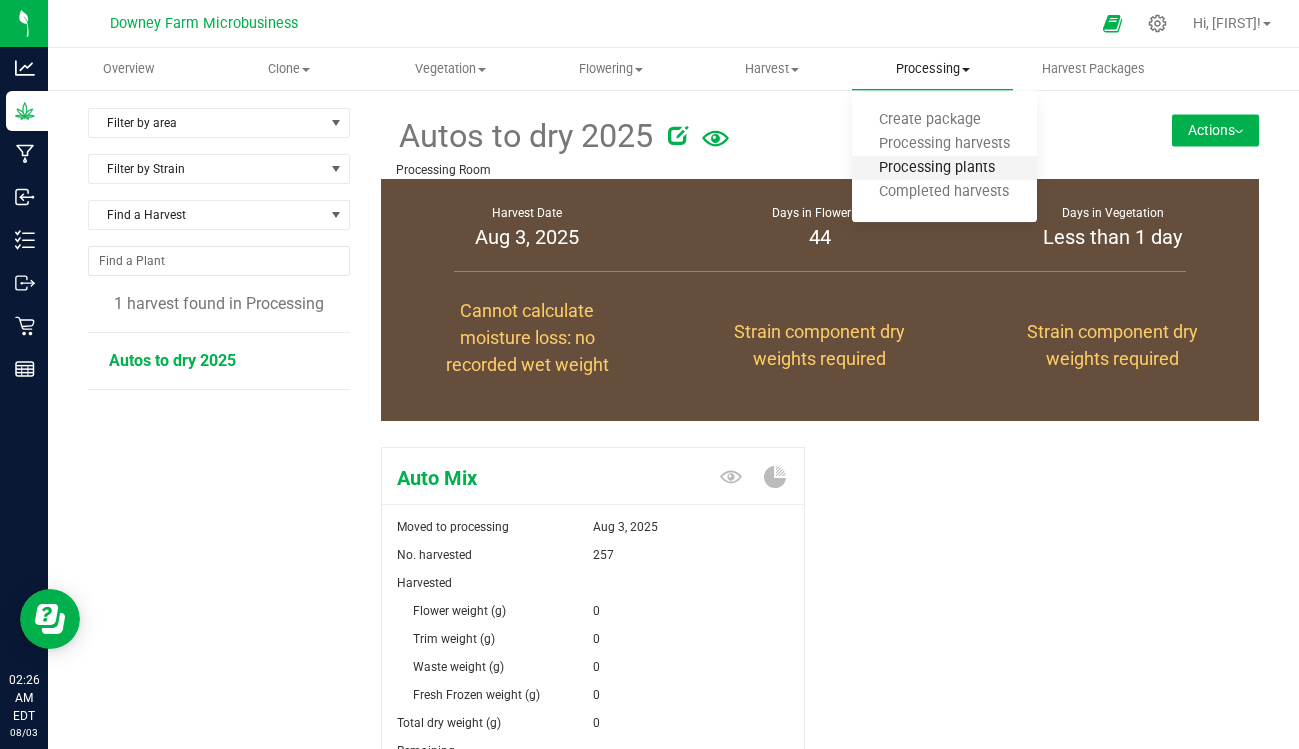 click on "Processing plants" at bounding box center (937, 168) 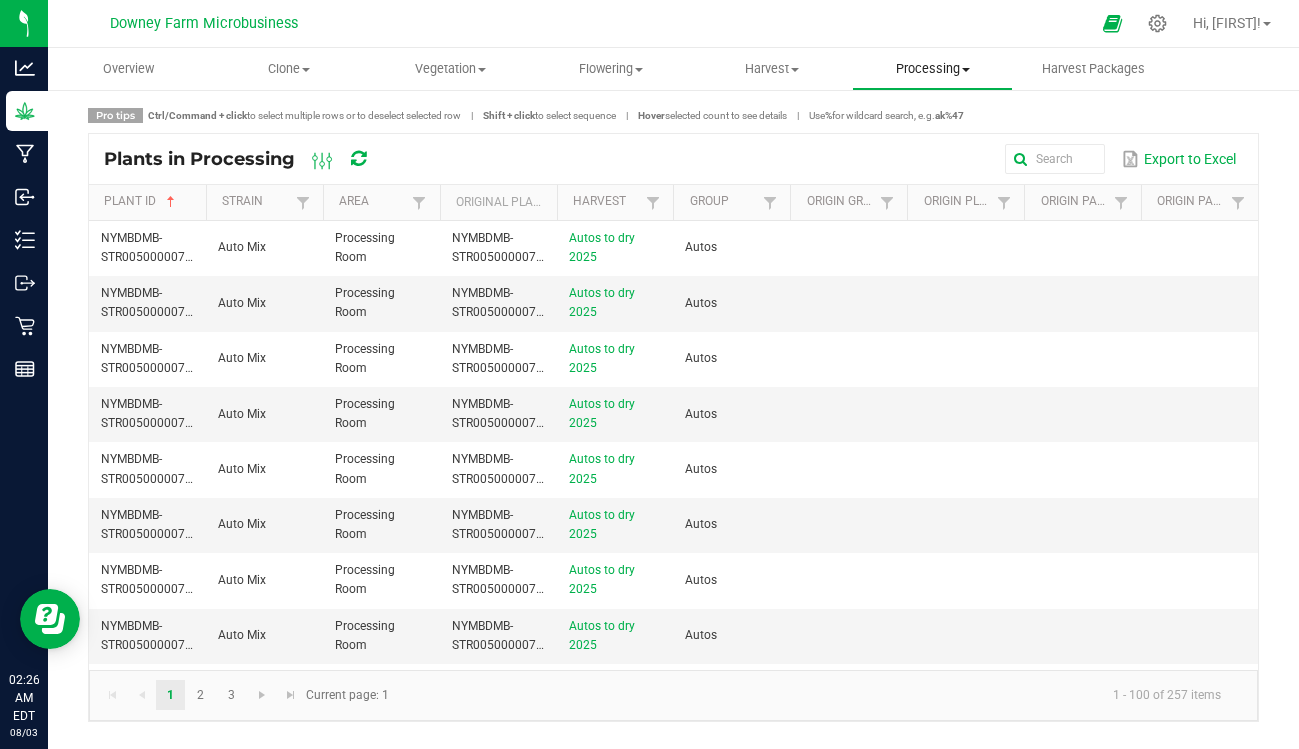 click on "Processing" at bounding box center [932, 69] 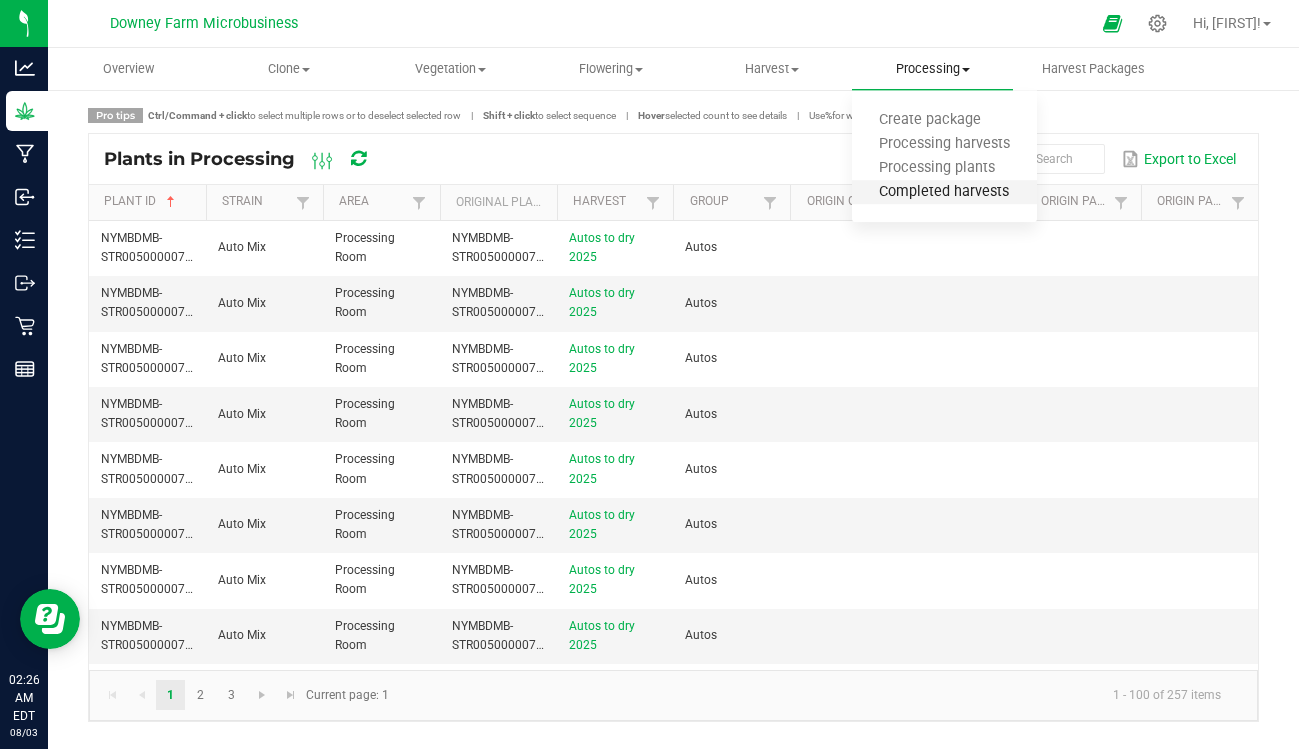 click on "Completed harvests" at bounding box center [944, 192] 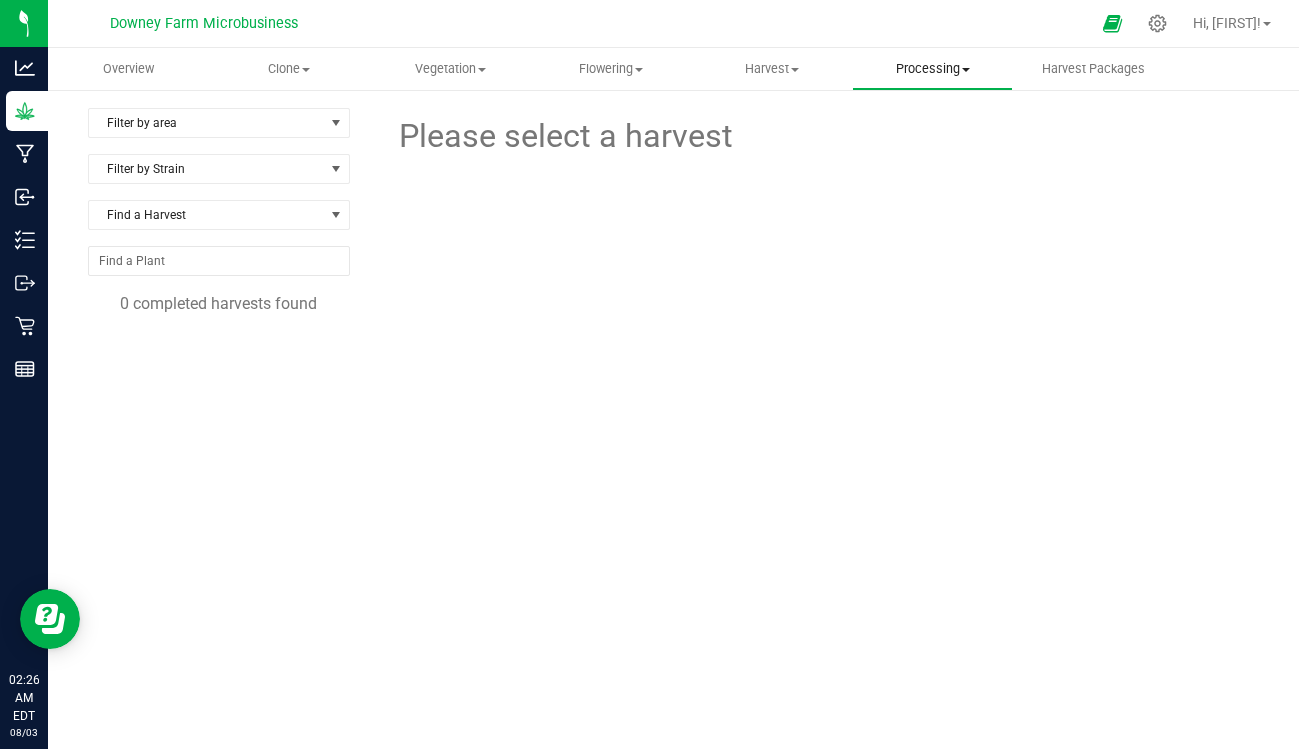 click on "Processing" at bounding box center (932, 69) 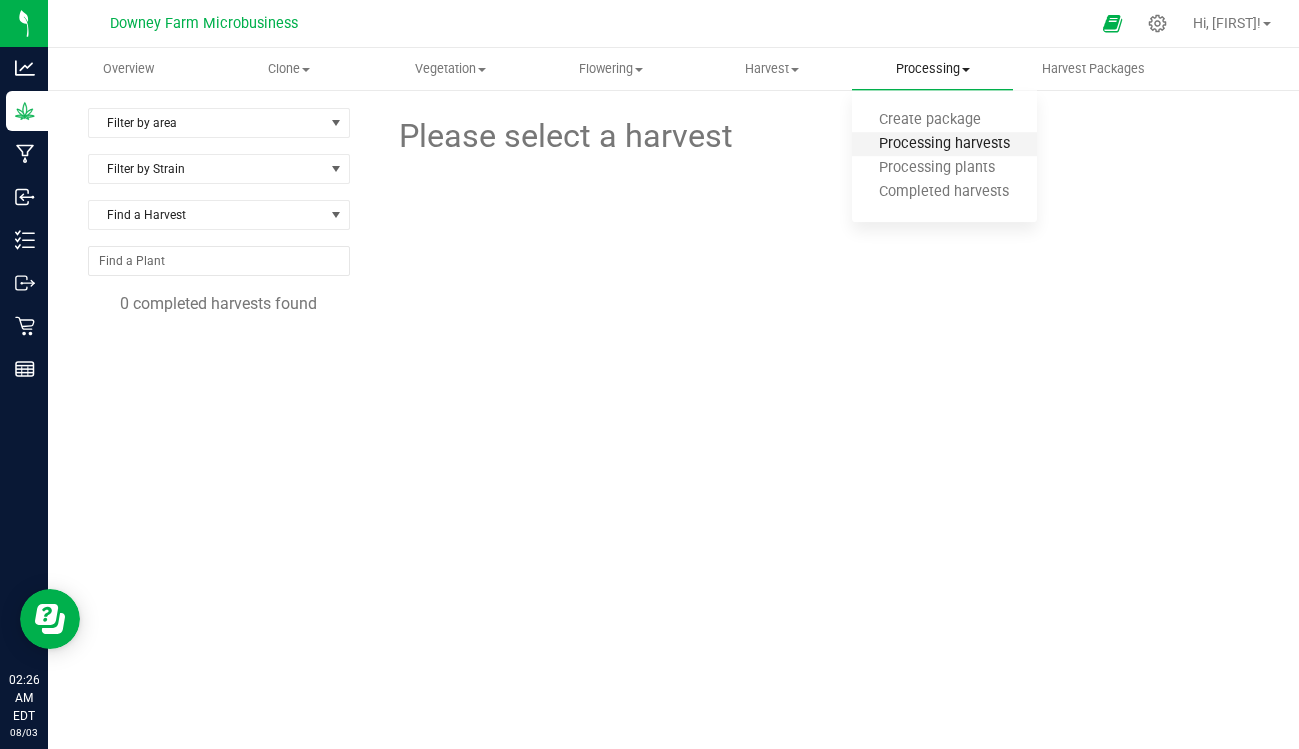 click on "Processing harvests" at bounding box center [944, 144] 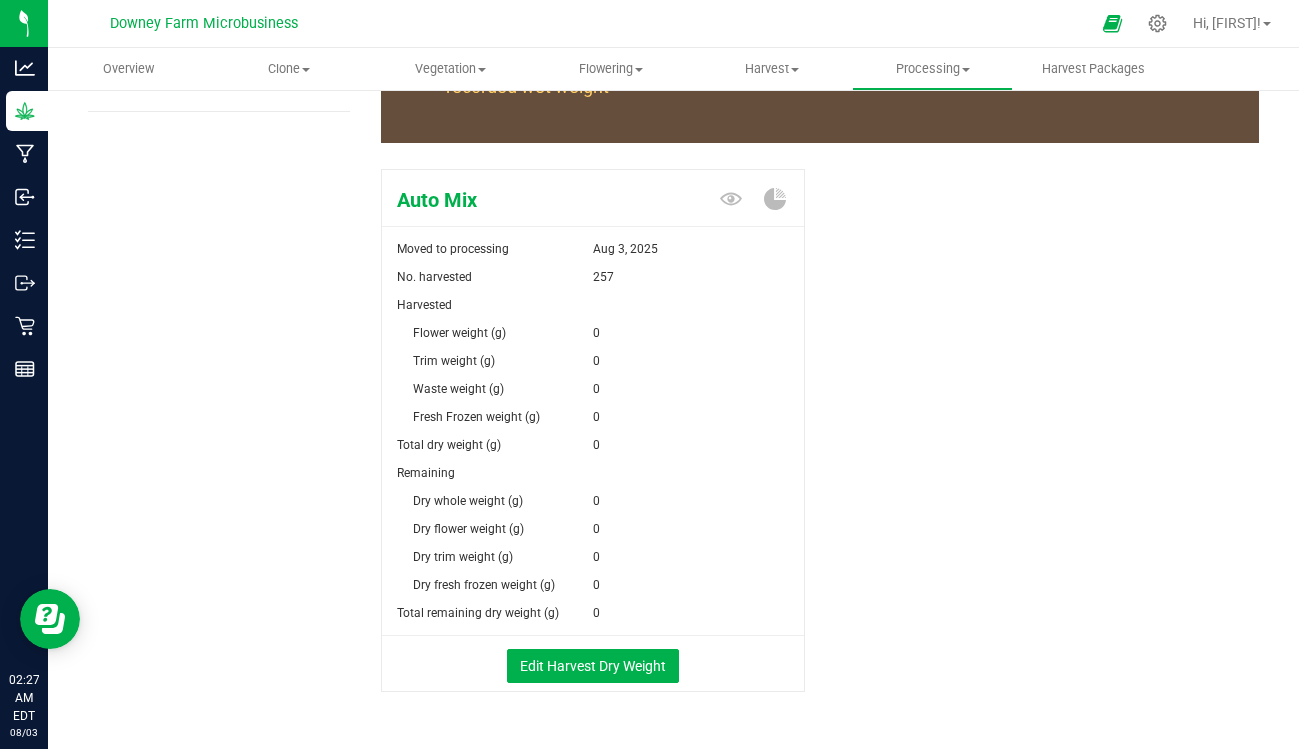 scroll, scrollTop: 291, scrollLeft: 0, axis: vertical 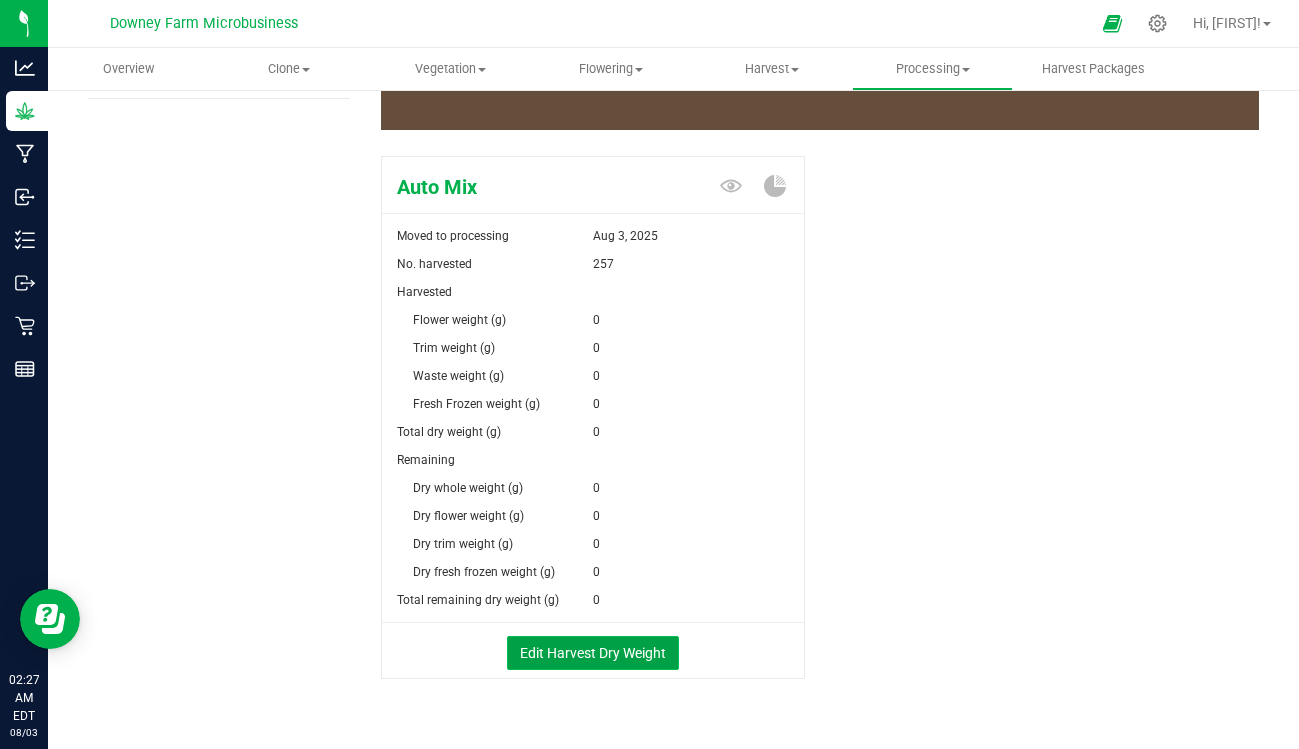 click on "Edit Harvest Dry Weight" at bounding box center [593, 653] 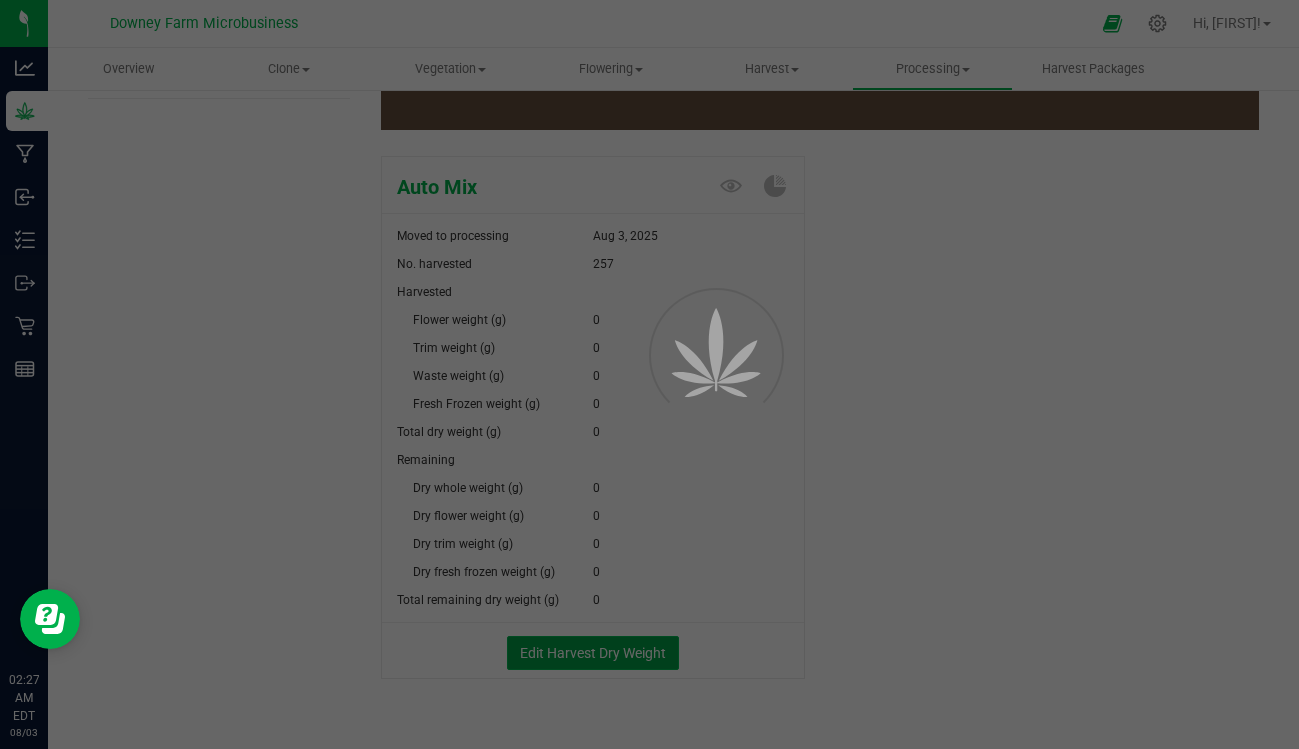 scroll, scrollTop: 25, scrollLeft: 0, axis: vertical 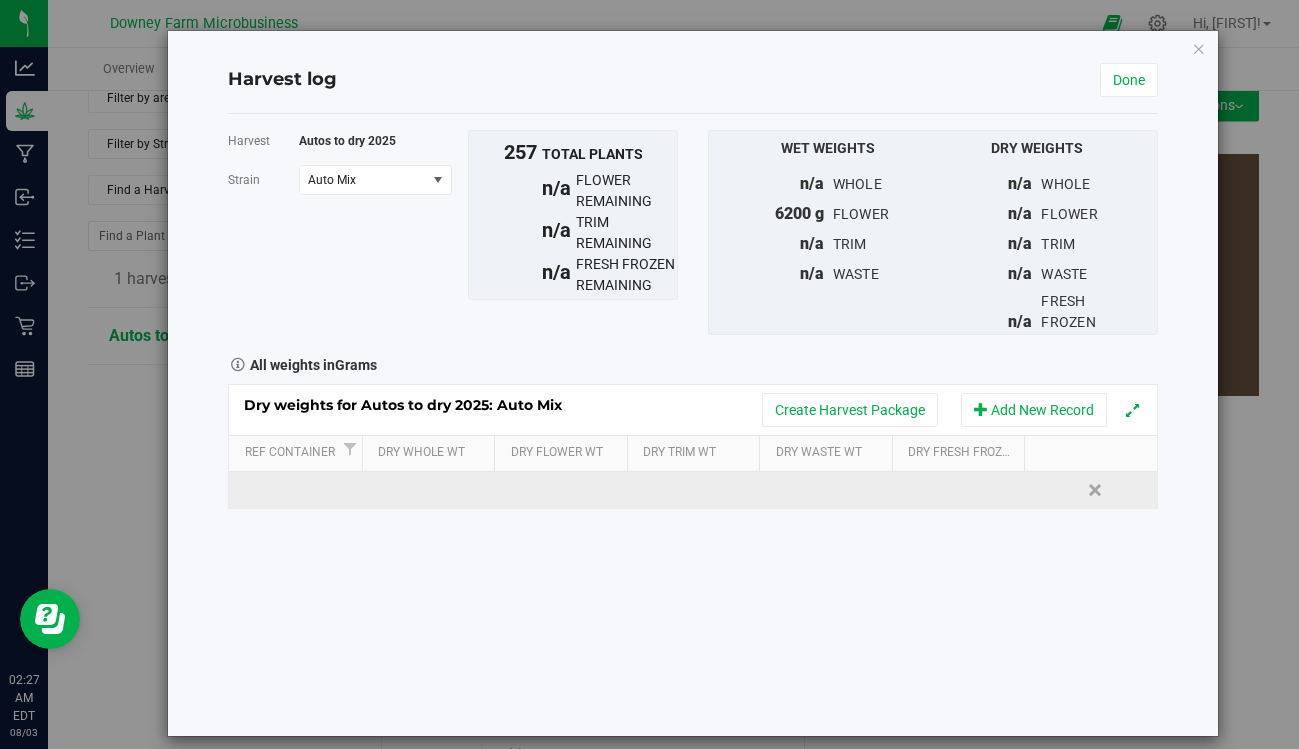click at bounding box center (295, 490) 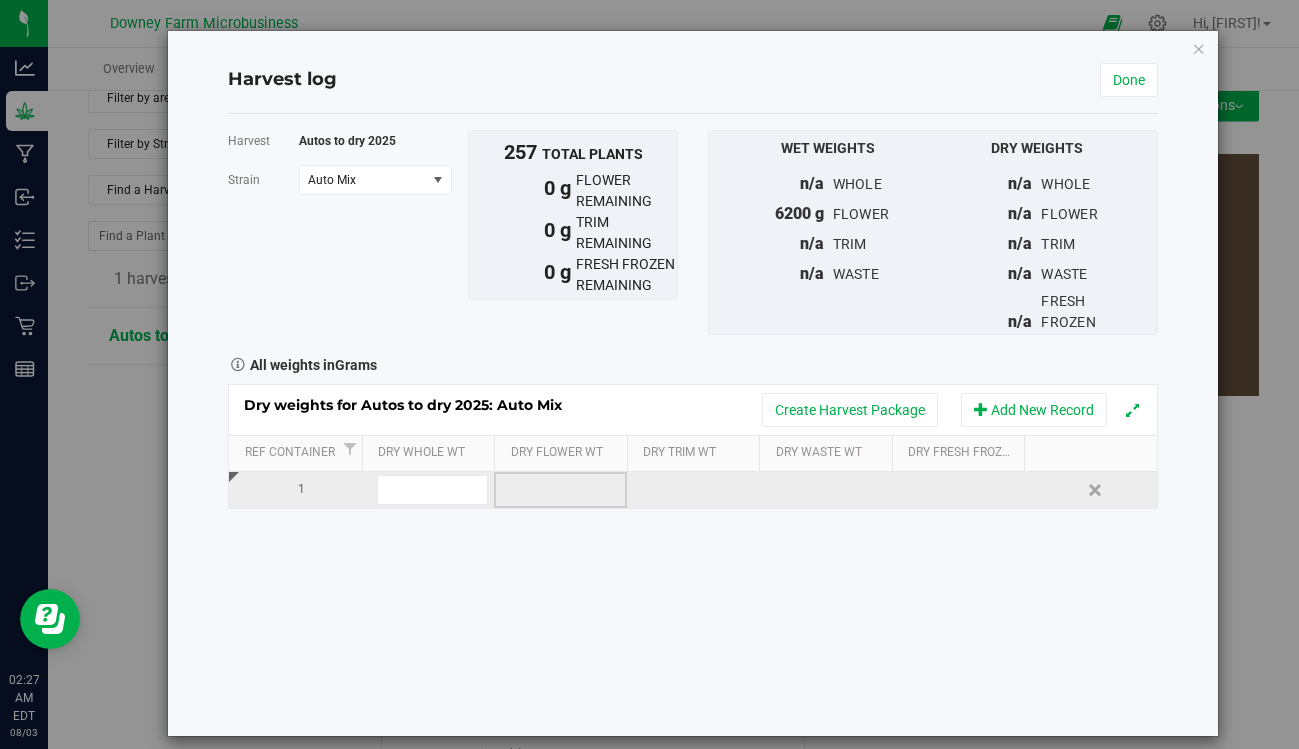 click at bounding box center (560, 490) 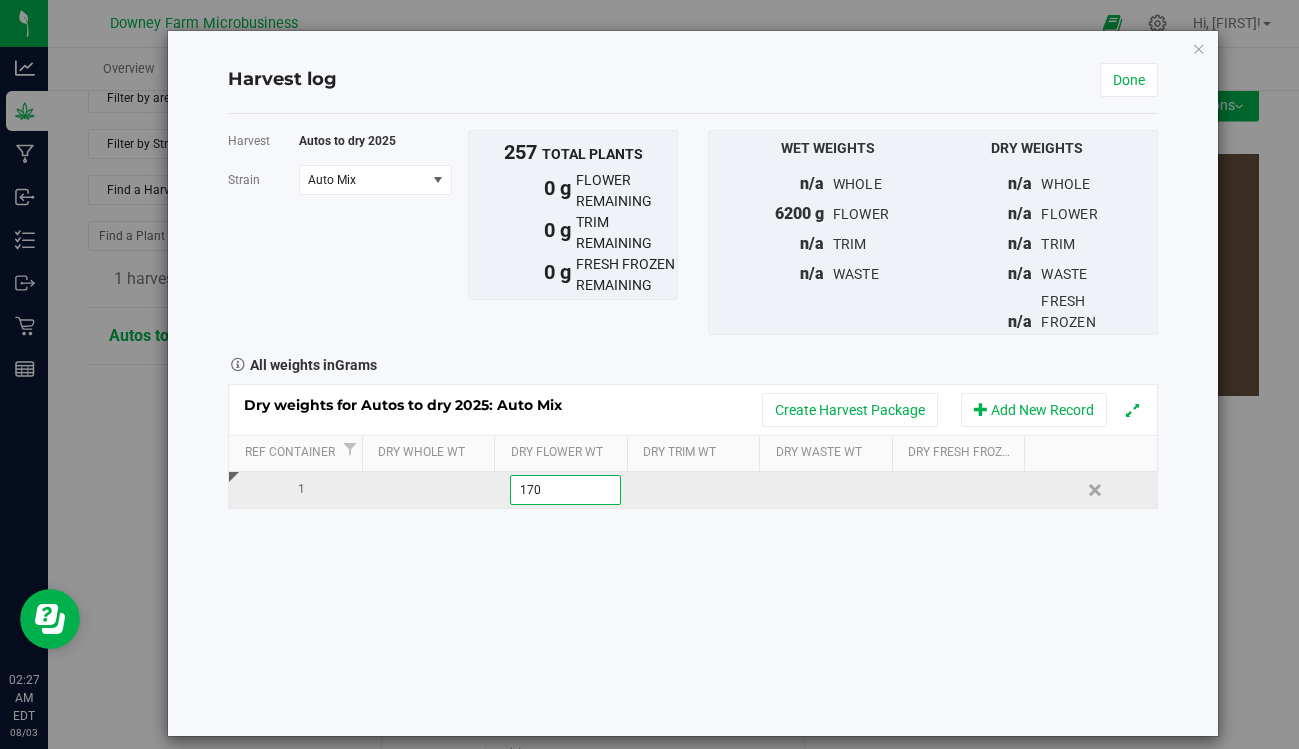 type on "1705" 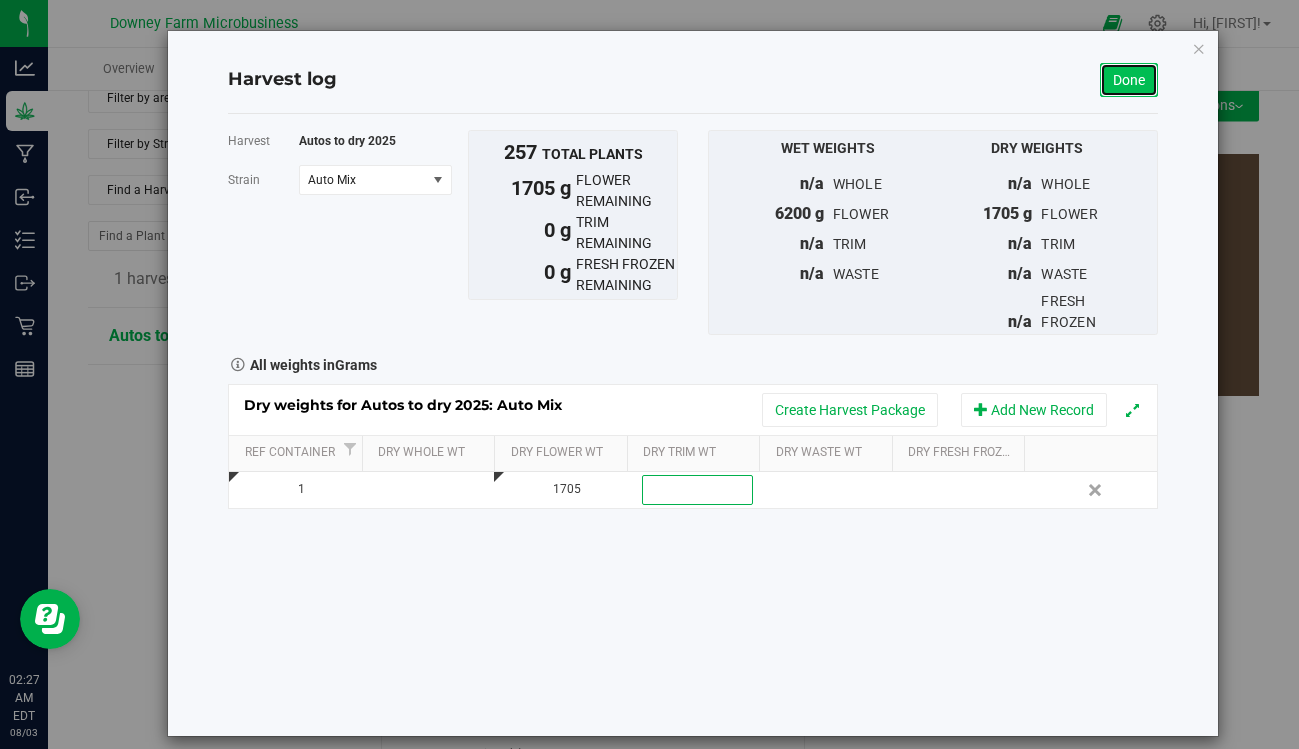 click on "Done" at bounding box center [1129, 80] 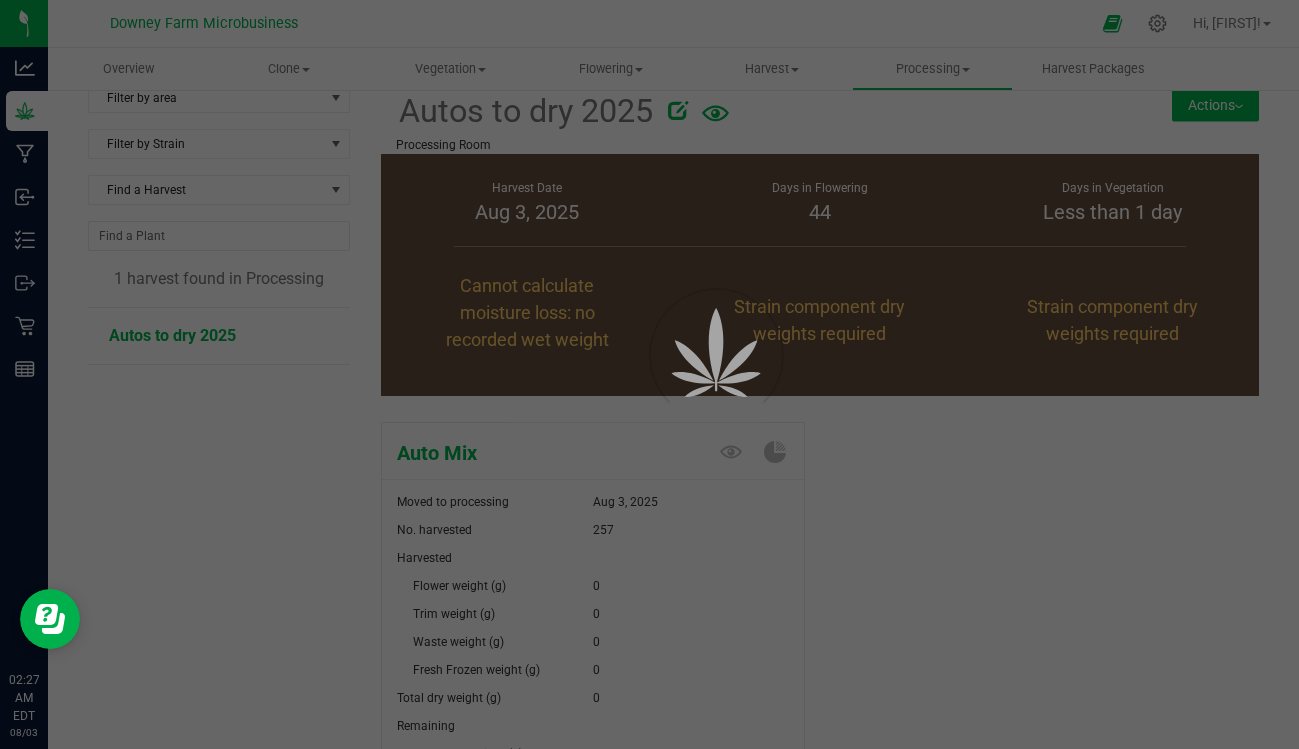 scroll, scrollTop: 25, scrollLeft: 0, axis: vertical 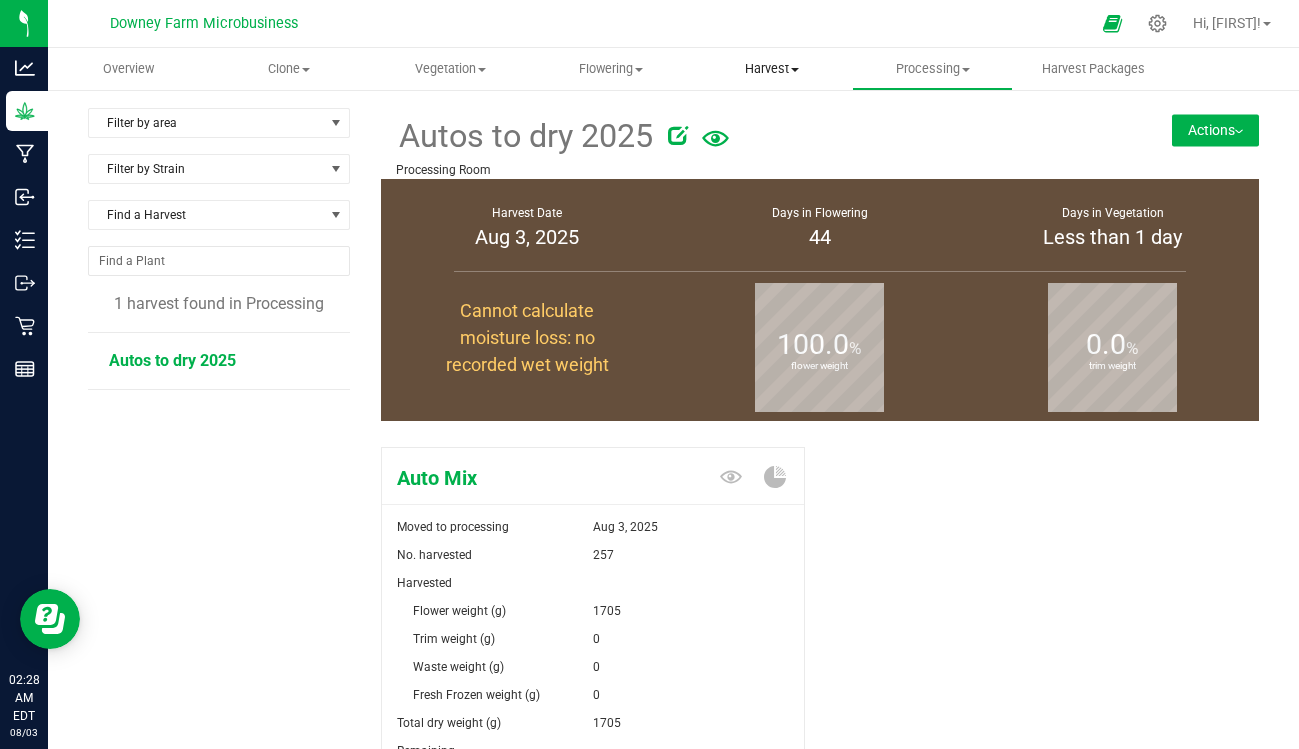 click on "Harvest" at bounding box center (771, 69) 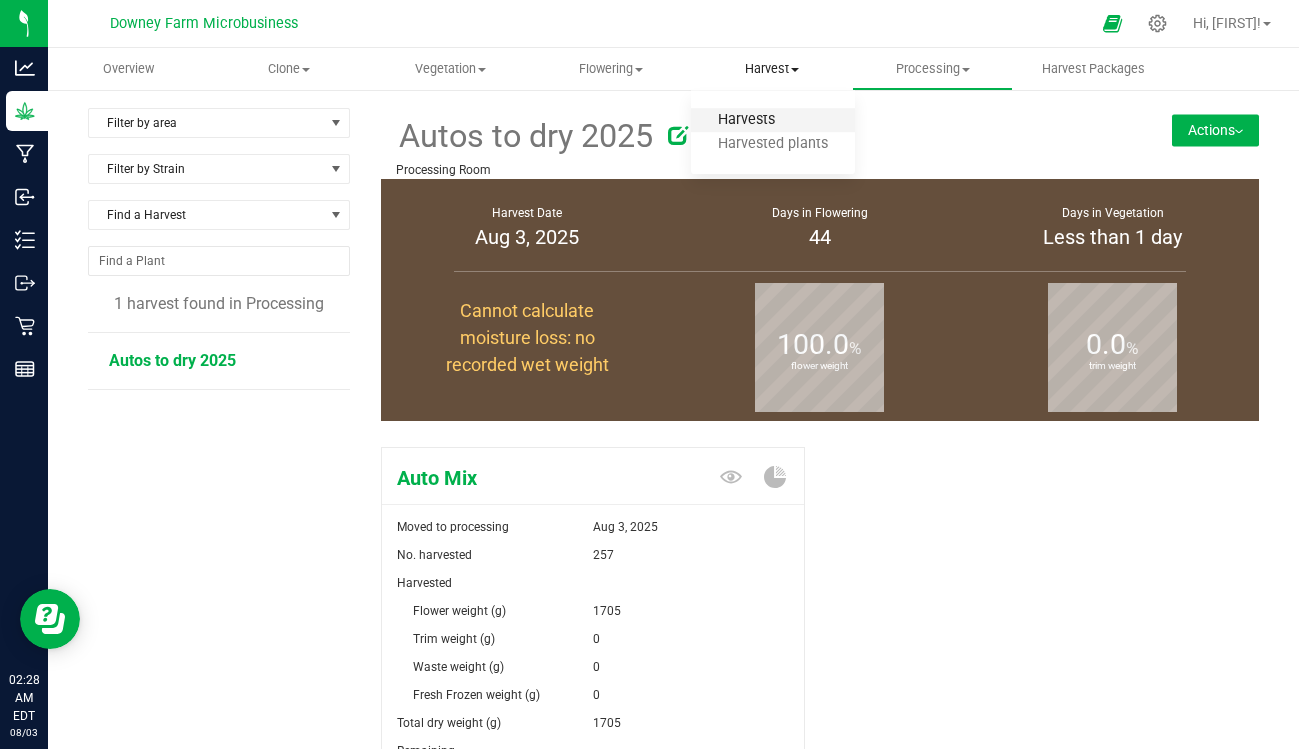 click on "Harvests" at bounding box center (746, 120) 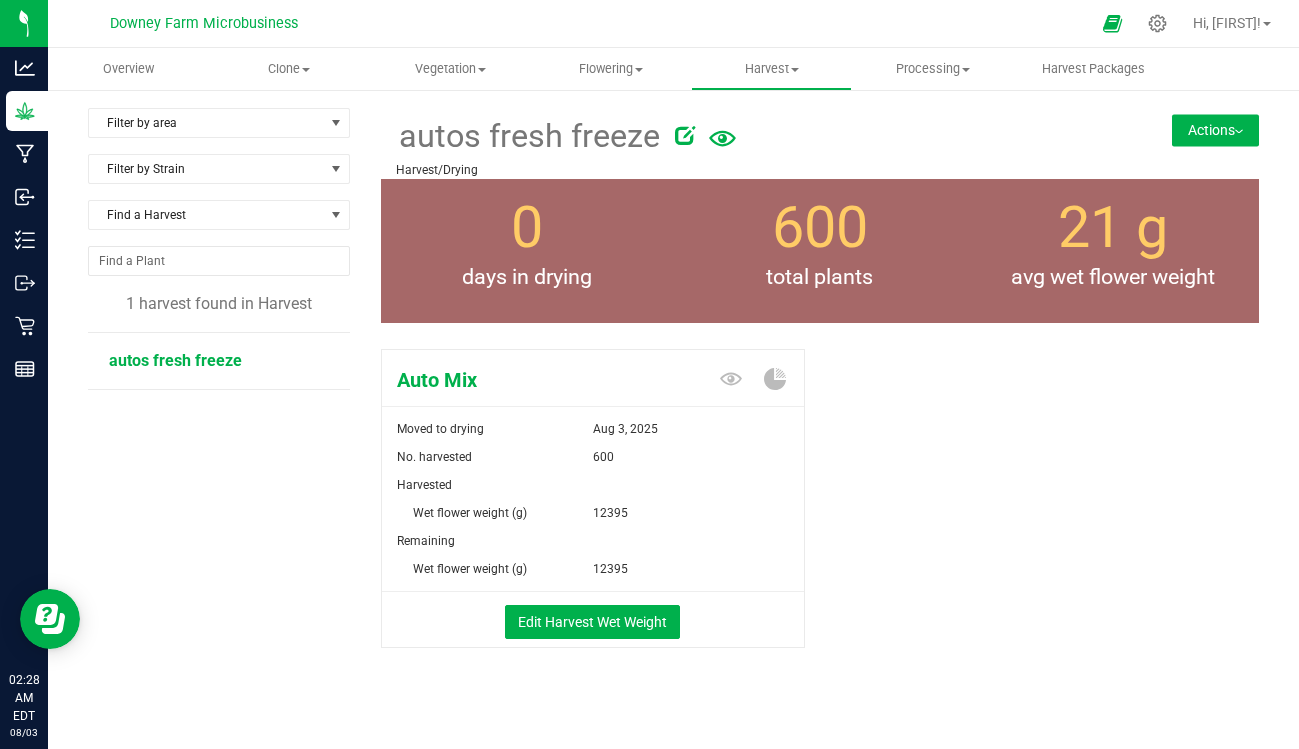 click on "Actions" at bounding box center (1215, 130) 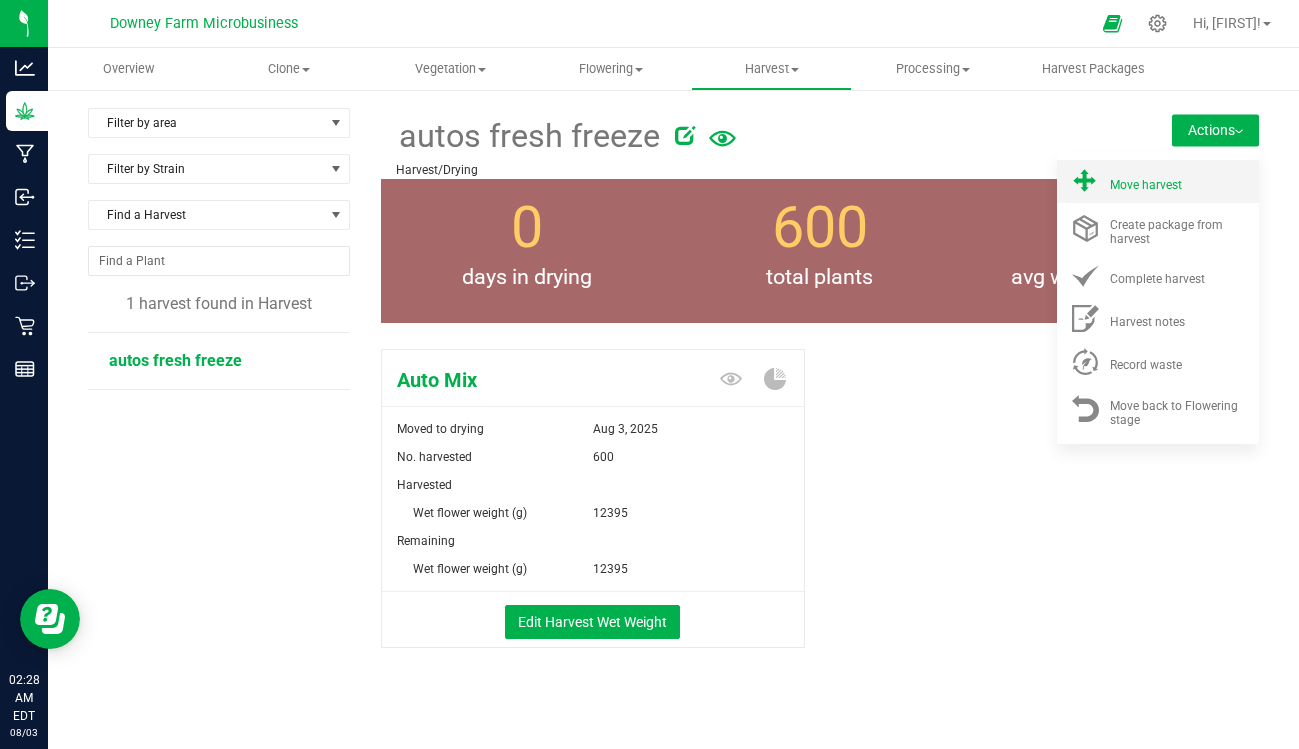 click on "Move harvest" at bounding box center [1146, 185] 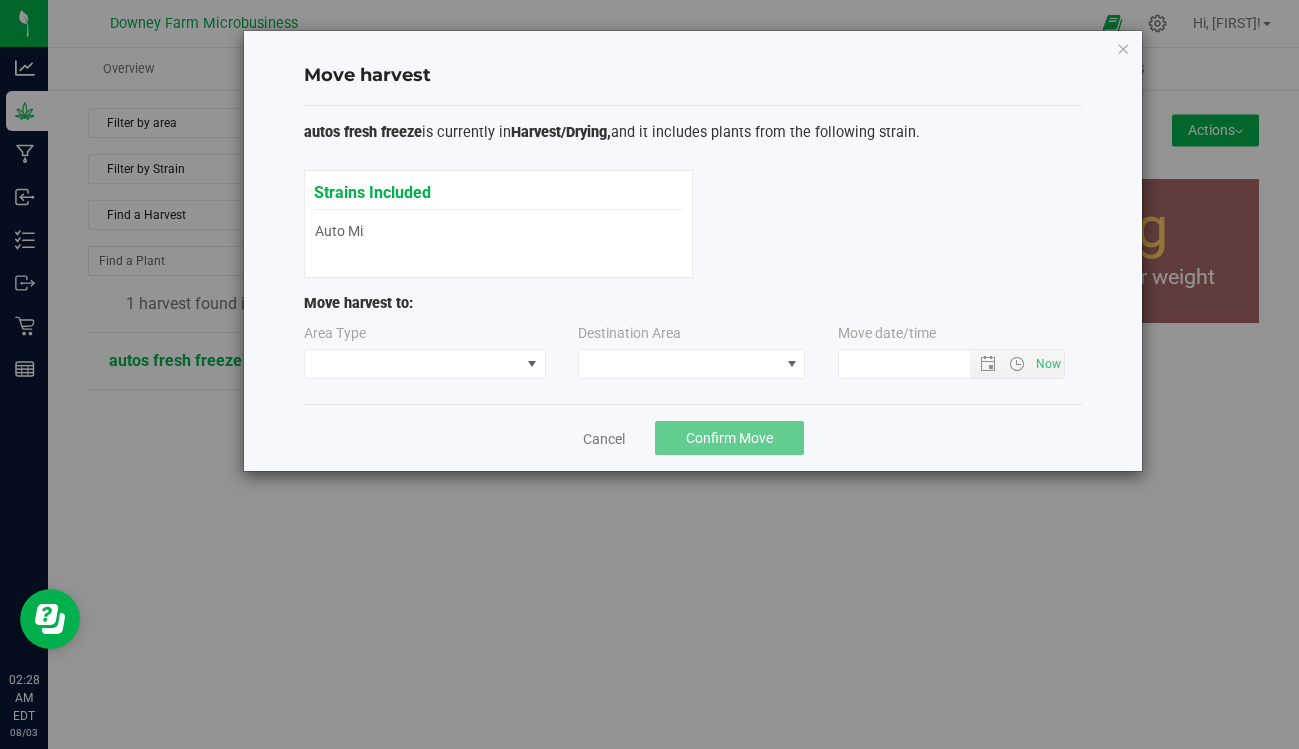 type on "8/3/2025 2:28 AM" 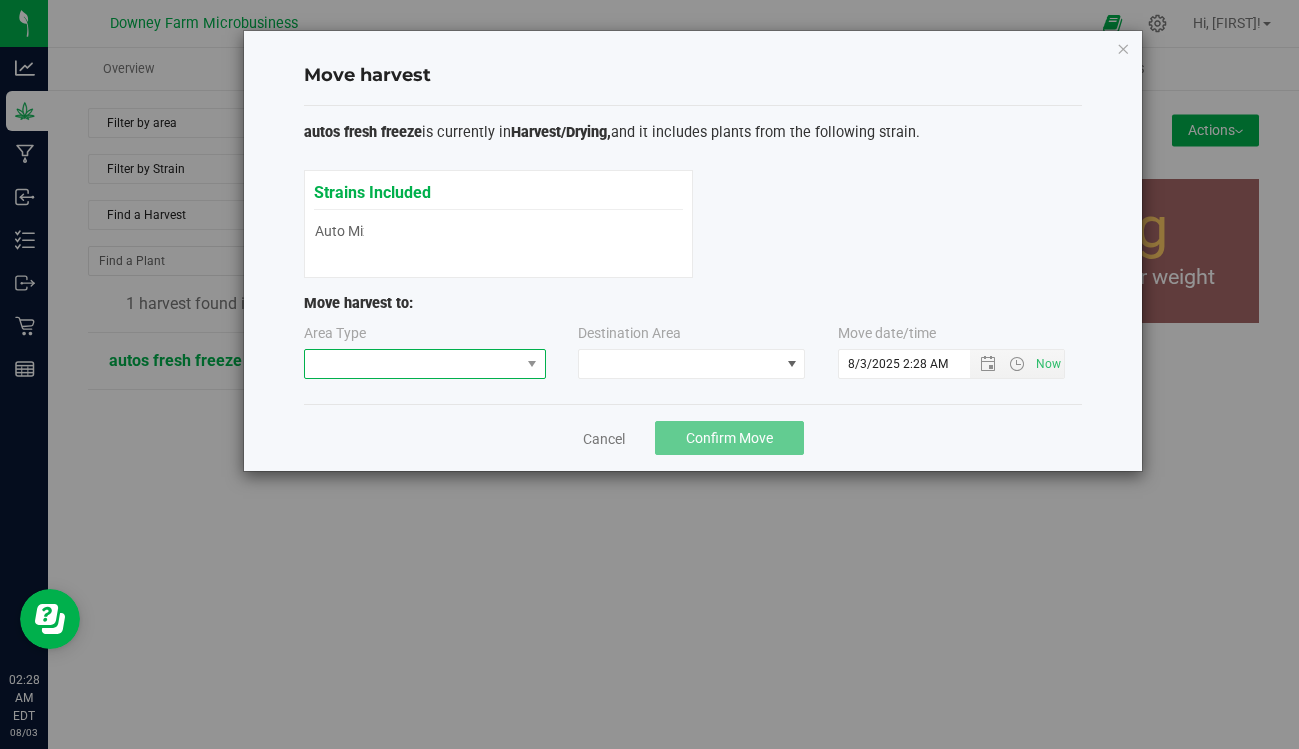 click at bounding box center [412, 364] 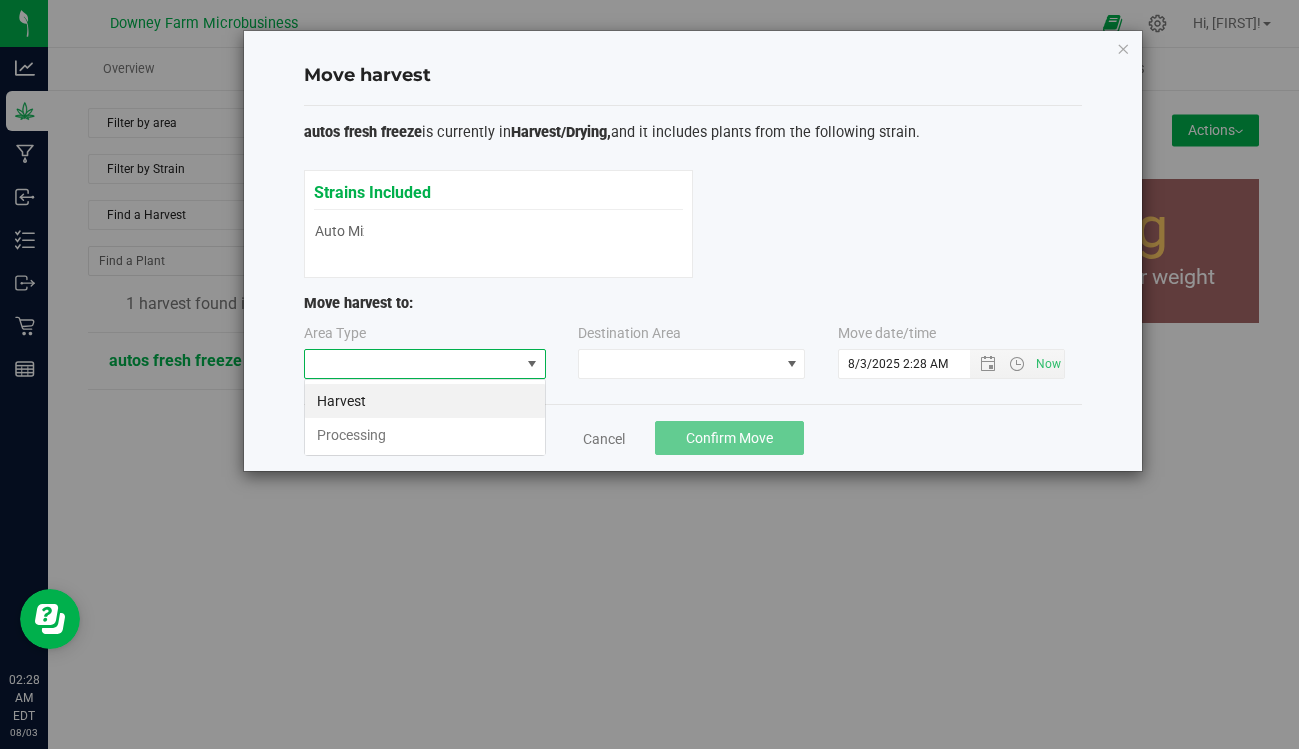 scroll, scrollTop: 99970, scrollLeft: 99758, axis: both 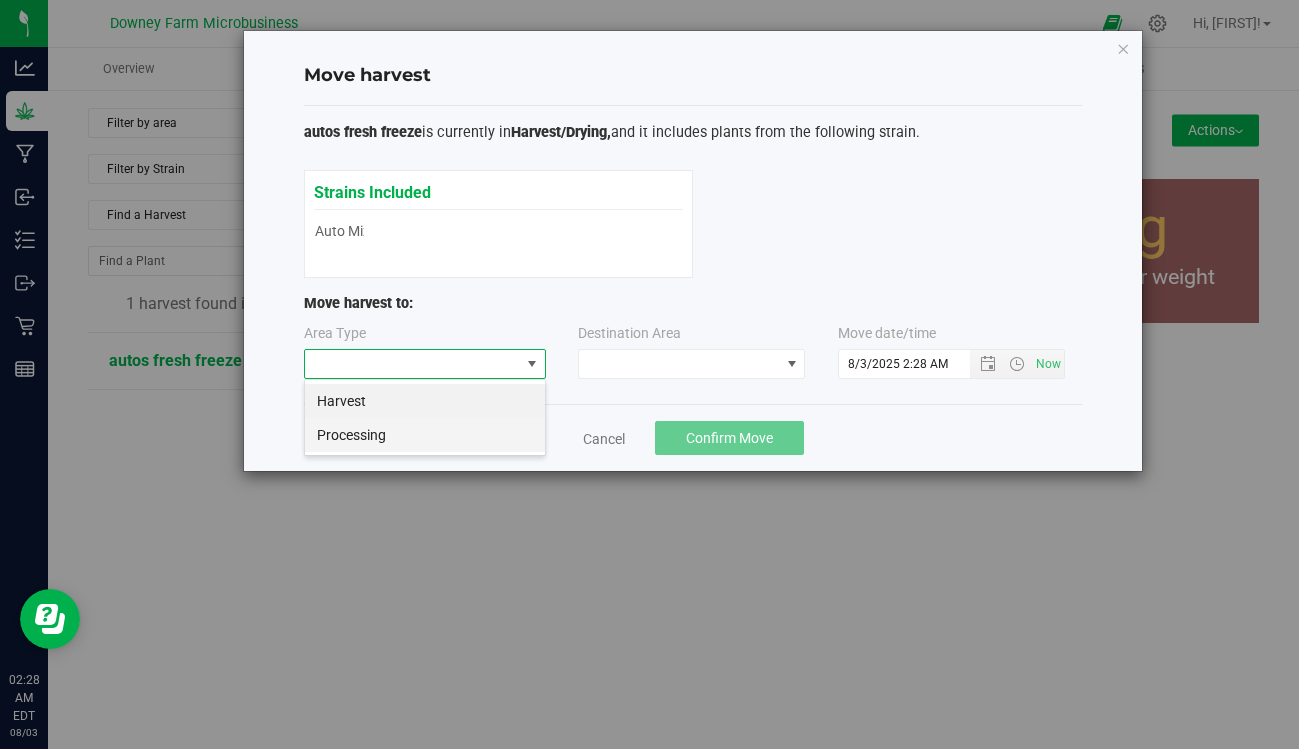 click on "Processing" at bounding box center [425, 435] 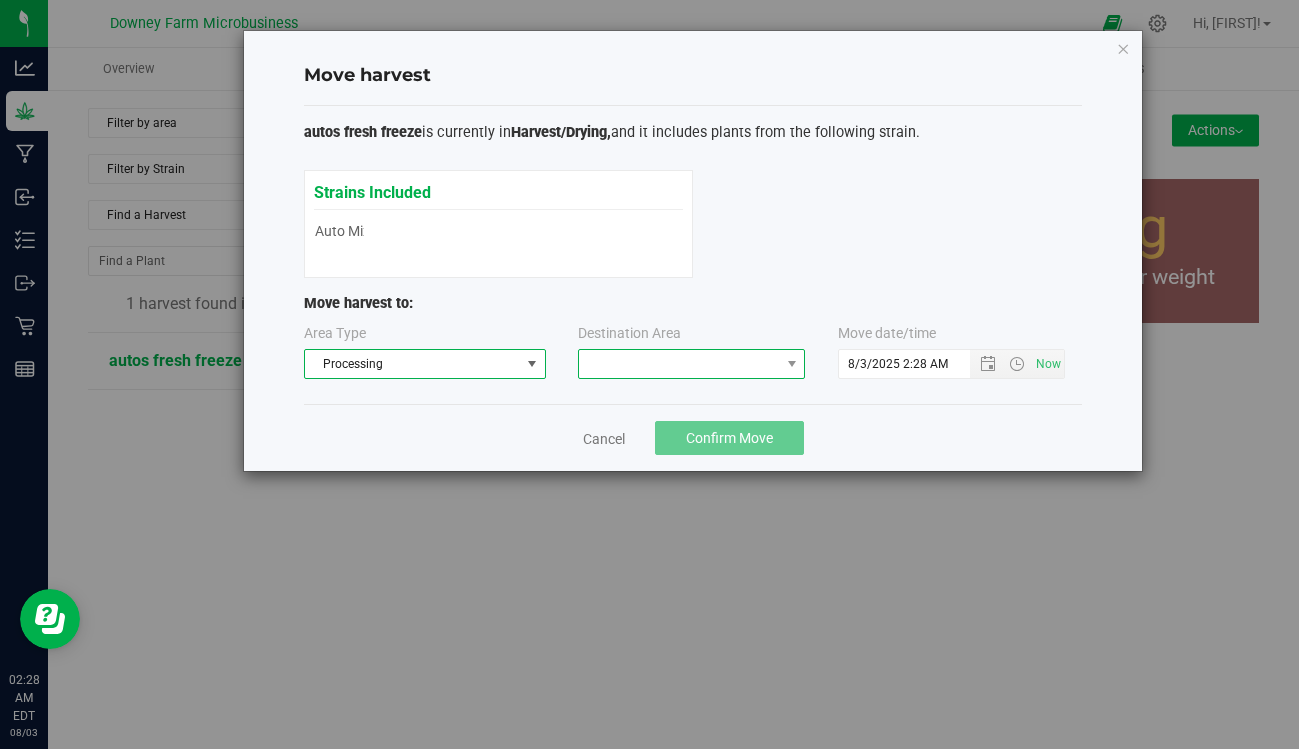 click at bounding box center (679, 364) 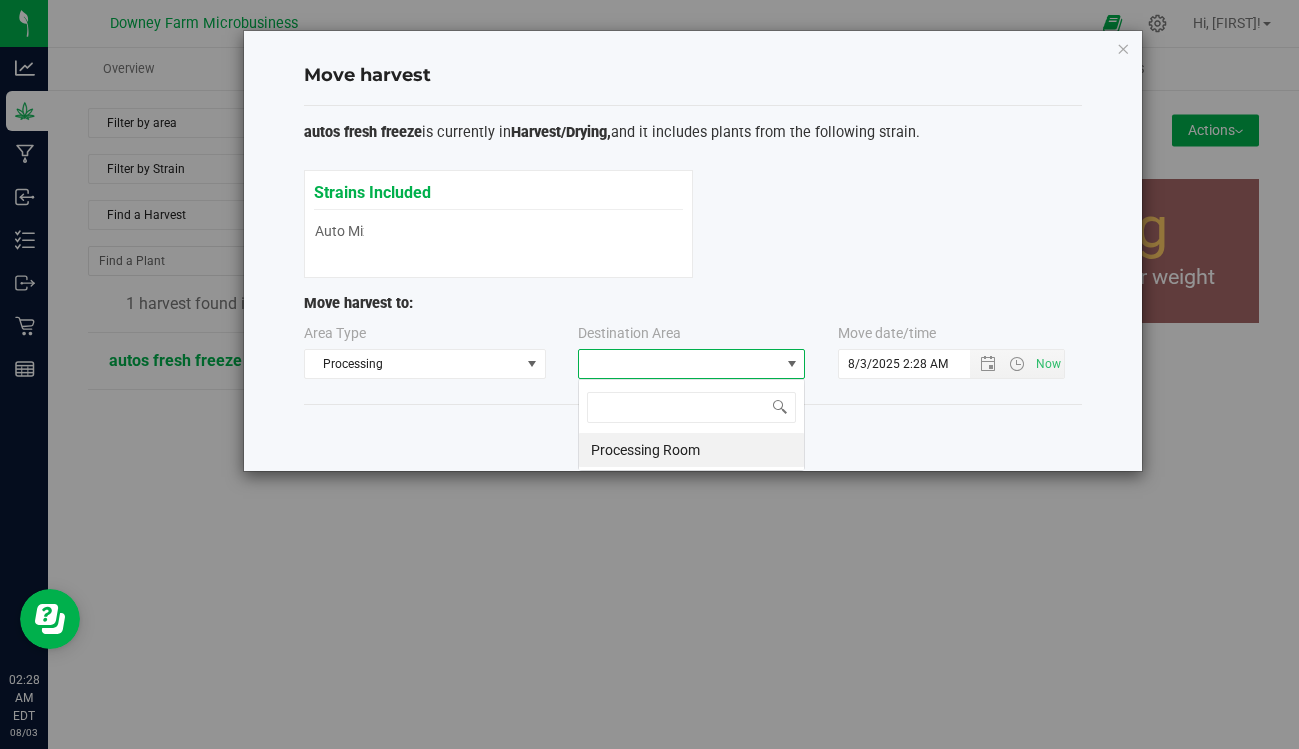 scroll, scrollTop: 99970, scrollLeft: 99773, axis: both 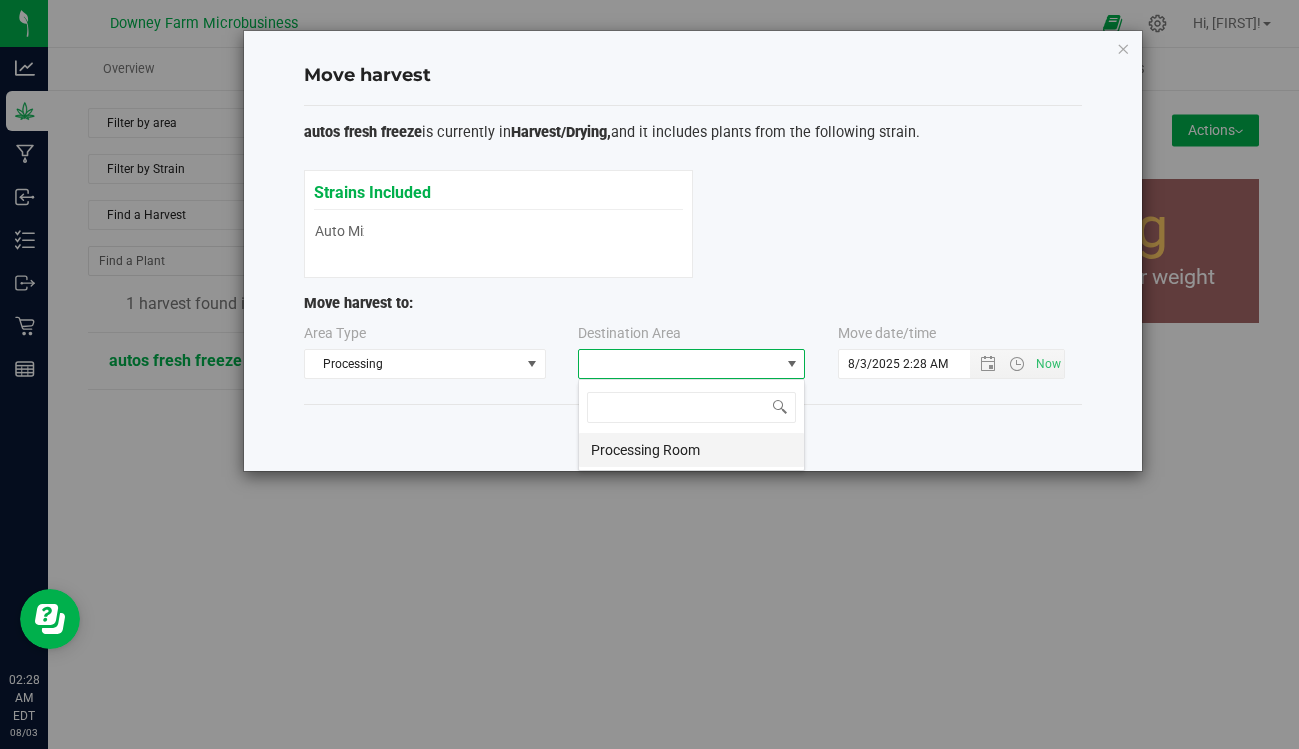click on "Processing Room" at bounding box center (691, 450) 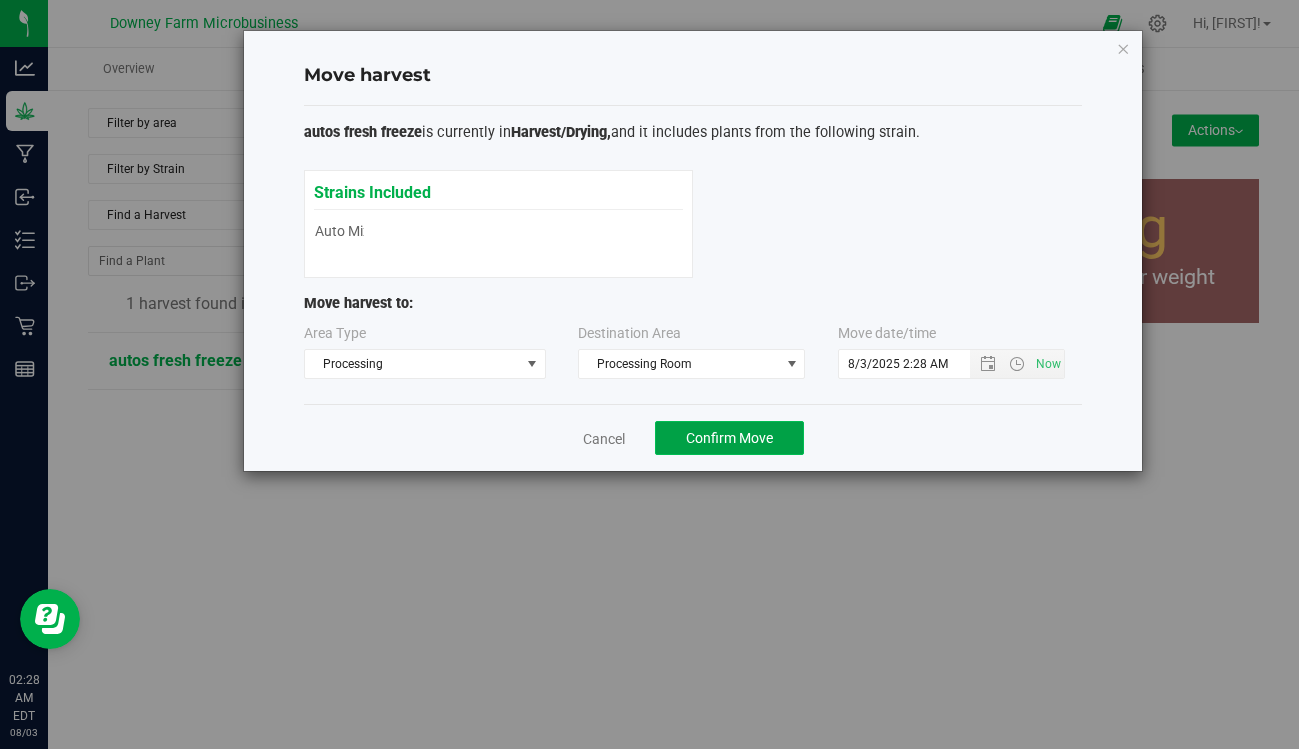 click on "Confirm Move" 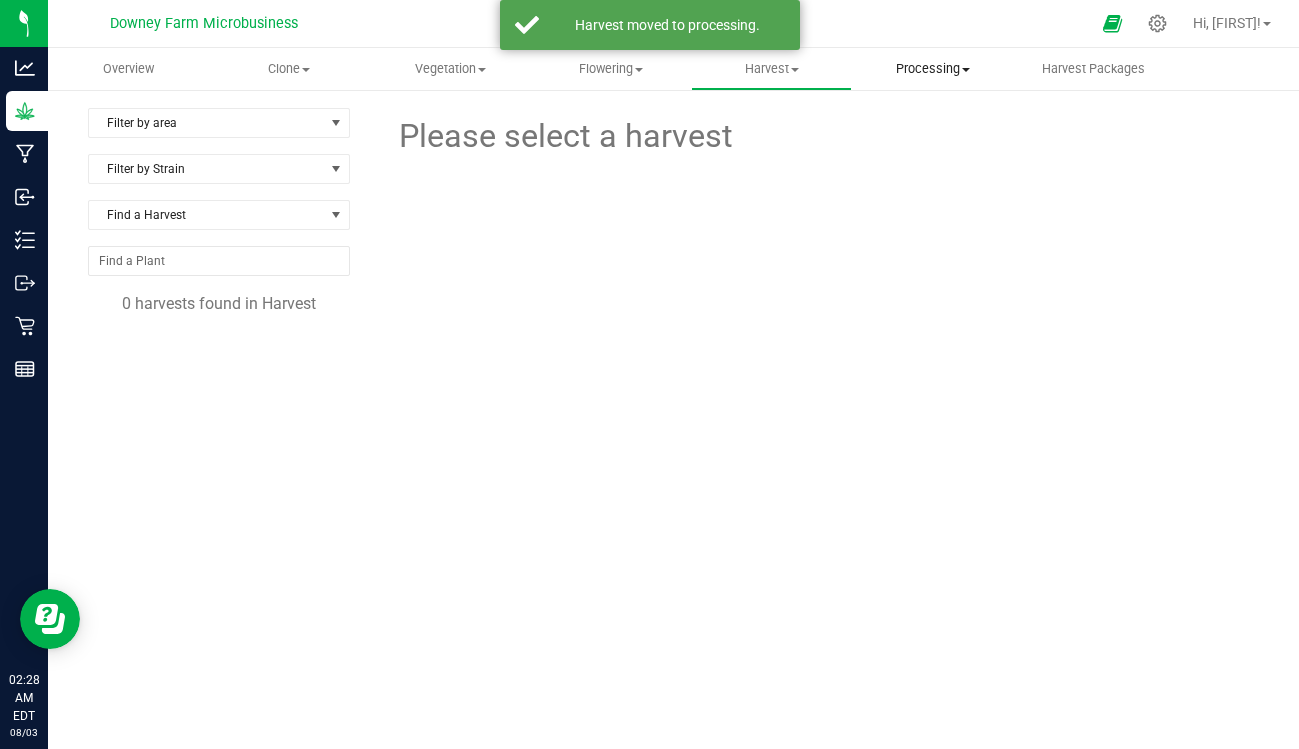 click on "Processing" at bounding box center [932, 69] 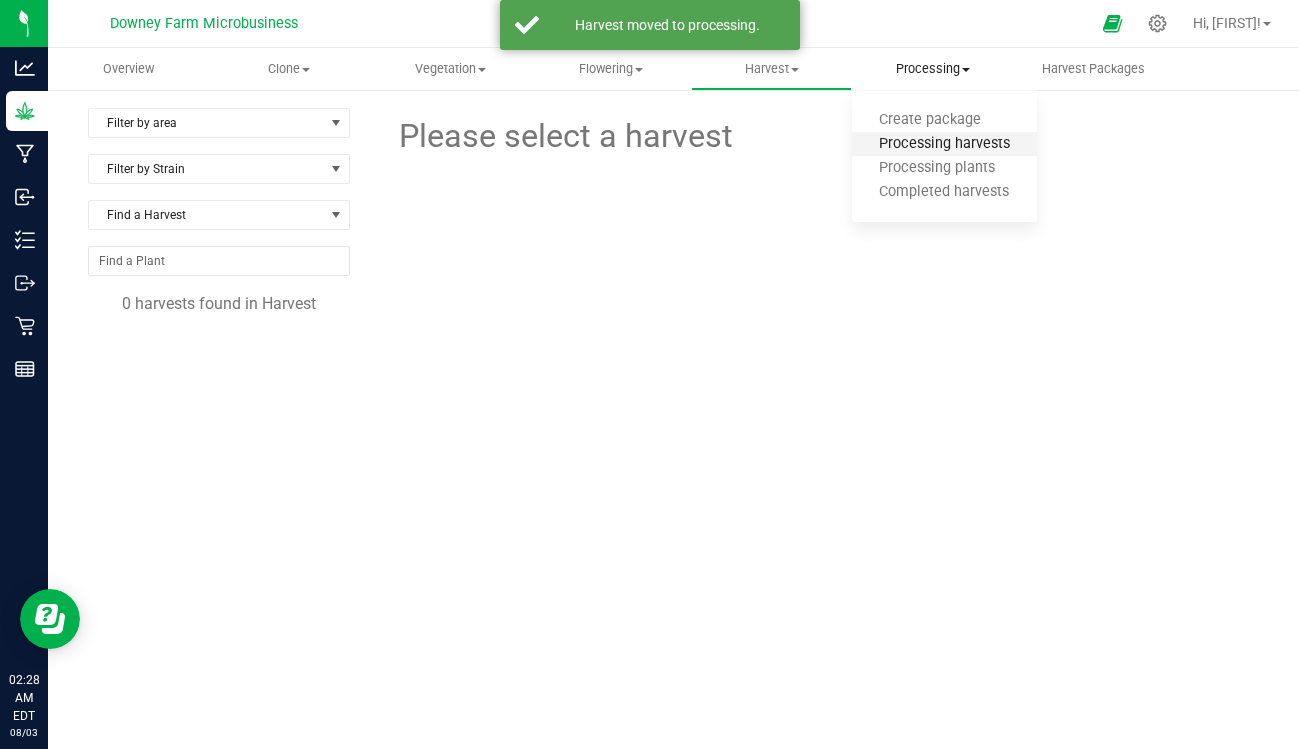 click on "Processing harvests" at bounding box center (944, 144) 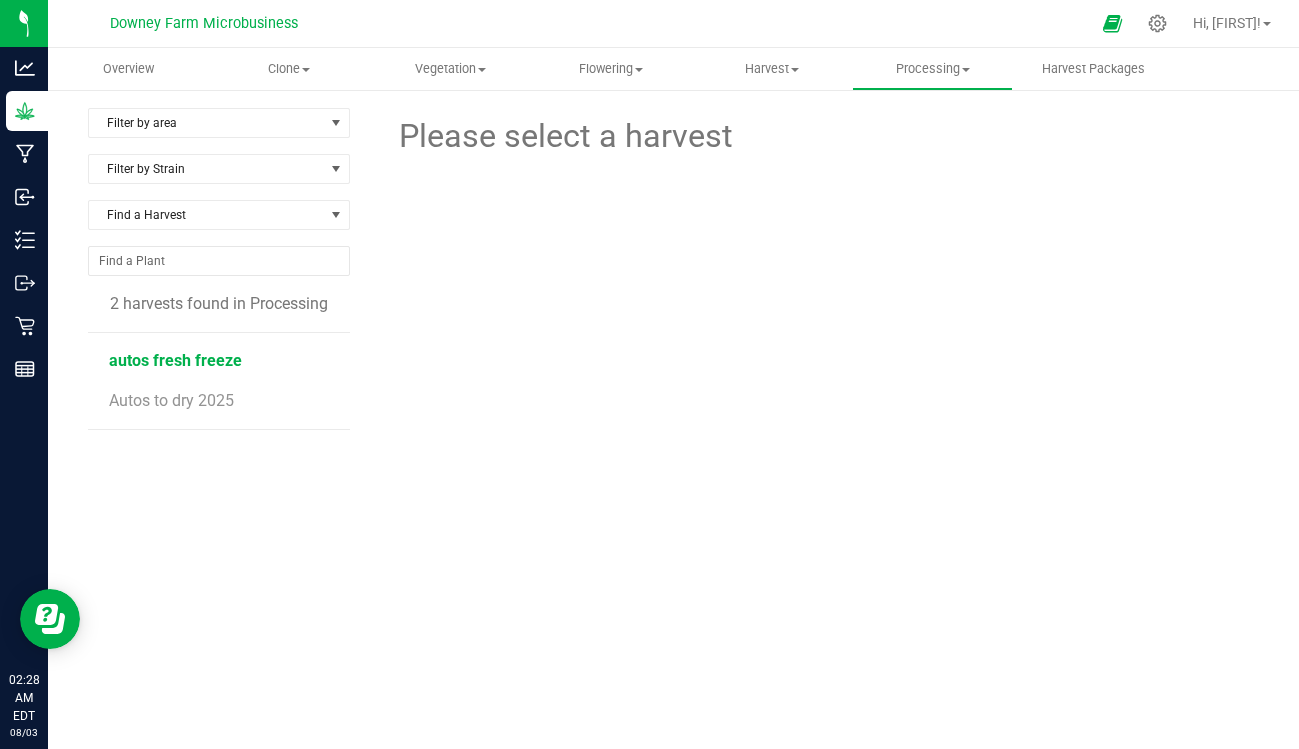 click on "autos fresh freeze" at bounding box center [175, 360] 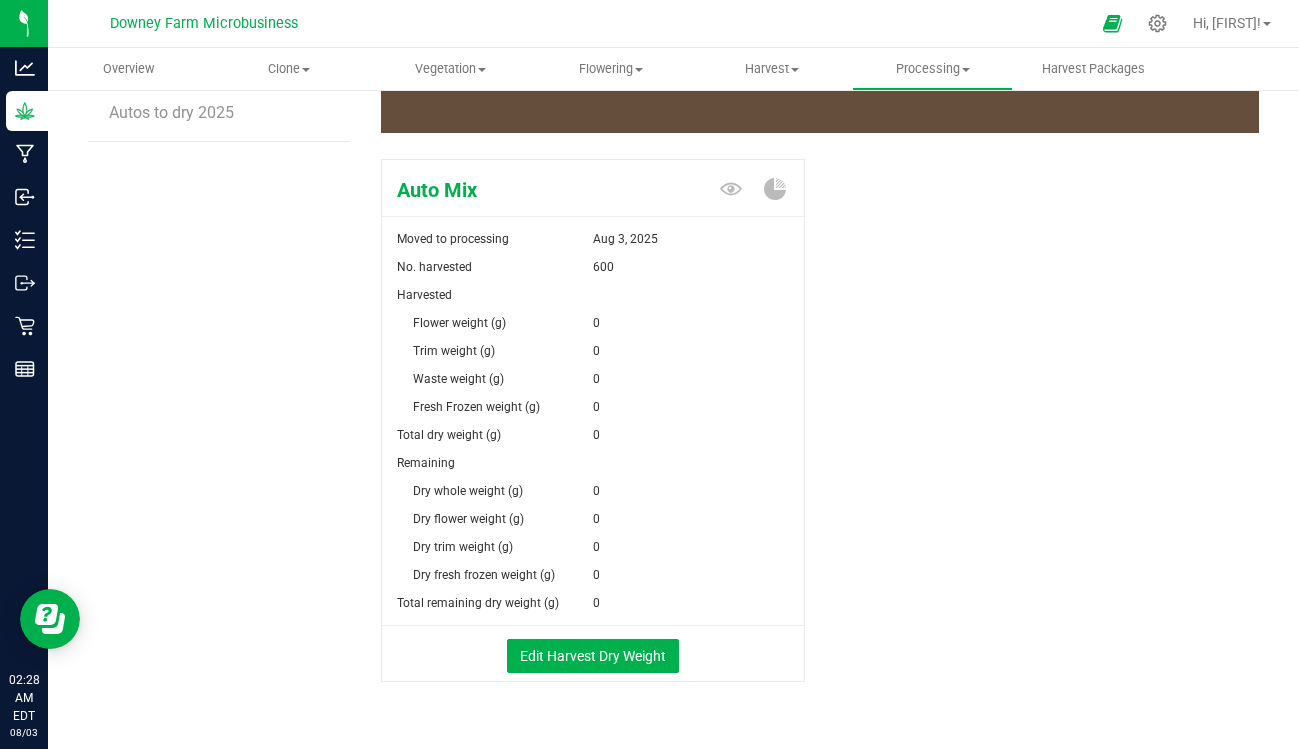scroll, scrollTop: 297, scrollLeft: 0, axis: vertical 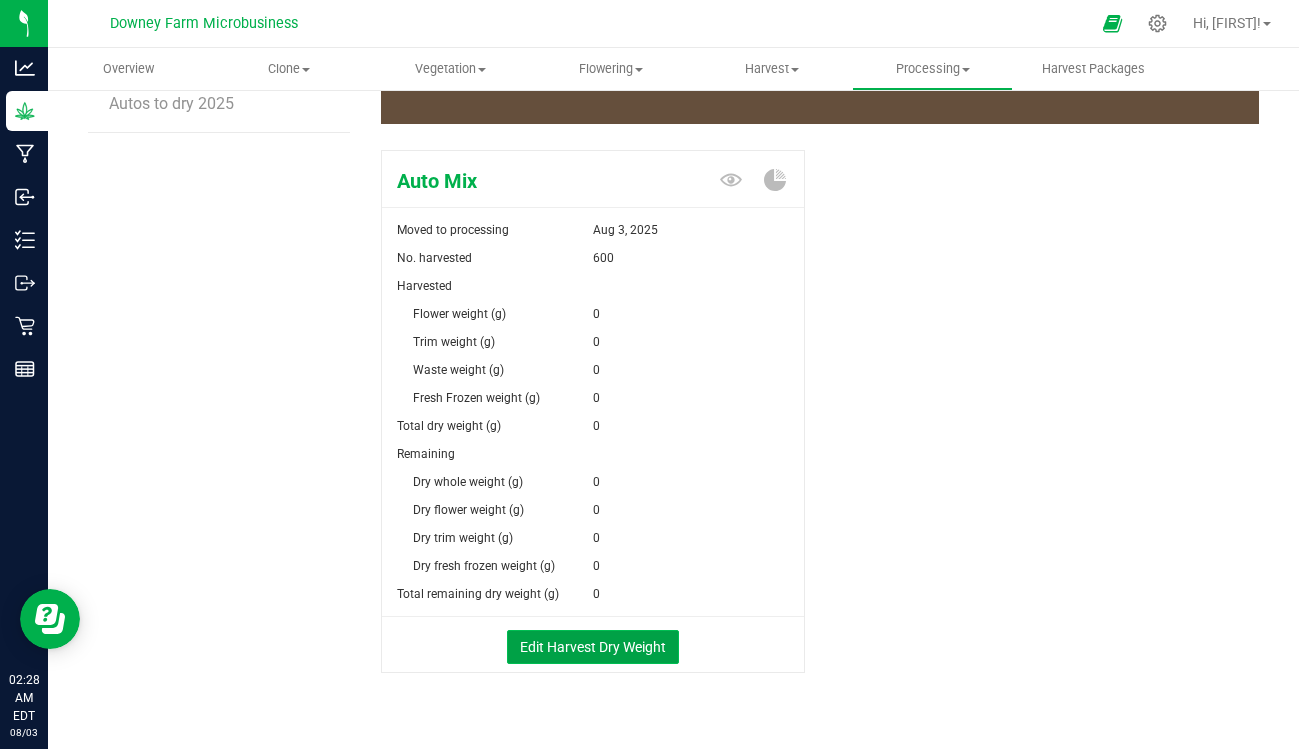 click on "Edit Harvest Dry Weight" at bounding box center [593, 647] 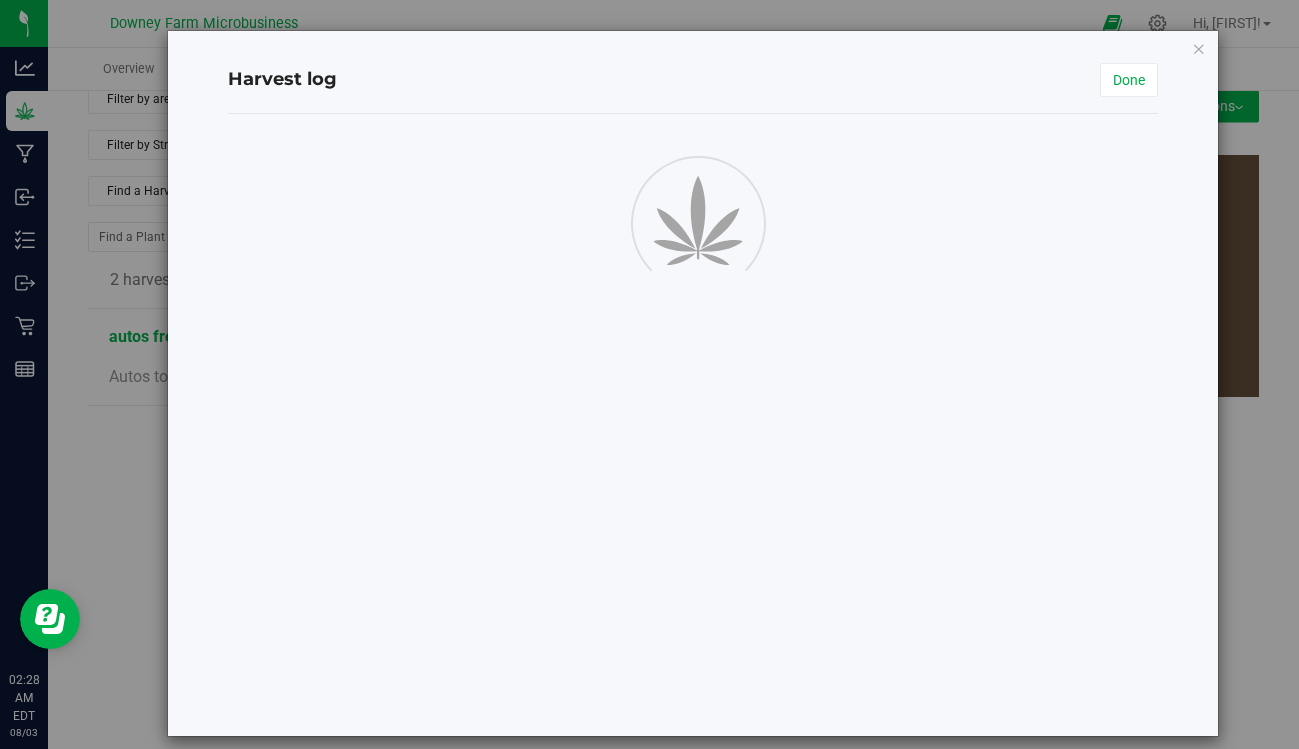 scroll, scrollTop: 25, scrollLeft: 0, axis: vertical 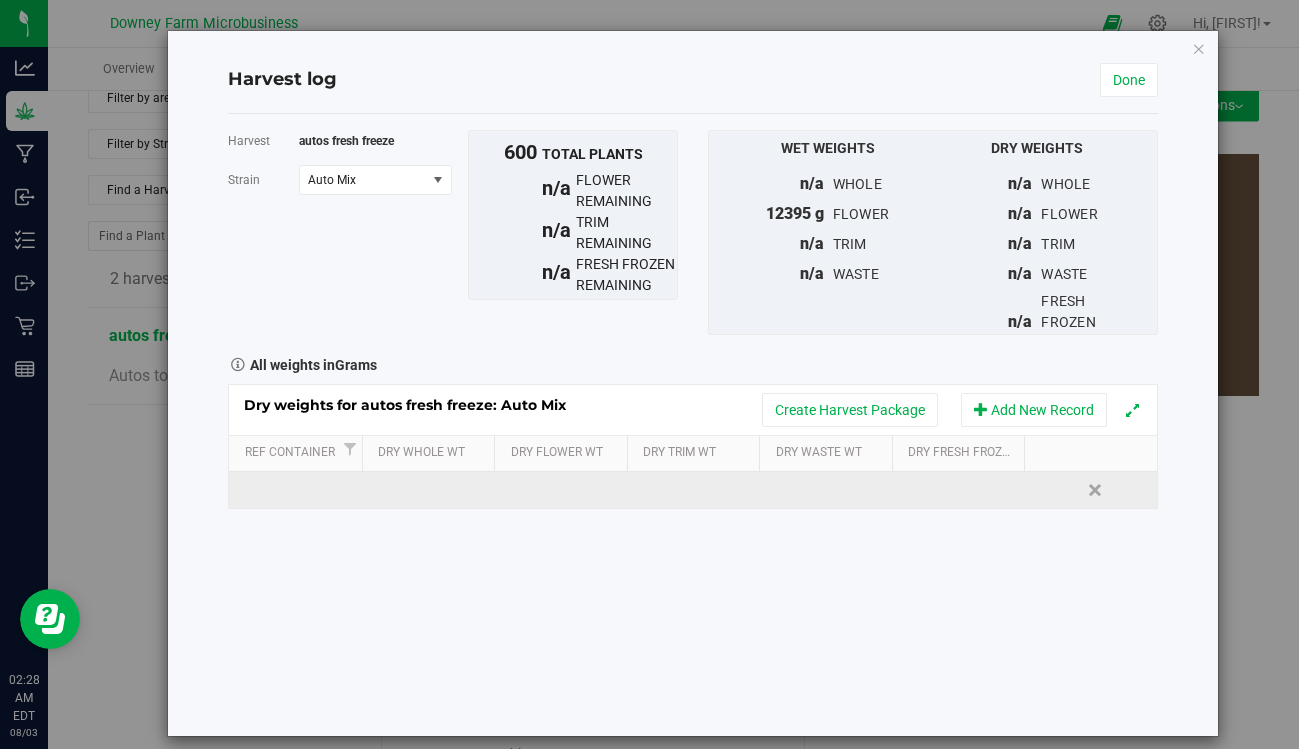 click at bounding box center (958, 490) 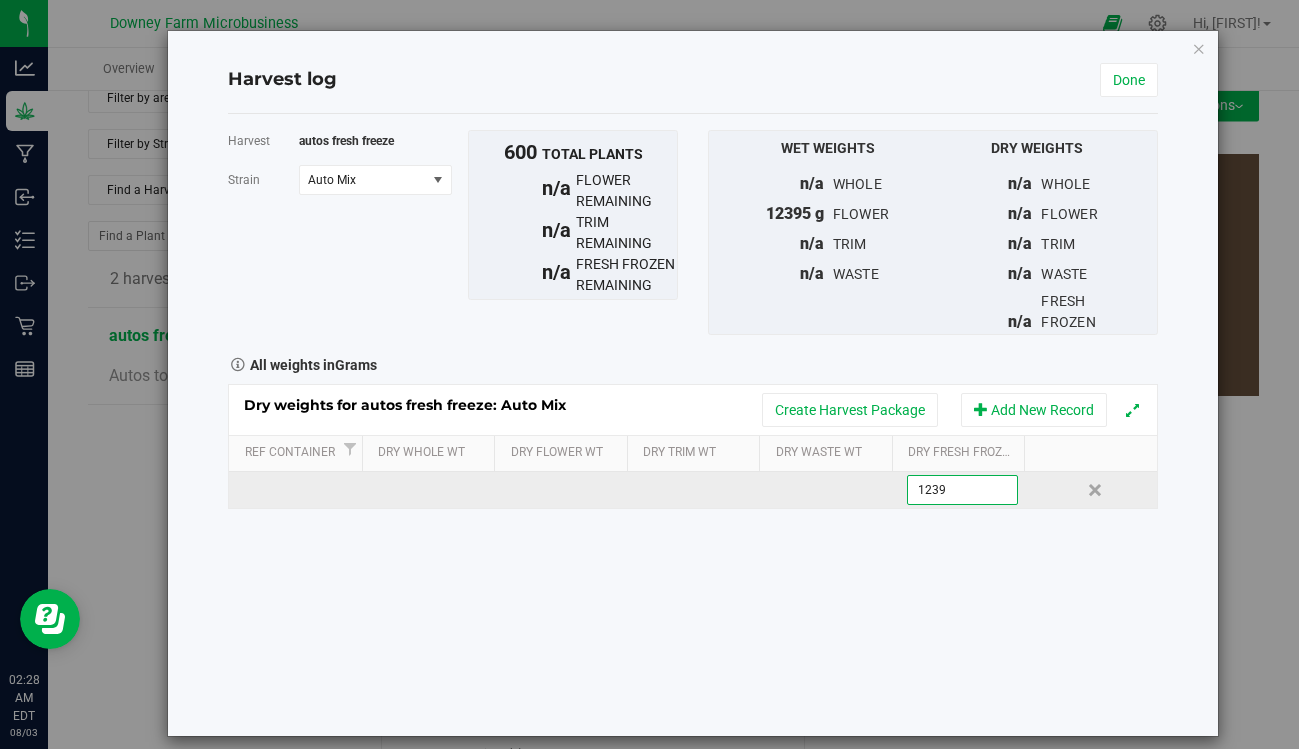 type on "12395" 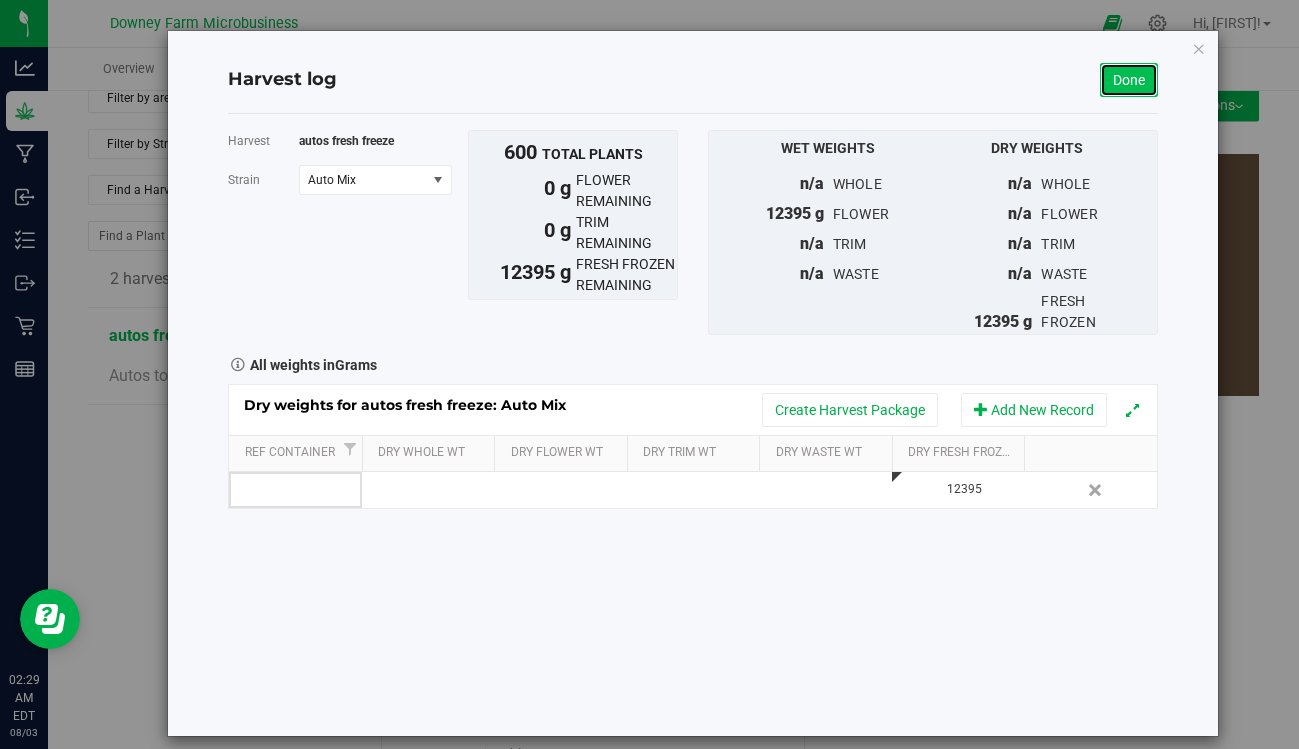 click on "Done" at bounding box center [1129, 80] 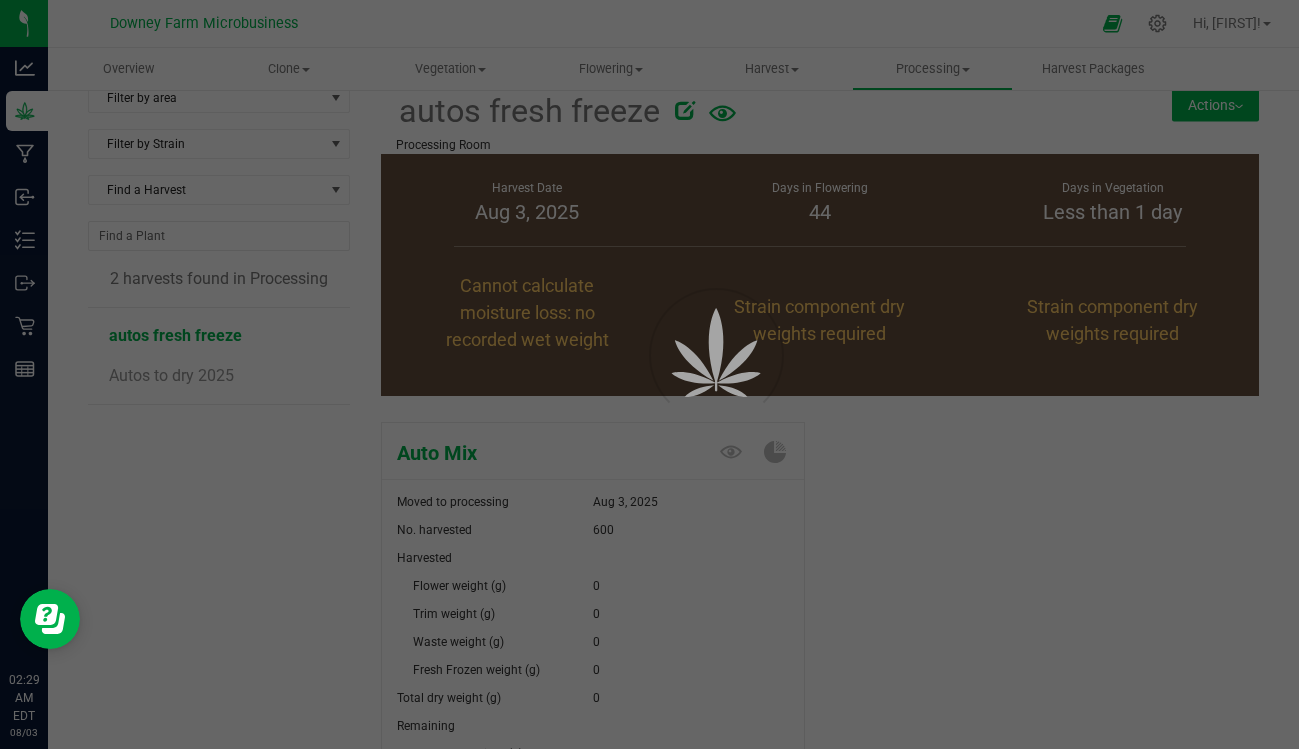 scroll, scrollTop: 25, scrollLeft: 0, axis: vertical 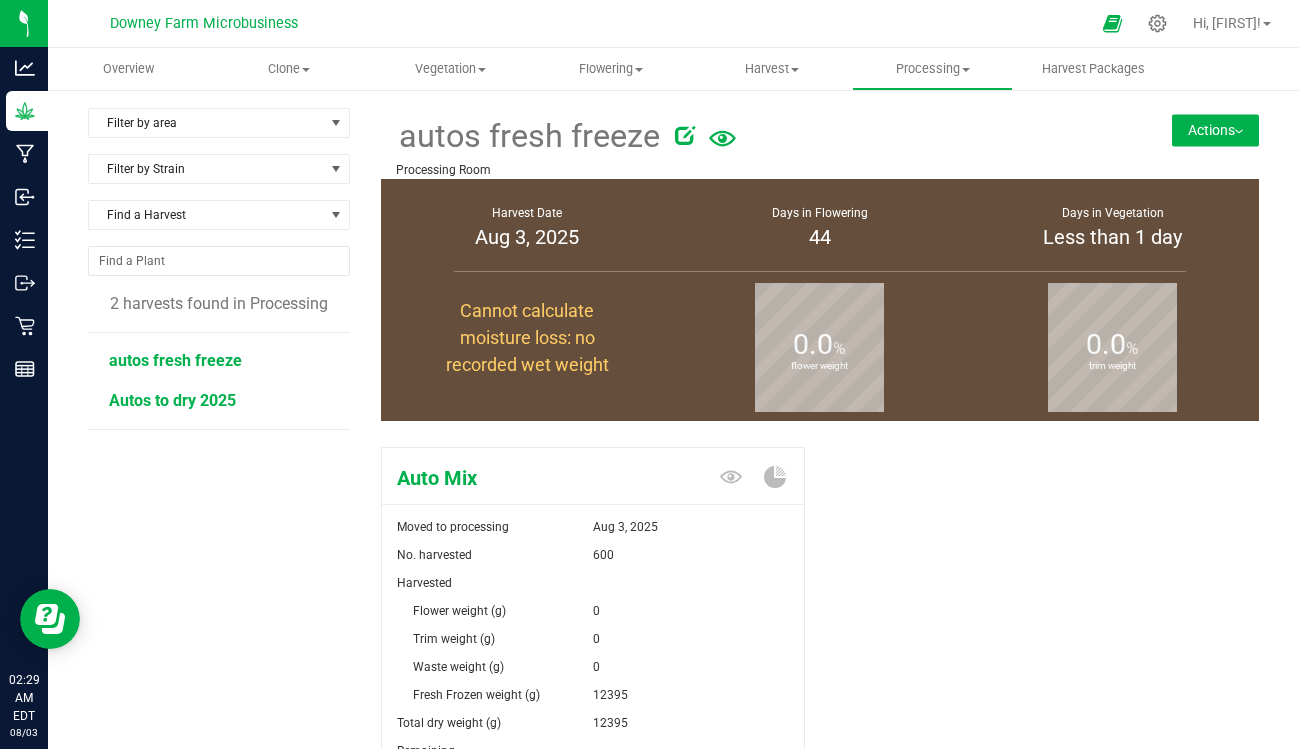 click on "Autos to dry 2025" at bounding box center [172, 400] 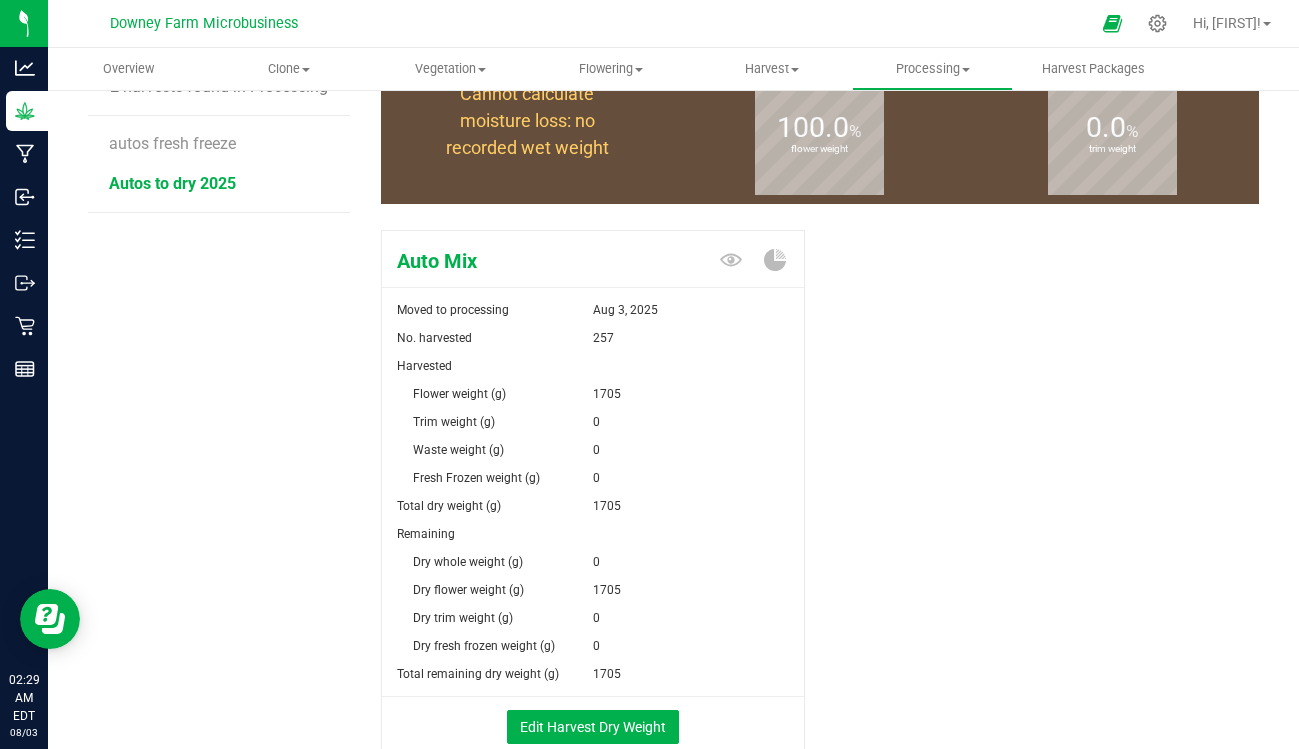 scroll, scrollTop: 0, scrollLeft: 0, axis: both 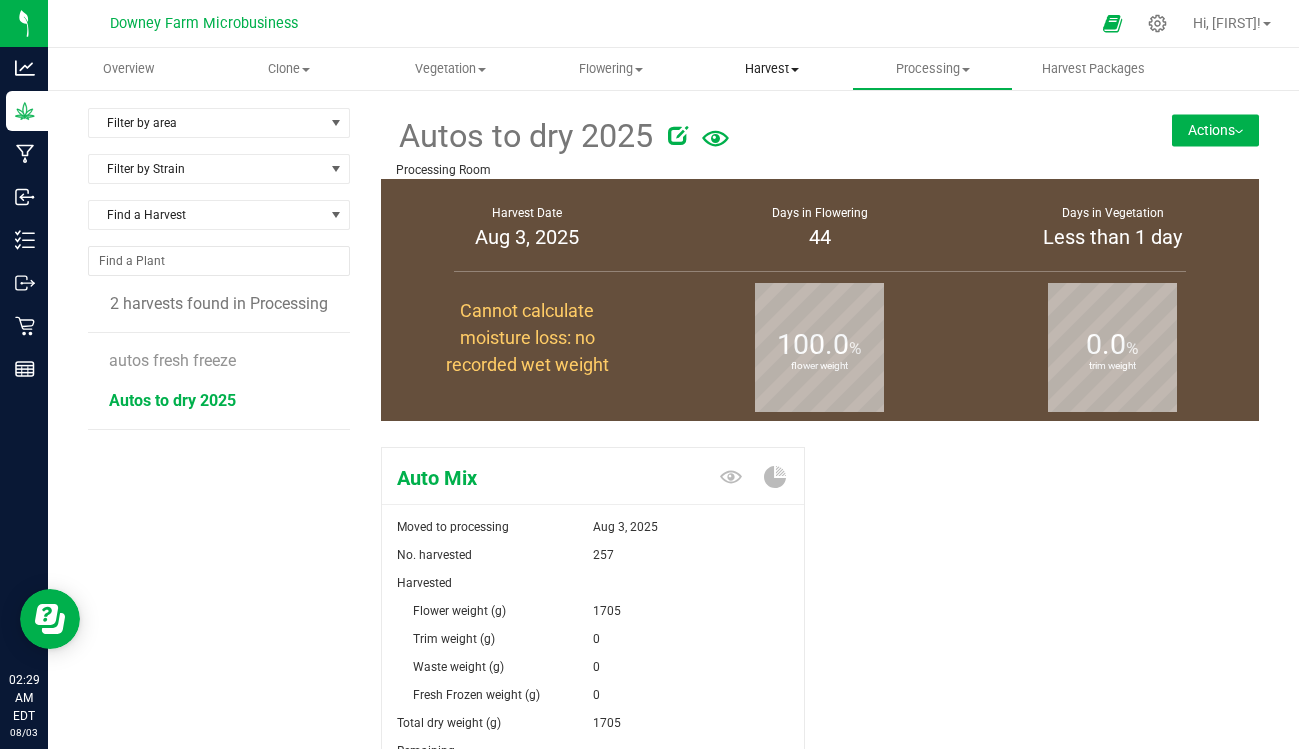 click on "Harvest" at bounding box center (771, 69) 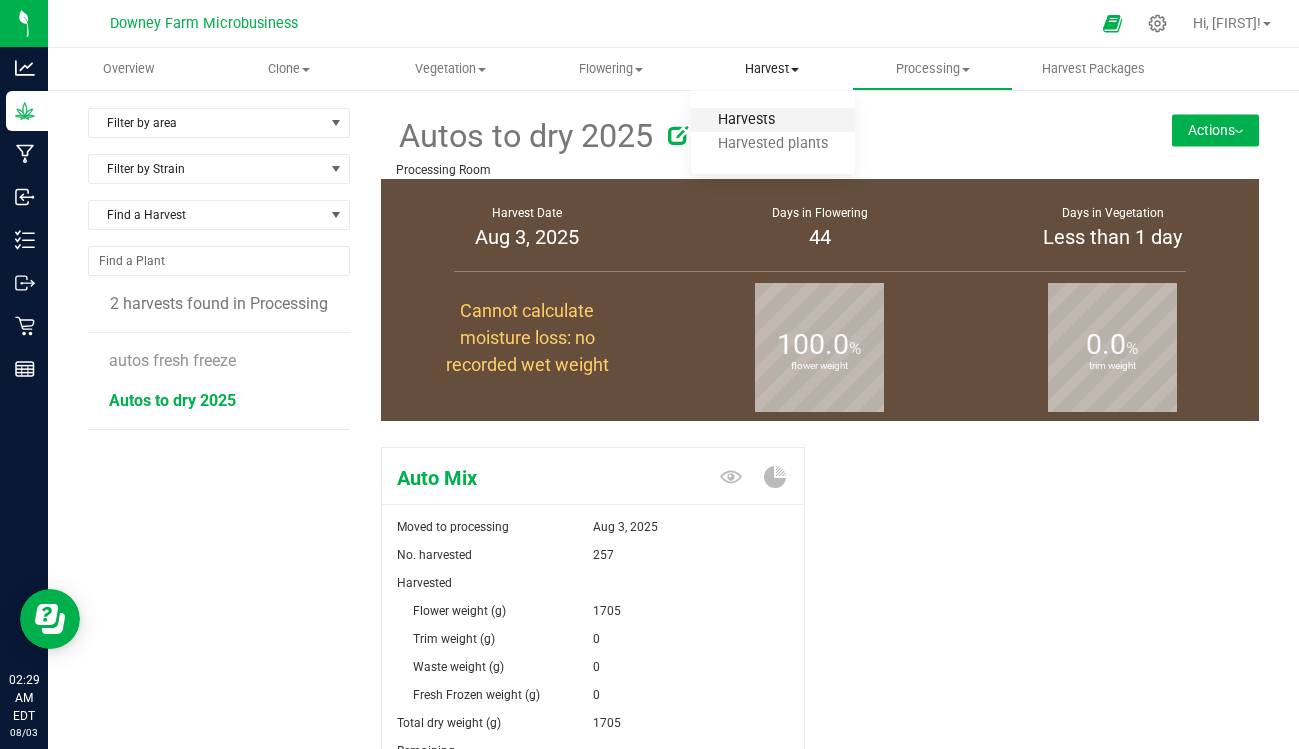 click on "Harvests" at bounding box center (746, 120) 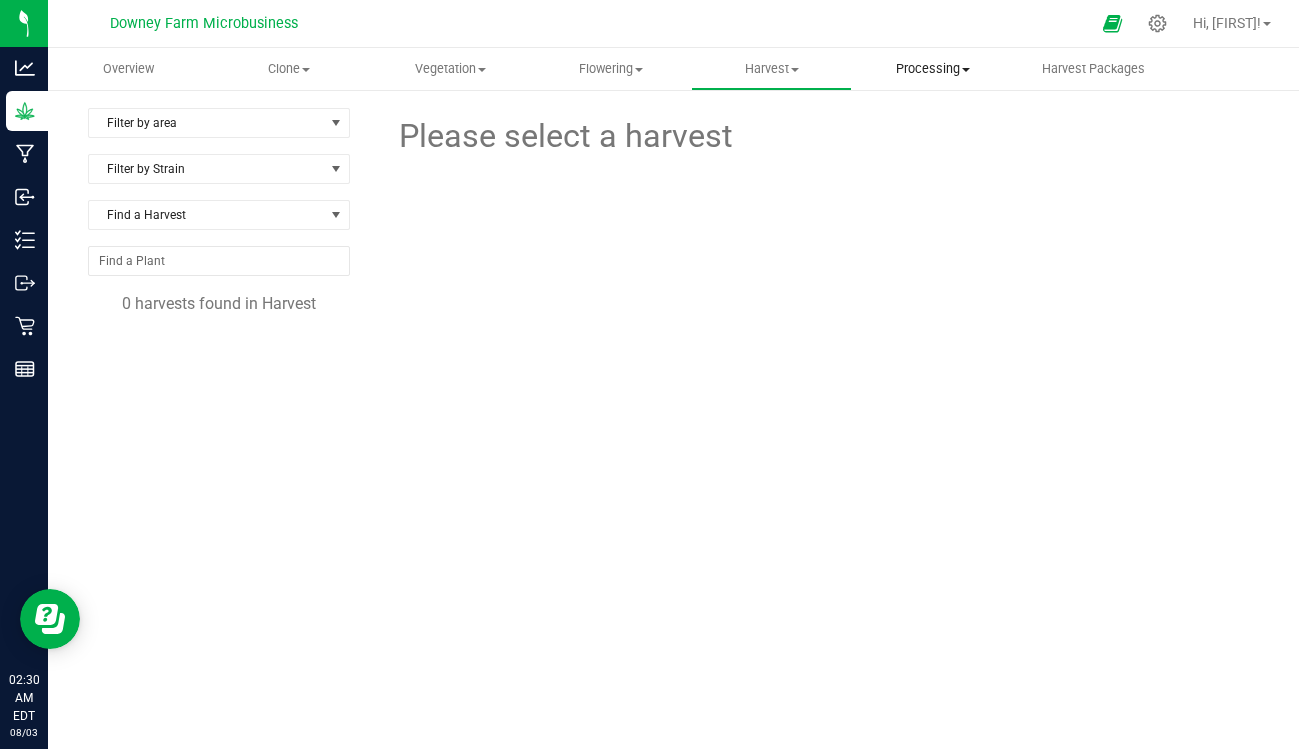 click on "Processing" at bounding box center [932, 69] 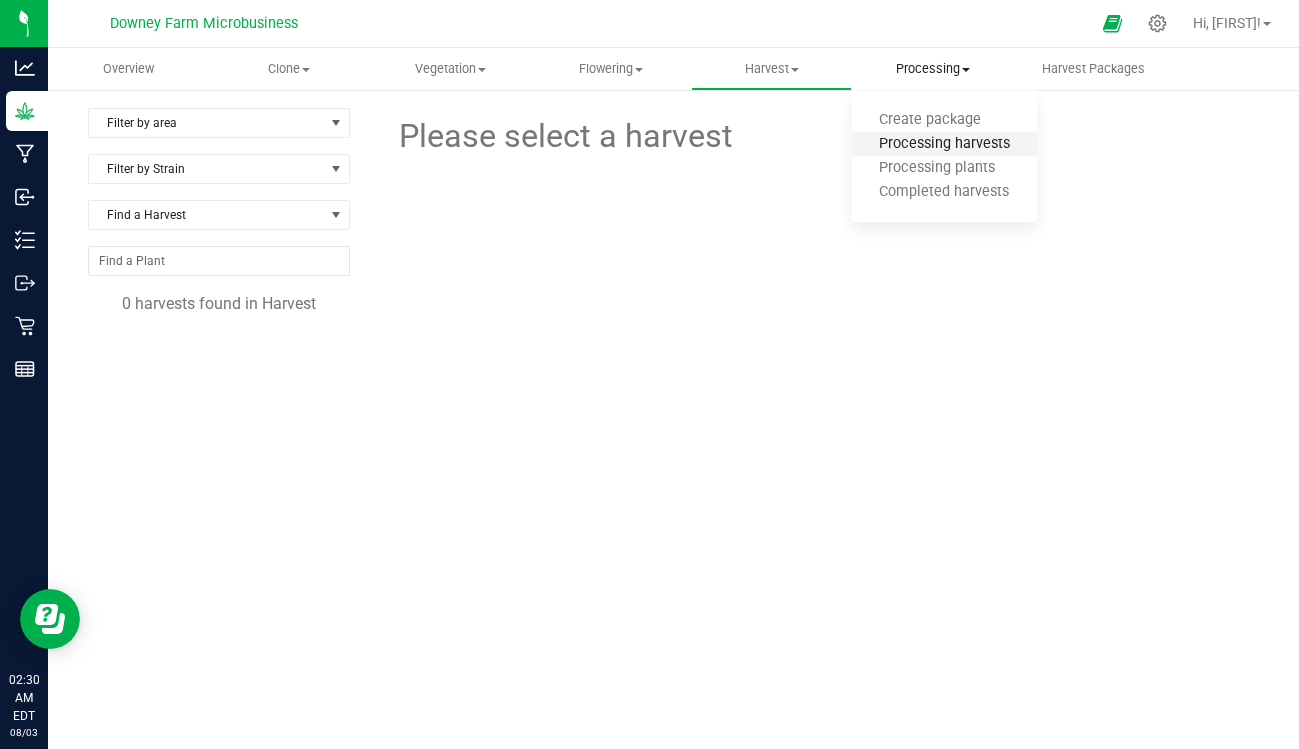 click on "Processing harvests" at bounding box center (944, 144) 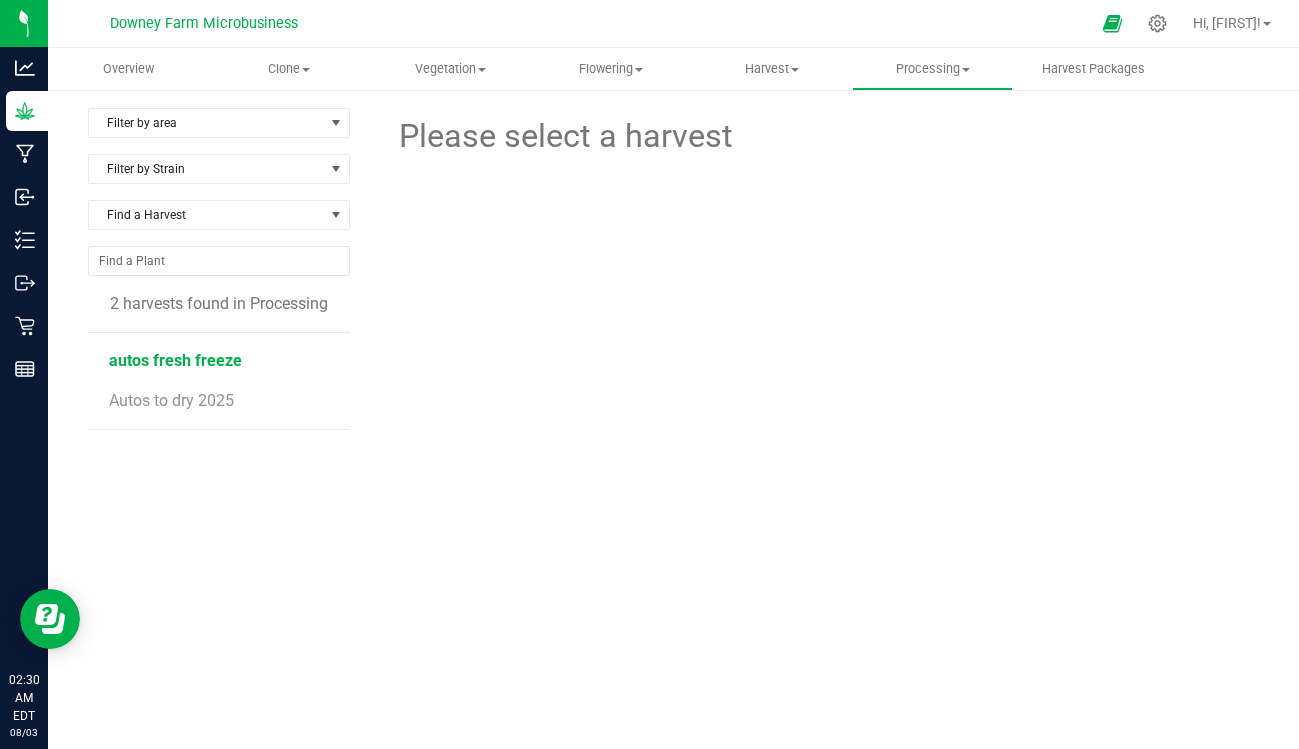 click on "autos fresh freeze" at bounding box center [175, 360] 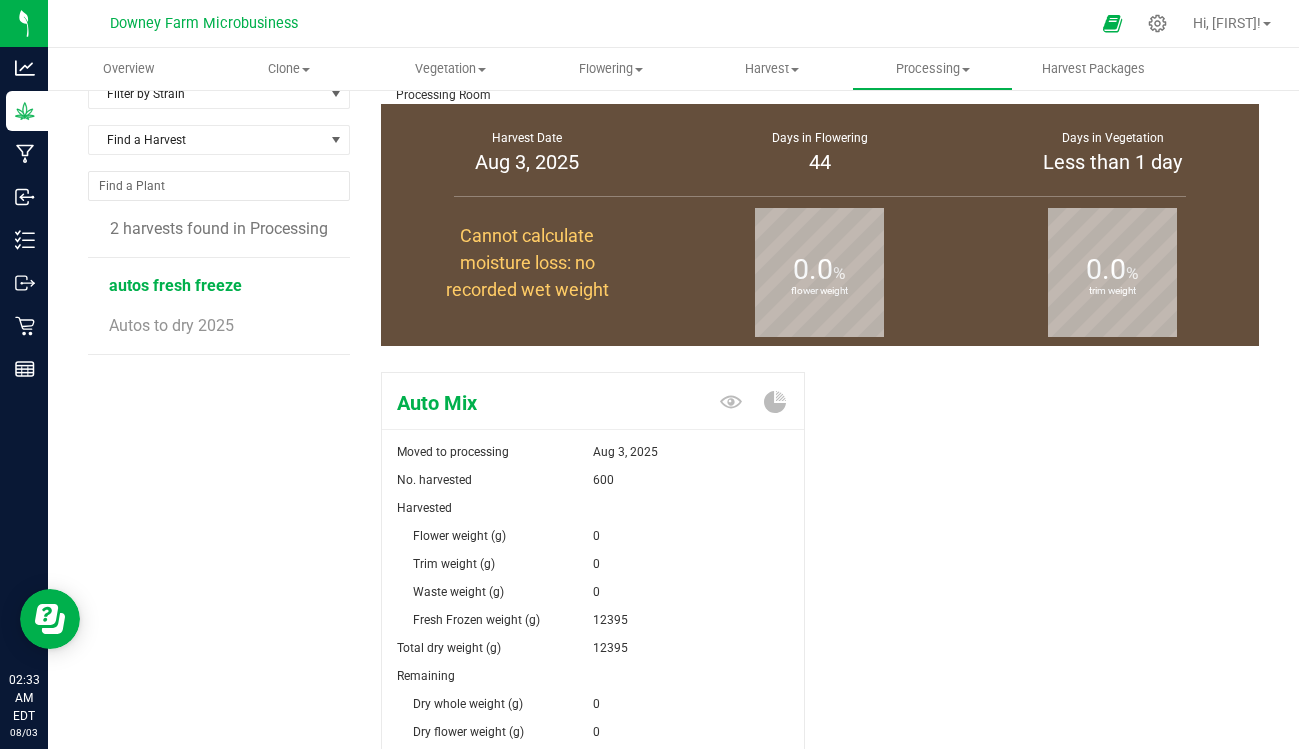 scroll, scrollTop: 85, scrollLeft: 0, axis: vertical 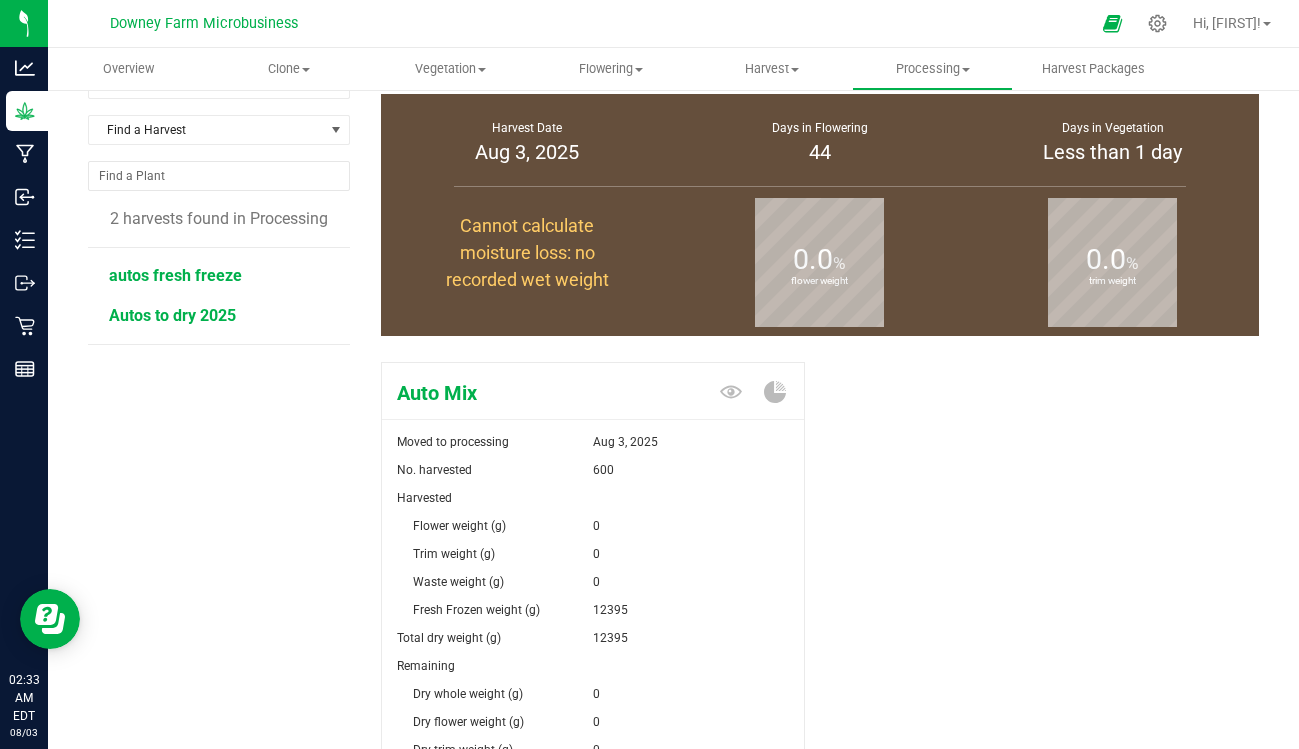 click on "Autos to dry 2025" at bounding box center (172, 315) 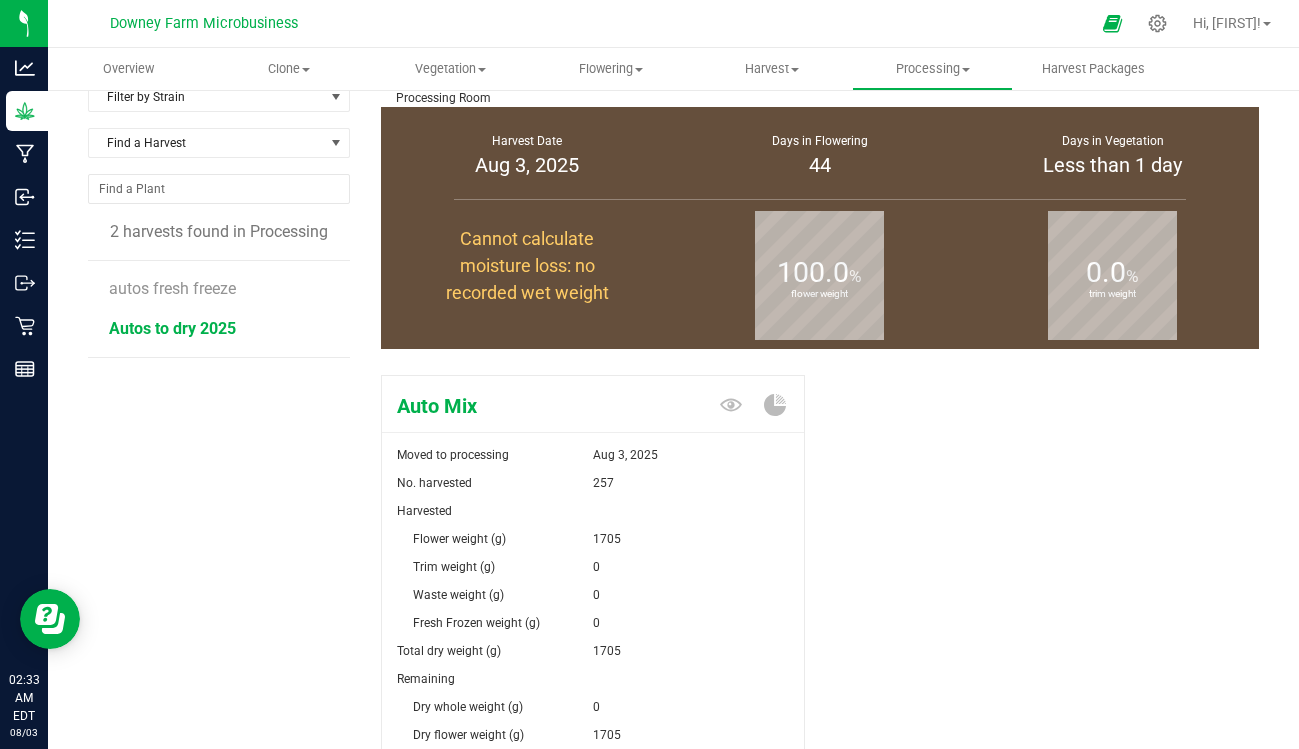scroll, scrollTop: 76, scrollLeft: 0, axis: vertical 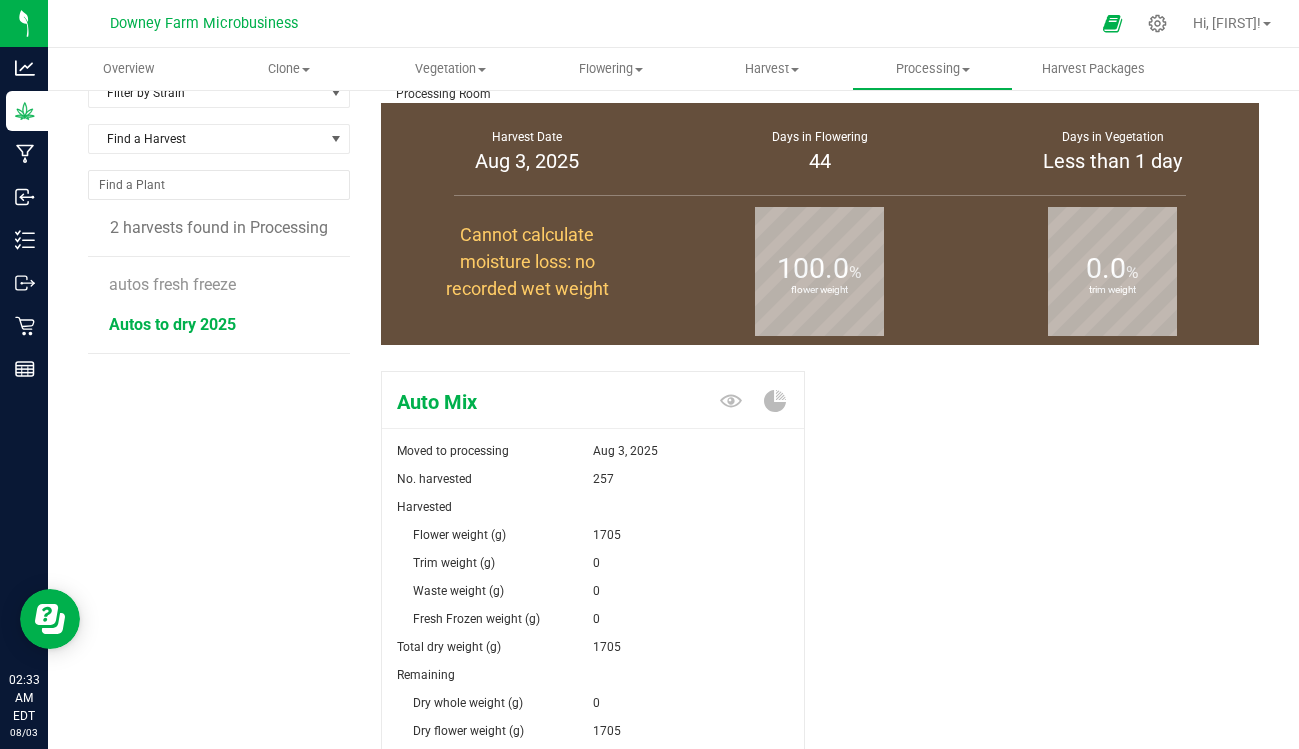 click on "flower weight" at bounding box center [819, 289] 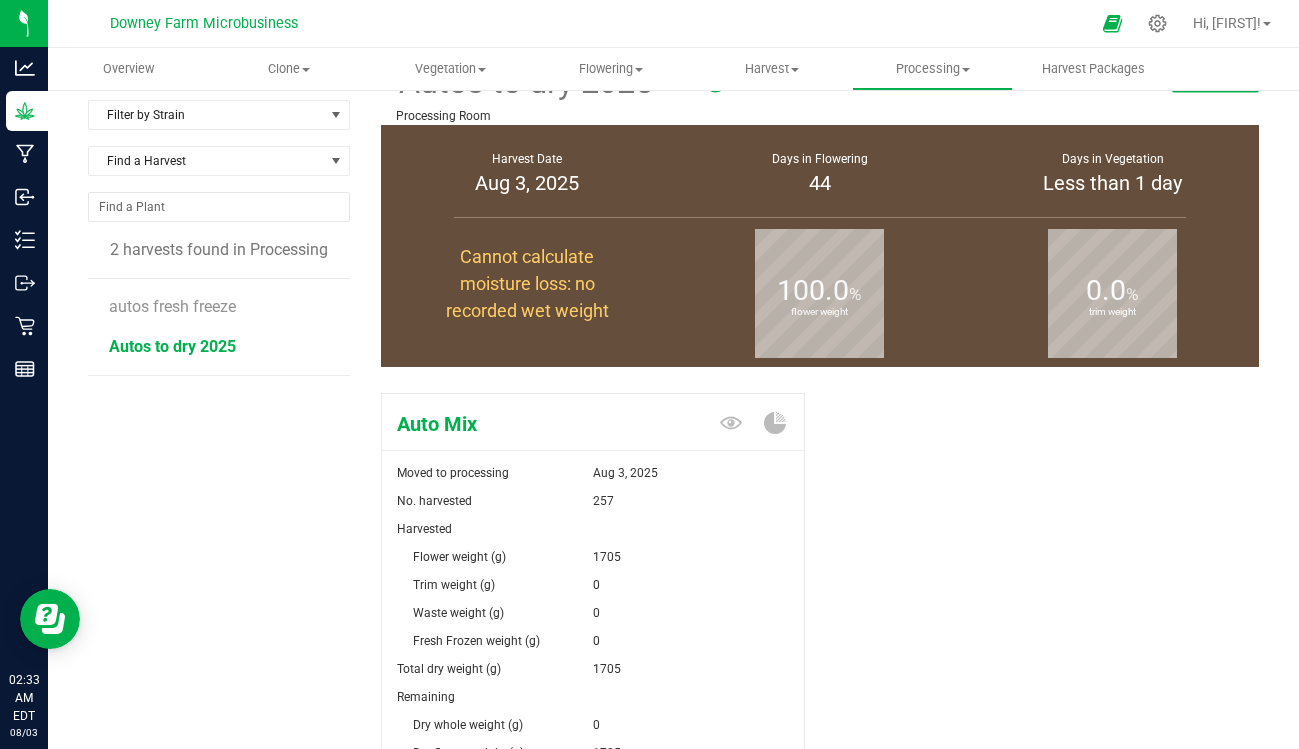 scroll, scrollTop: 0, scrollLeft: 0, axis: both 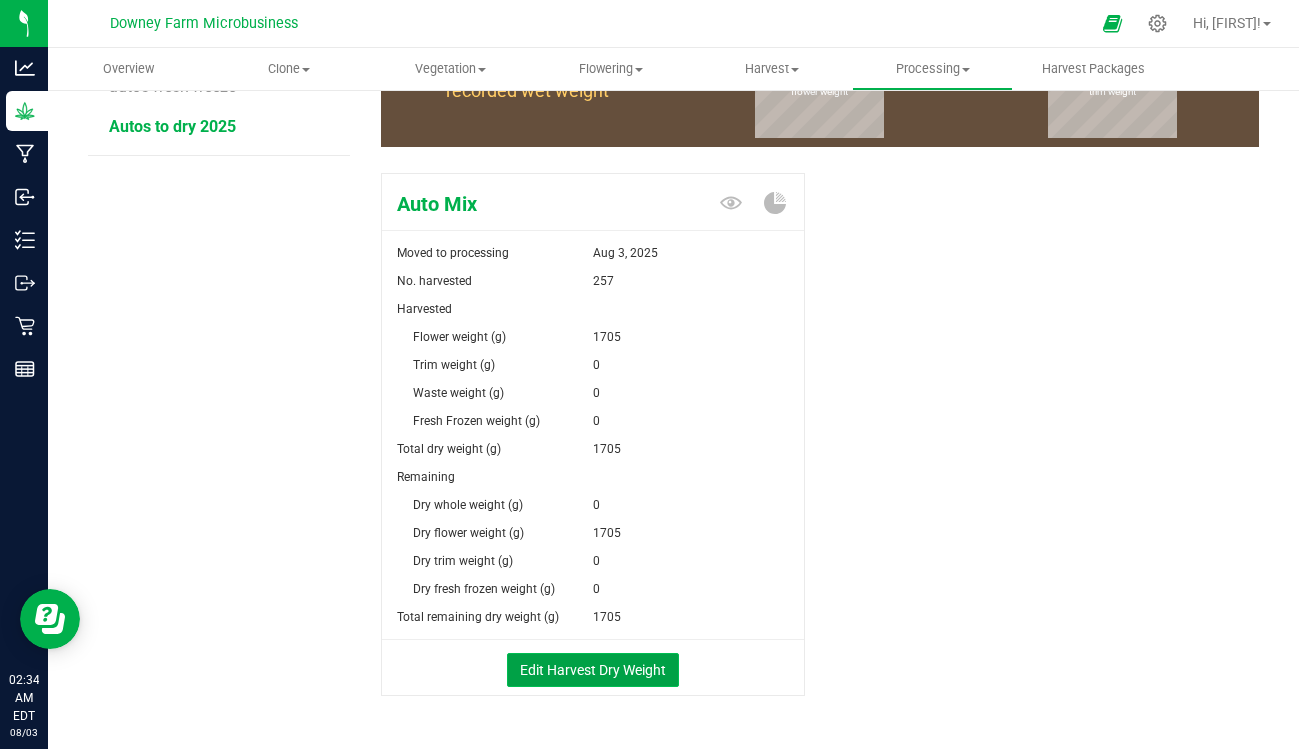 click on "Edit Harvest Dry Weight" at bounding box center [593, 670] 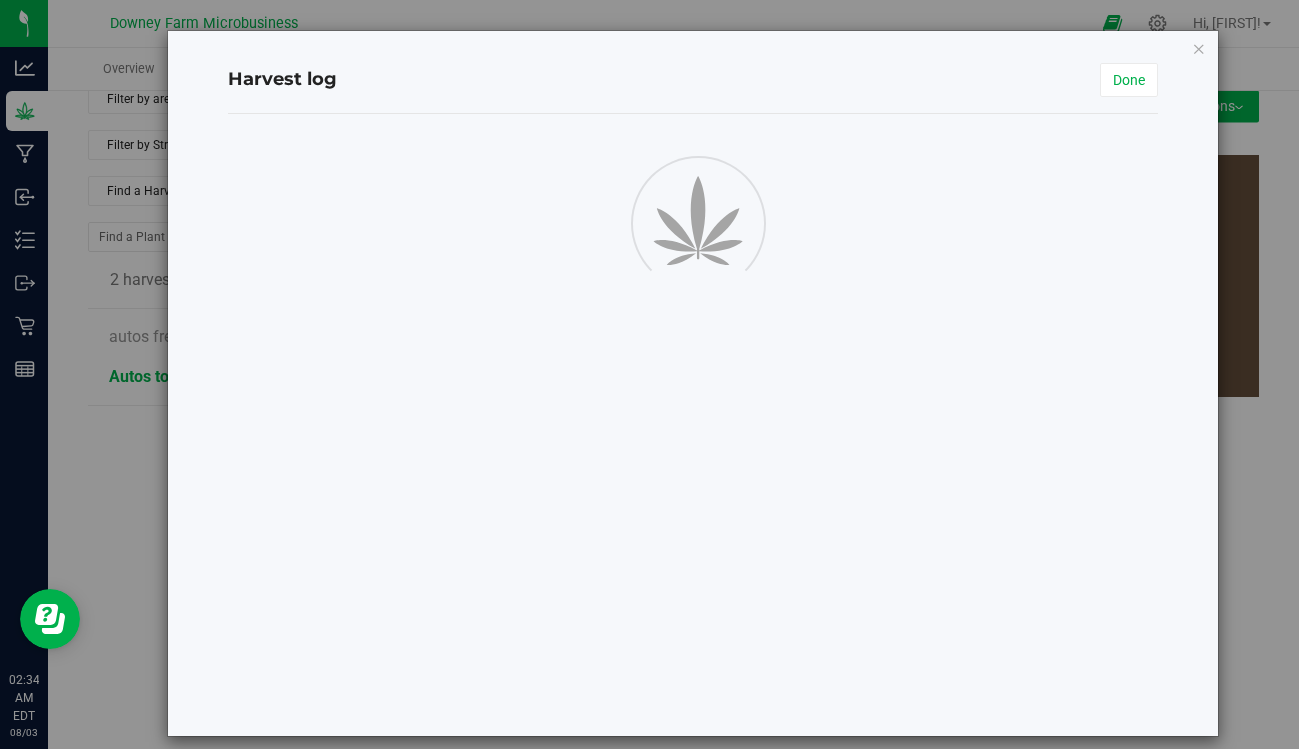 scroll, scrollTop: 25, scrollLeft: 0, axis: vertical 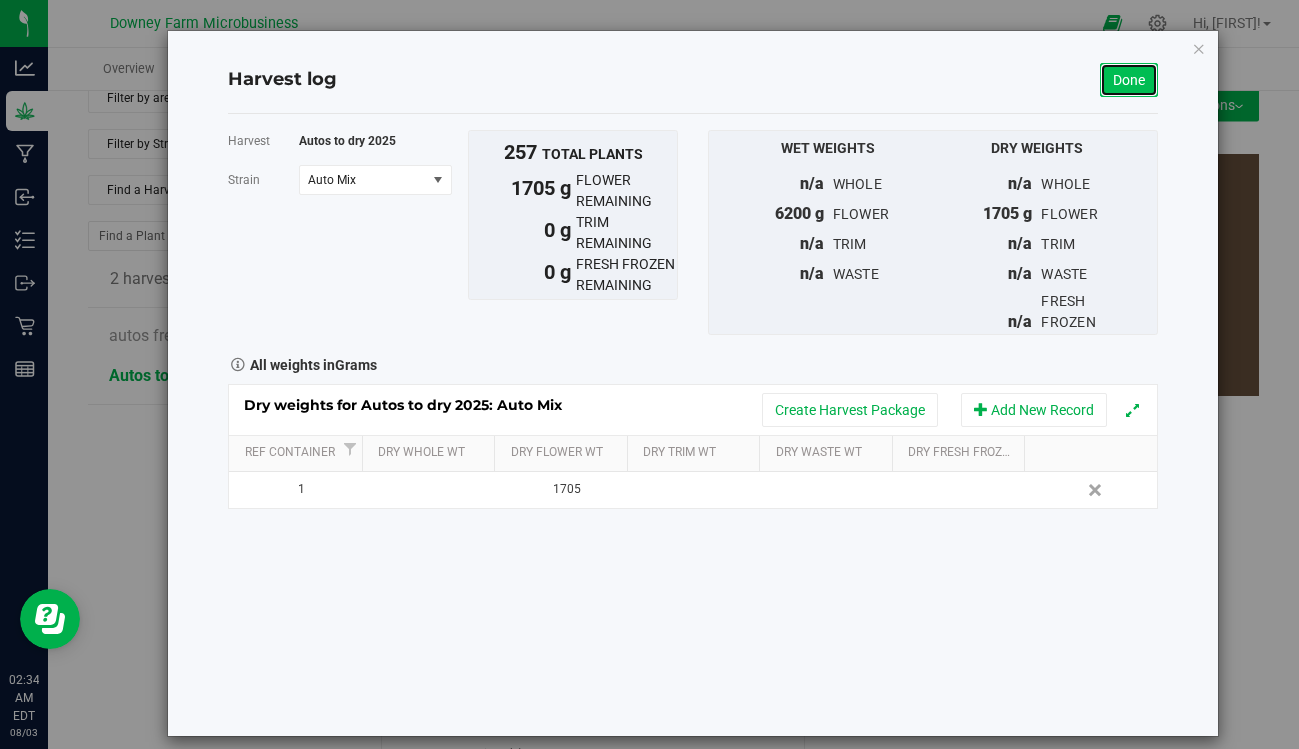 click on "Done" at bounding box center (1129, 80) 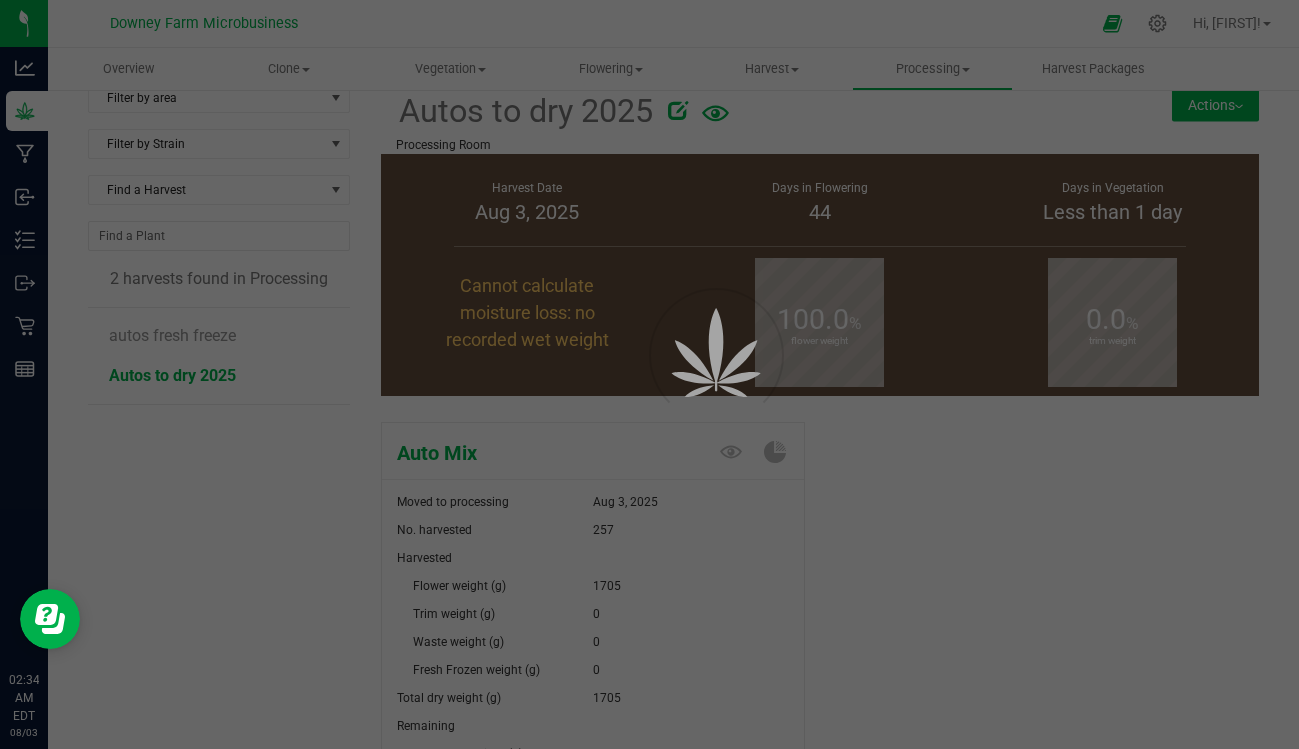 scroll, scrollTop: 25, scrollLeft: 0, axis: vertical 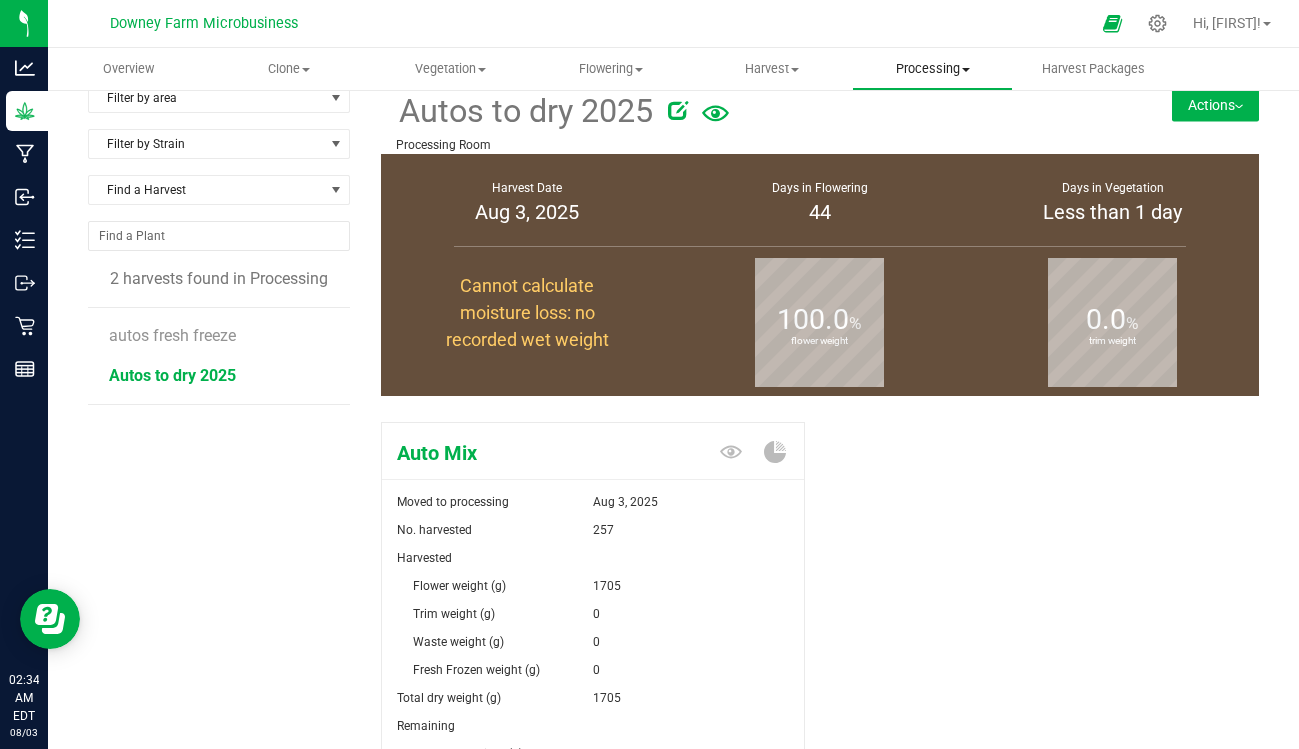 click on "Processing
Create package
Processing harvests
Processing plants
Completed harvests" at bounding box center [932, 69] 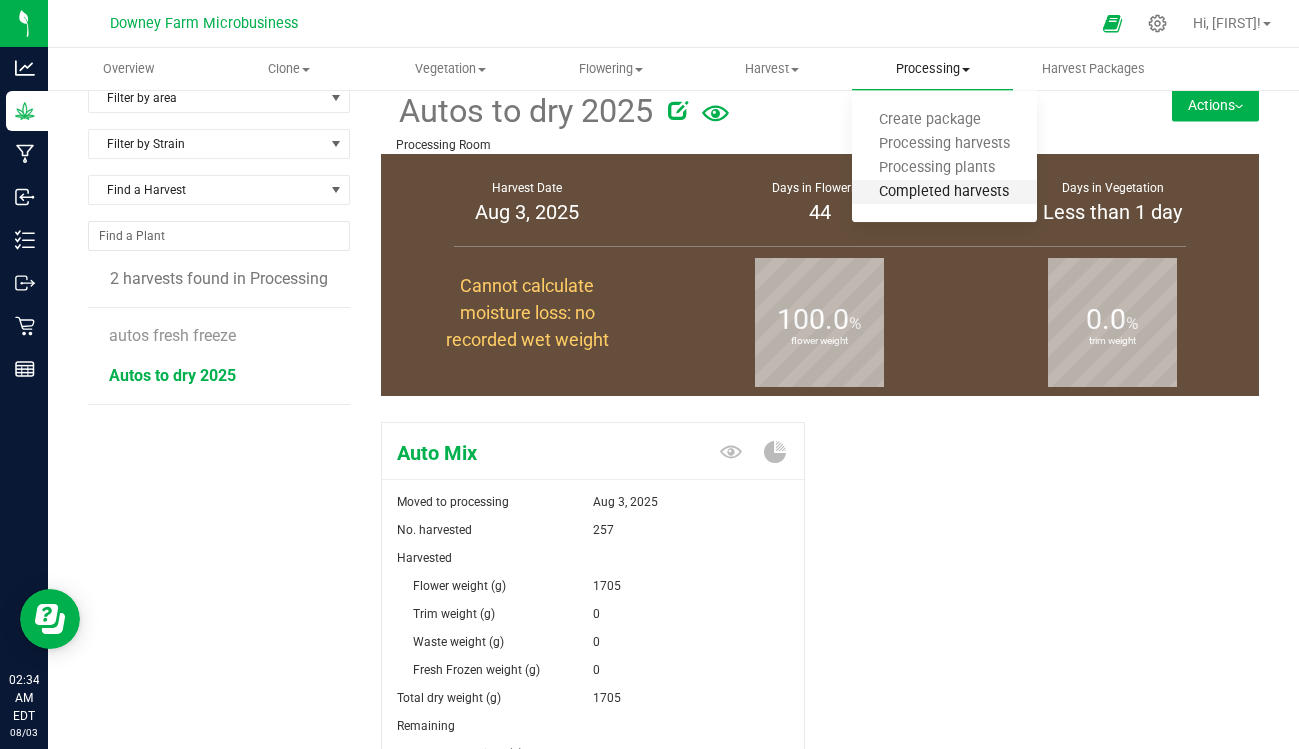 click on "Completed harvests" at bounding box center [944, 192] 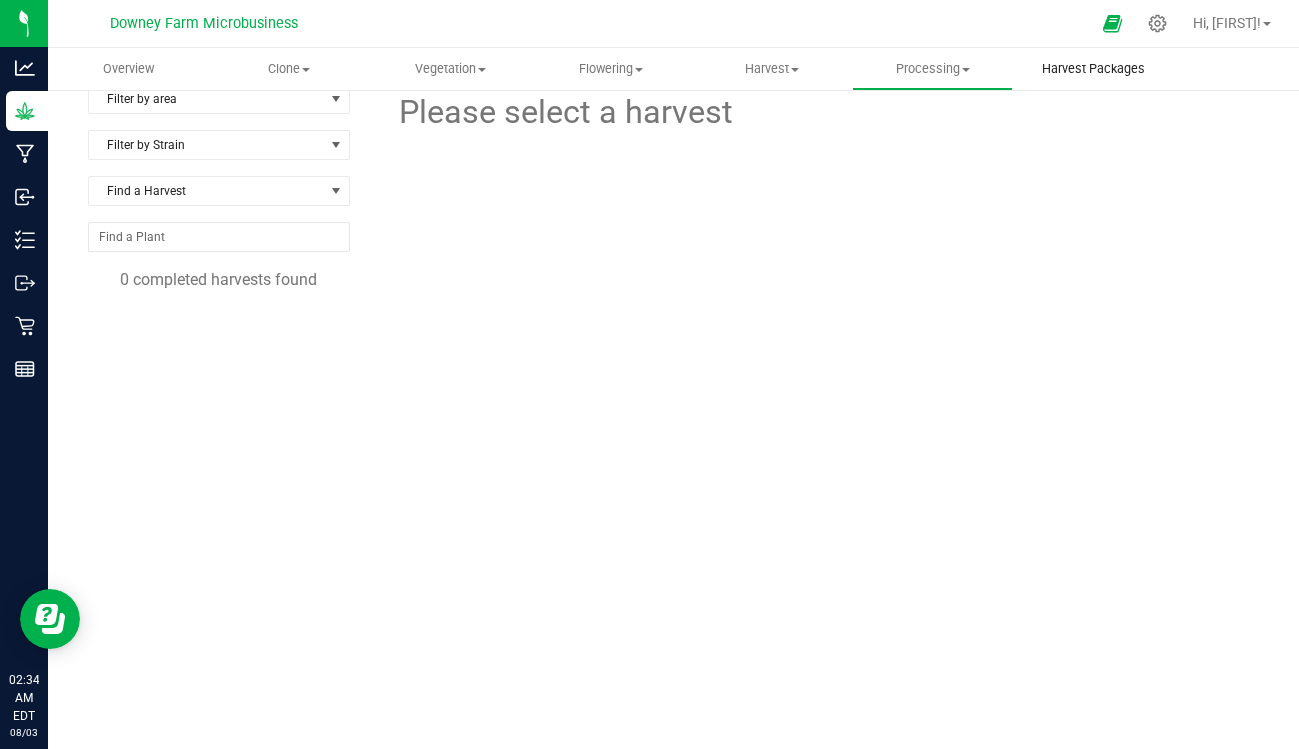 click on "Harvest Packages" at bounding box center (1093, 69) 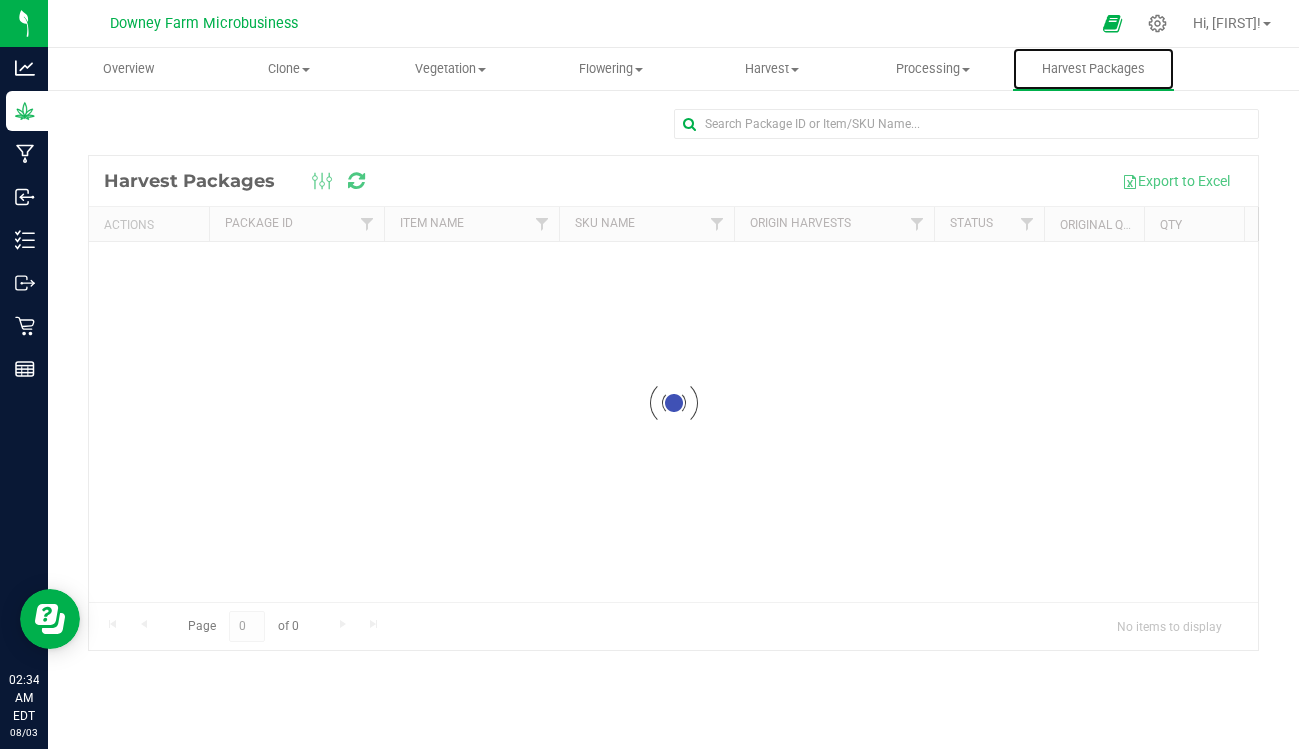 scroll, scrollTop: 0, scrollLeft: 0, axis: both 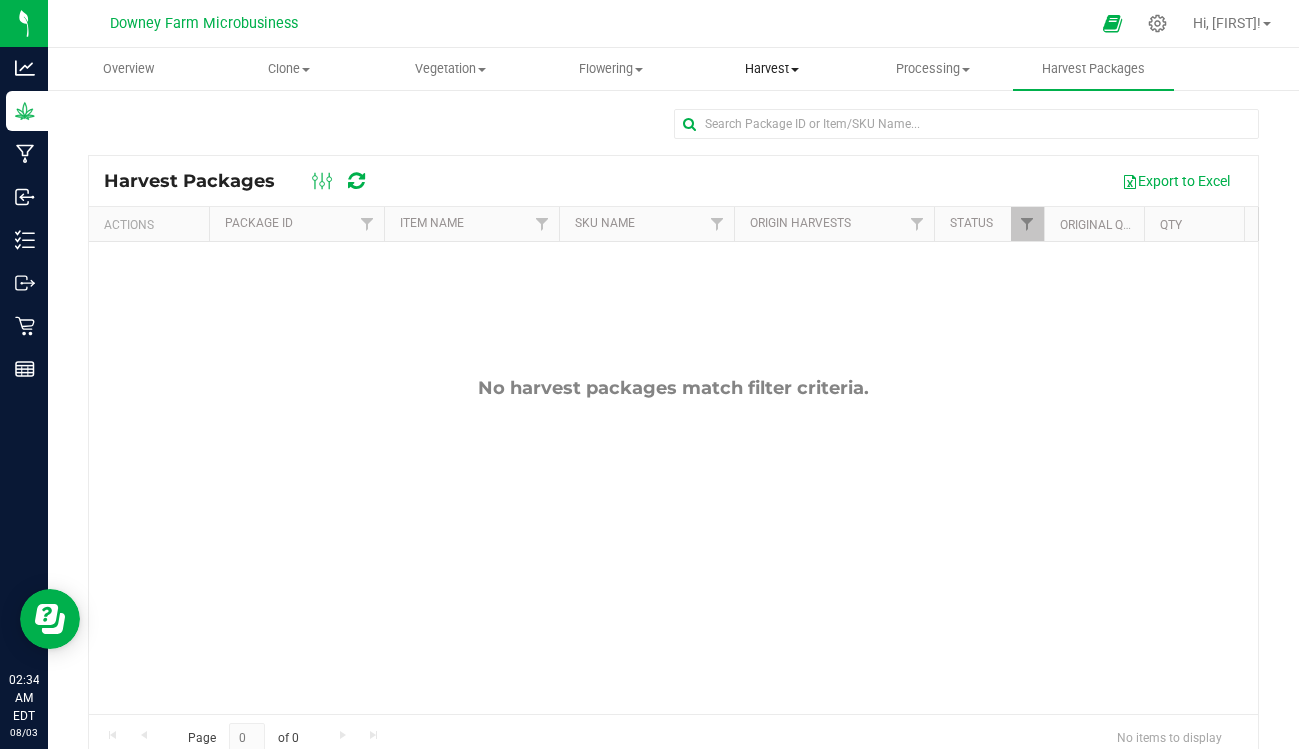 click on "Harvest" at bounding box center [771, 69] 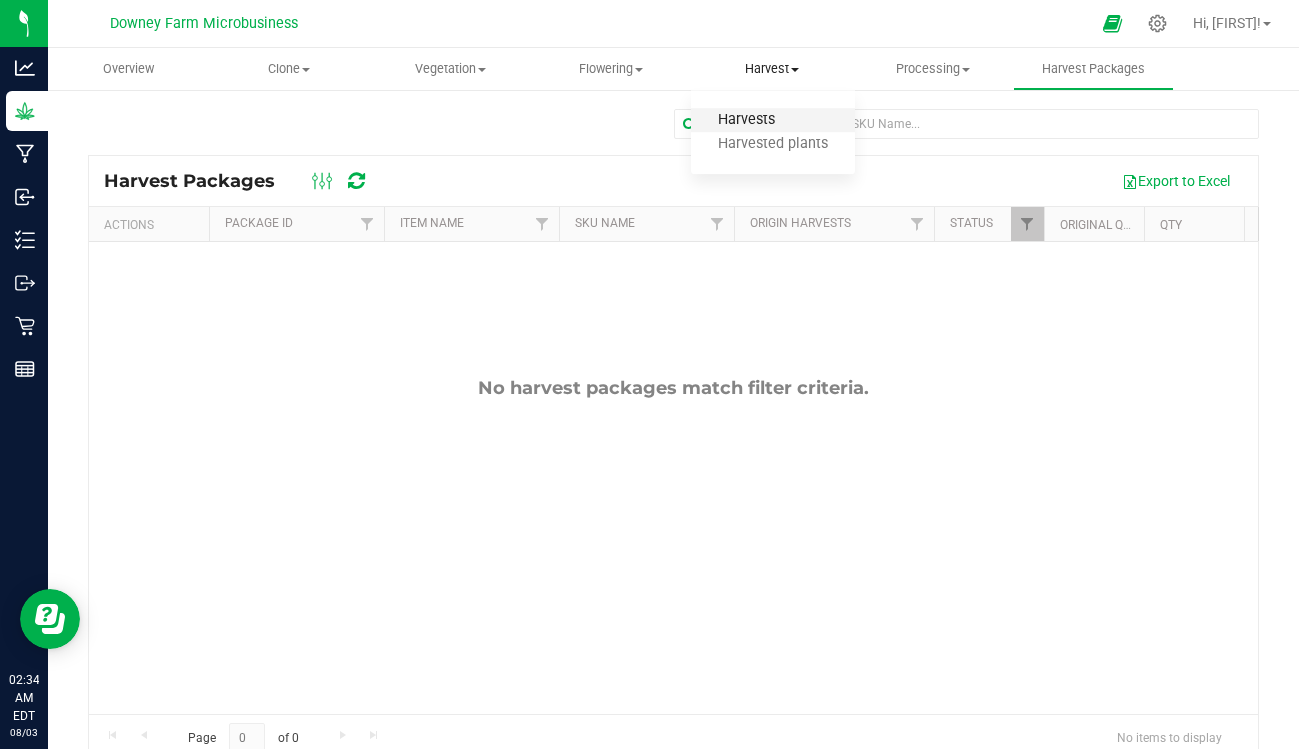 click on "Harvests" at bounding box center (746, 120) 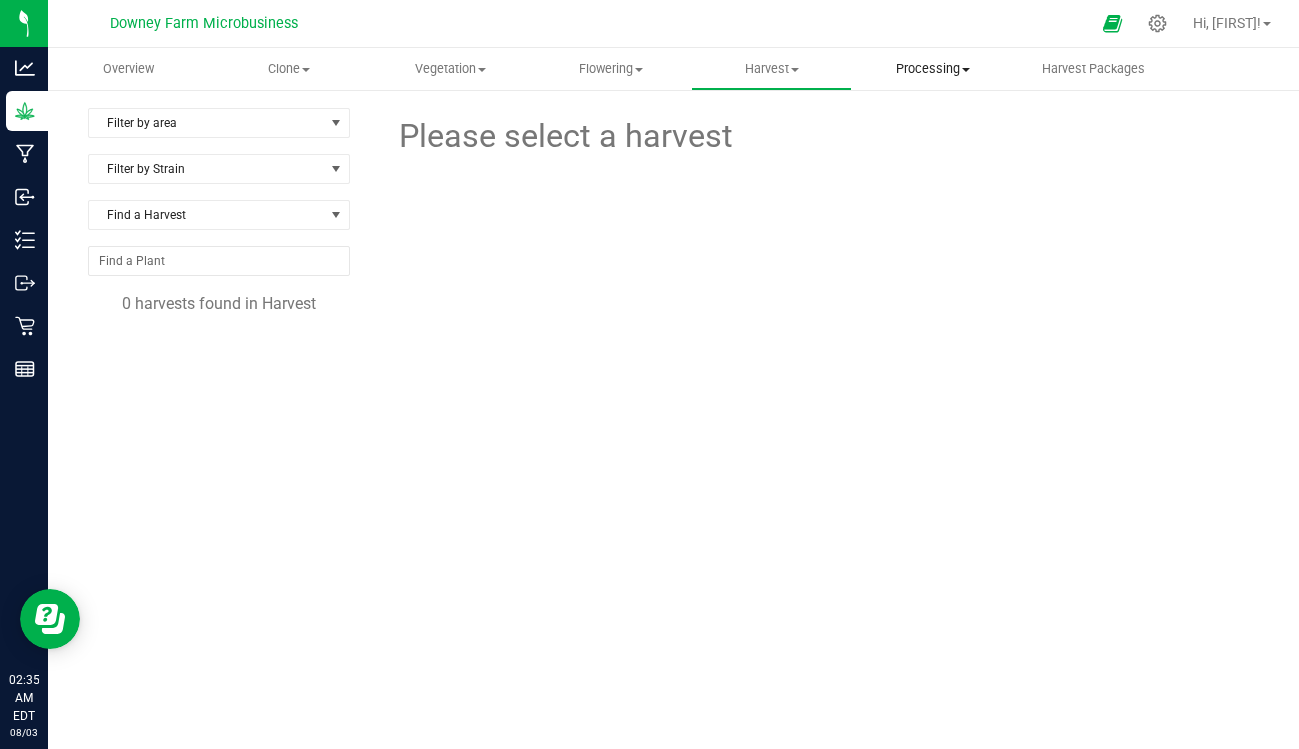 click on "Processing" at bounding box center [932, 69] 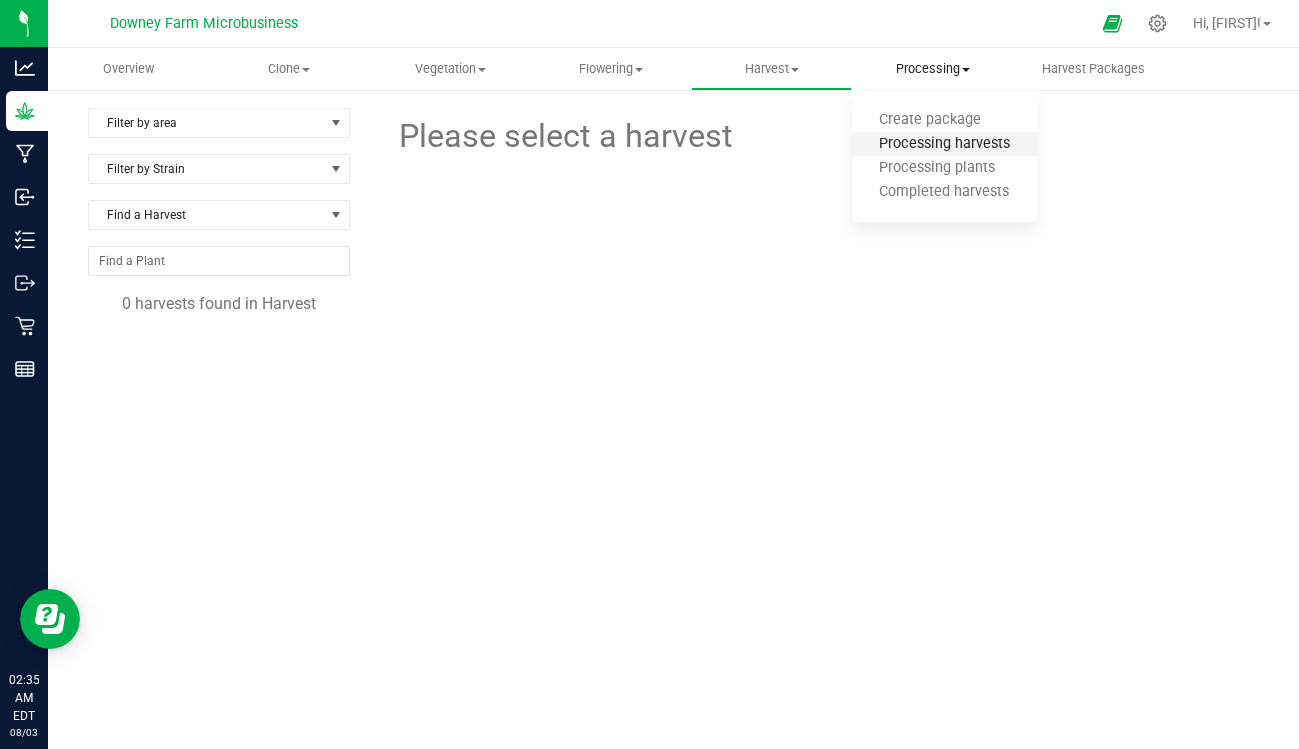 click on "Processing harvests" at bounding box center (944, 144) 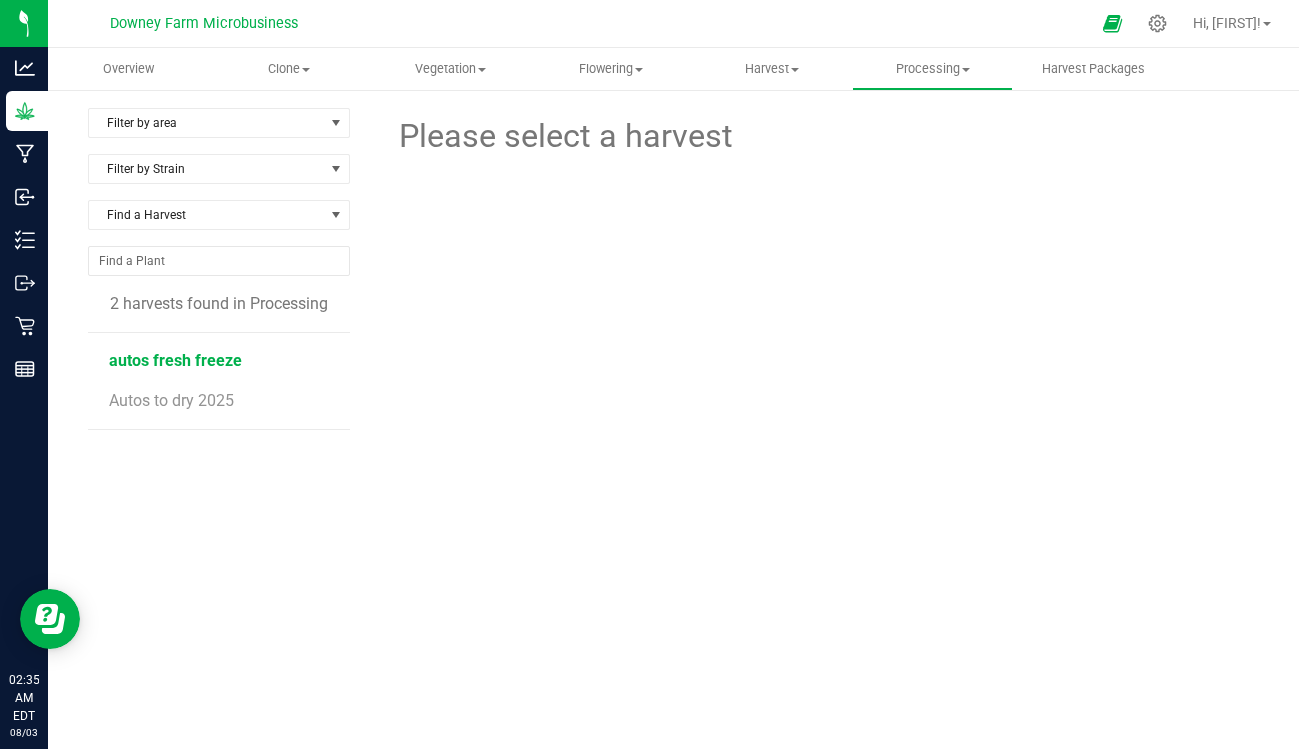 click on "autos fresh freeze" at bounding box center (175, 360) 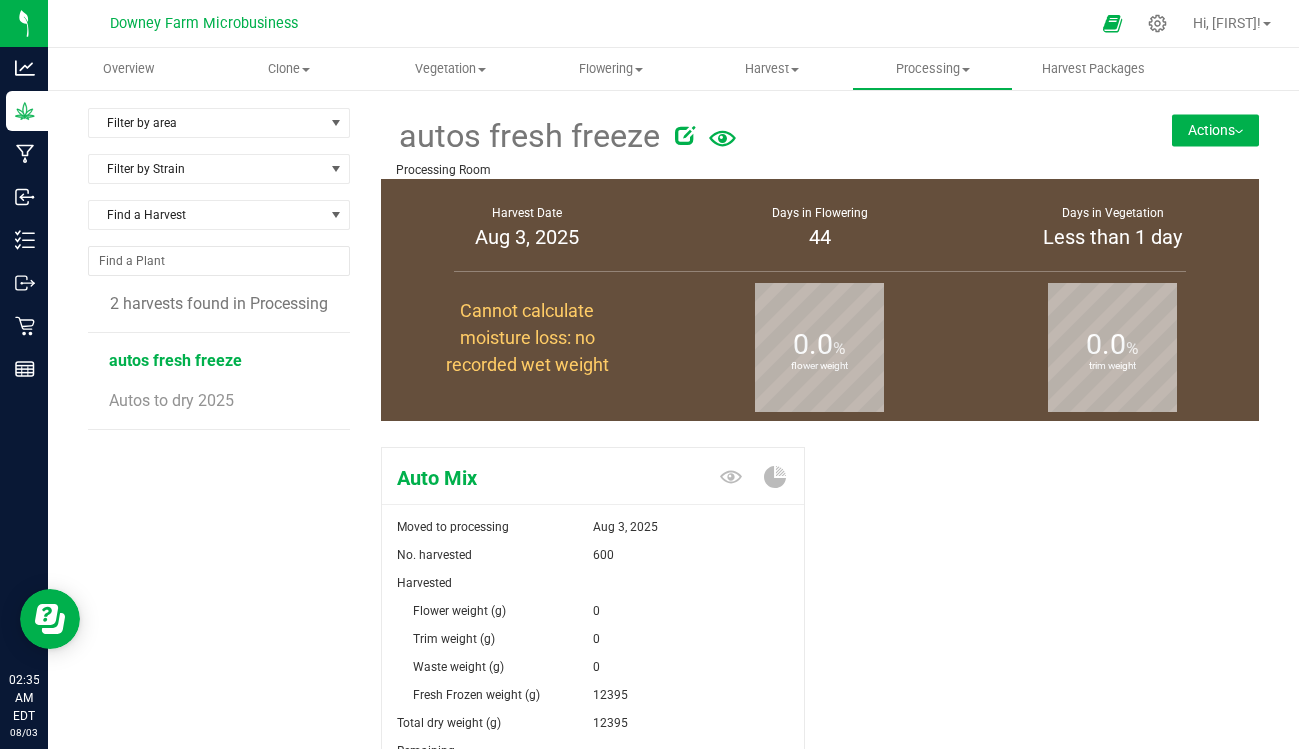 click on "Actions" at bounding box center [1215, 130] 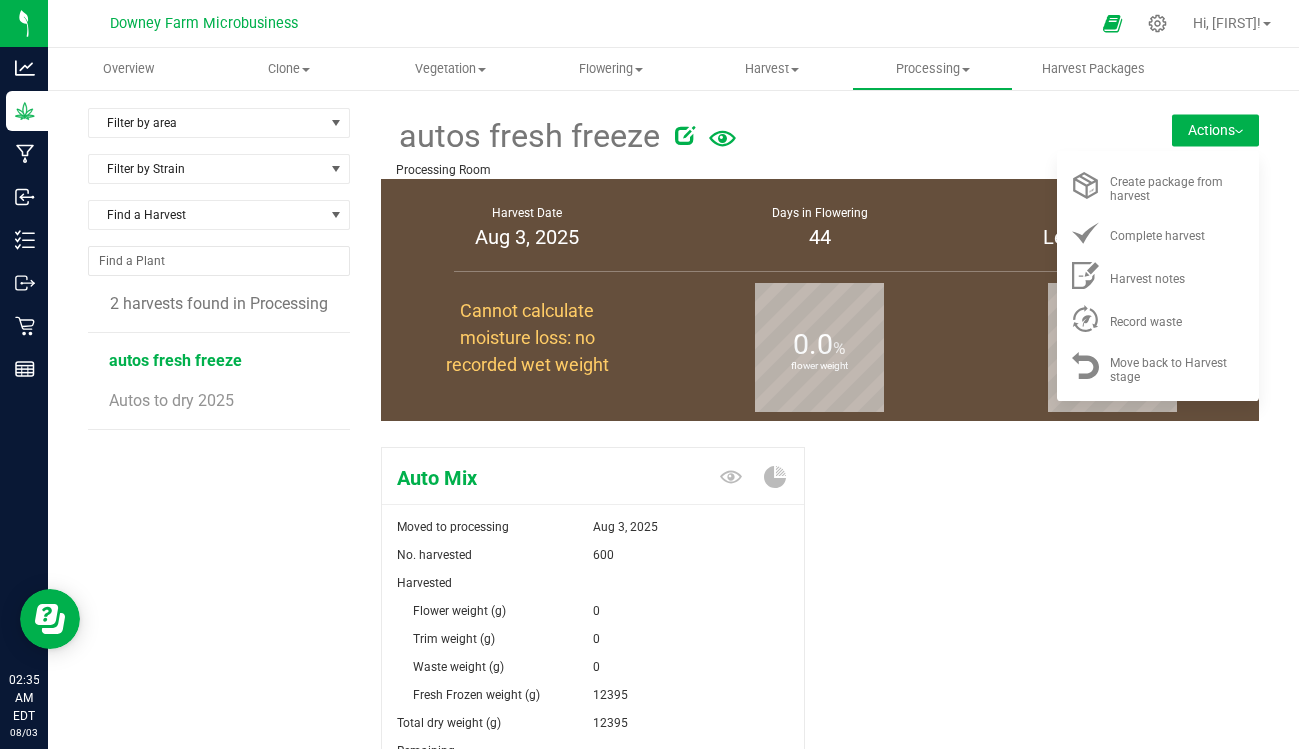 click at bounding box center (894, 132) 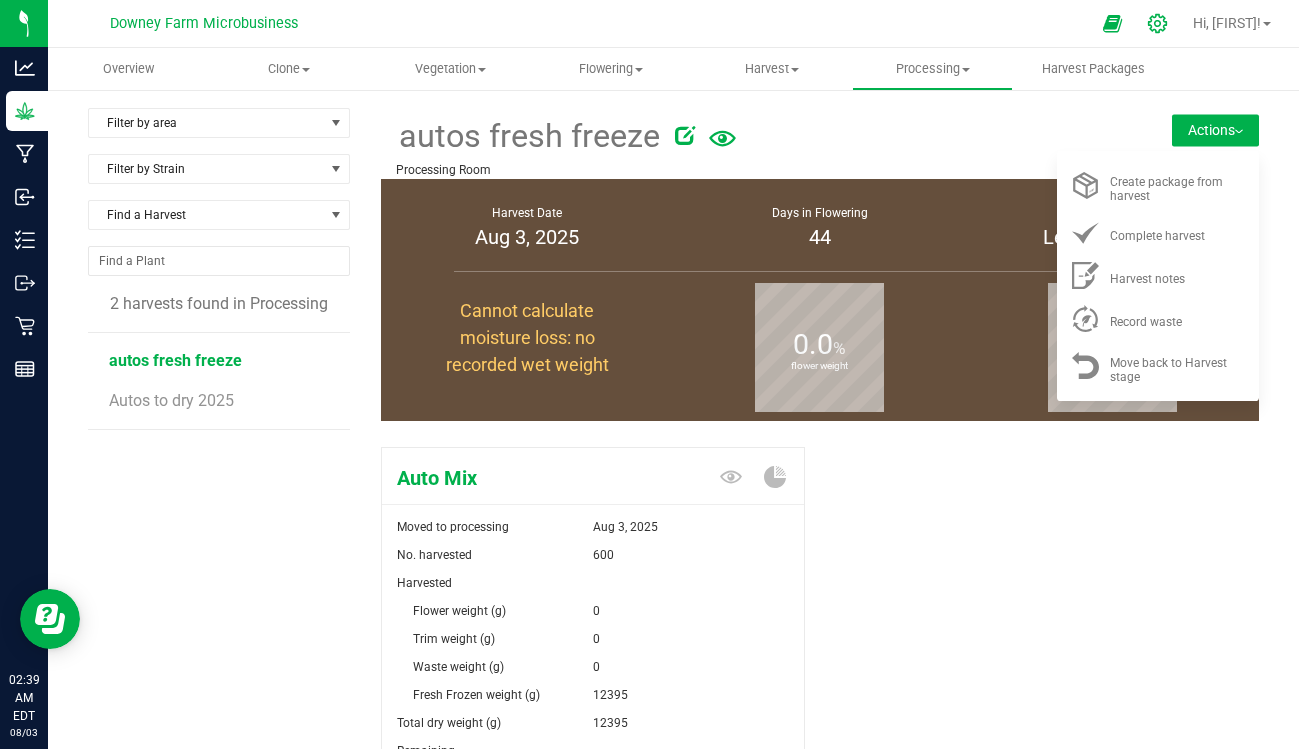 click 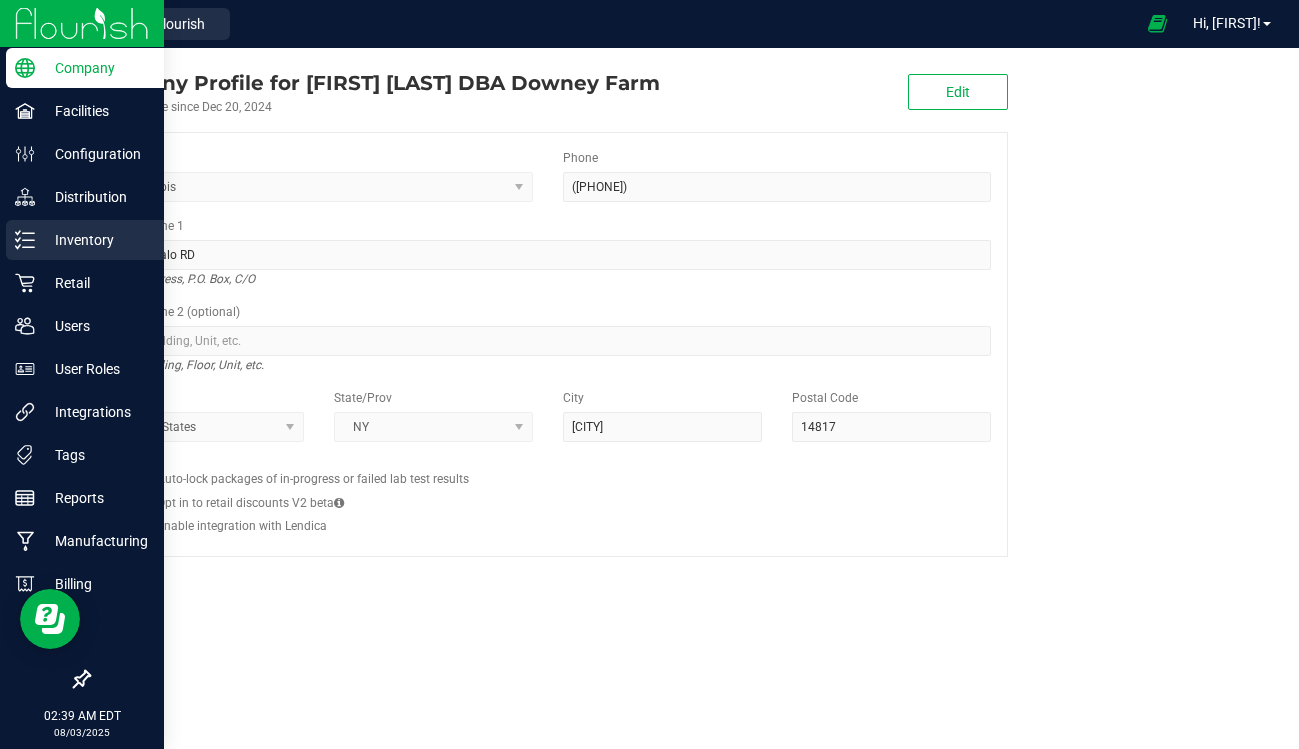 click on "Inventory" at bounding box center (95, 240) 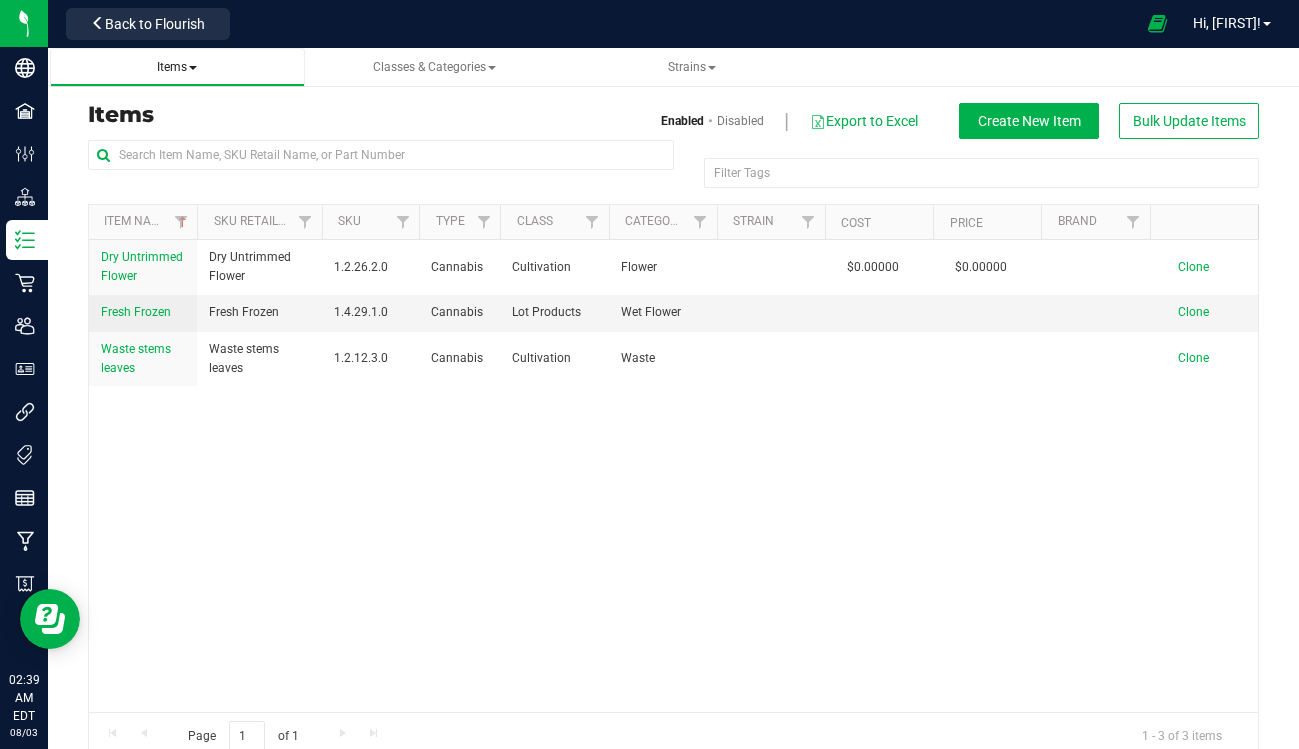 click on "Items" at bounding box center [177, 67] 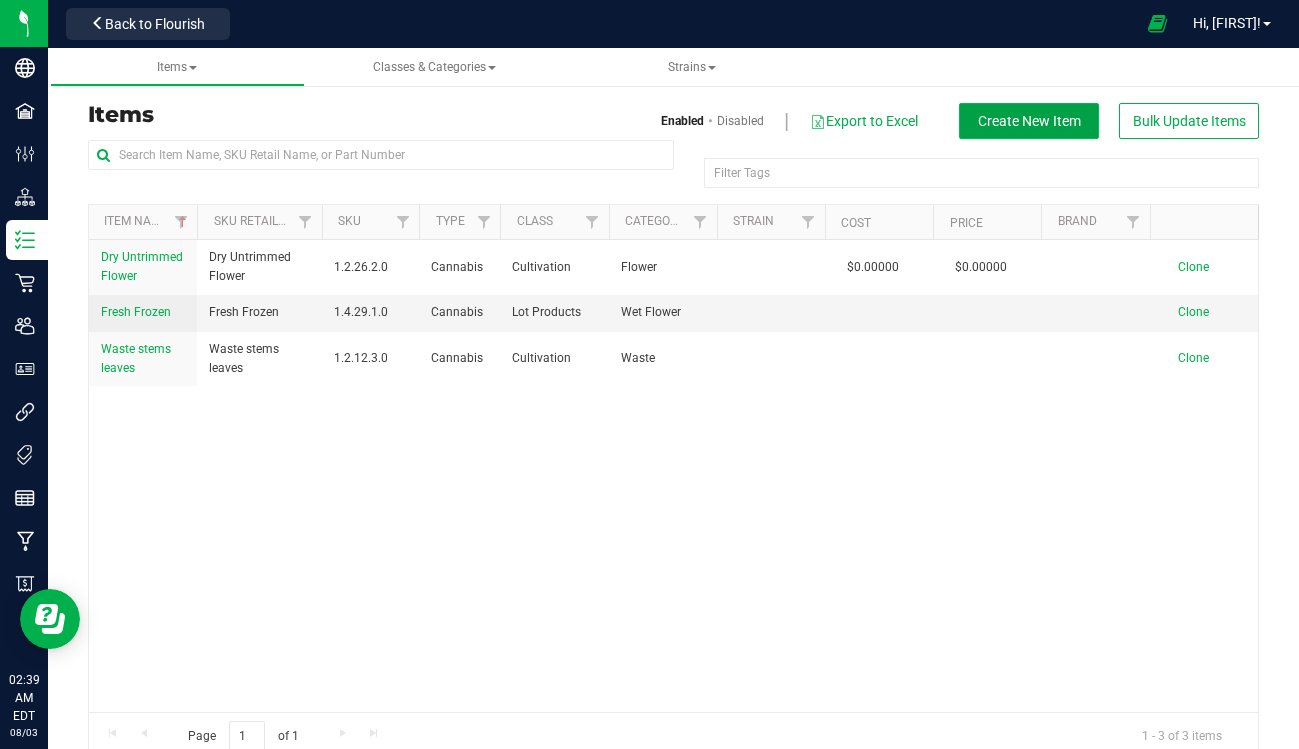 click on "Create New Item" at bounding box center (1029, 121) 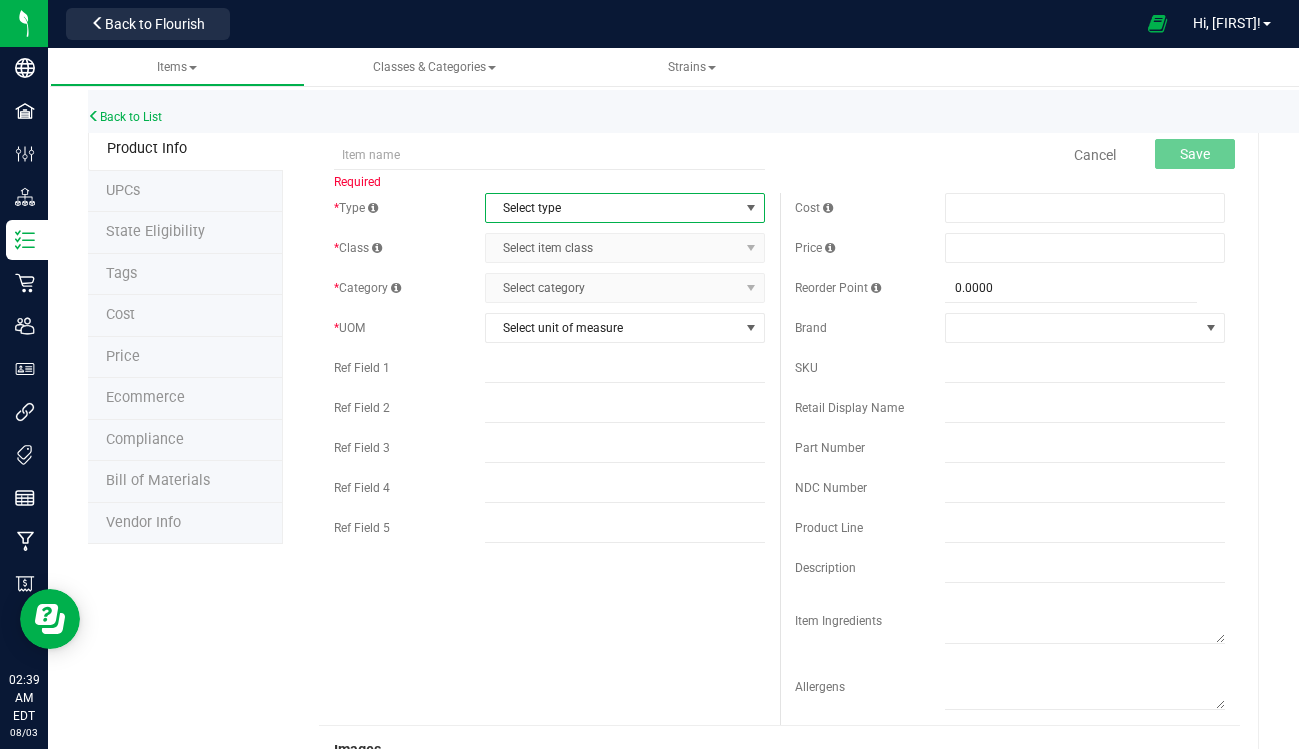 click on "Select type" at bounding box center (612, 208) 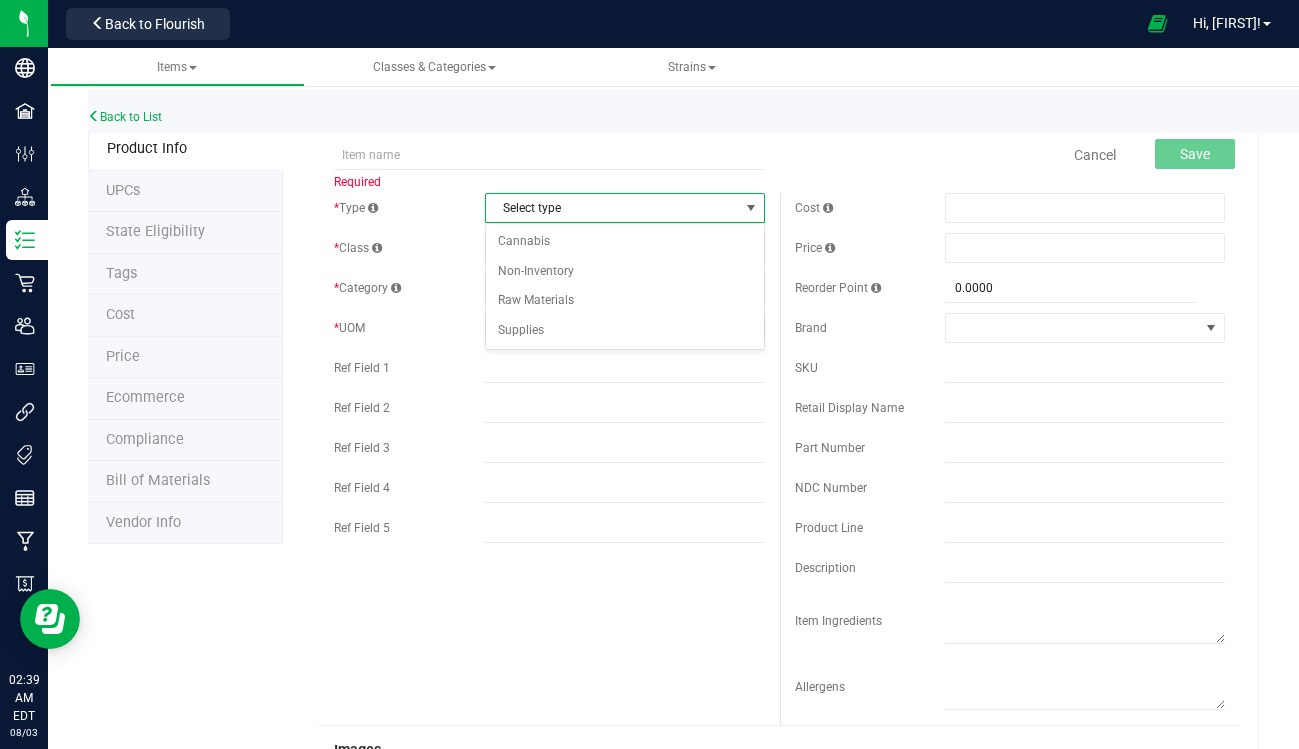 click on "Select type" at bounding box center [612, 208] 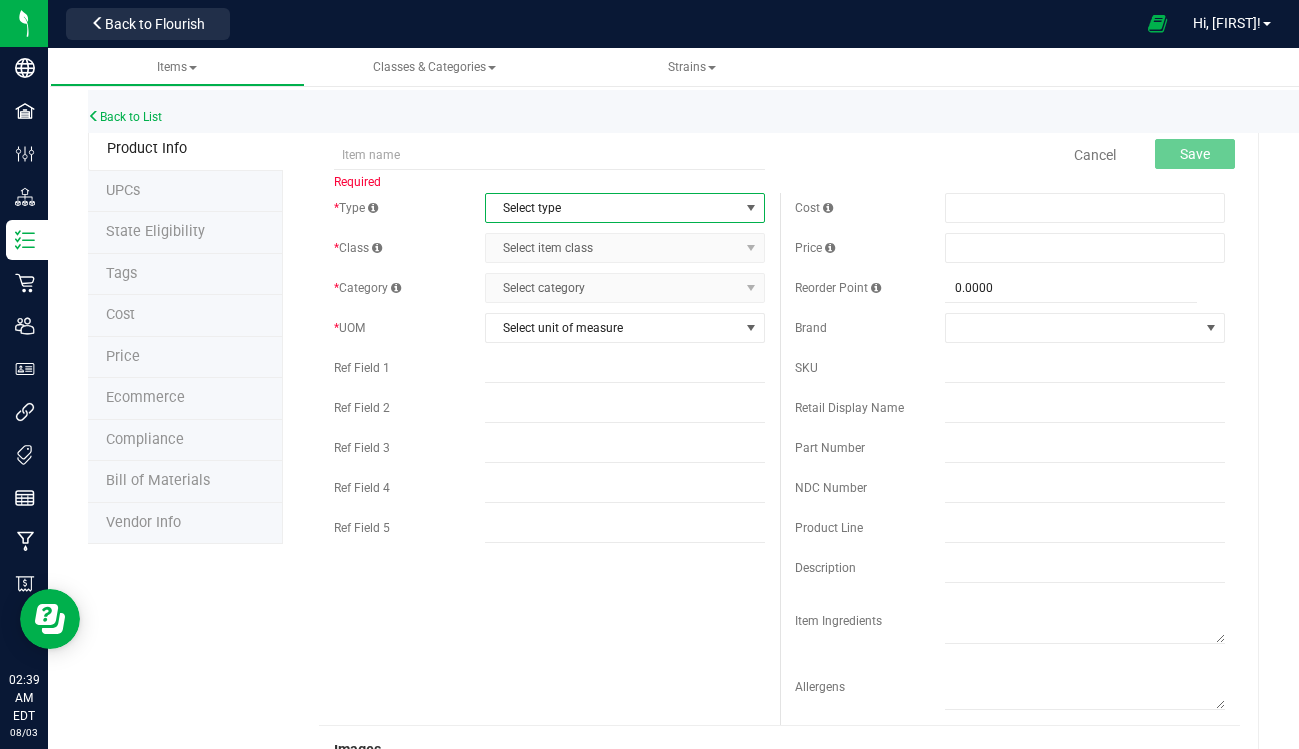 click on "Select type" at bounding box center (612, 208) 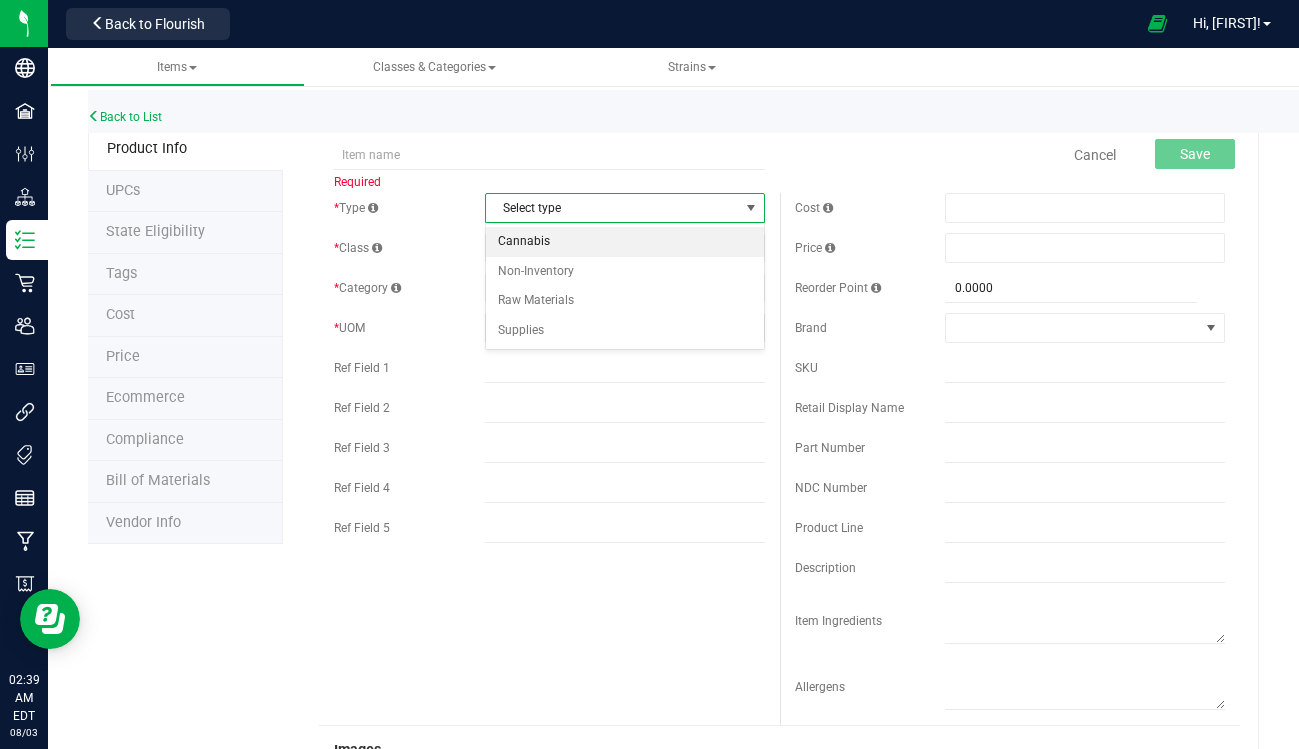 click on "Cannabis" at bounding box center (625, 242) 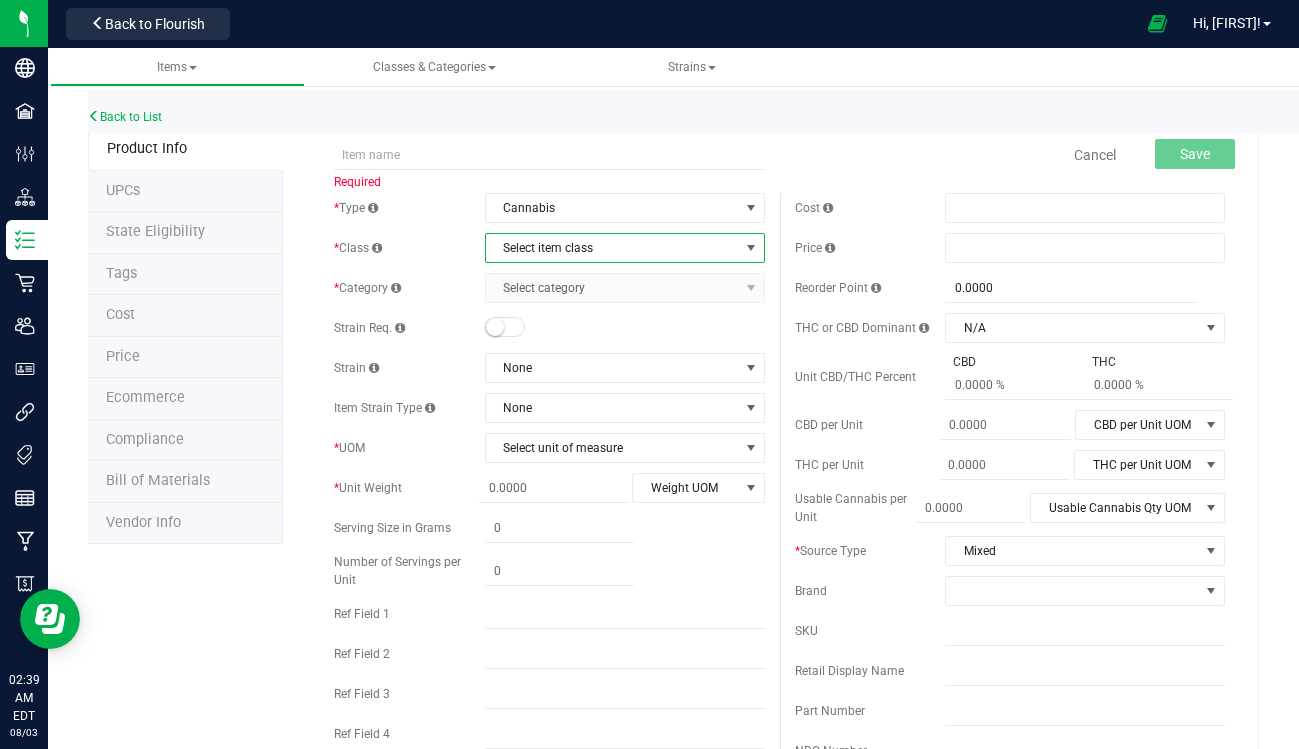 click on "Select item class" at bounding box center [612, 248] 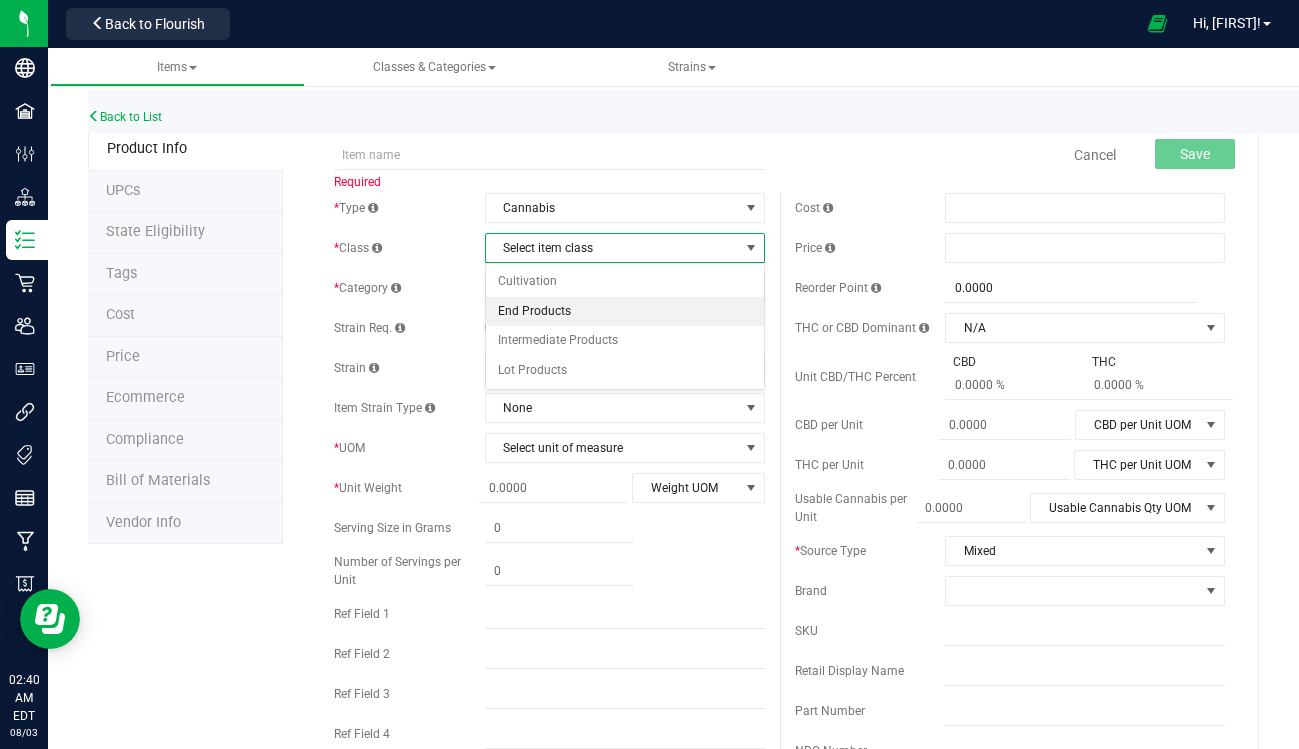 click on "End Products" at bounding box center [625, 312] 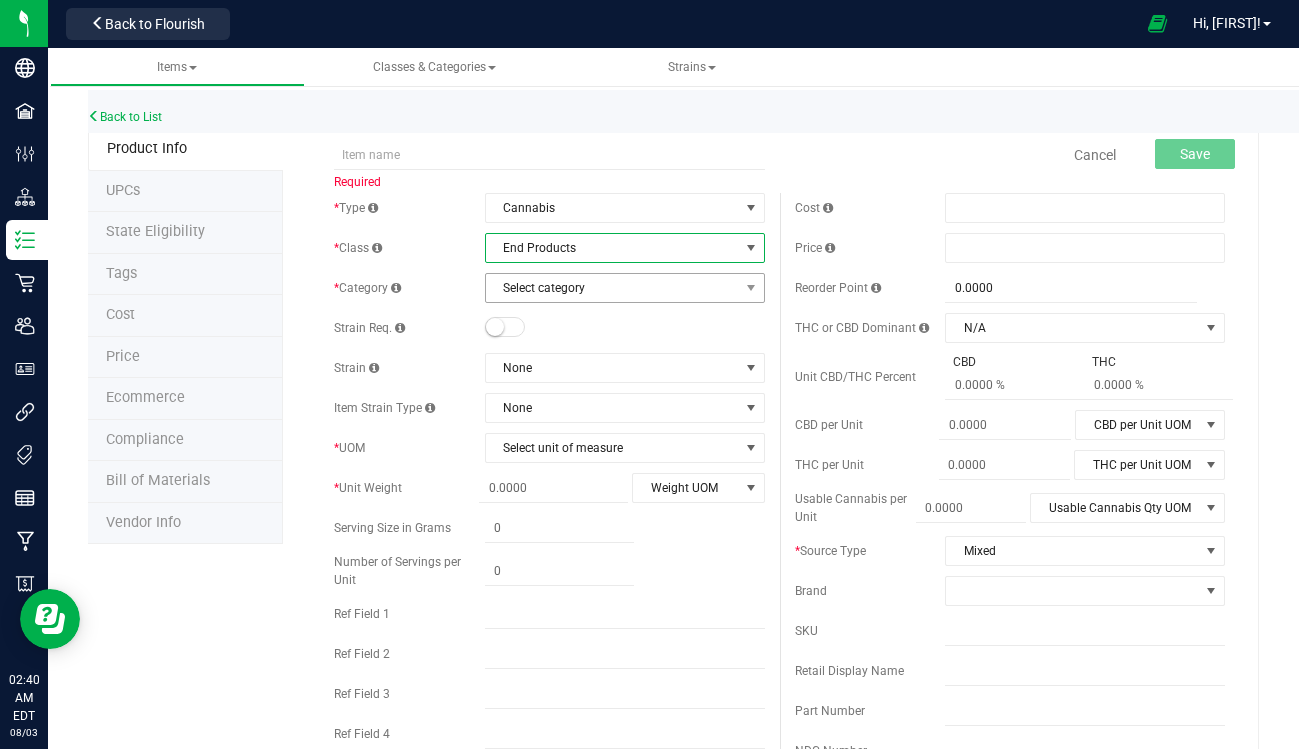 click on "Select category" at bounding box center [612, 288] 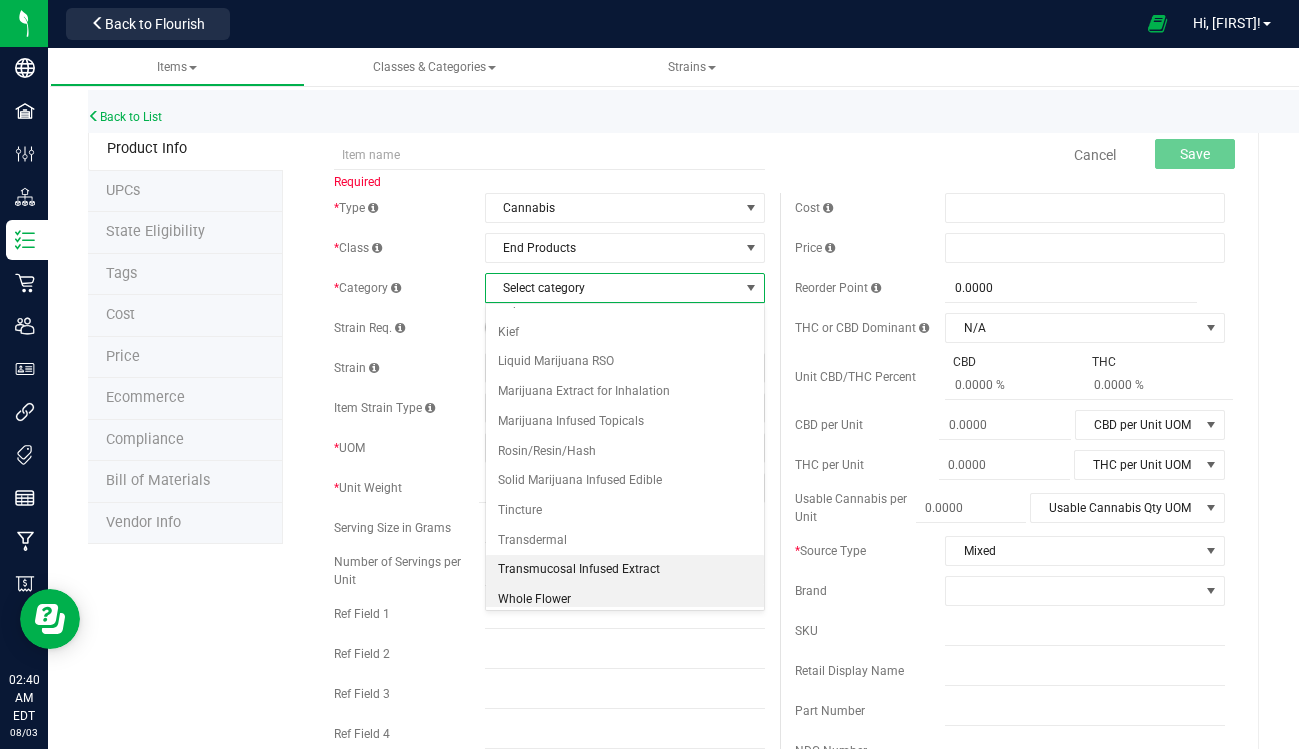 scroll, scrollTop: 27, scrollLeft: 0, axis: vertical 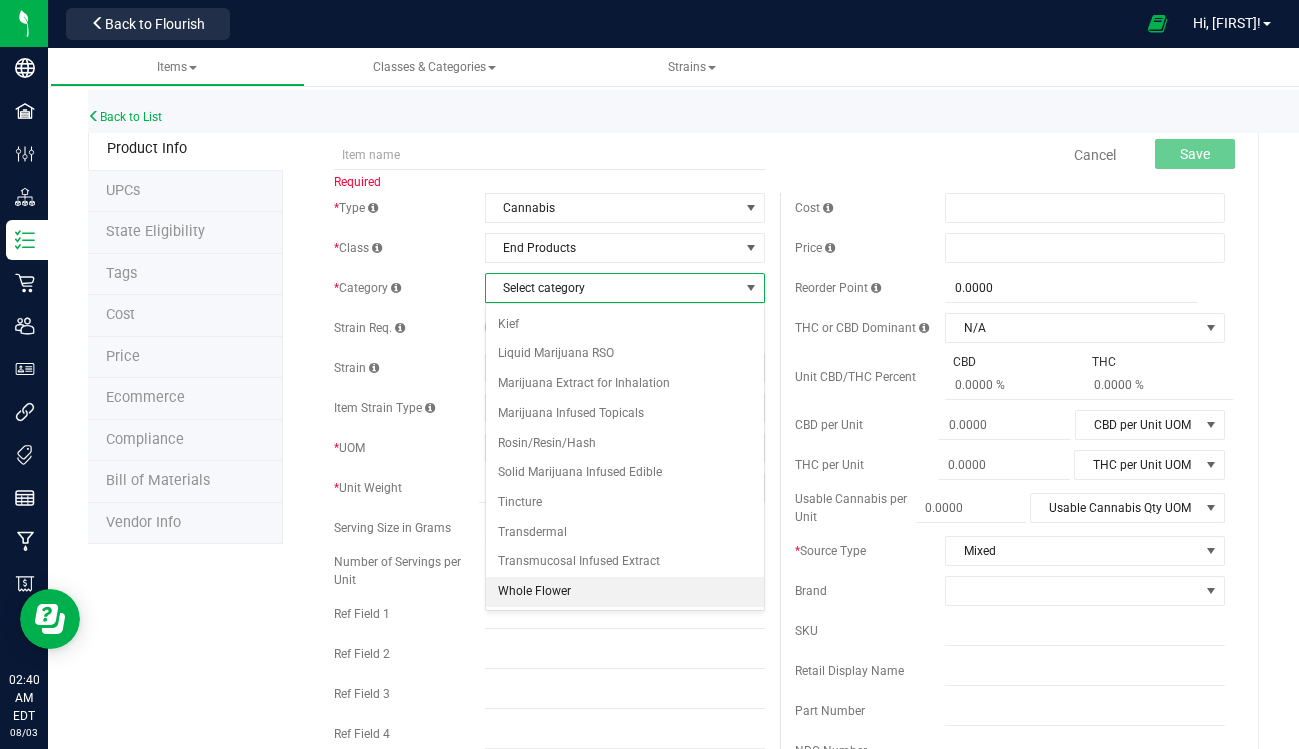 click on "Whole Flower" at bounding box center [625, 592] 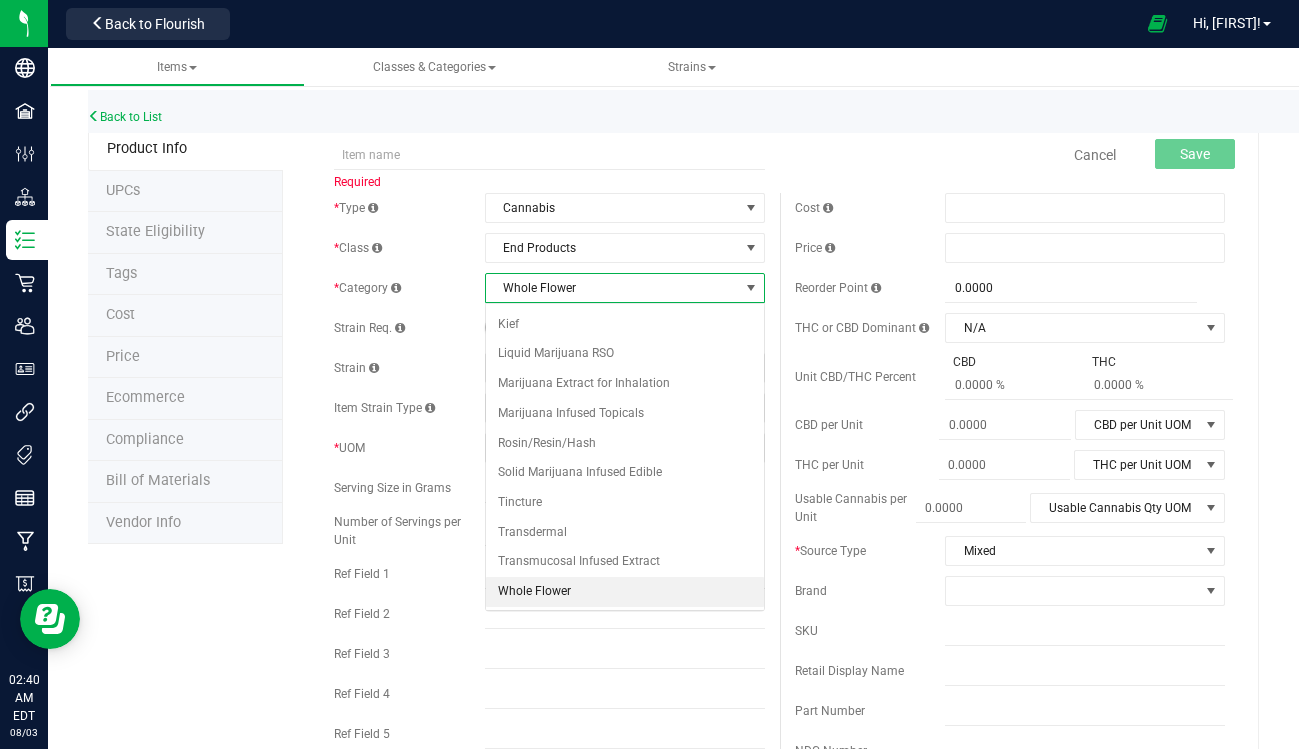scroll, scrollTop: 0, scrollLeft: 0, axis: both 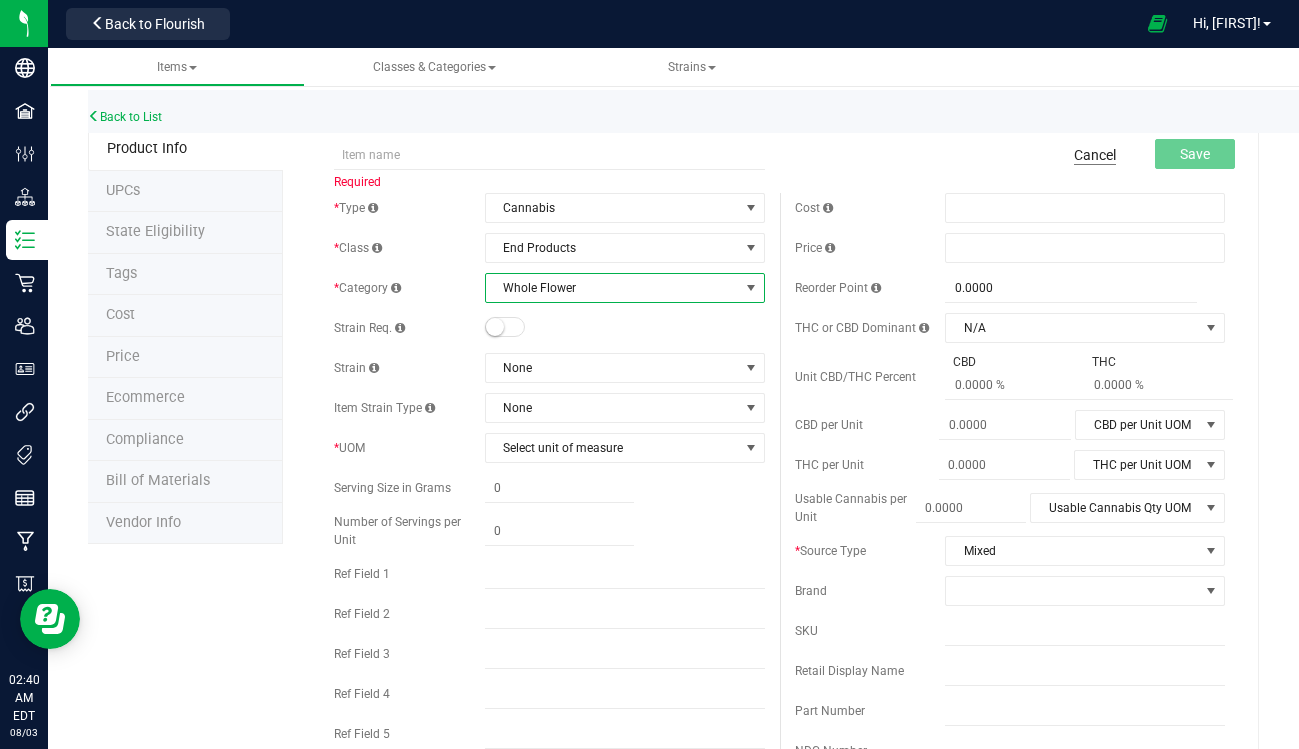 click on "Cancel" at bounding box center [1095, 155] 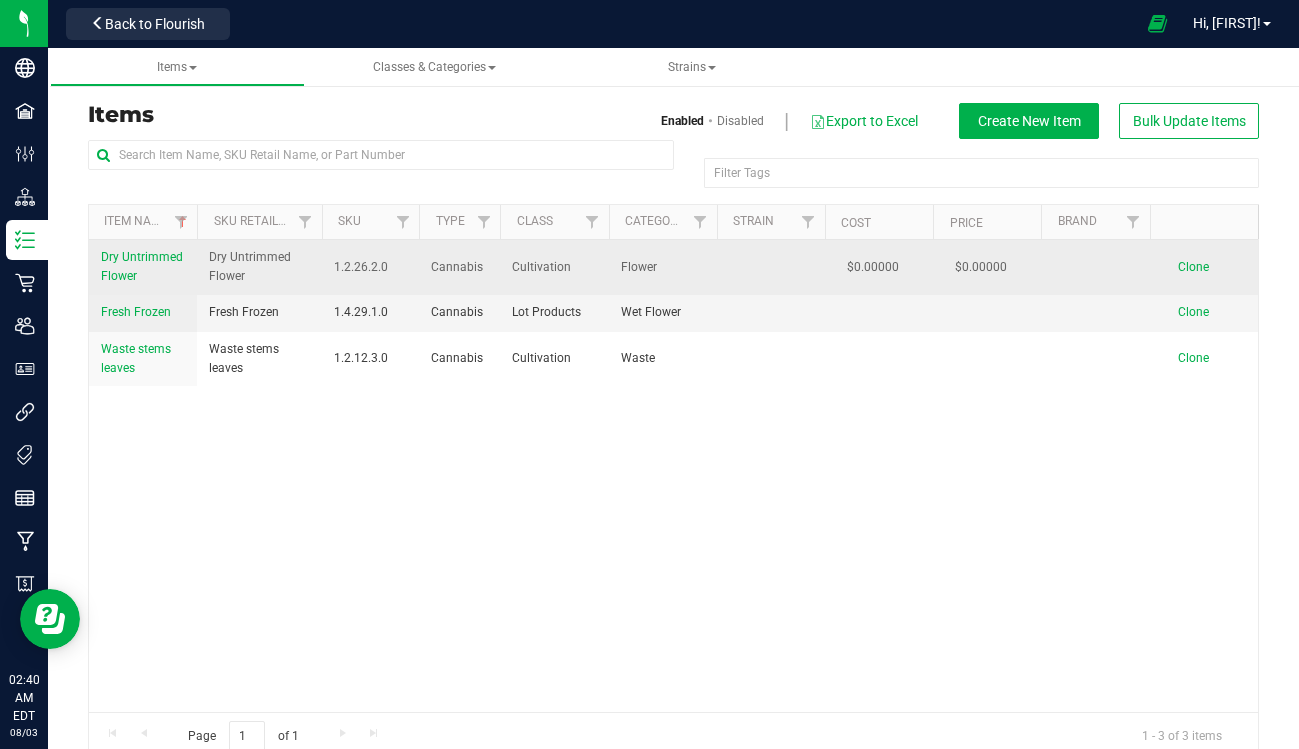 click on "Dry Untrimmed Flower" at bounding box center [142, 266] 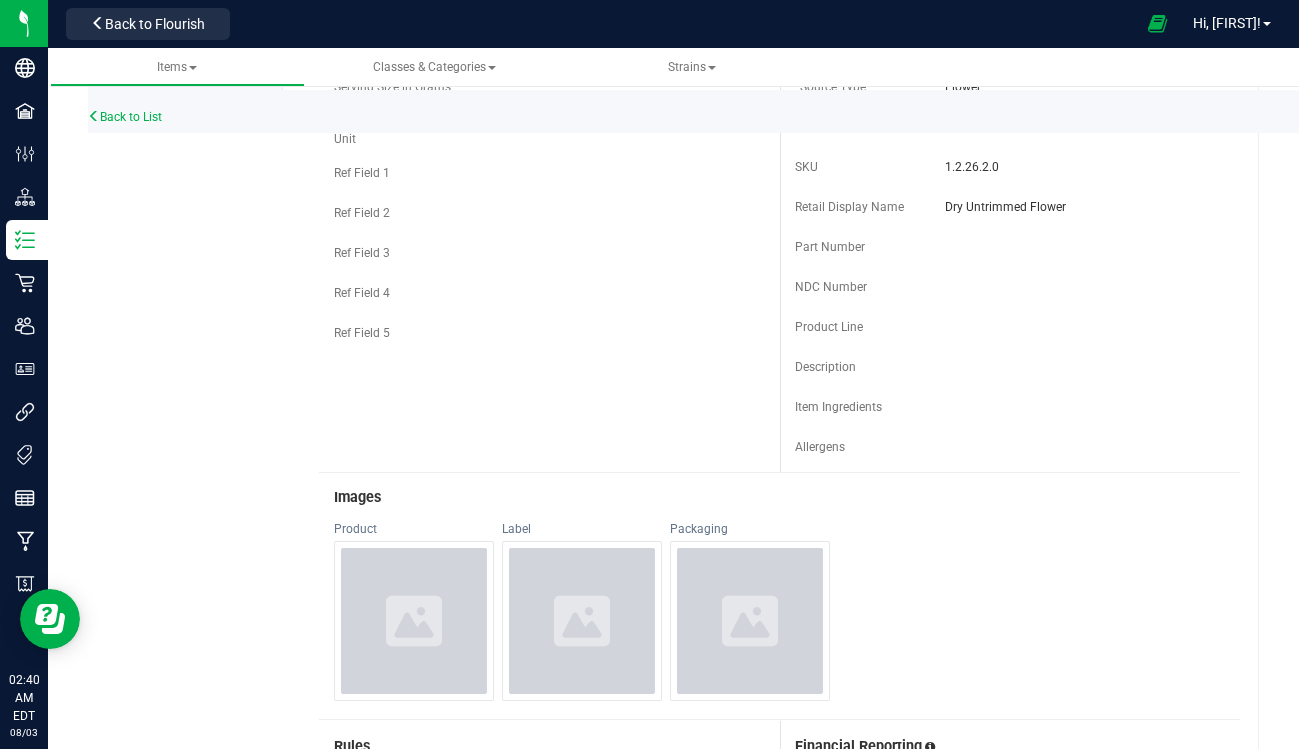 scroll, scrollTop: 0, scrollLeft: 0, axis: both 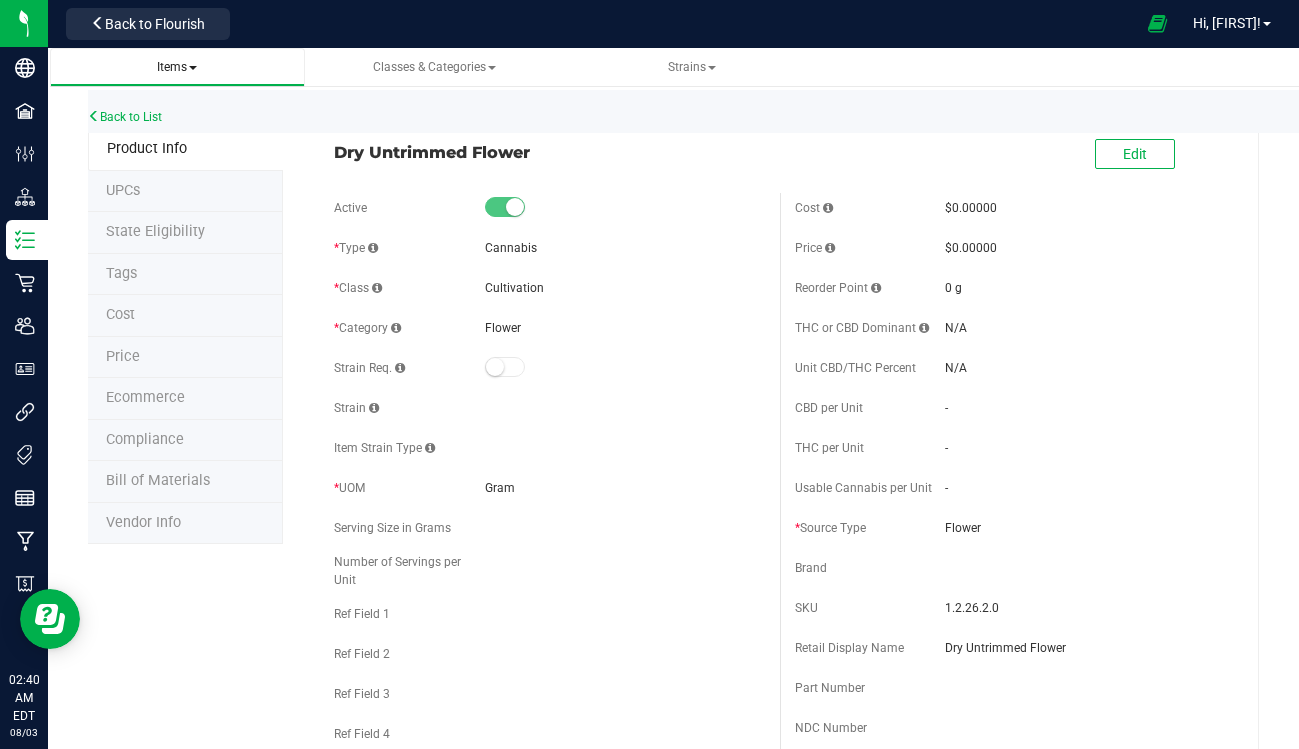 click on "Items" at bounding box center (177, 67) 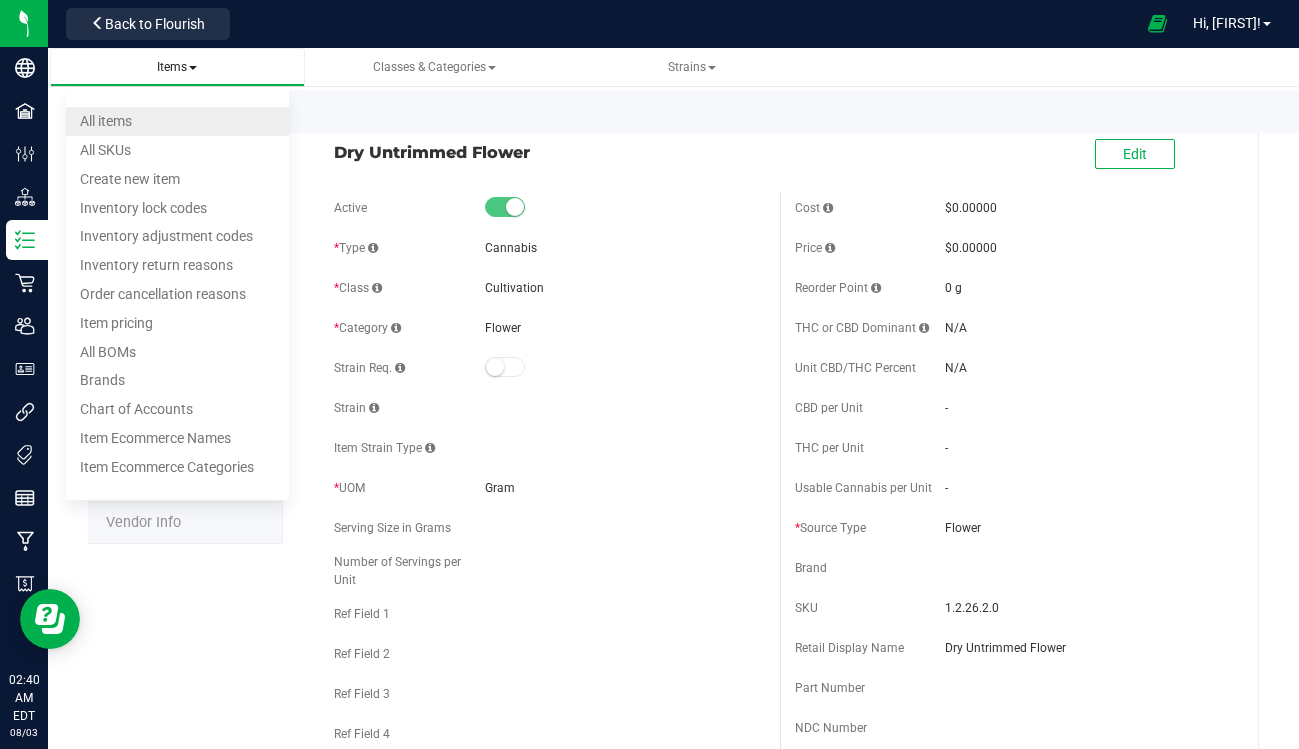 click on "All items" at bounding box center (177, 121) 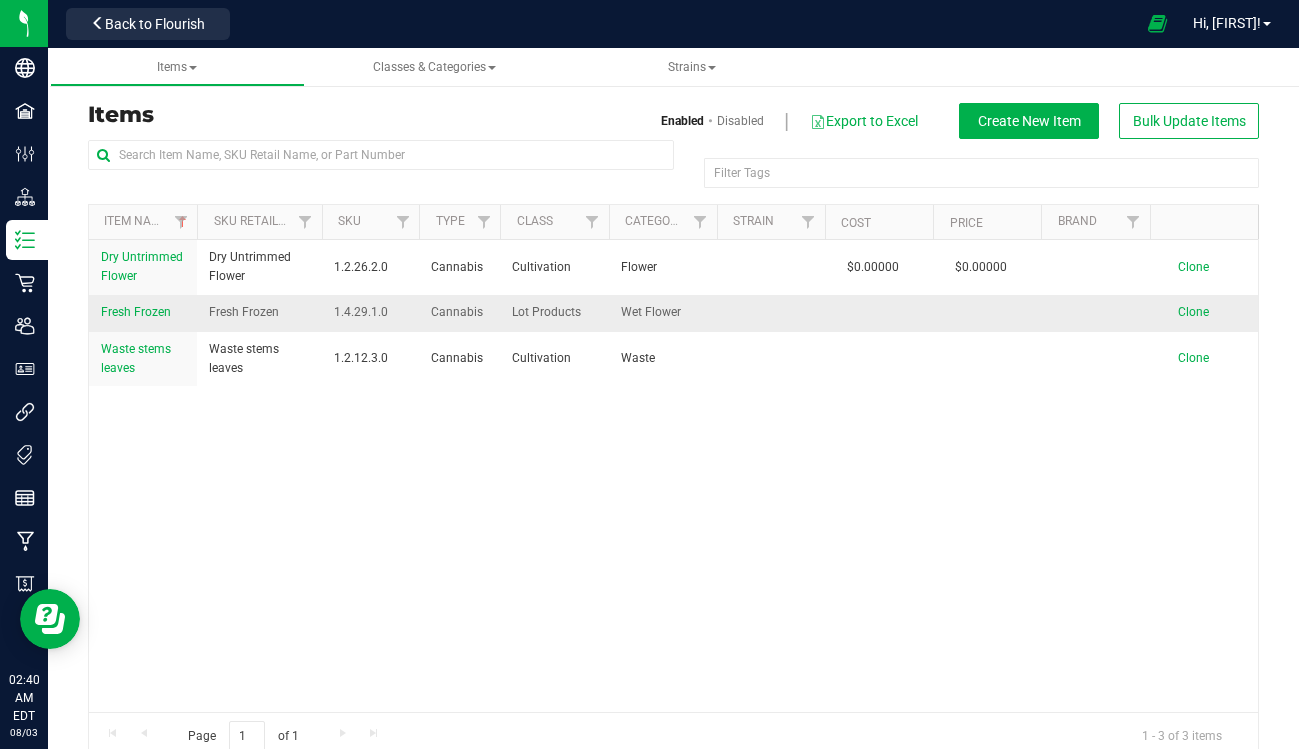 click on "Fresh Frozen" at bounding box center (244, 312) 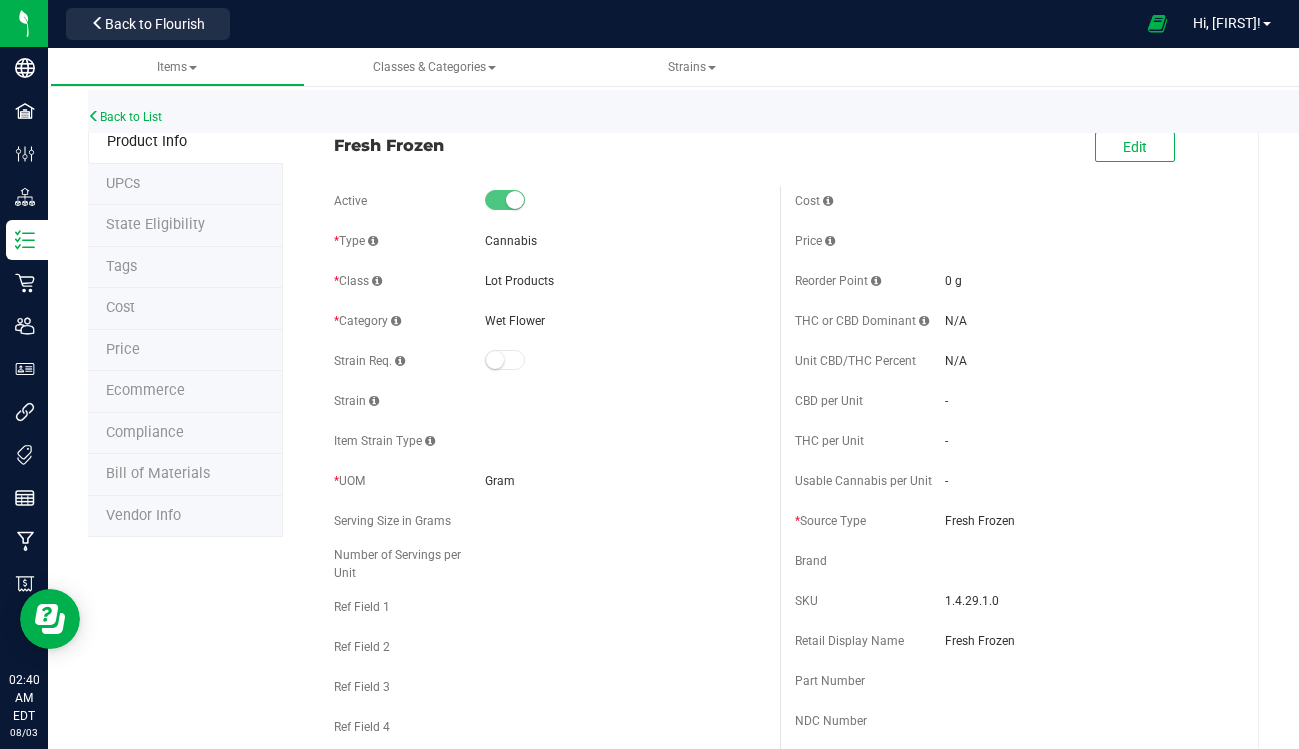 scroll, scrollTop: 32, scrollLeft: 0, axis: vertical 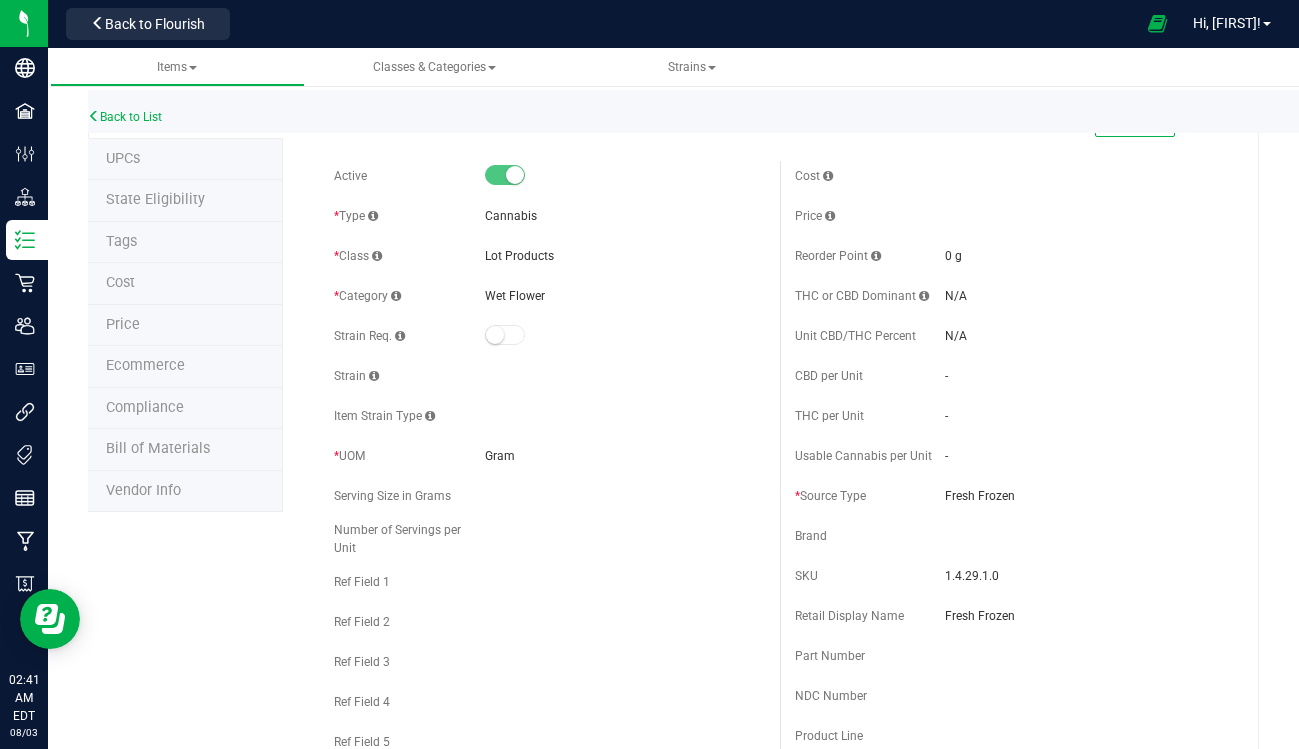 click on "*
Source Type" at bounding box center (830, 496) 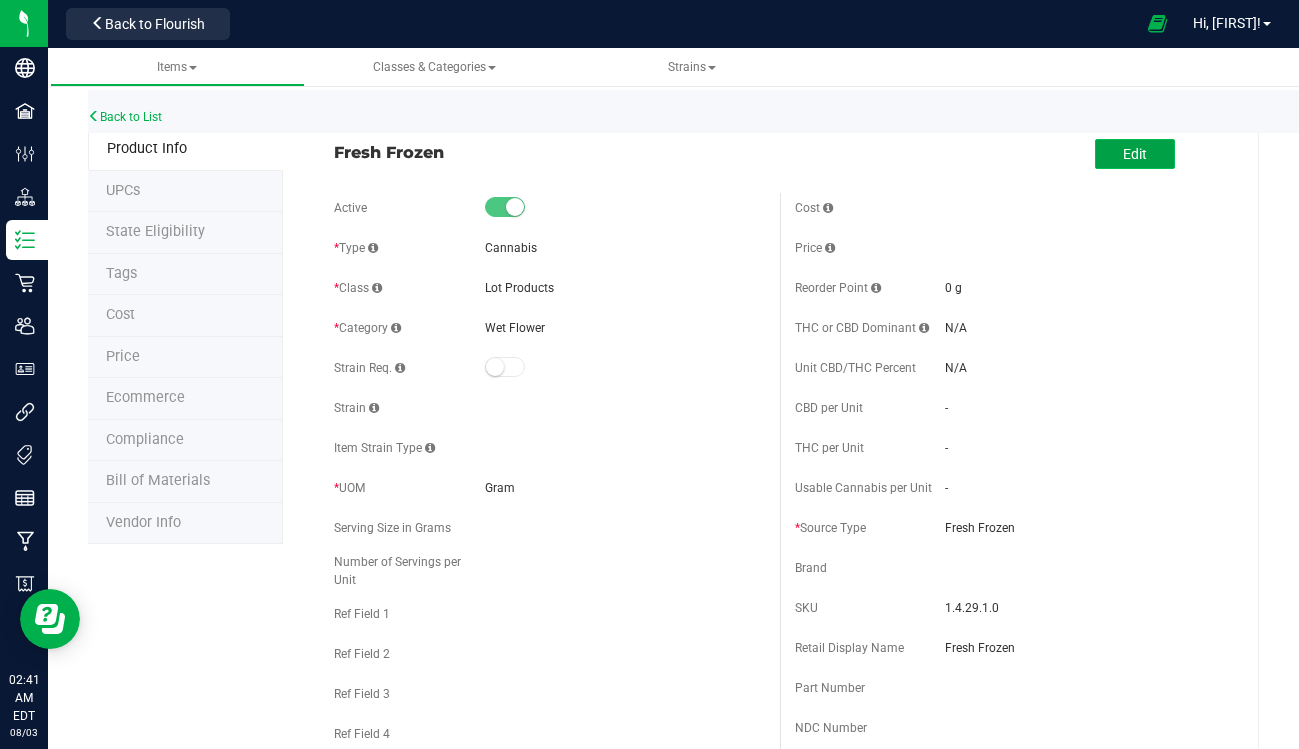 click on "Edit" at bounding box center [1135, 154] 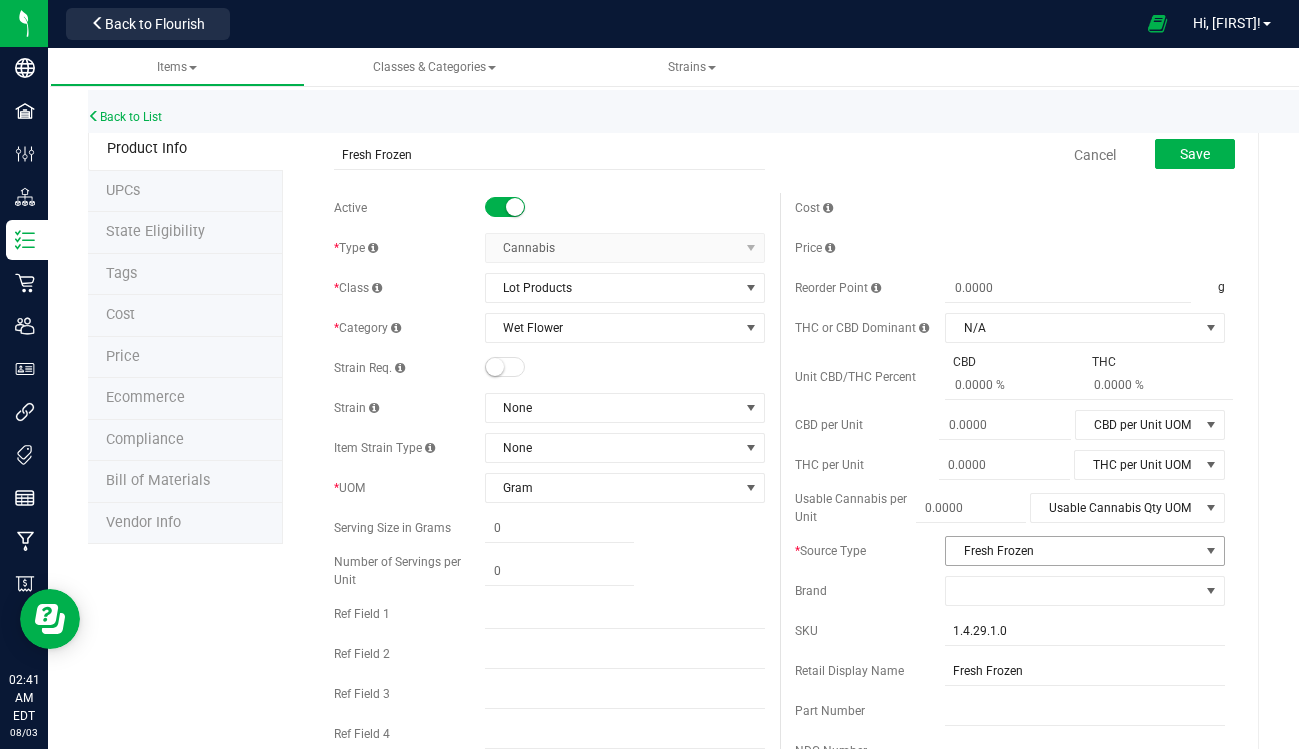 click on "Fresh Frozen" at bounding box center (1072, 551) 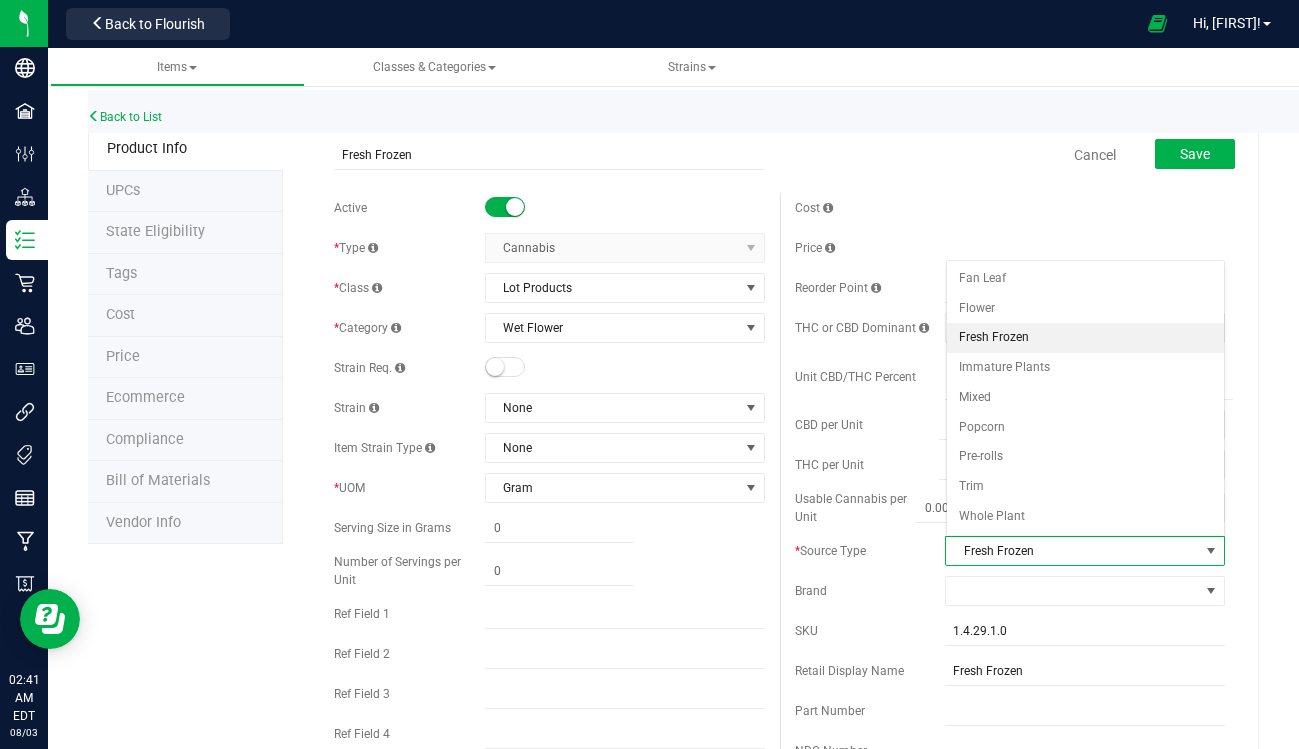 click on "Fresh Frozen" at bounding box center [1086, 338] 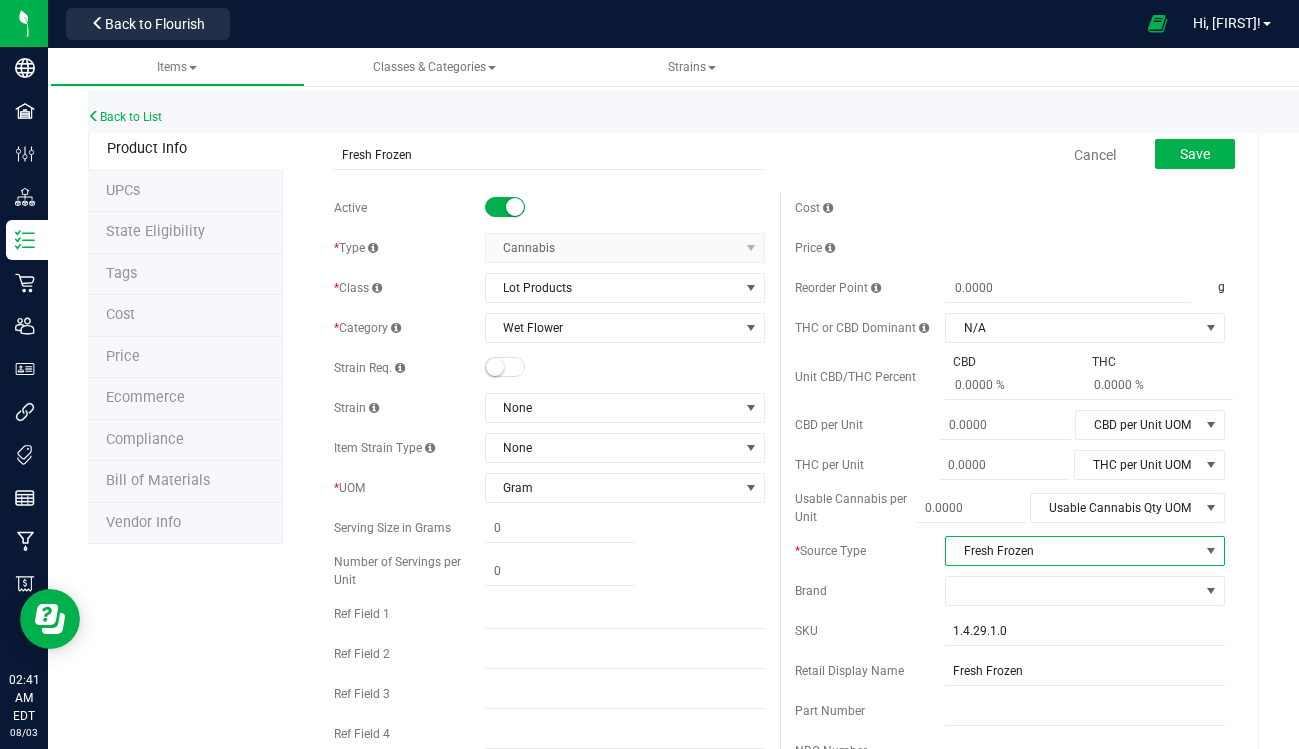 click on "Fresh Frozen" at bounding box center [1072, 551] 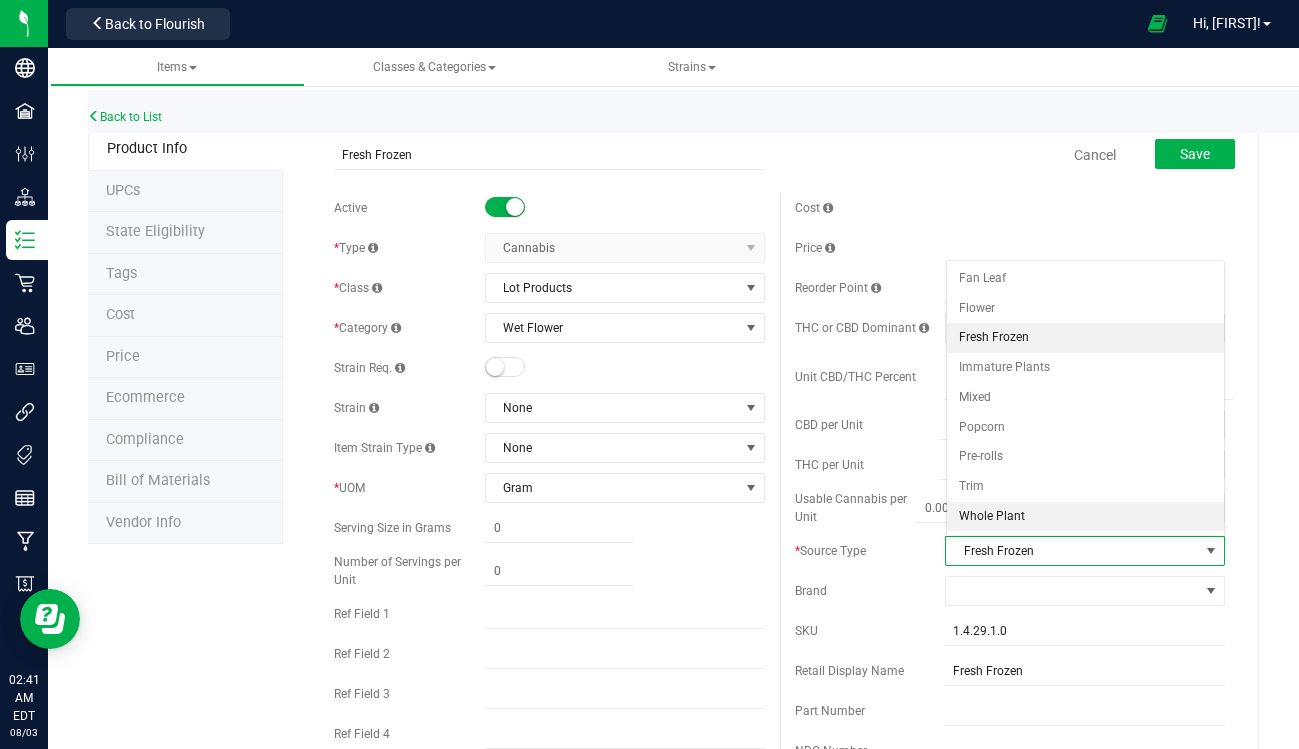 click on "Whole Plant" at bounding box center [1086, 517] 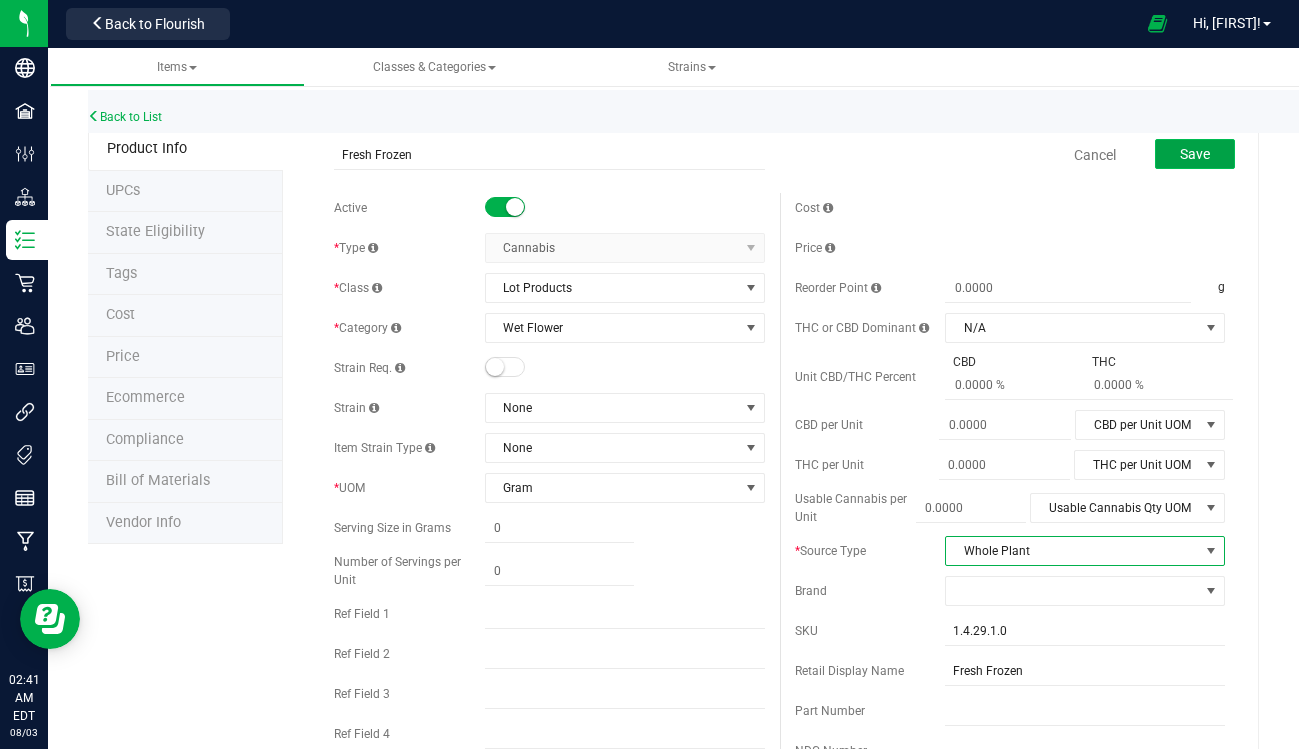 click on "Save" at bounding box center (1195, 154) 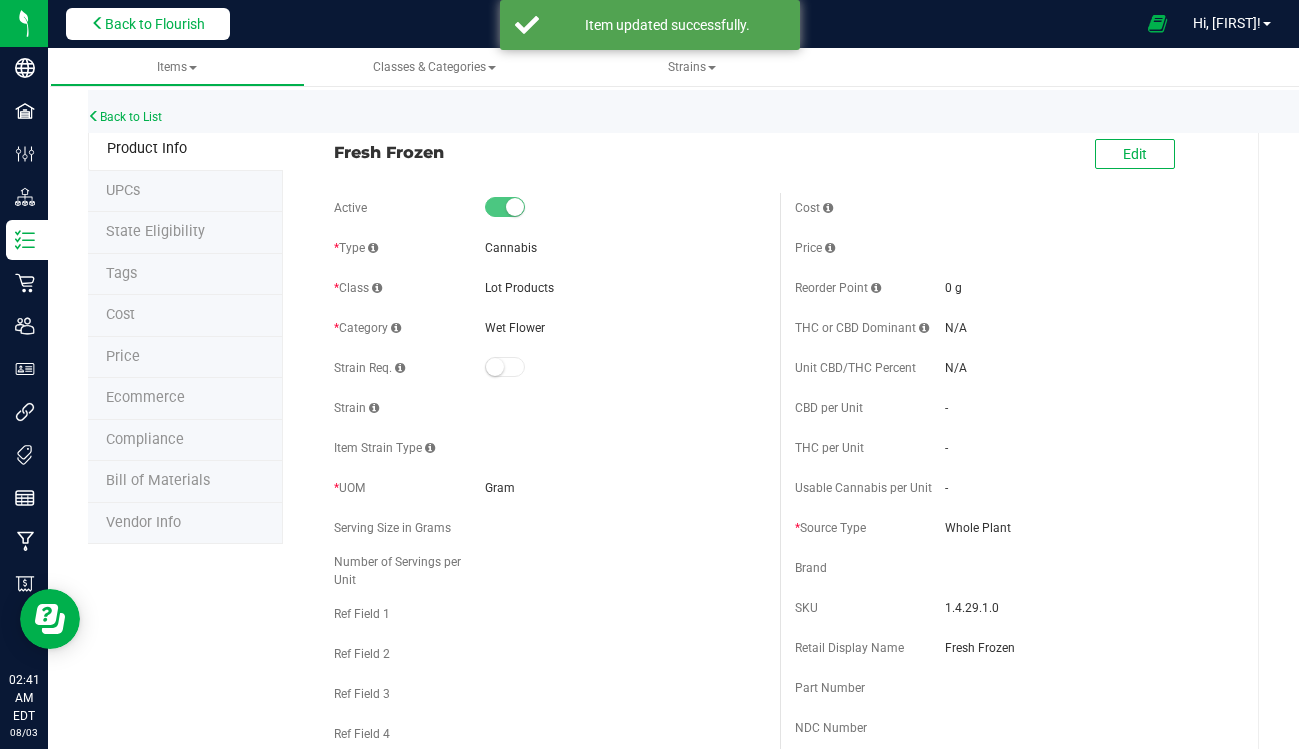 click on "Back to Flourish" at bounding box center (155, 24) 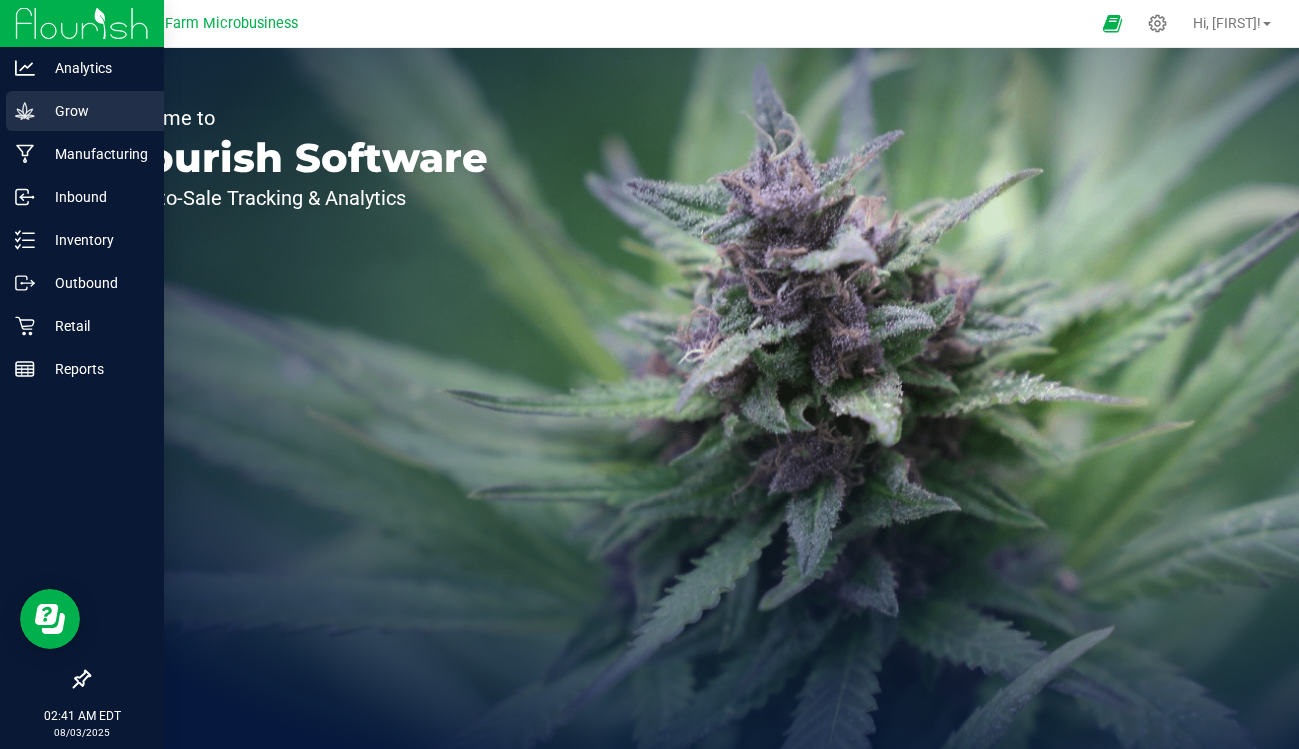click on "Grow" at bounding box center (95, 111) 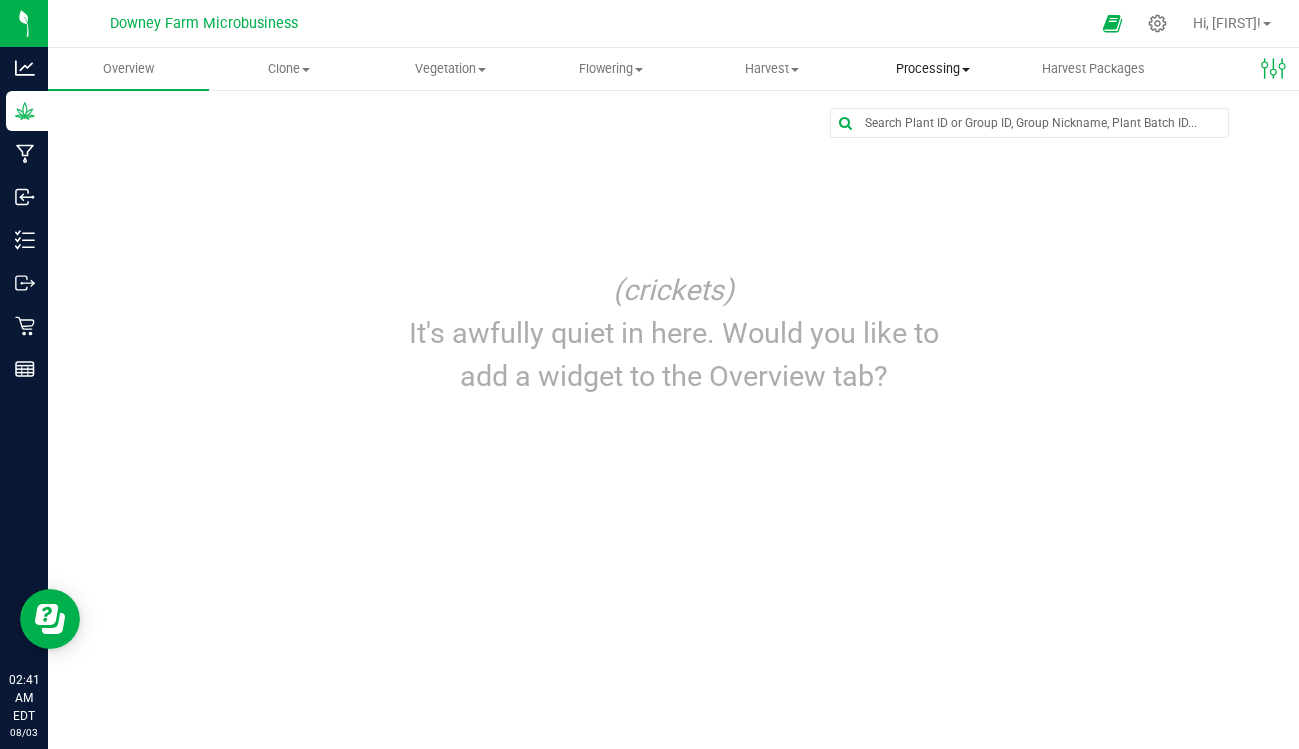 click on "Processing" at bounding box center (932, 69) 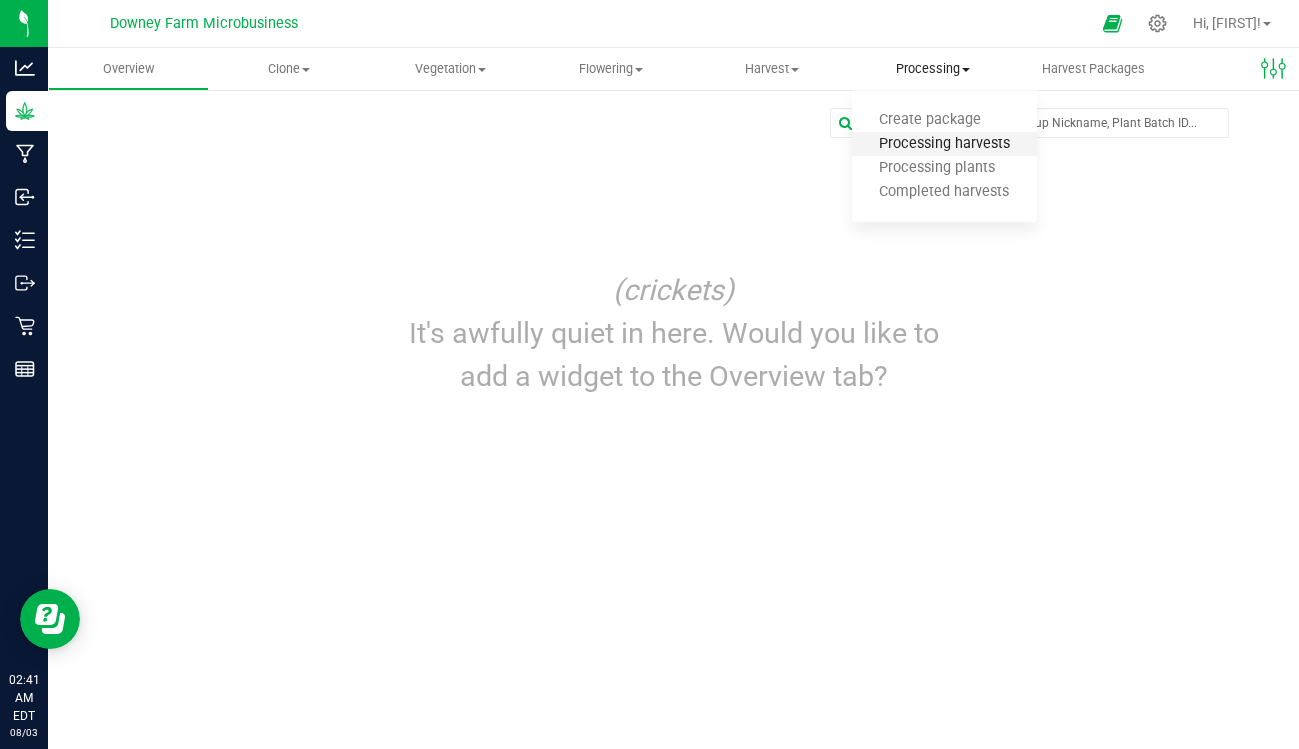 click on "Processing harvests" at bounding box center [944, 144] 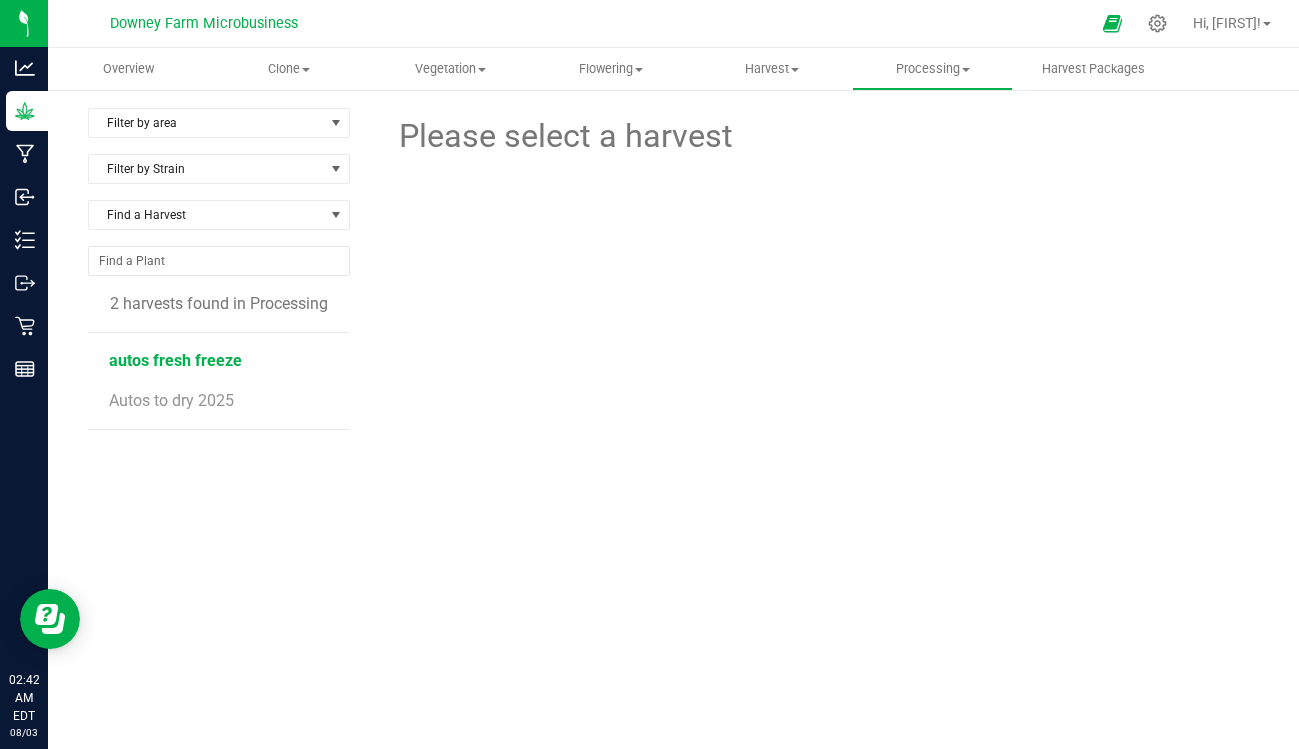 click on "autos fresh freeze" at bounding box center [175, 360] 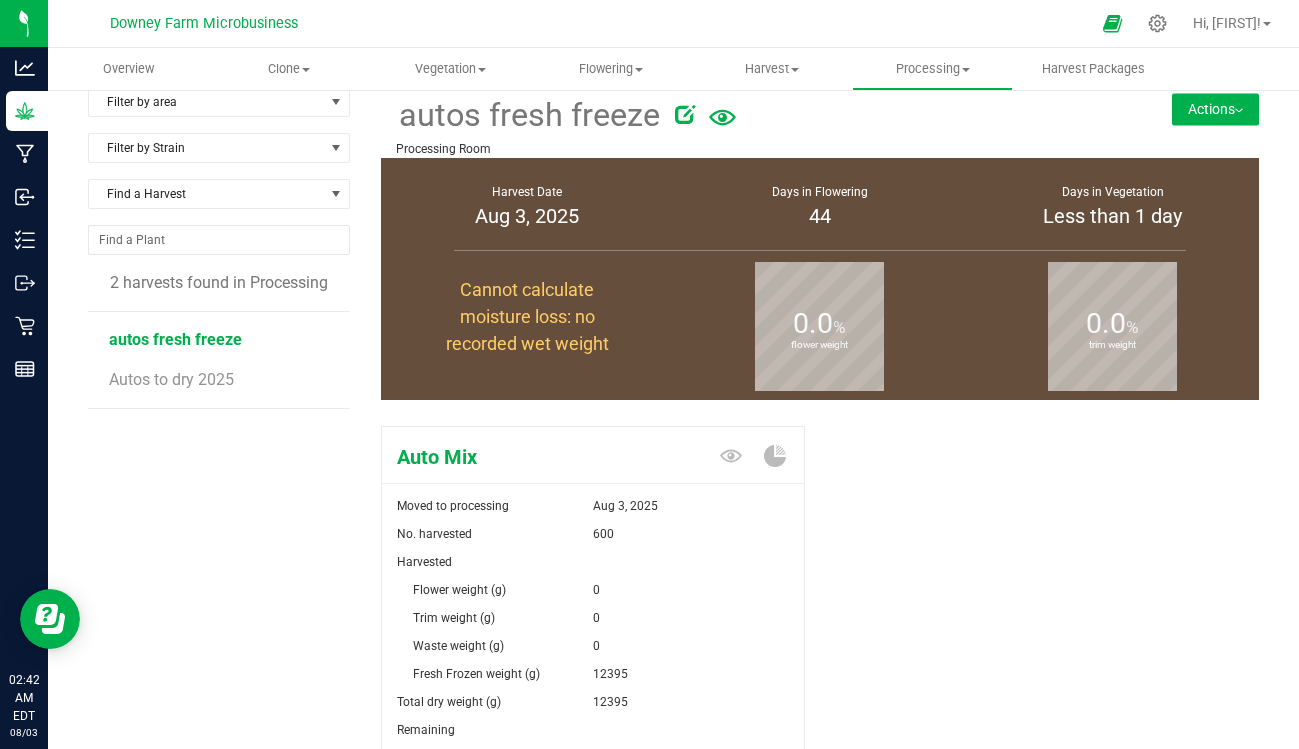 scroll, scrollTop: 0, scrollLeft: 0, axis: both 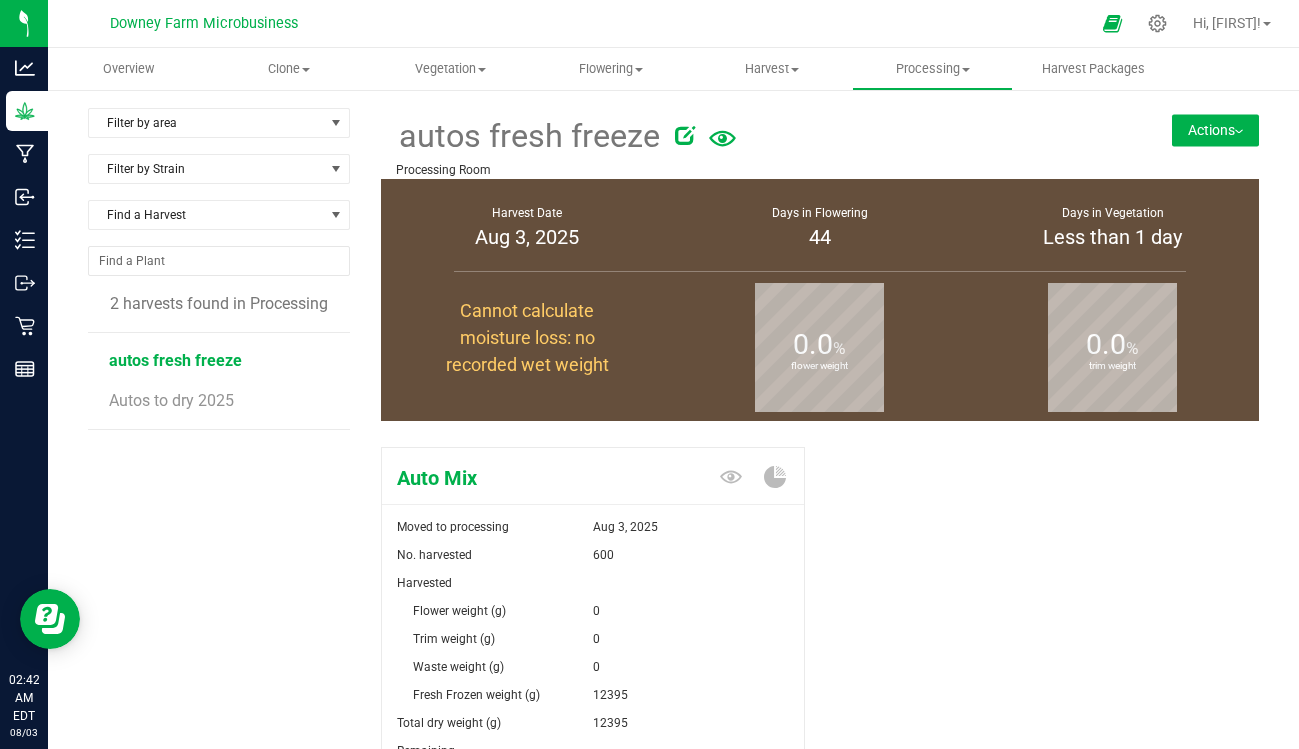 click on "Actions" at bounding box center (1215, 130) 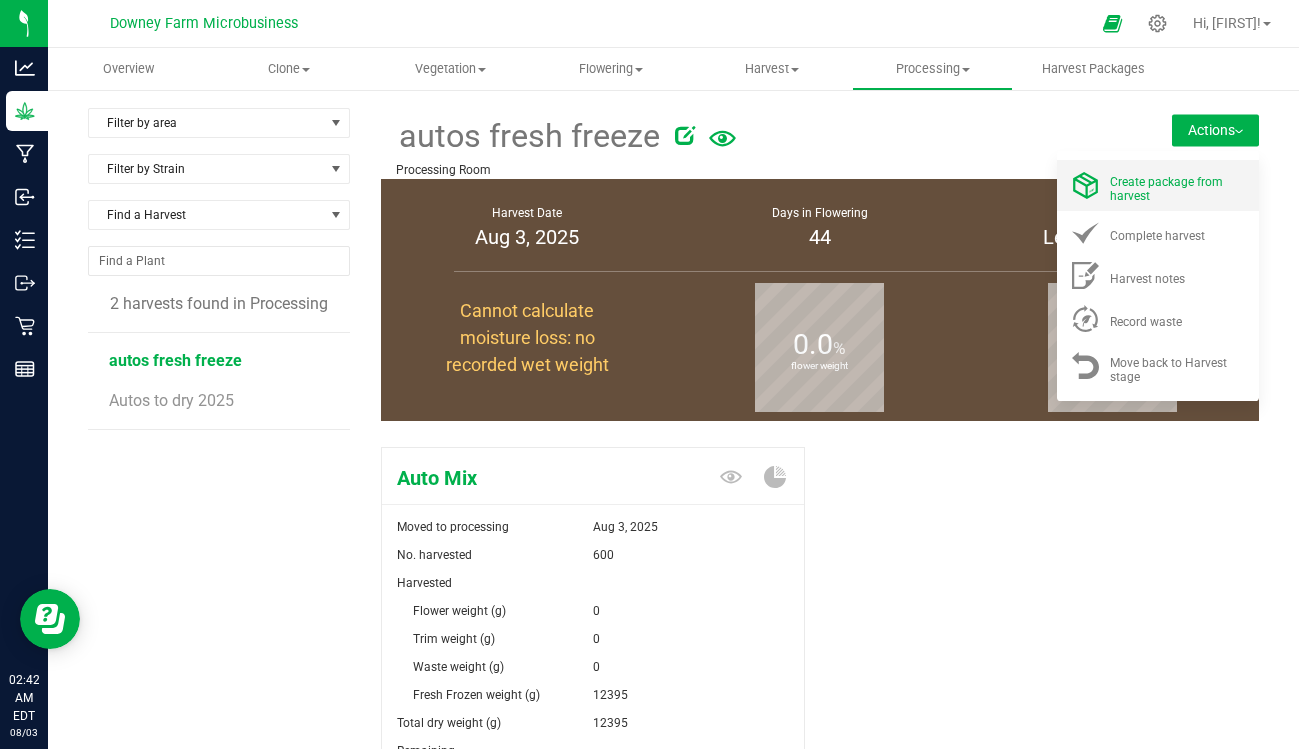 click on "Create package from harvest" at bounding box center [1166, 189] 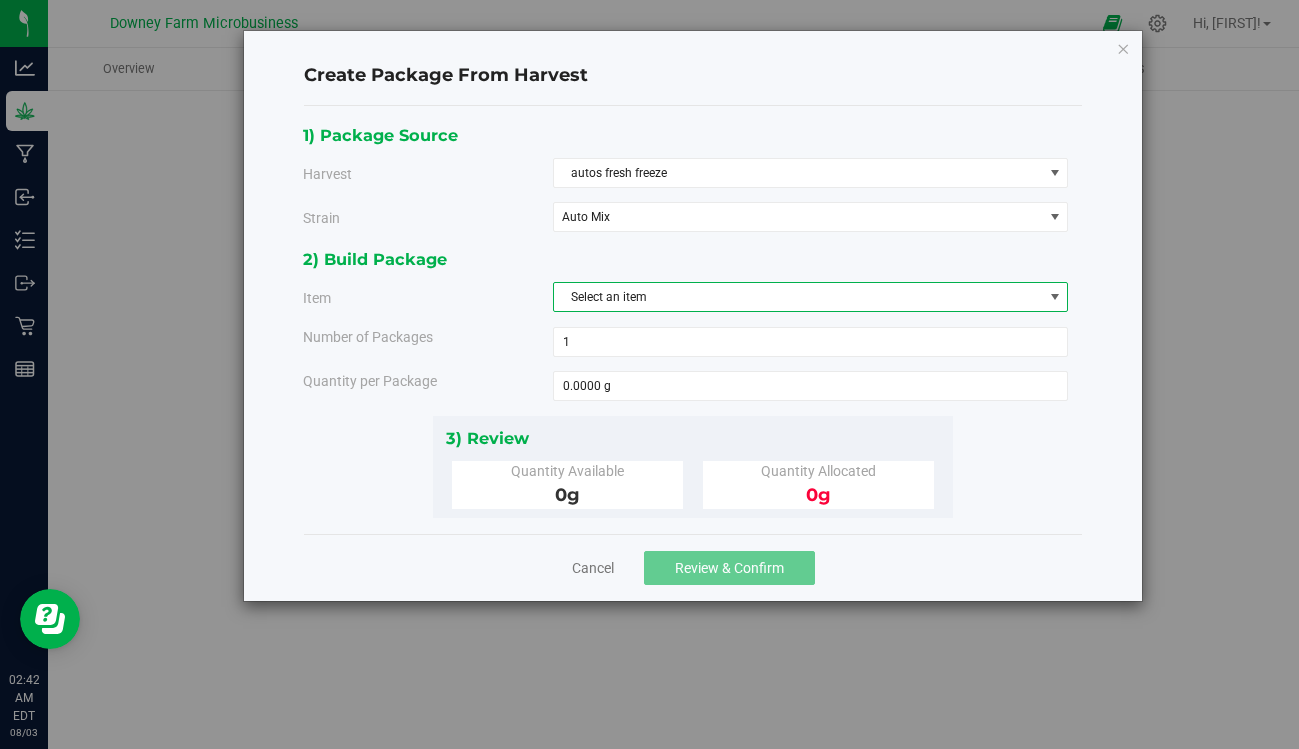 click on "Select an item" at bounding box center [798, 297] 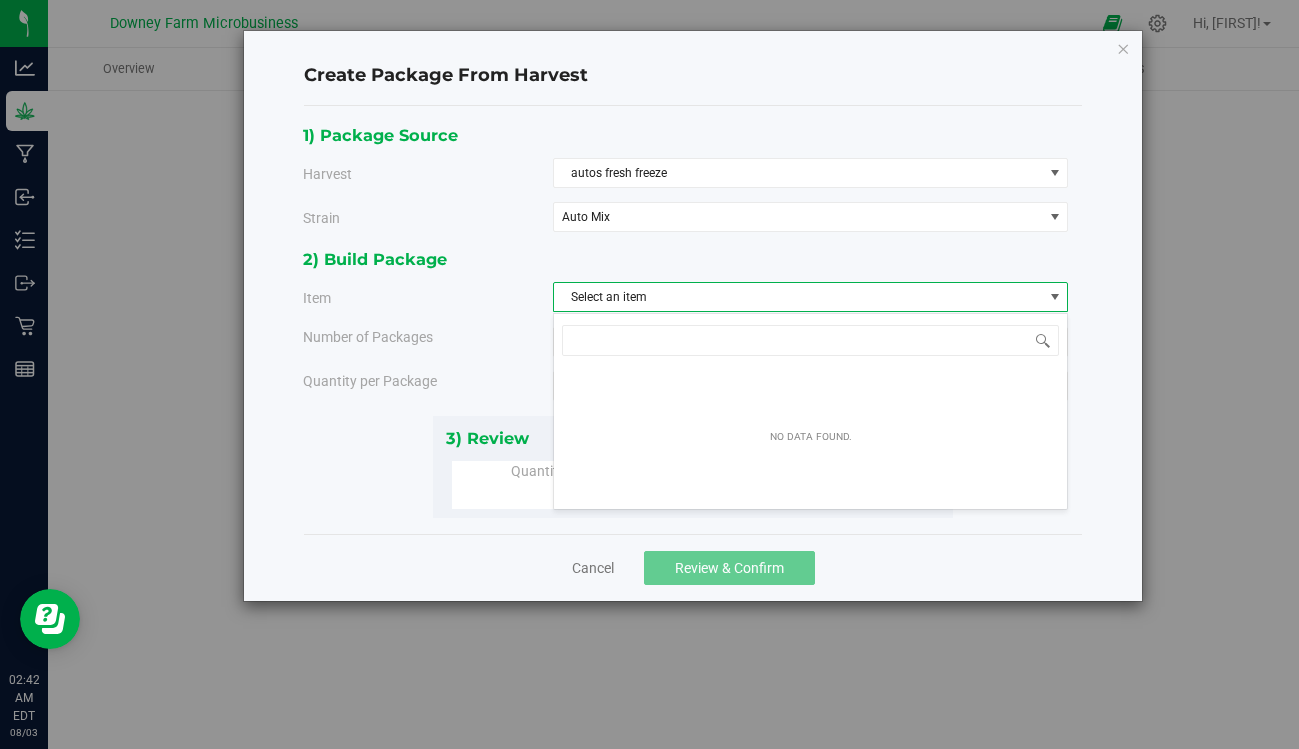 click on "Select an item" at bounding box center (798, 297) 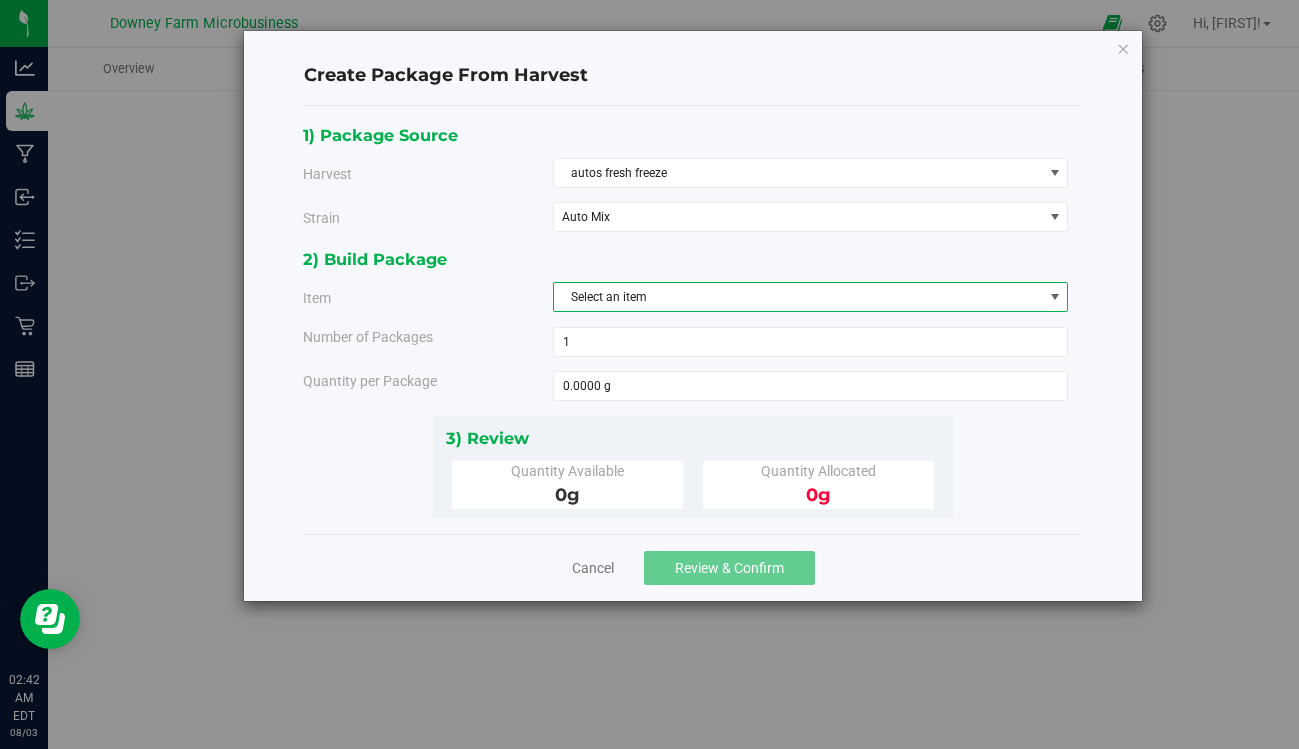 click on "Select an item" at bounding box center (798, 297) 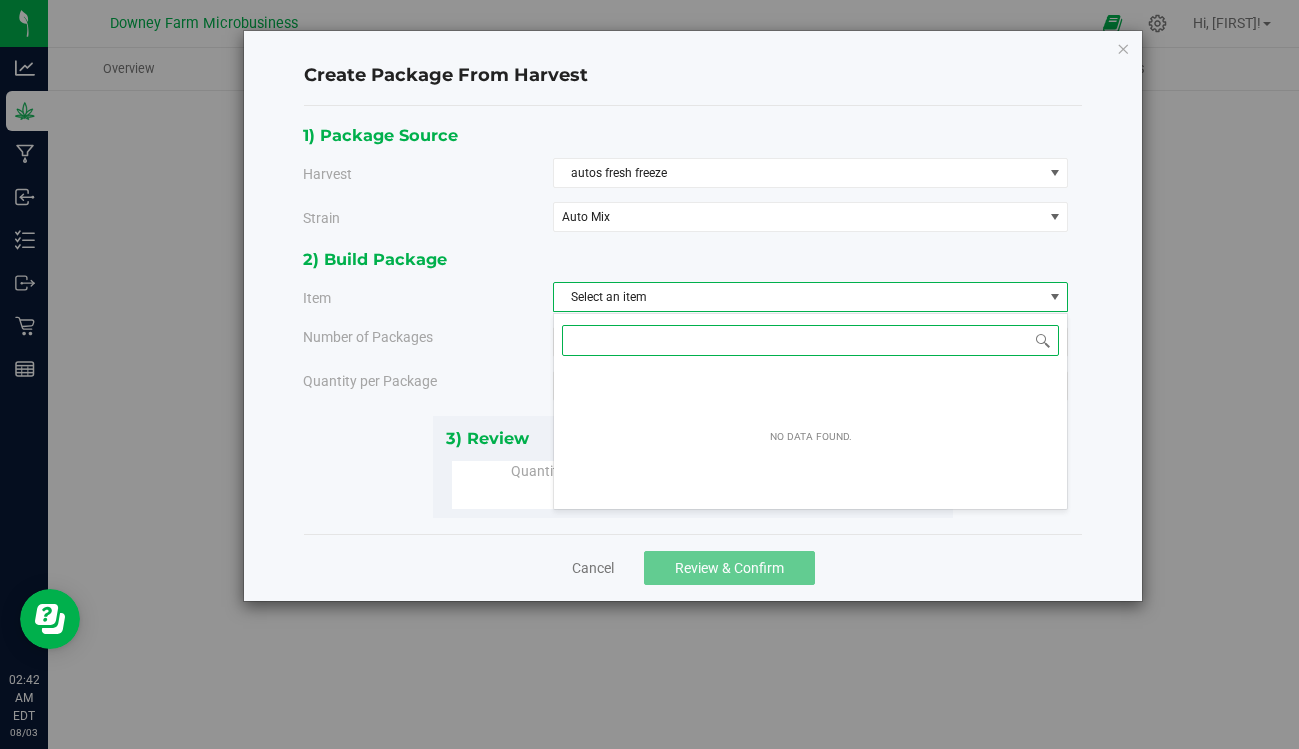 click at bounding box center [811, 340] 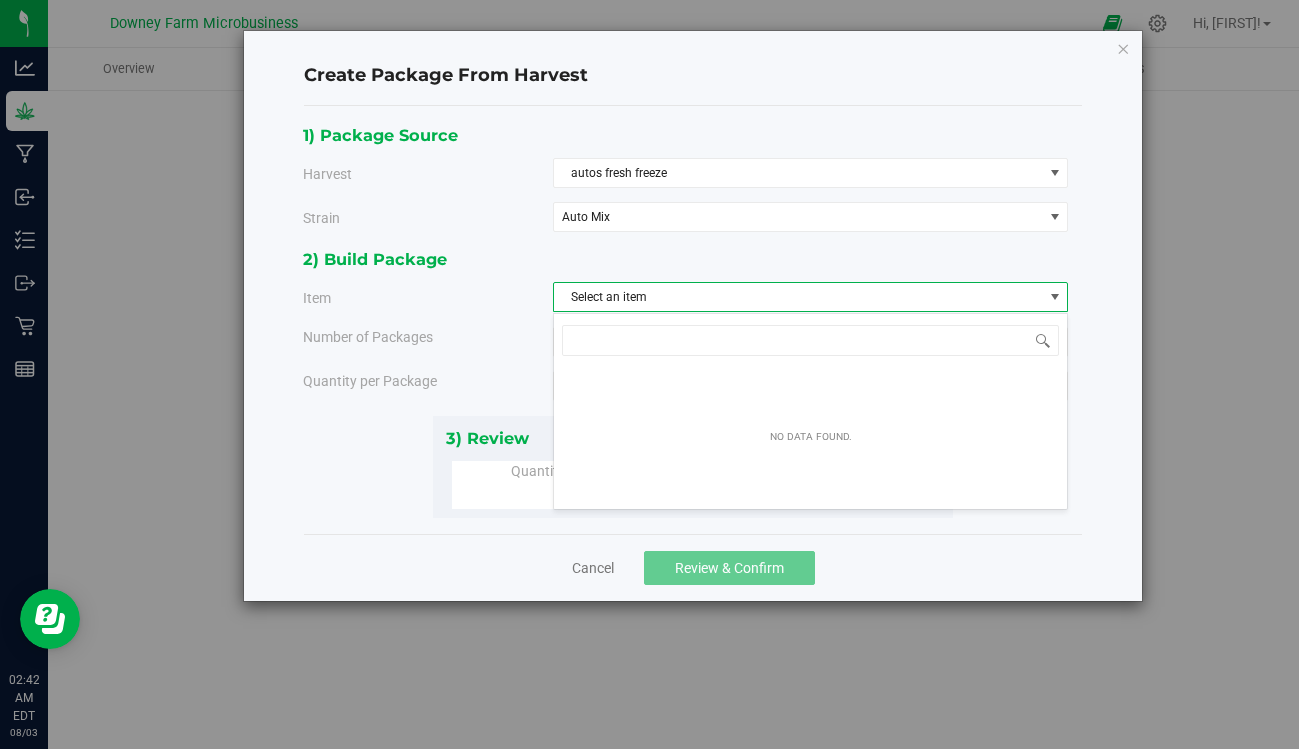 click on "Select an item" at bounding box center [798, 297] 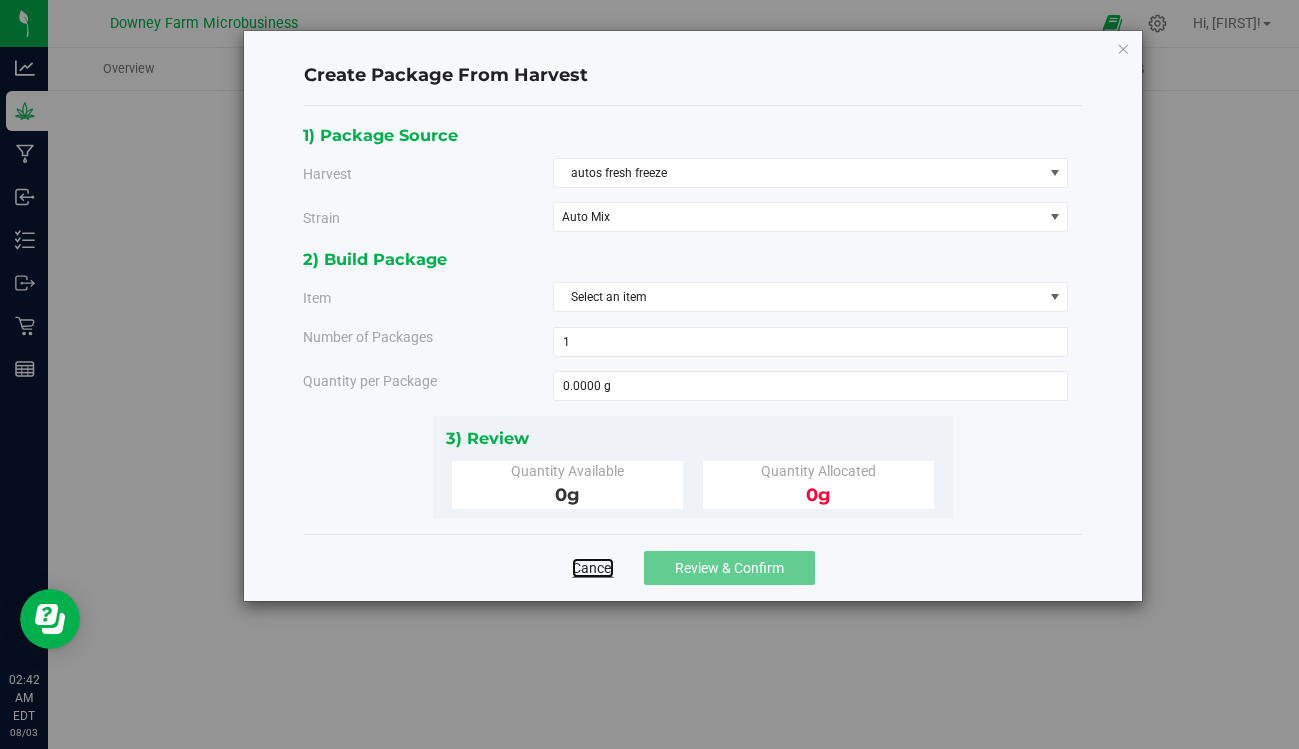 click on "Cancel" at bounding box center [593, 568] 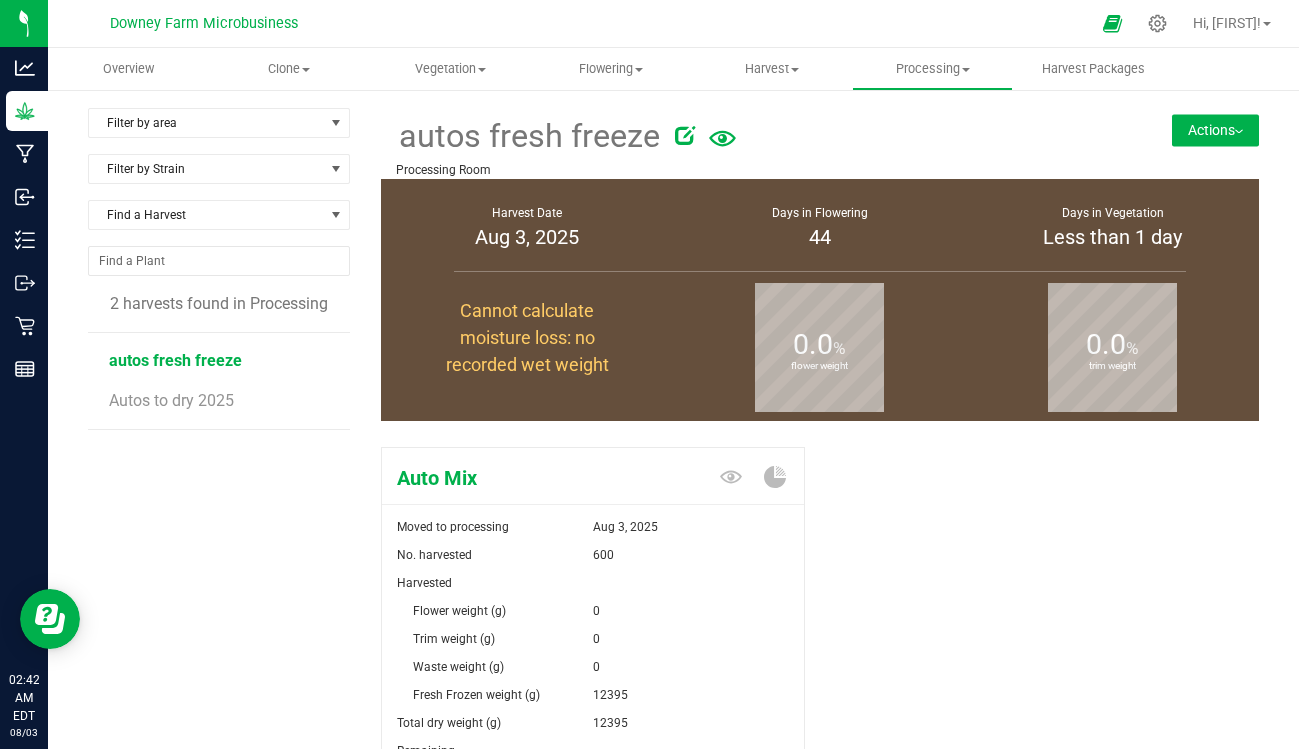 click on "Actions" at bounding box center [1215, 130] 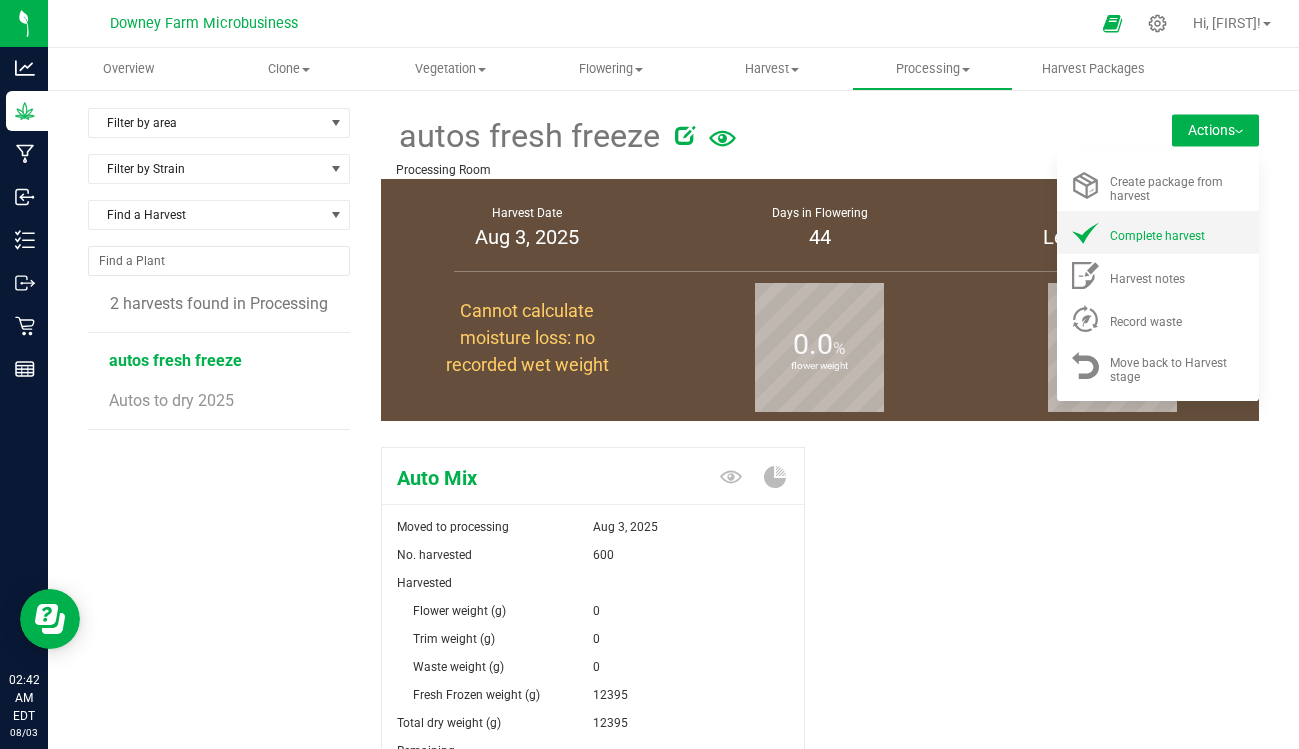 click on "Complete harvest" at bounding box center [1178, 232] 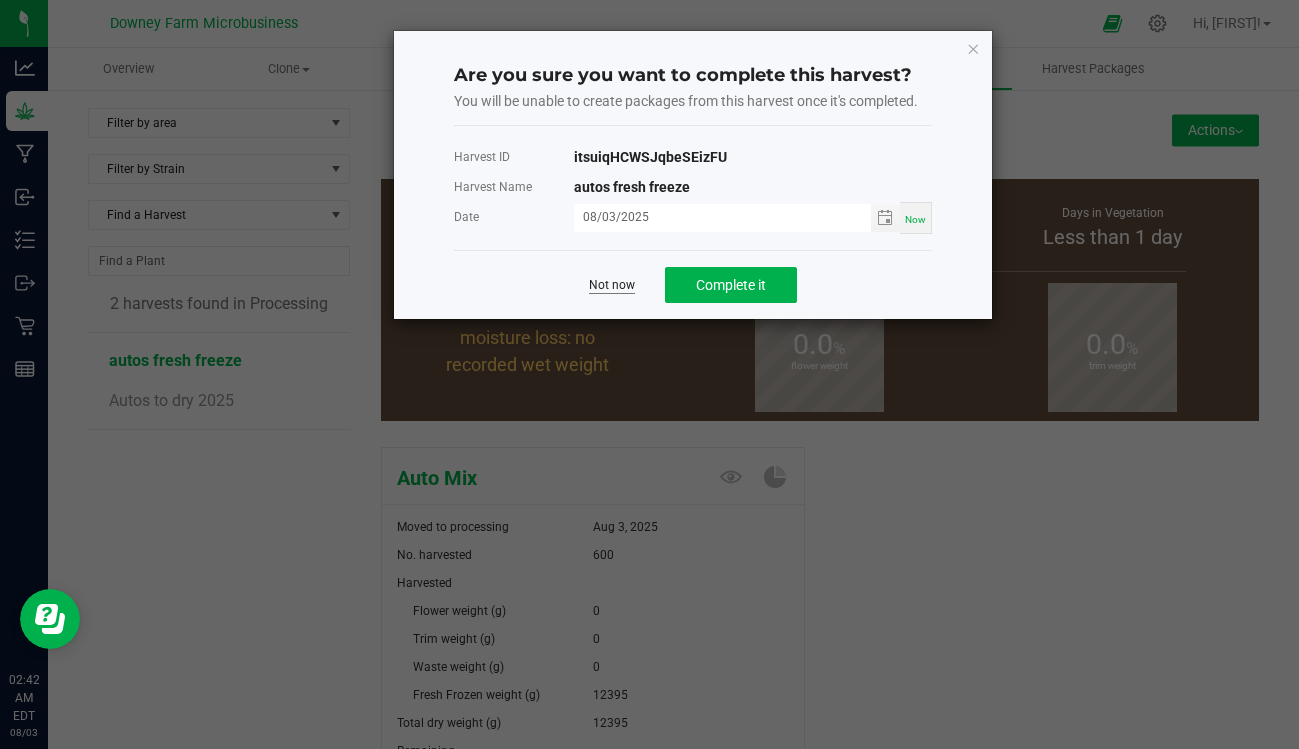 click on "Not now" 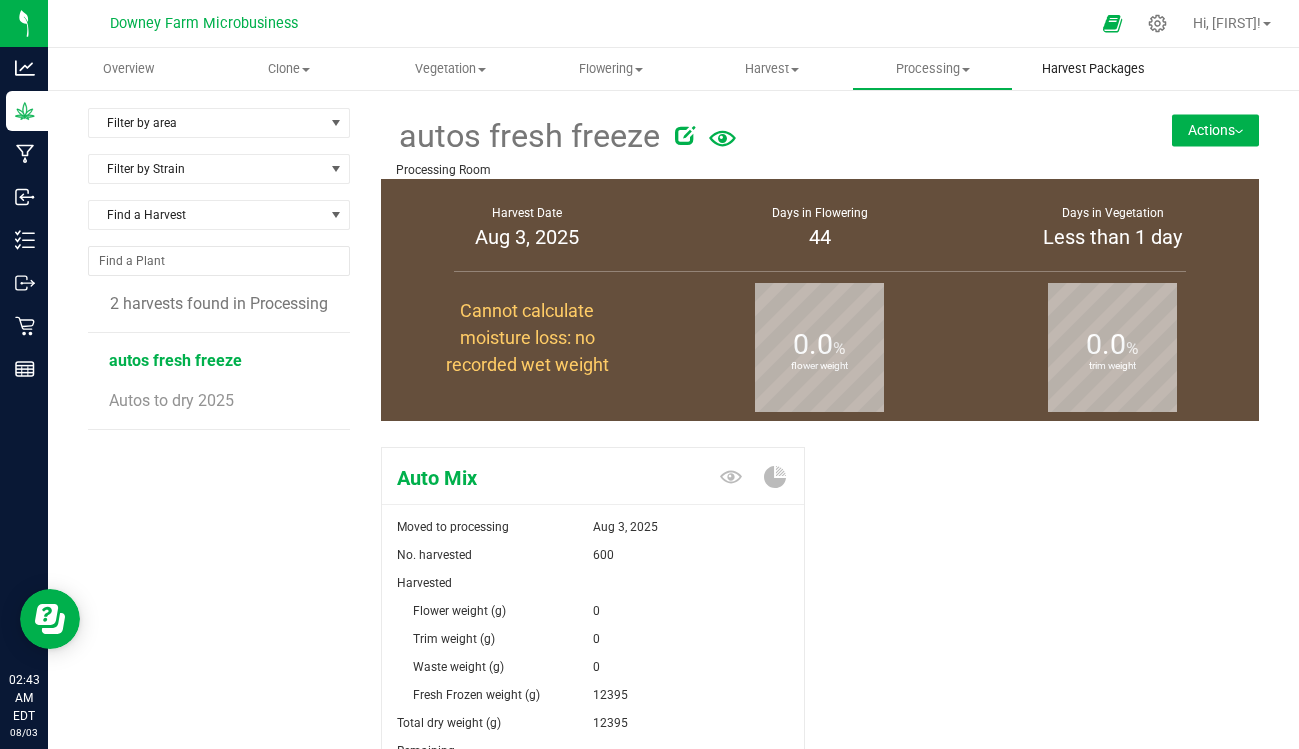click on "Harvest Packages" at bounding box center [1093, 69] 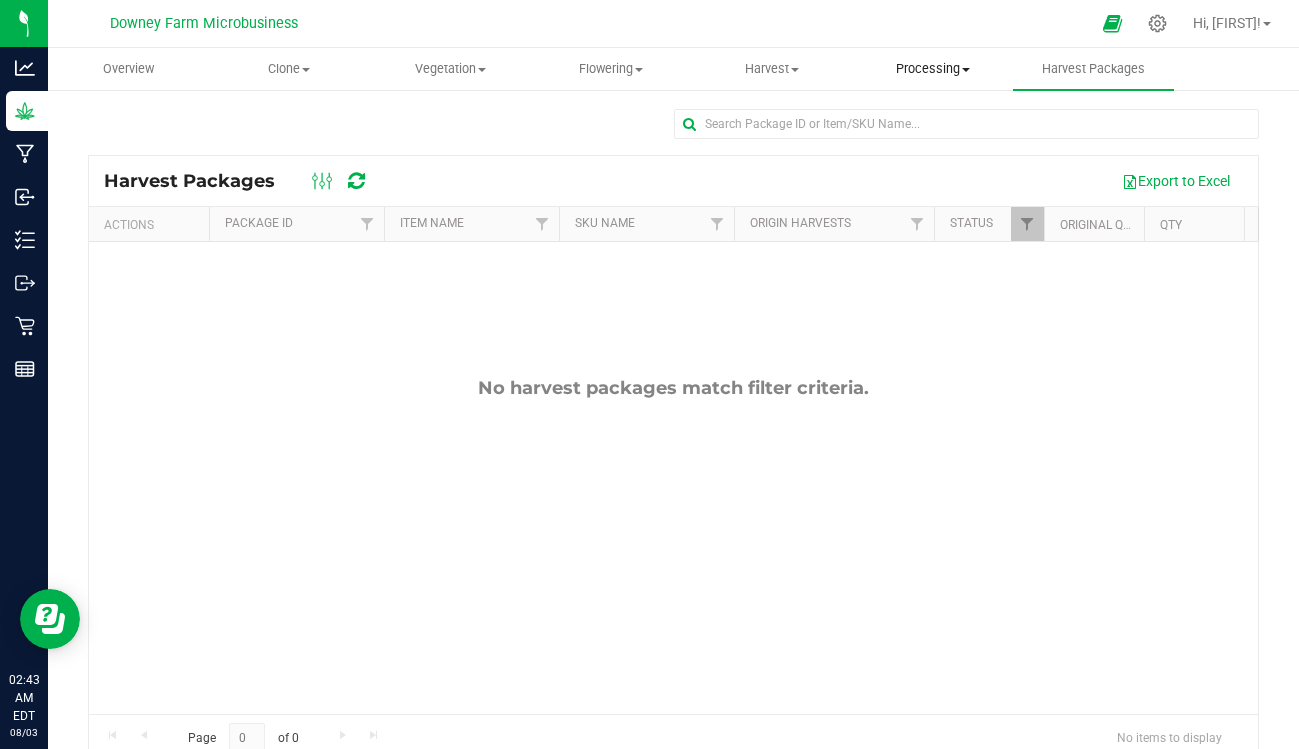 click on "Processing" at bounding box center [932, 69] 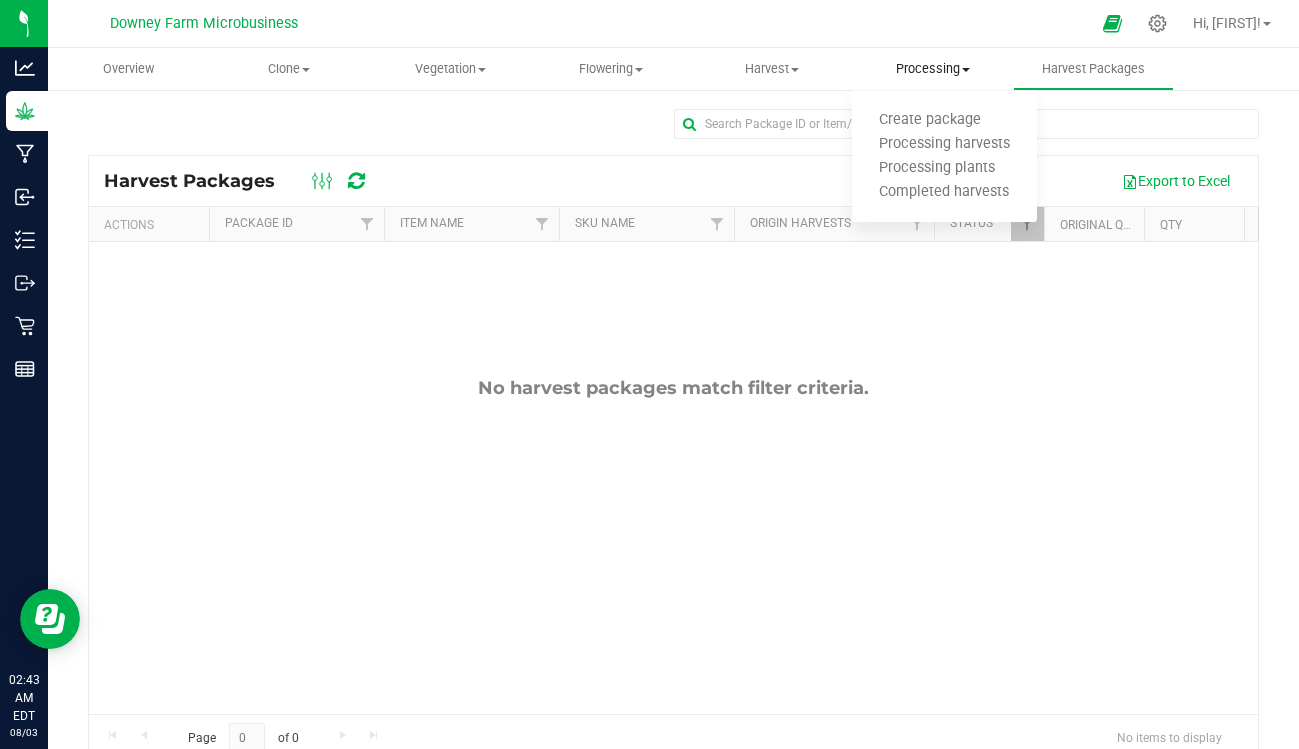 click on "Processing" at bounding box center (932, 69) 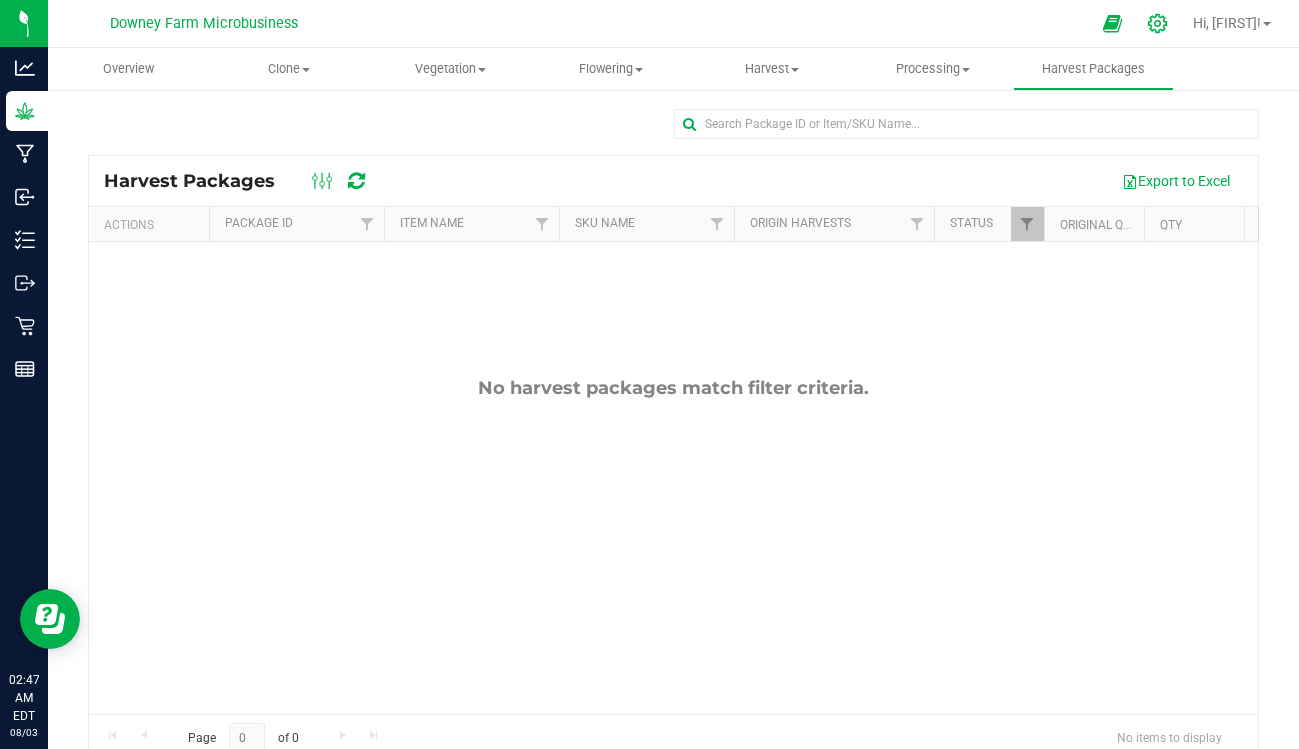 click at bounding box center (1158, 23) 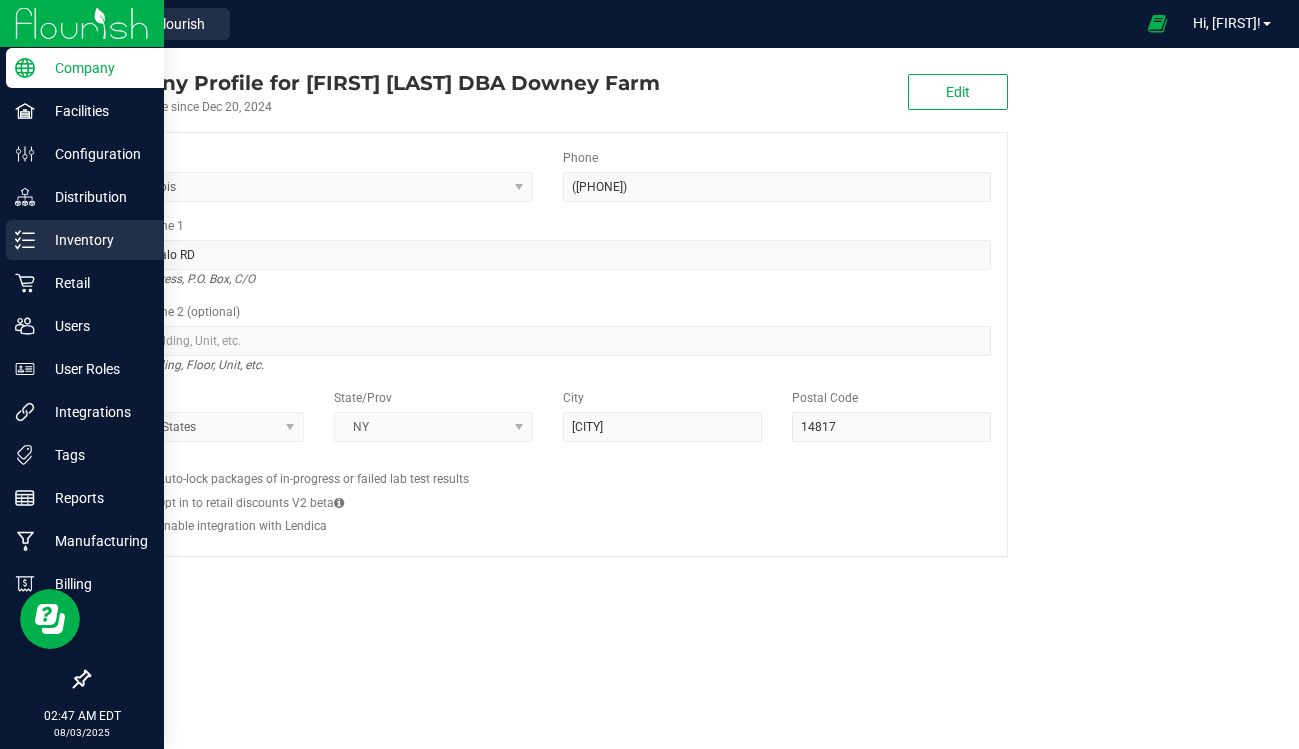 click on "Inventory" at bounding box center [95, 240] 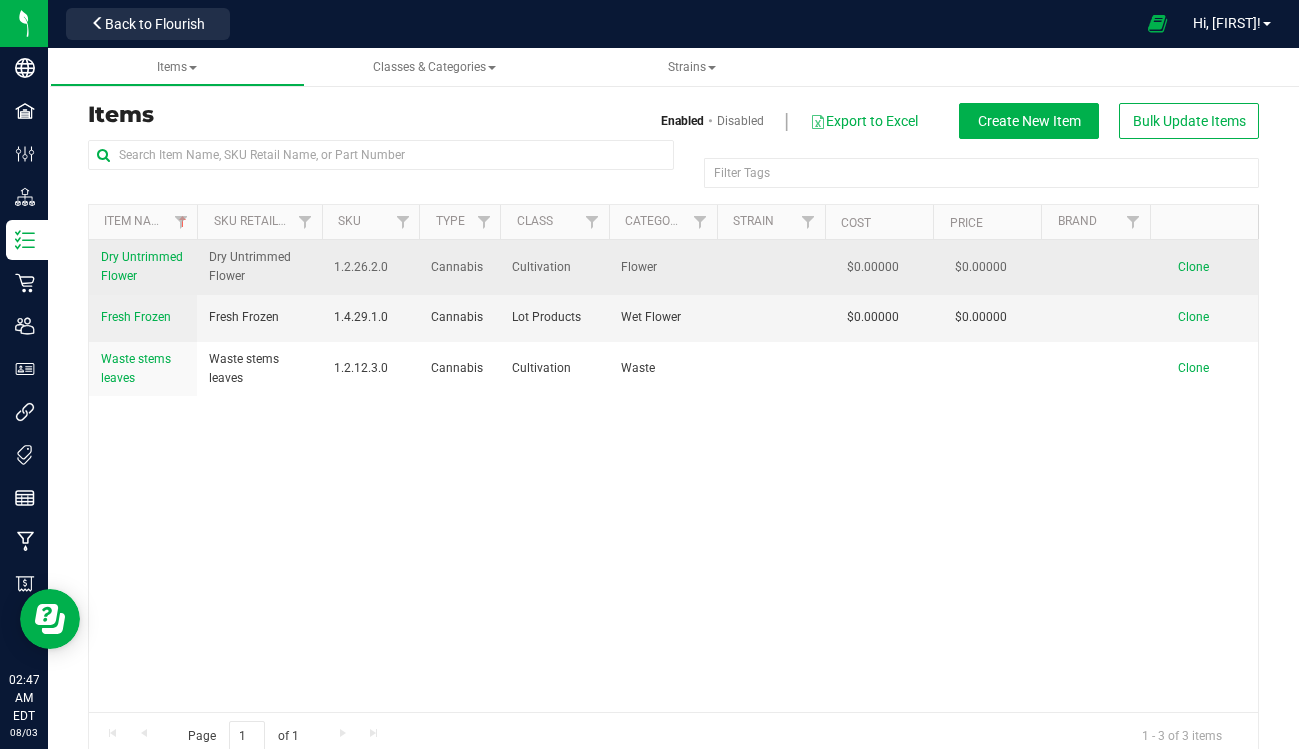 click on "Dry Untrimmed Flower" at bounding box center [143, 267] 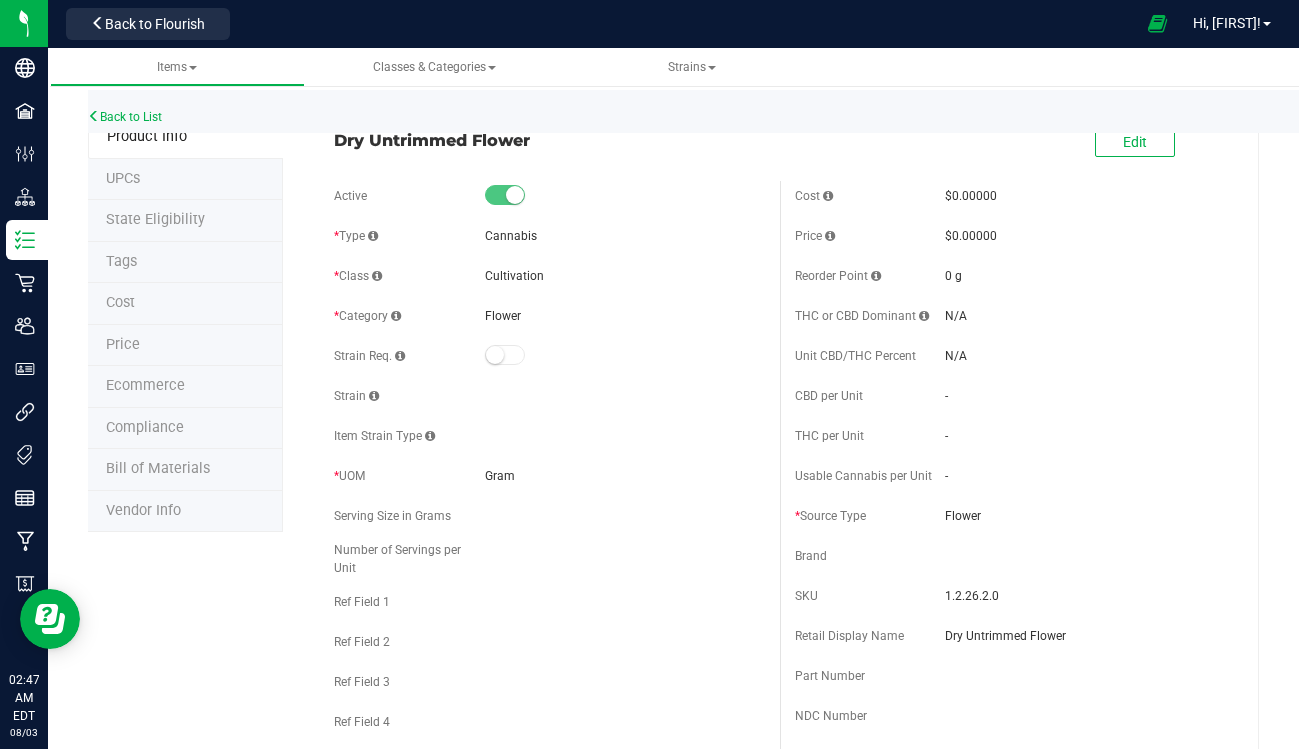 scroll, scrollTop: 13, scrollLeft: 0, axis: vertical 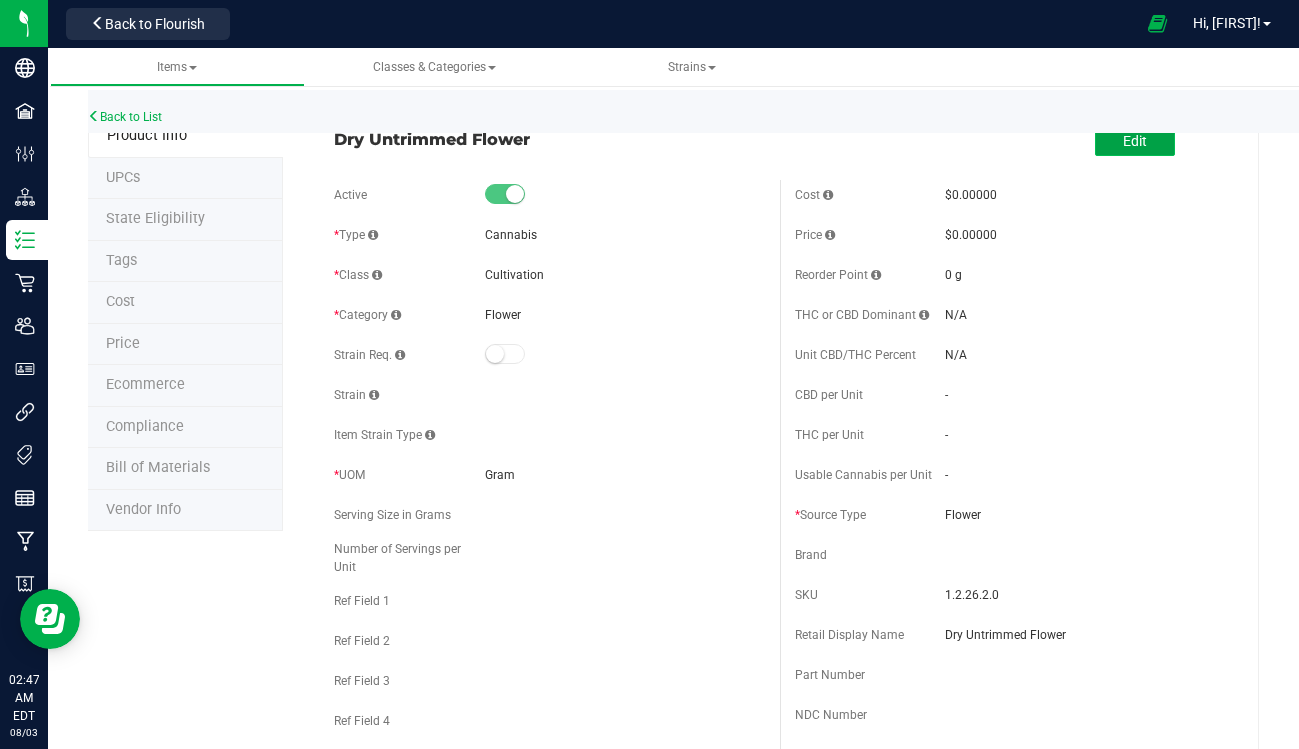 click on "Edit" at bounding box center (1135, 141) 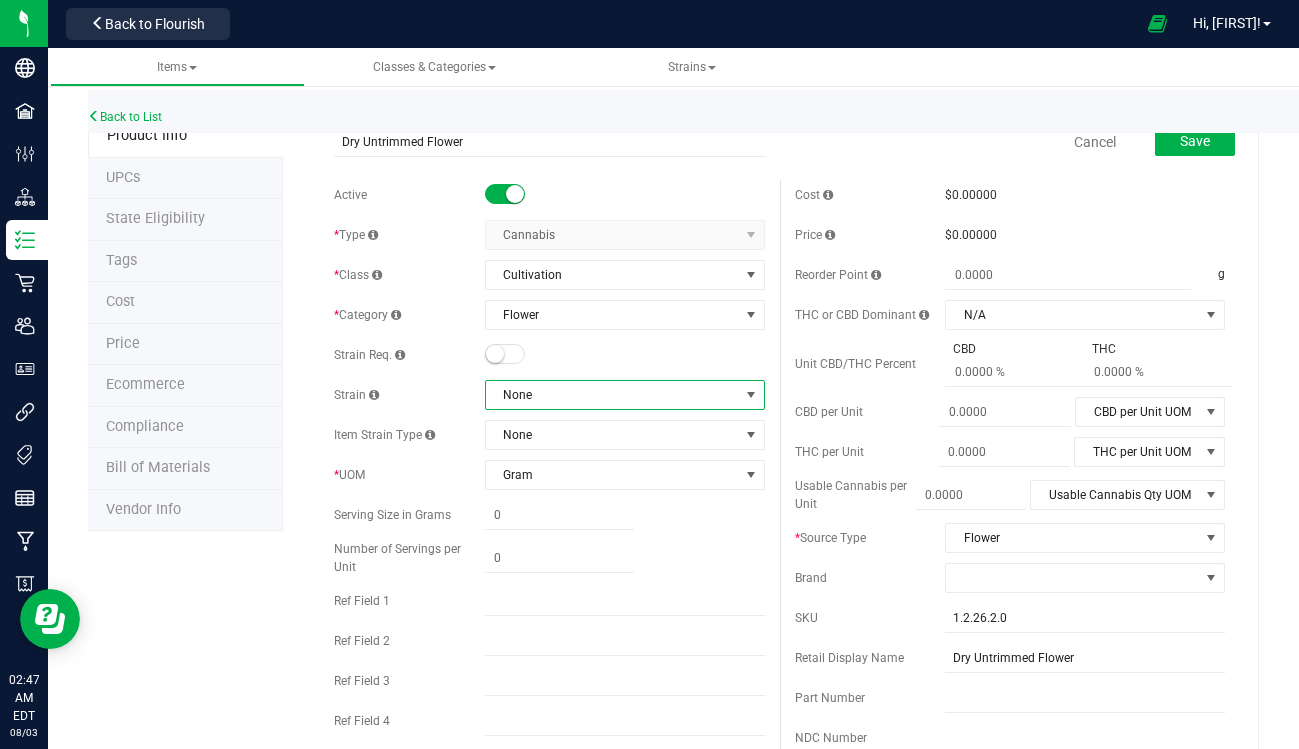 click on "None" at bounding box center [612, 395] 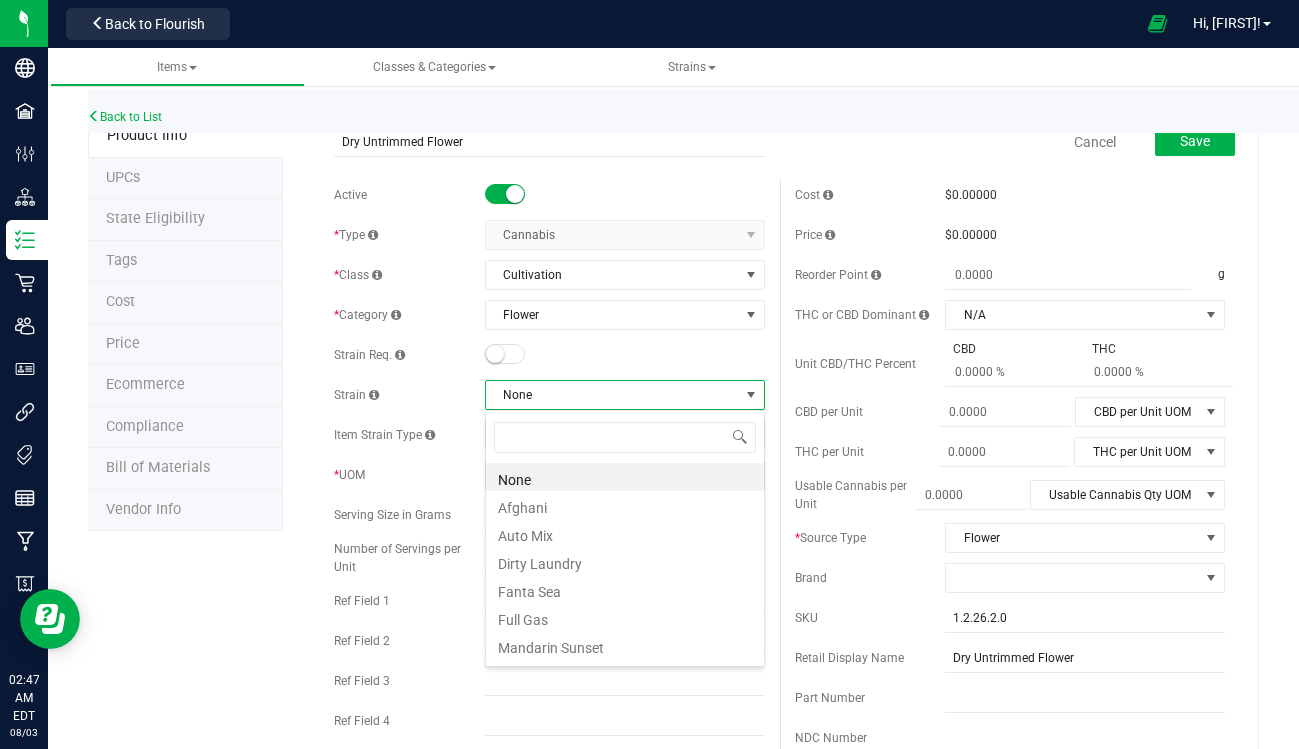 scroll, scrollTop: 99970, scrollLeft: 99720, axis: both 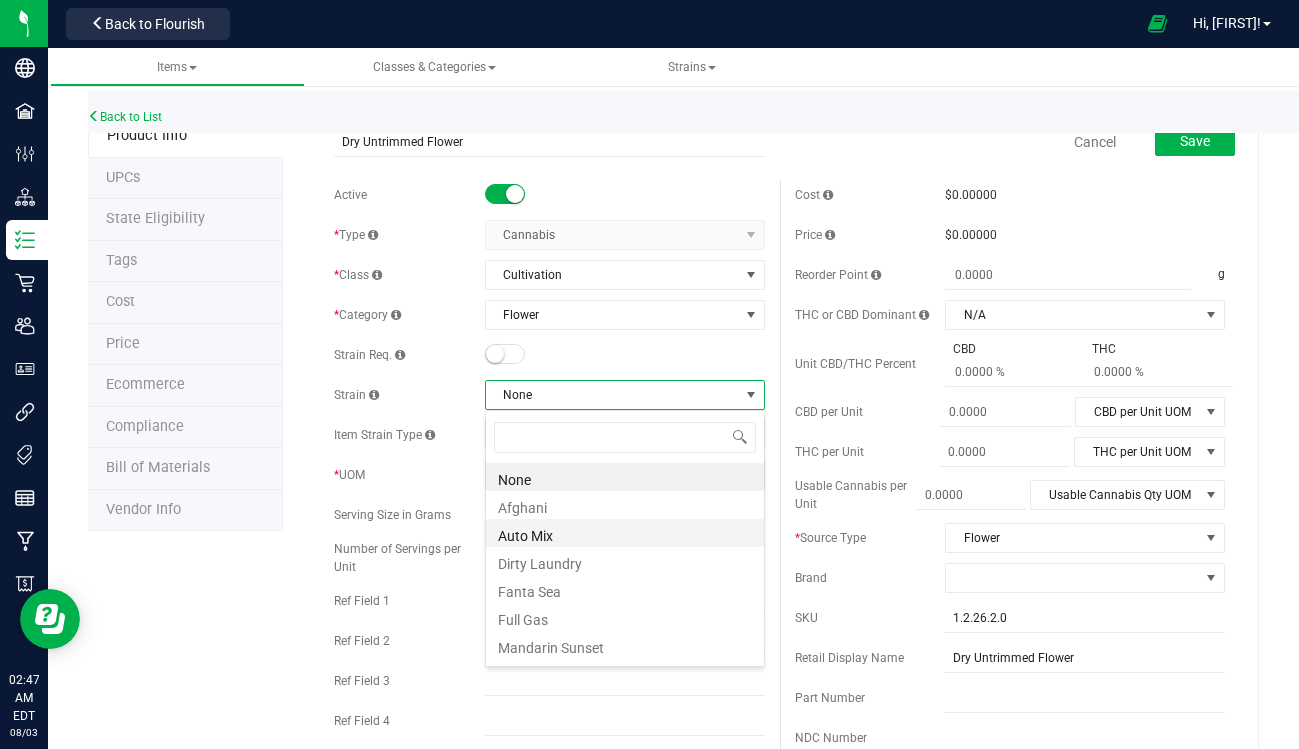 click on "Auto Mix" at bounding box center (625, 533) 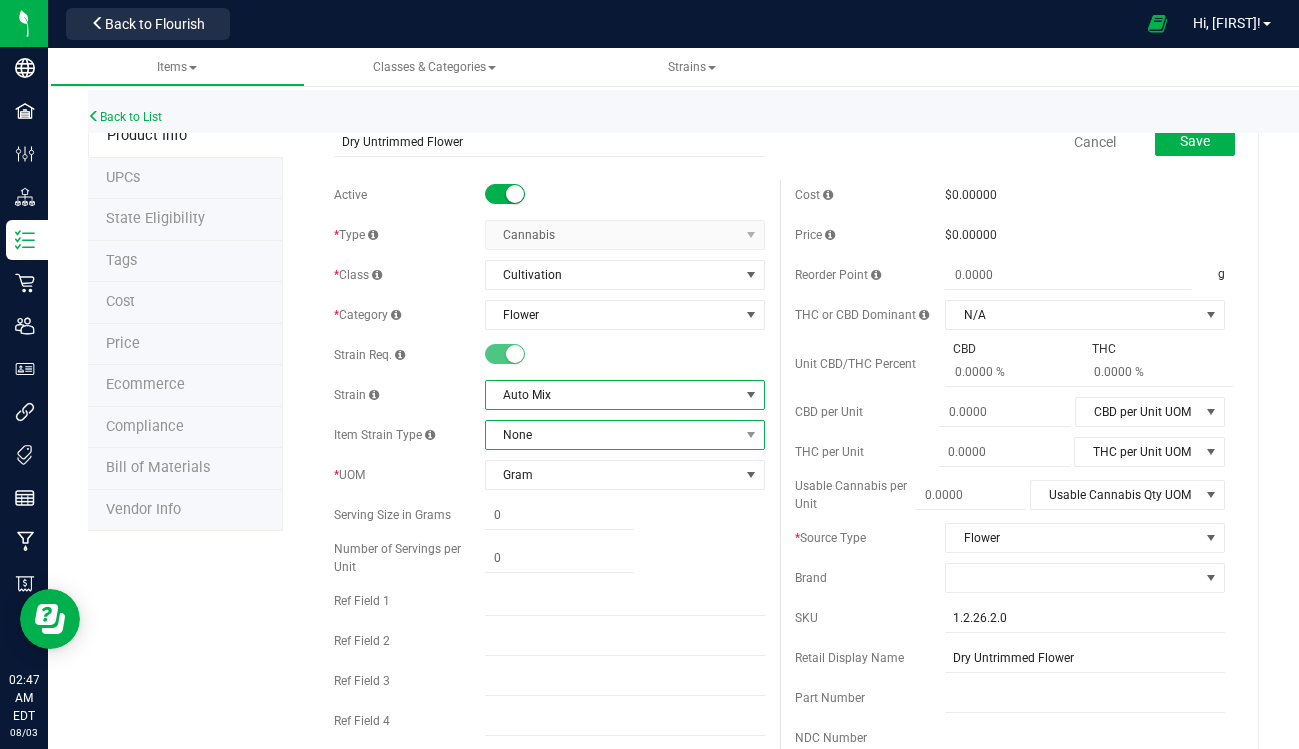 click on "None" at bounding box center (612, 435) 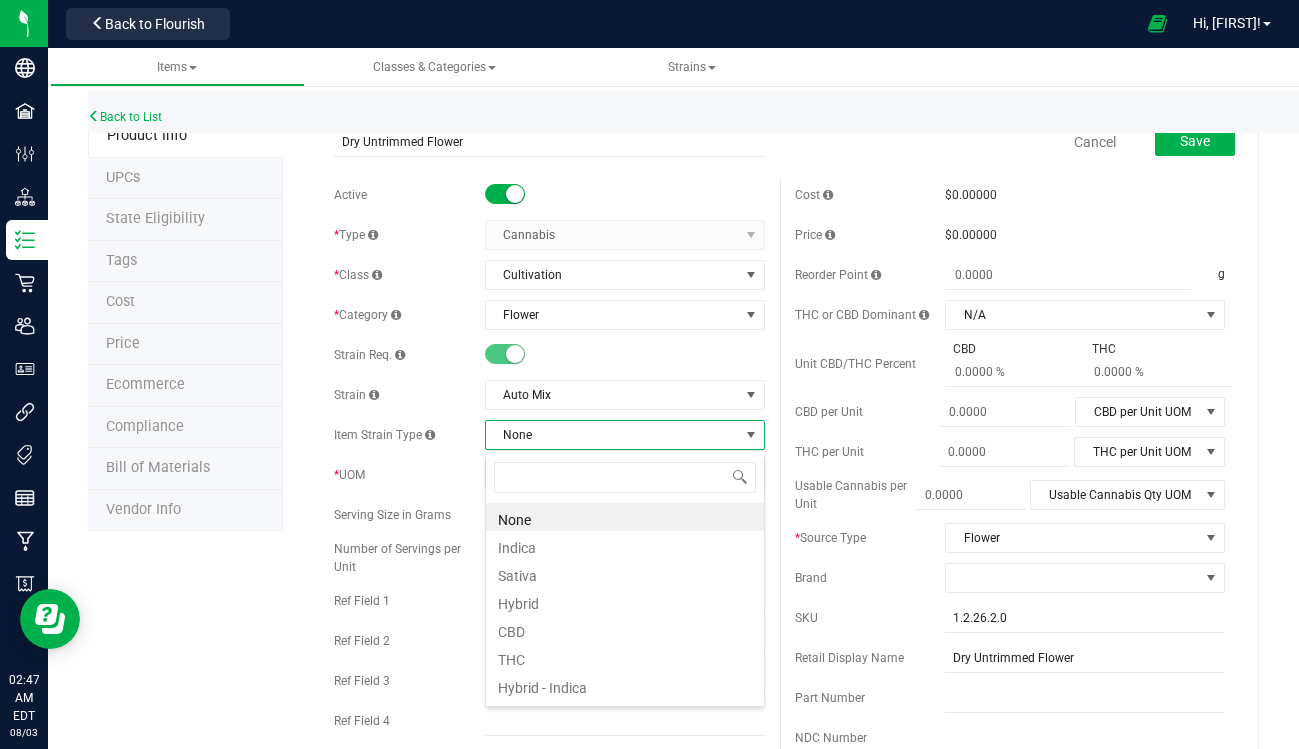 scroll, scrollTop: 99970, scrollLeft: 99720, axis: both 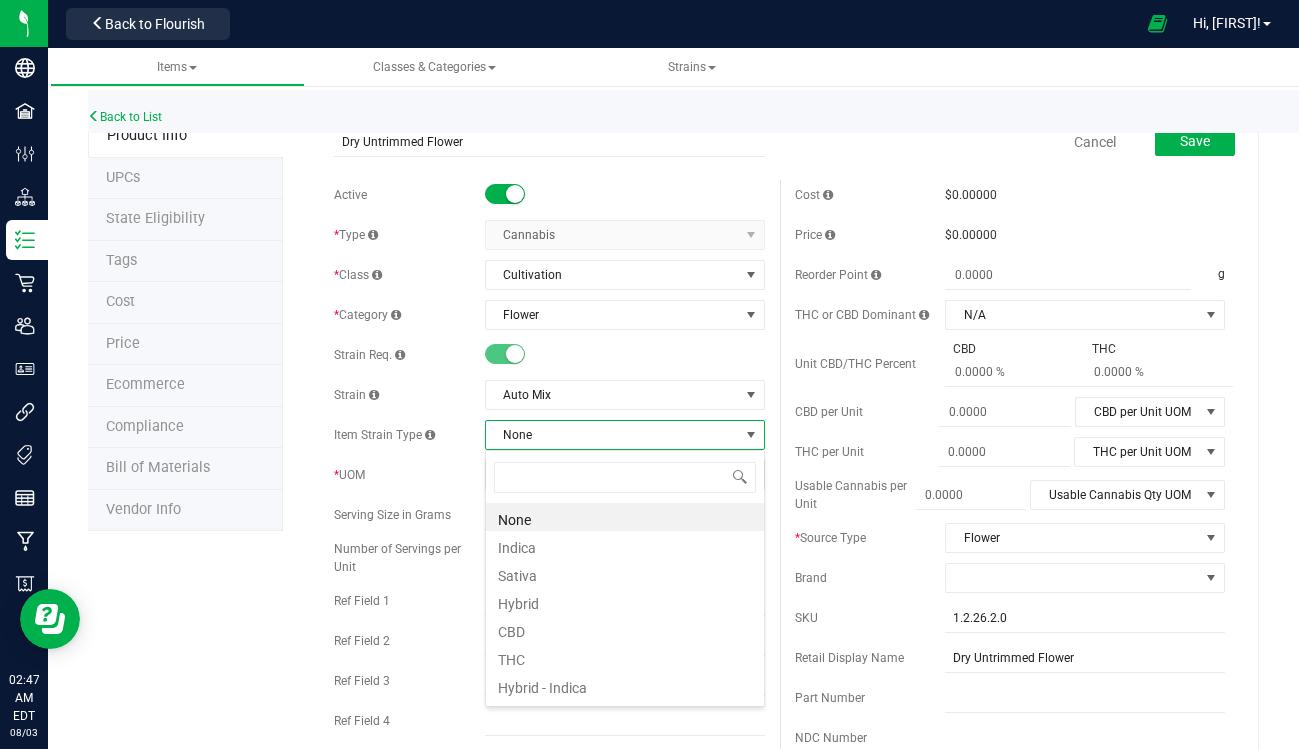 click on "None" at bounding box center [612, 435] 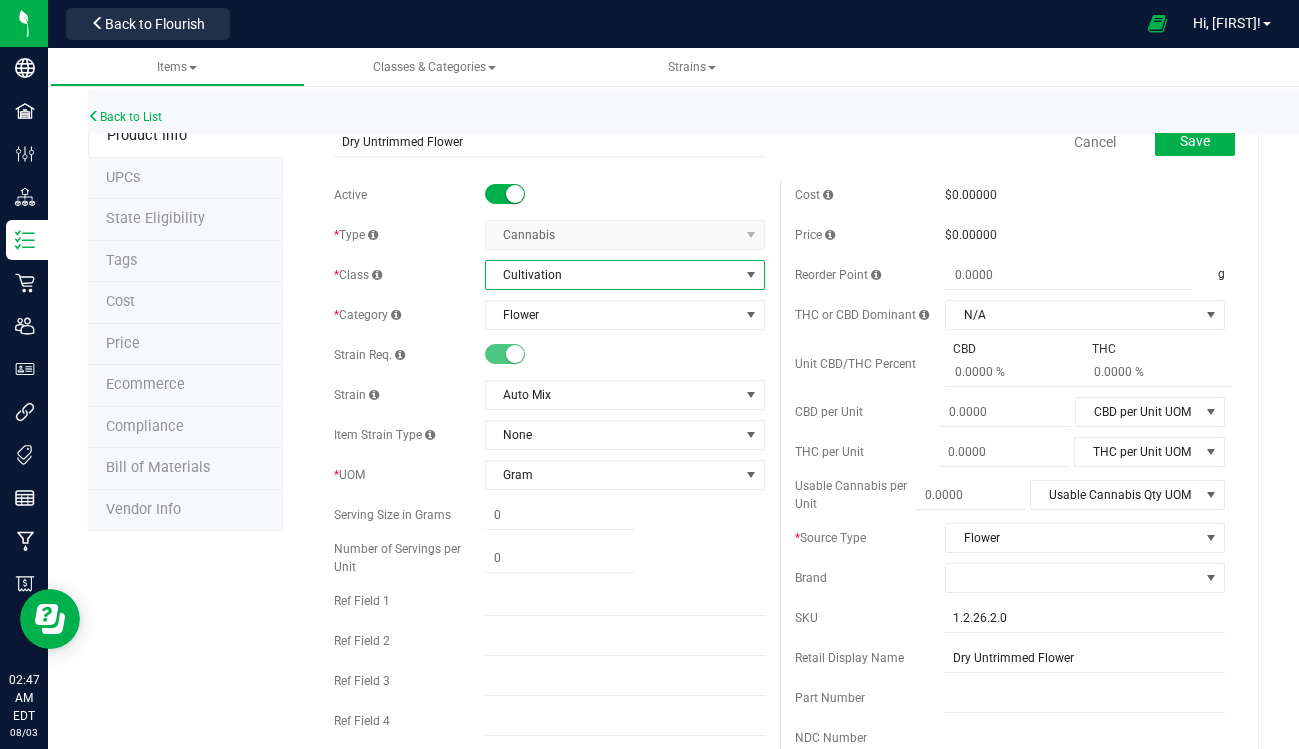click on "Cultivation" at bounding box center (612, 275) 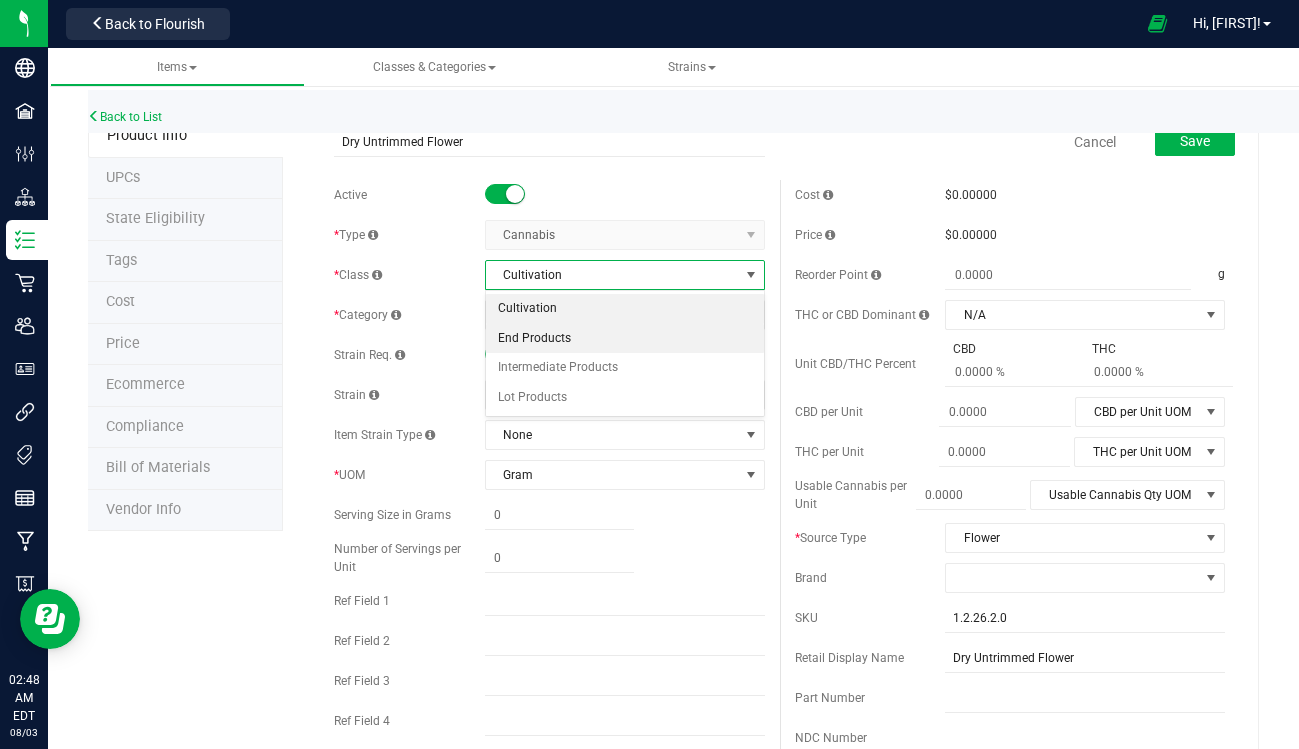 click on "End Products" at bounding box center [625, 339] 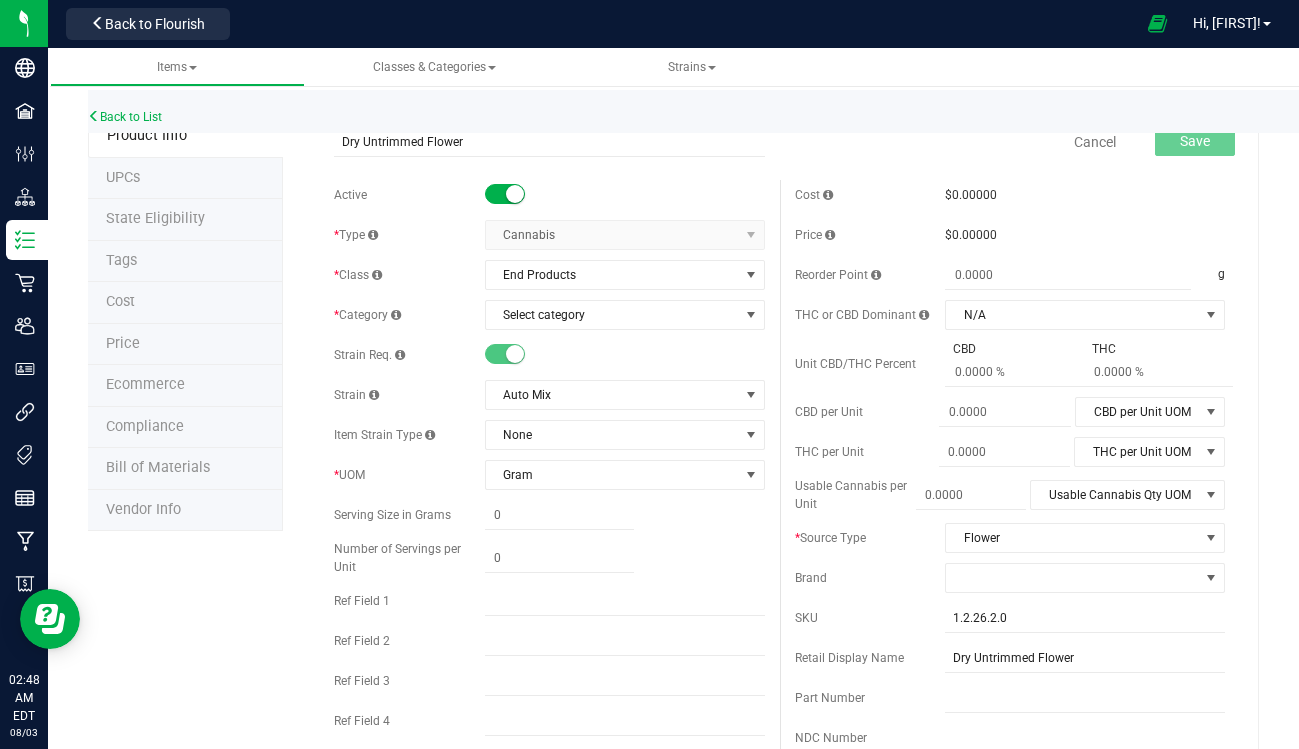 click at bounding box center [505, 354] 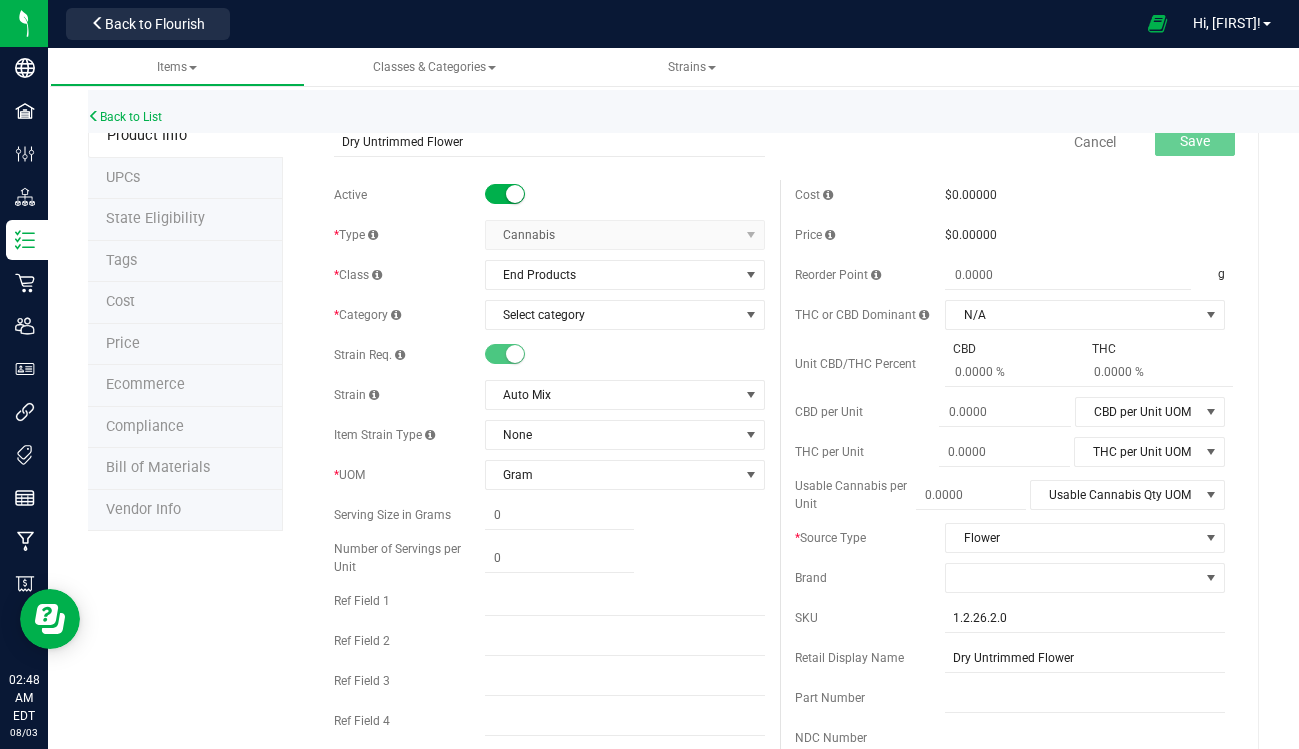click at bounding box center (515, 354) 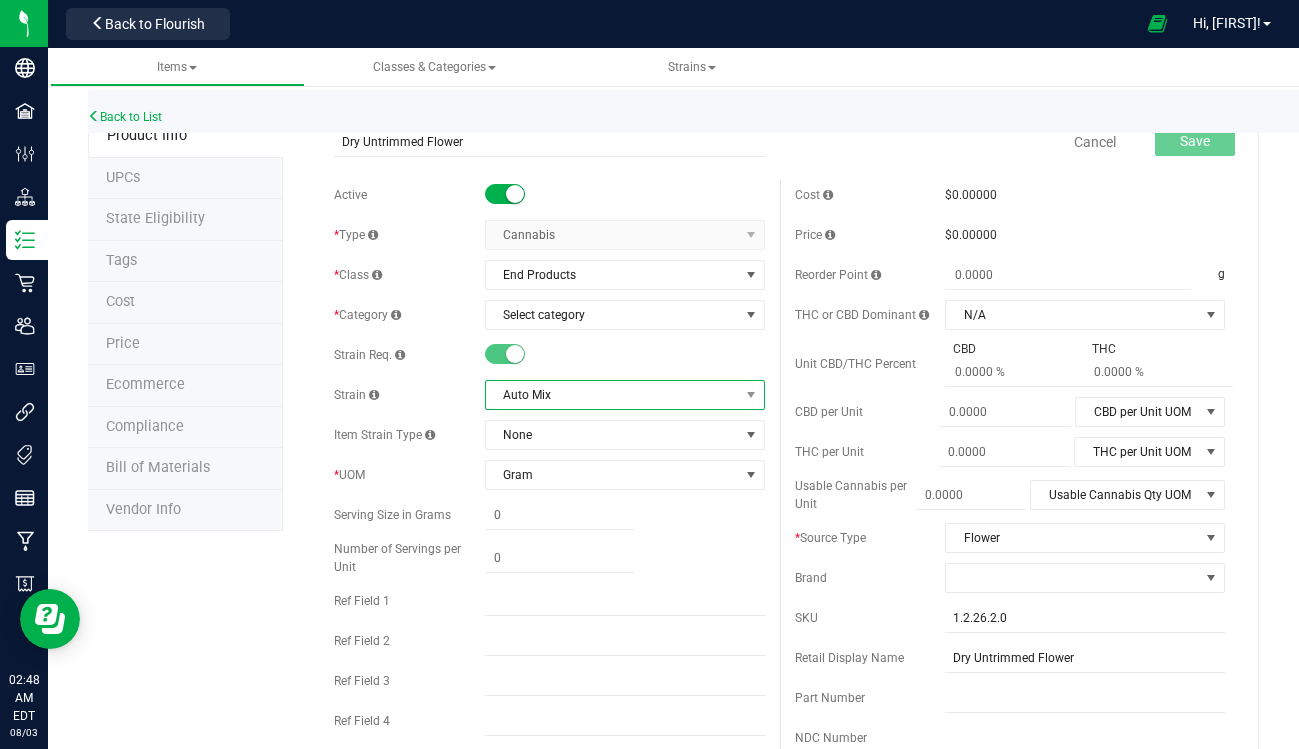 click on "Auto Mix" at bounding box center [612, 395] 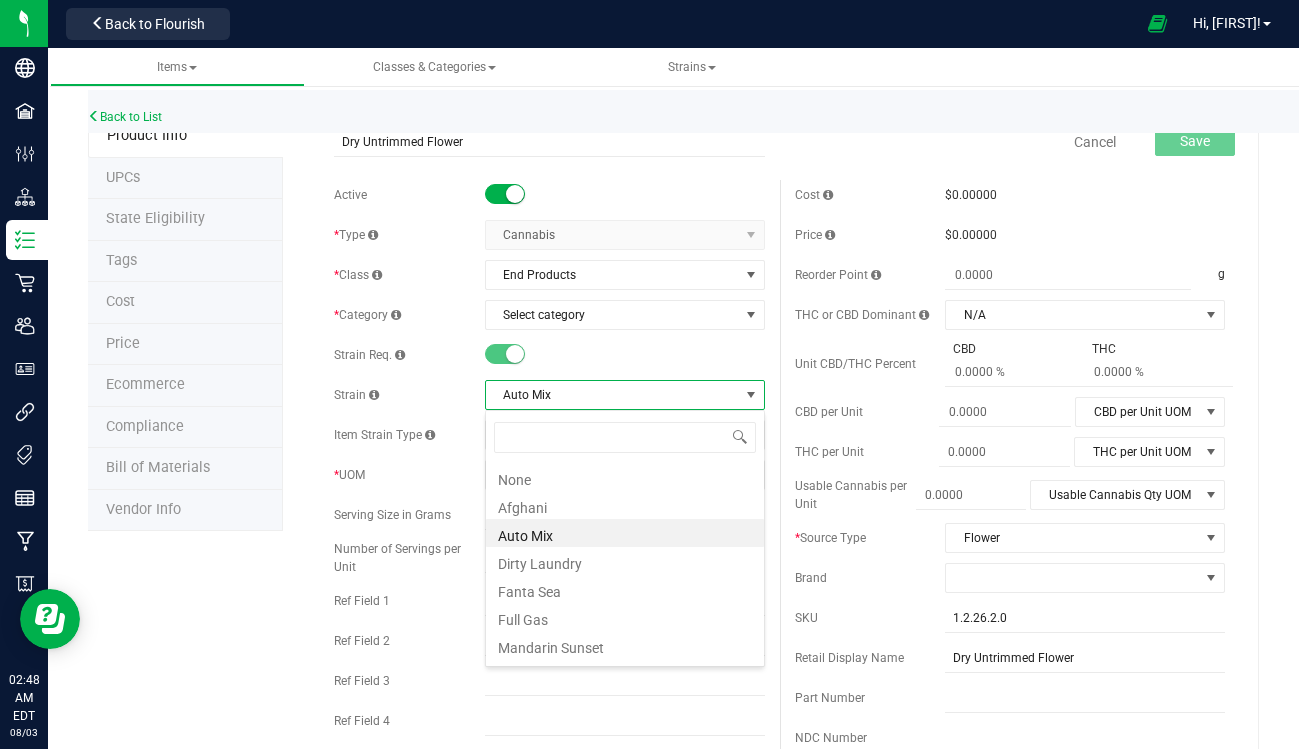 scroll, scrollTop: 99970, scrollLeft: 99720, axis: both 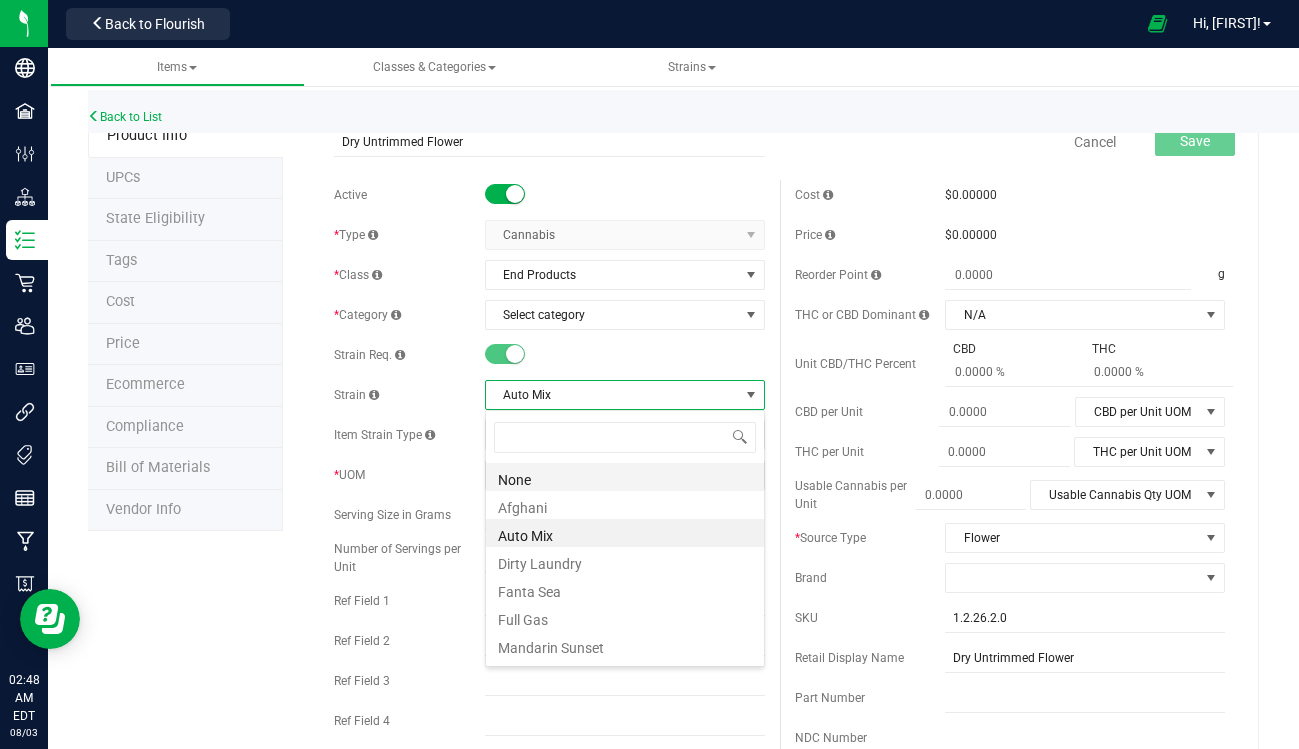 click on "None" at bounding box center (625, 477) 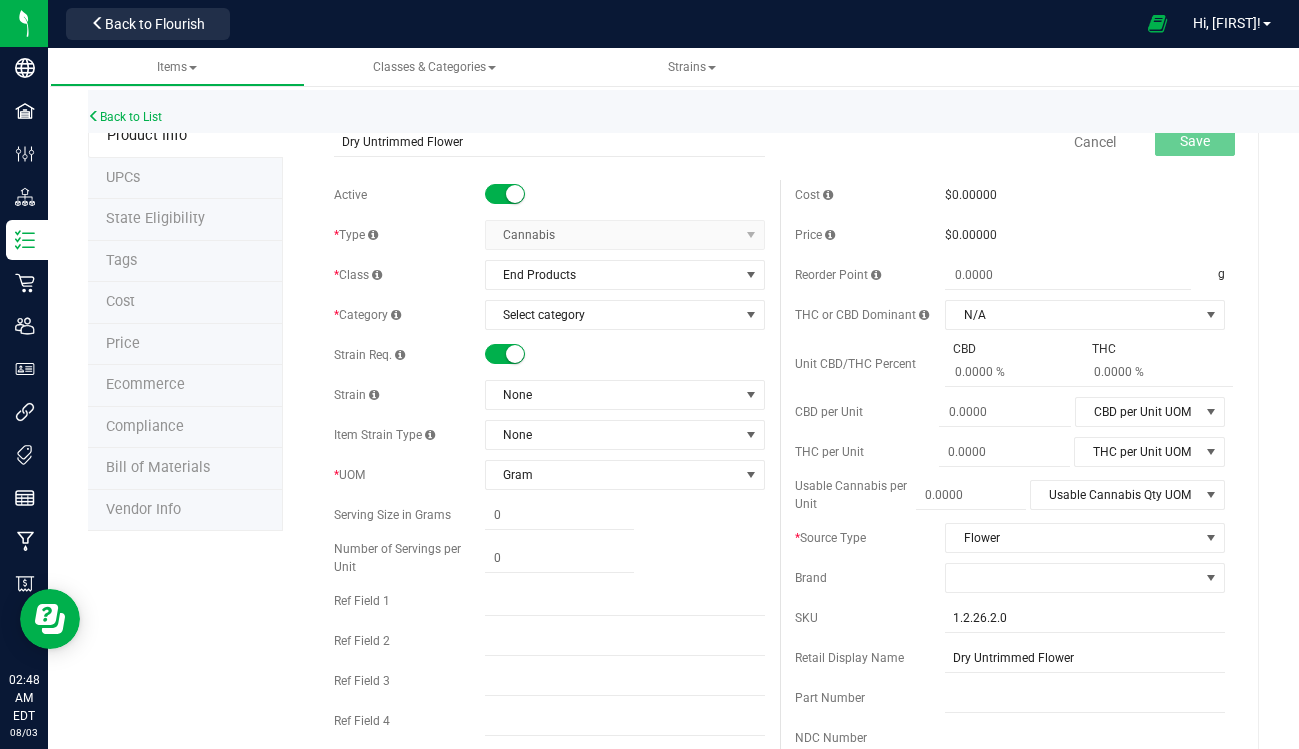 click at bounding box center (515, 354) 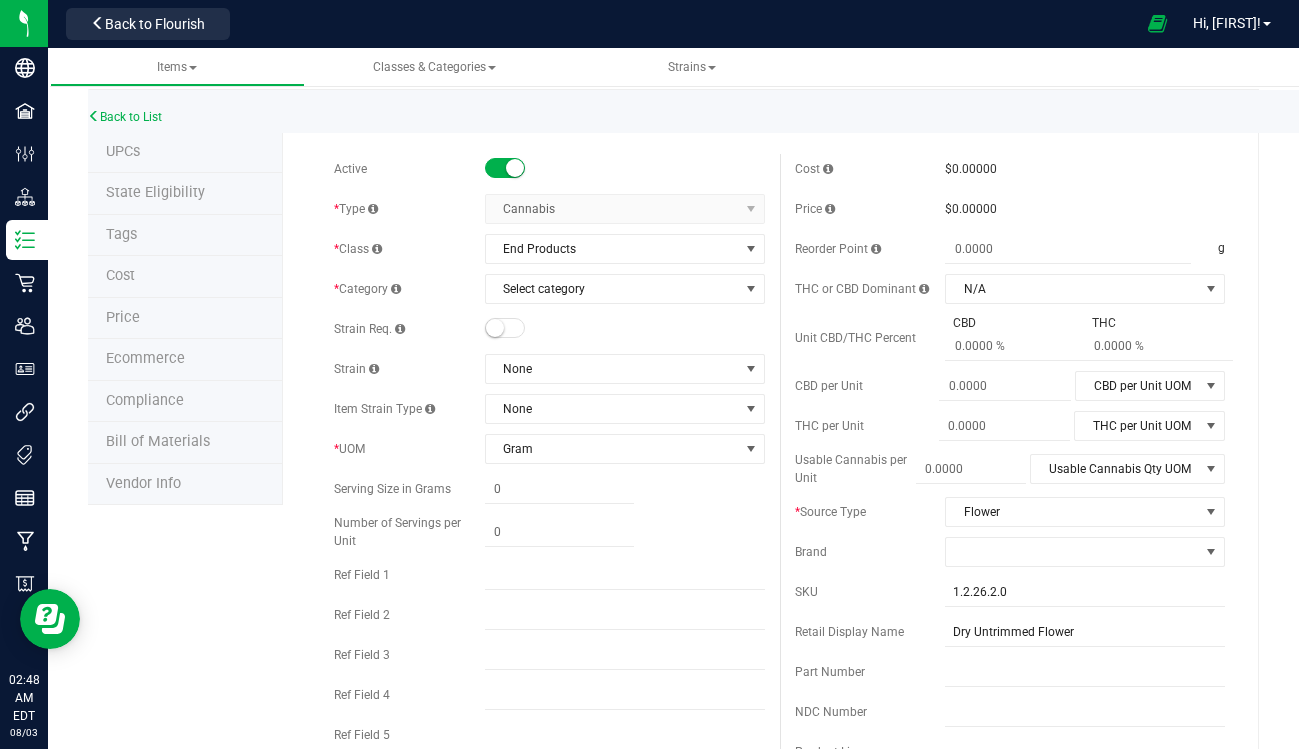 scroll, scrollTop: 0, scrollLeft: 0, axis: both 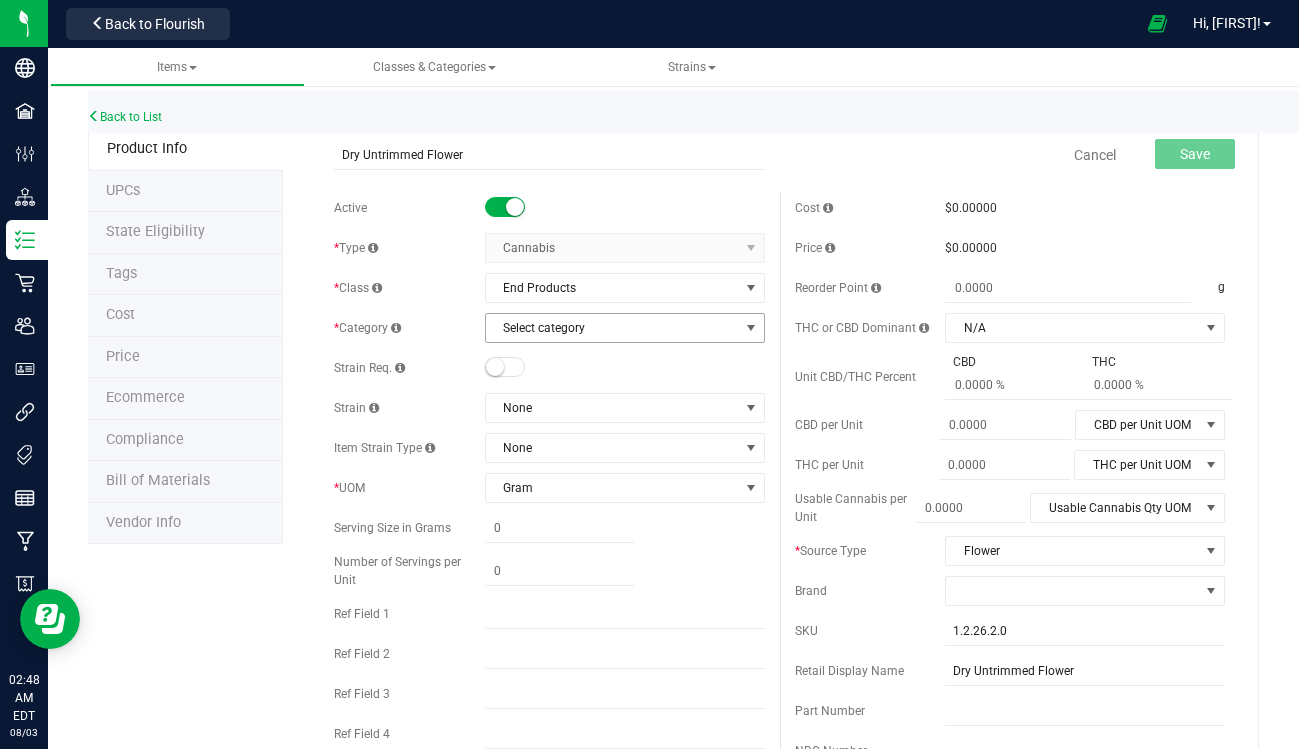 click on "Select category" at bounding box center [612, 328] 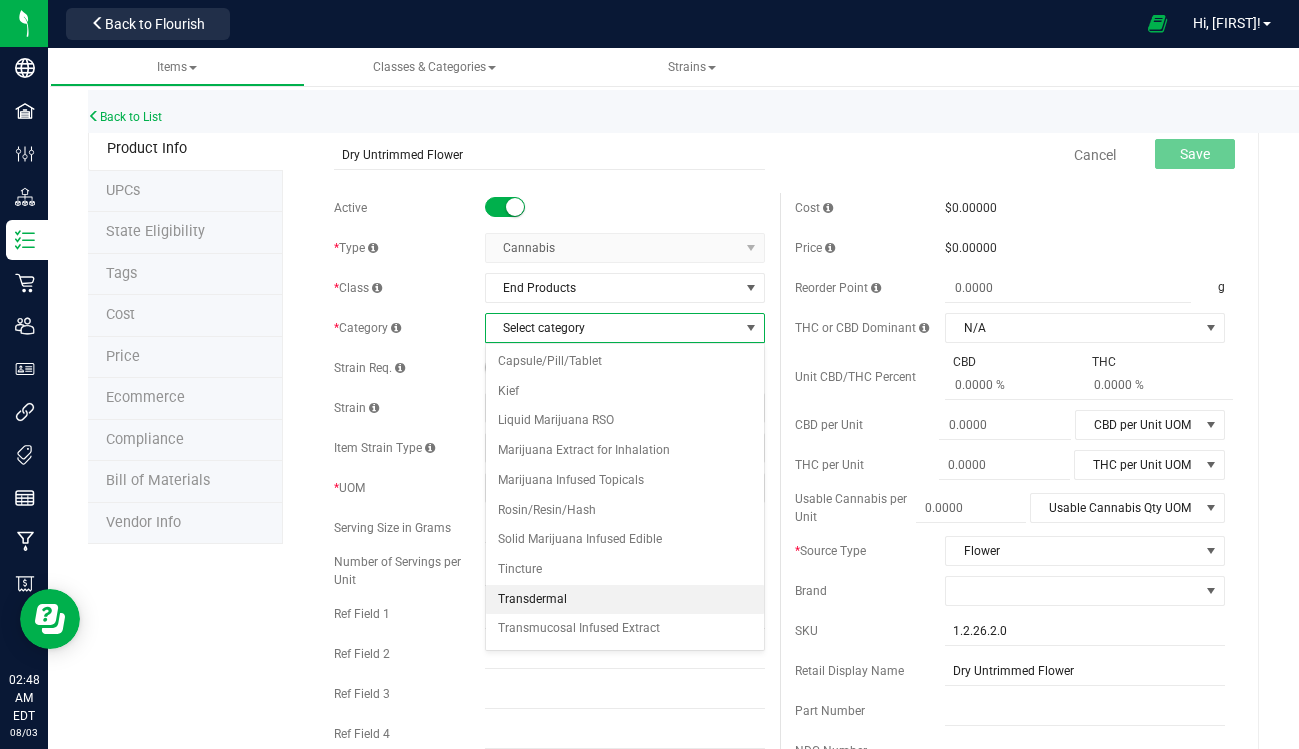scroll, scrollTop: 27, scrollLeft: 0, axis: vertical 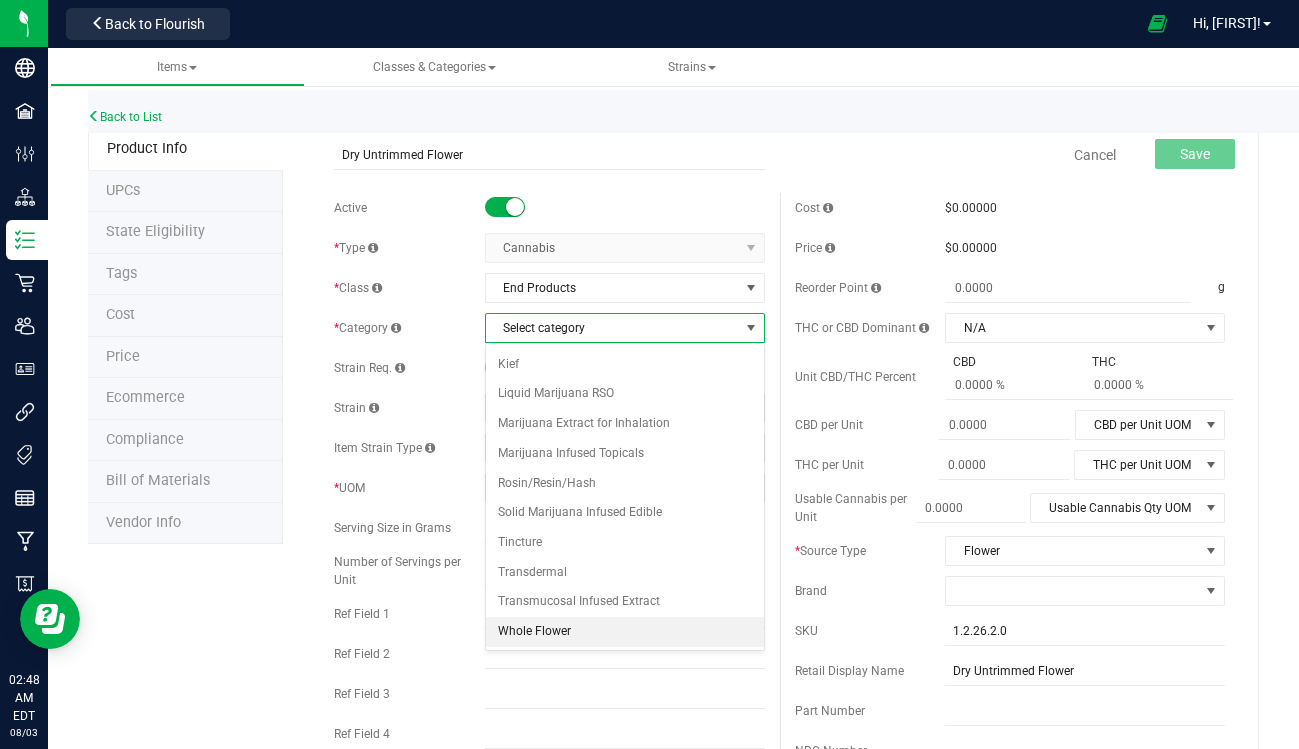 click on "Whole Flower" at bounding box center [625, 632] 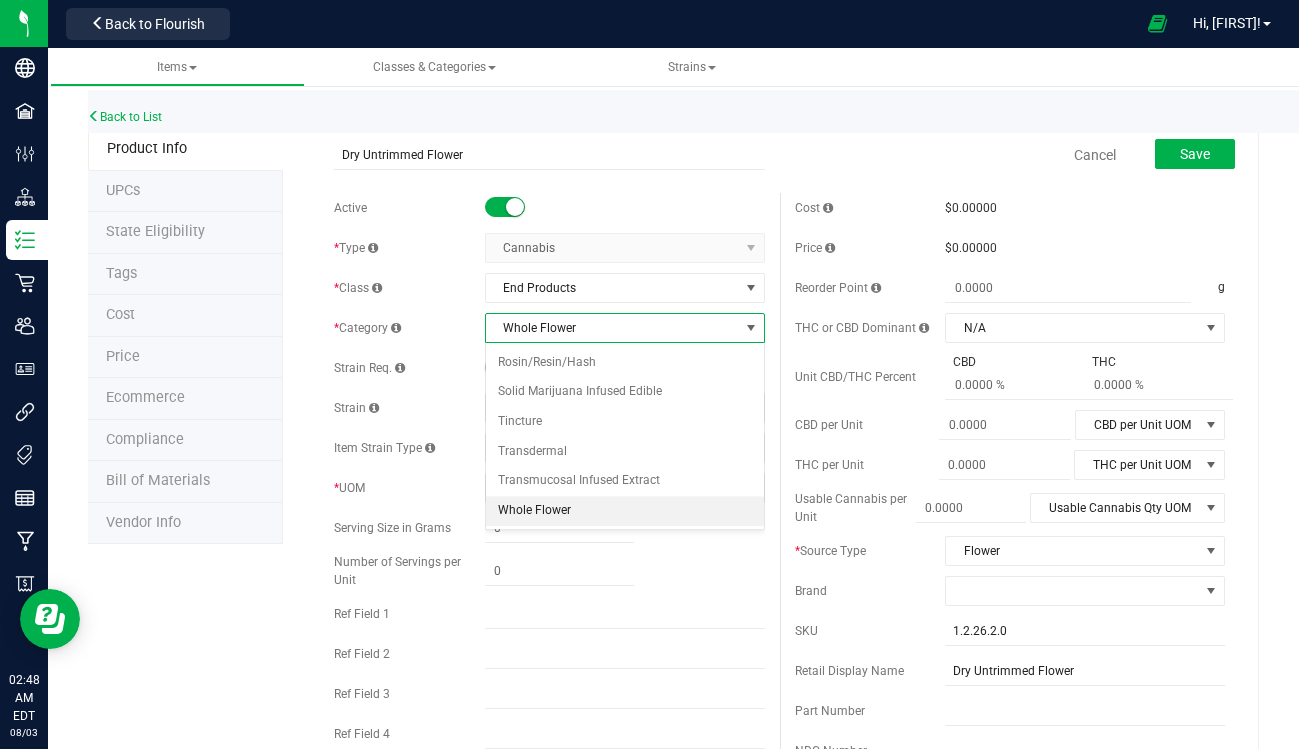 scroll, scrollTop: 27, scrollLeft: 0, axis: vertical 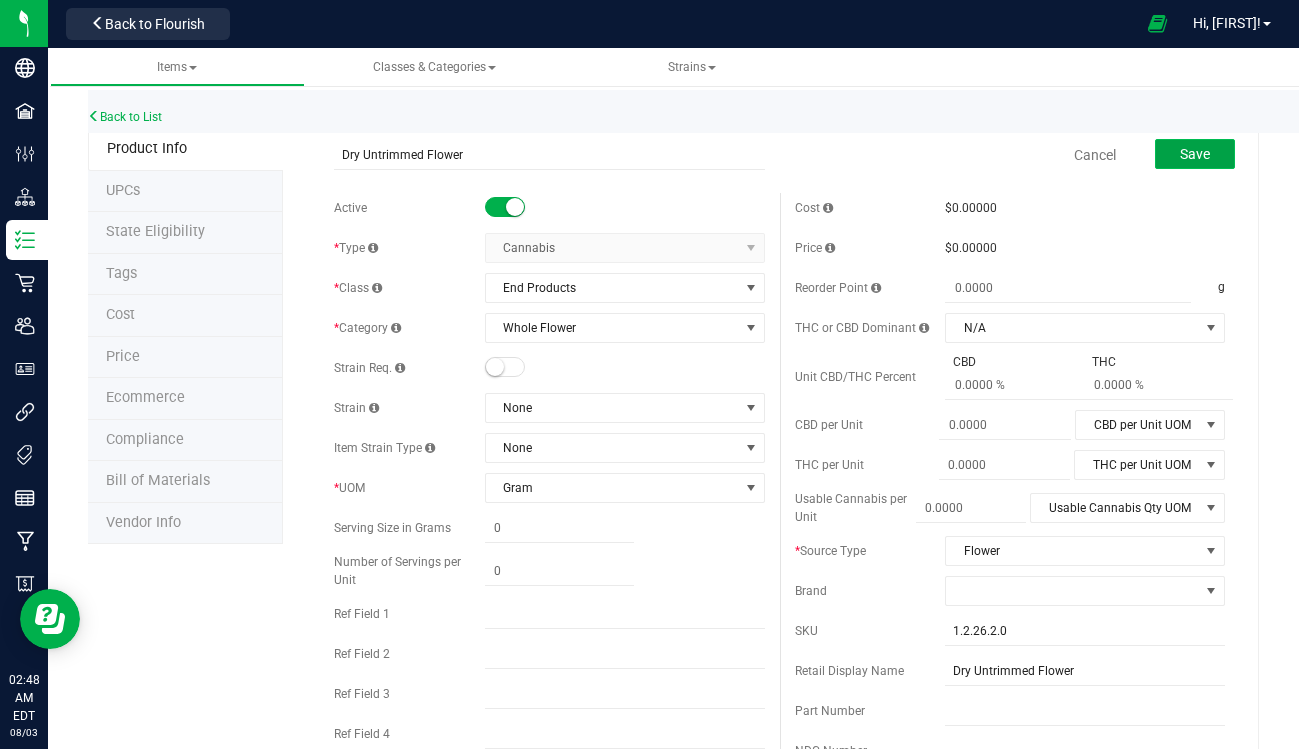 click on "Save" at bounding box center [1195, 154] 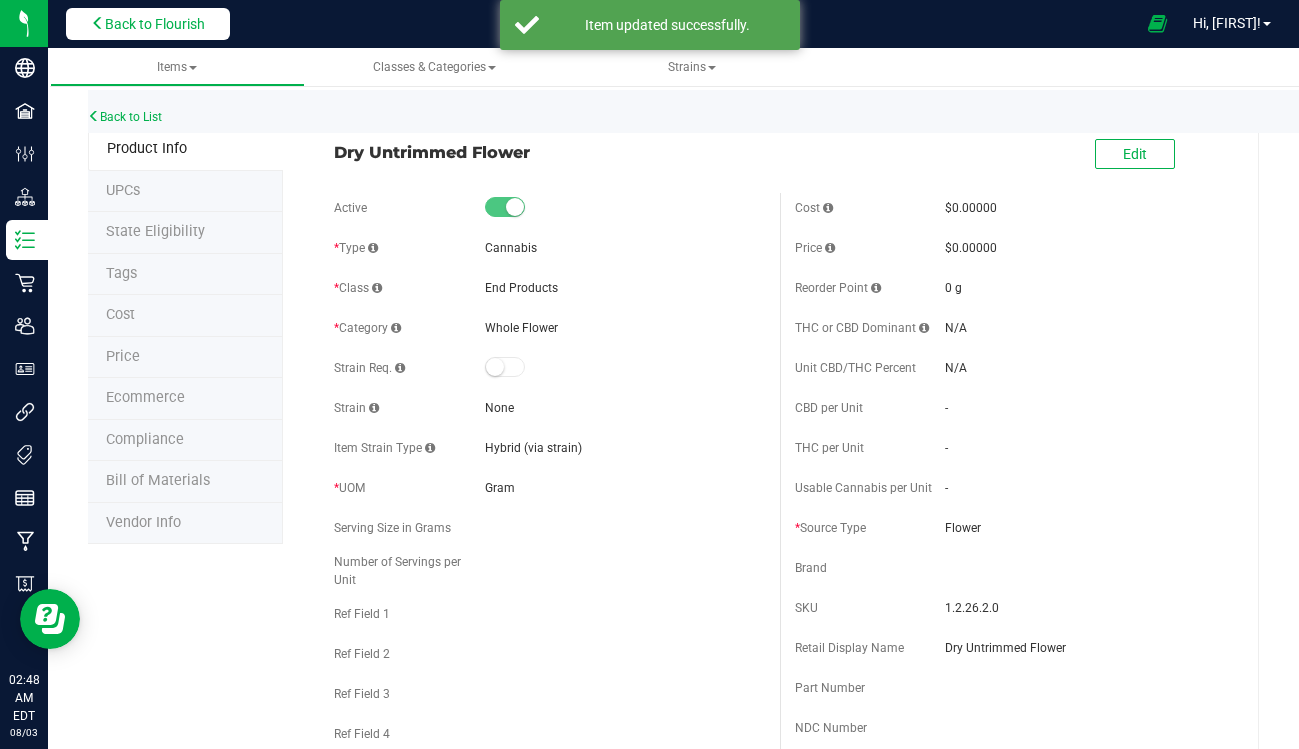 click on "Back to Flourish" at bounding box center (155, 24) 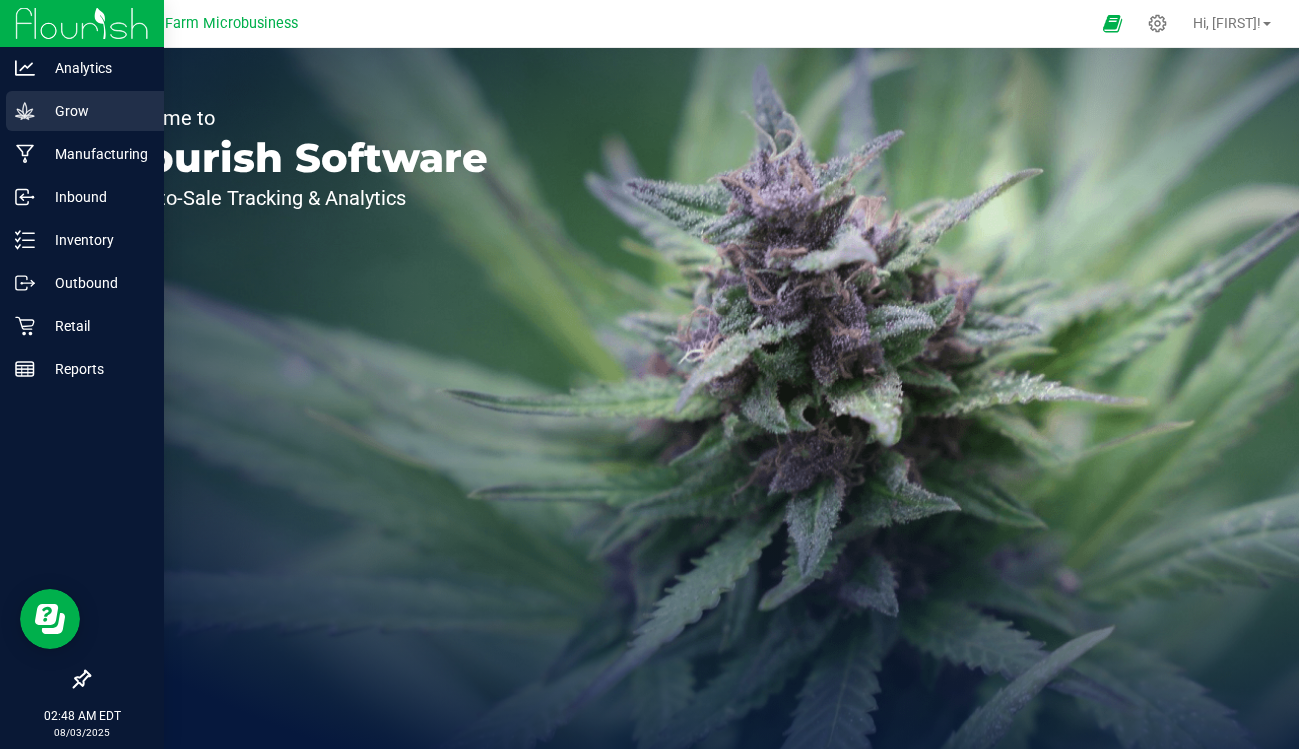 click 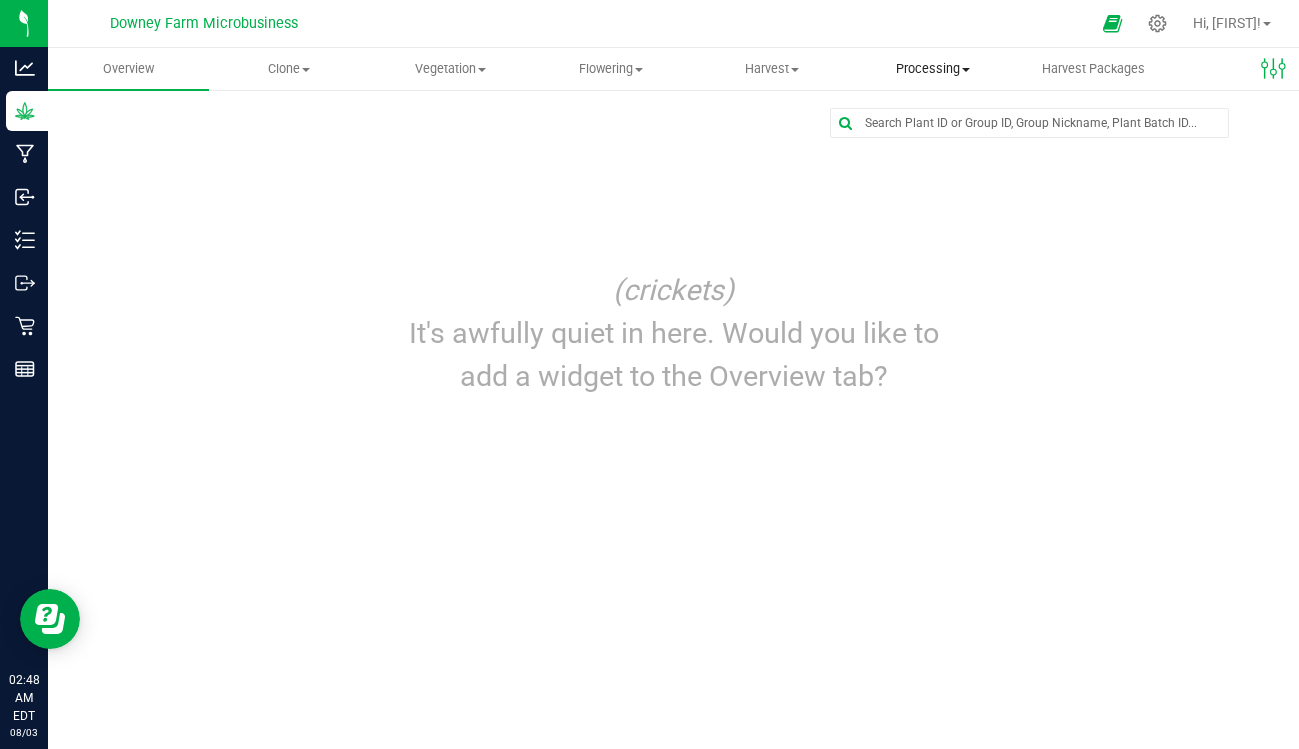 click on "Processing" at bounding box center [932, 69] 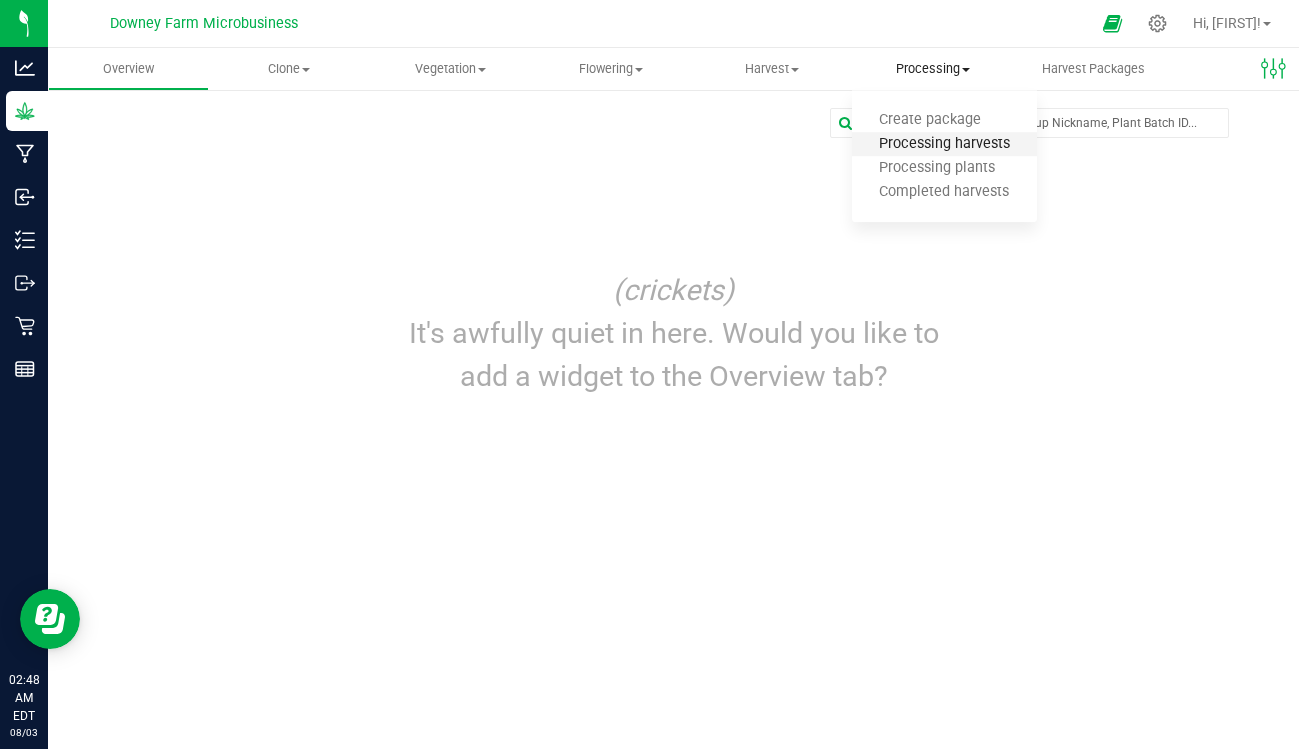 click on "Processing harvests" at bounding box center (944, 144) 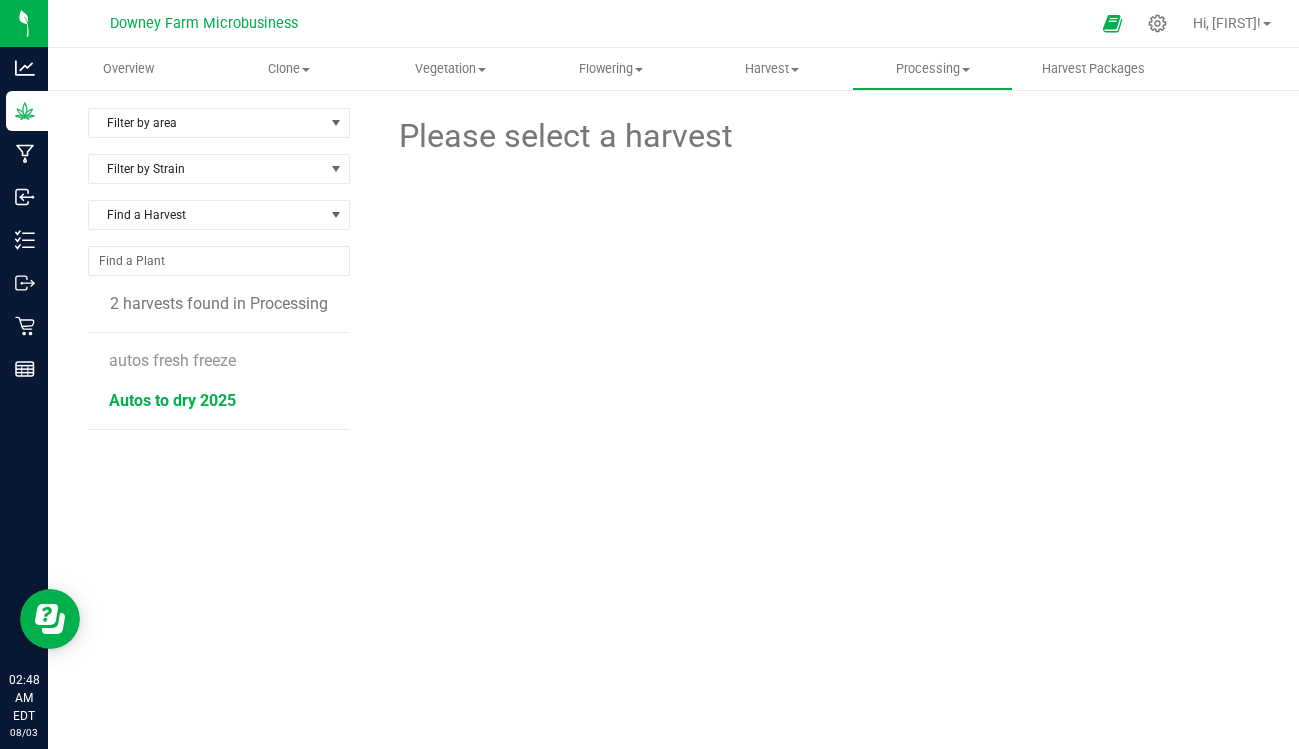 click on "Autos to dry 2025" at bounding box center [172, 400] 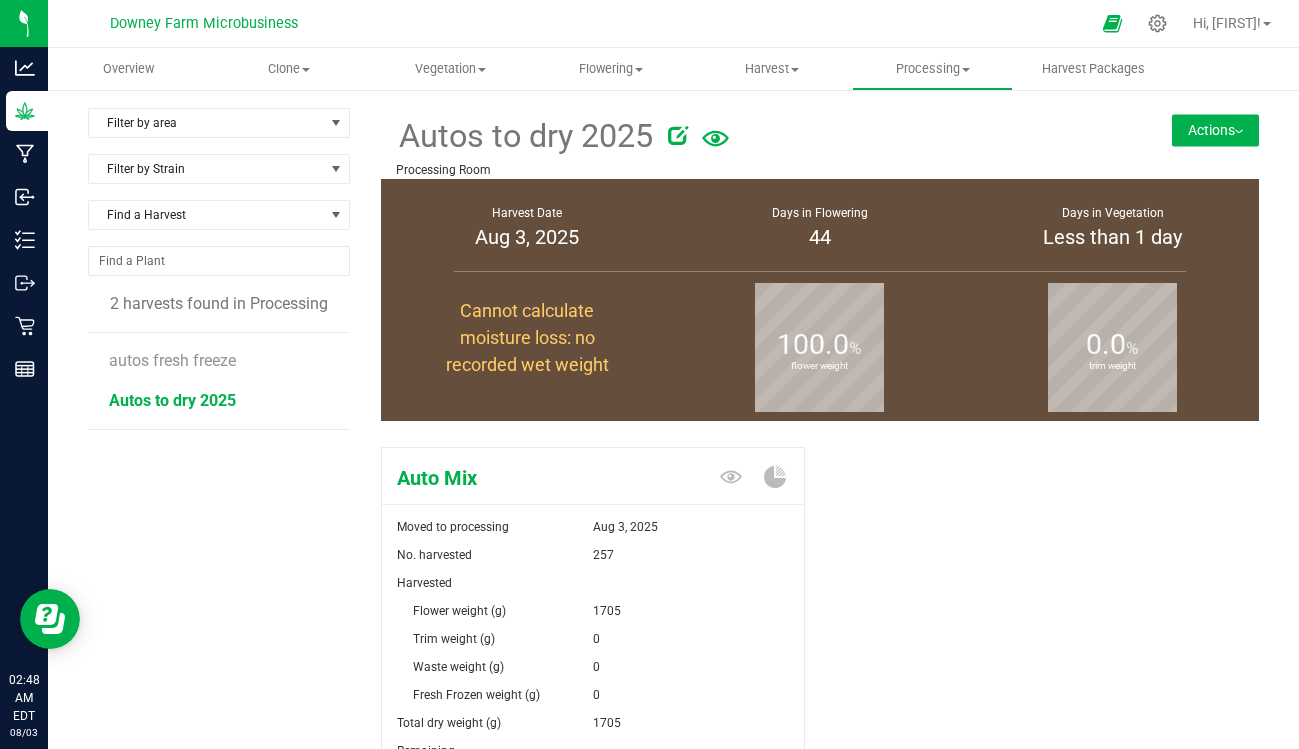click on "Actions" at bounding box center [1215, 130] 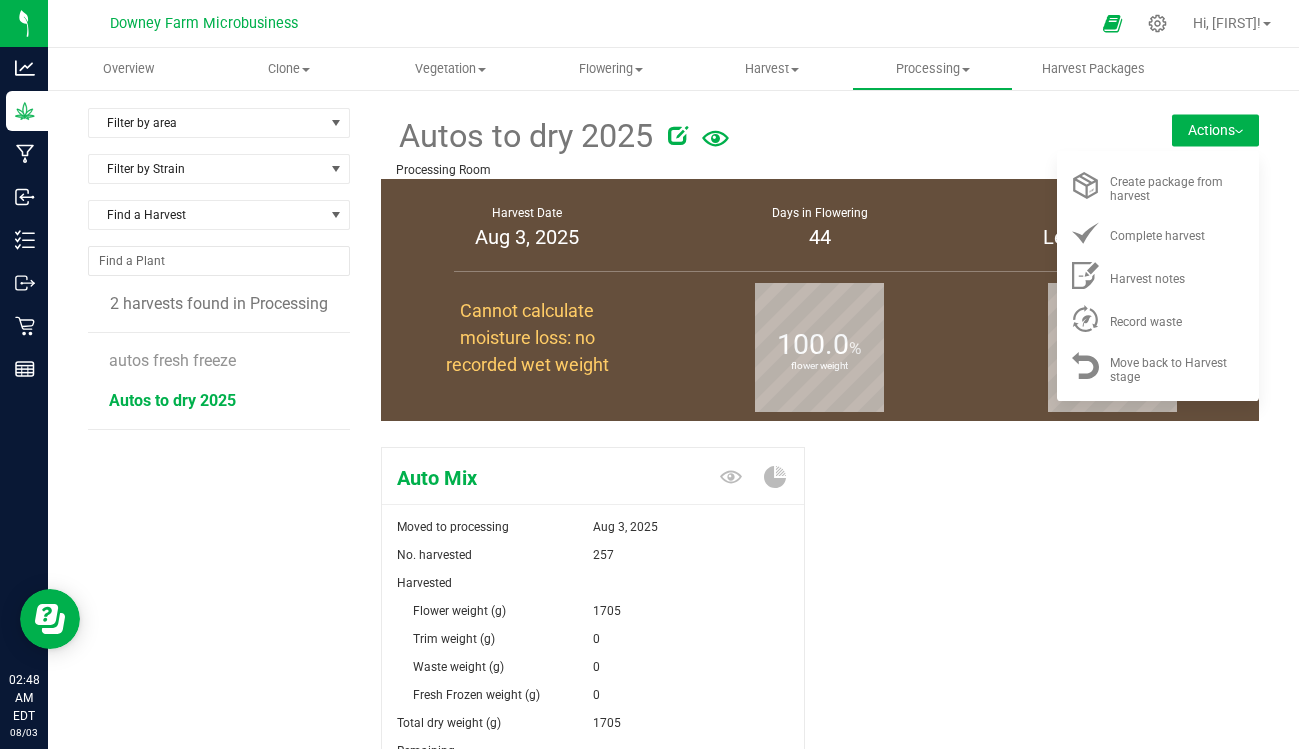 click on "Actions" at bounding box center [1215, 130] 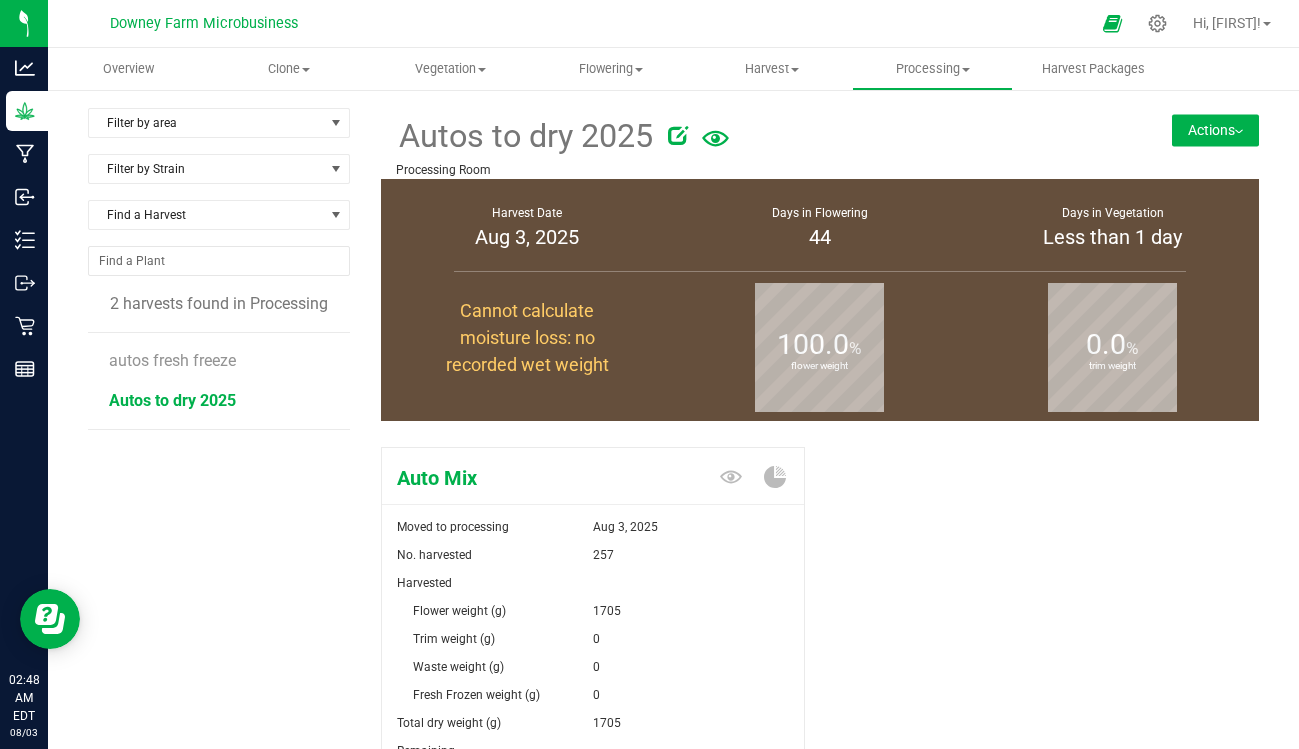 click on "Actions" at bounding box center (1215, 130) 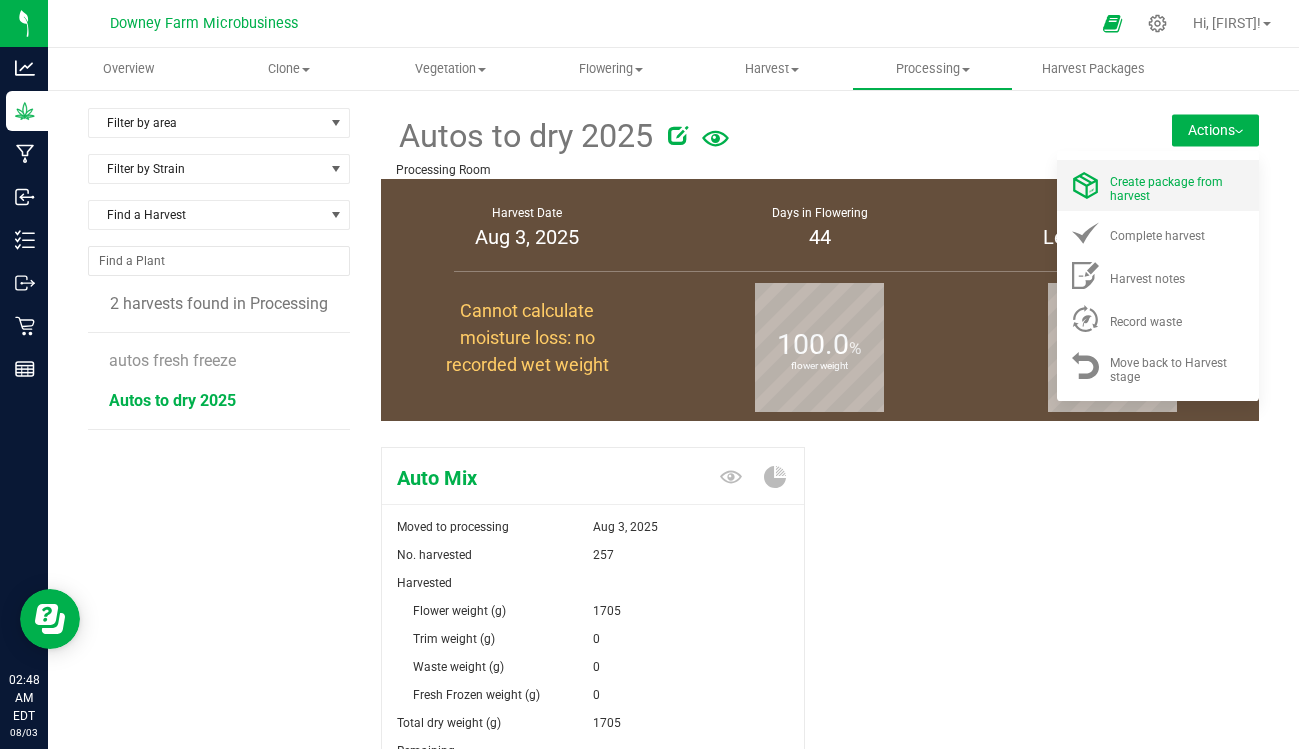click on "Create package from harvest" at bounding box center [1166, 189] 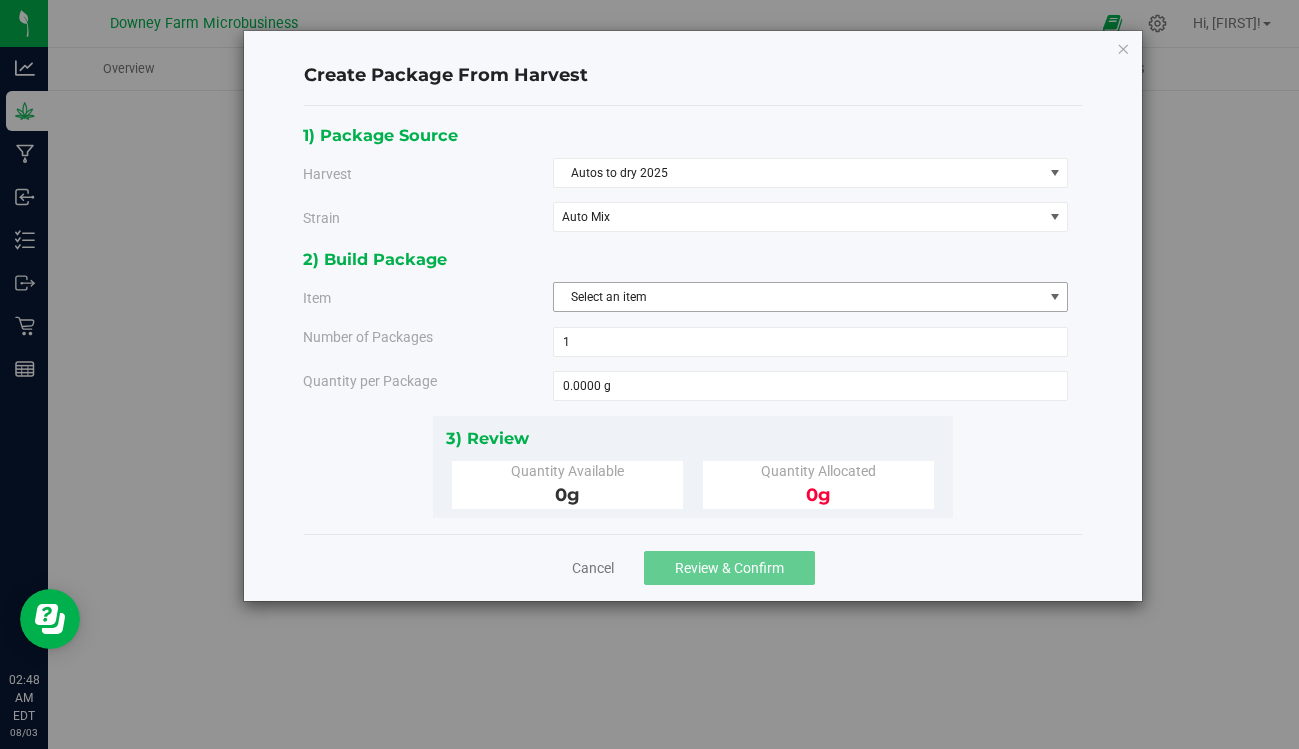 click on "Select an item" at bounding box center (798, 297) 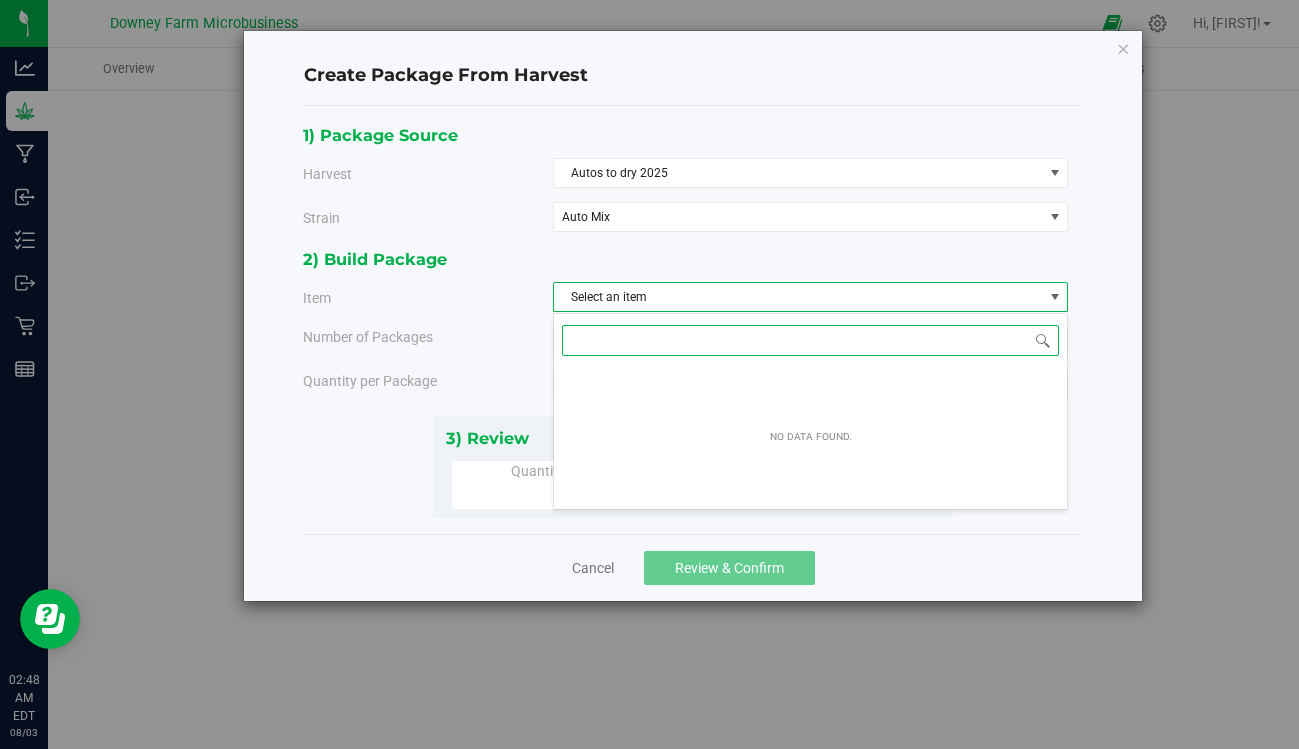 click on "No data found." at bounding box center (811, 436) 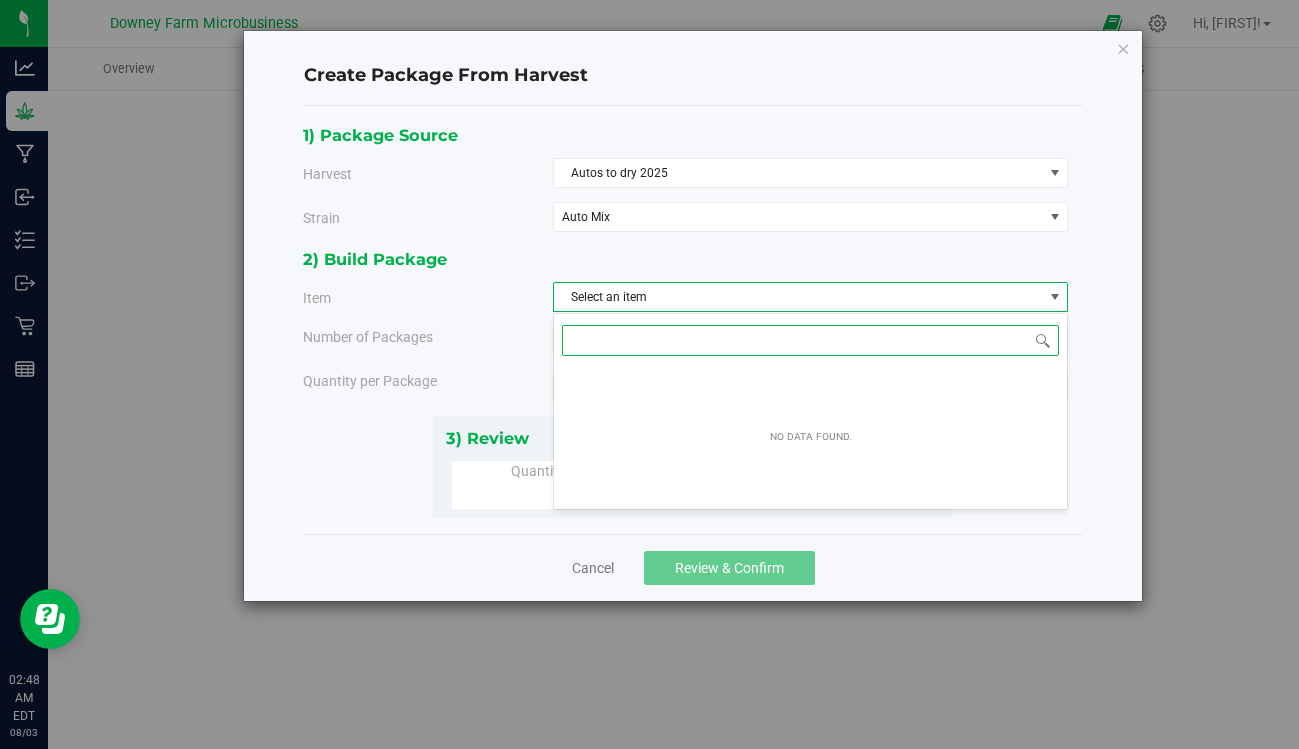 click on "No data found." at bounding box center [811, 436] 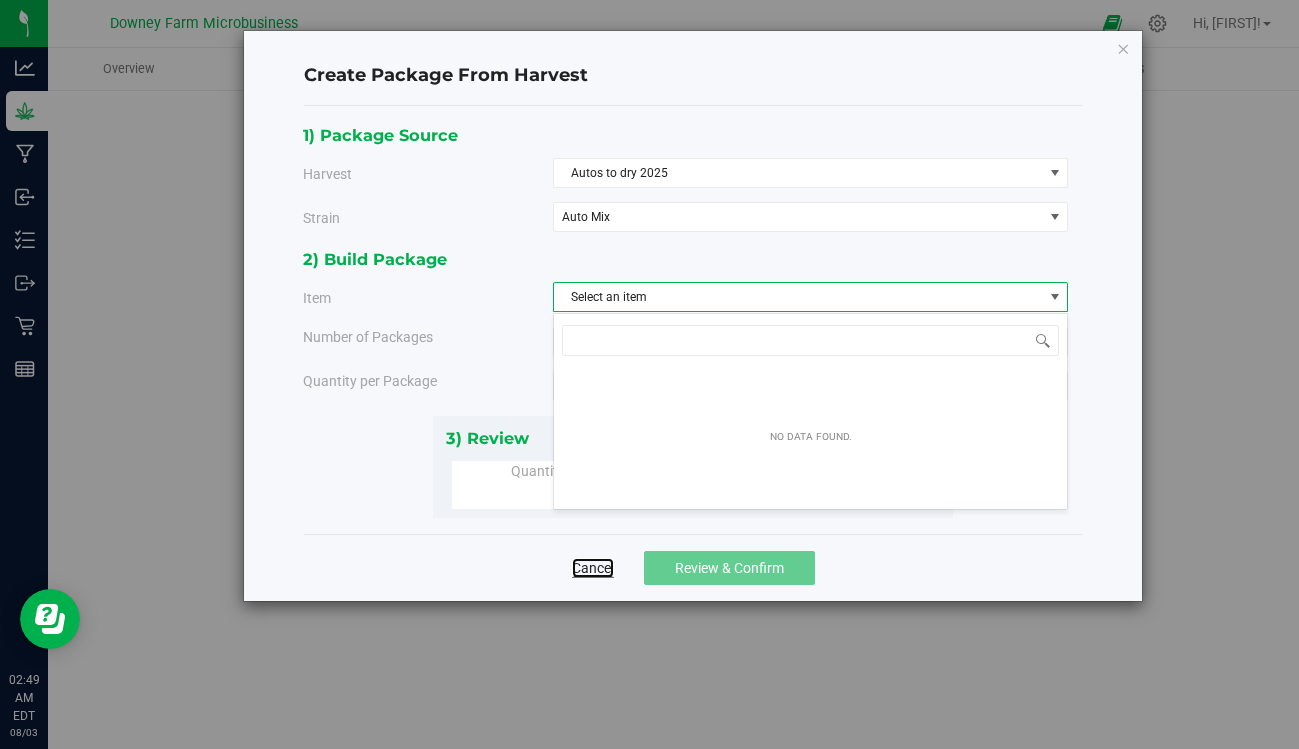 click on "Cancel" at bounding box center [593, 568] 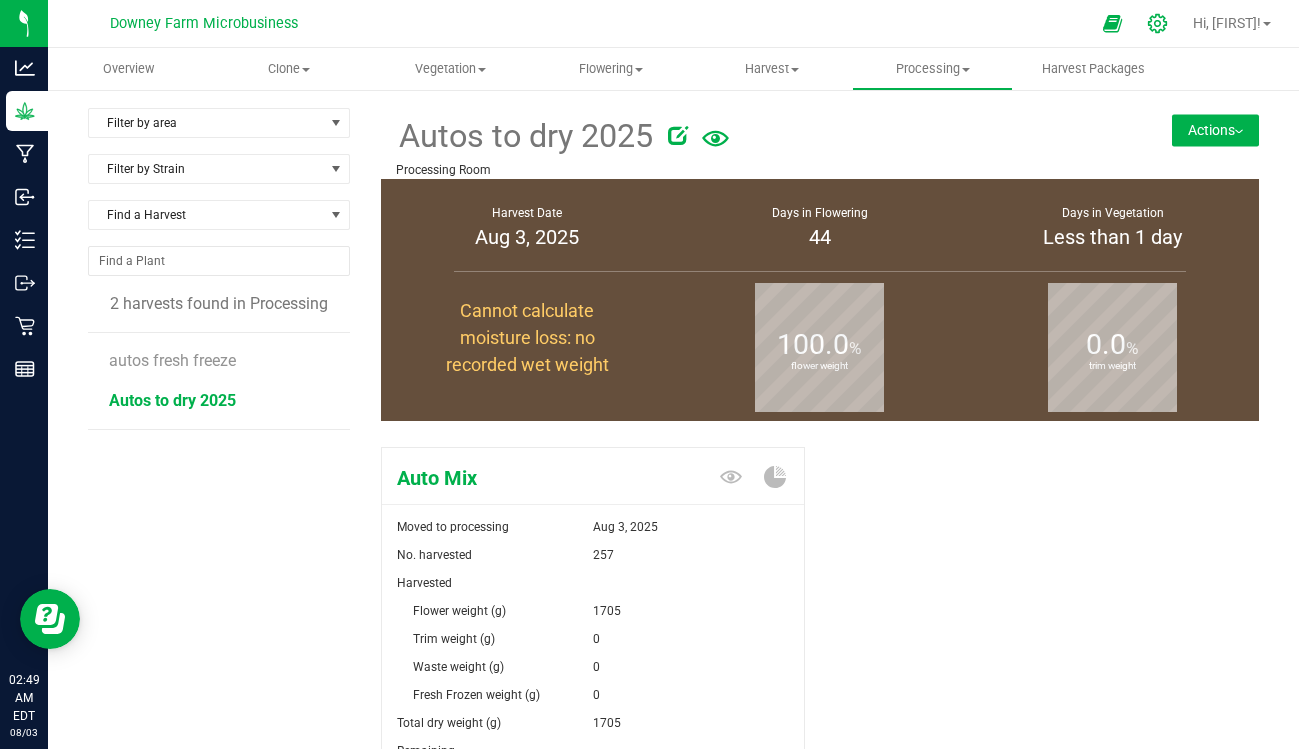 click 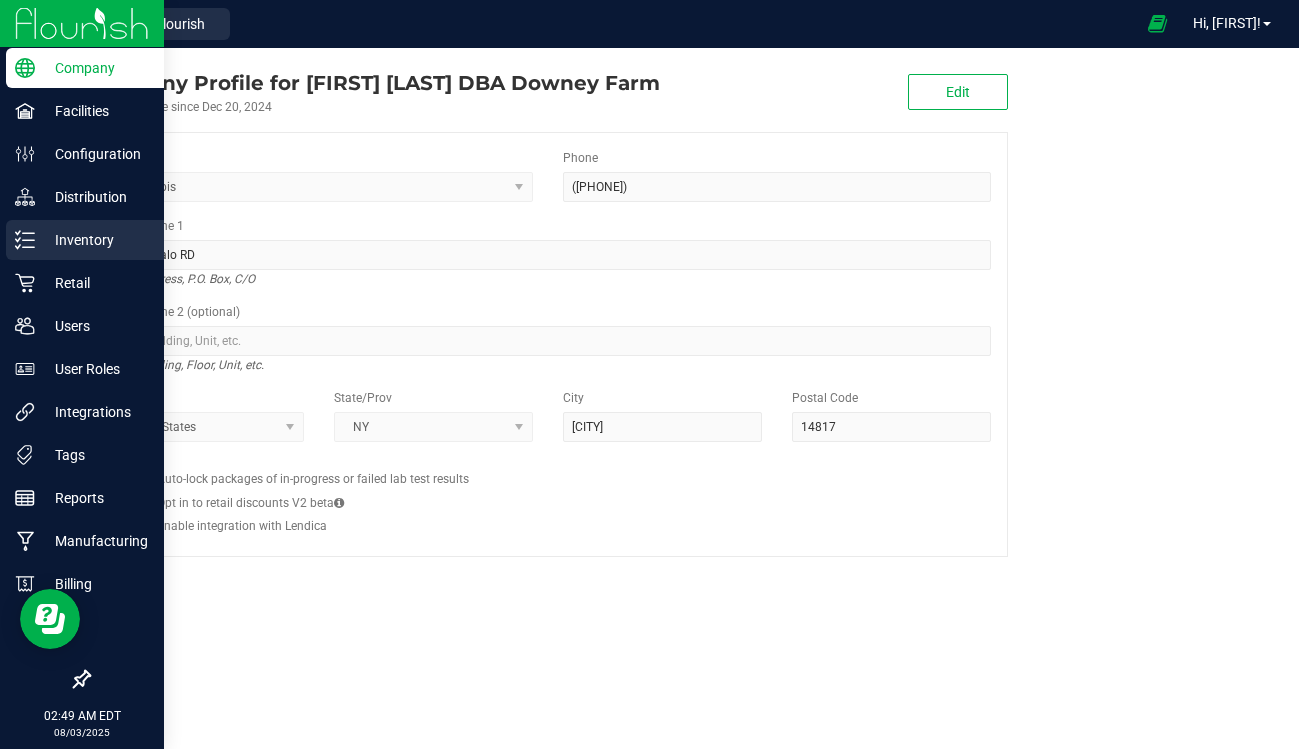 click on "Inventory" at bounding box center (95, 240) 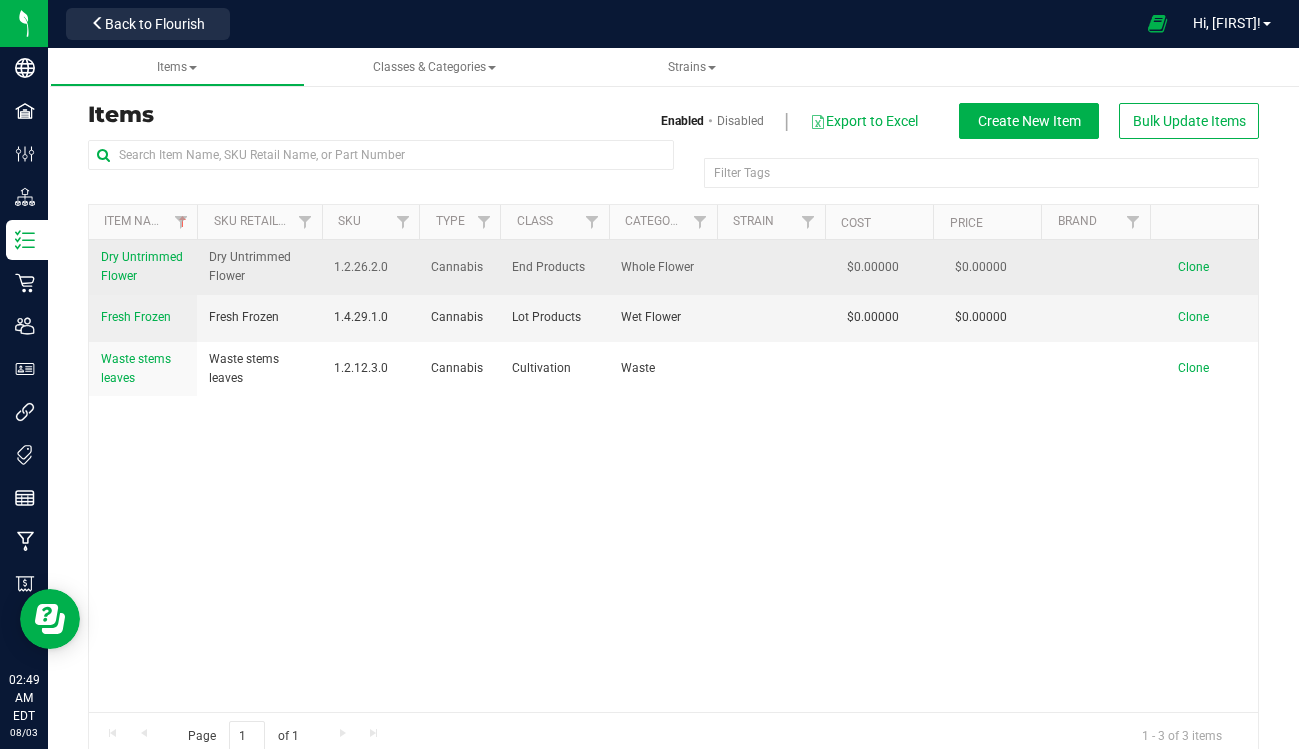 click on "Dry Untrimmed Flower" at bounding box center [142, 266] 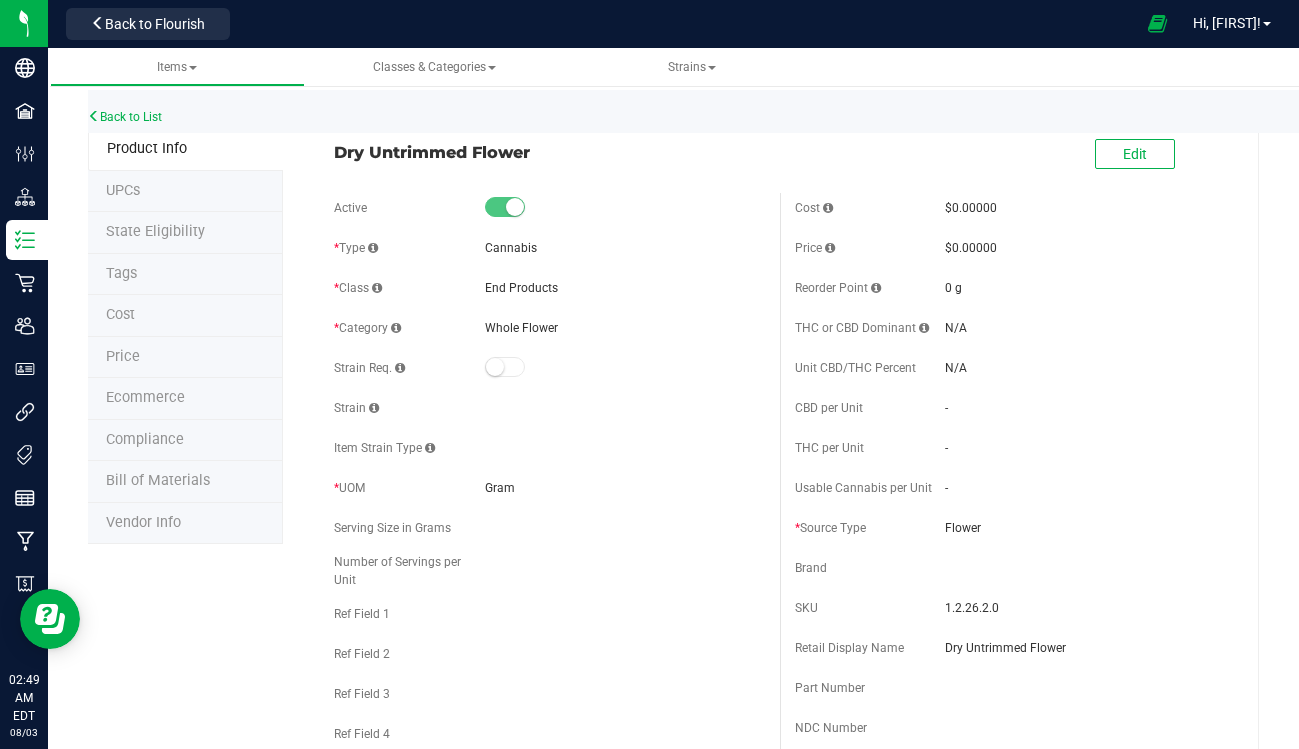 click at bounding box center (495, 367) 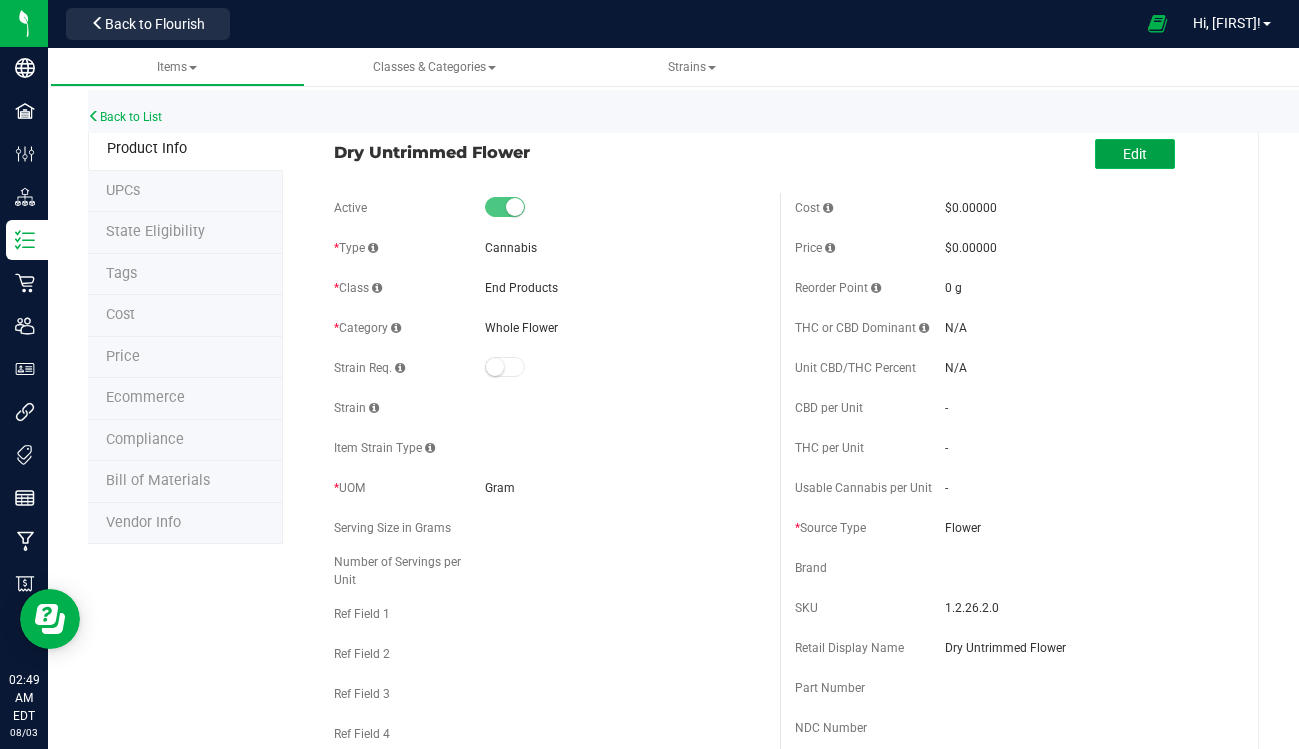 click on "Edit" at bounding box center [1135, 154] 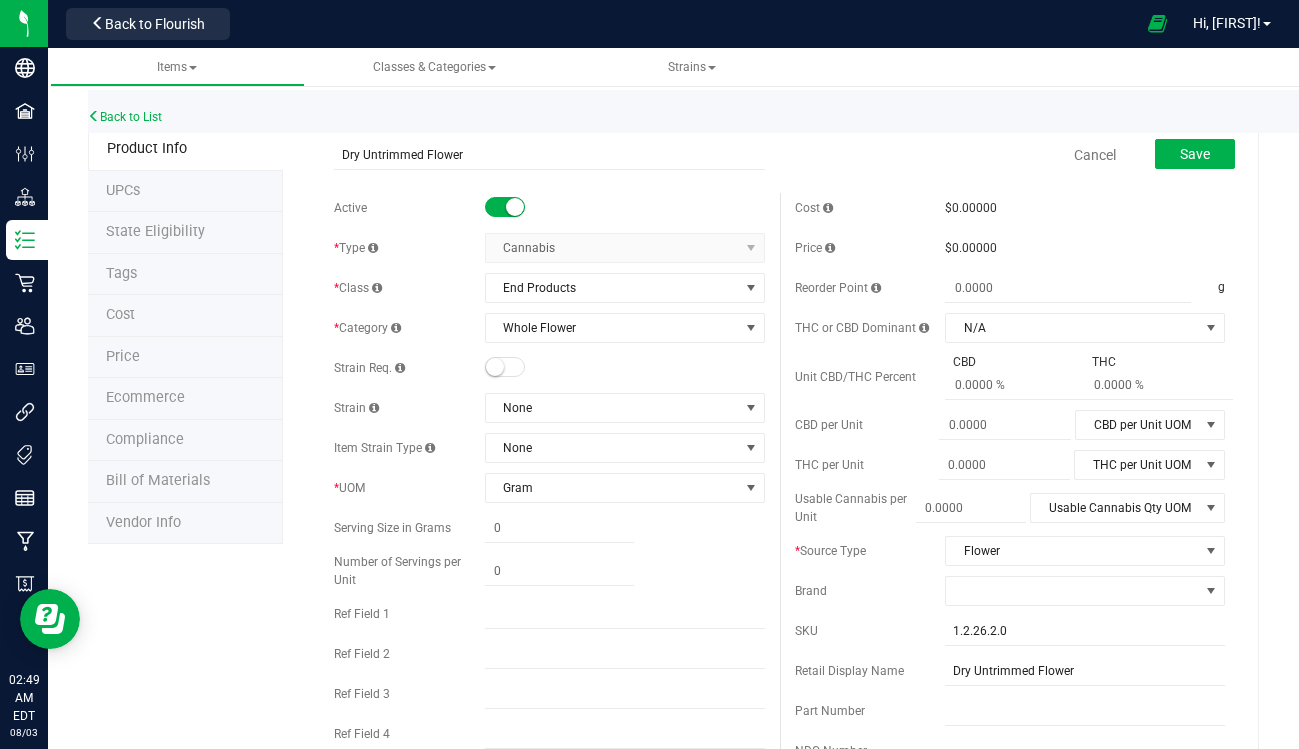 click on "Cannabis Select type Cannabis Non-Inventory Raw Materials Supplies" at bounding box center (625, 248) 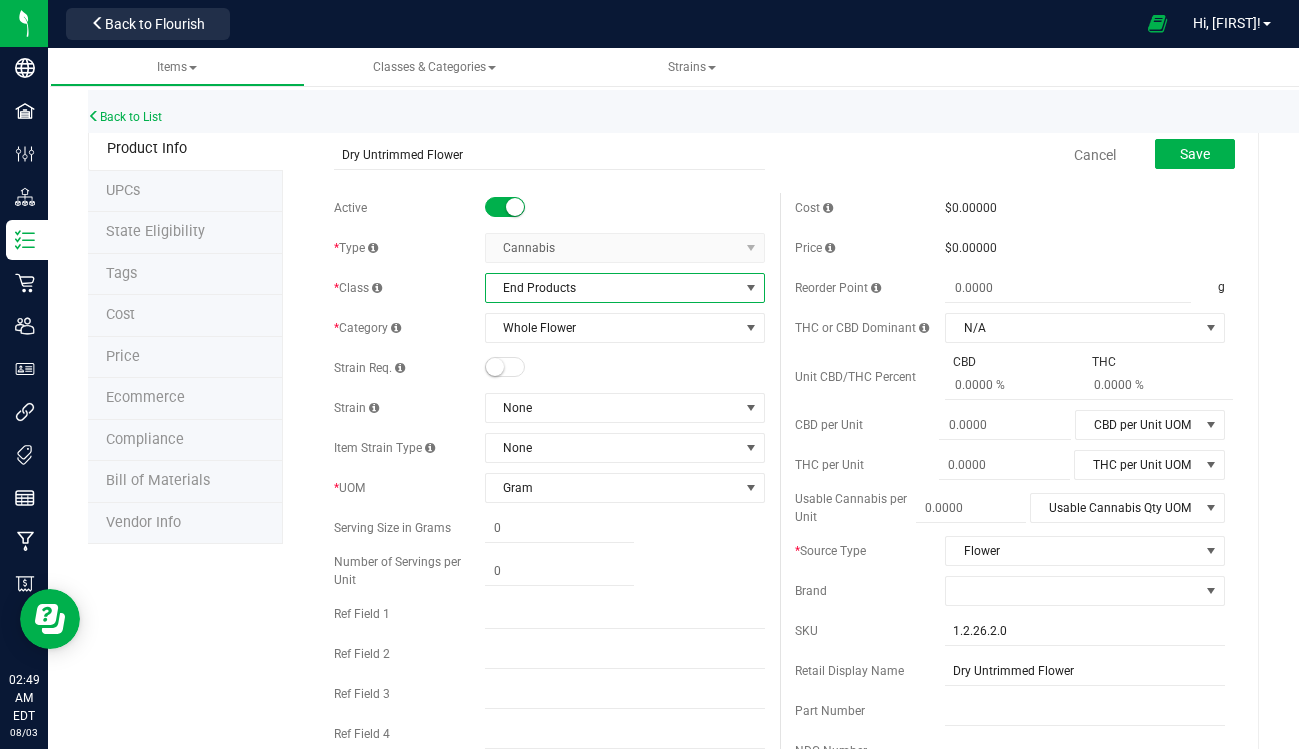click on "End Products" at bounding box center (612, 288) 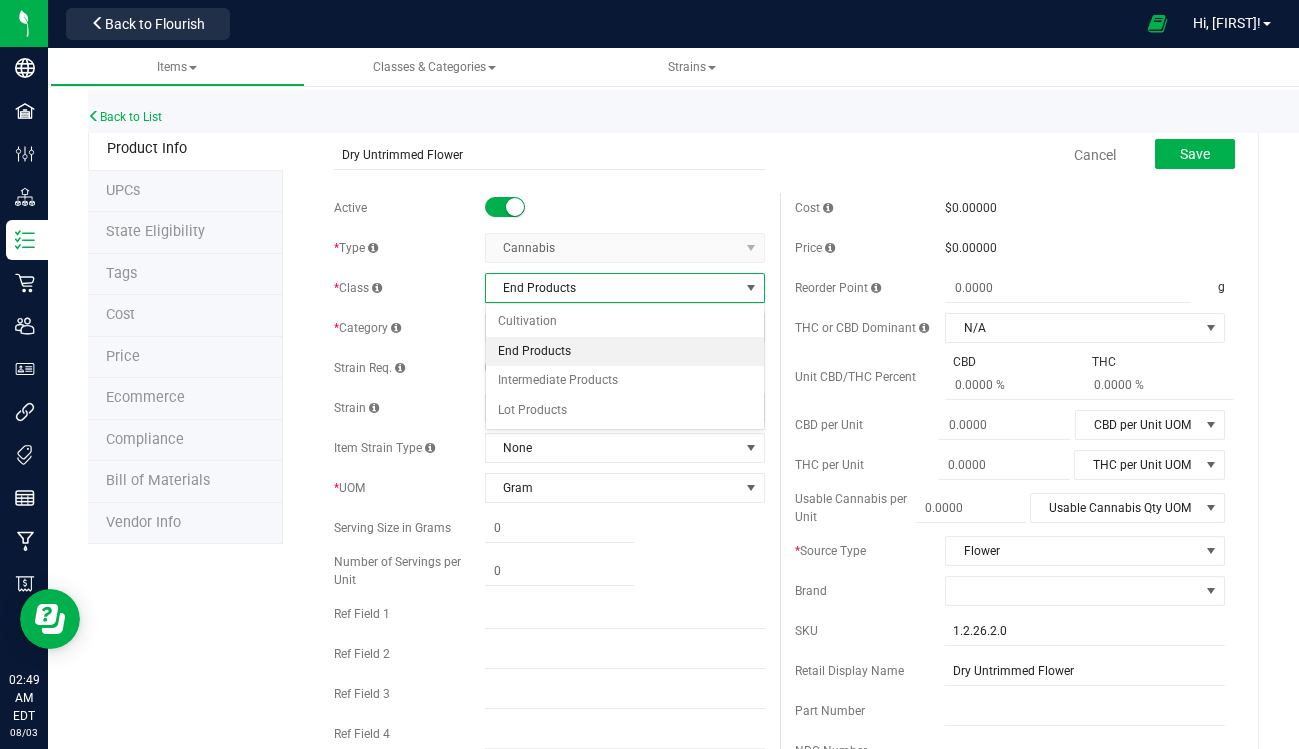 click on "End Products" at bounding box center [612, 288] 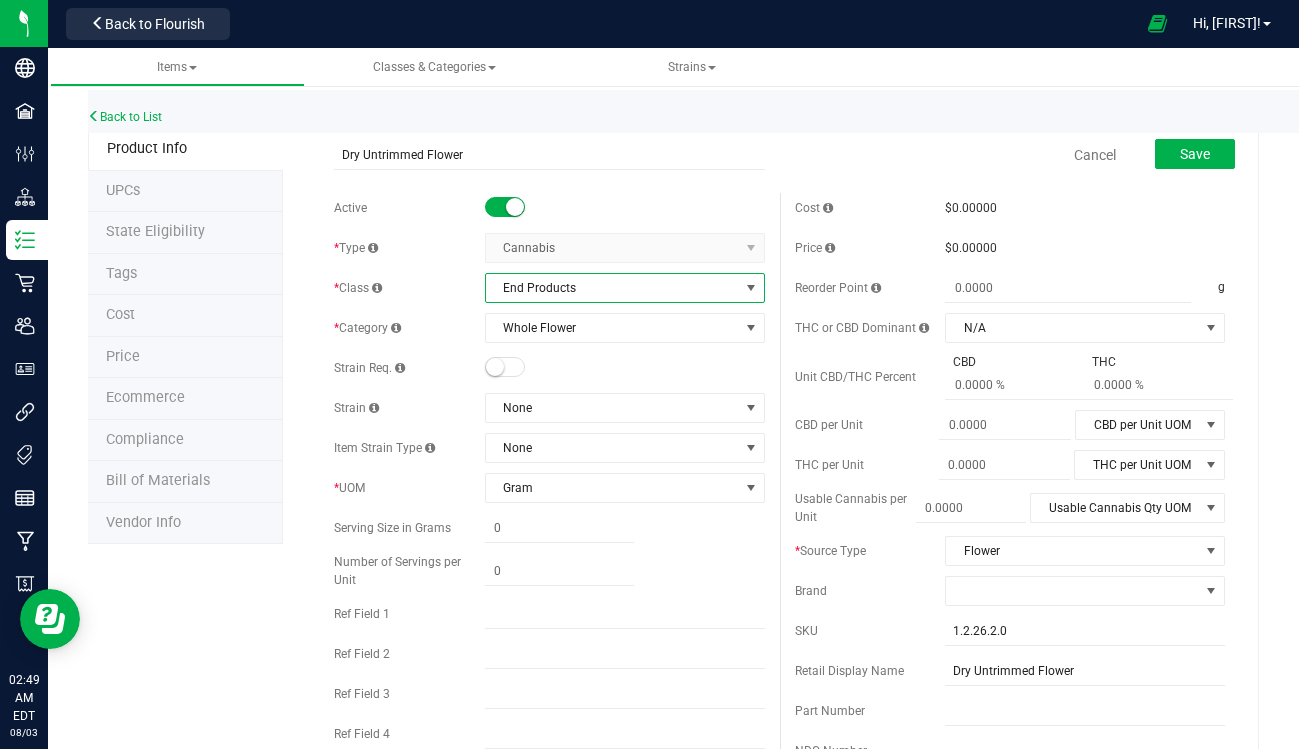 click on "End Products" at bounding box center (612, 288) 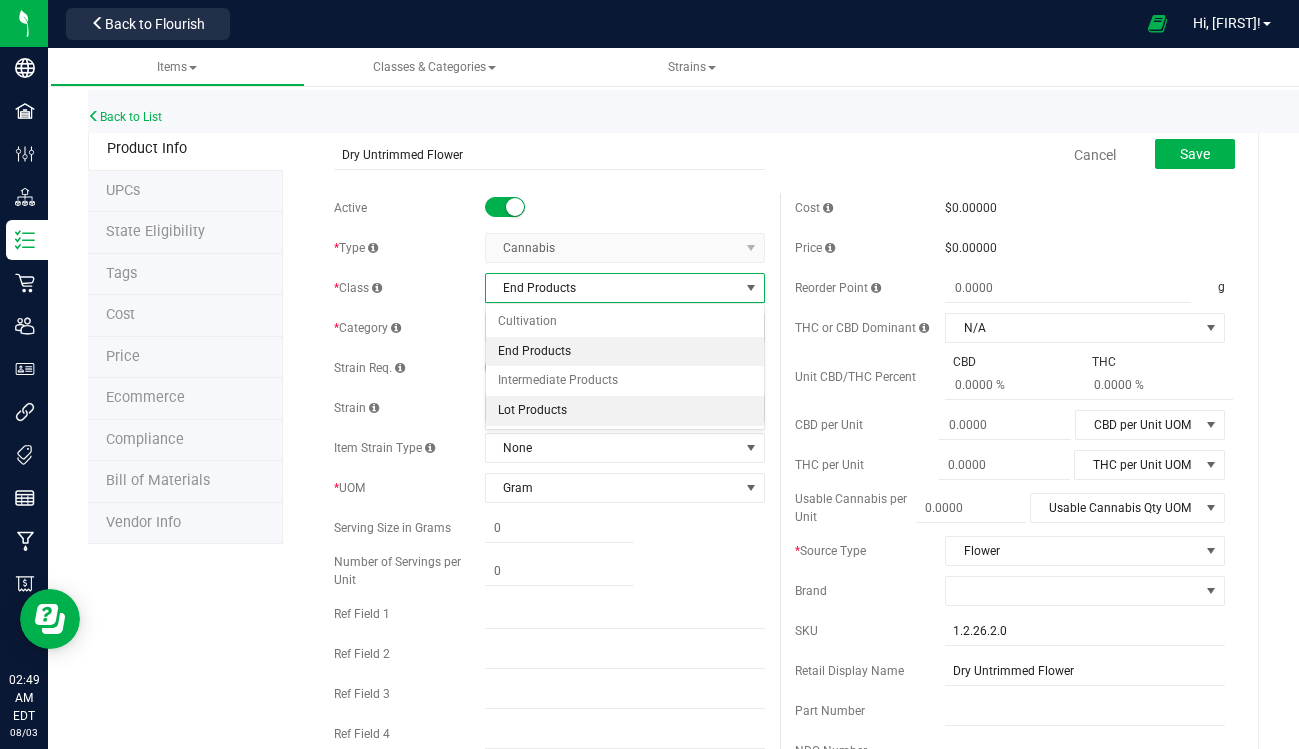 click on "Lot Products" at bounding box center (625, 411) 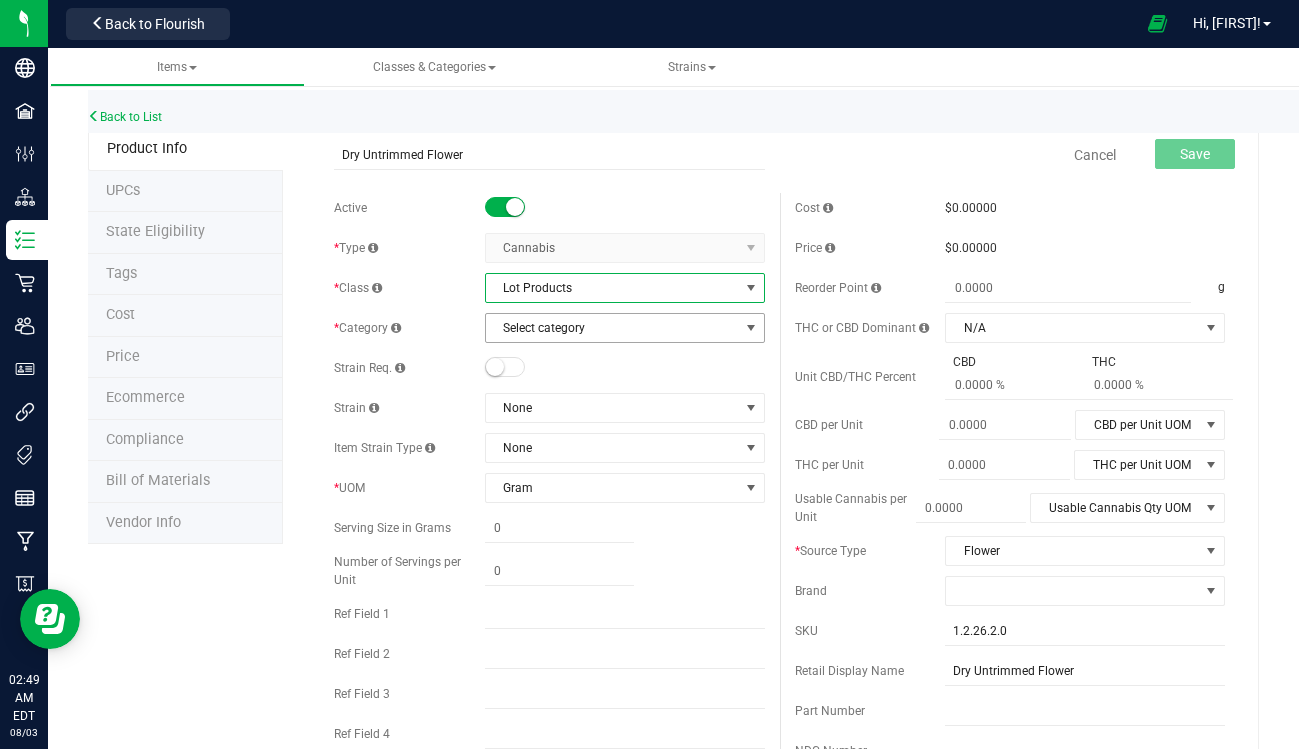 click on "Select category" at bounding box center [612, 328] 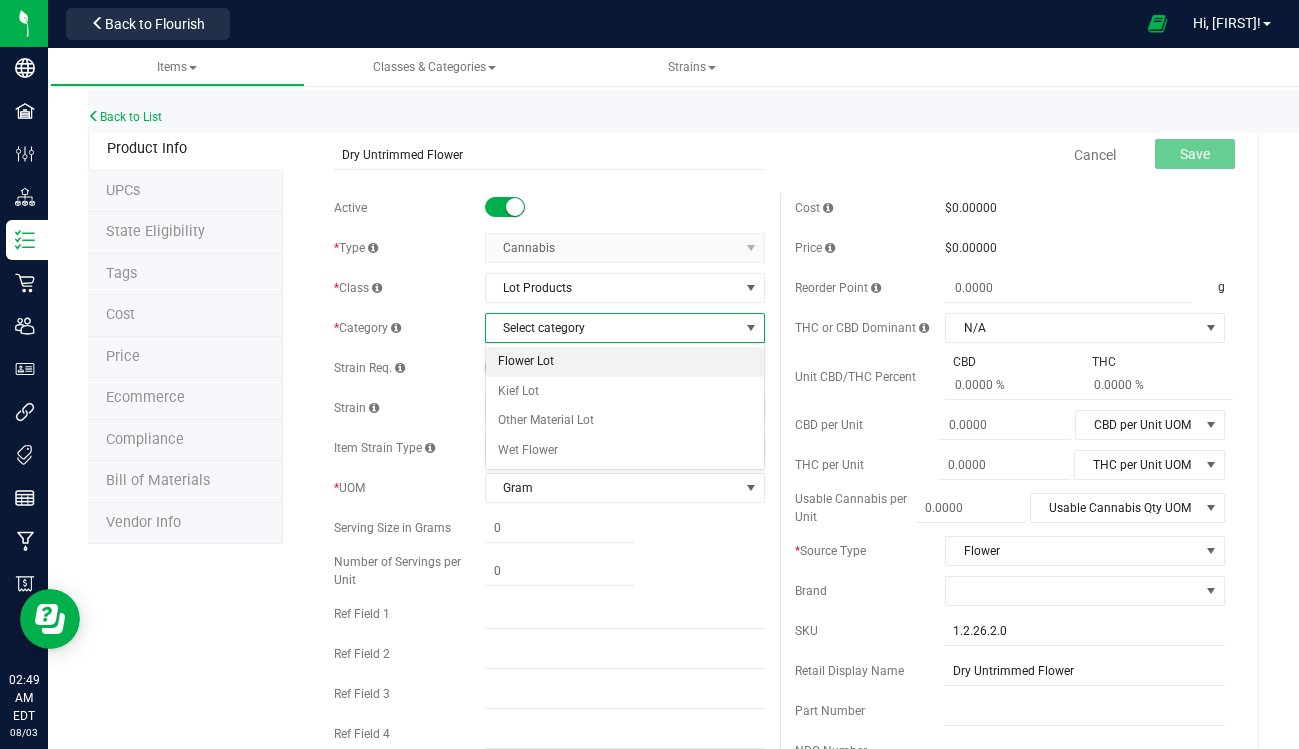 click on "Flower Lot" at bounding box center [625, 362] 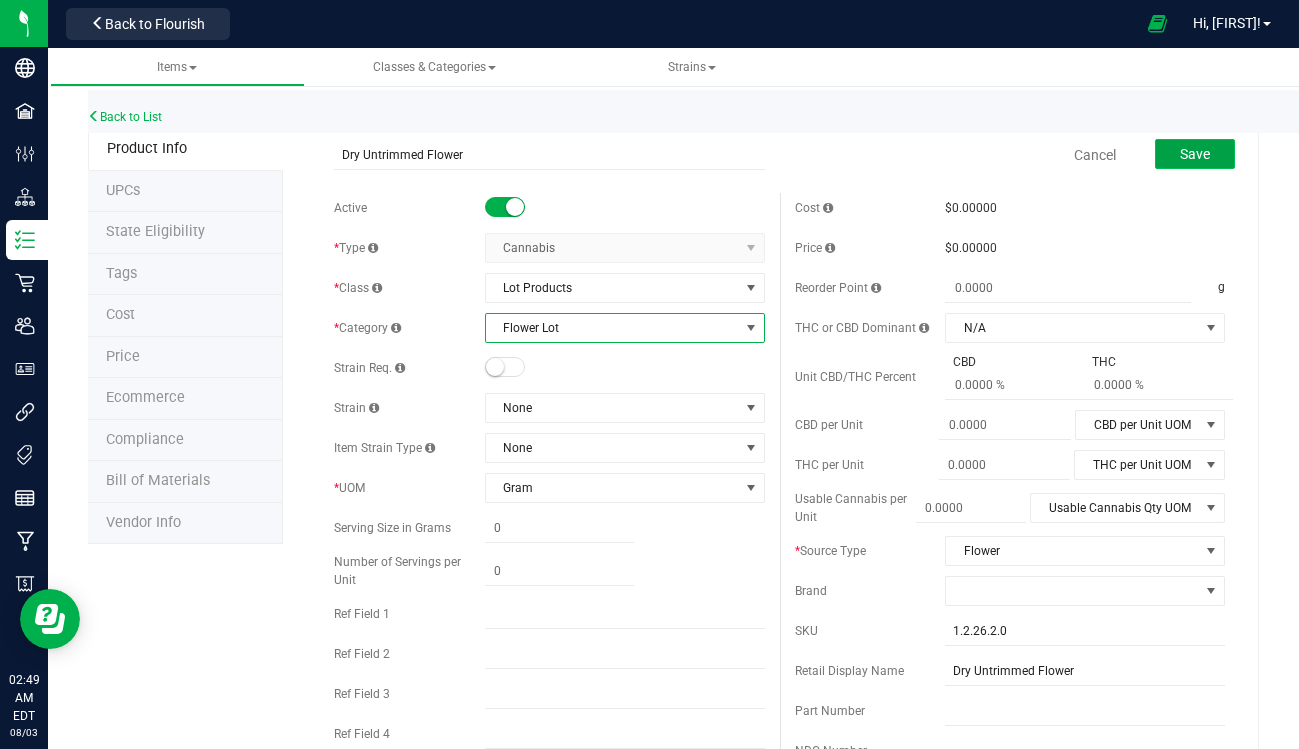 click on "Save" at bounding box center (1195, 154) 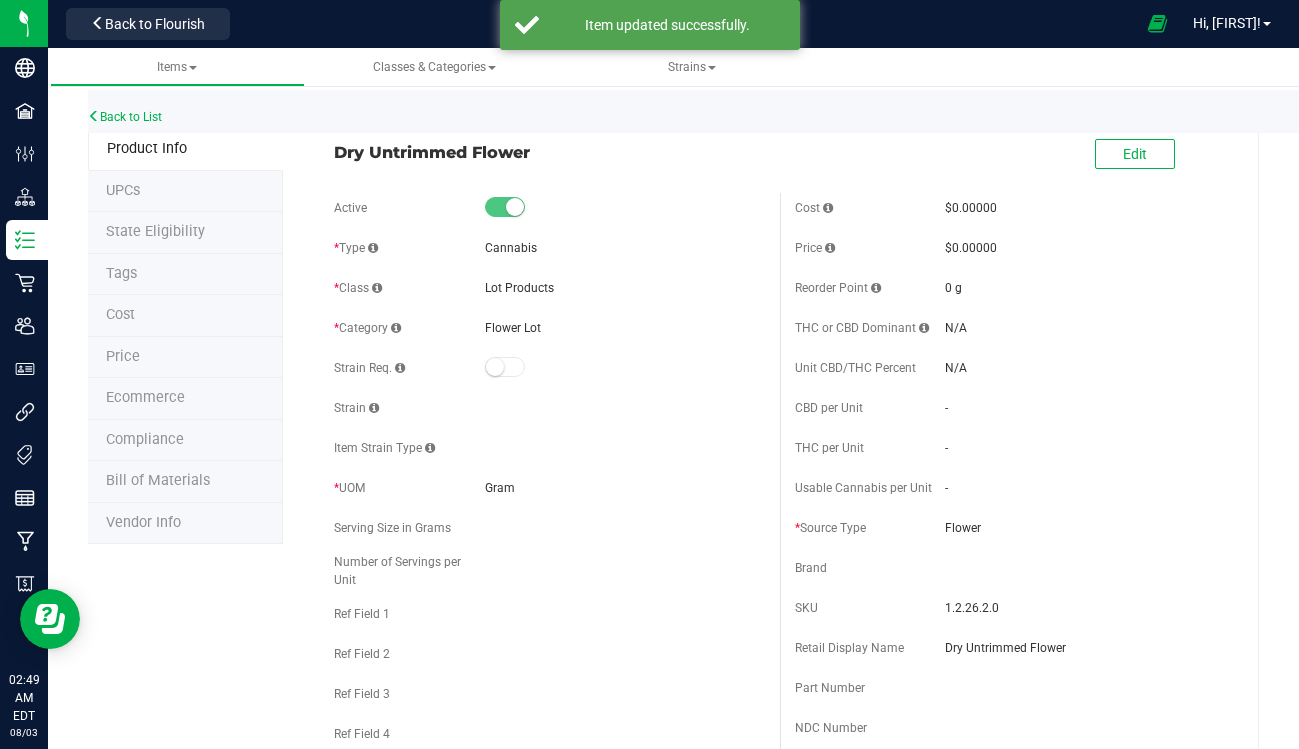 click on "Back to Flourish" at bounding box center [148, 23] 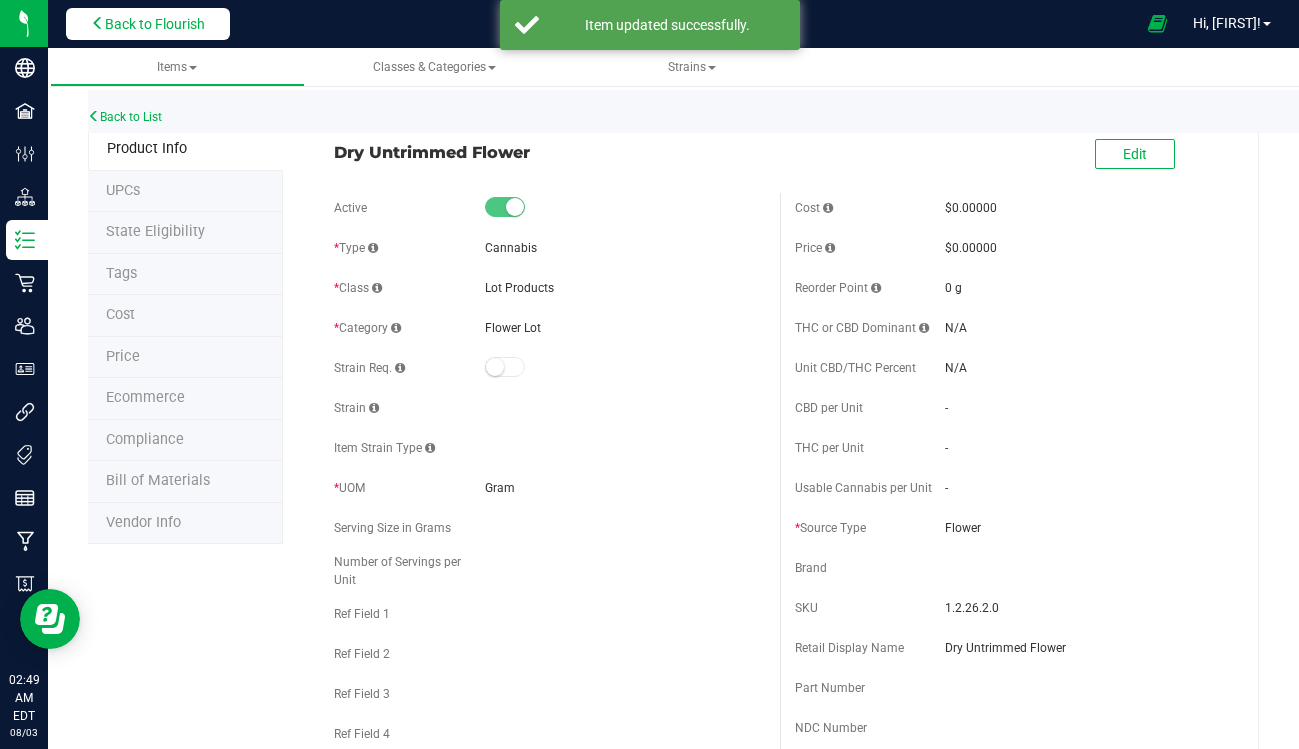 click on "Back to Flourish" at bounding box center (155, 24) 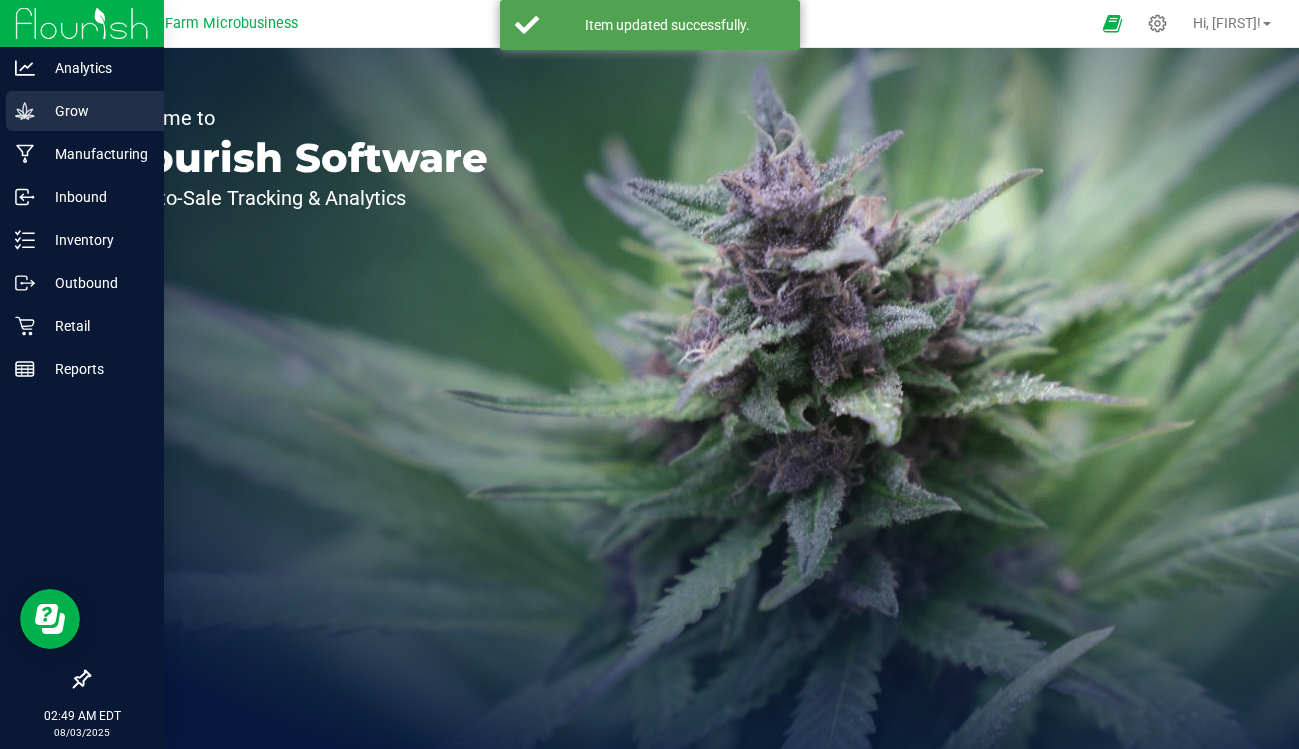 click on "Grow" at bounding box center (95, 111) 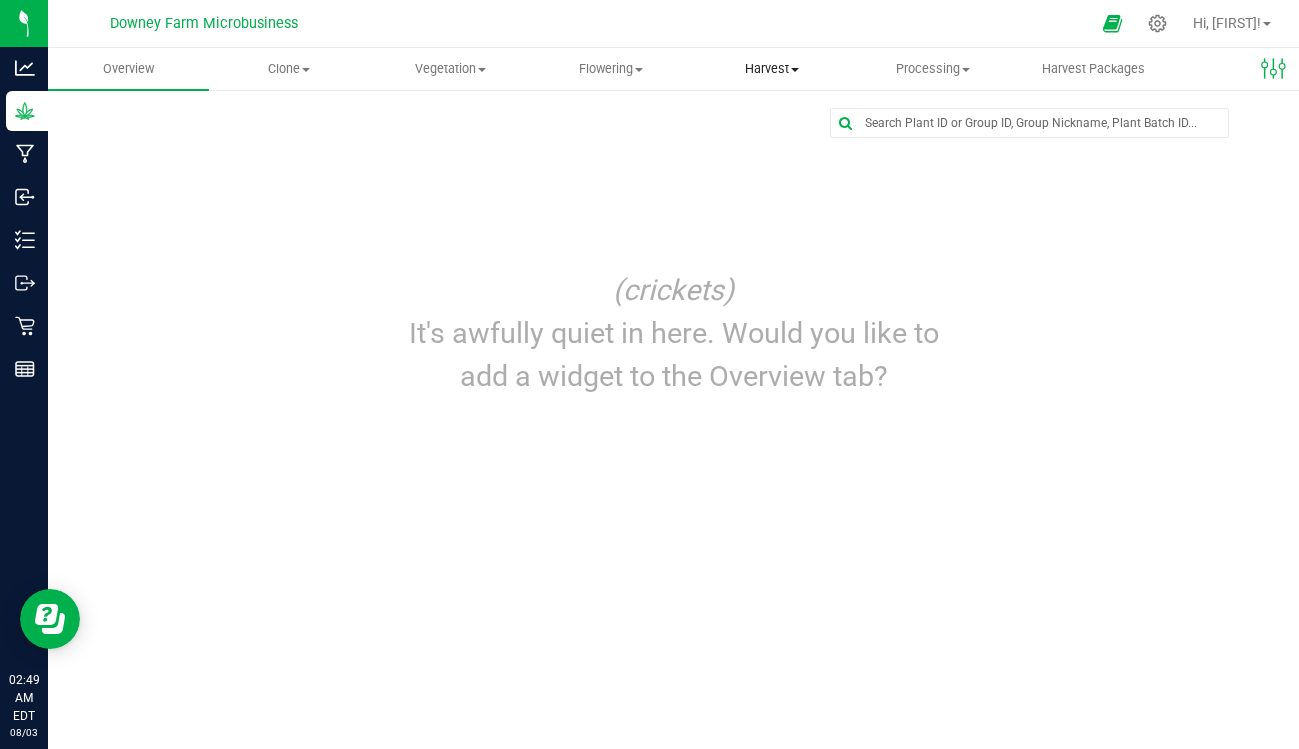 click on "Harvest" at bounding box center (771, 69) 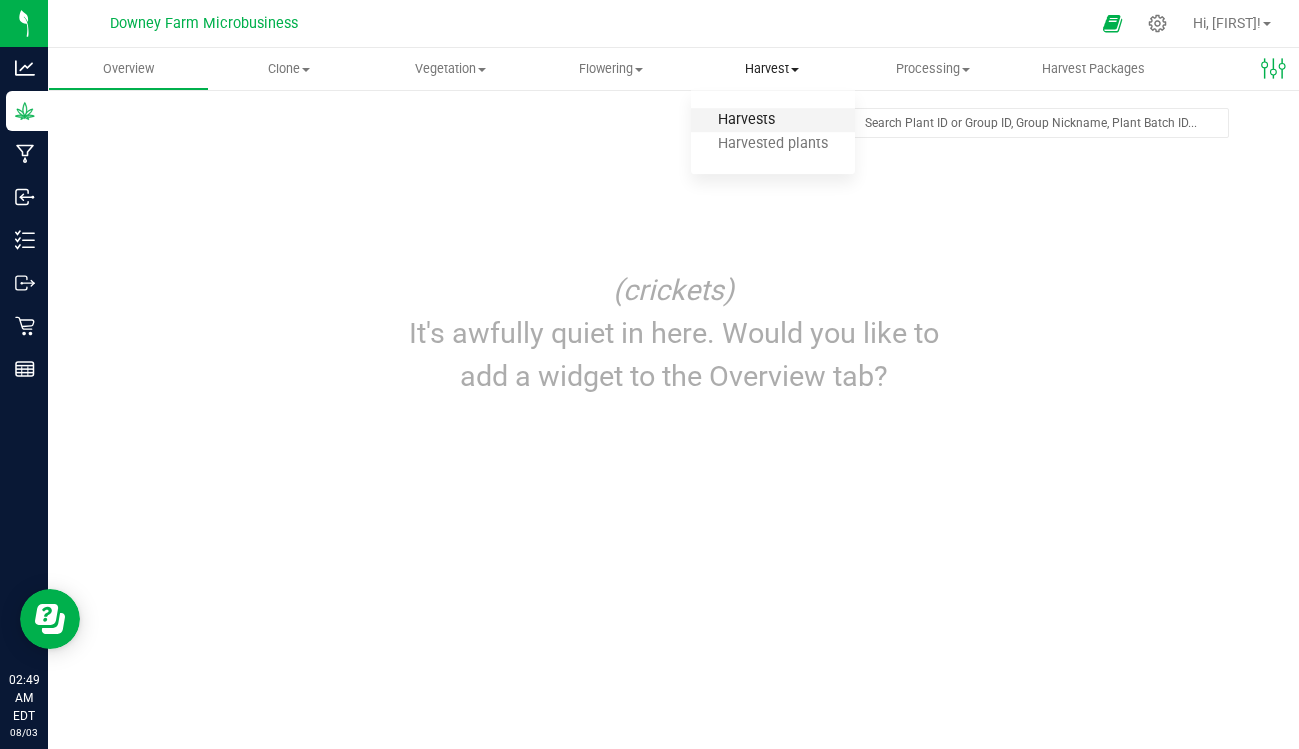 click on "Harvests" at bounding box center (746, 120) 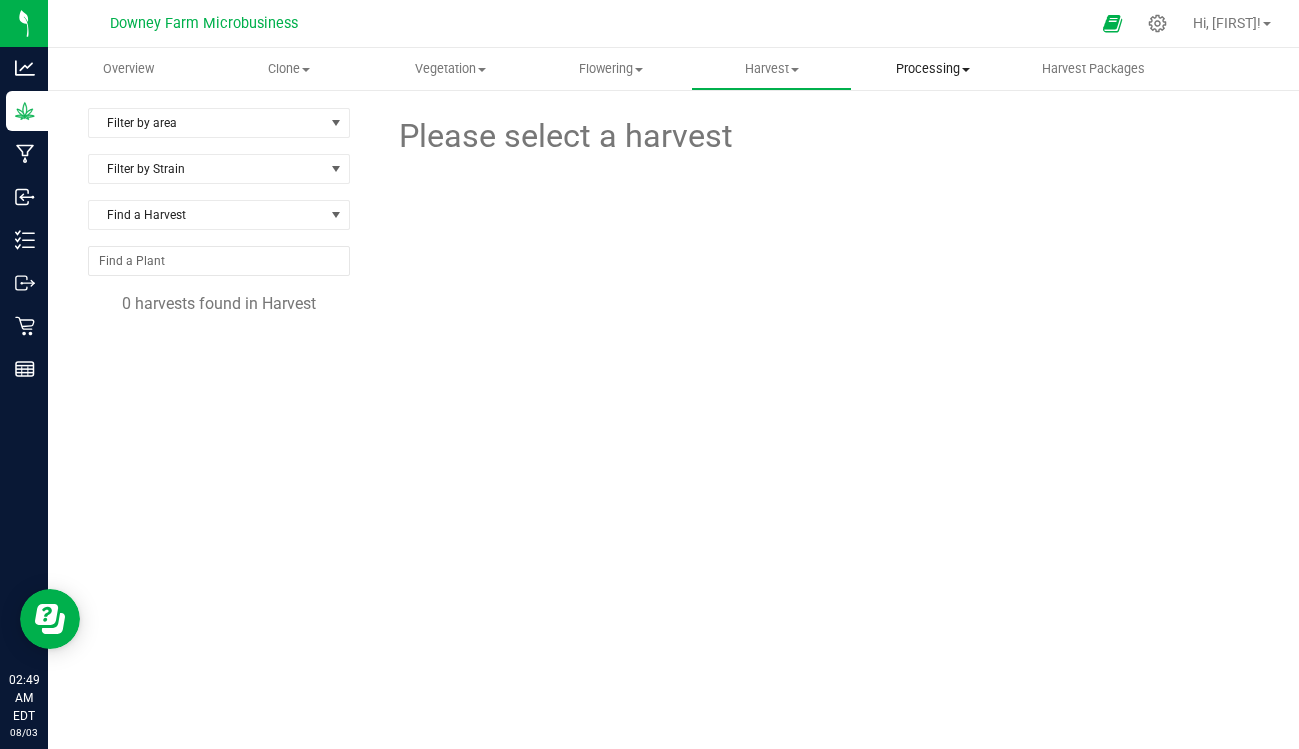 click on "Processing" at bounding box center [932, 69] 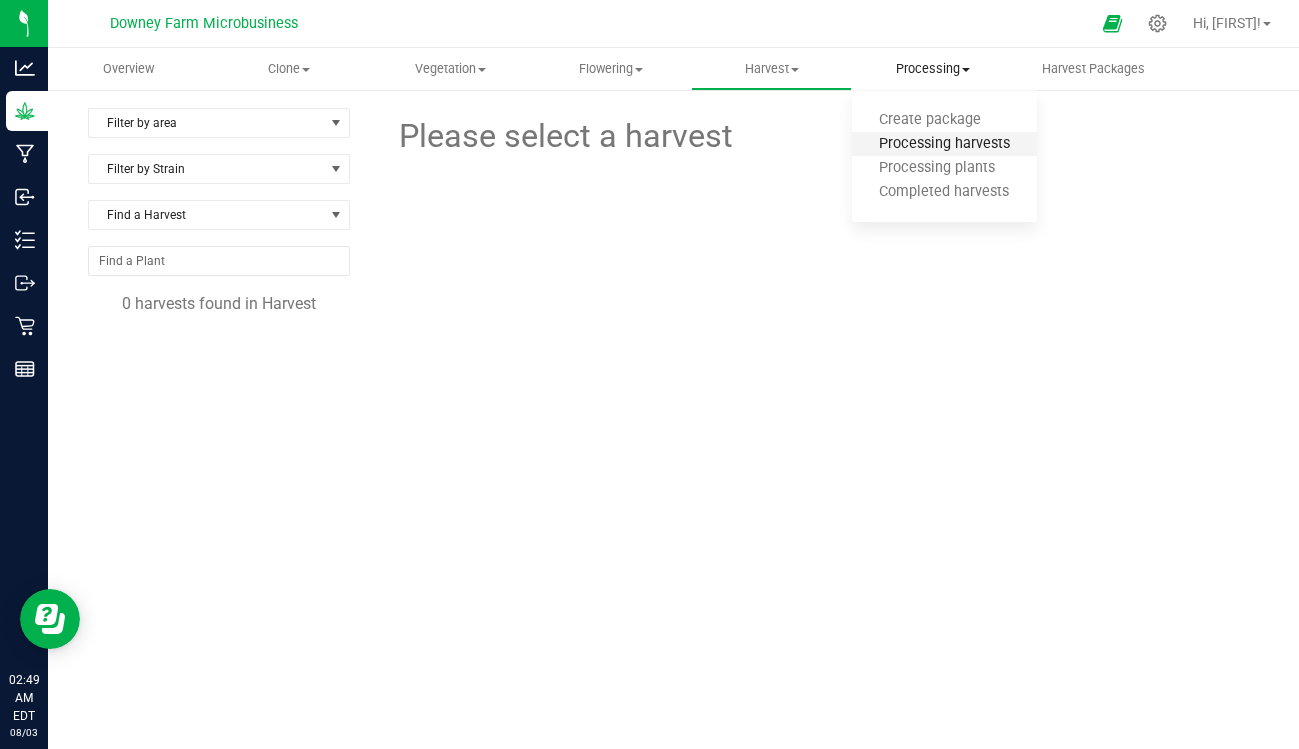 click on "Processing harvests" at bounding box center (944, 144) 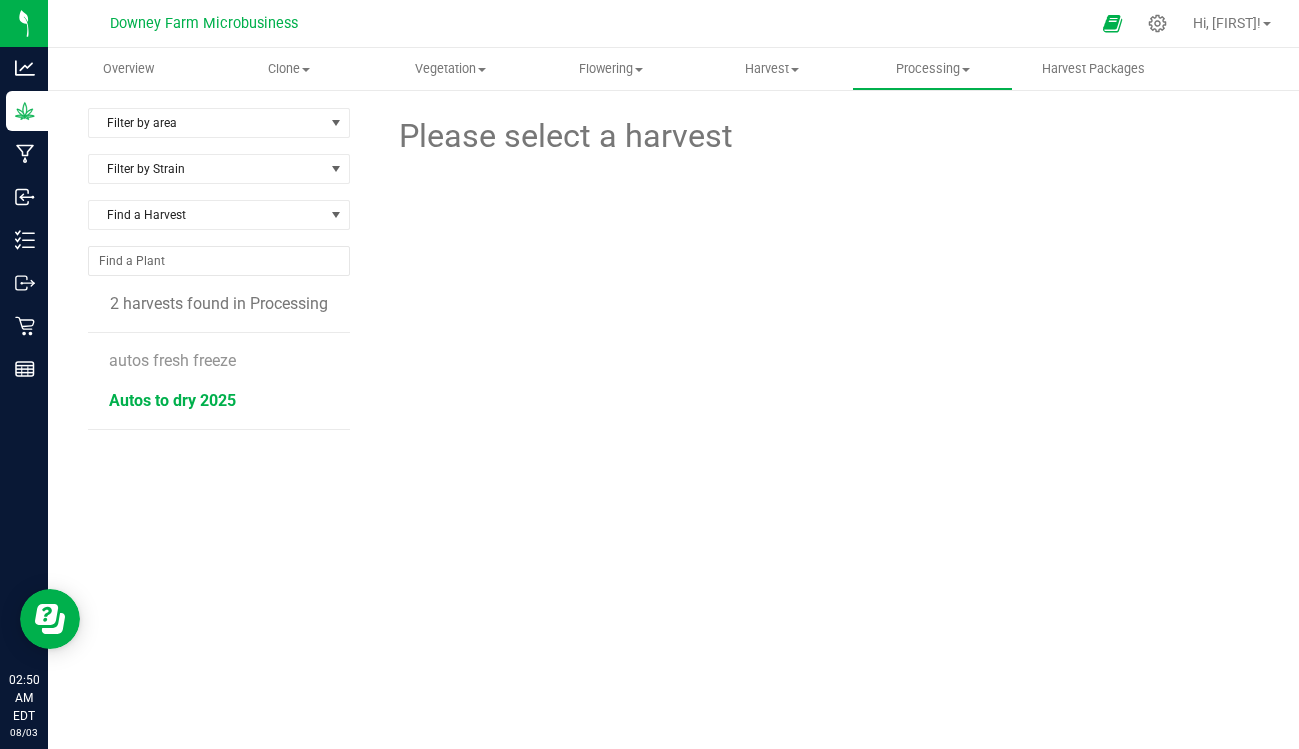 click on "Autos to dry 2025" at bounding box center [172, 400] 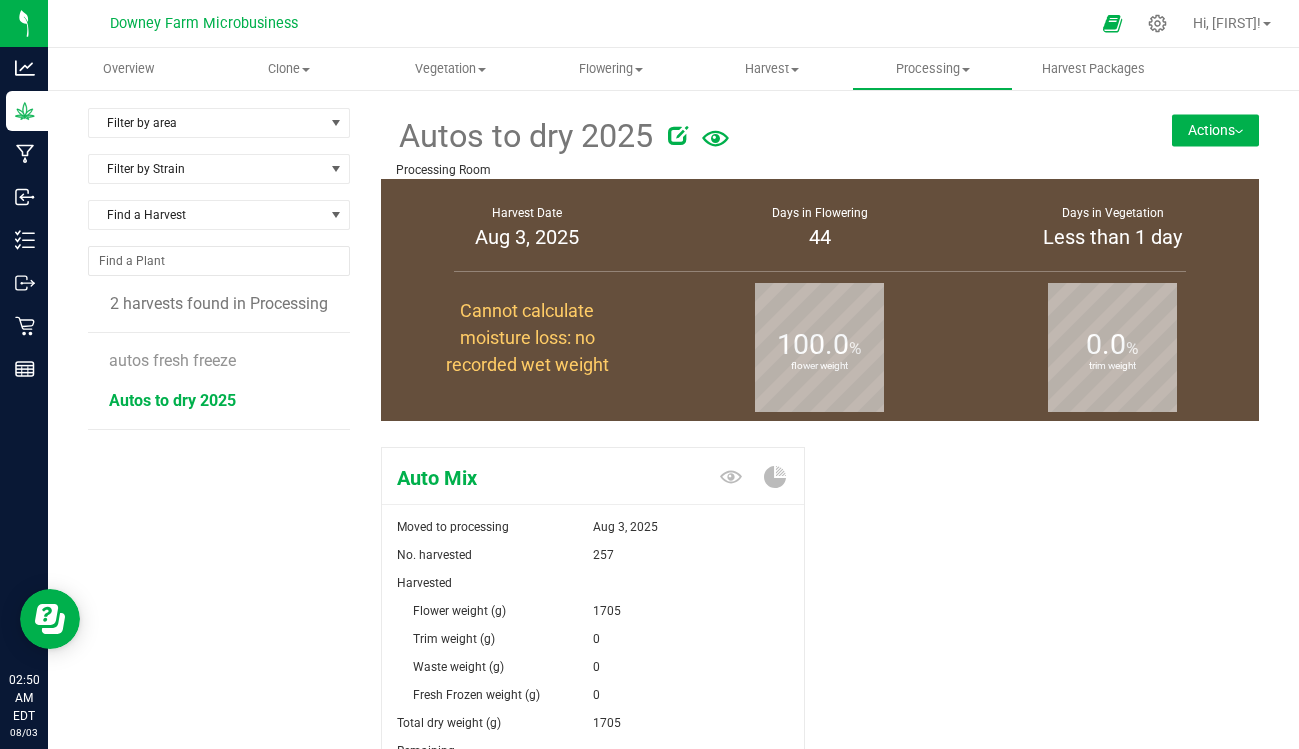 click on "Actions" at bounding box center (1215, 130) 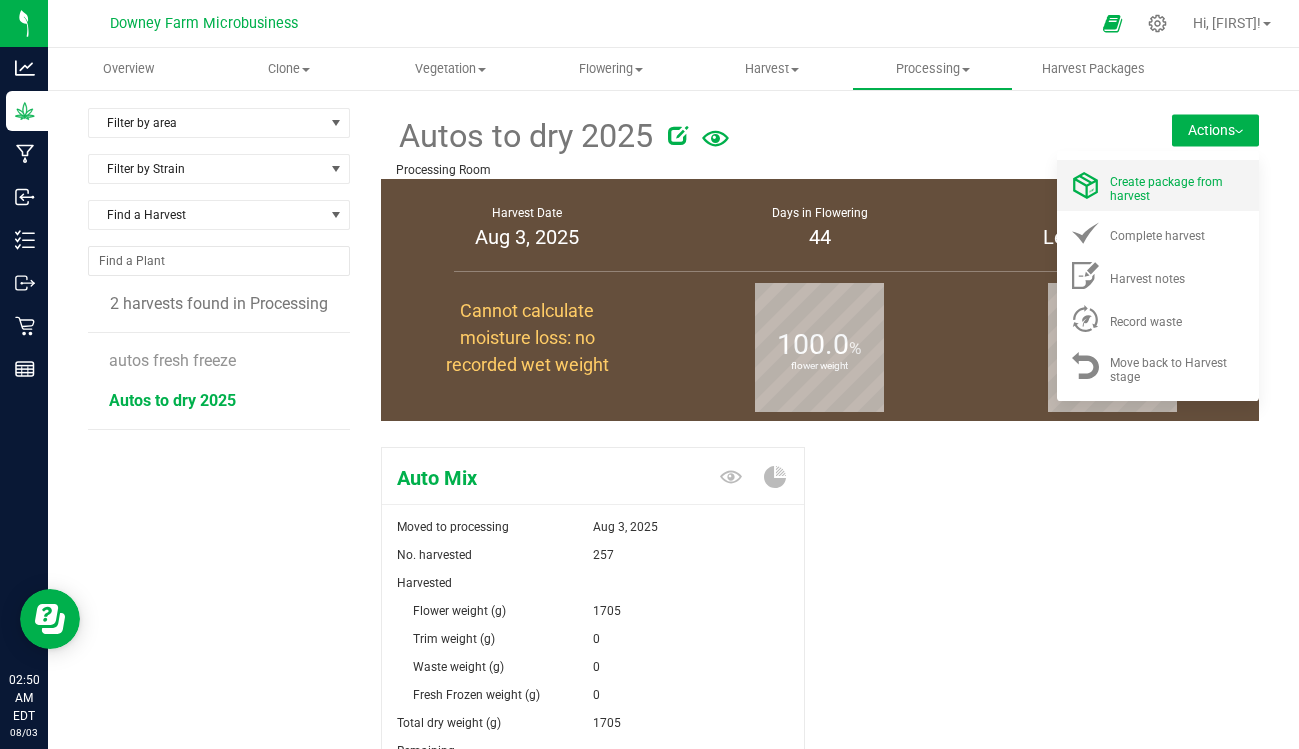 click on "Create package from harvest" at bounding box center [1166, 189] 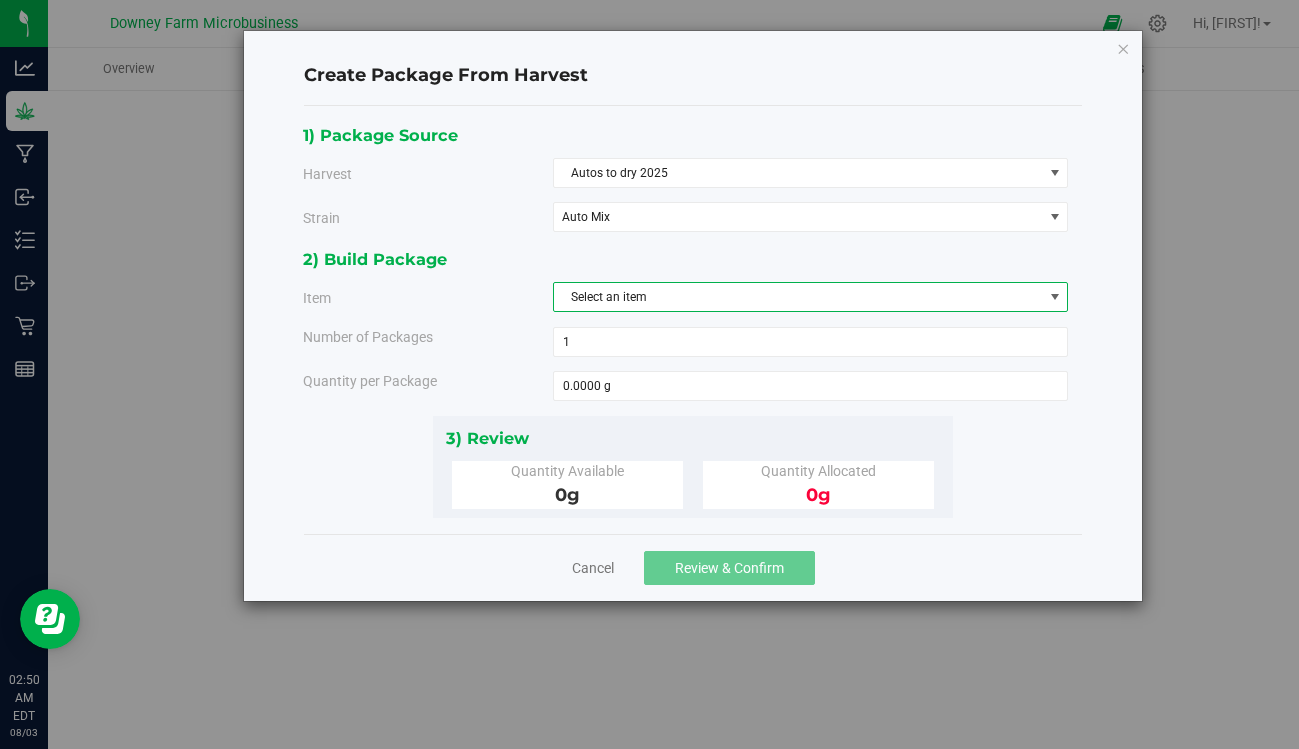 click on "Select an item" at bounding box center [798, 297] 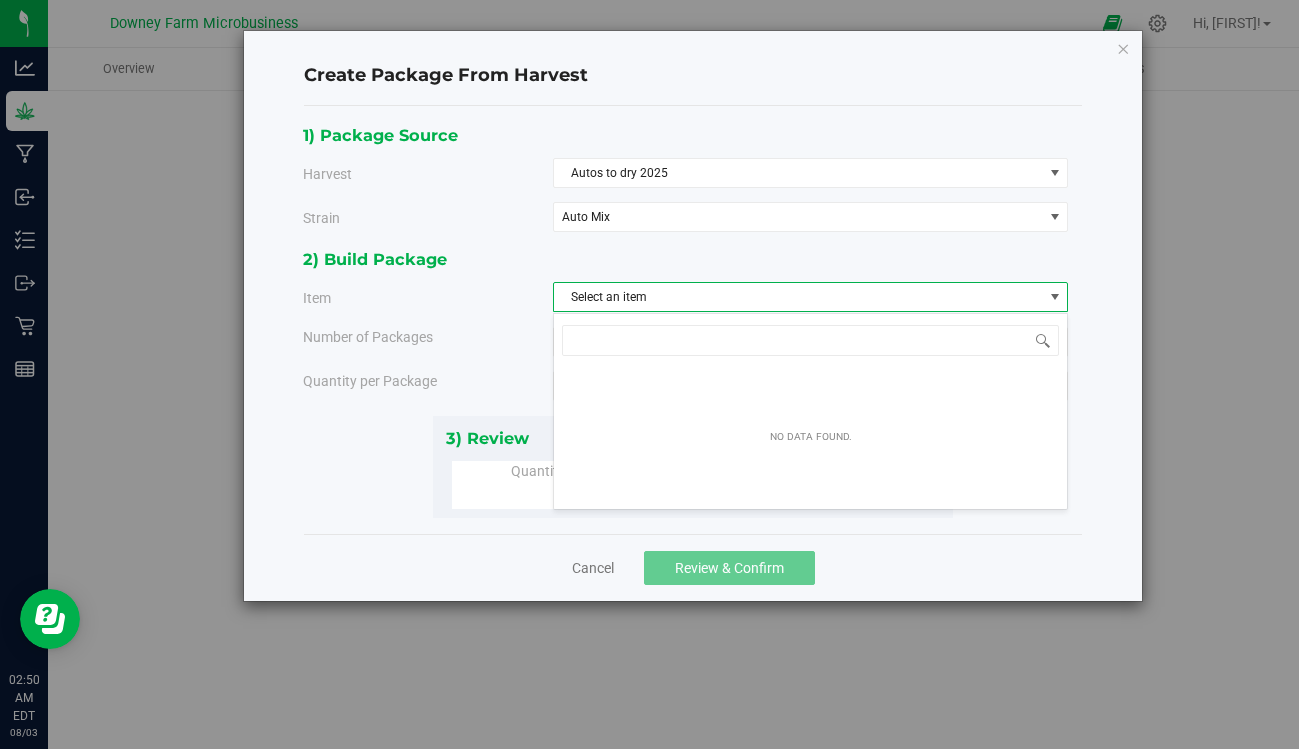 click on "Select an item" at bounding box center [798, 297] 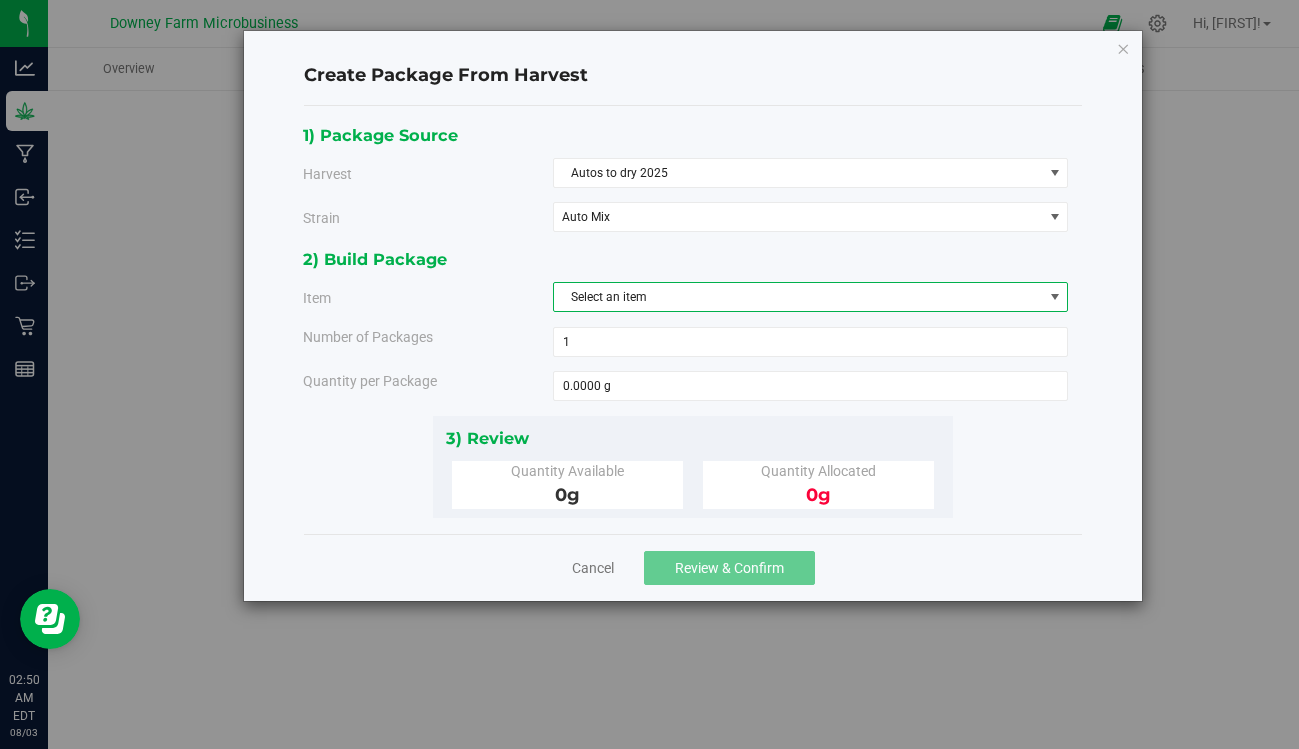 click on "Select an item" at bounding box center [798, 297] 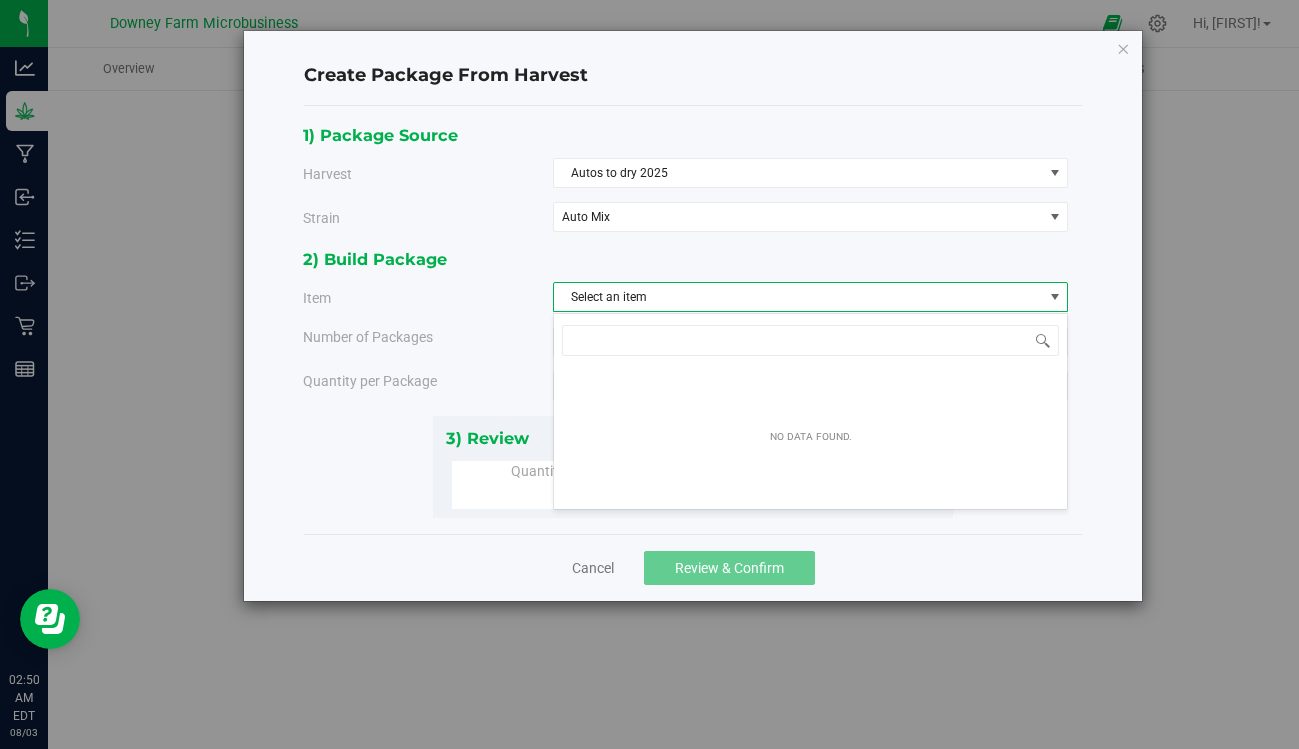 click on "Select an item" at bounding box center [798, 297] 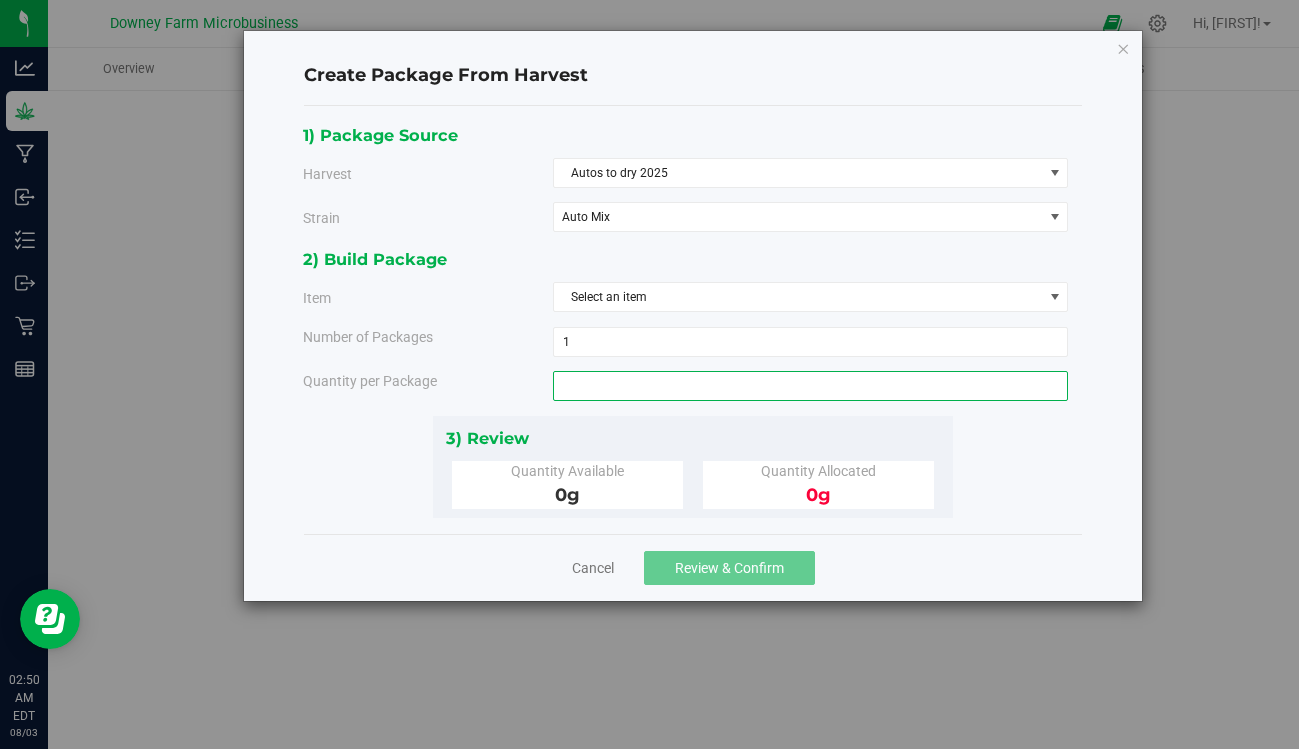 drag, startPoint x: 602, startPoint y: 383, endPoint x: 580, endPoint y: 386, distance: 22.203604 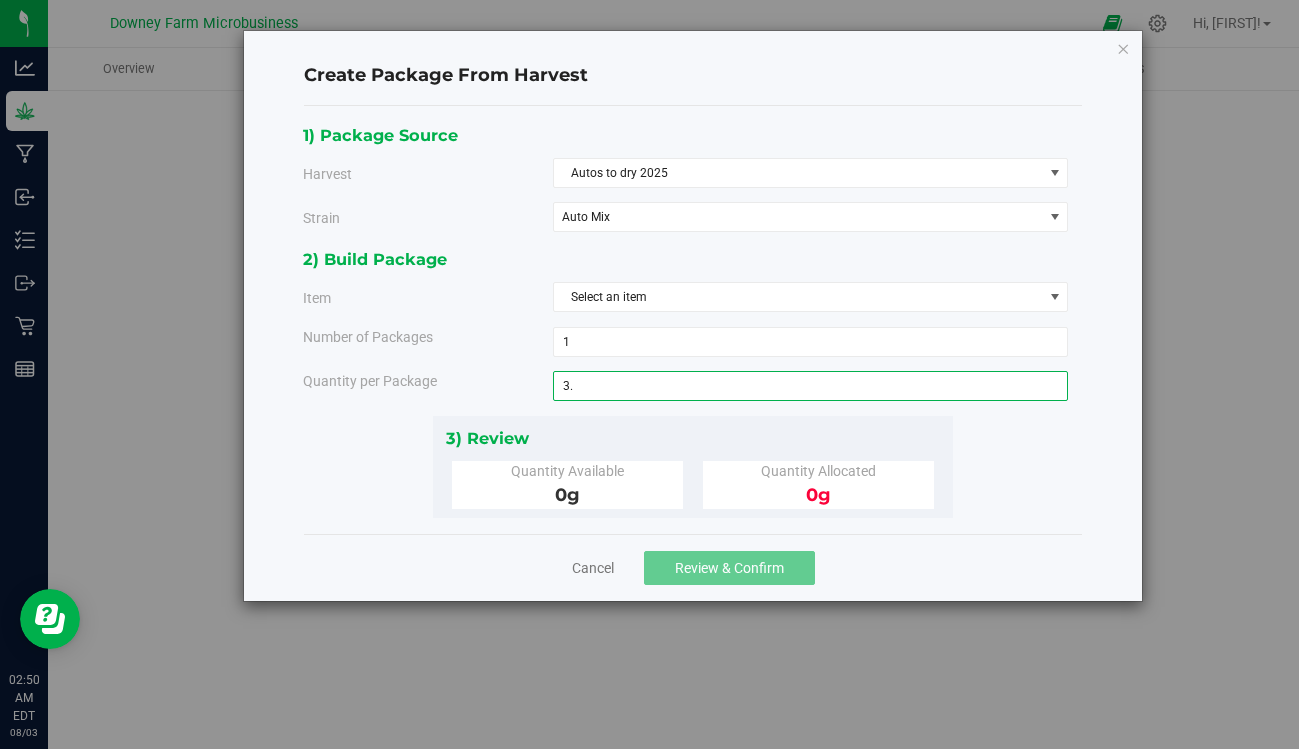 type on "3.5" 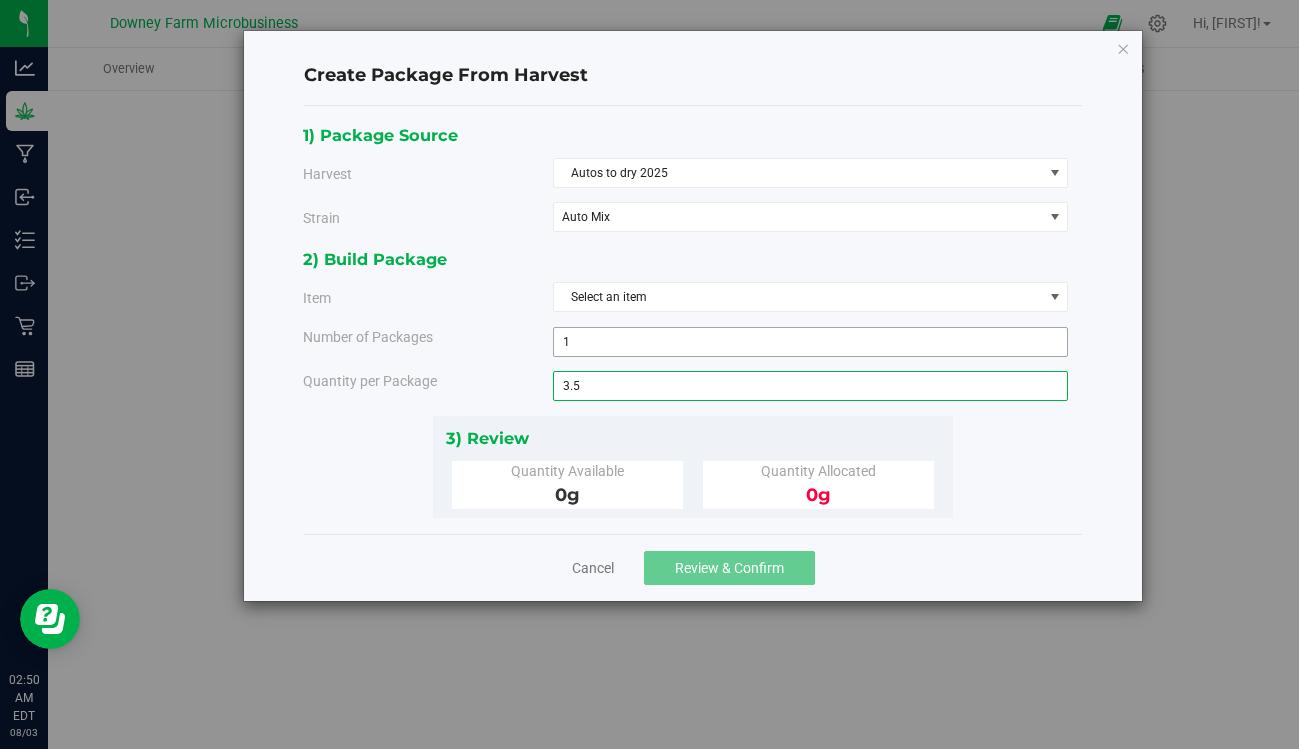 type on "3.5000 g" 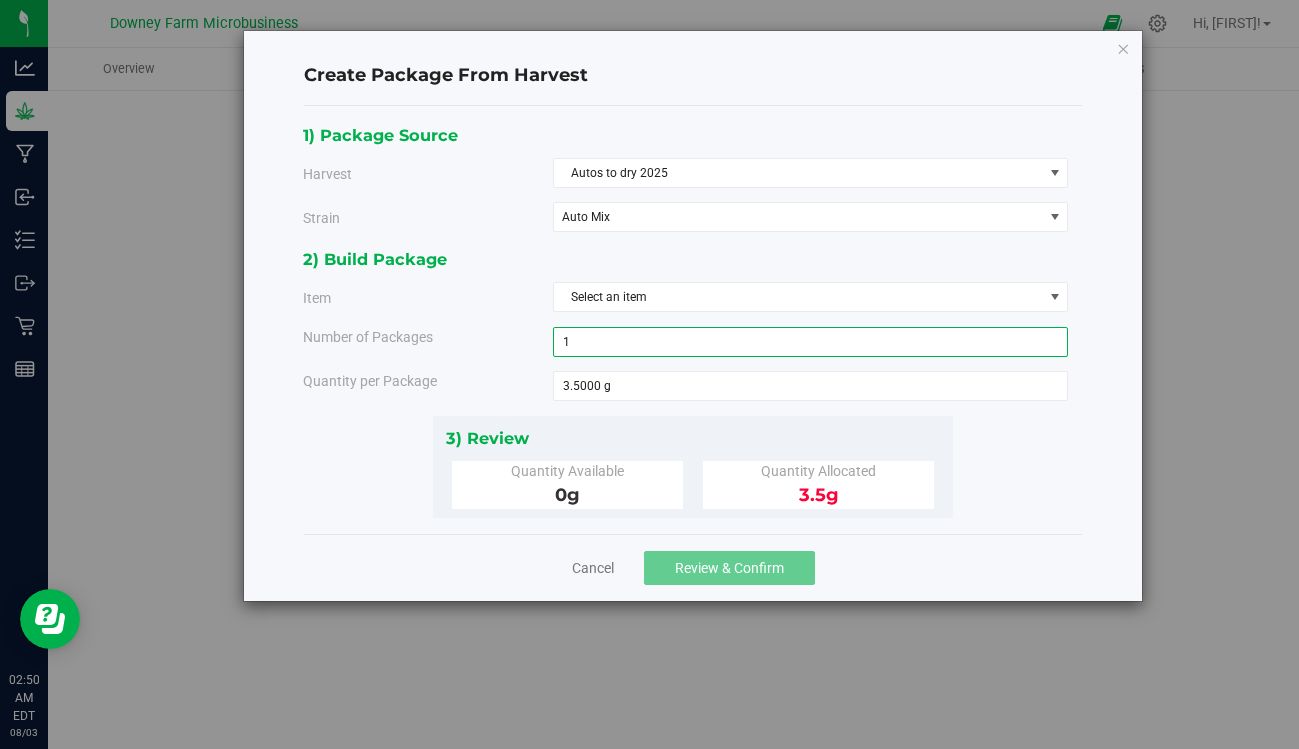click on "1 1" at bounding box center (811, 342) 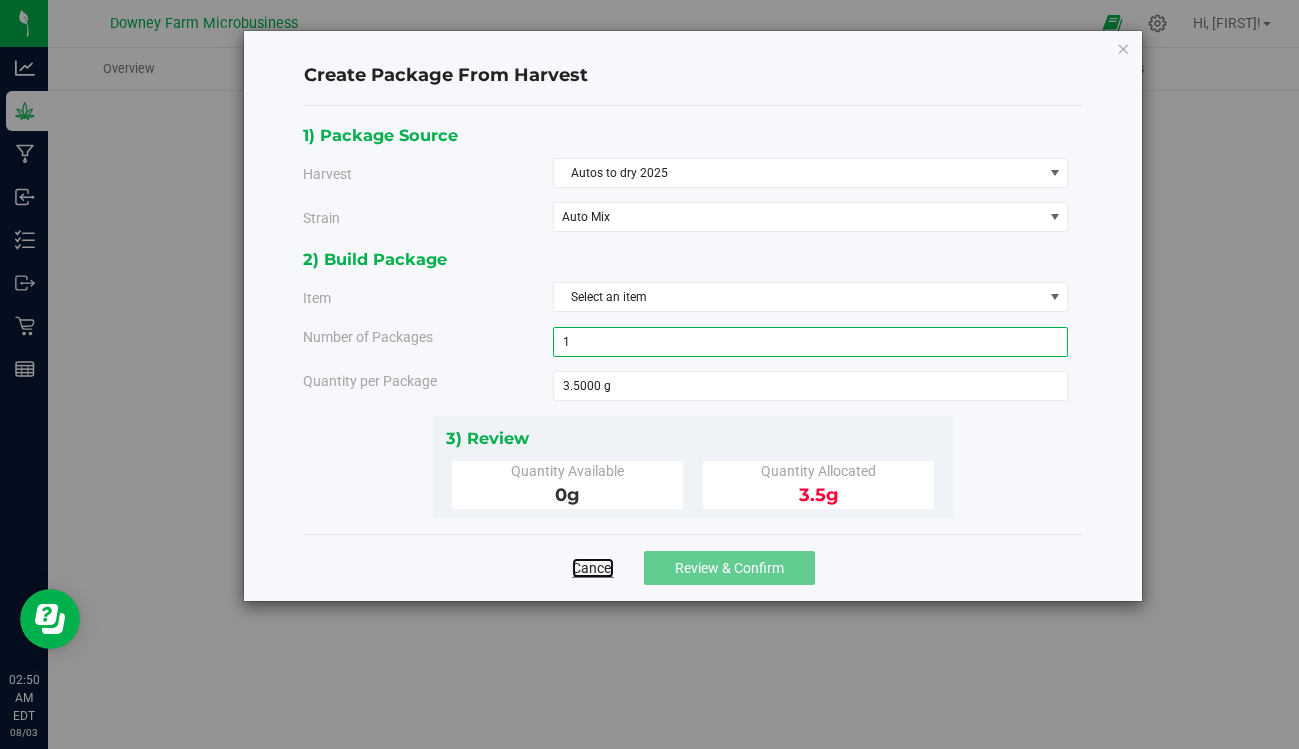 click on "Cancel" at bounding box center [593, 568] 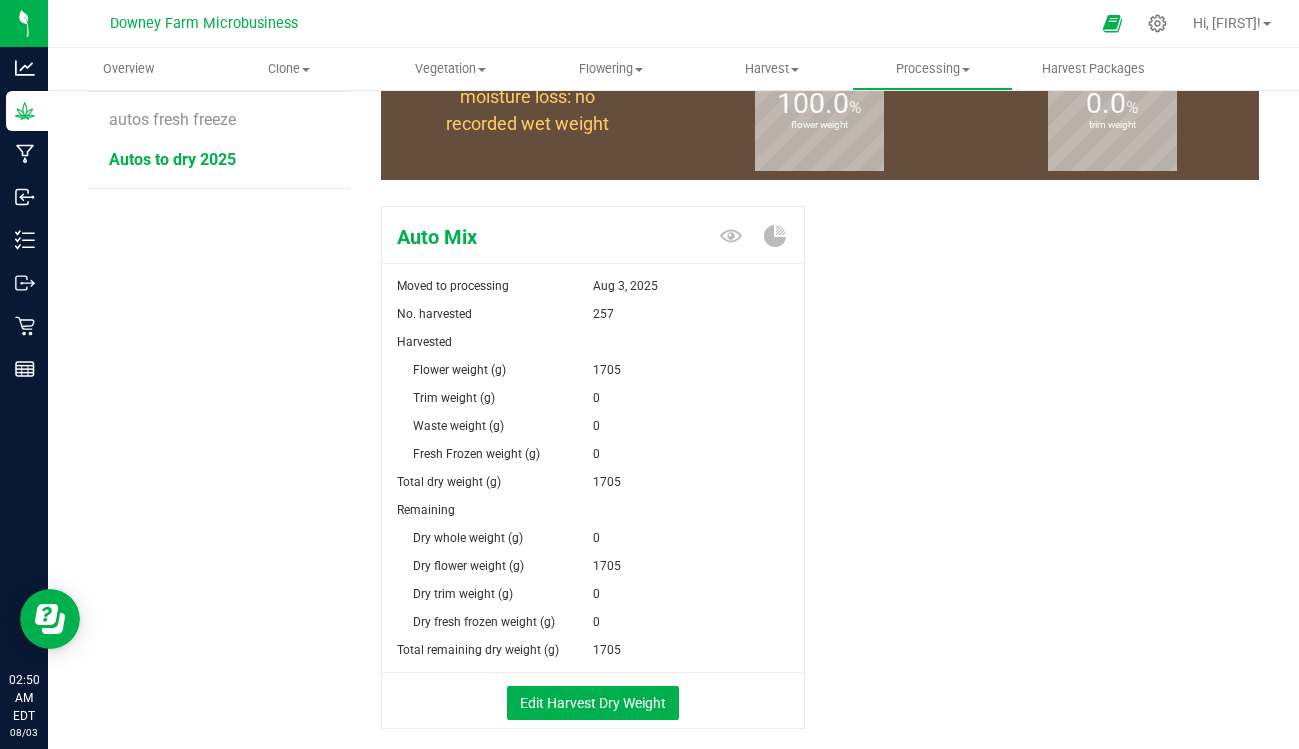 scroll, scrollTop: 245, scrollLeft: 0, axis: vertical 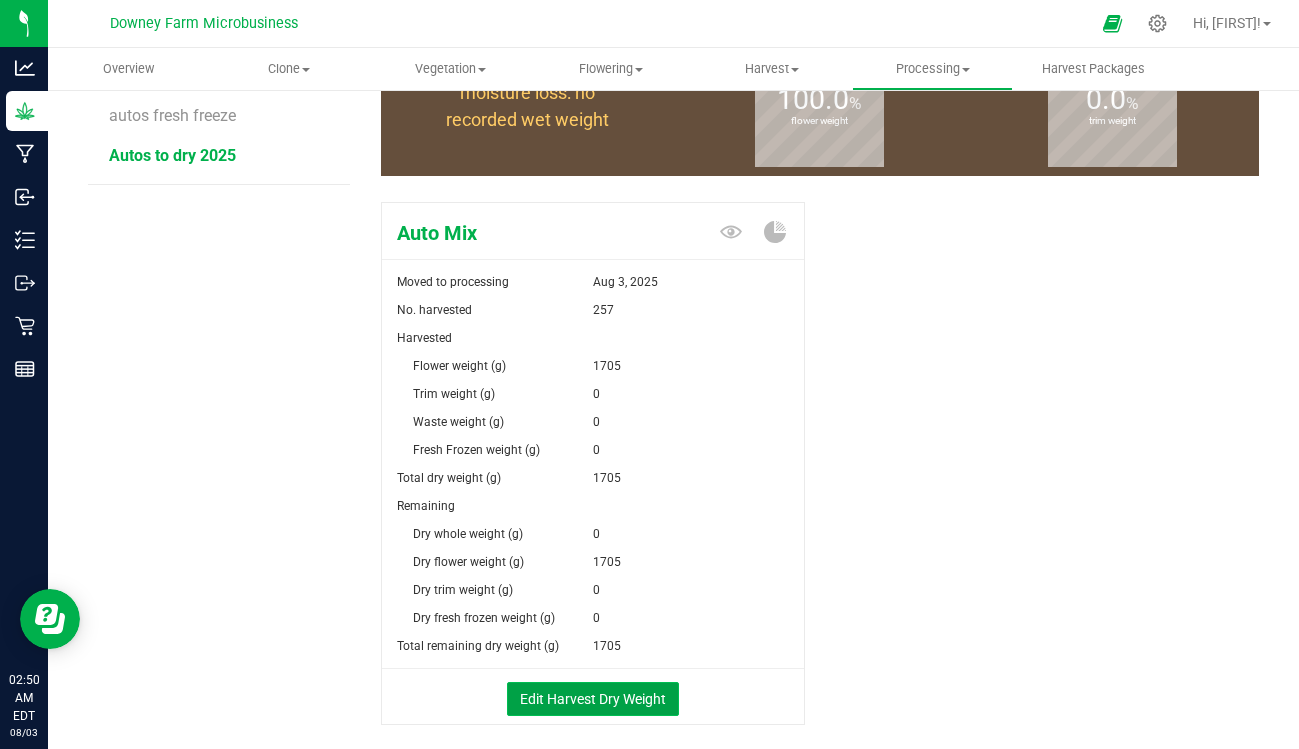 click on "Edit Harvest Dry Weight" at bounding box center [593, 699] 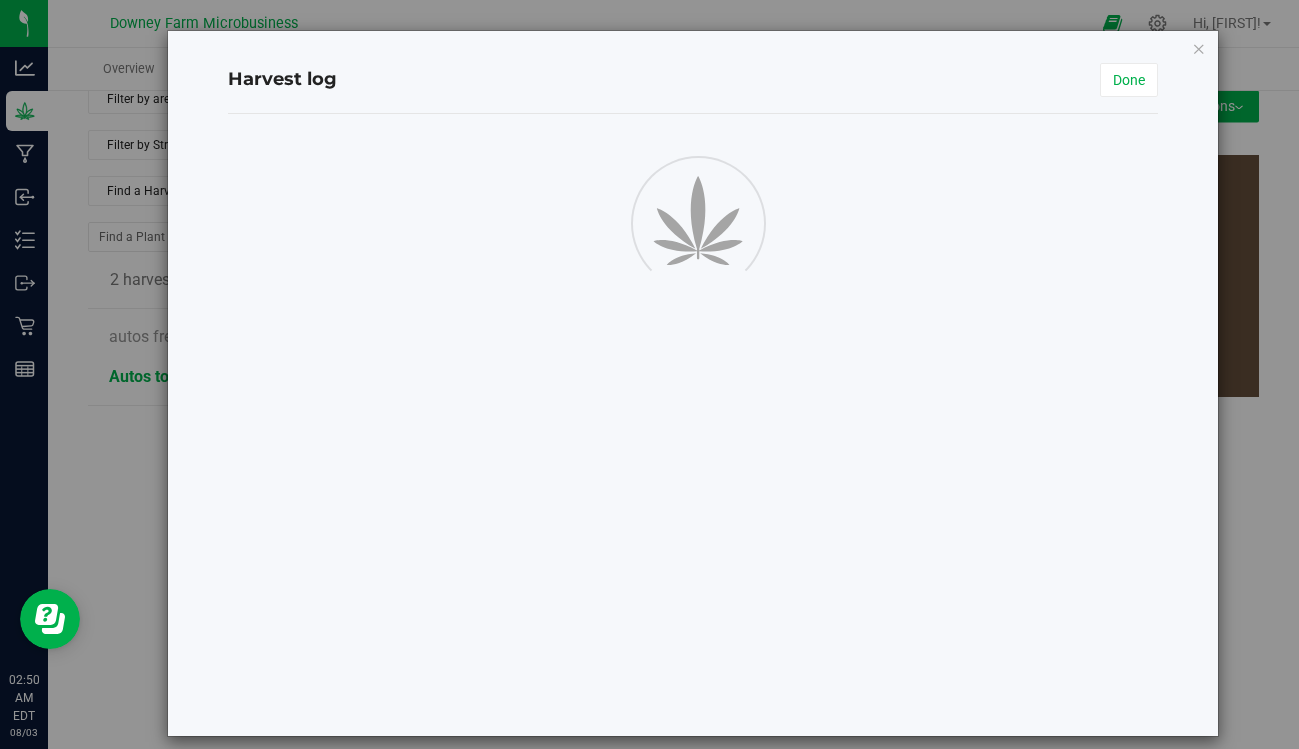scroll, scrollTop: 25, scrollLeft: 0, axis: vertical 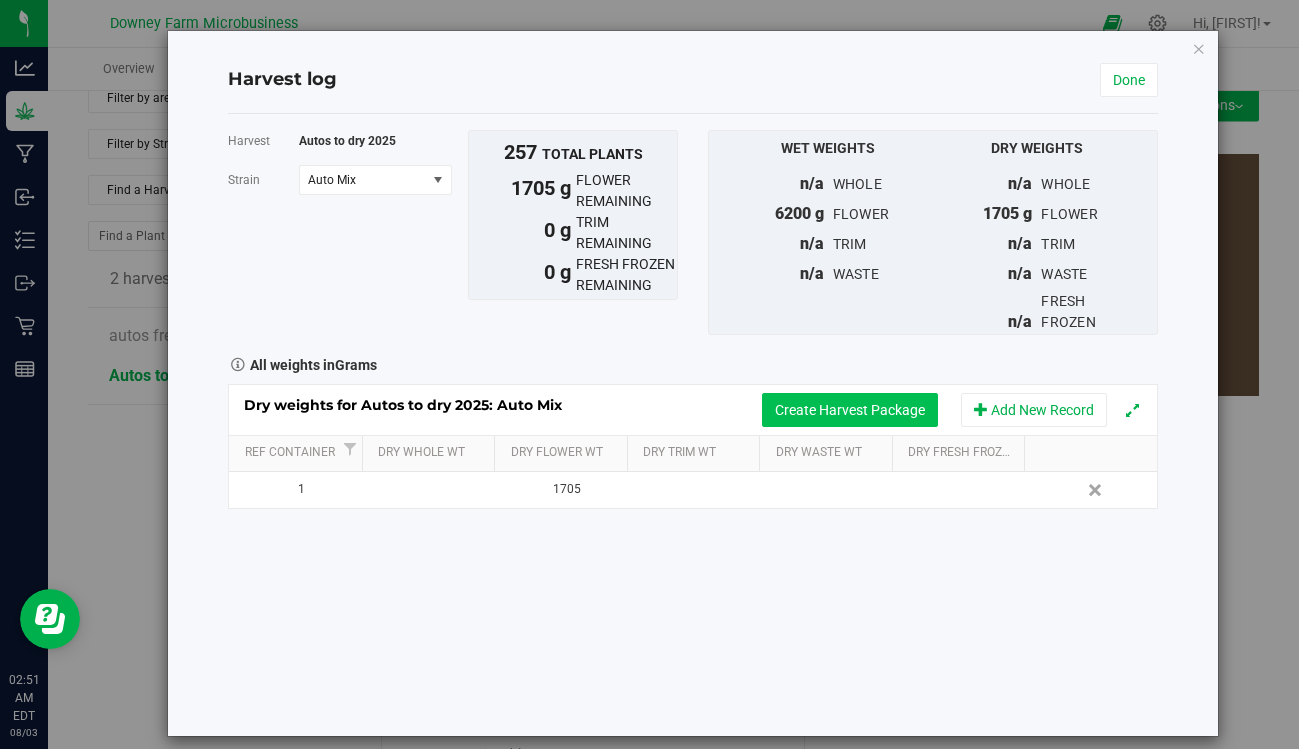 click on "Create Harvest Package" at bounding box center (850, 410) 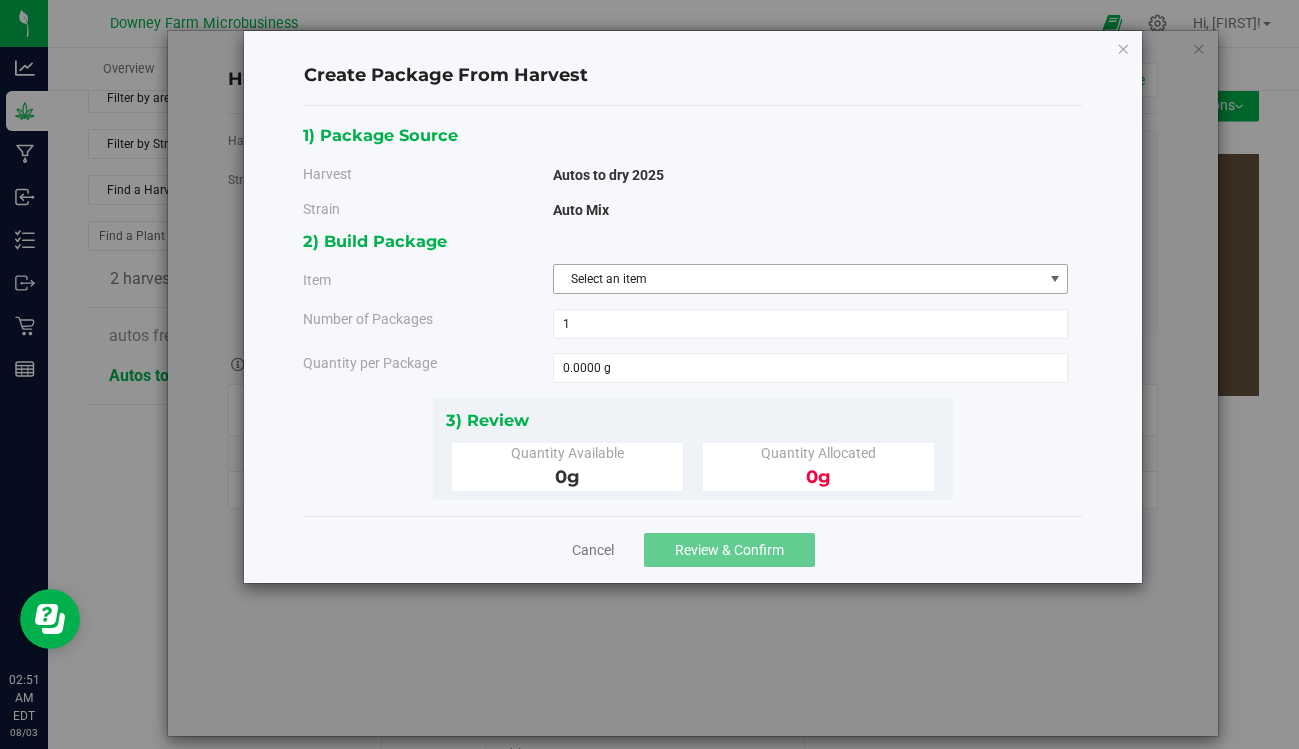 click on "Select an item" at bounding box center (798, 279) 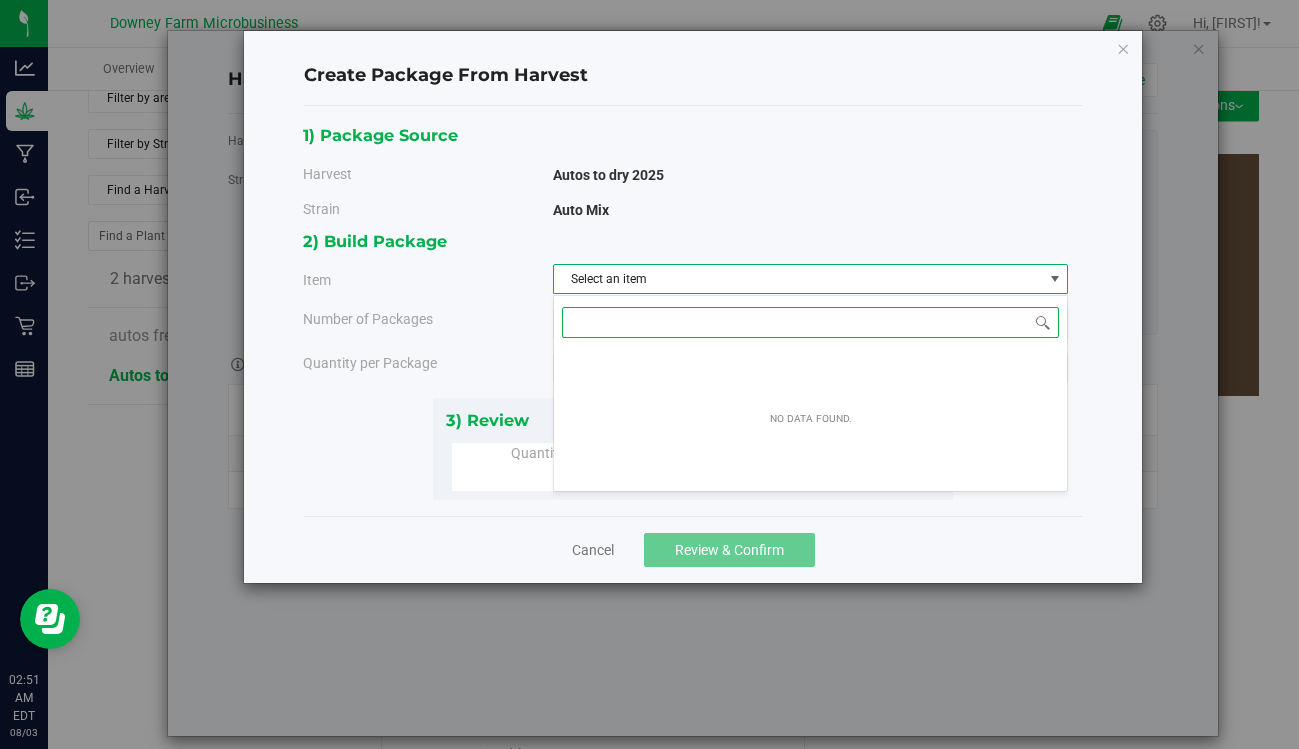 click on "No data found." at bounding box center [811, 418] 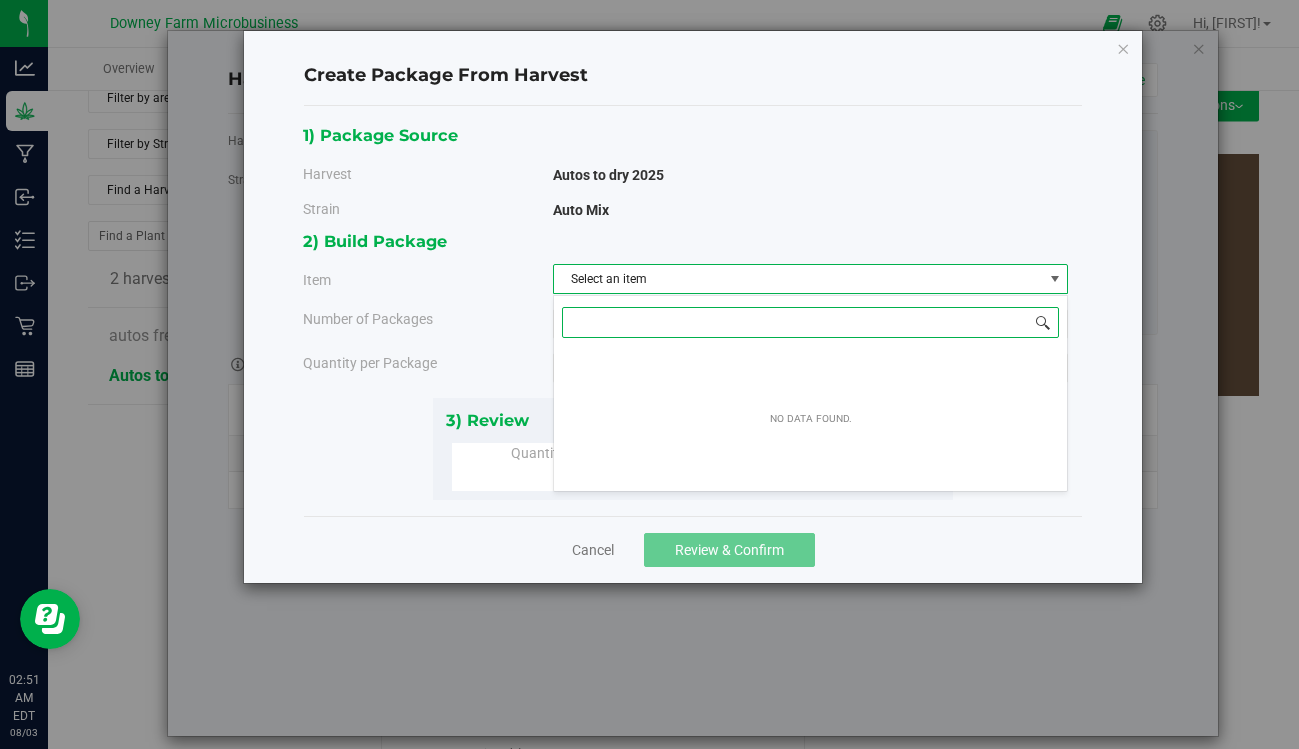 click at bounding box center [1043, 323] 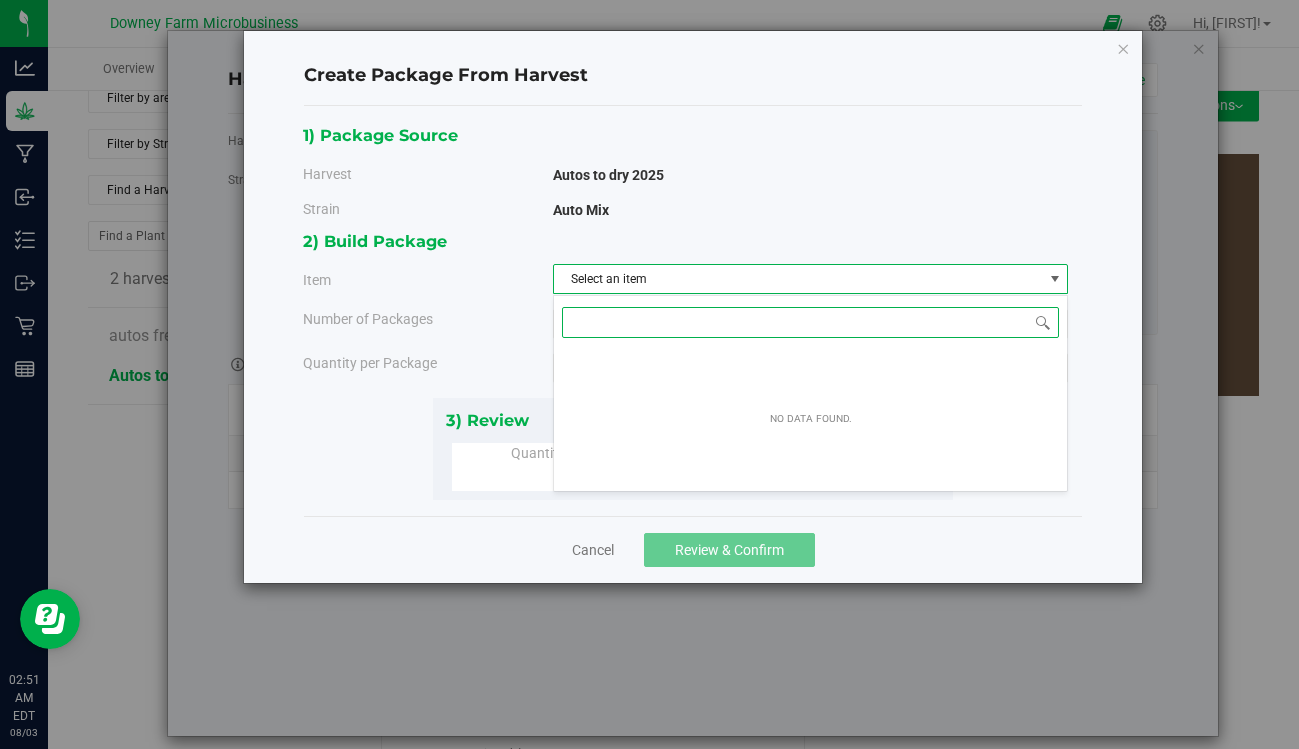 click at bounding box center [811, 322] 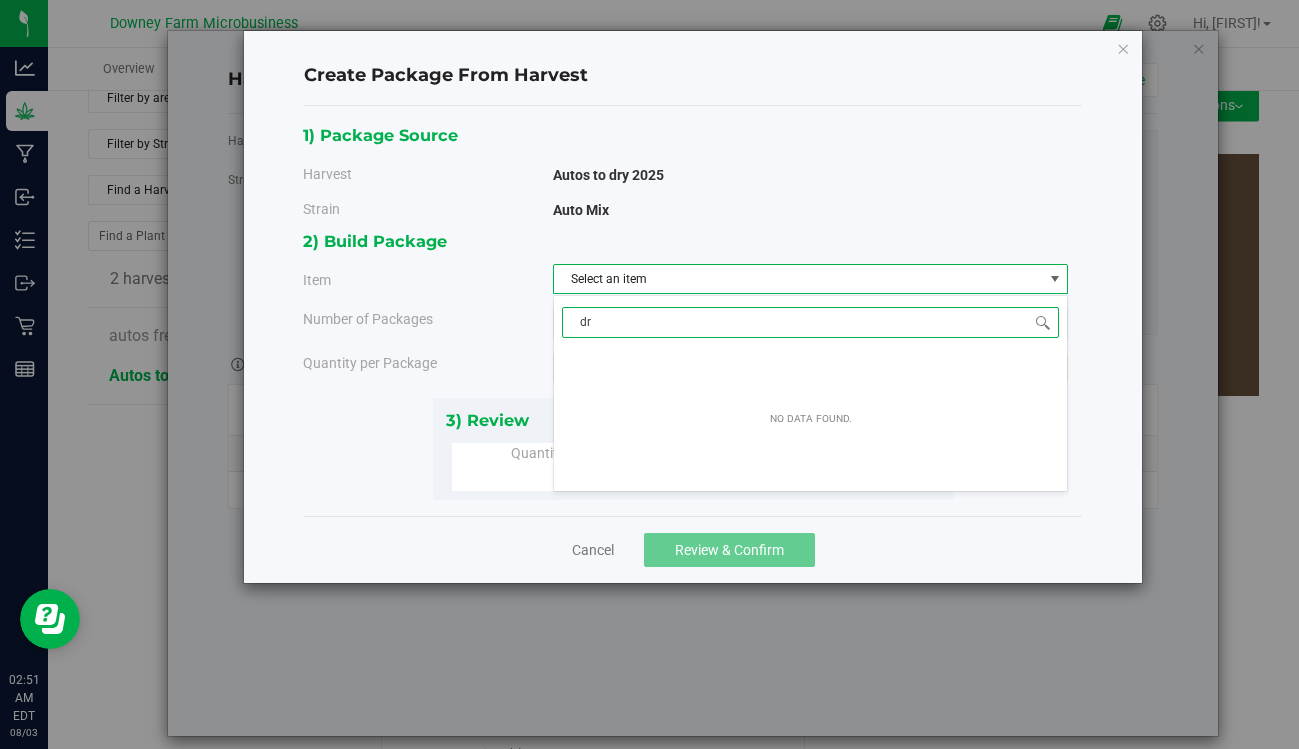 type on "d" 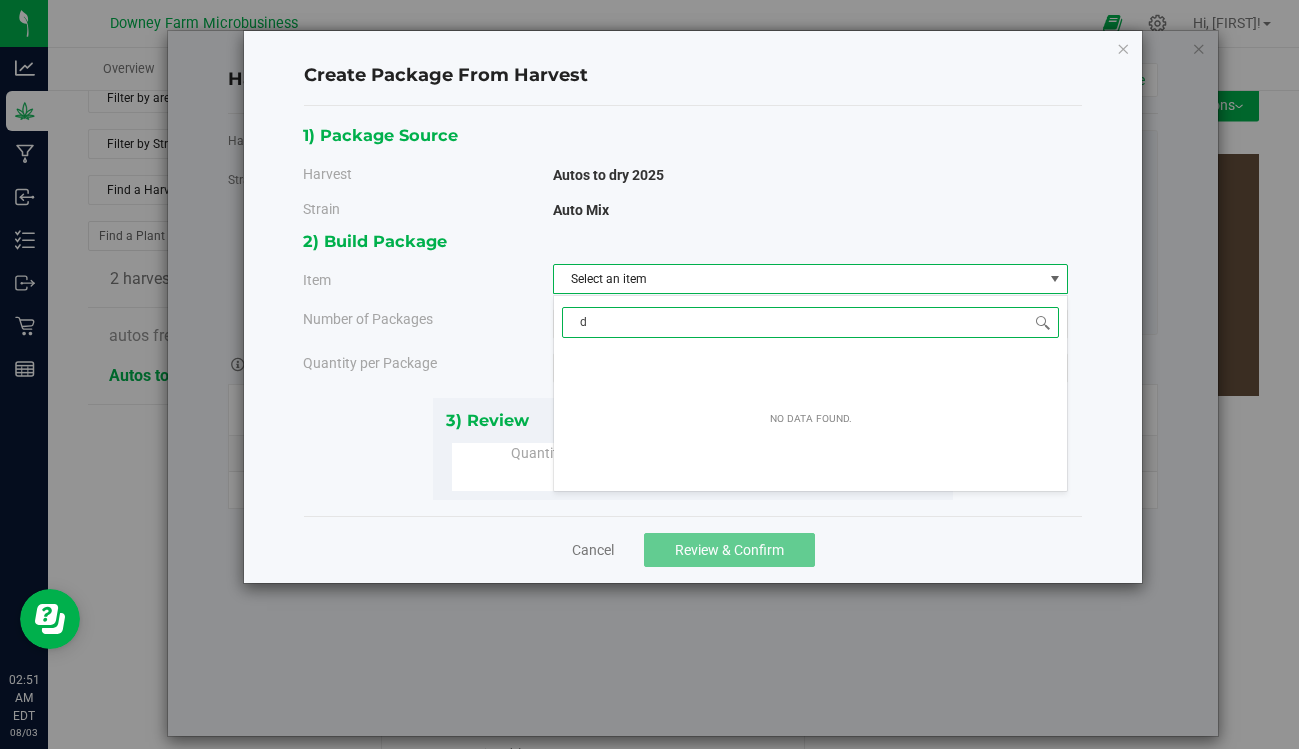 type 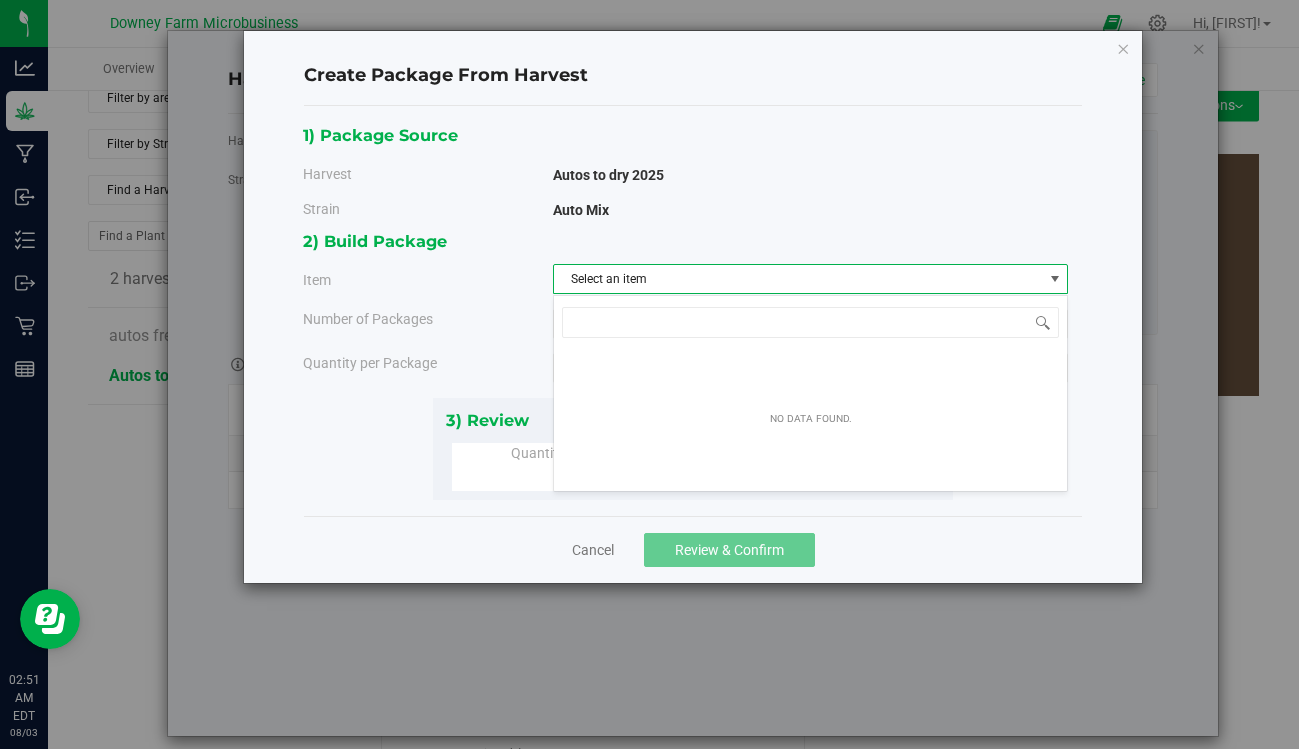 click on "1) Package Source
Harvest
Autos to dry 2025
Strain
Auto Mix" at bounding box center (693, 175) 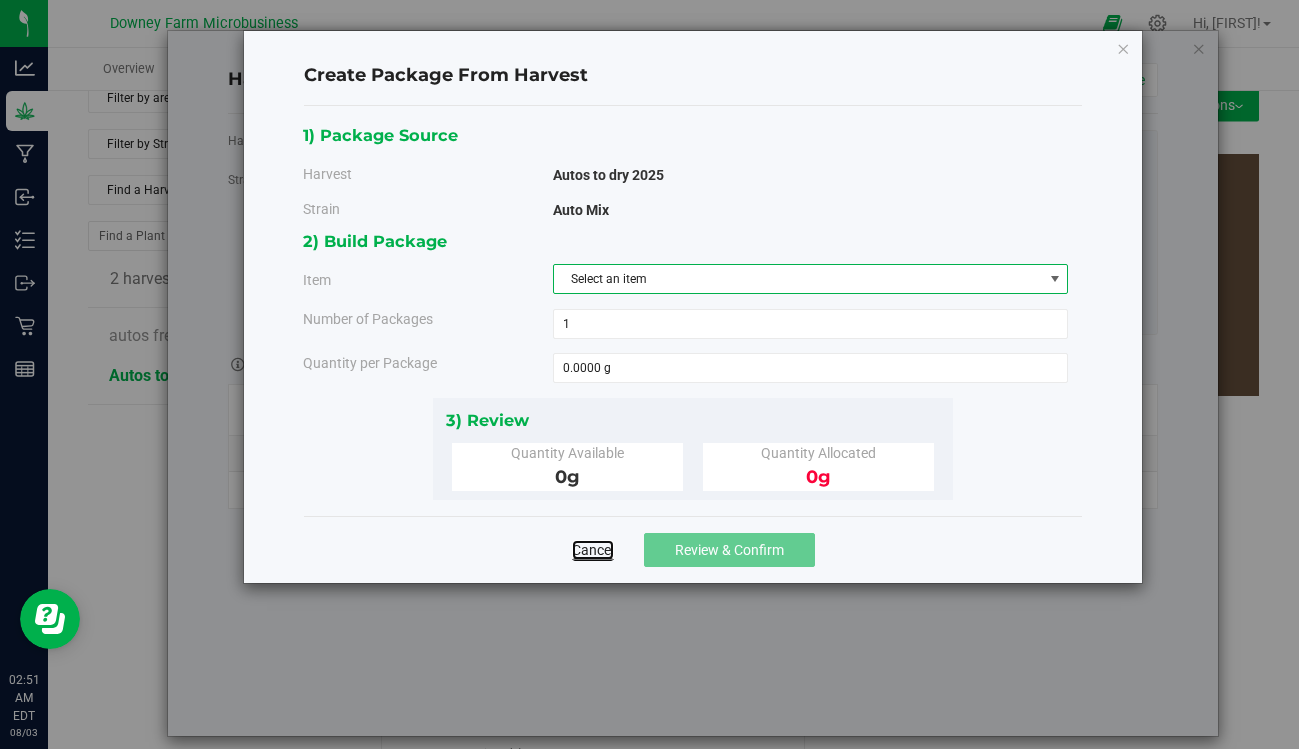 click on "Cancel" at bounding box center [593, 550] 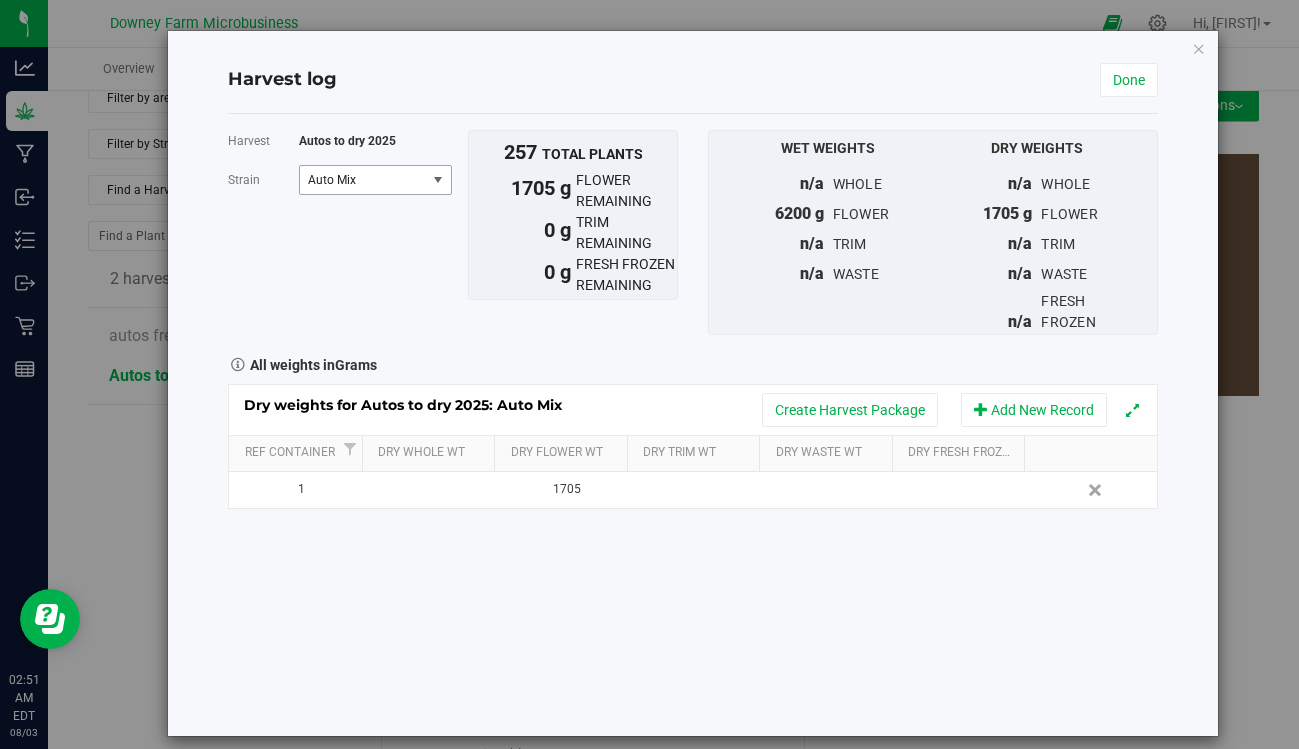 click on "Auto Mix" at bounding box center [360, 180] 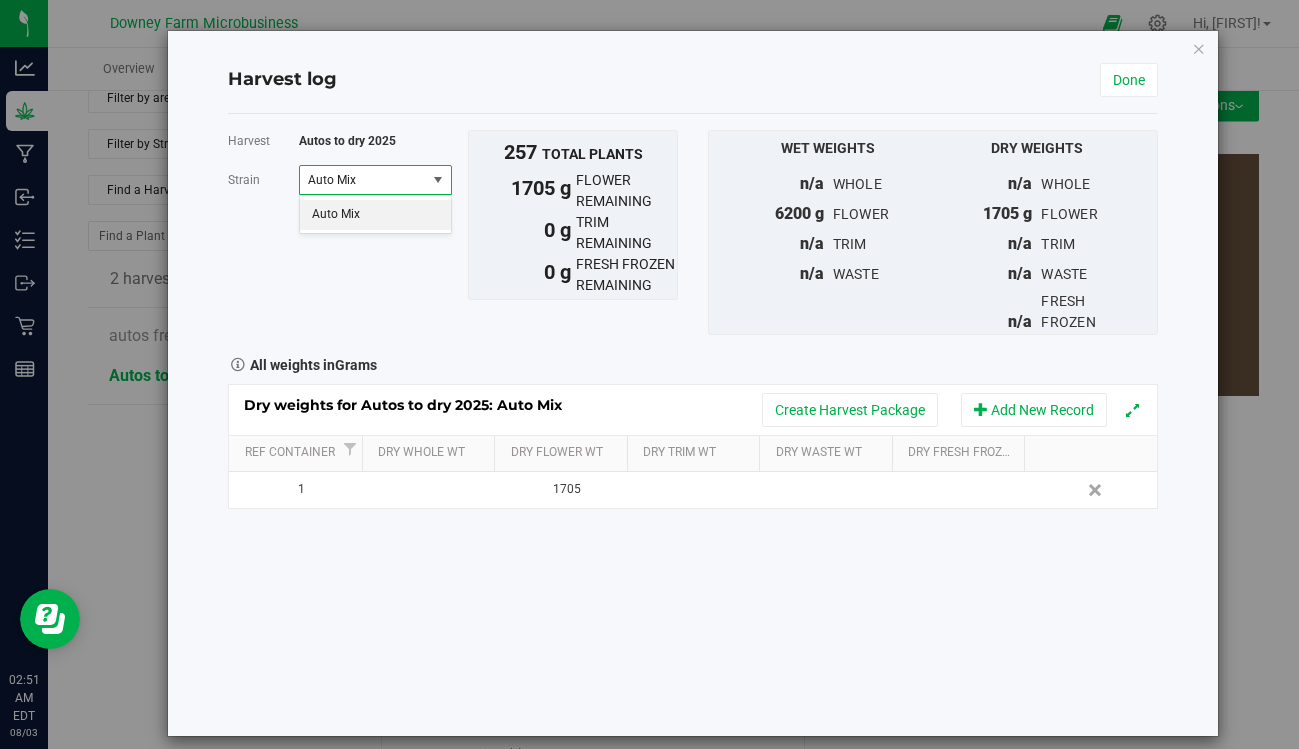 click on "Auto Mix" at bounding box center [360, 180] 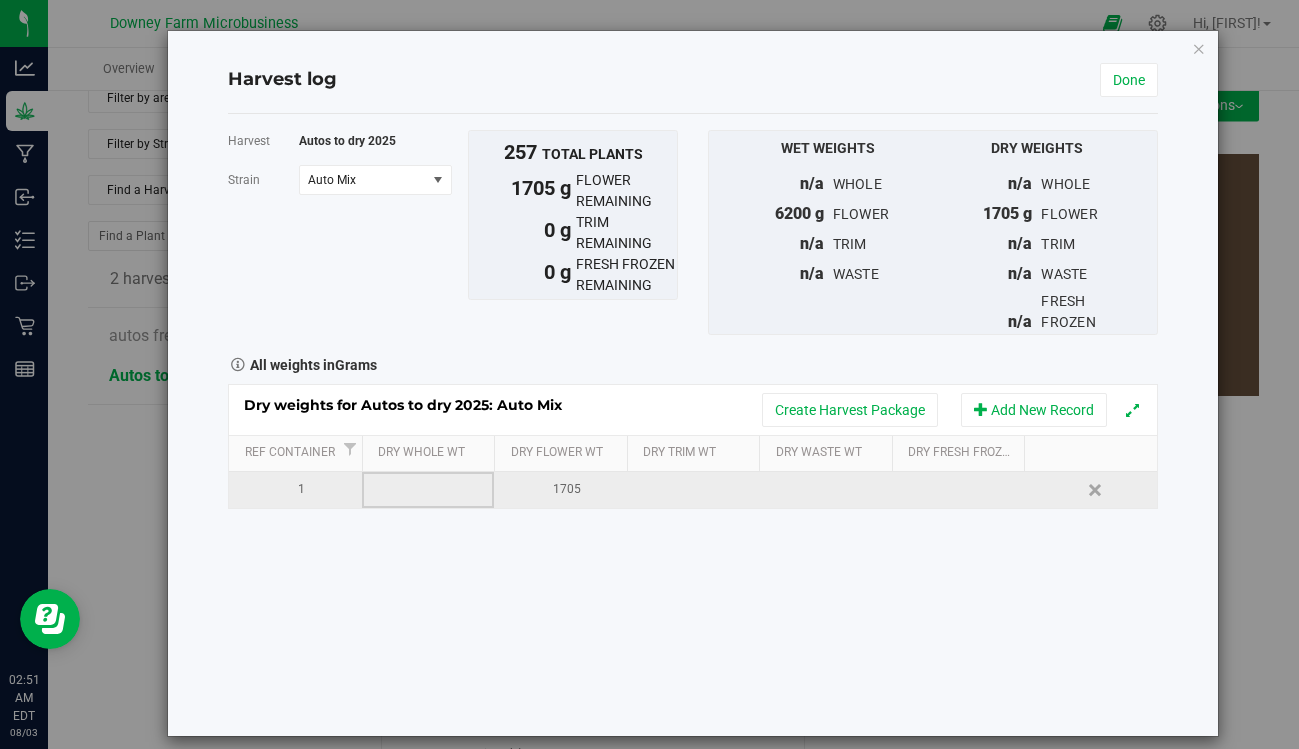click at bounding box center [428, 490] 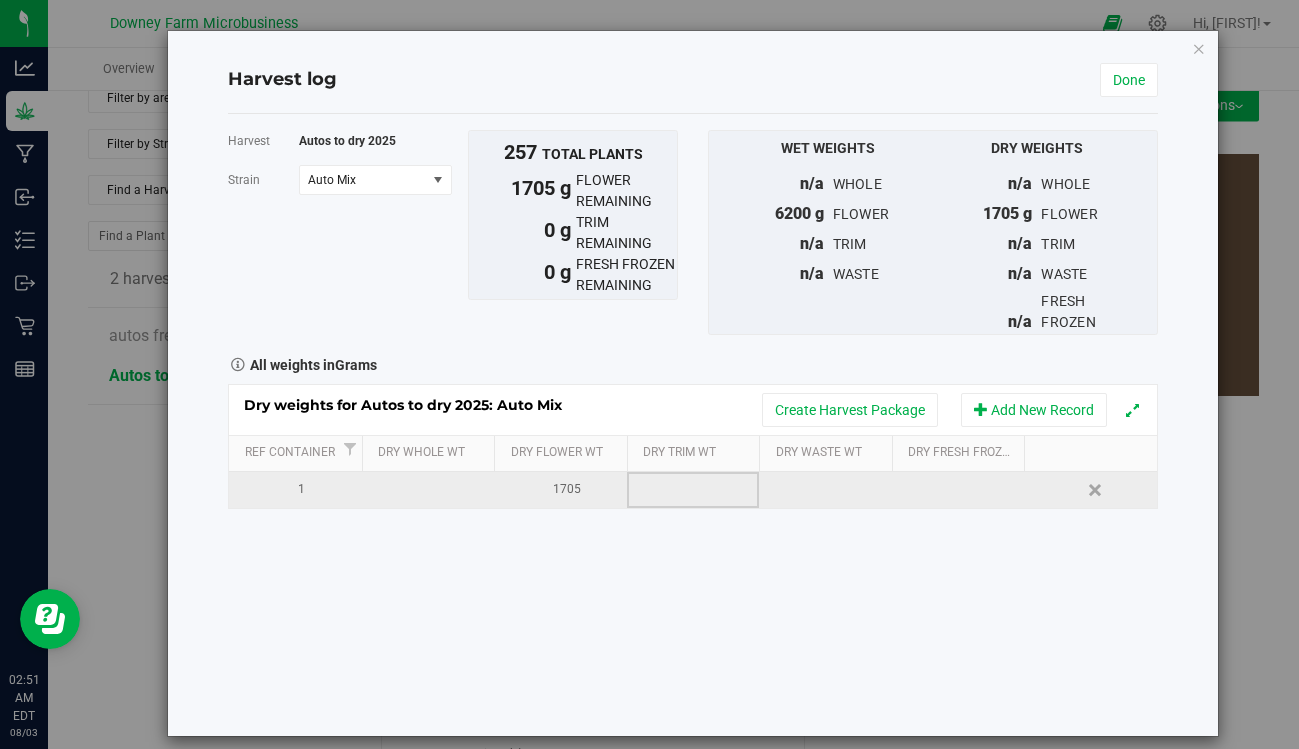 click at bounding box center [693, 490] 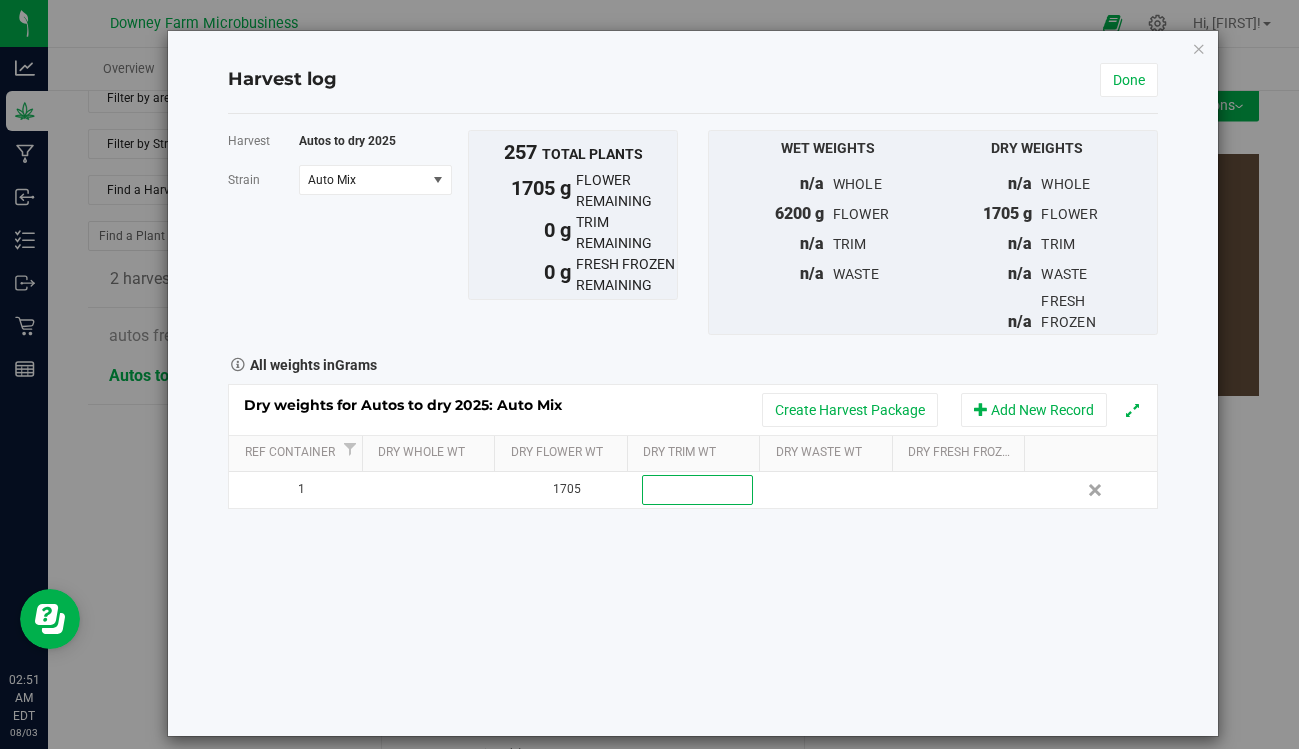 click on "Dry Waste Wt" at bounding box center (825, 454) 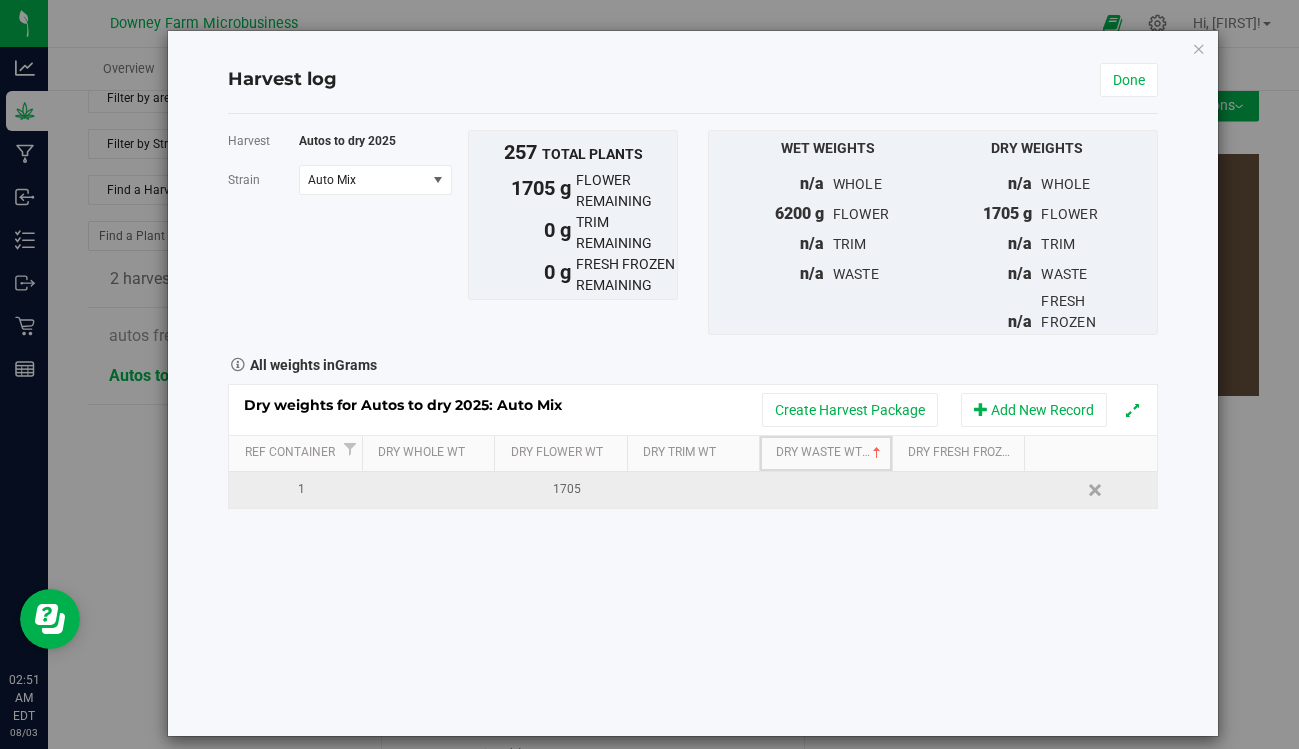 click at bounding box center [693, 490] 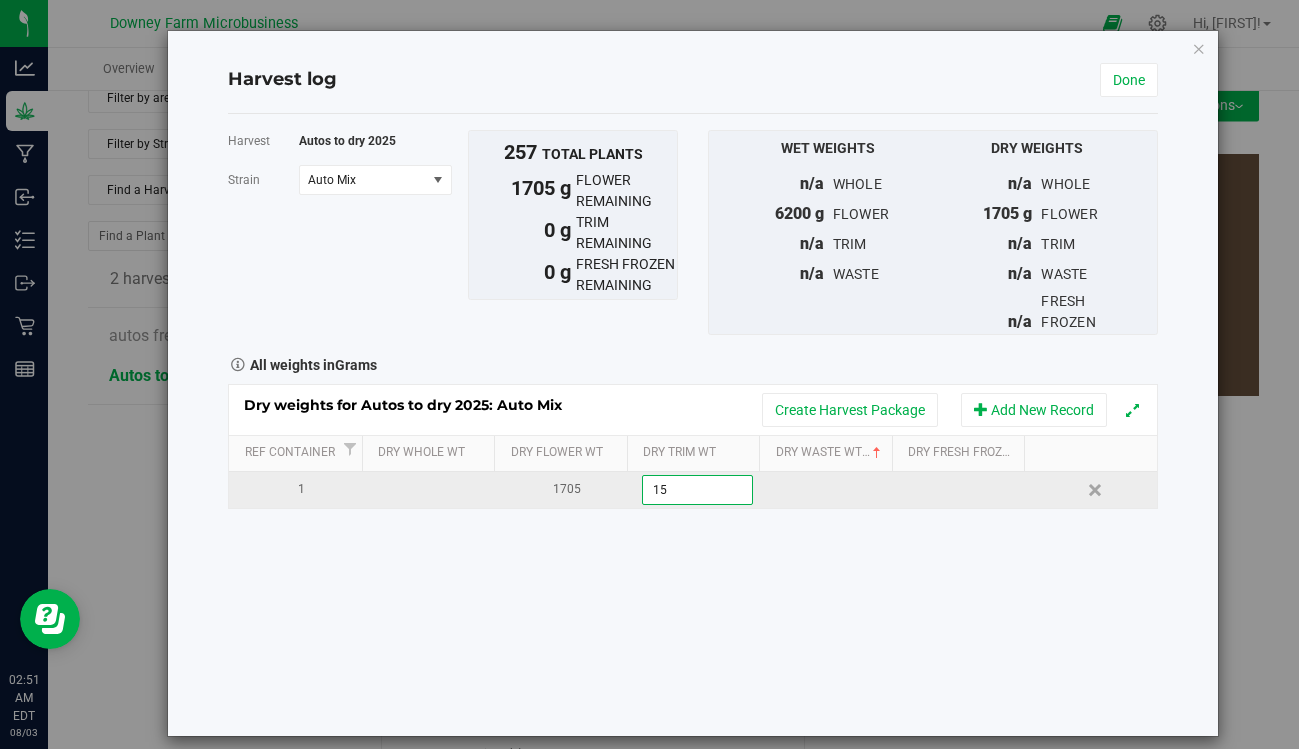 type on "150" 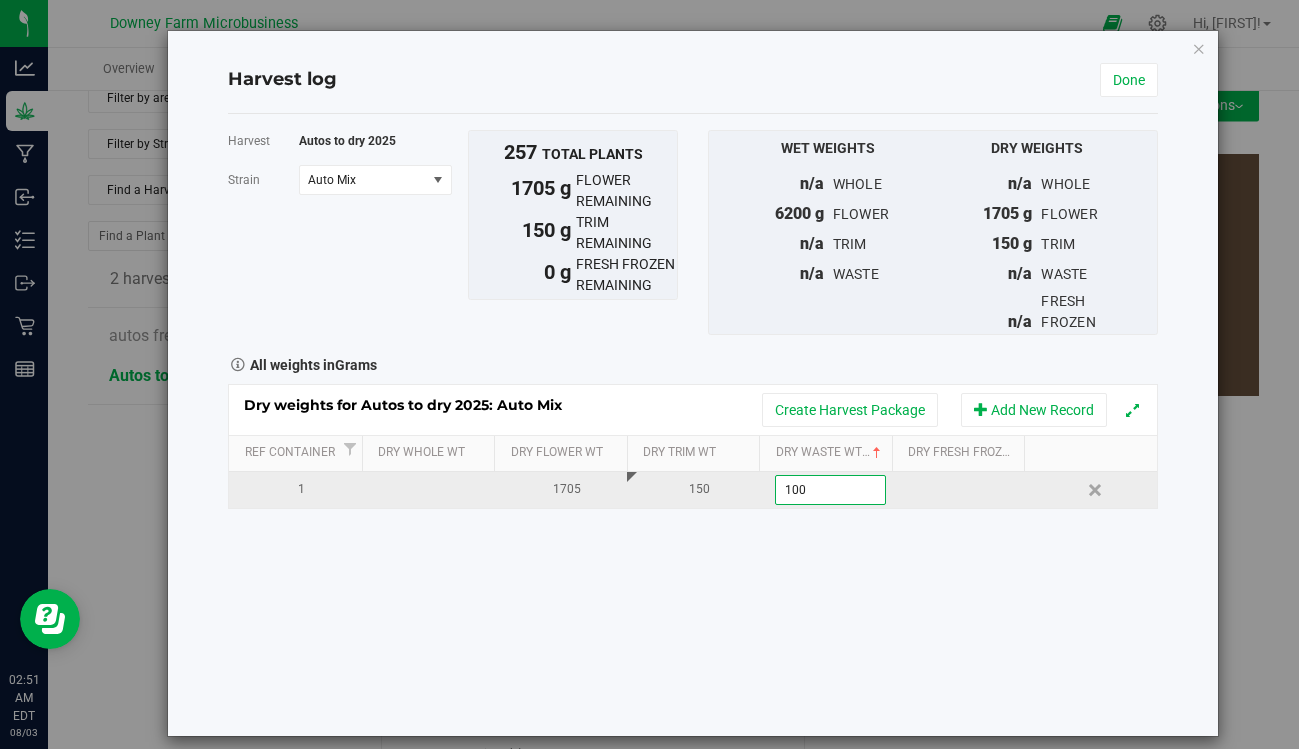 type on "1000" 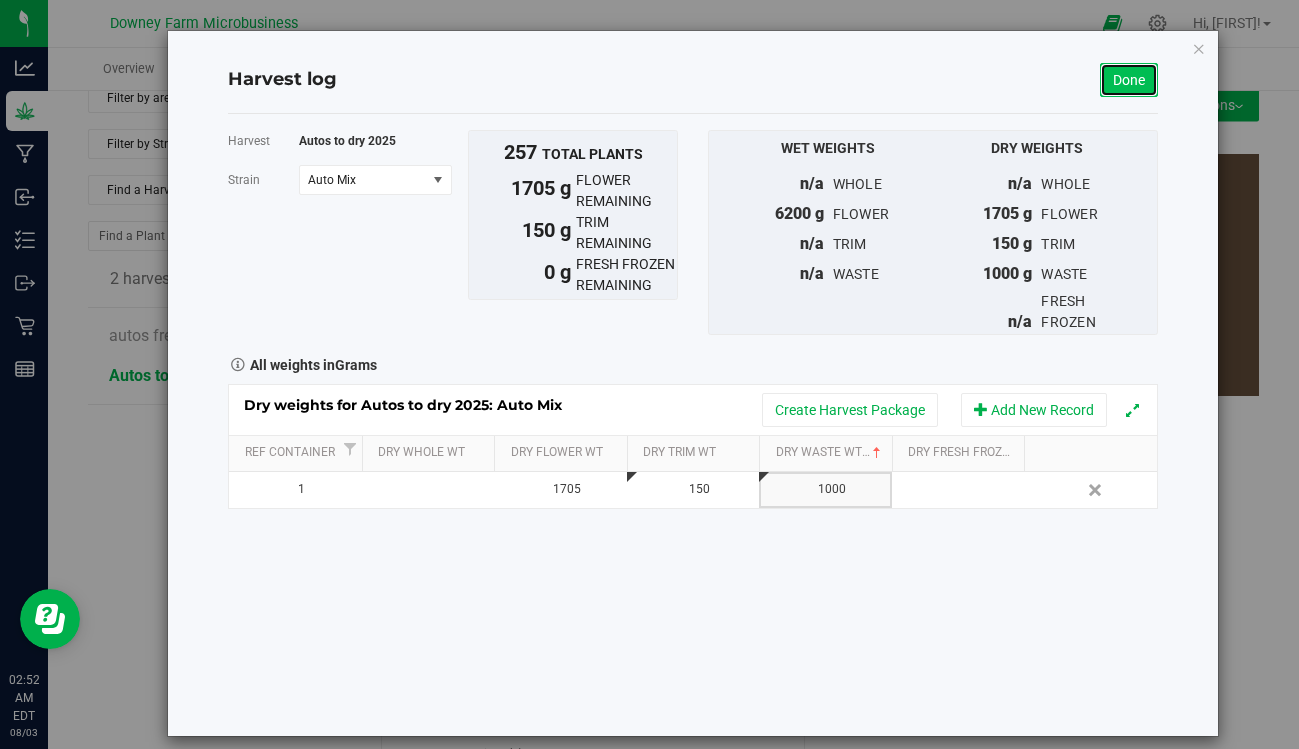 click on "Done" at bounding box center [1129, 80] 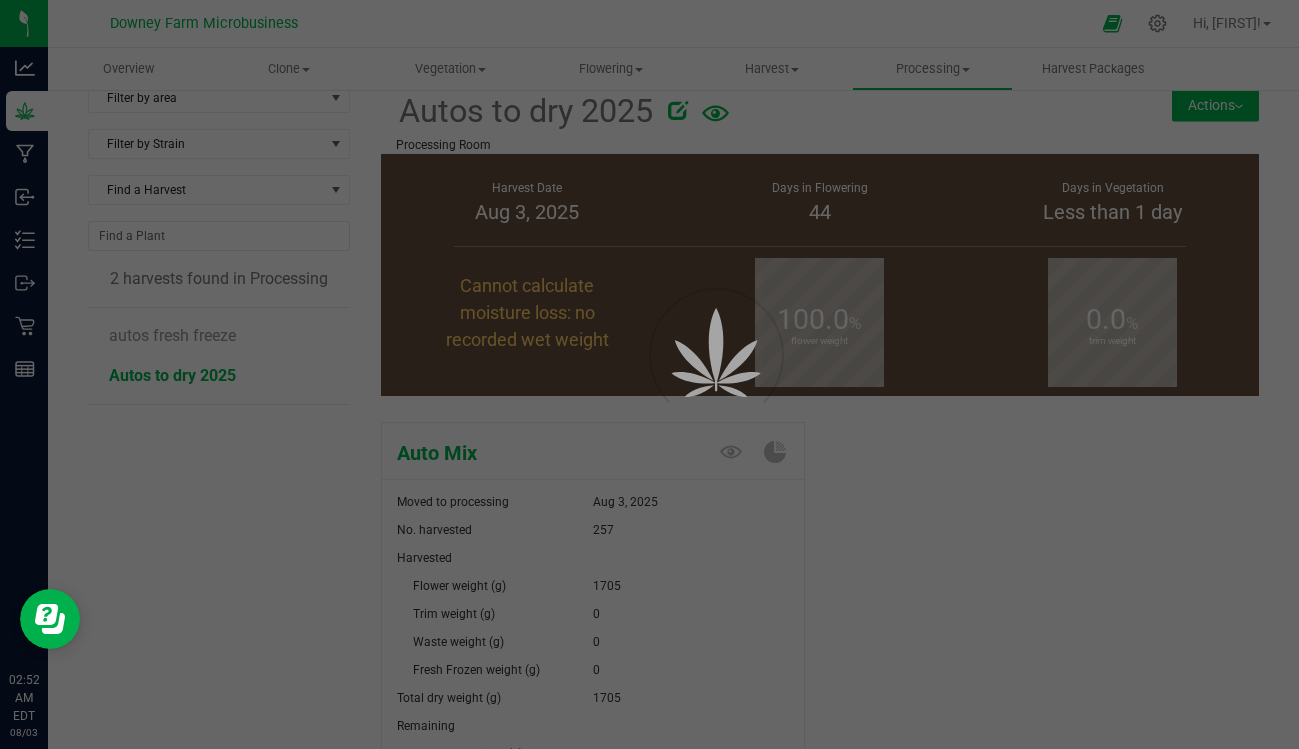scroll, scrollTop: 25, scrollLeft: 0, axis: vertical 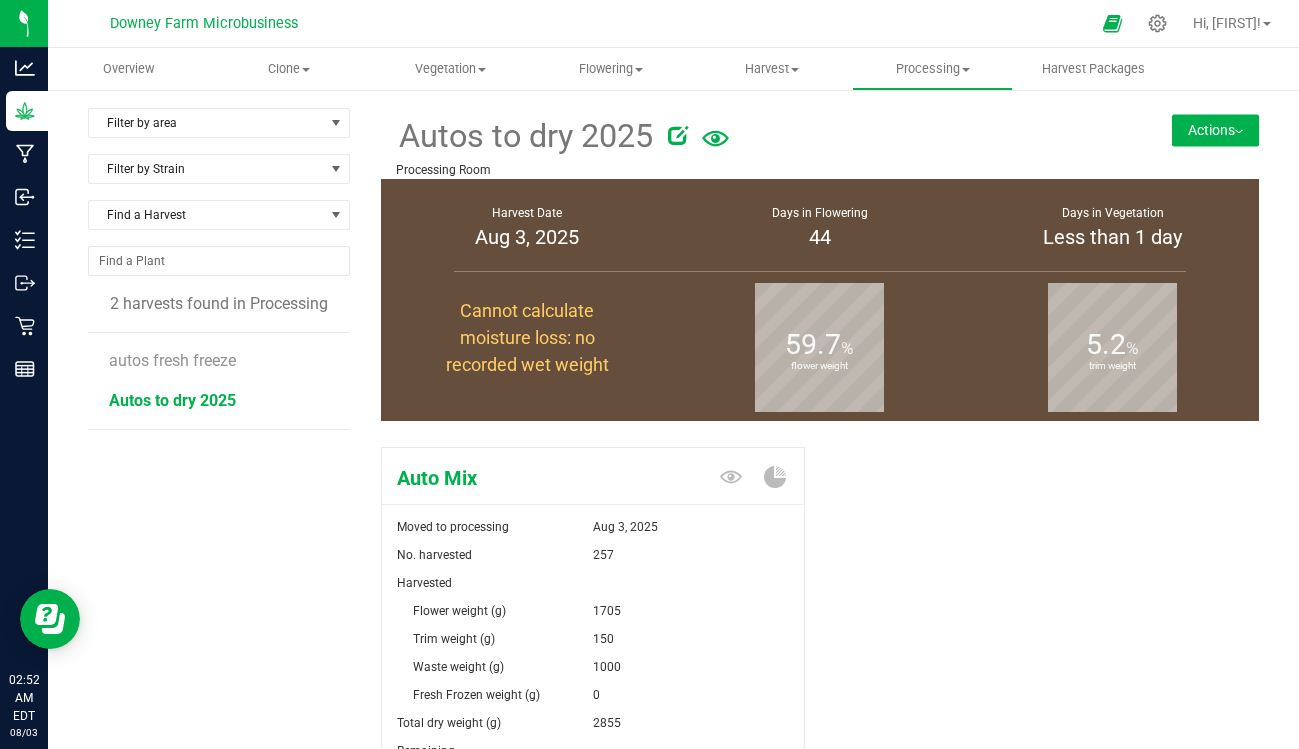 click on "Actions" at bounding box center (1215, 130) 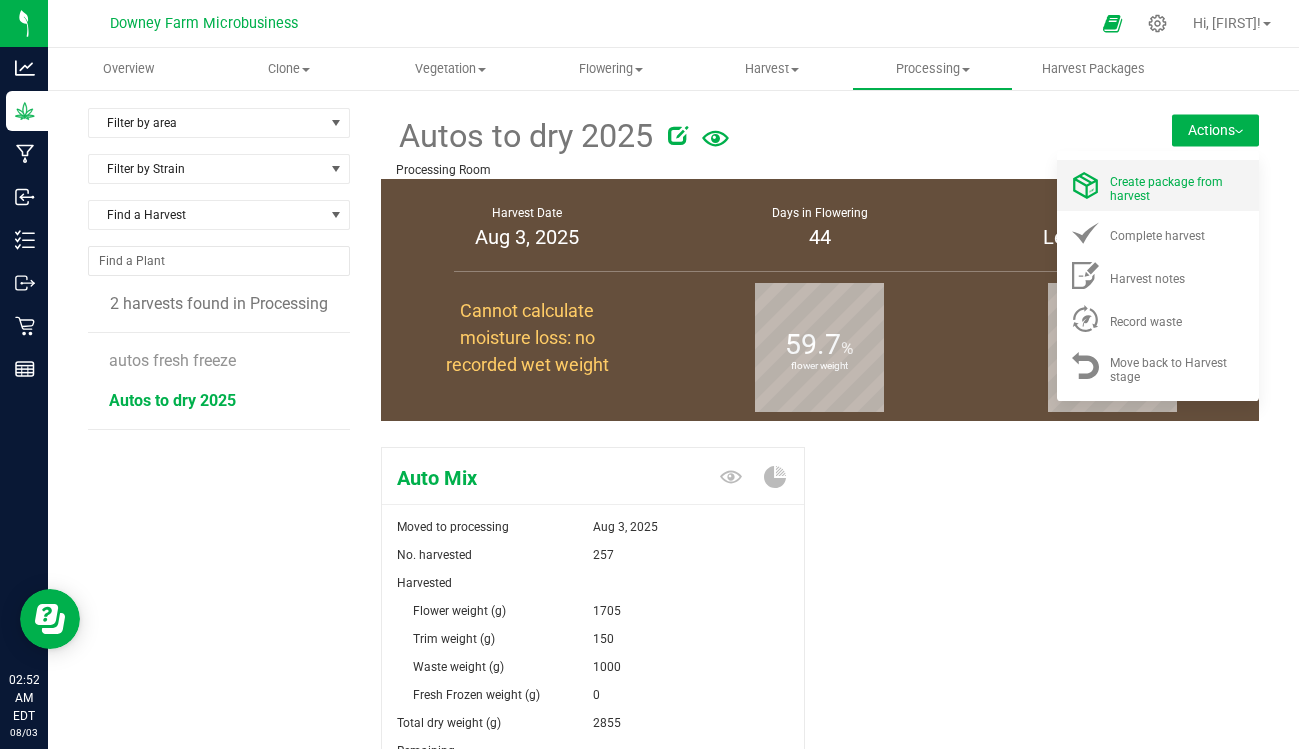 click on "Create package from harvest" at bounding box center (1166, 189) 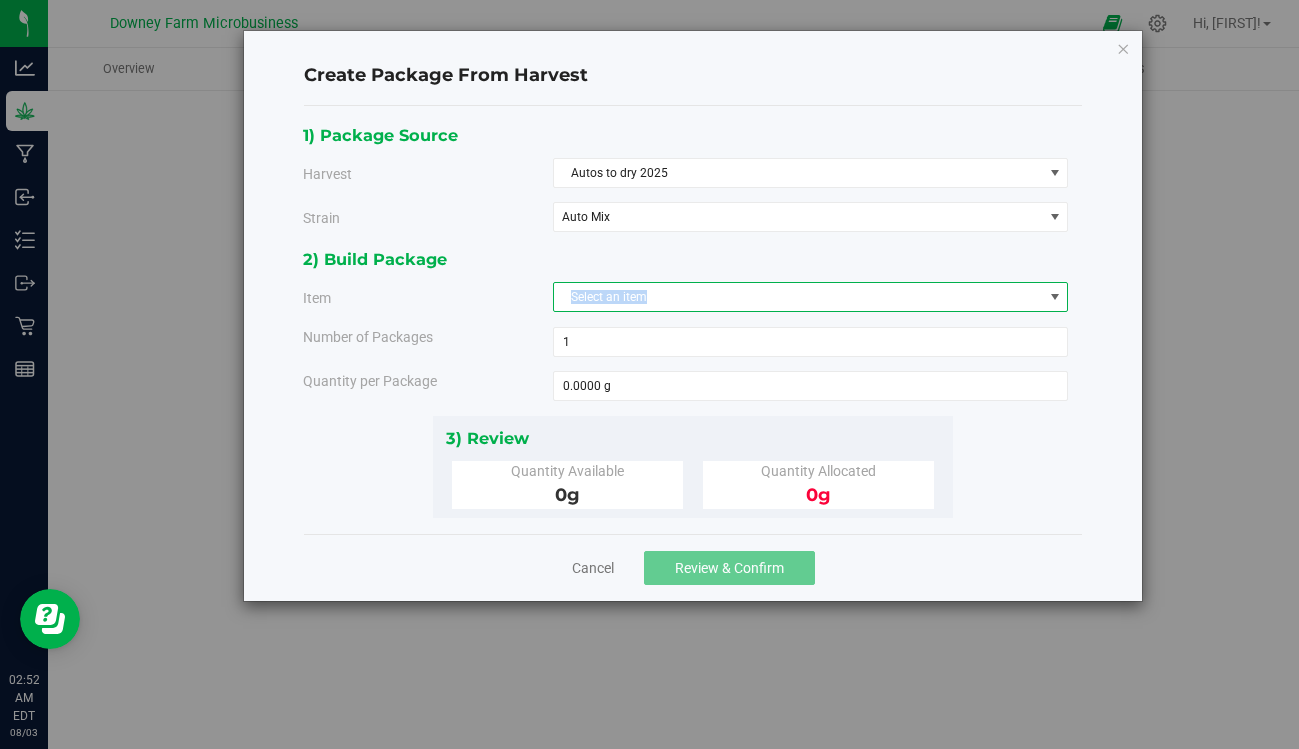 click on "Select an item" at bounding box center (798, 297) 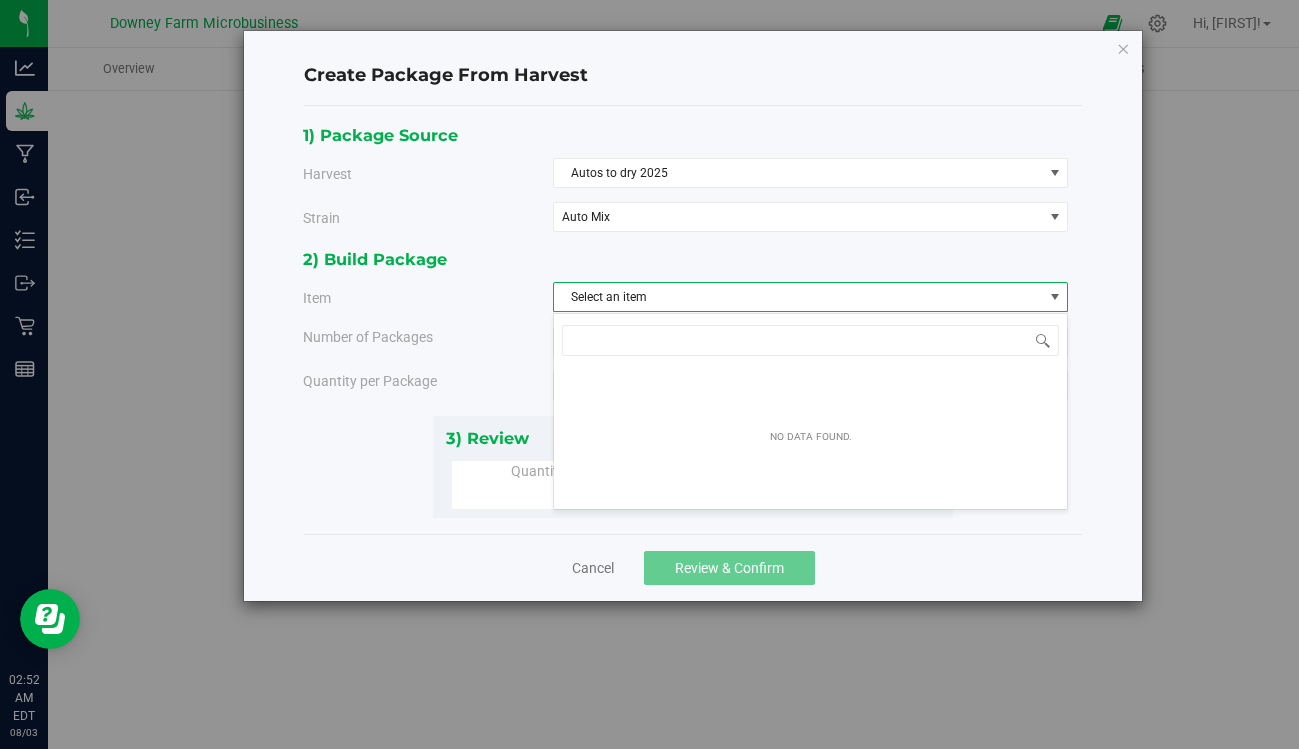 click on "Select an item" at bounding box center [798, 297] 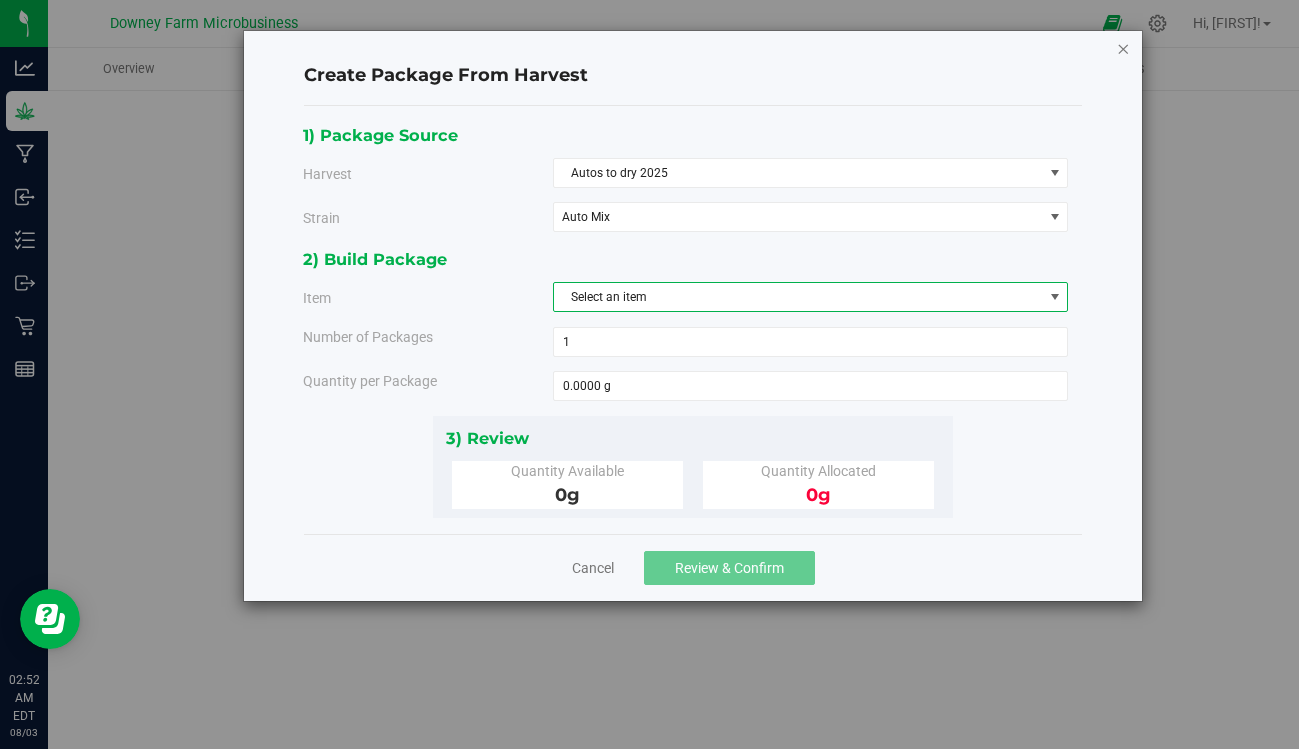 click at bounding box center (1123, 48) 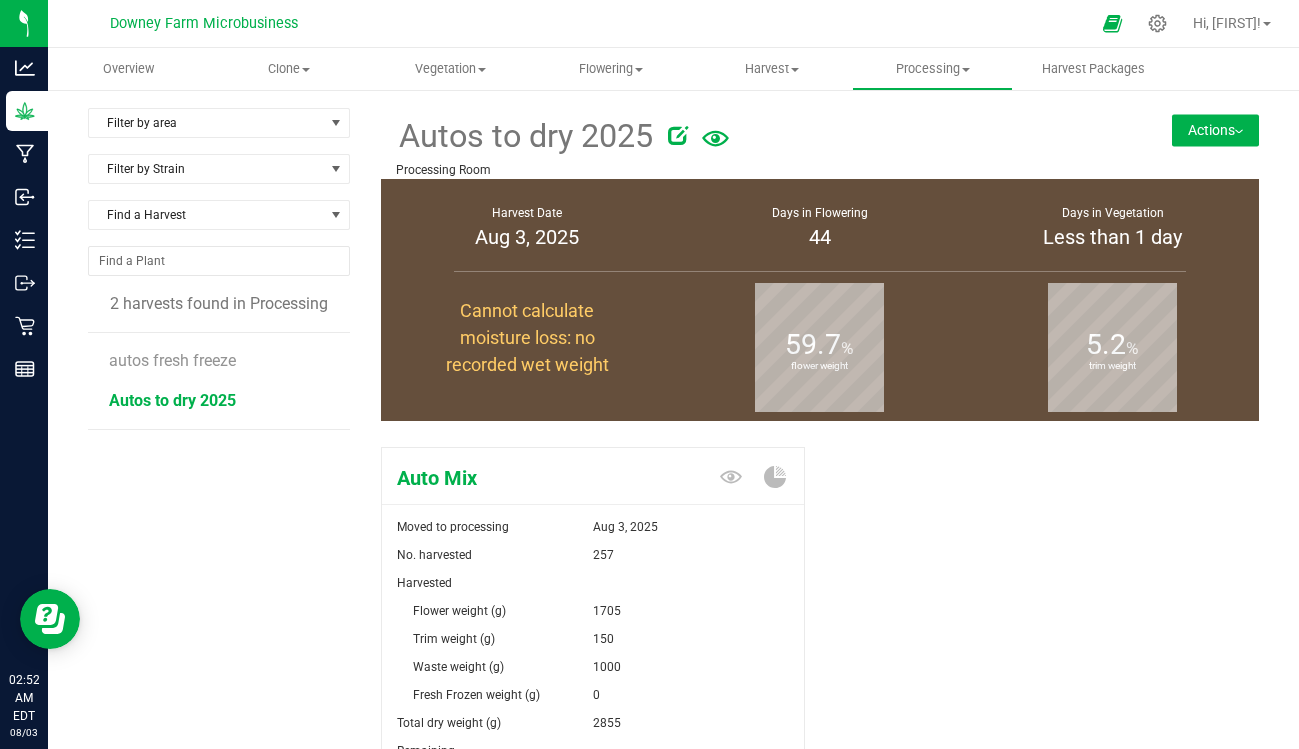 click on "Actions" at bounding box center [1215, 130] 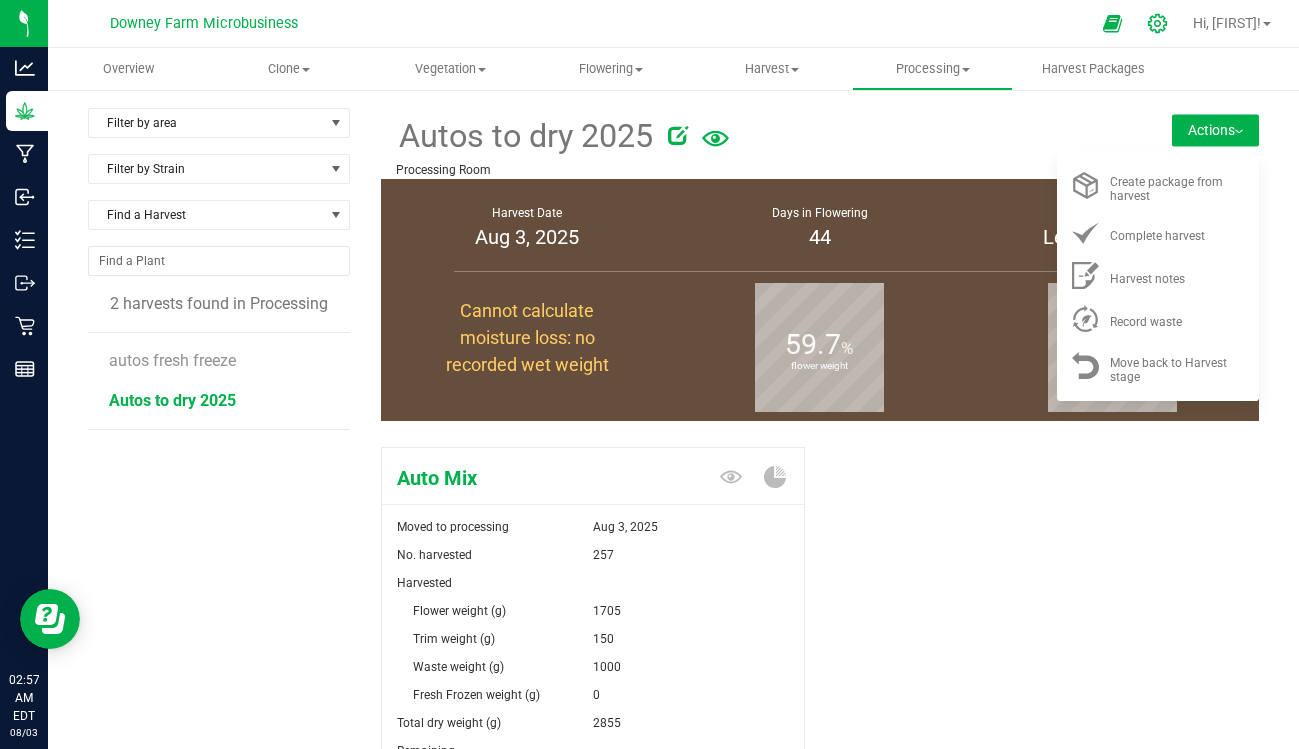 click 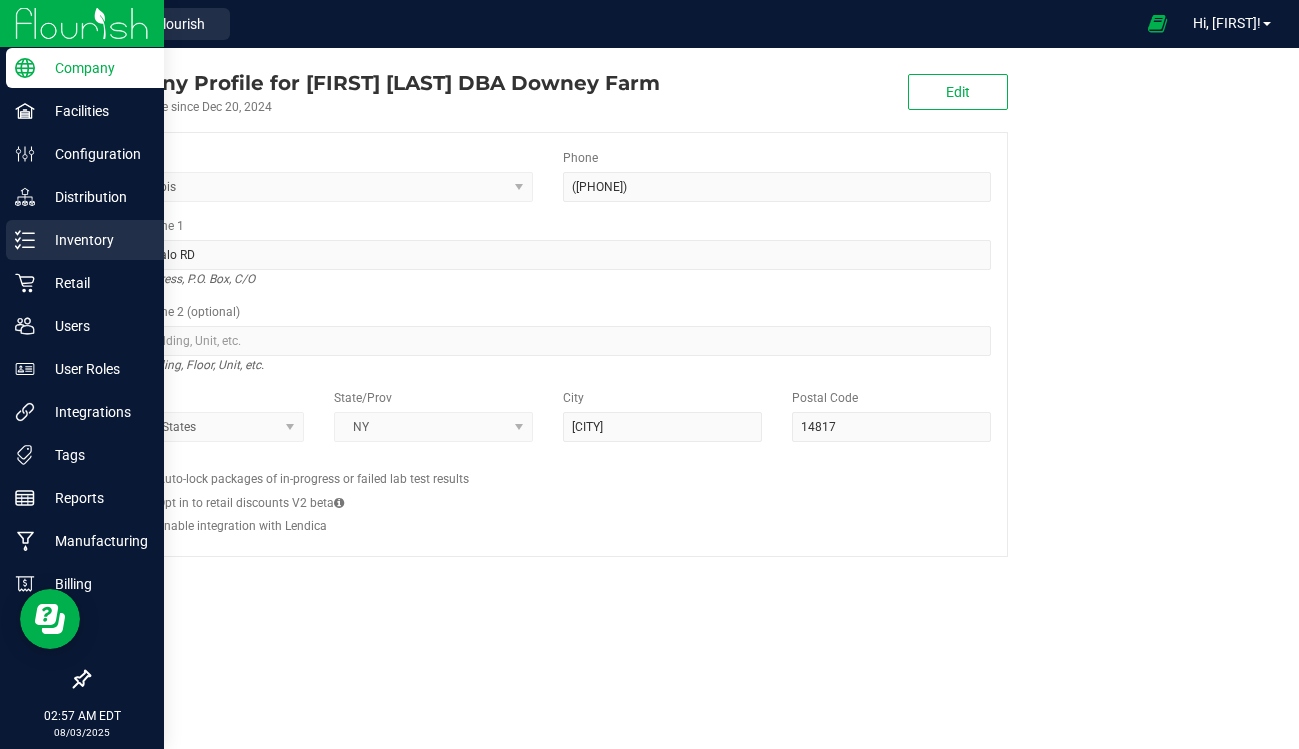 click on "Inventory" at bounding box center [85, 240] 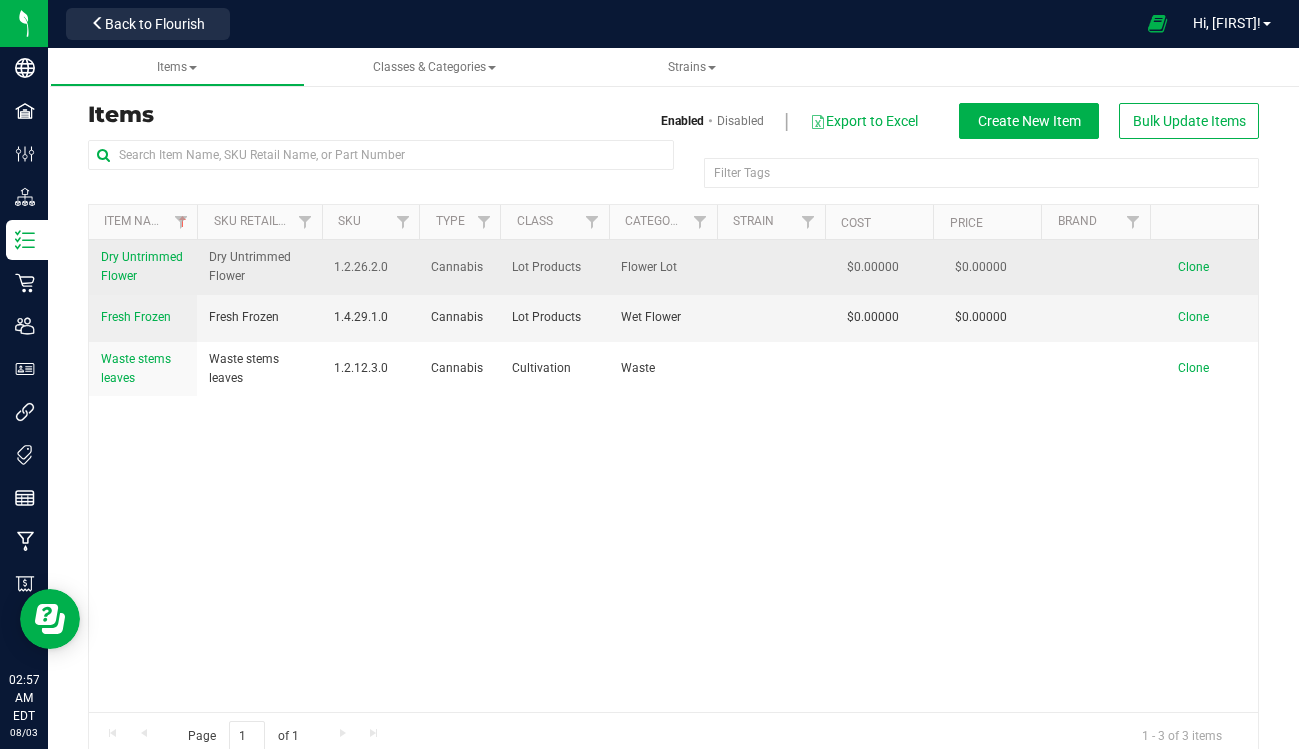 click on "Dry Untrimmed Flower" at bounding box center (142, 266) 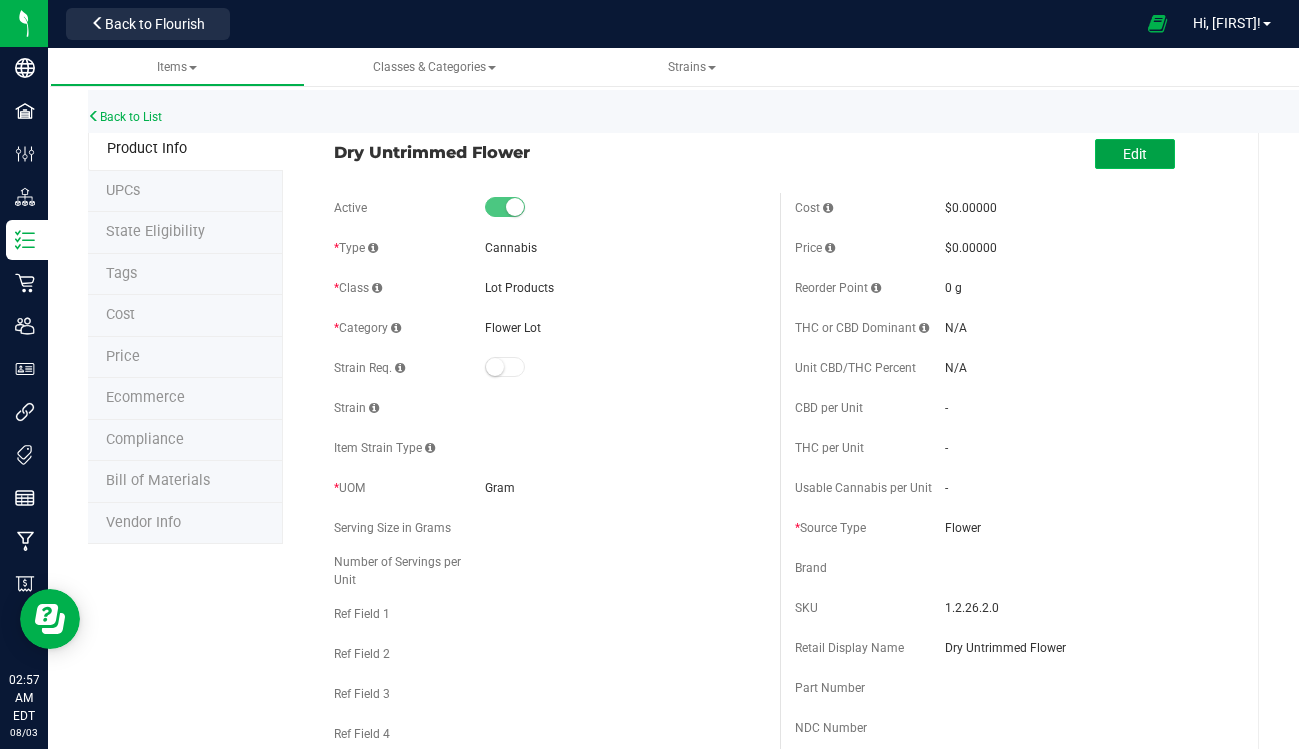 click on "Edit" at bounding box center [1135, 154] 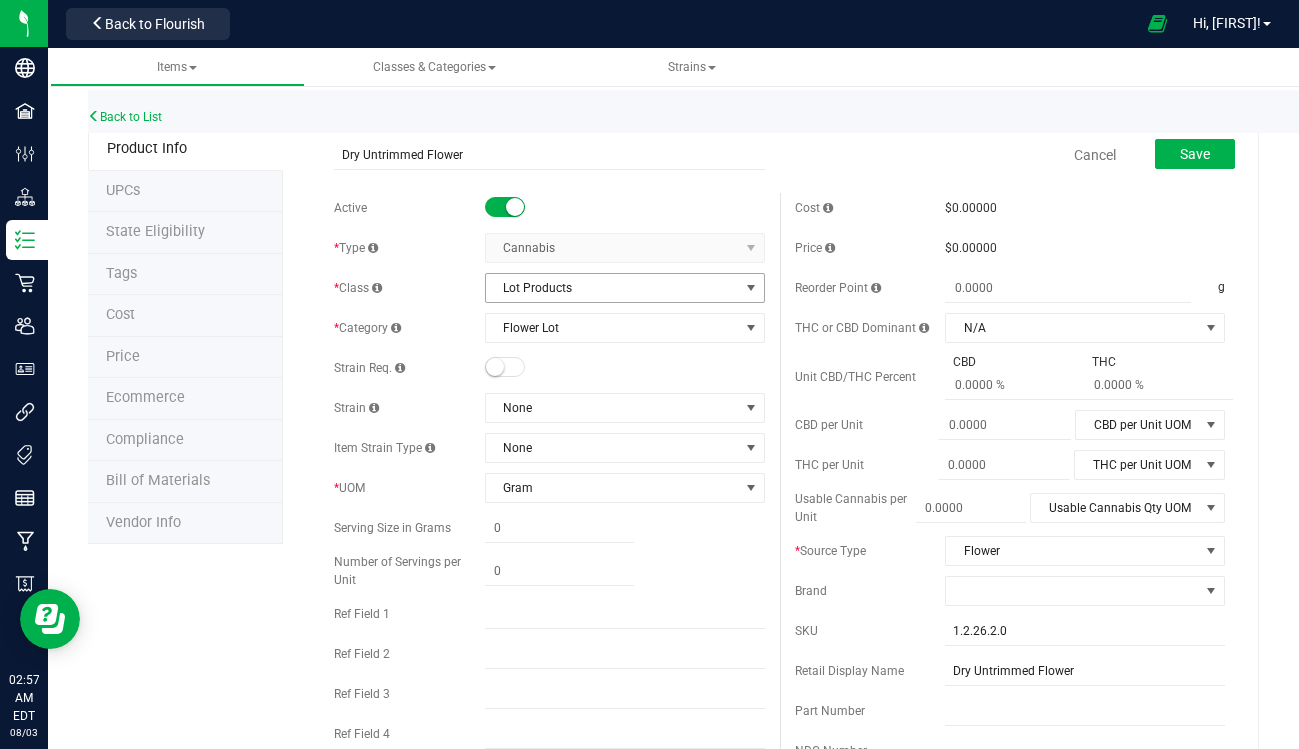 click on "Lot Products" at bounding box center (612, 288) 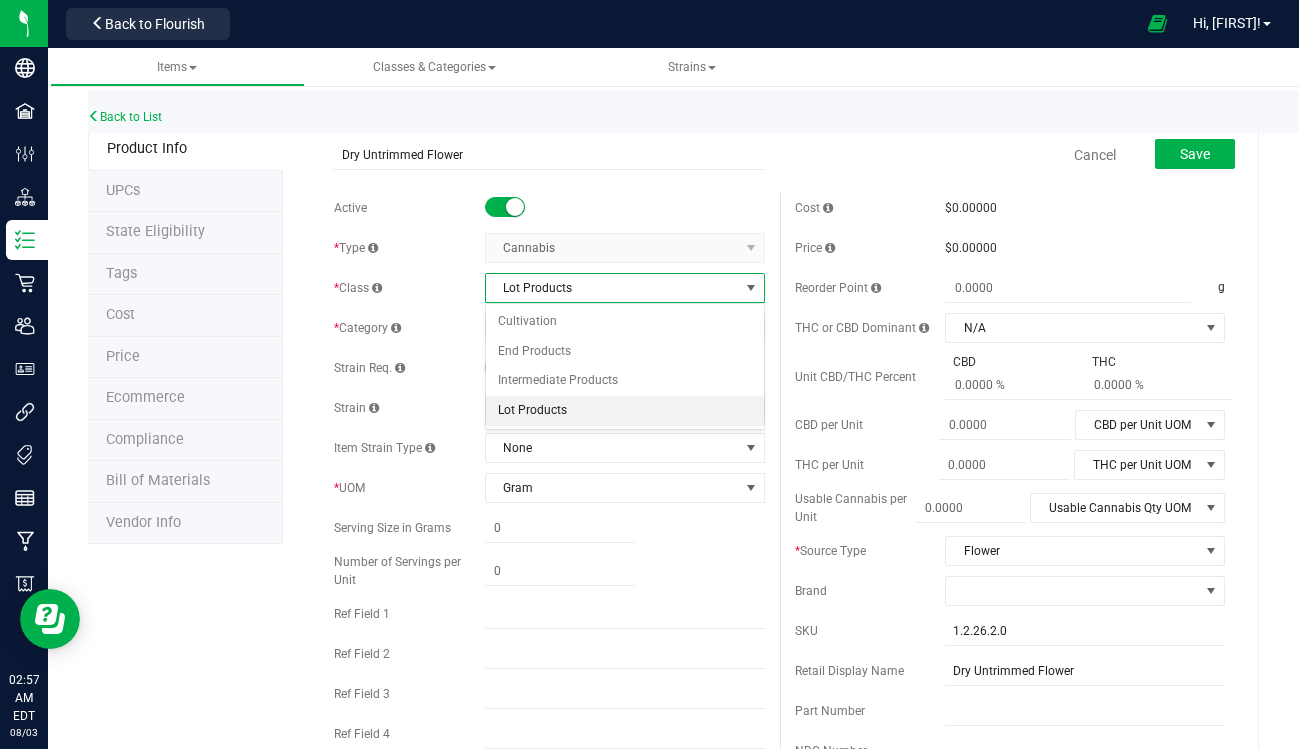 click on "Cannabis Select type Cannabis Non-Inventory Raw Materials Supplies" at bounding box center (625, 248) 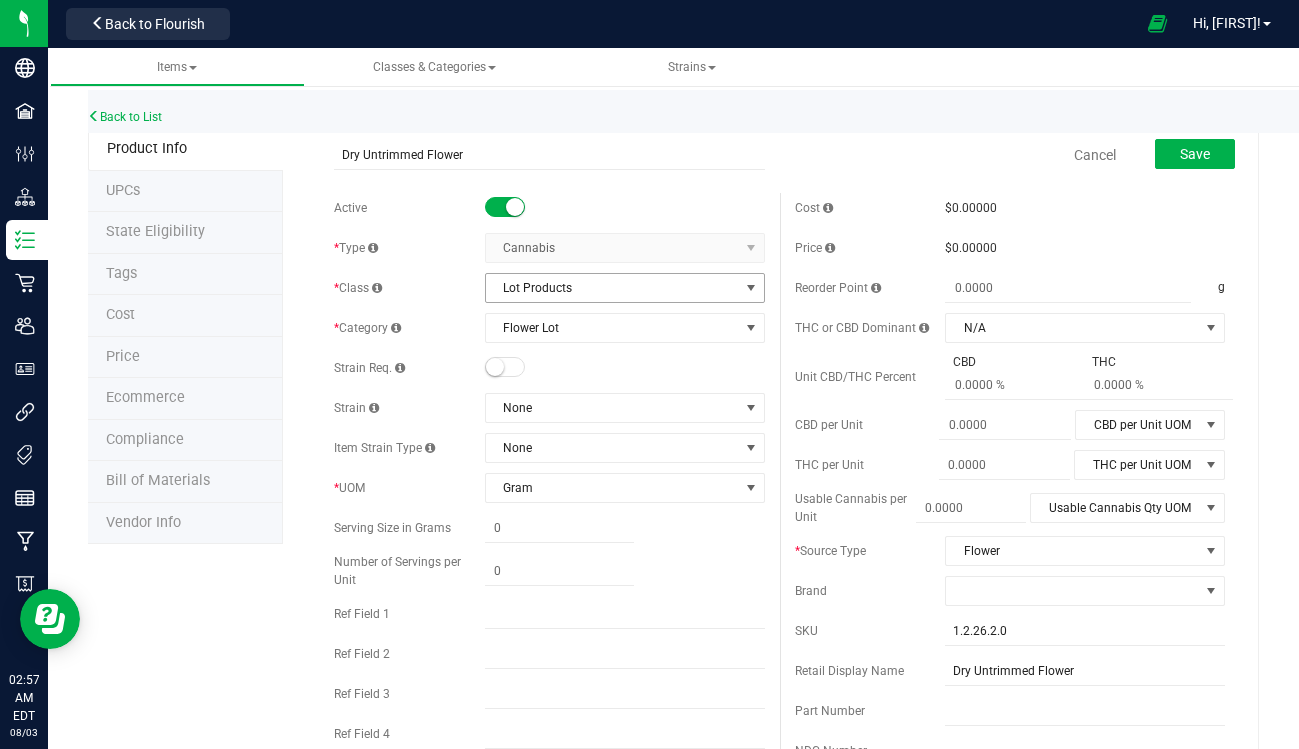 click on "Lot Products" at bounding box center (612, 288) 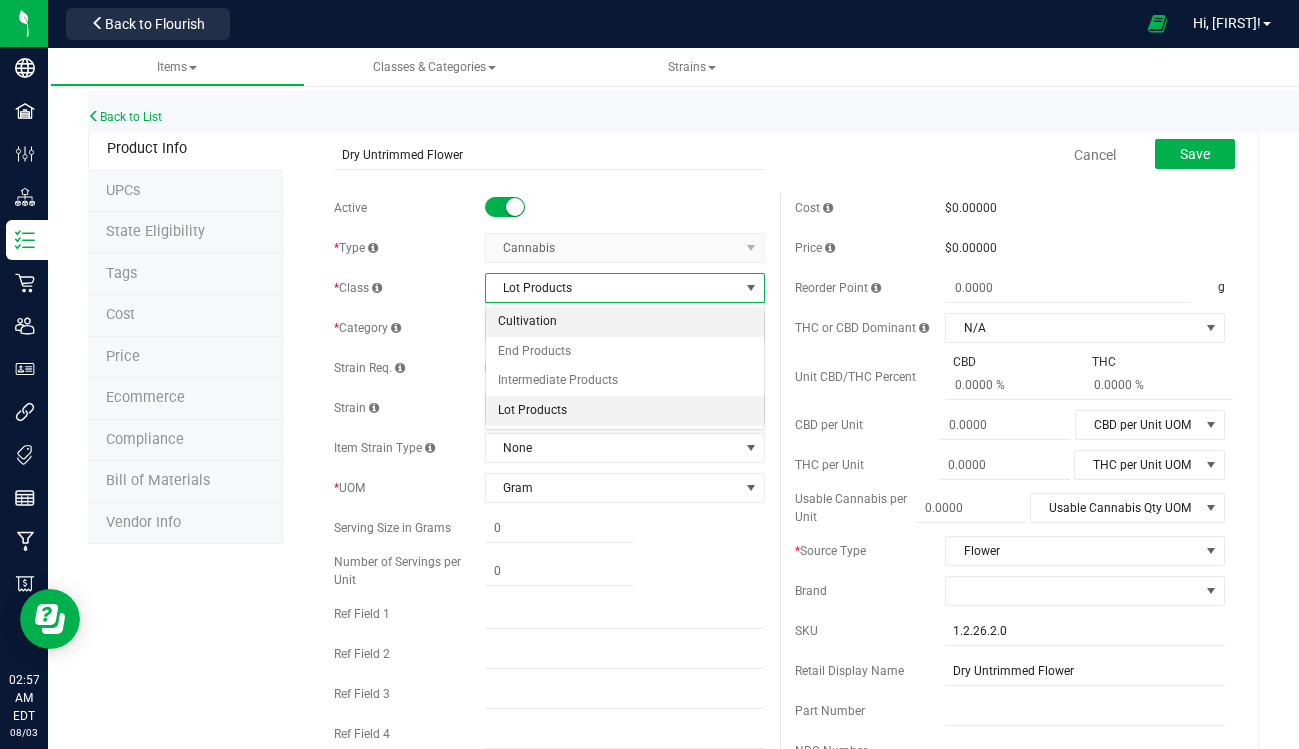 click on "Cultivation" at bounding box center [625, 322] 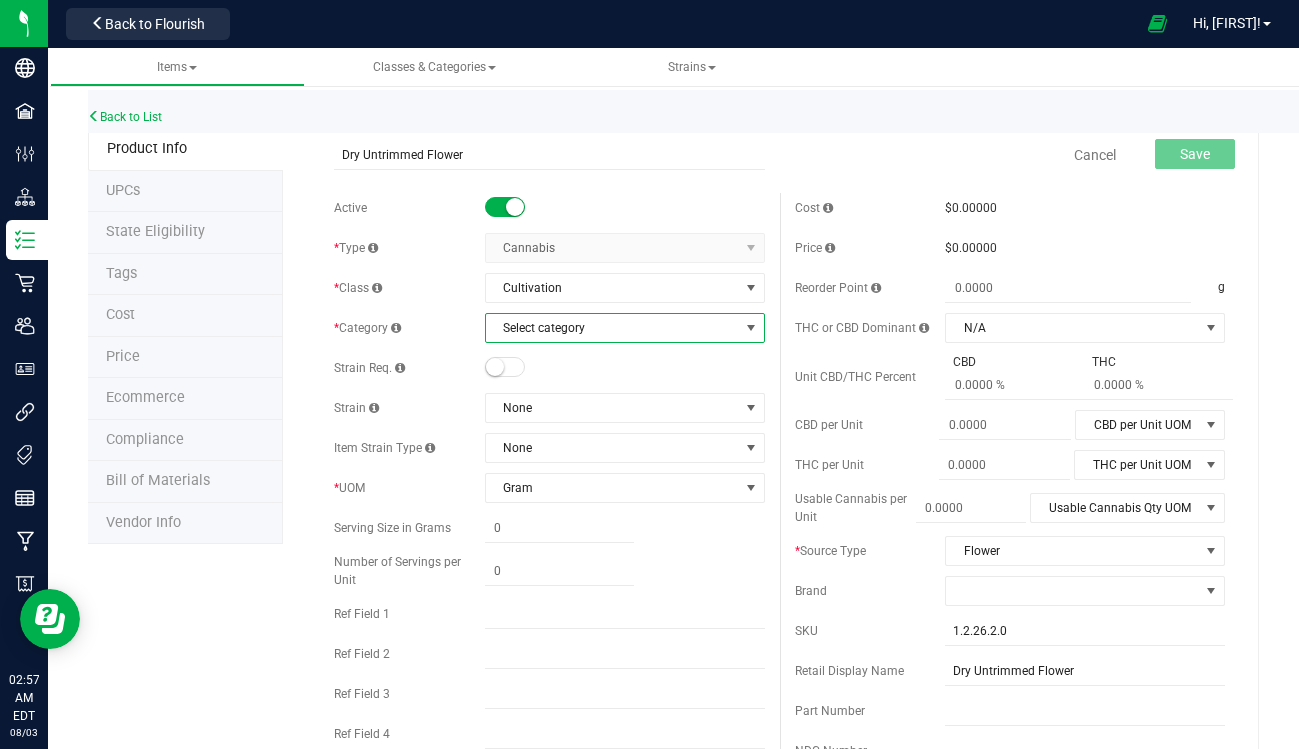 click on "Select category" at bounding box center (612, 328) 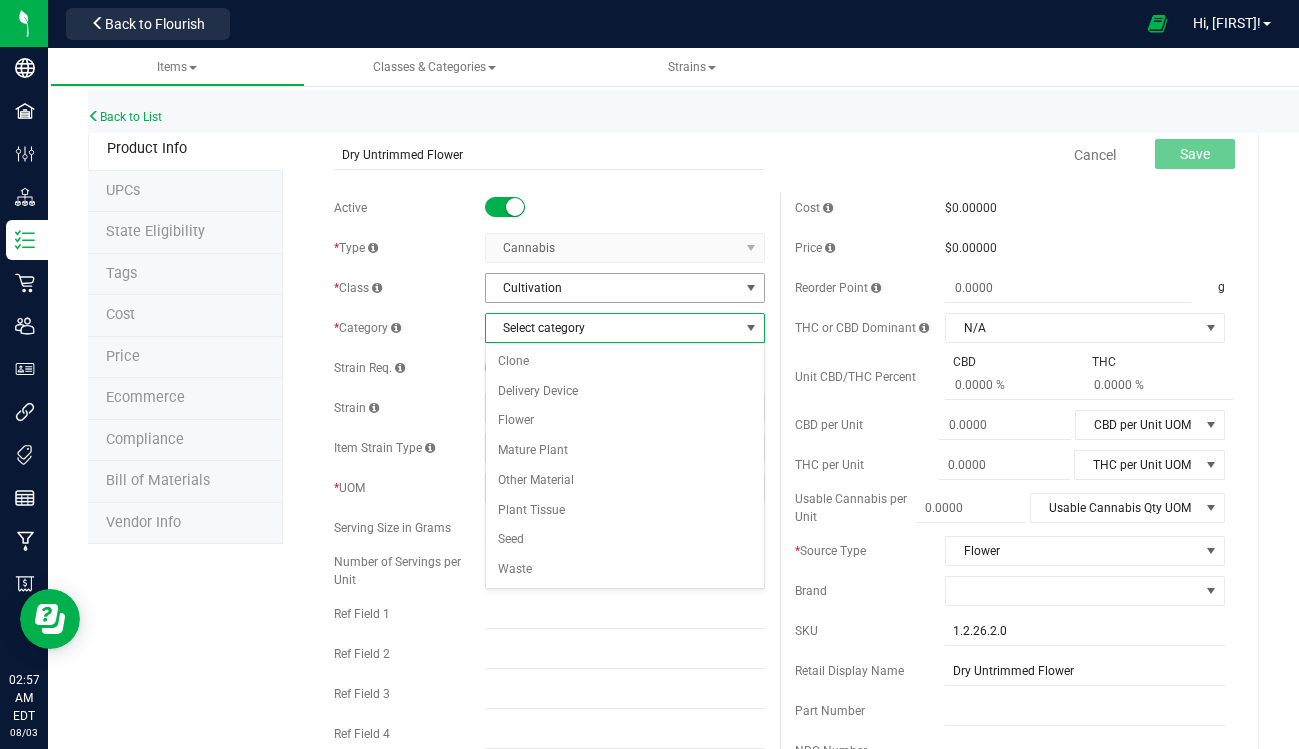 click on "Cultivation" at bounding box center (612, 288) 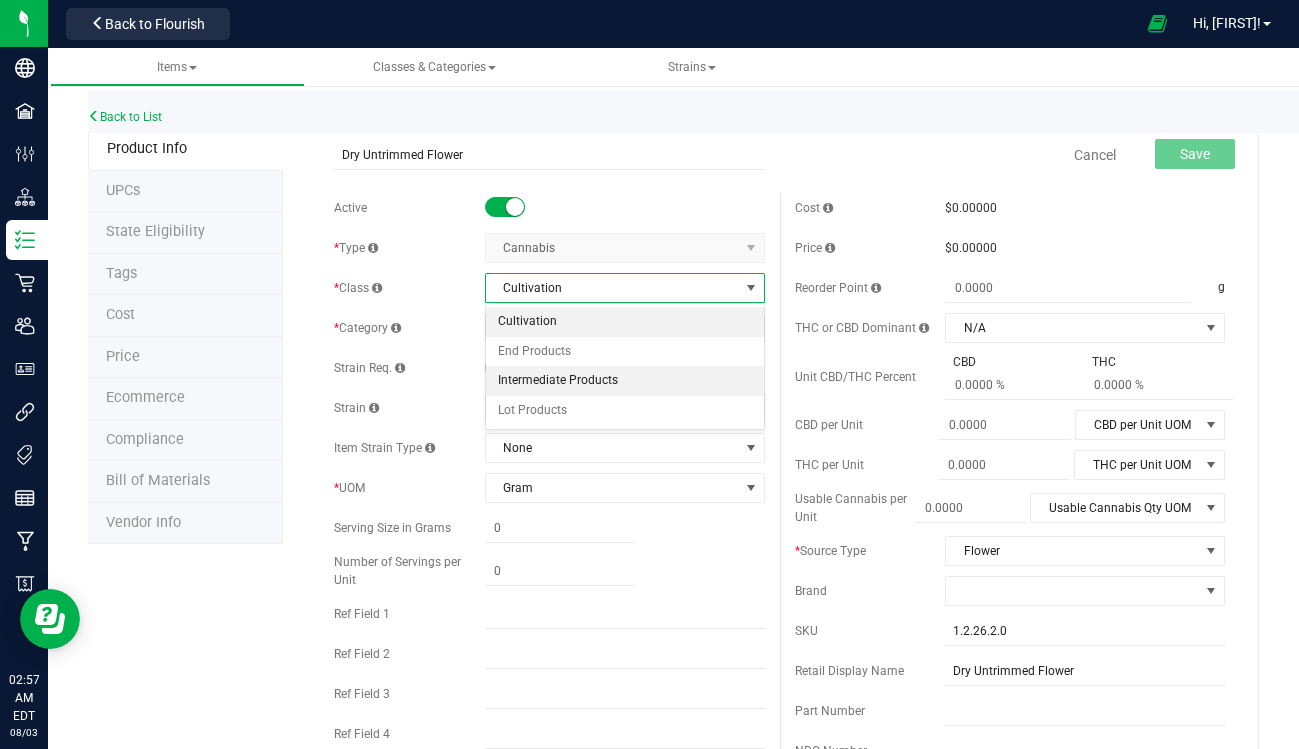 click on "Intermediate Products" at bounding box center [625, 381] 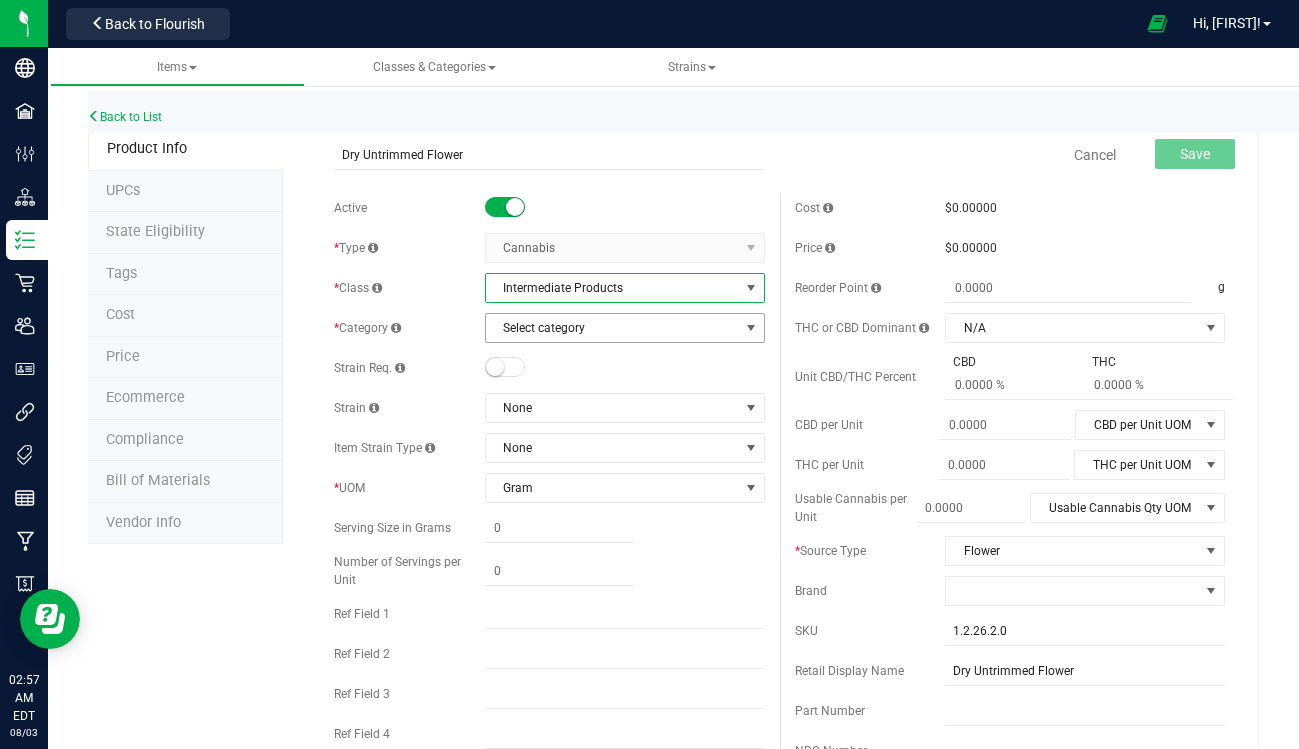 click on "Select category" at bounding box center (612, 328) 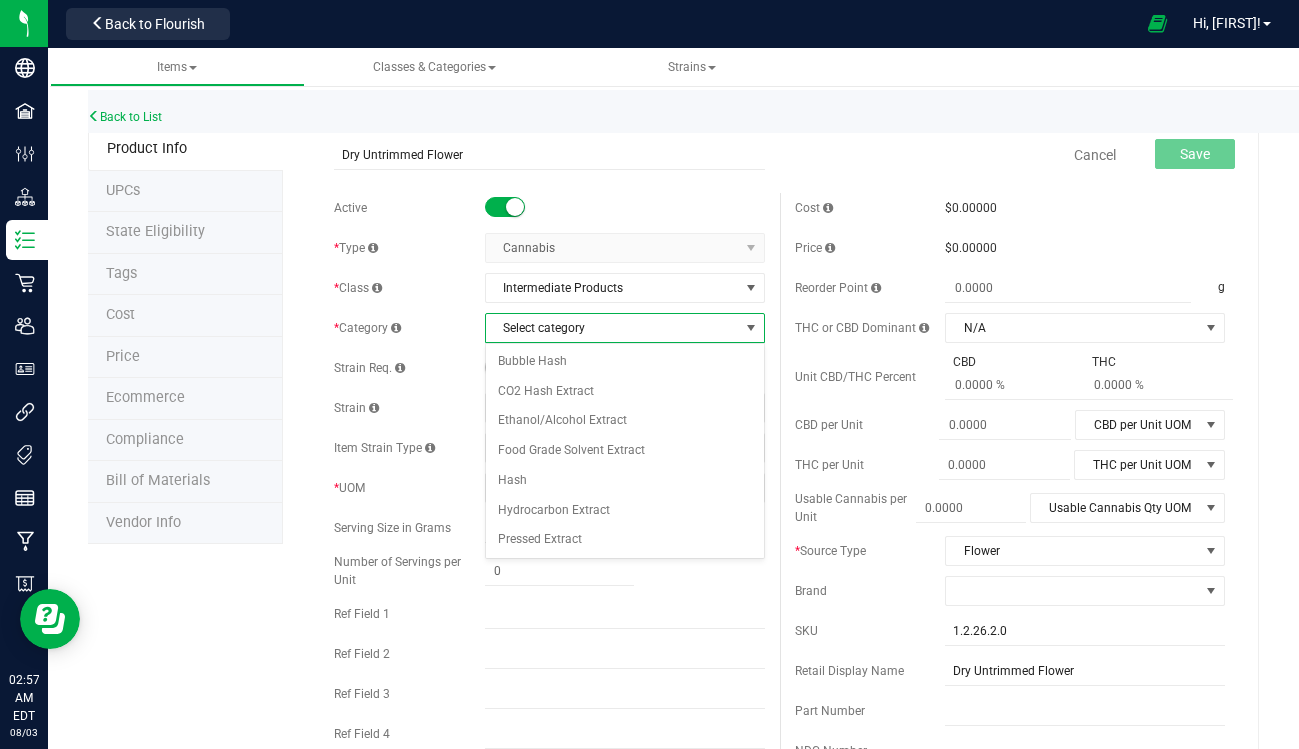 click on "Select category" at bounding box center [612, 328] 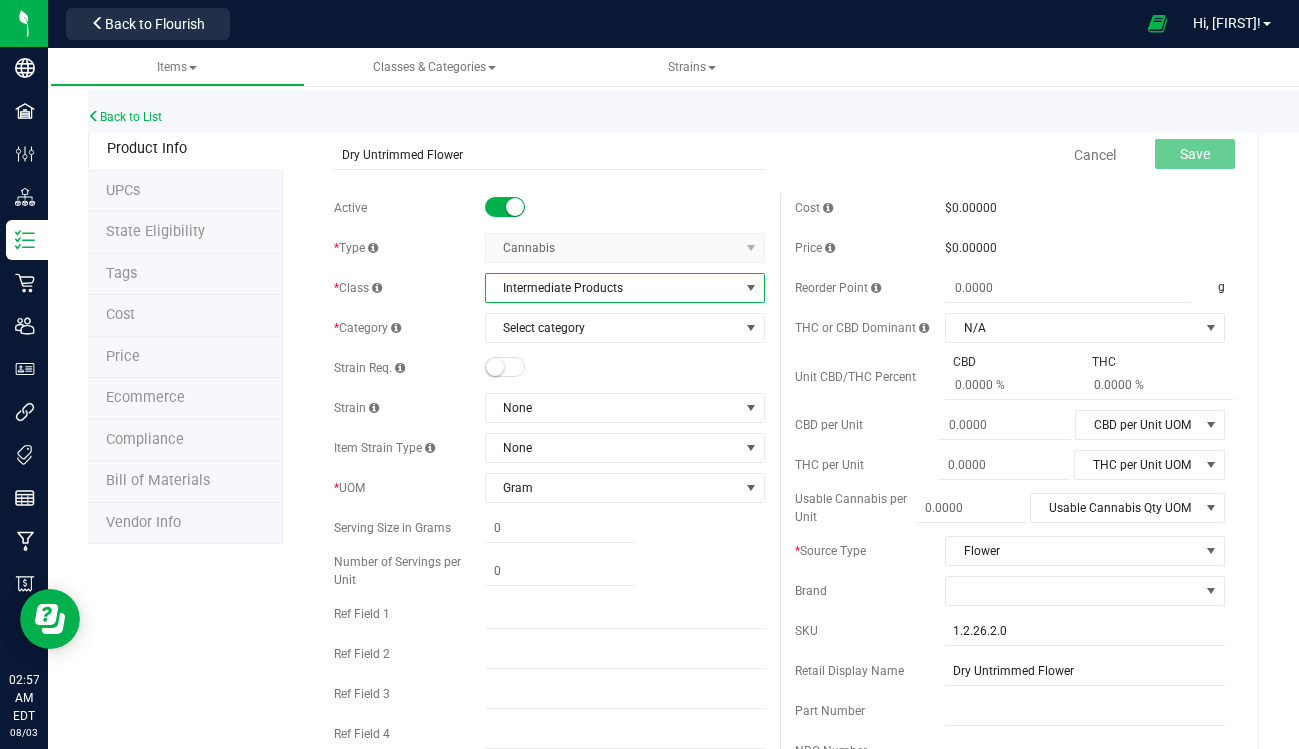 click on "Intermediate Products" at bounding box center (612, 288) 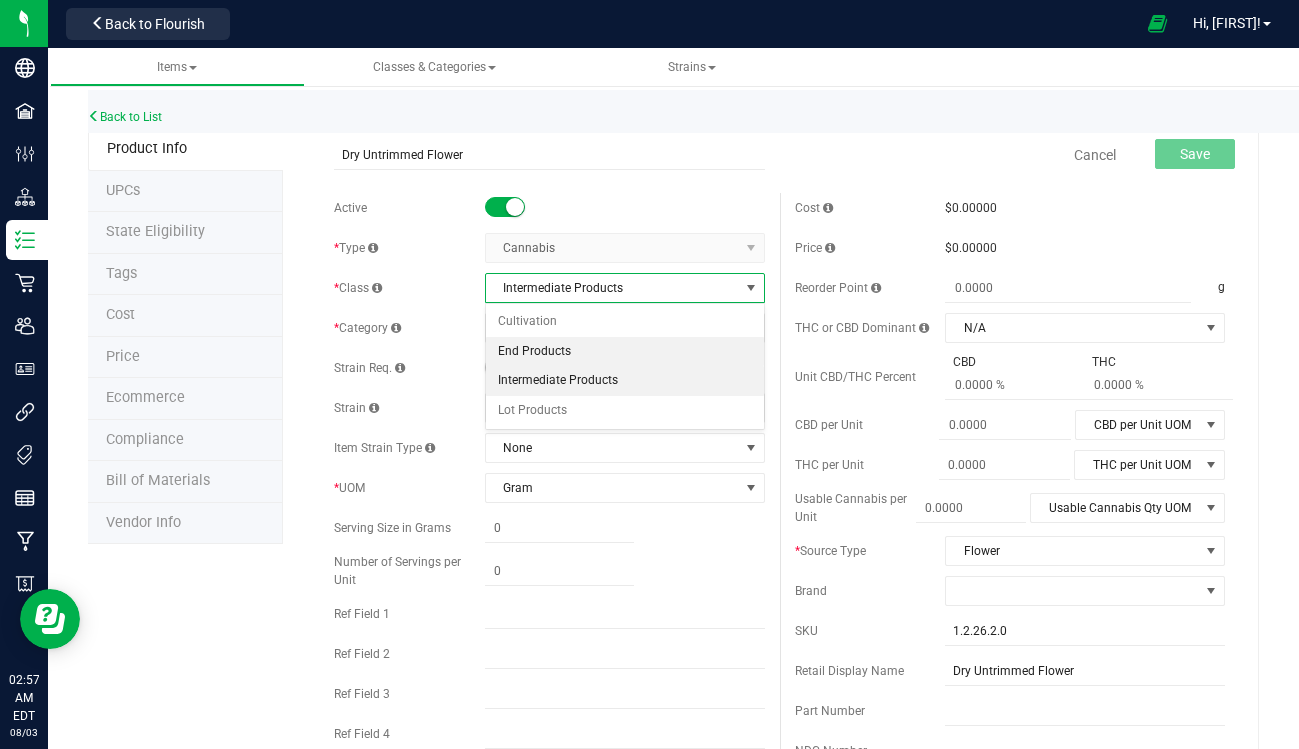 click on "End Products" at bounding box center (625, 352) 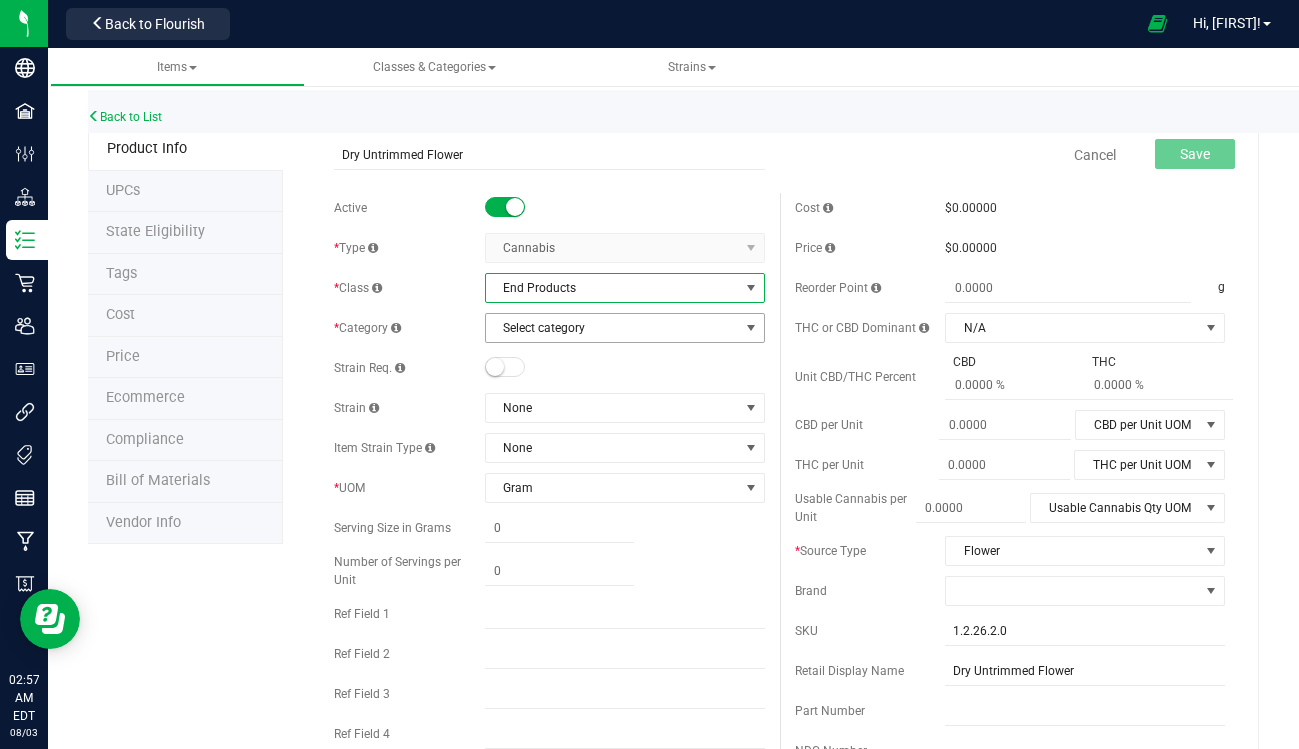 click on "Select category" at bounding box center [612, 328] 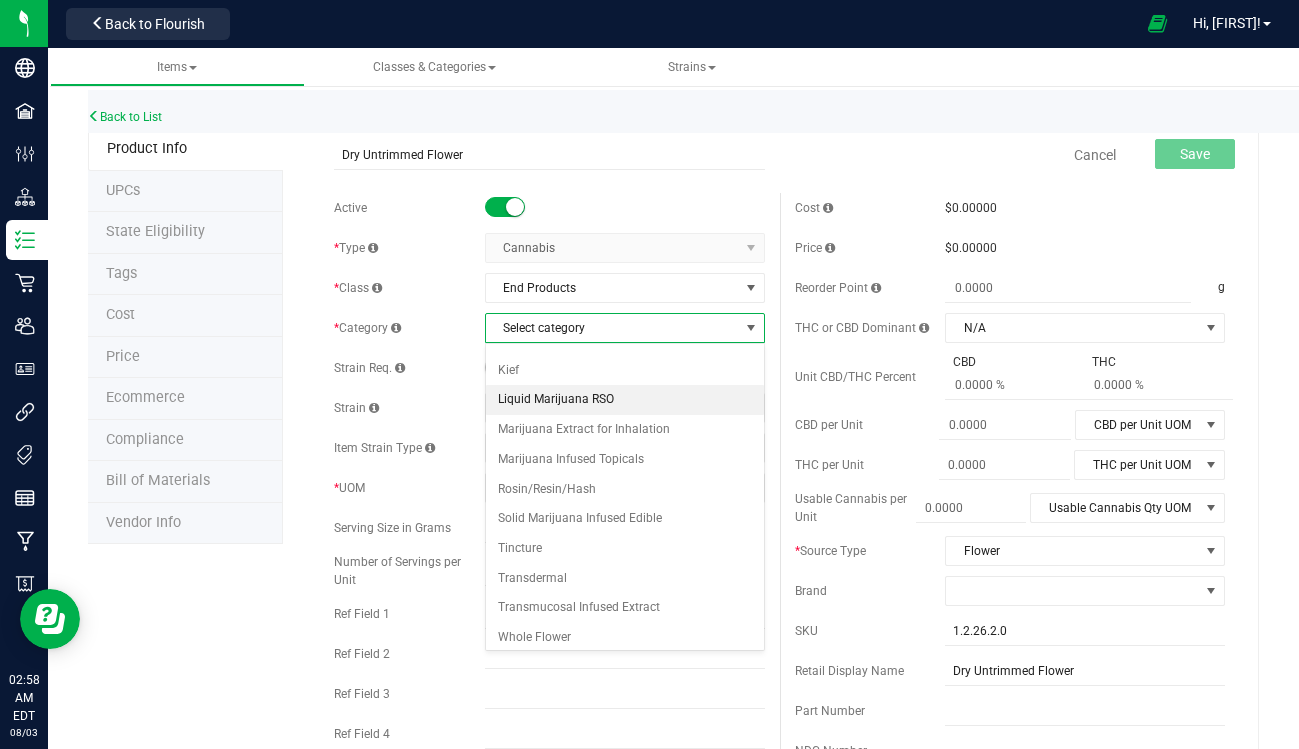 scroll, scrollTop: 27, scrollLeft: 0, axis: vertical 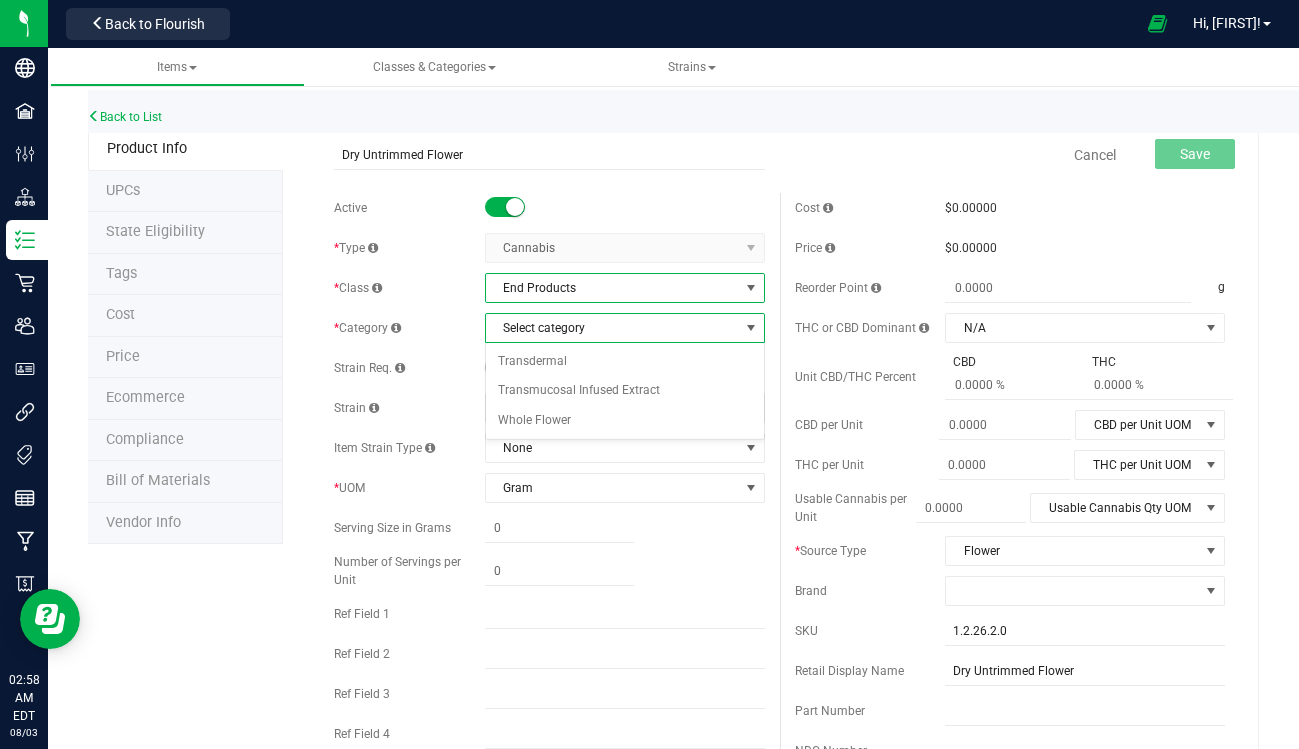 click on "End Products" at bounding box center (612, 288) 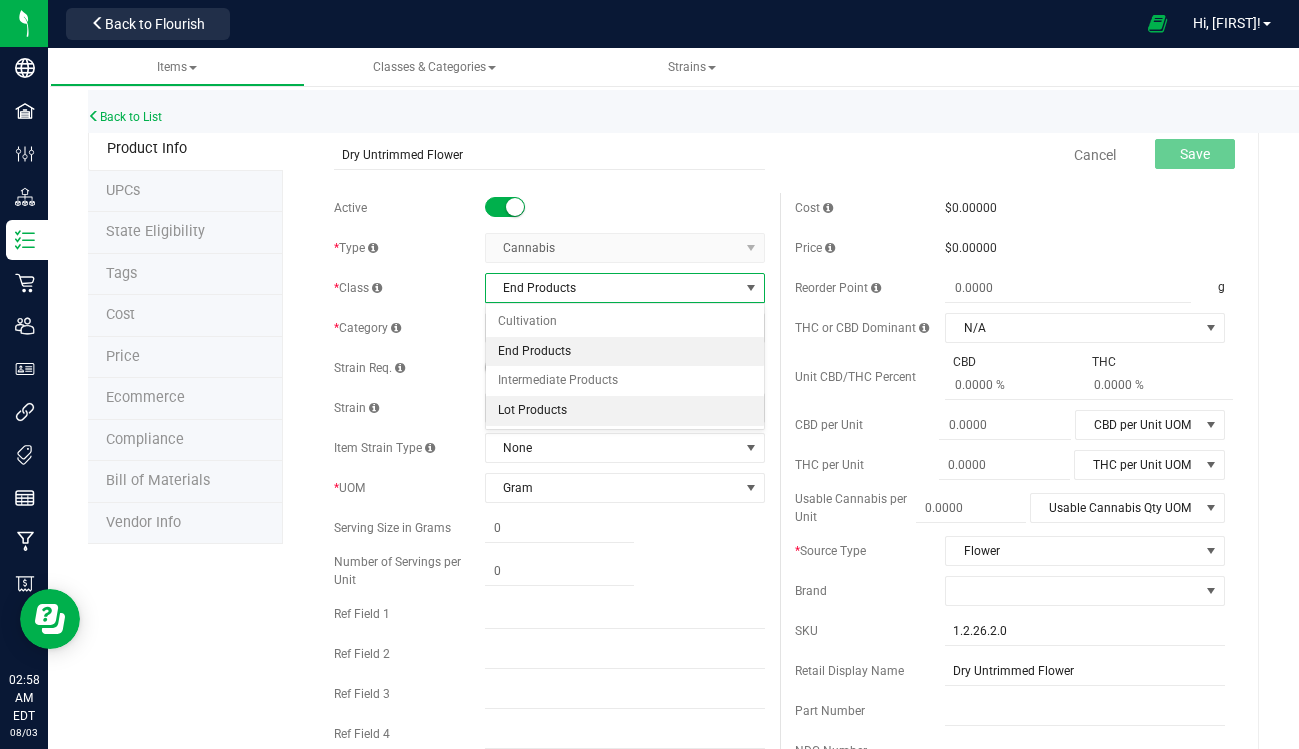 click on "Lot Products" at bounding box center [625, 411] 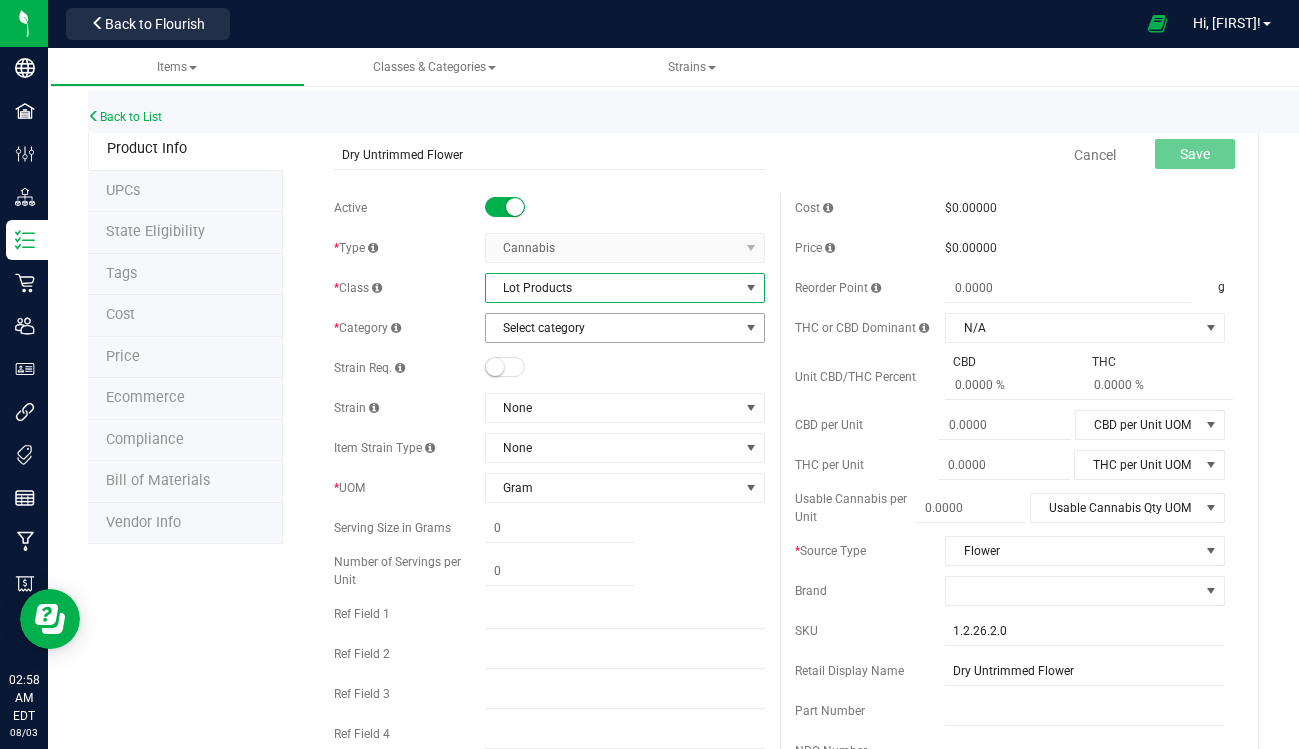 click on "Select category" at bounding box center (612, 328) 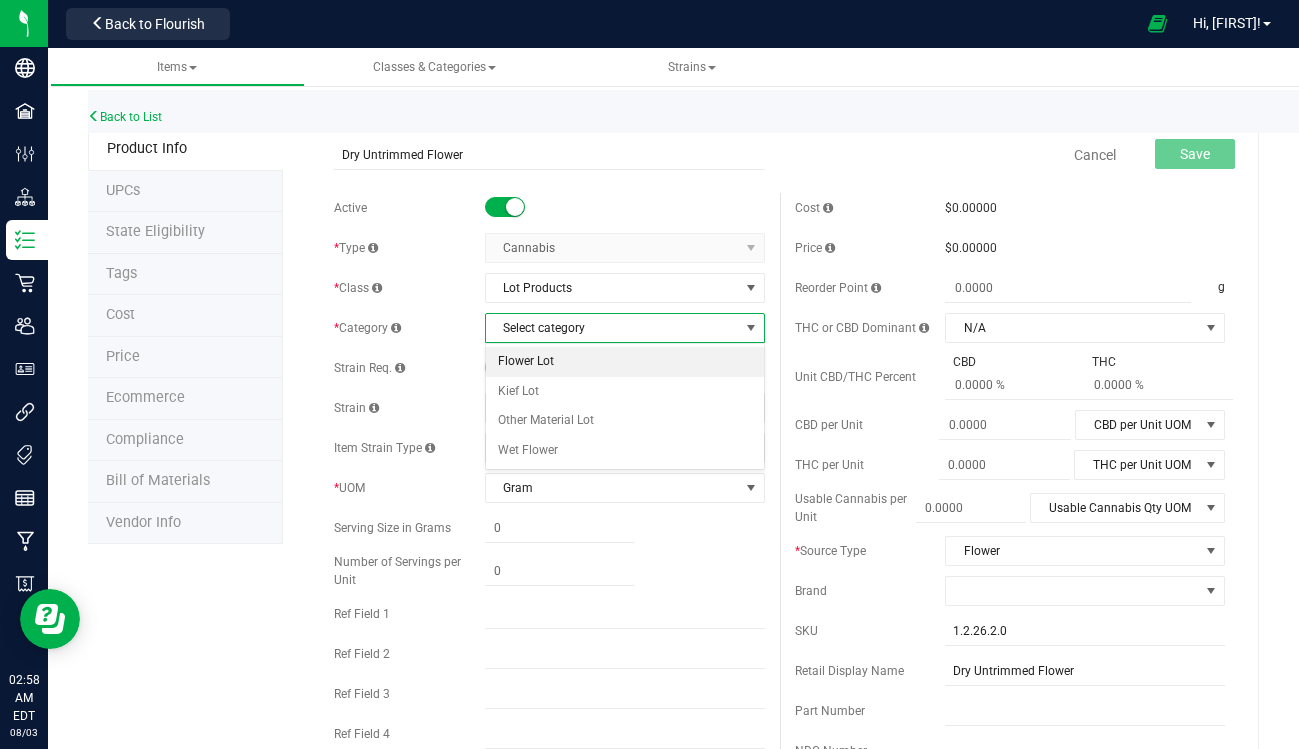 click on "Flower Lot" at bounding box center [625, 362] 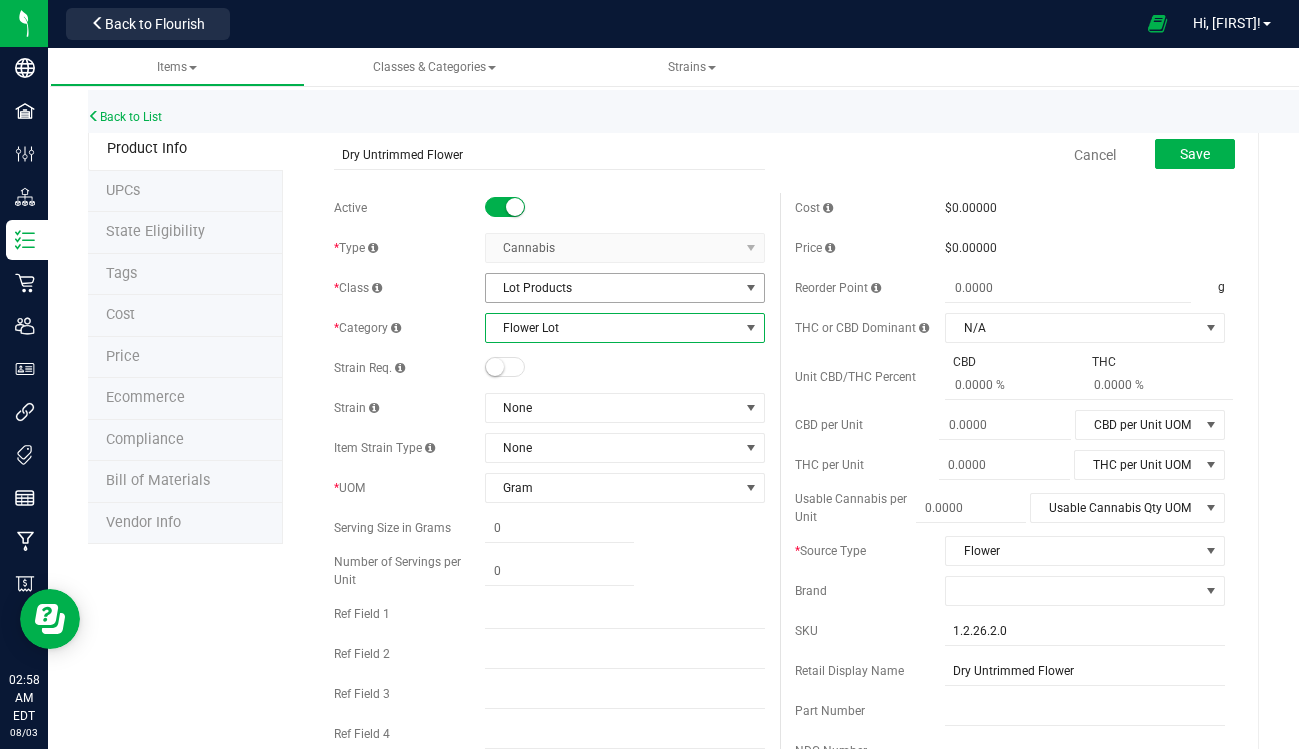 click on "Lot Products" at bounding box center (612, 288) 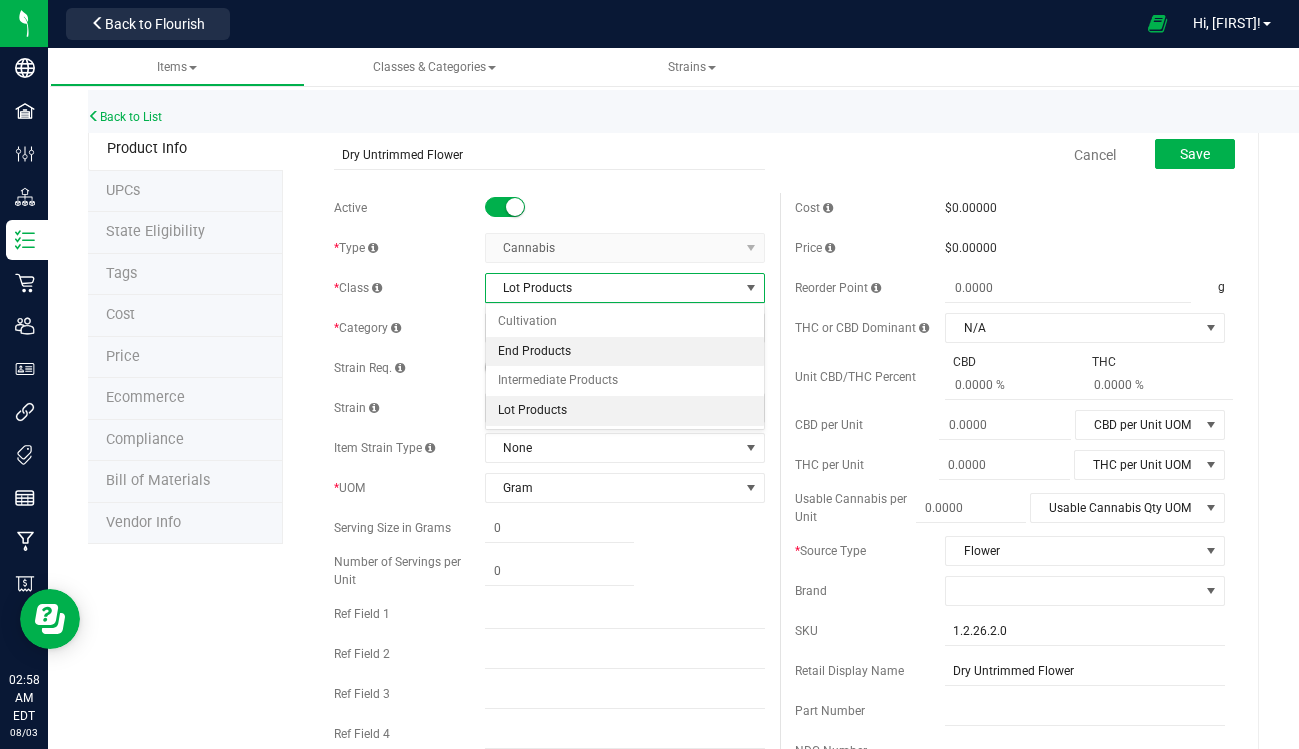 click on "End Products" at bounding box center (625, 352) 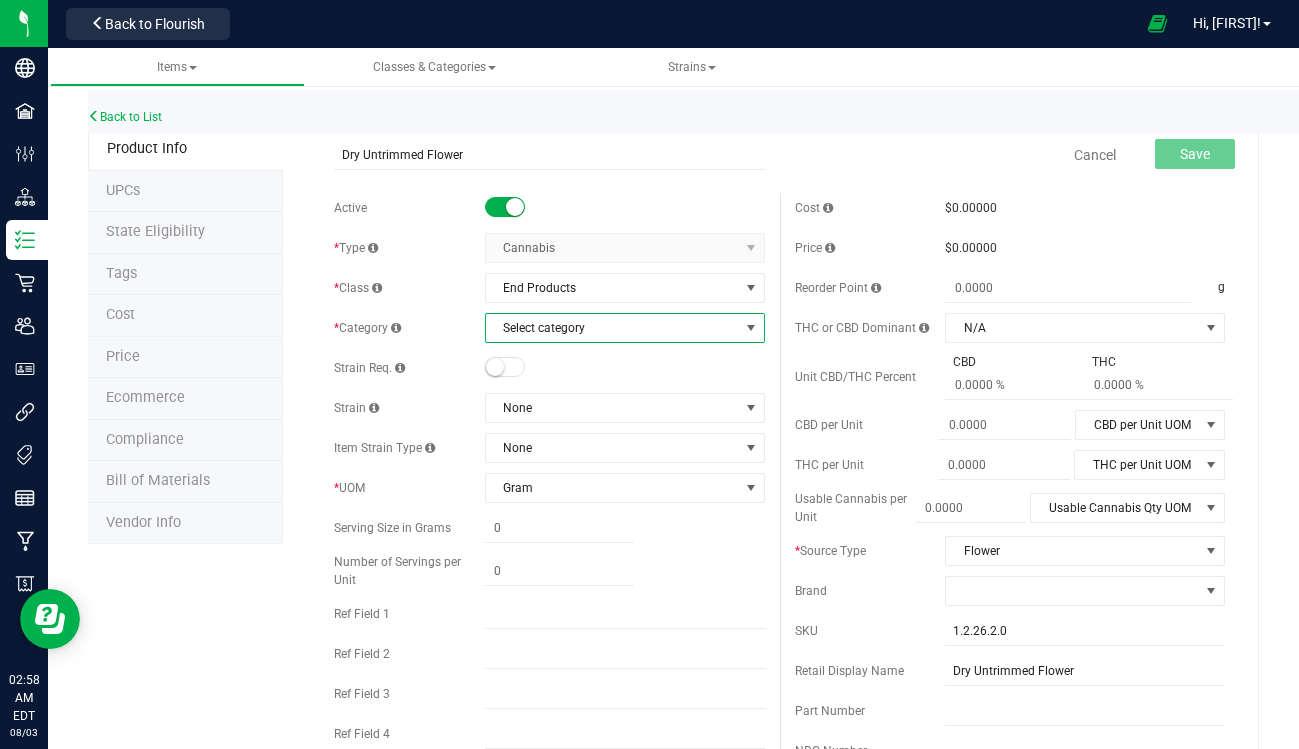 click on "Select category" at bounding box center (612, 328) 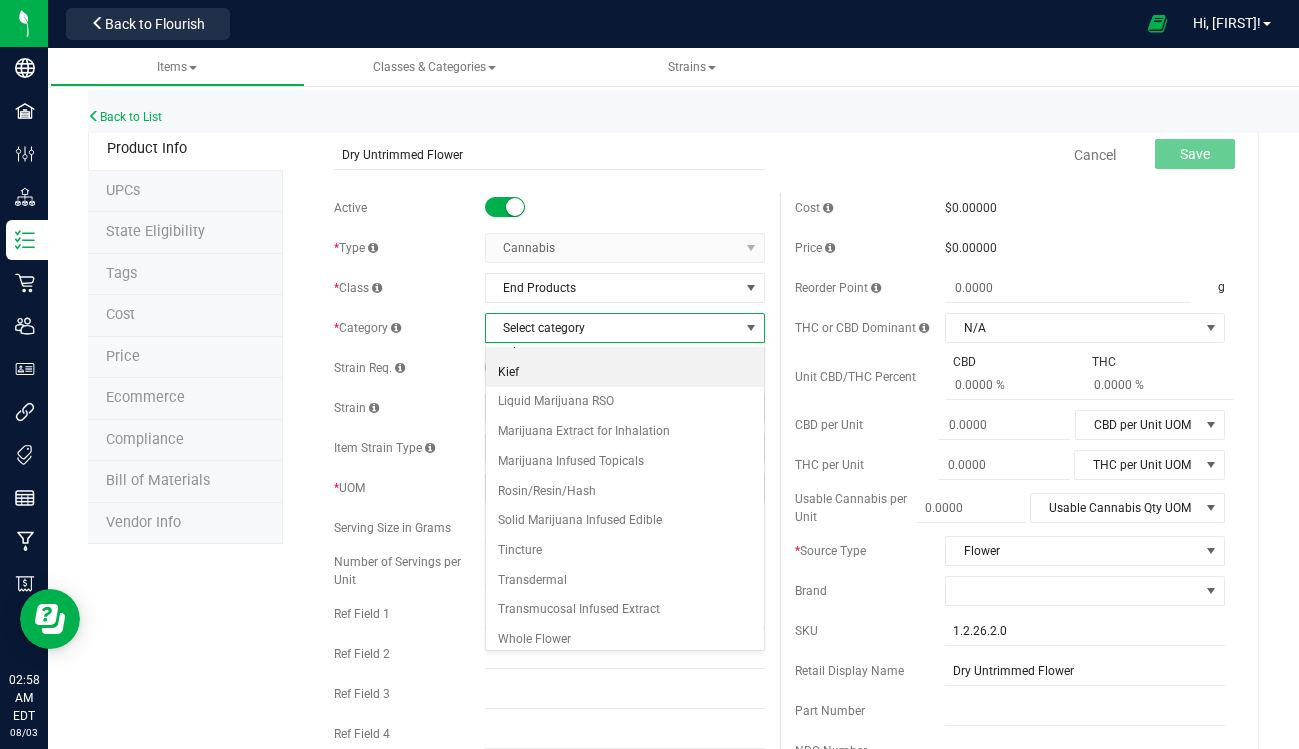 scroll, scrollTop: 27, scrollLeft: 0, axis: vertical 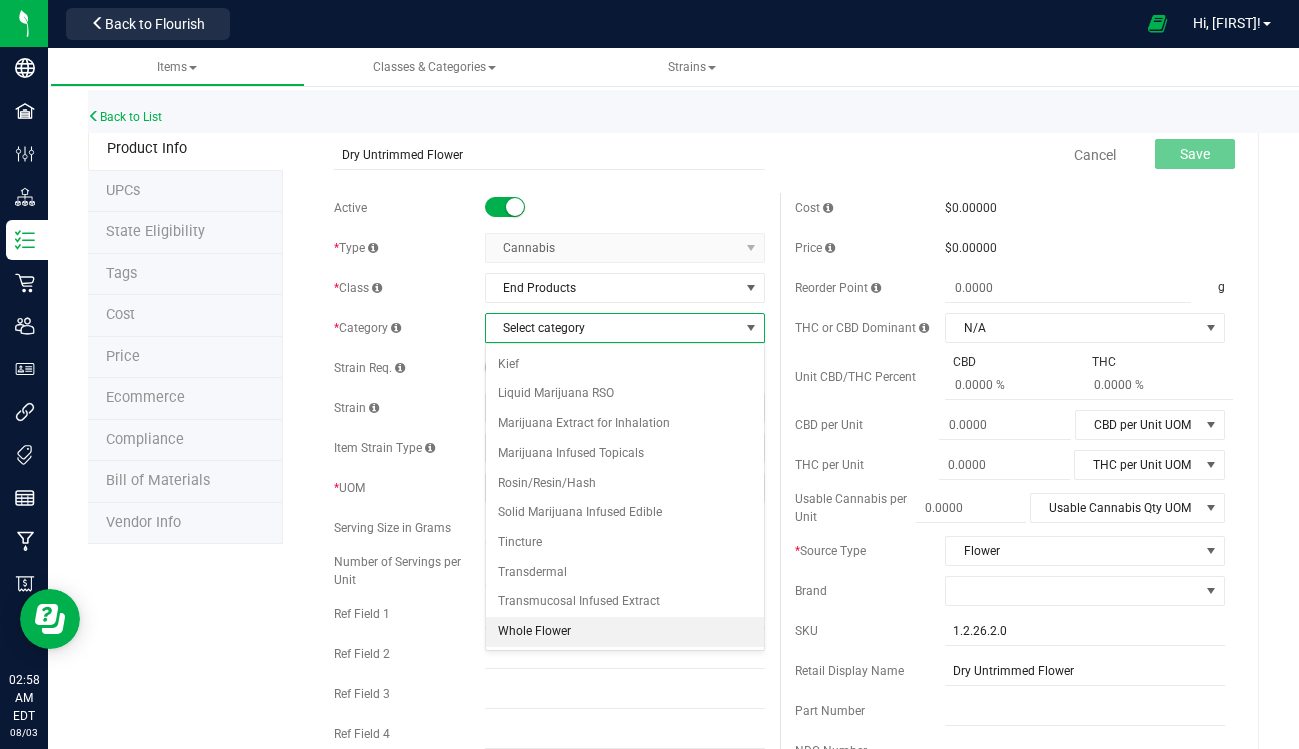 click on "Whole Flower" at bounding box center (625, 632) 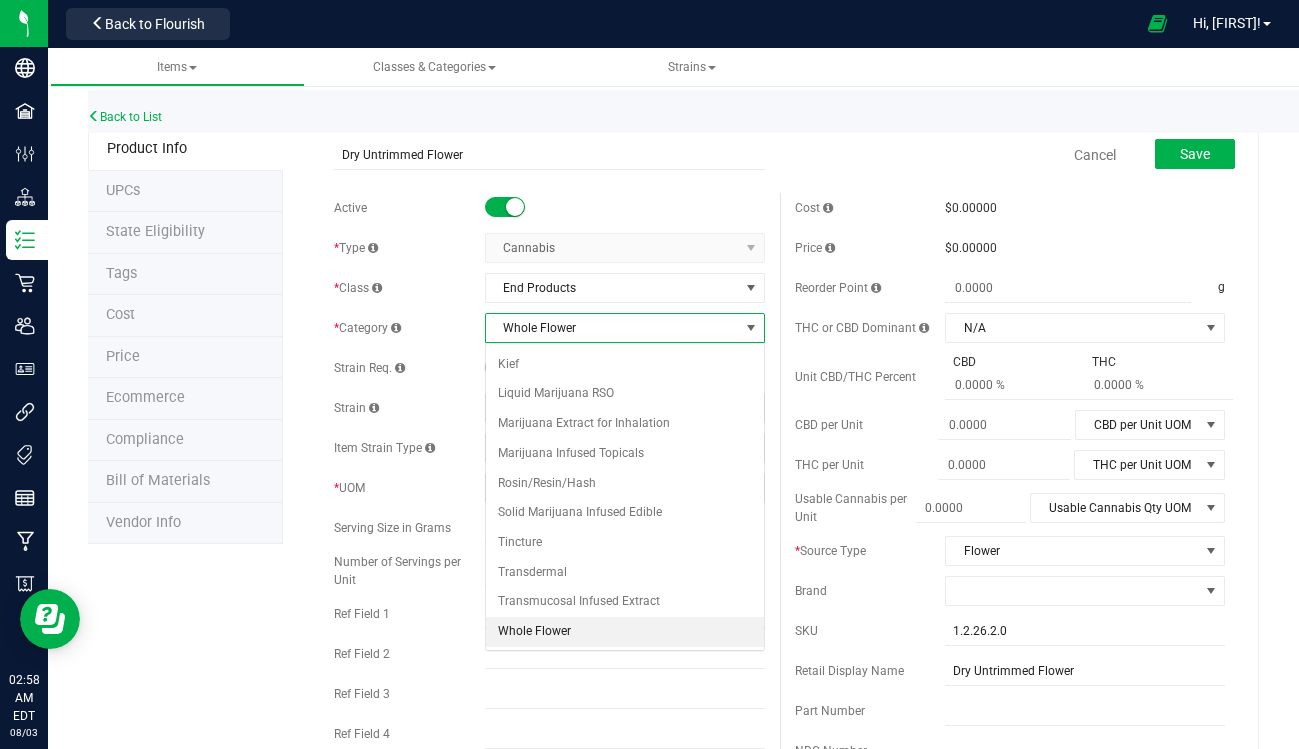 scroll, scrollTop: 0, scrollLeft: 0, axis: both 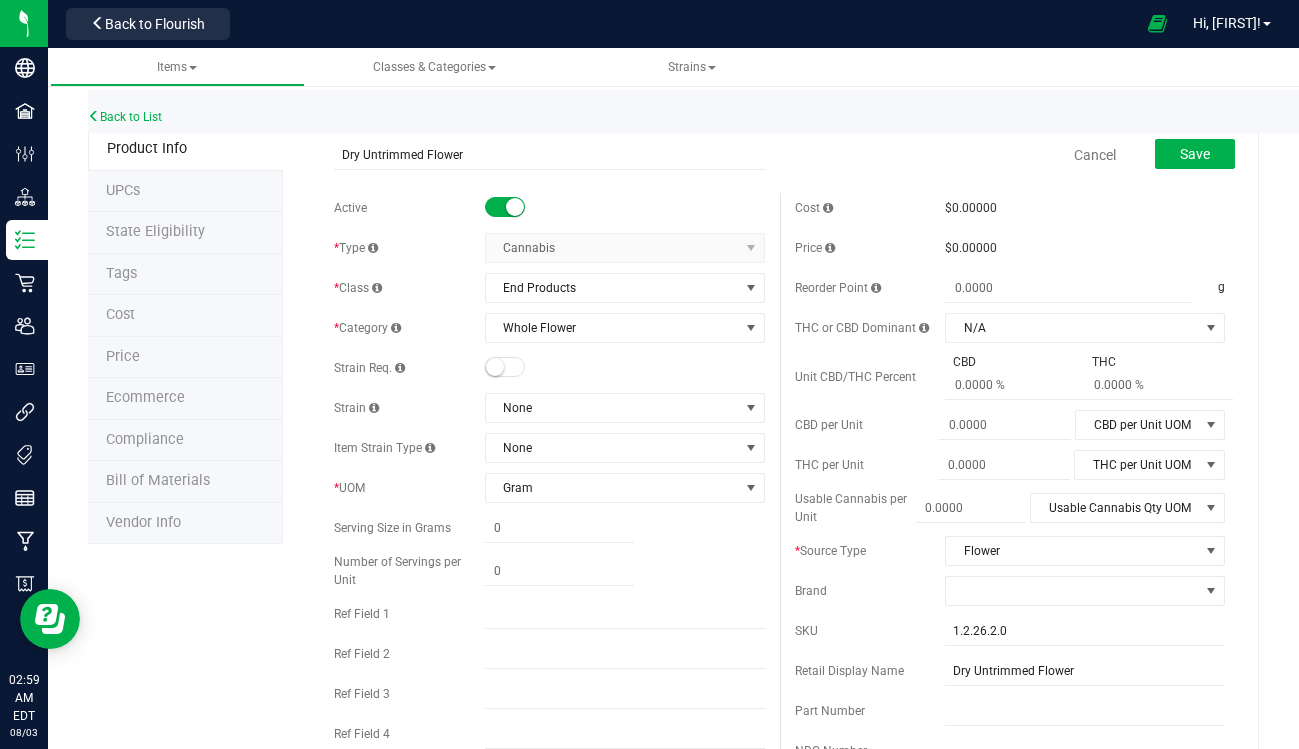 click at bounding box center (495, 367) 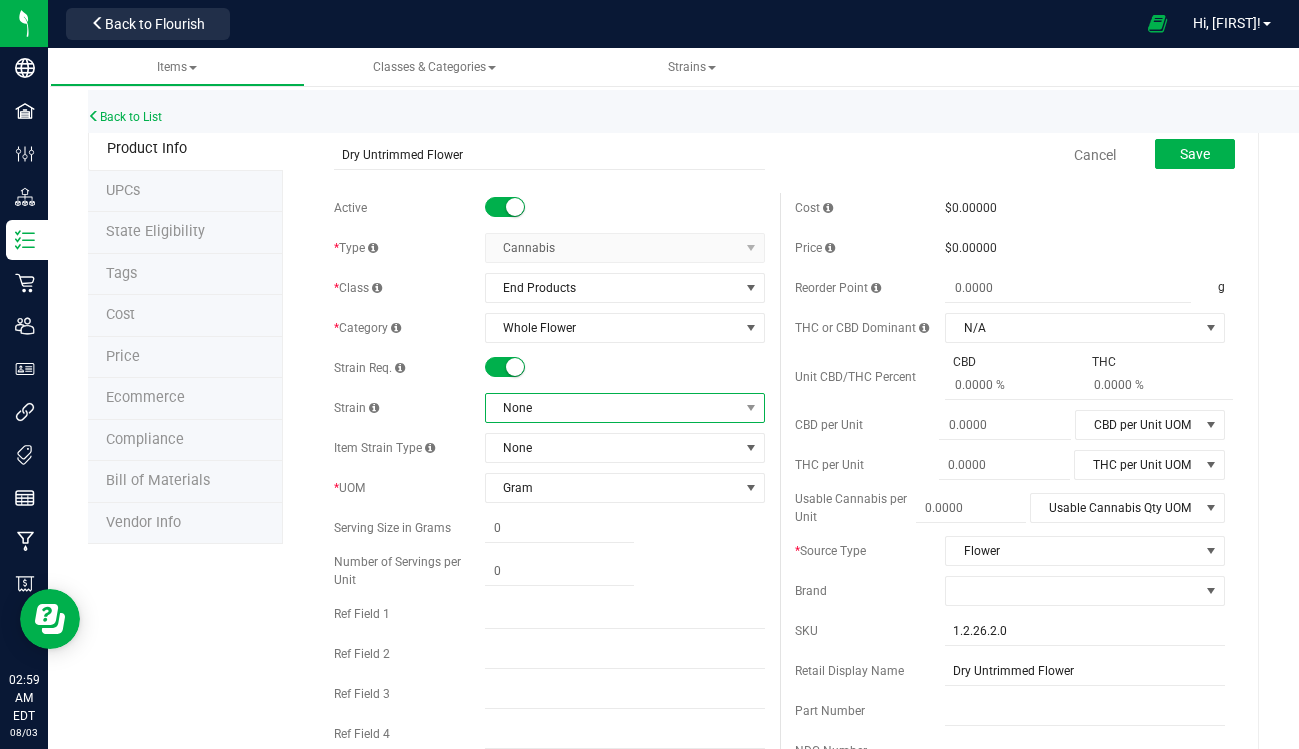 click on "None" at bounding box center [612, 408] 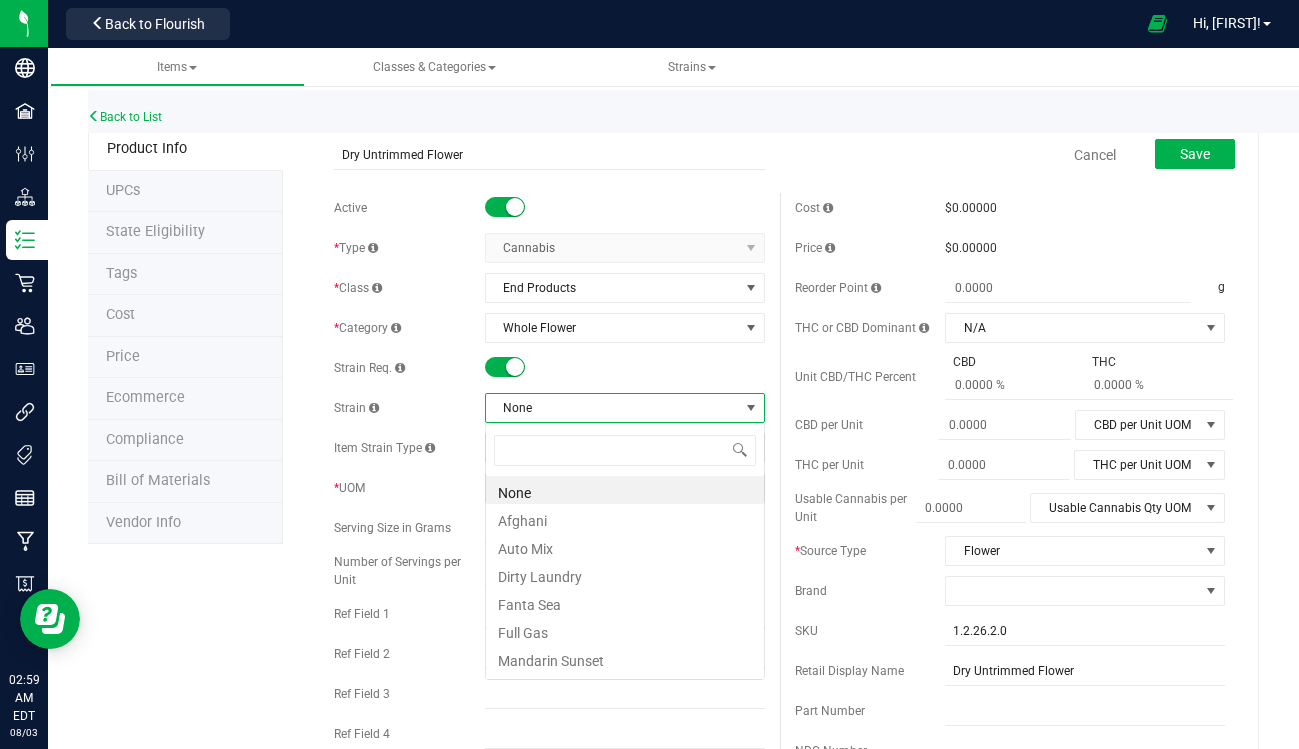 scroll, scrollTop: 99970, scrollLeft: 99720, axis: both 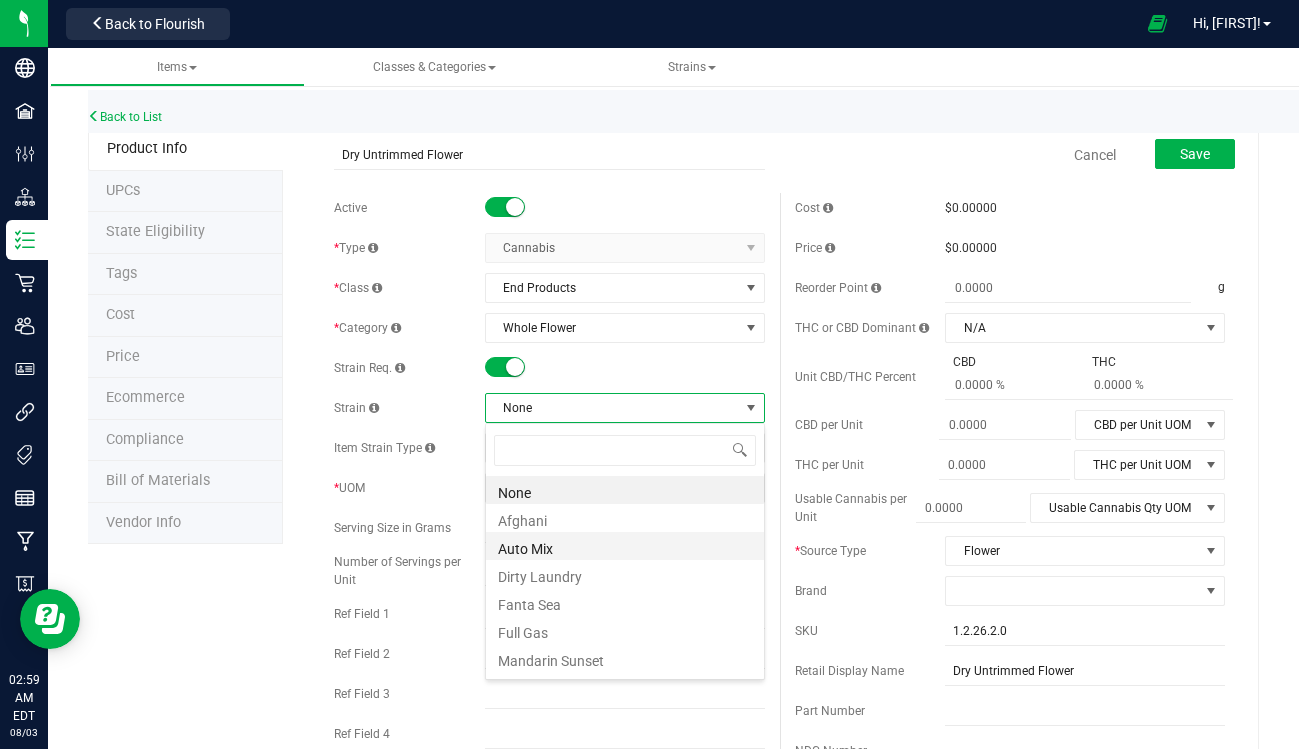 click on "Auto Mix" at bounding box center [625, 546] 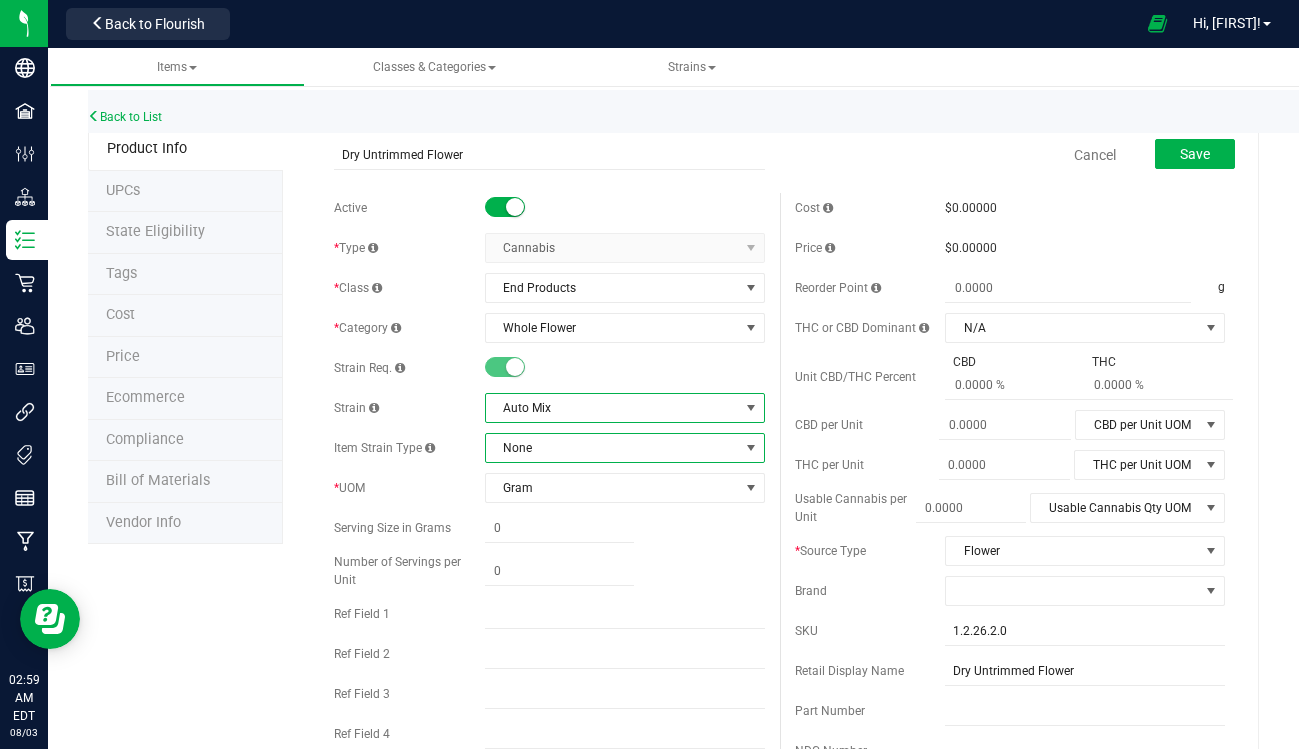 click on "None" at bounding box center [612, 448] 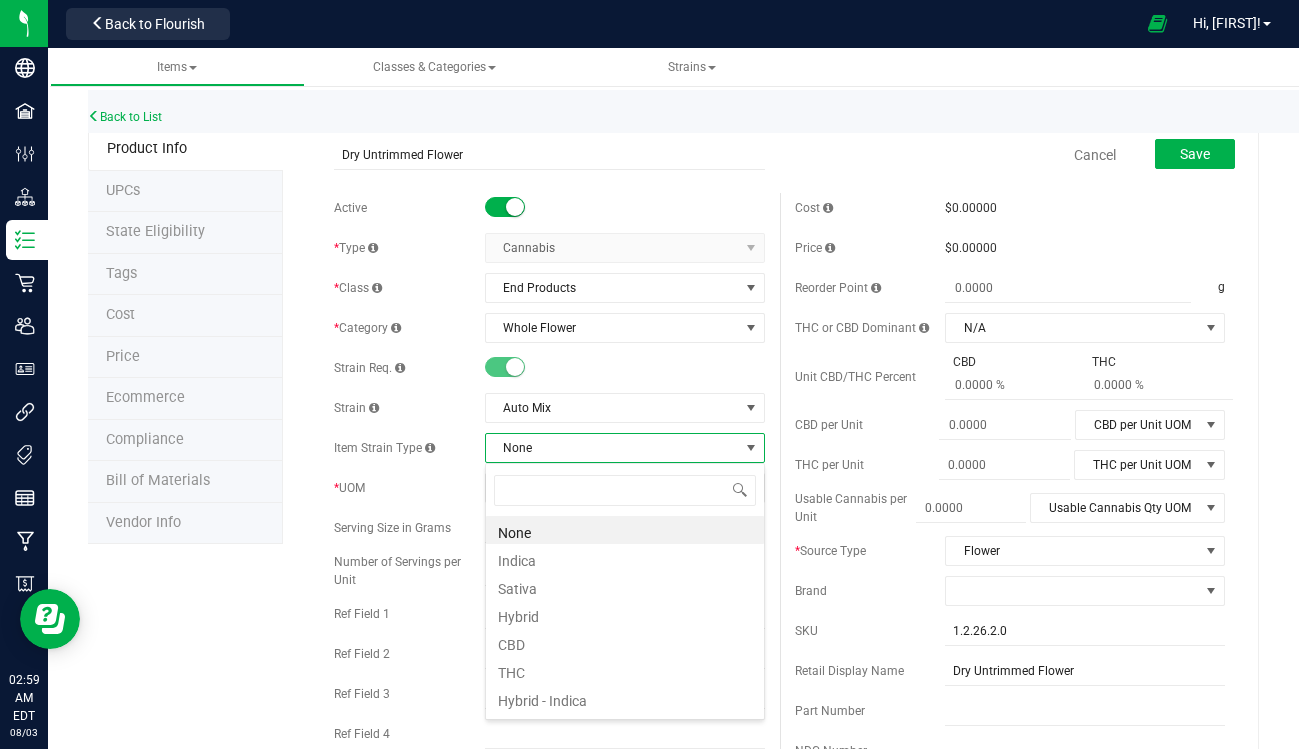scroll, scrollTop: 99970, scrollLeft: 99720, axis: both 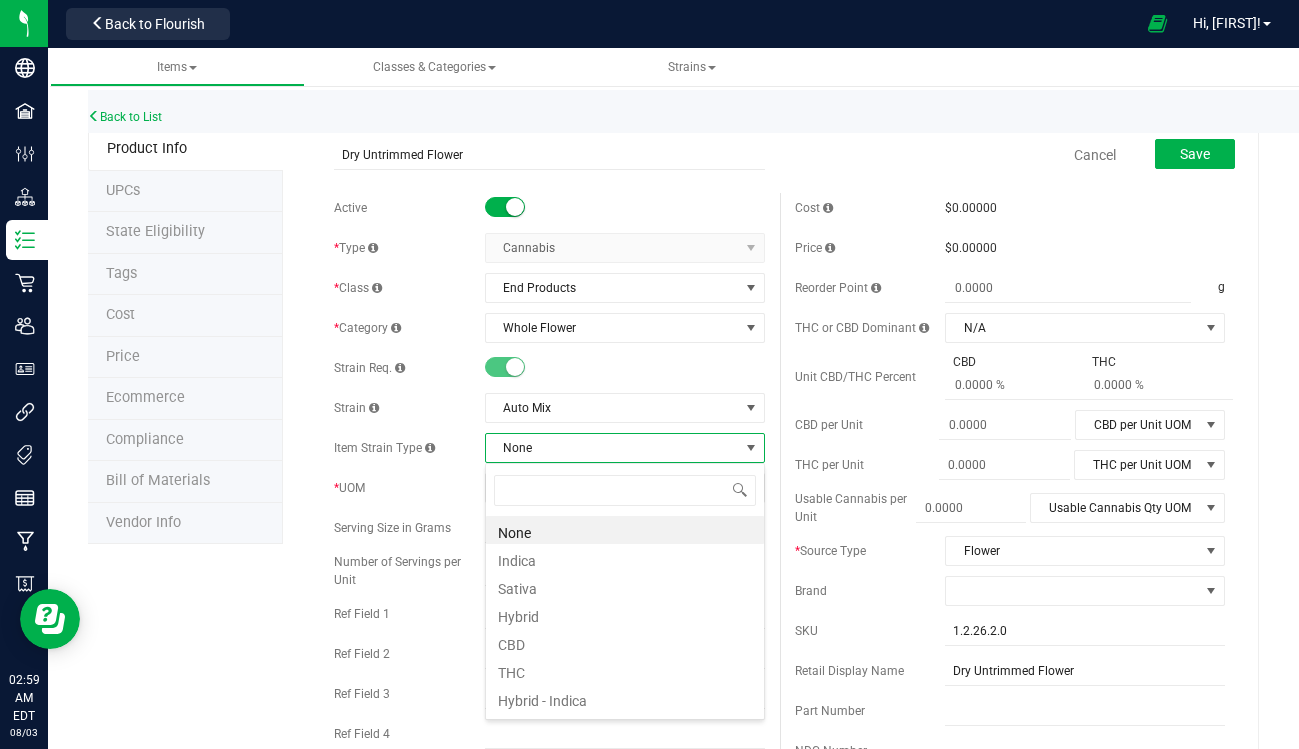 click on "None" at bounding box center [612, 448] 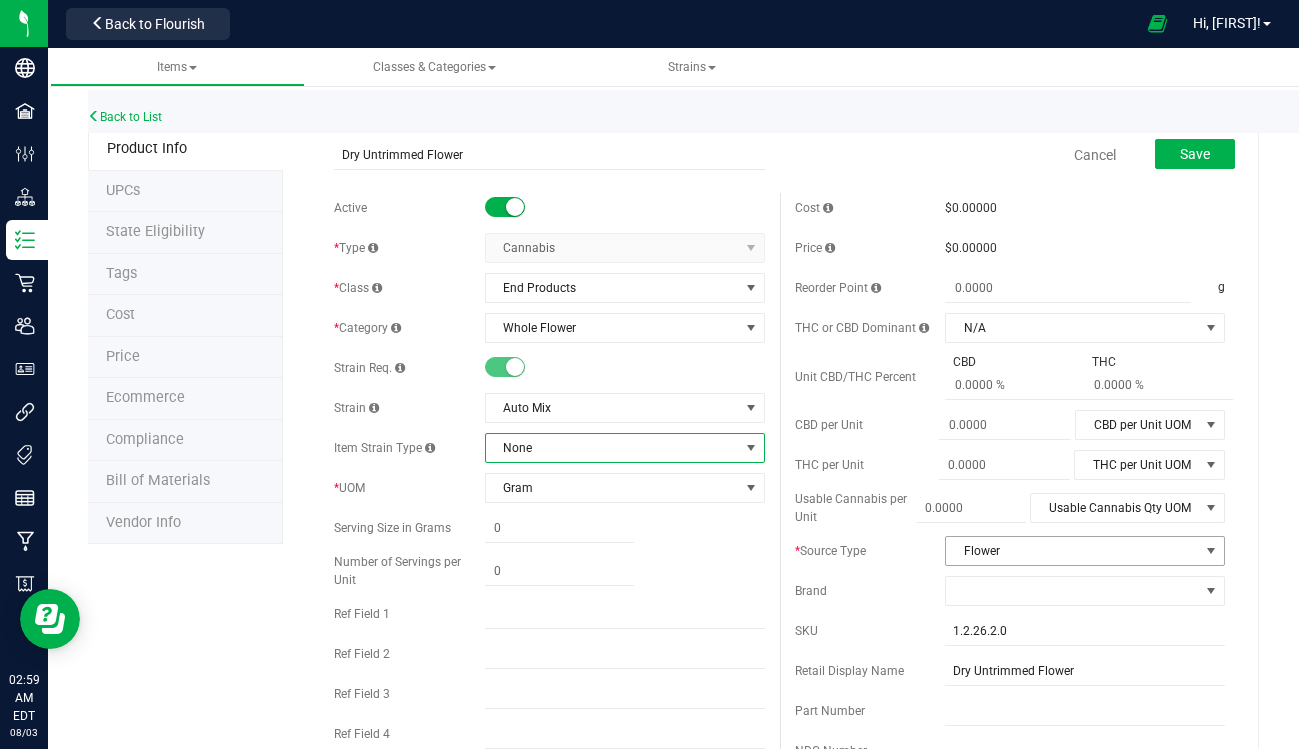 click on "Flower" at bounding box center [1072, 551] 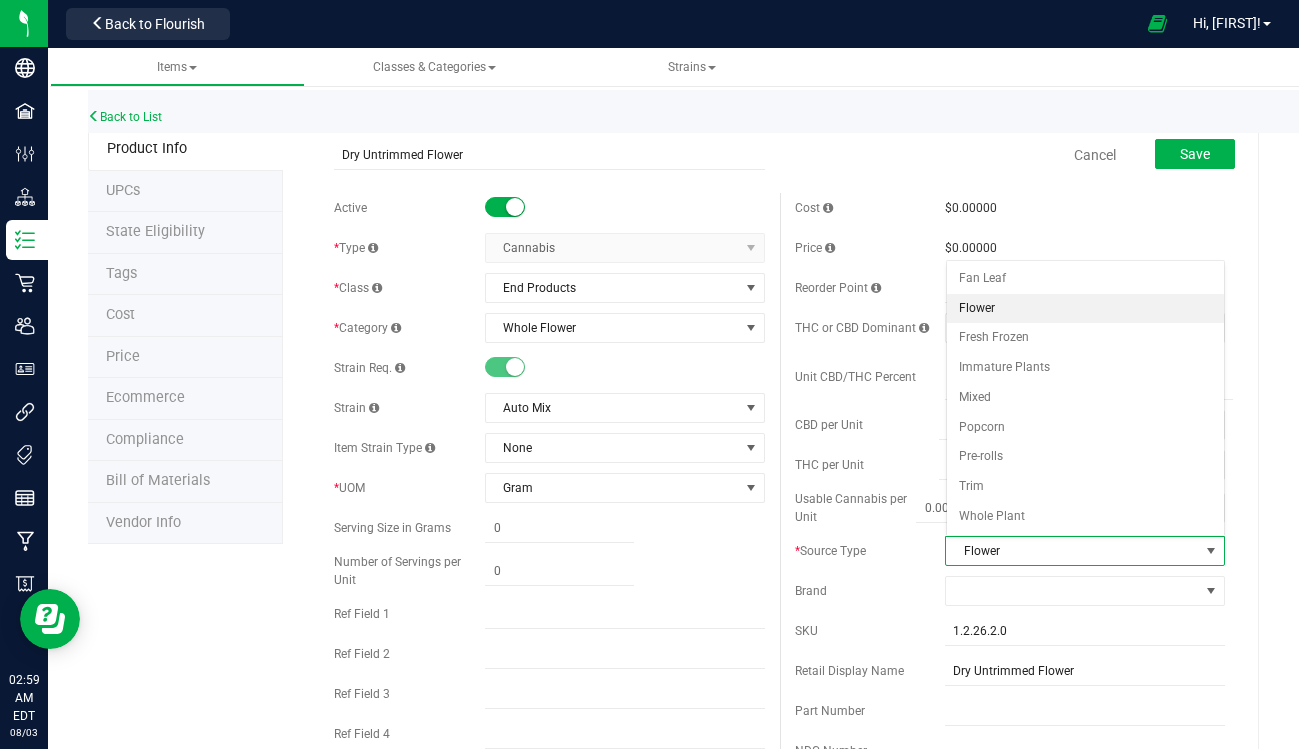 click on "Flower" at bounding box center [1072, 551] 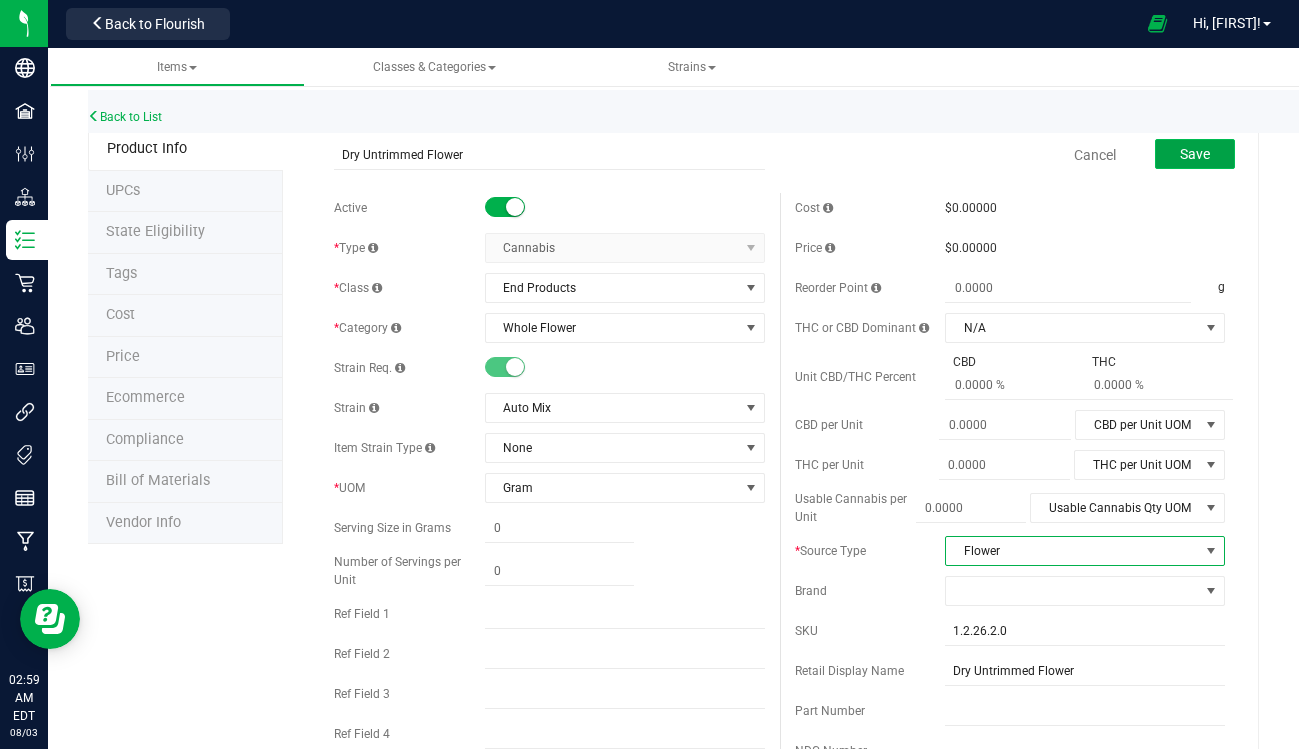 click on "Save" at bounding box center [1195, 154] 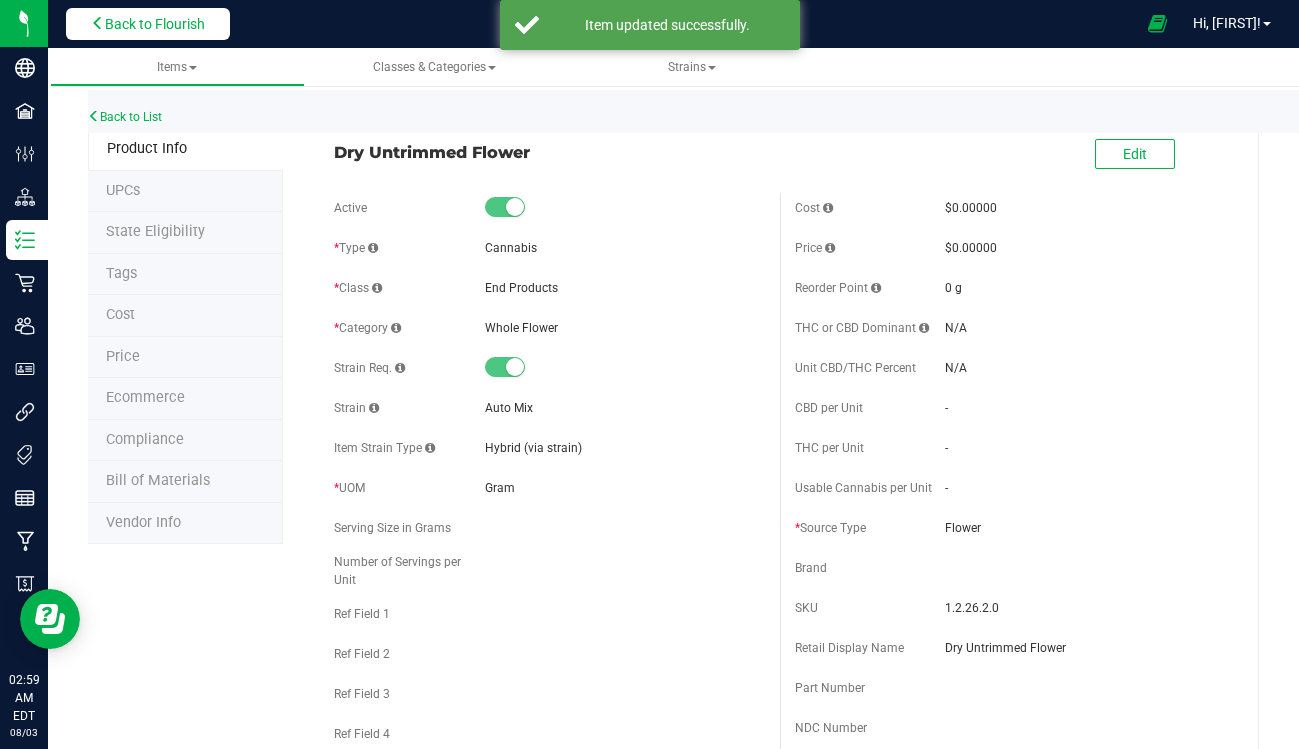 click on "Back to Flourish" at bounding box center [148, 24] 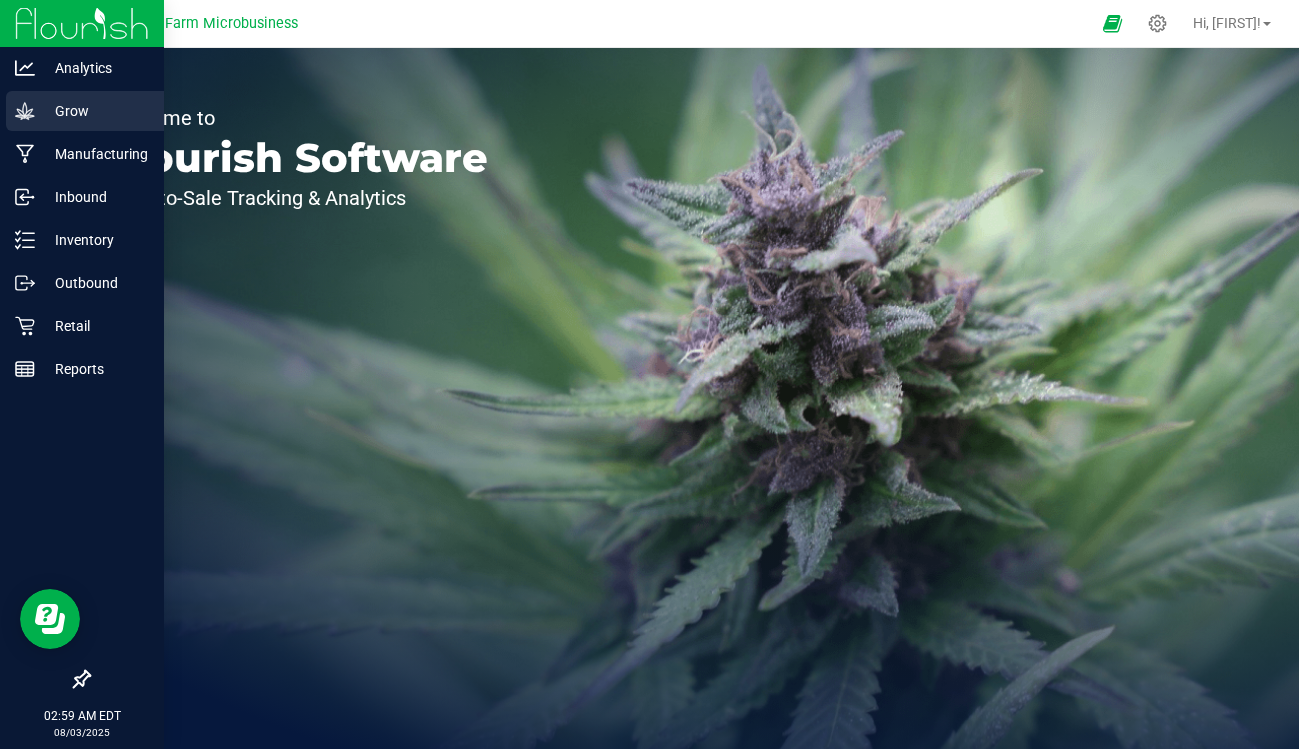 click on "Grow" at bounding box center (95, 111) 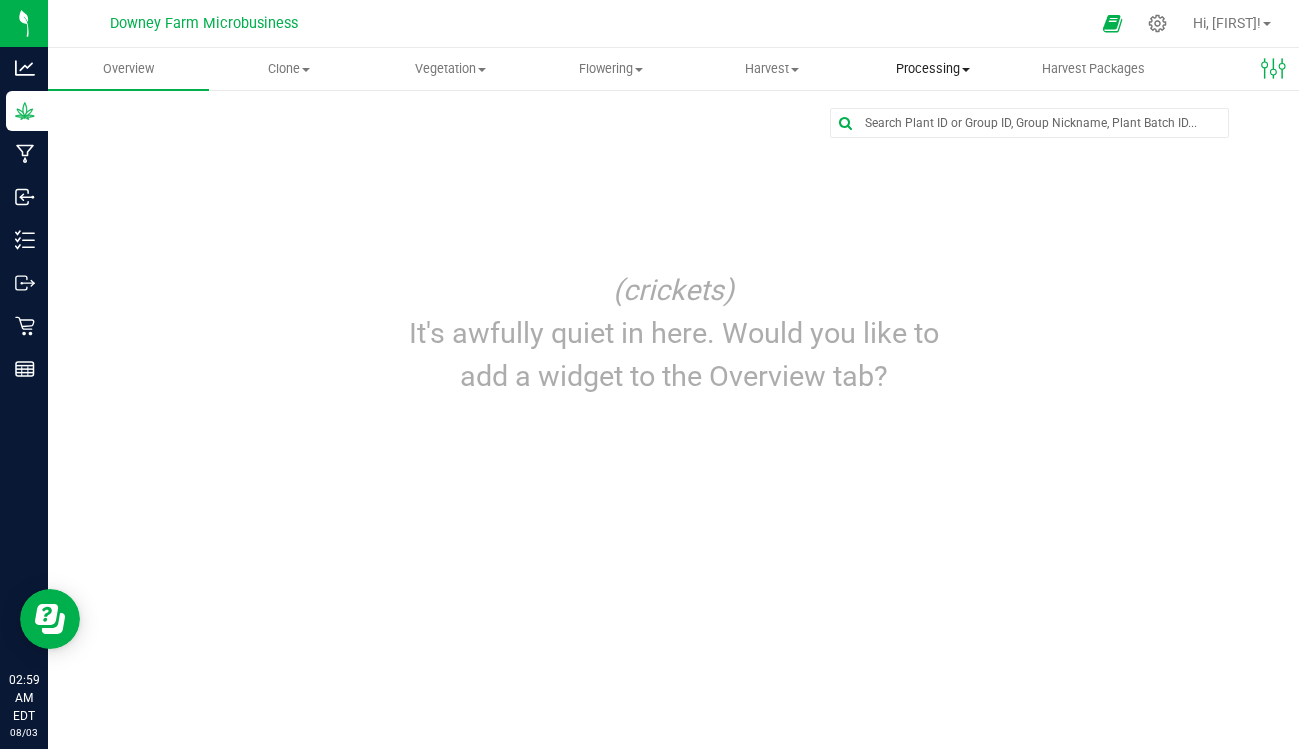 click on "Processing" at bounding box center (932, 69) 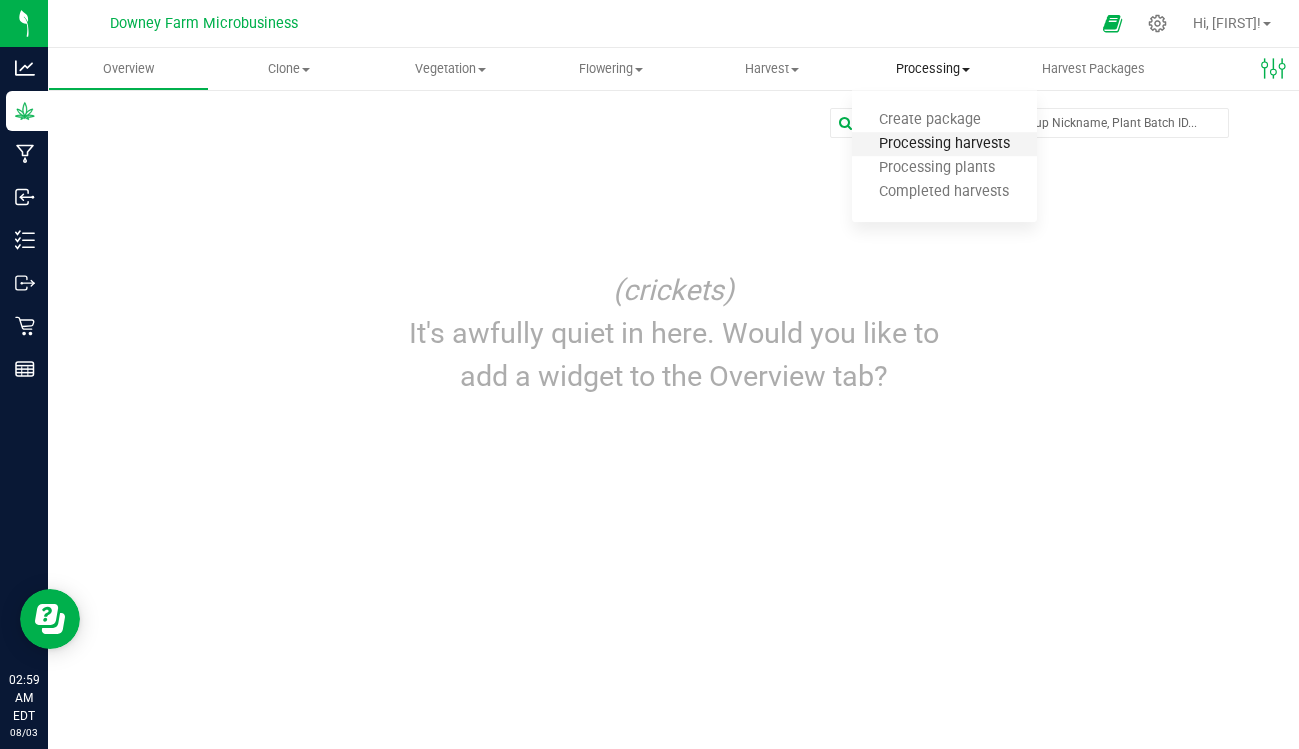 click on "Processing harvests" at bounding box center (944, 144) 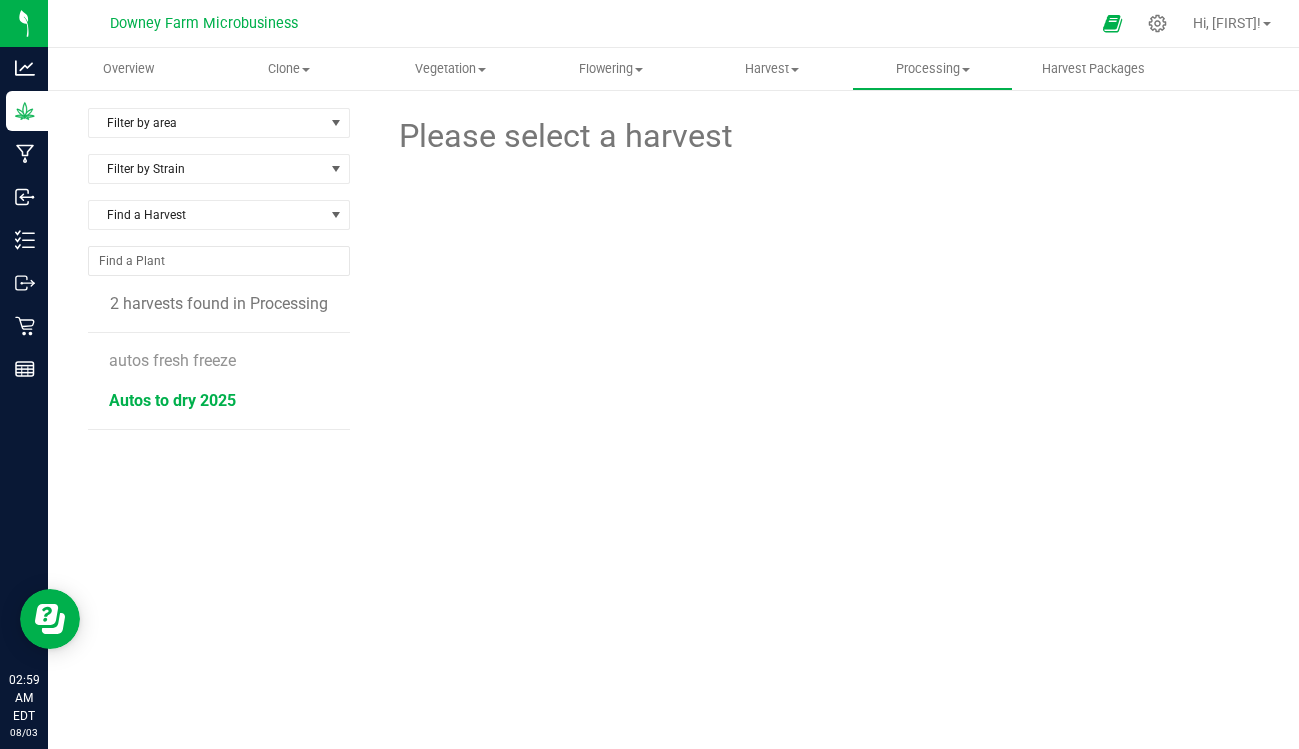 click on "Autos to dry 2025" at bounding box center (172, 400) 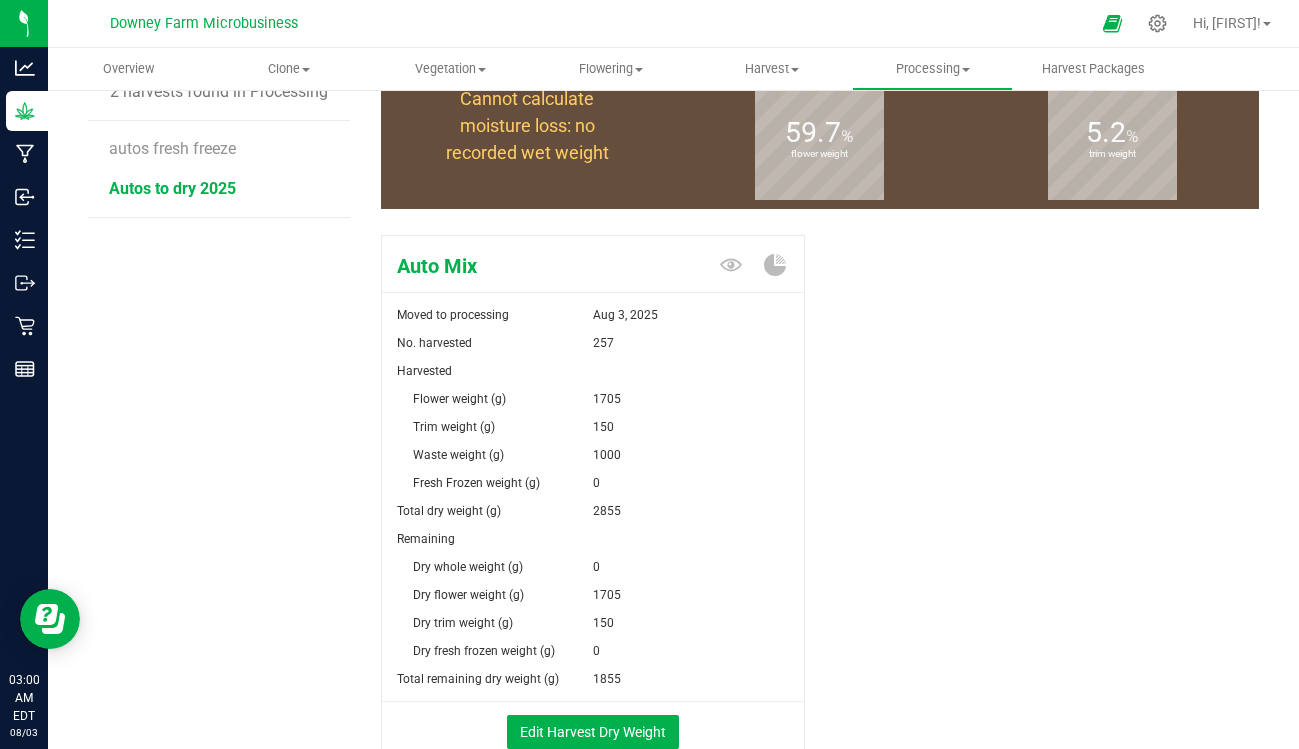 scroll, scrollTop: 219, scrollLeft: 0, axis: vertical 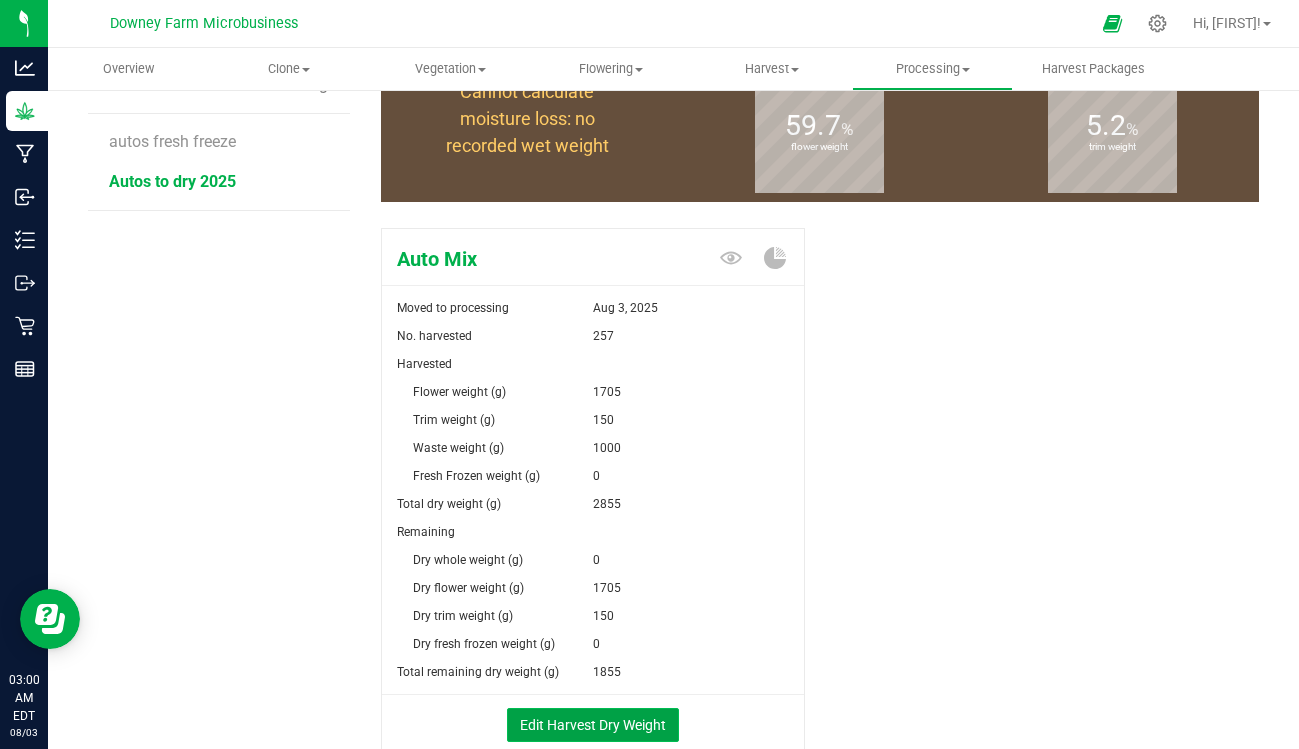 click on "Edit Harvest Dry Weight" at bounding box center [593, 725] 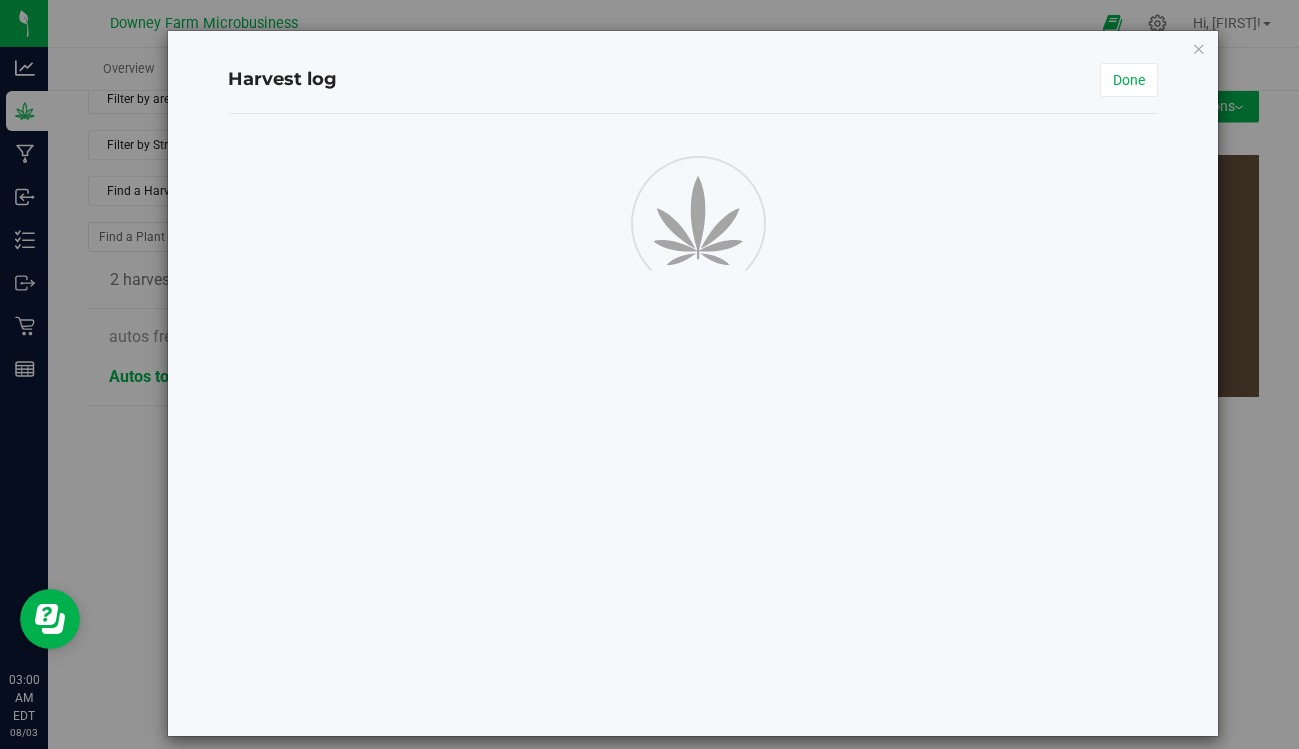 scroll, scrollTop: 25, scrollLeft: 0, axis: vertical 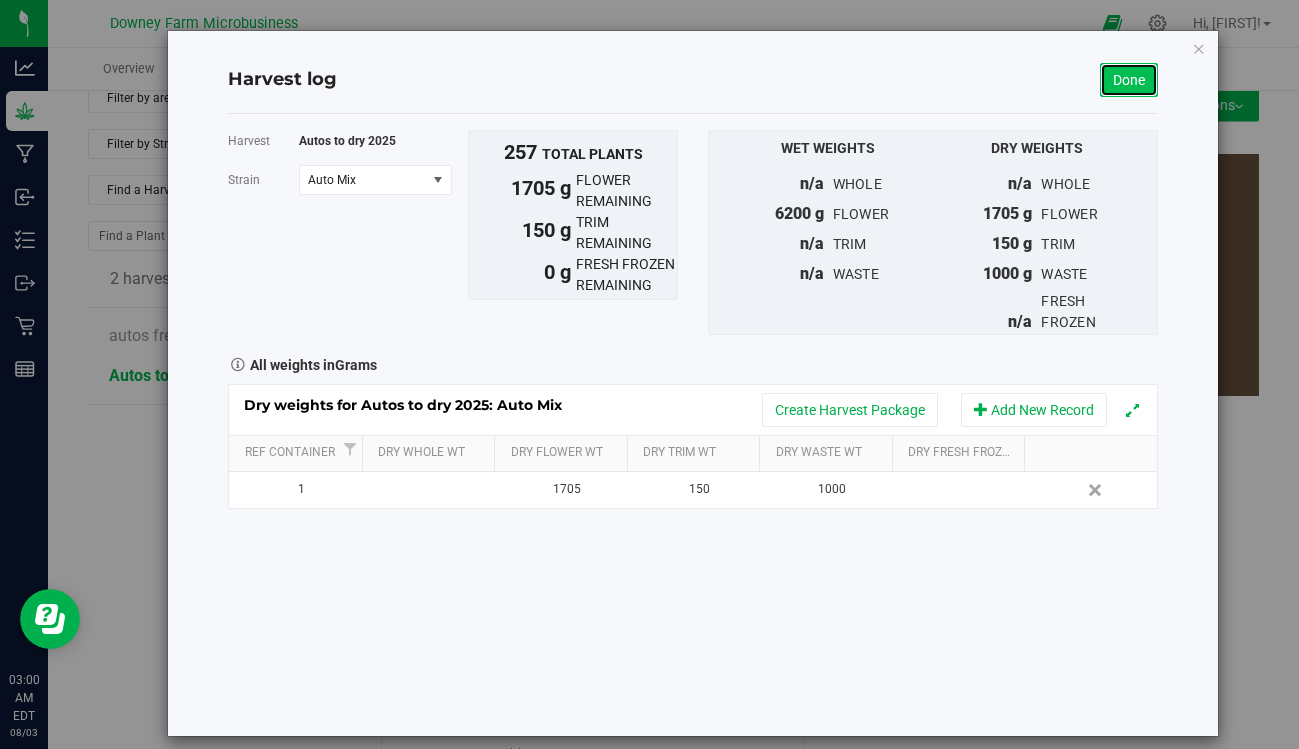 click on "Done" at bounding box center (1129, 80) 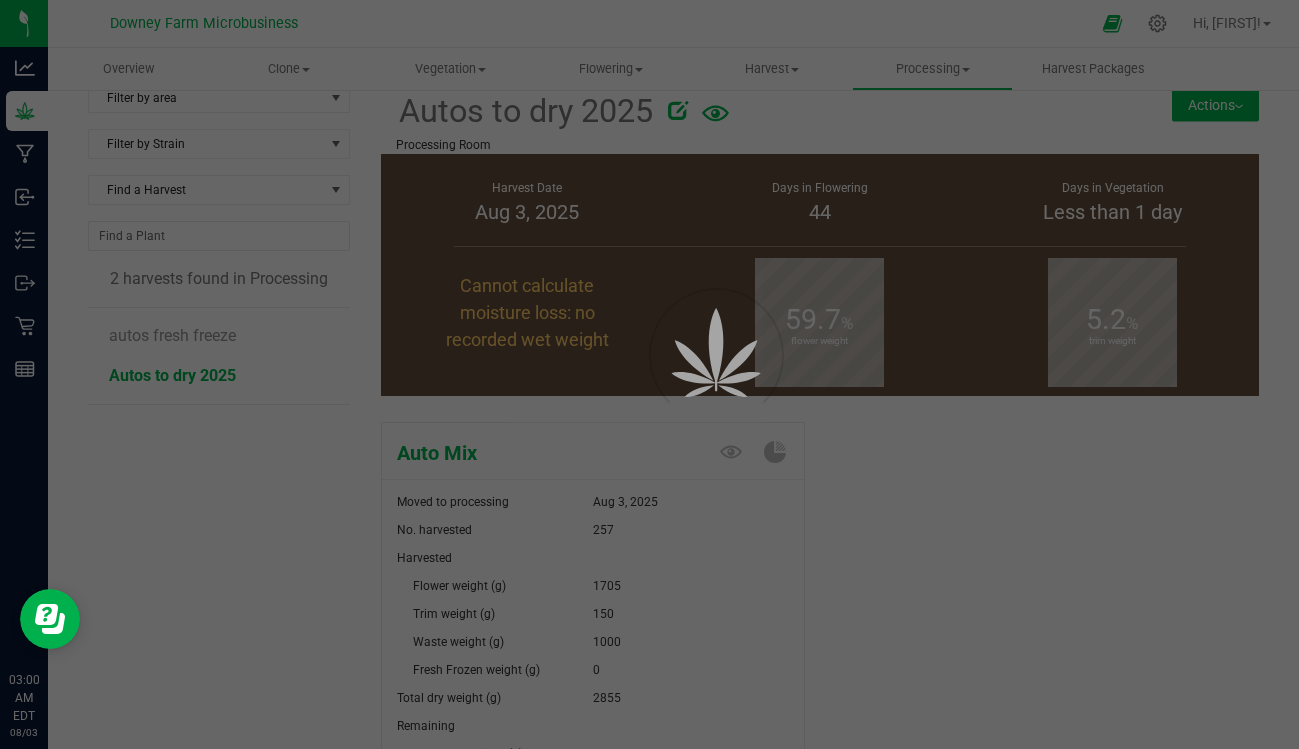 scroll, scrollTop: 25, scrollLeft: 0, axis: vertical 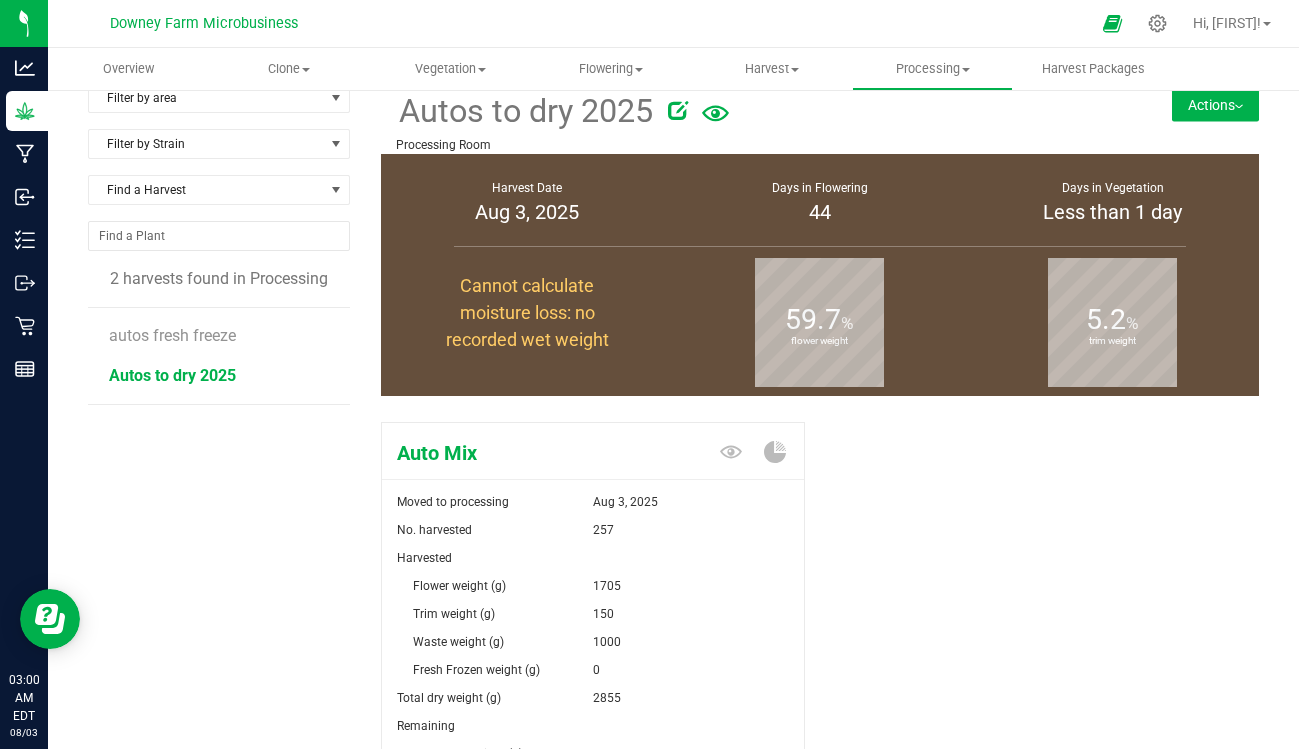 click on "Actions" at bounding box center [1215, 105] 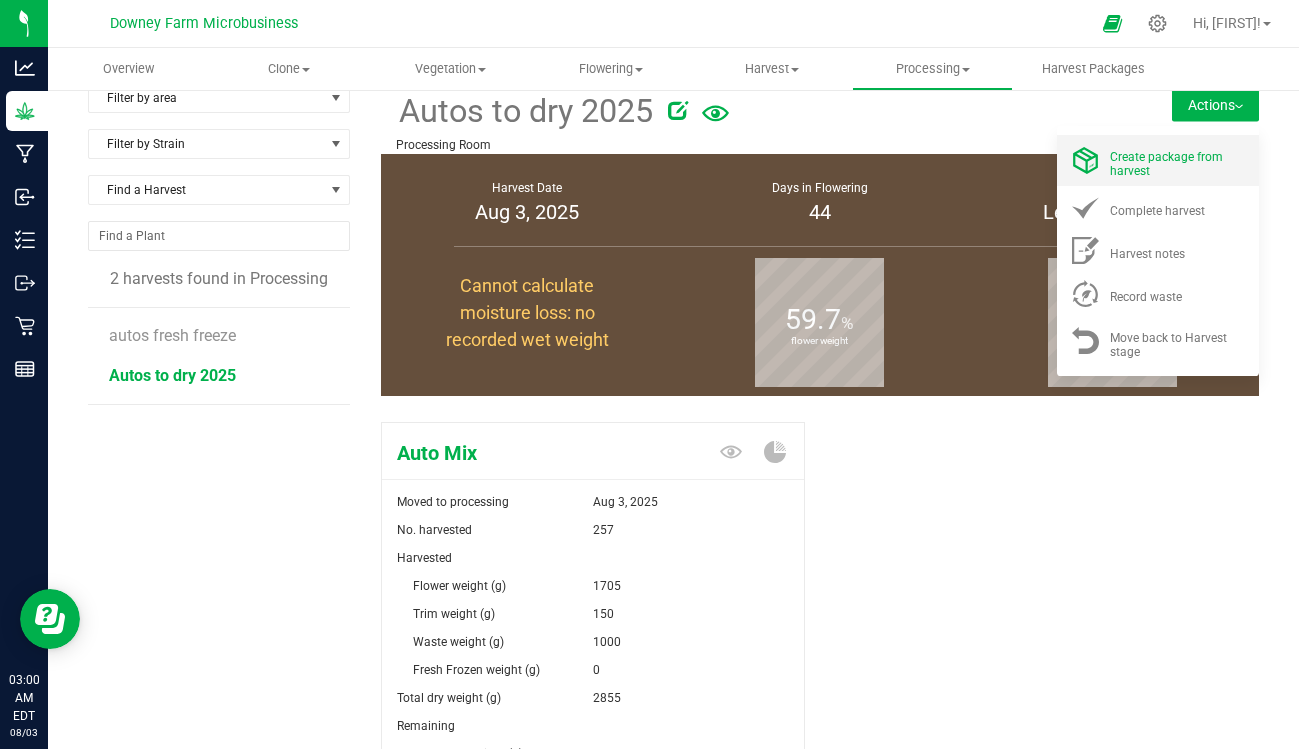 click on "Create package from harvest" at bounding box center [1166, 164] 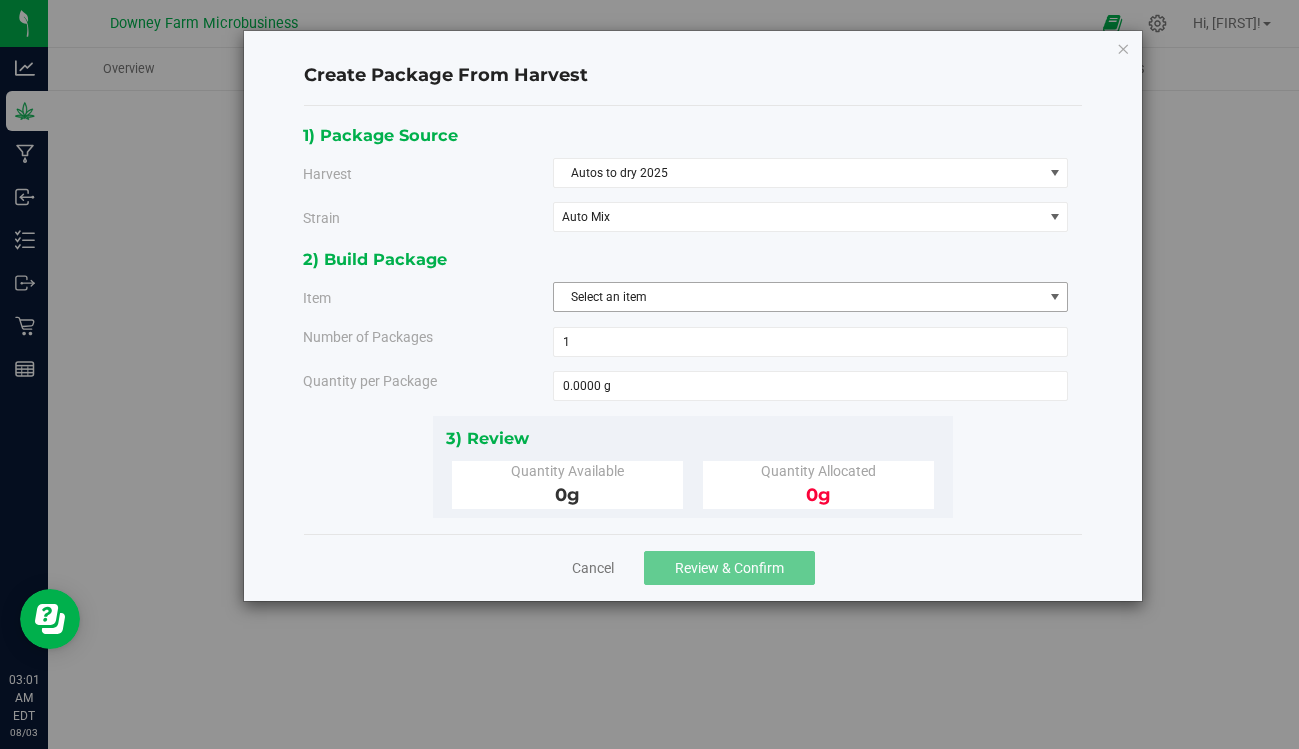 click on "Select an item" at bounding box center [798, 297] 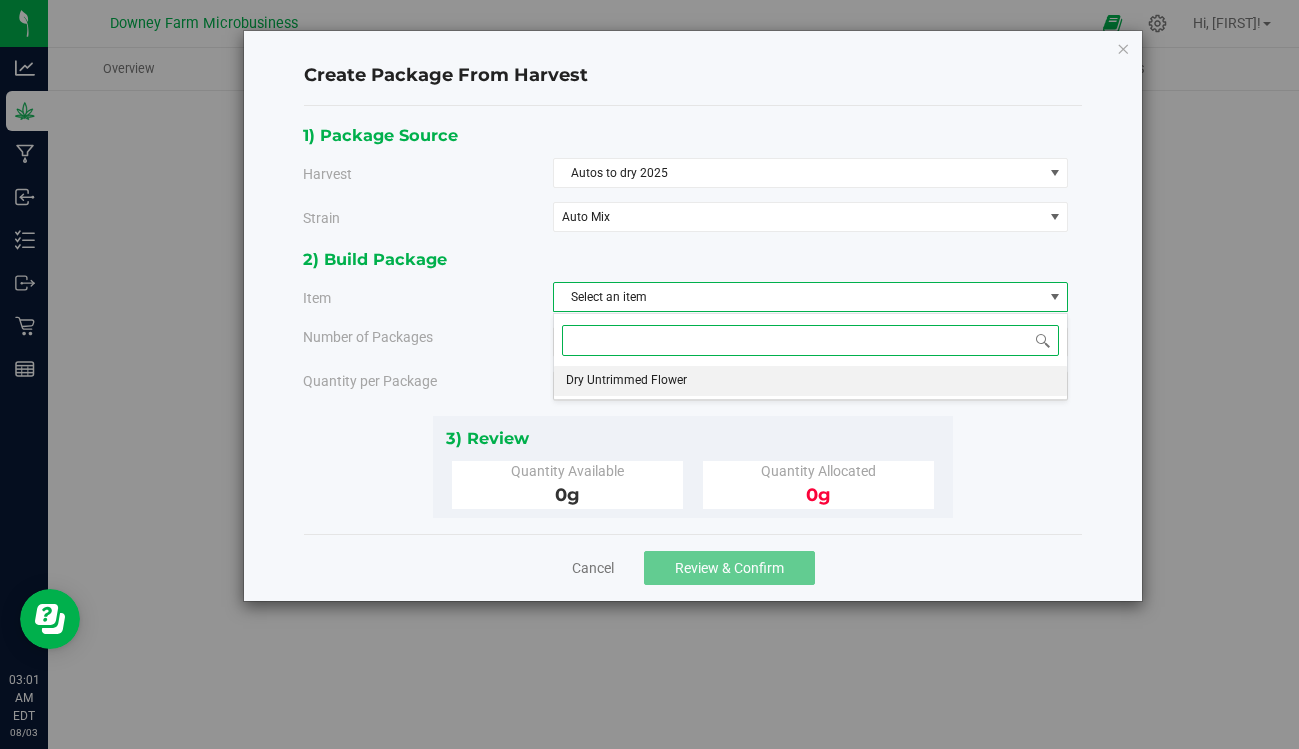 click on "Dry Untrimmed Flower" at bounding box center (626, 381) 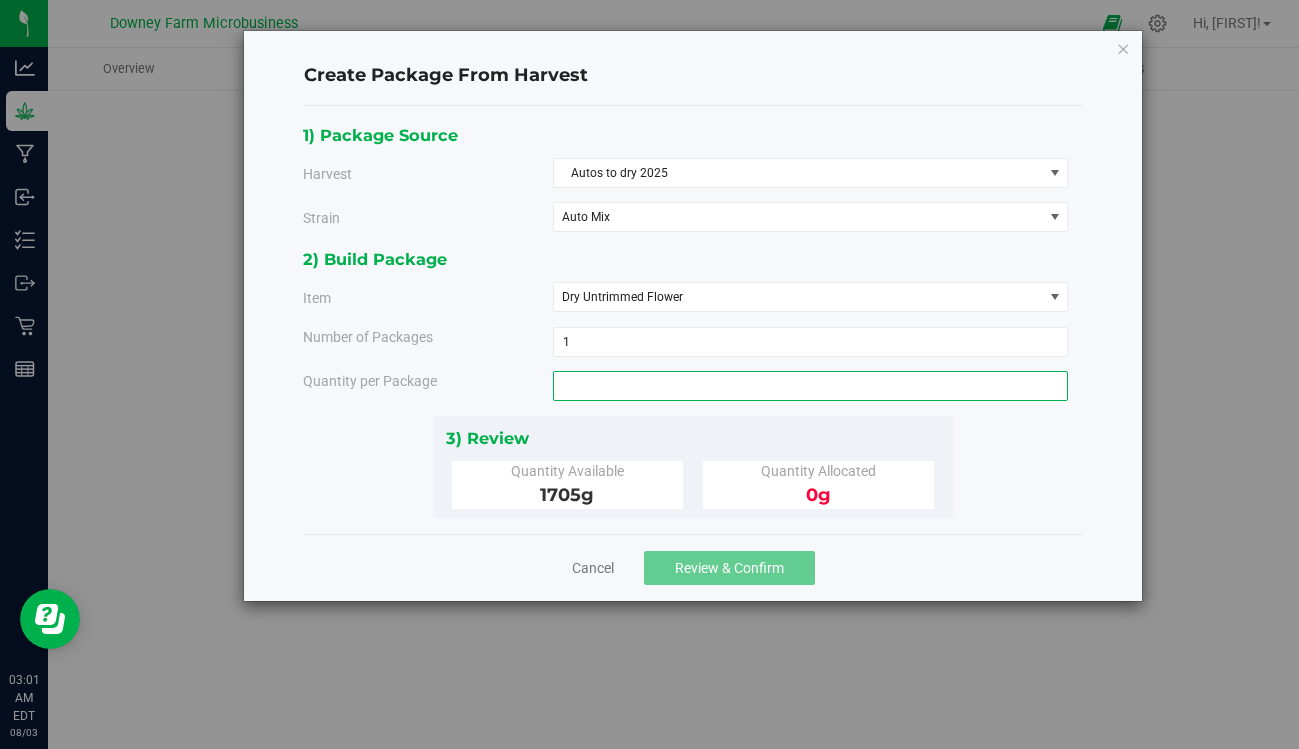 drag, startPoint x: 600, startPoint y: 386, endPoint x: 561, endPoint y: 384, distance: 39.051247 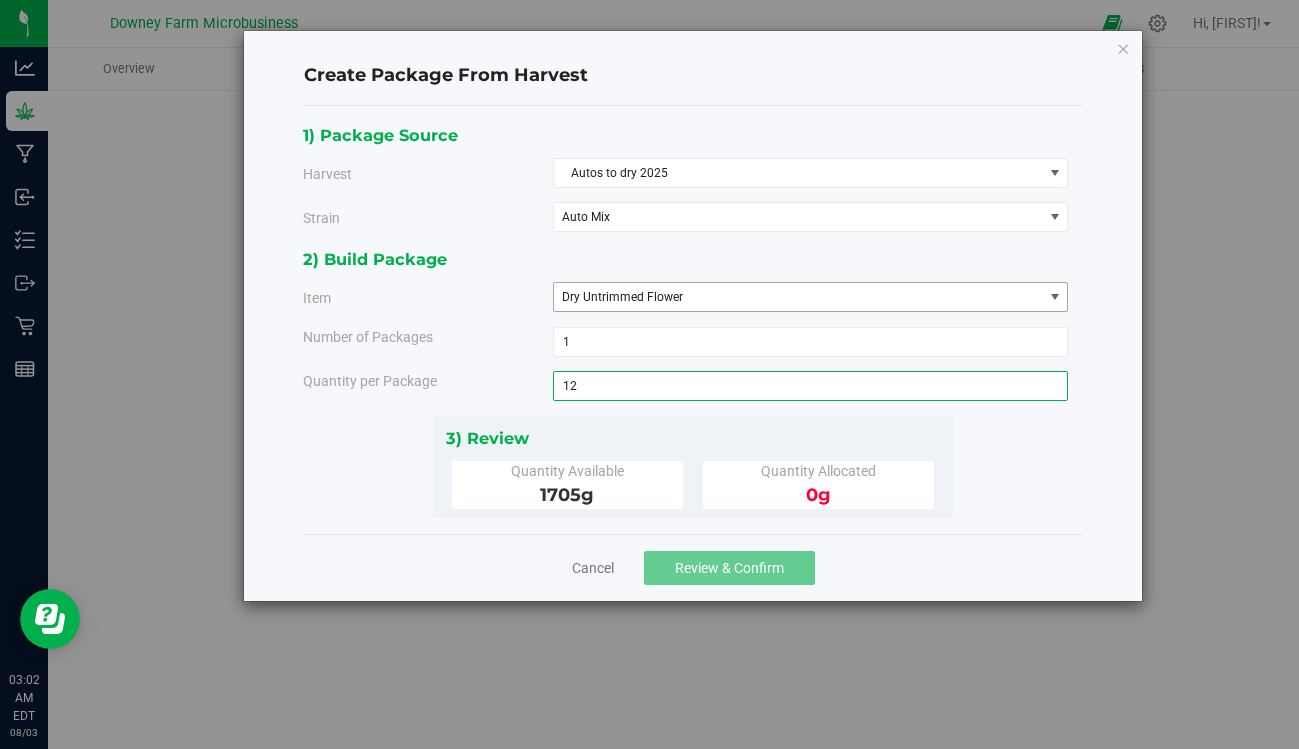 type on "1" 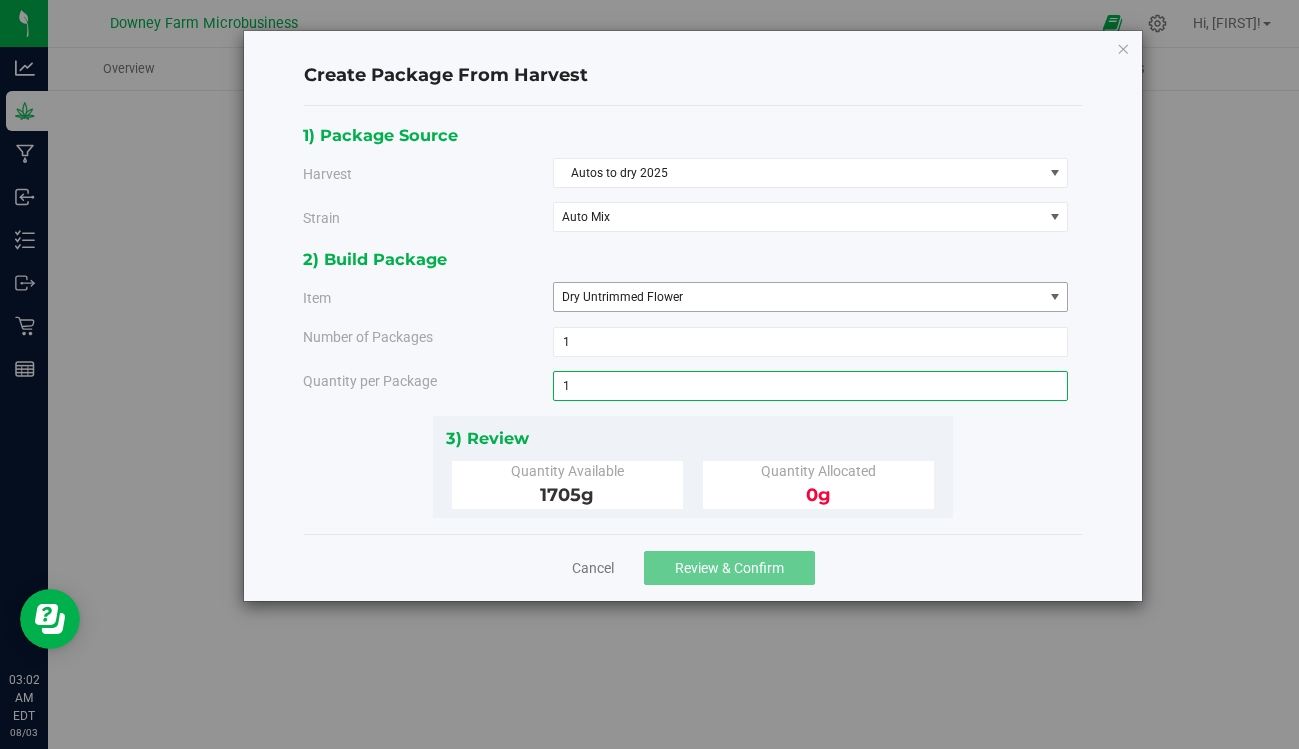 type 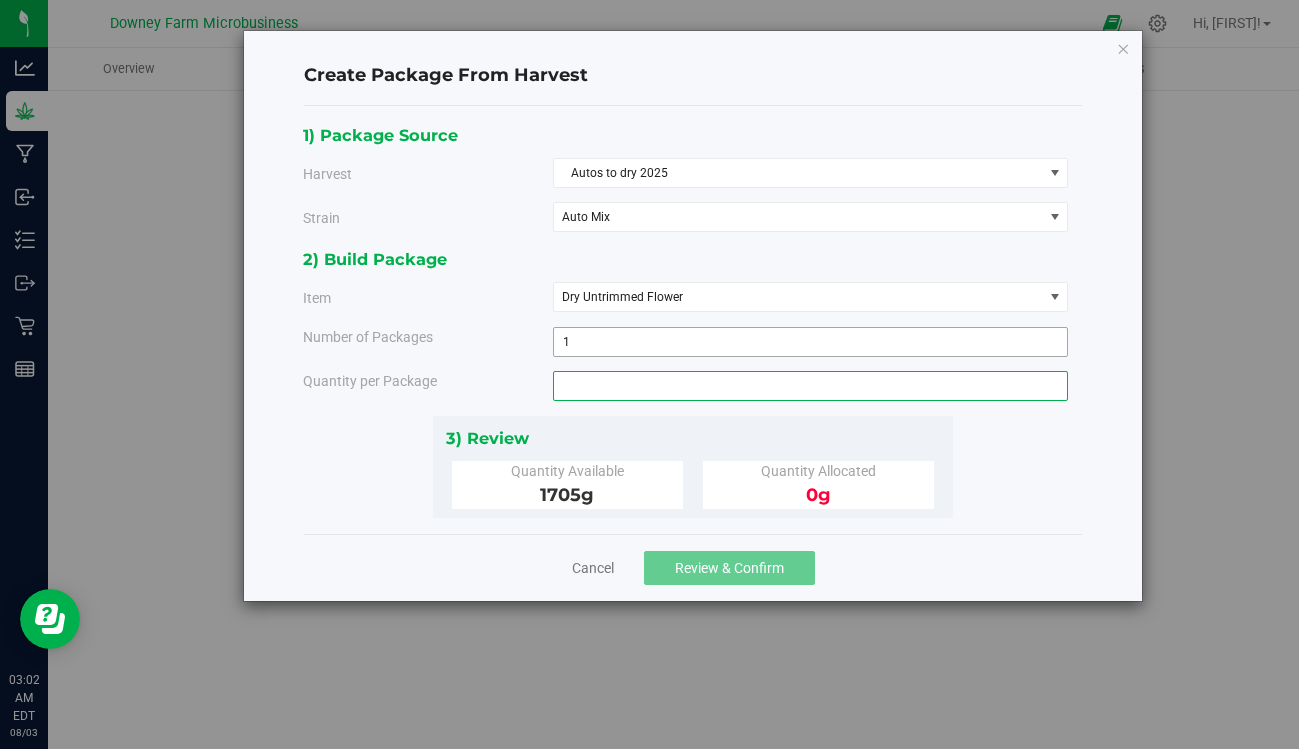 type on "0.0000 g" 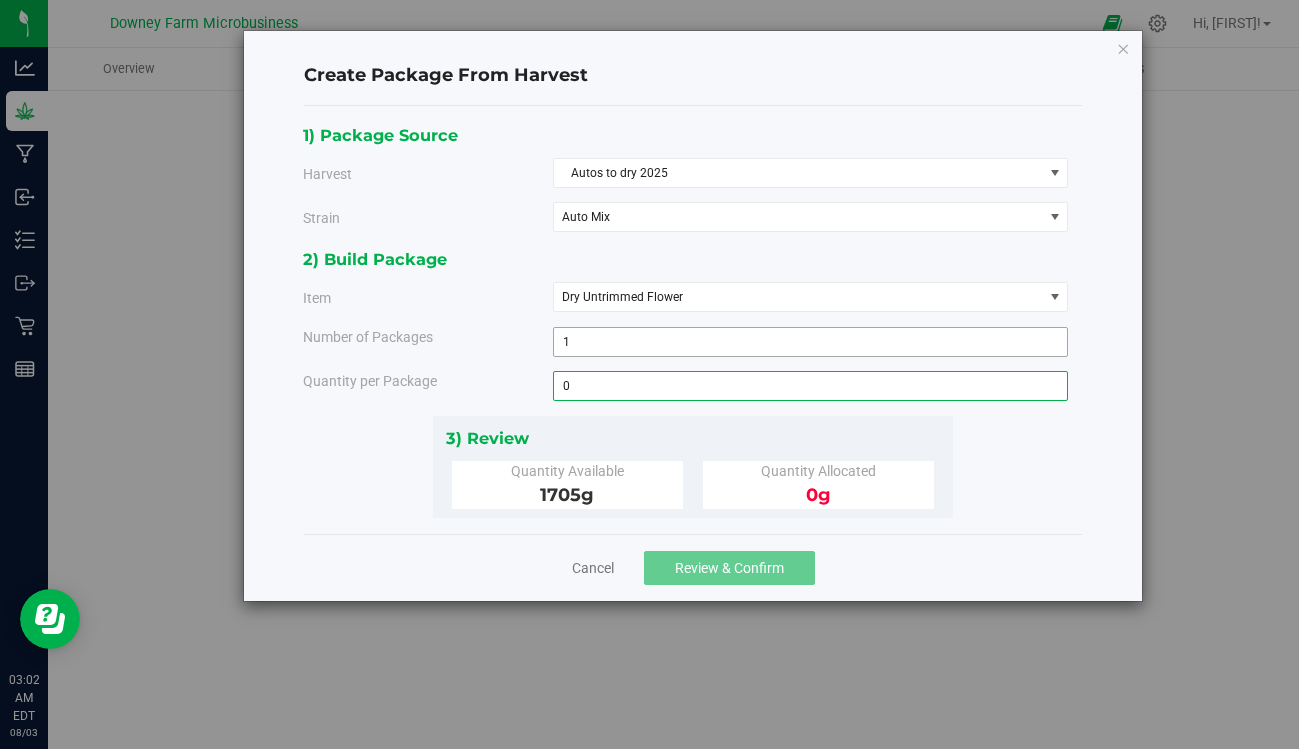click on "1 1" at bounding box center (811, 342) 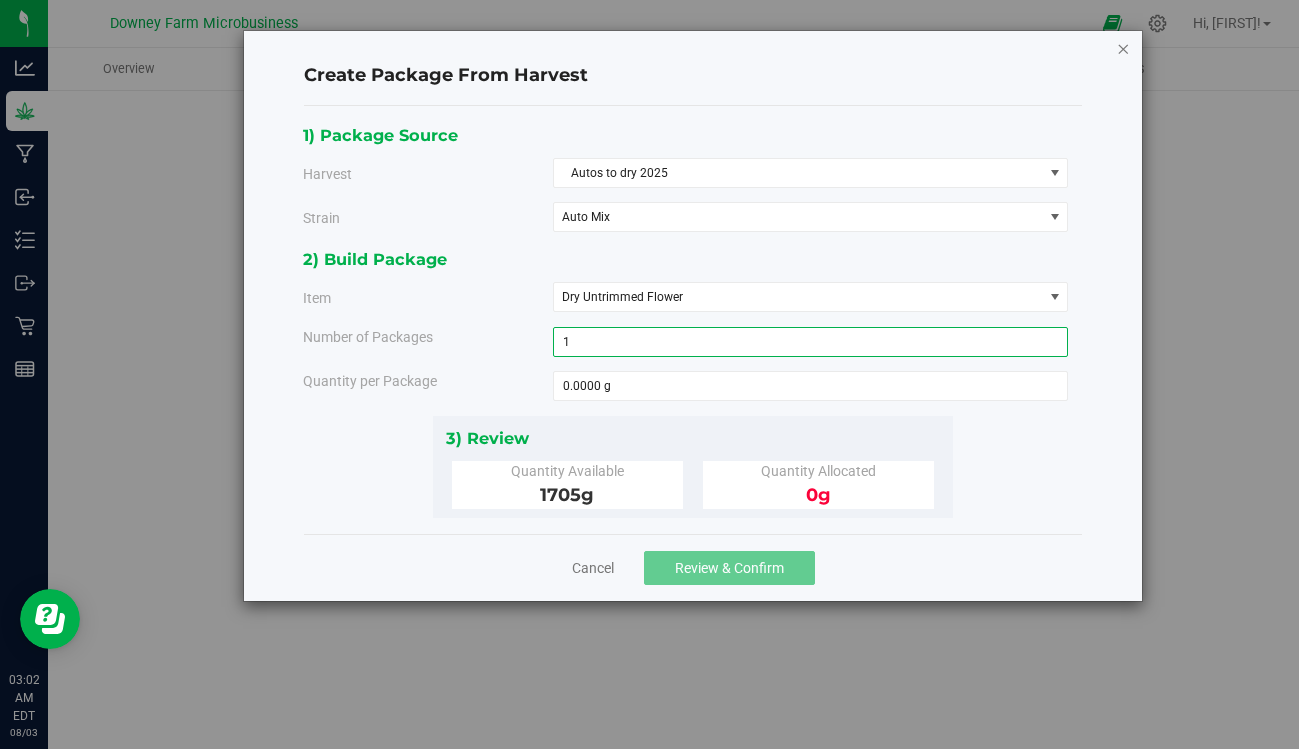 click at bounding box center [1123, 48] 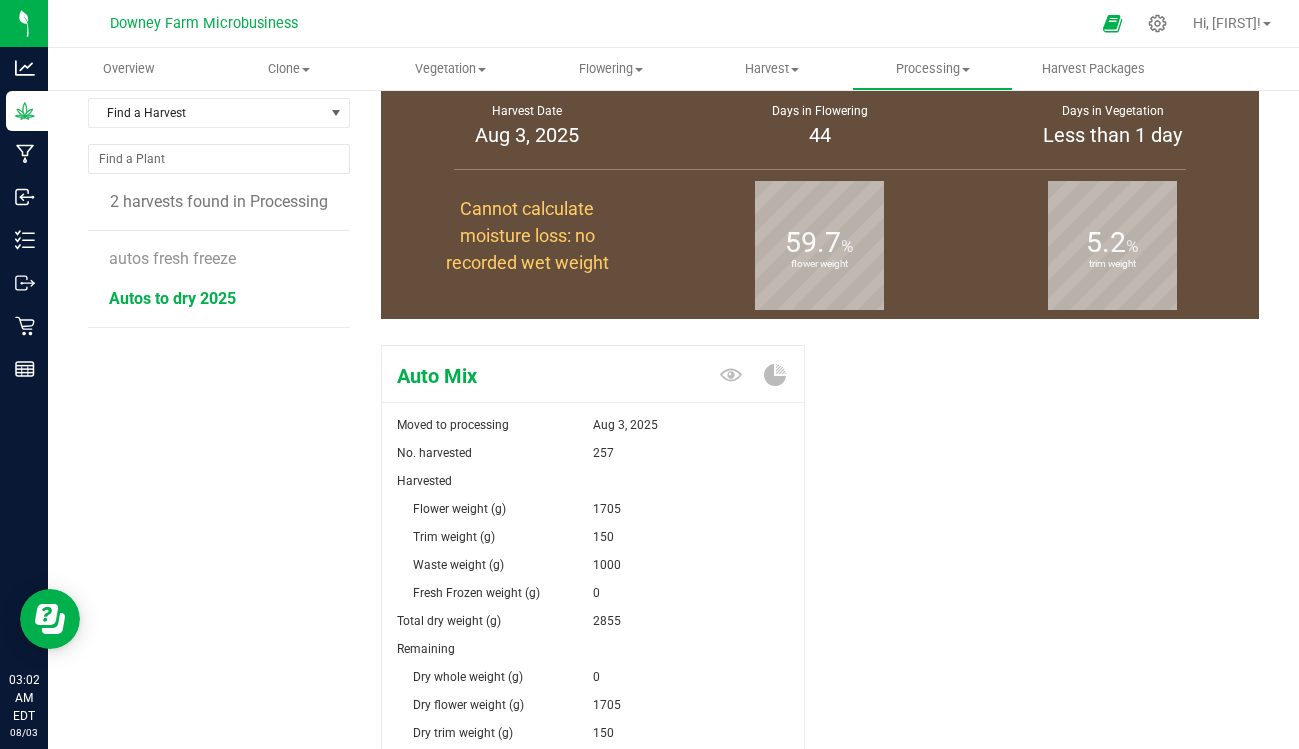 scroll, scrollTop: 0, scrollLeft: 0, axis: both 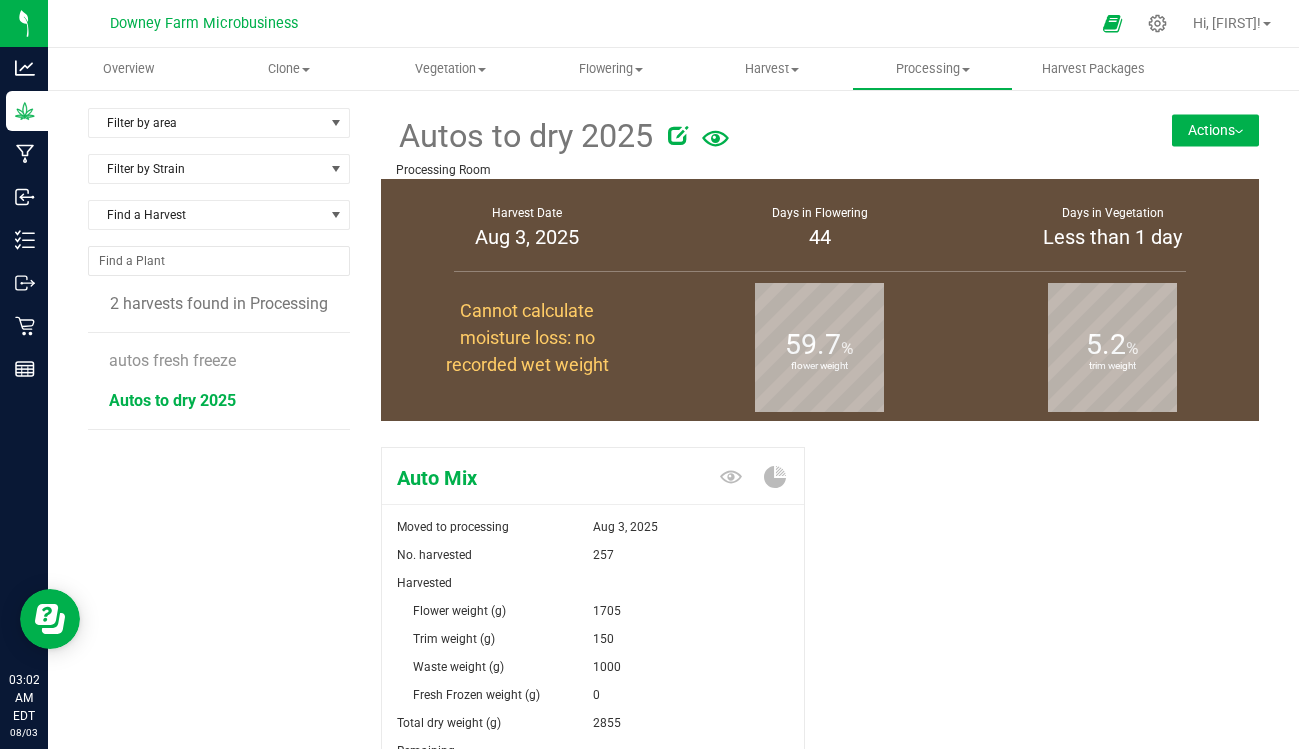 click on "Actions" at bounding box center [1215, 130] 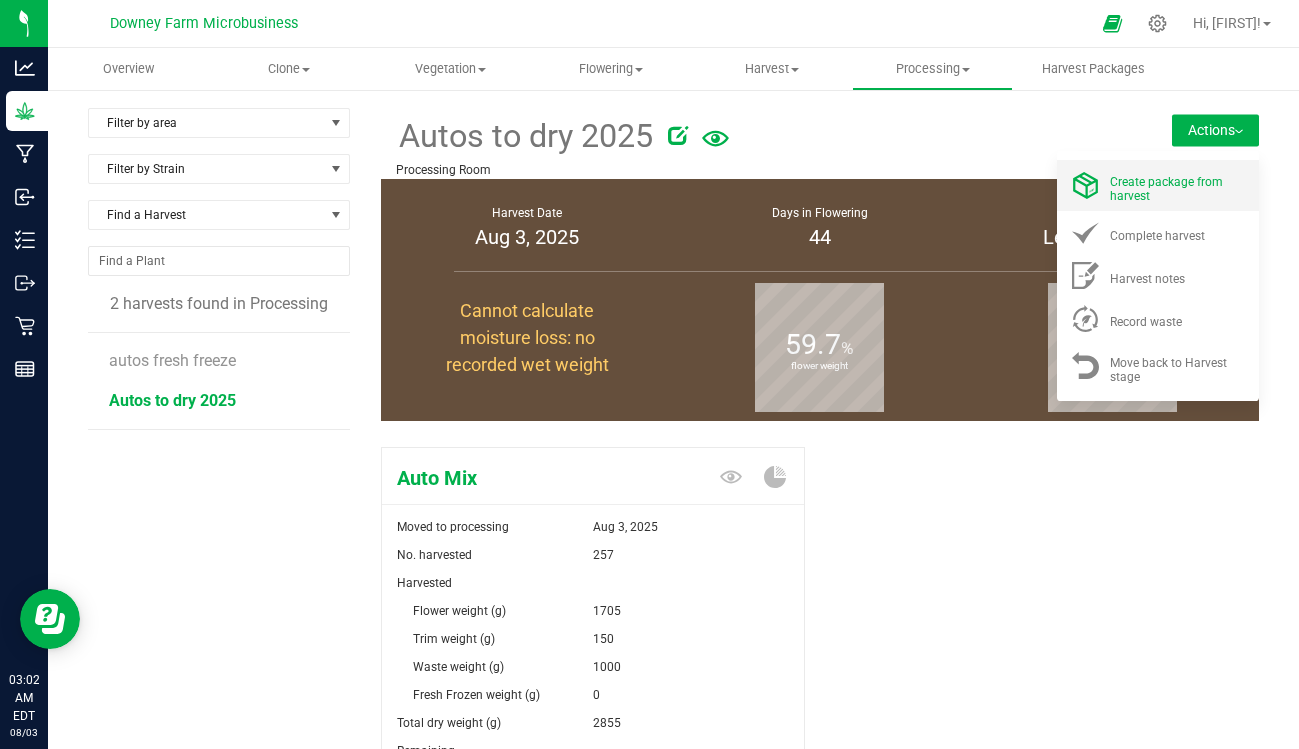 click on "Create package from harvest" at bounding box center (1166, 189) 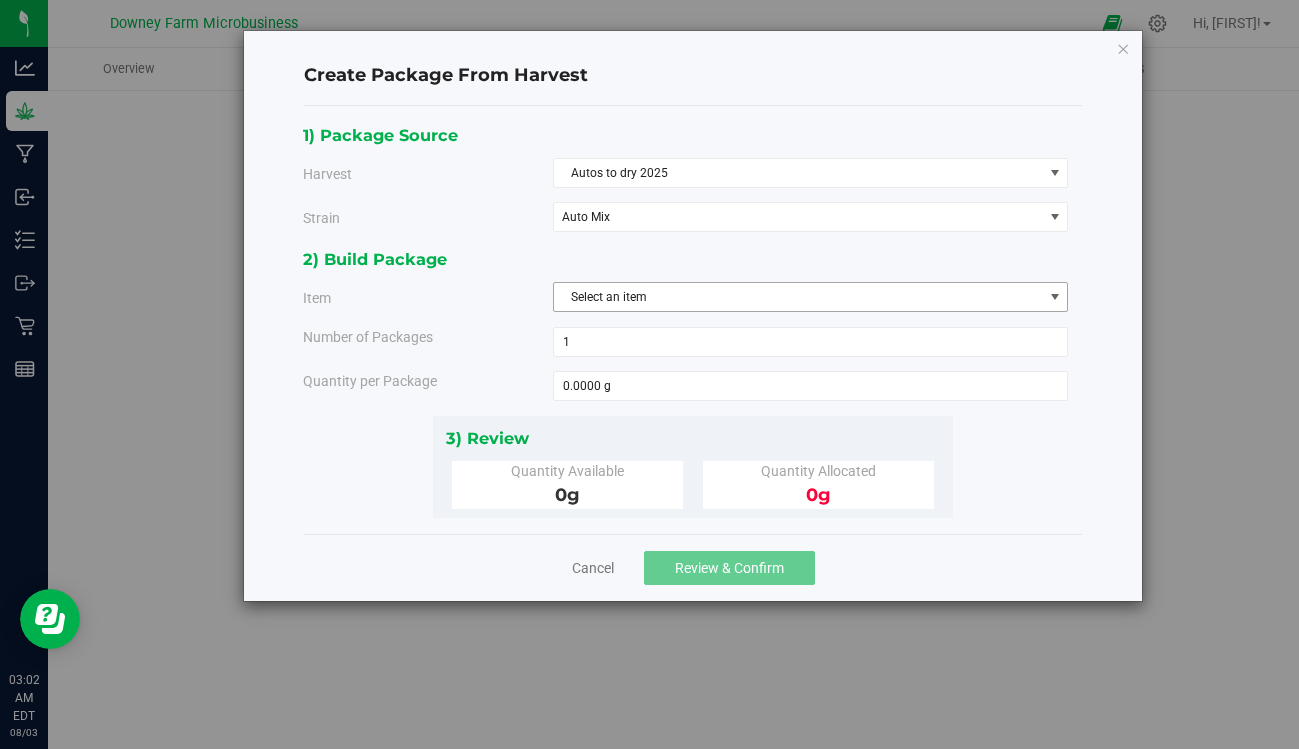 click on "Select an item" at bounding box center (798, 297) 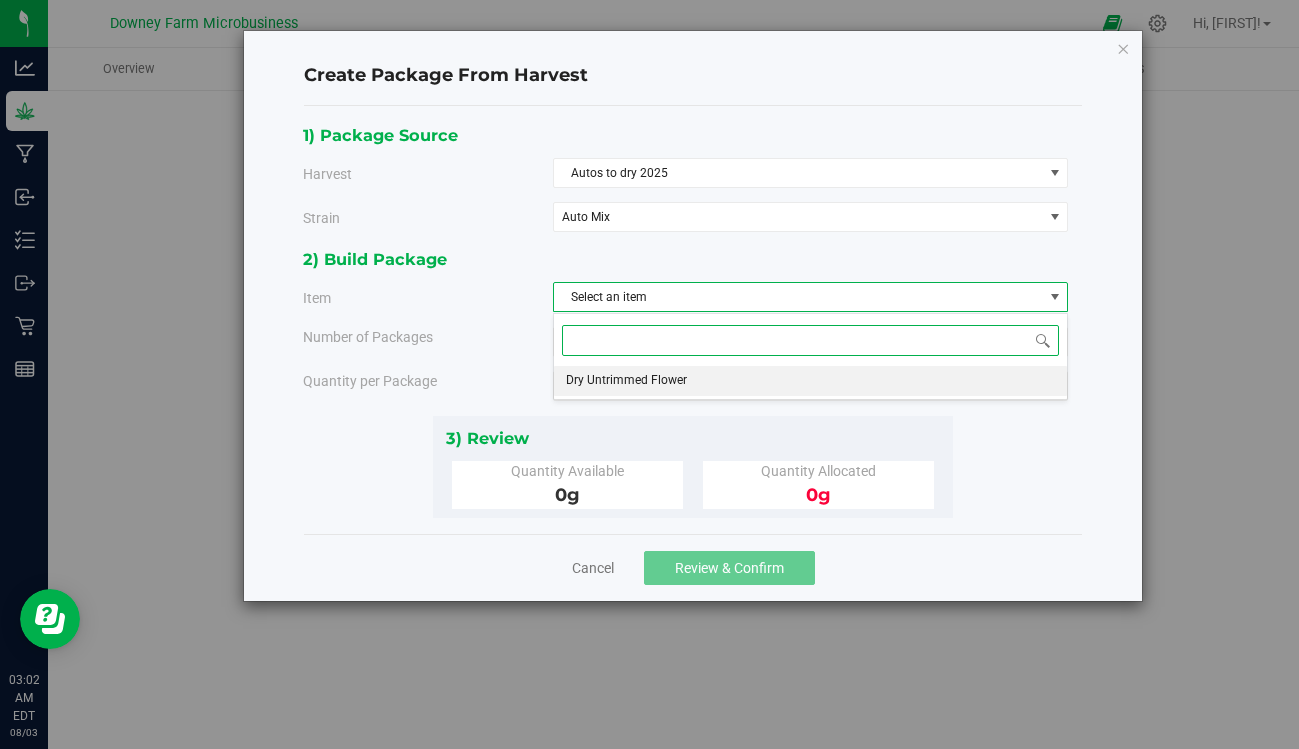 click on "Dry Untrimmed Flower" at bounding box center [626, 381] 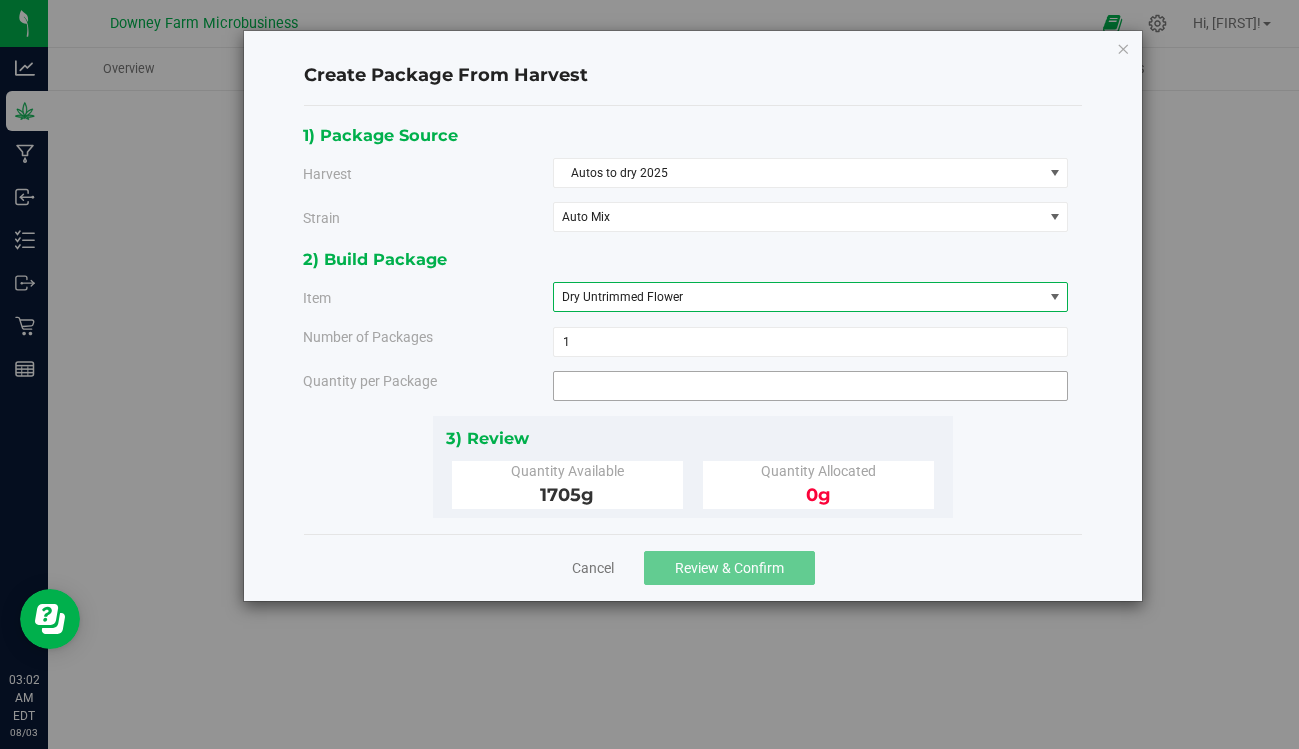 click at bounding box center [811, 386] 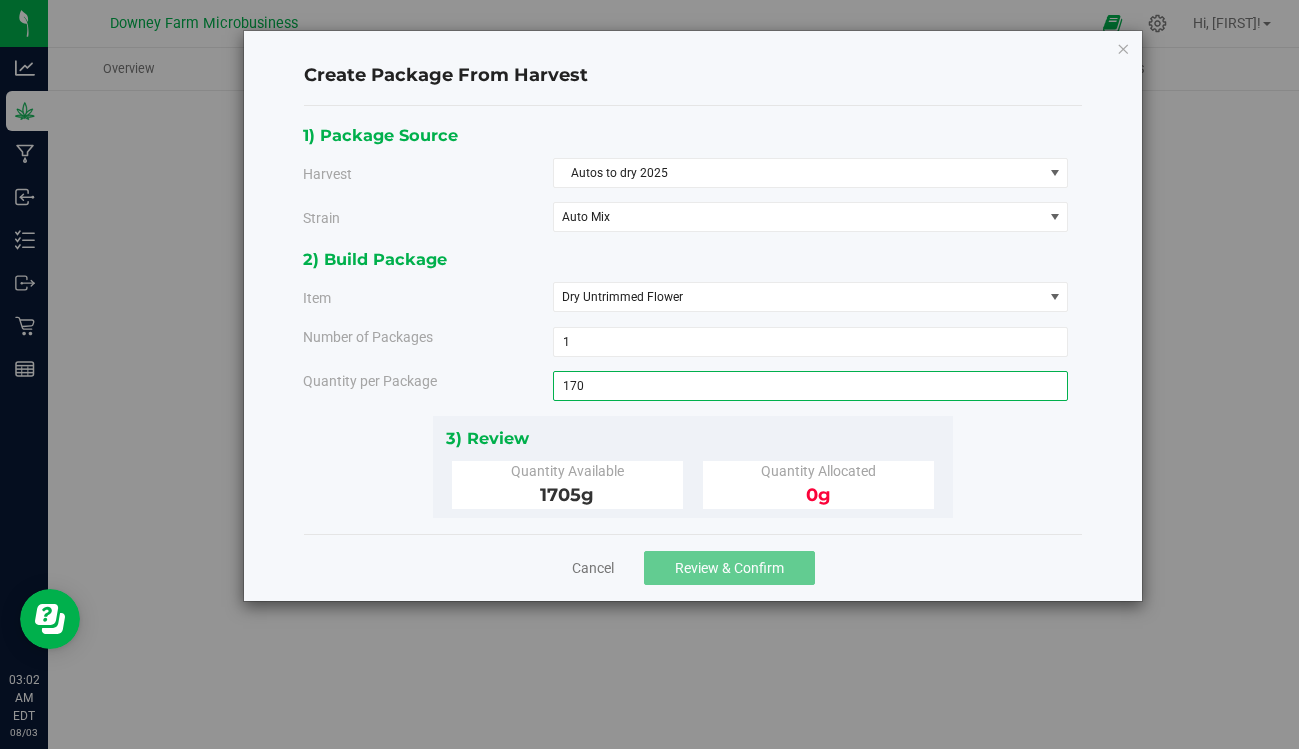 type on "1705" 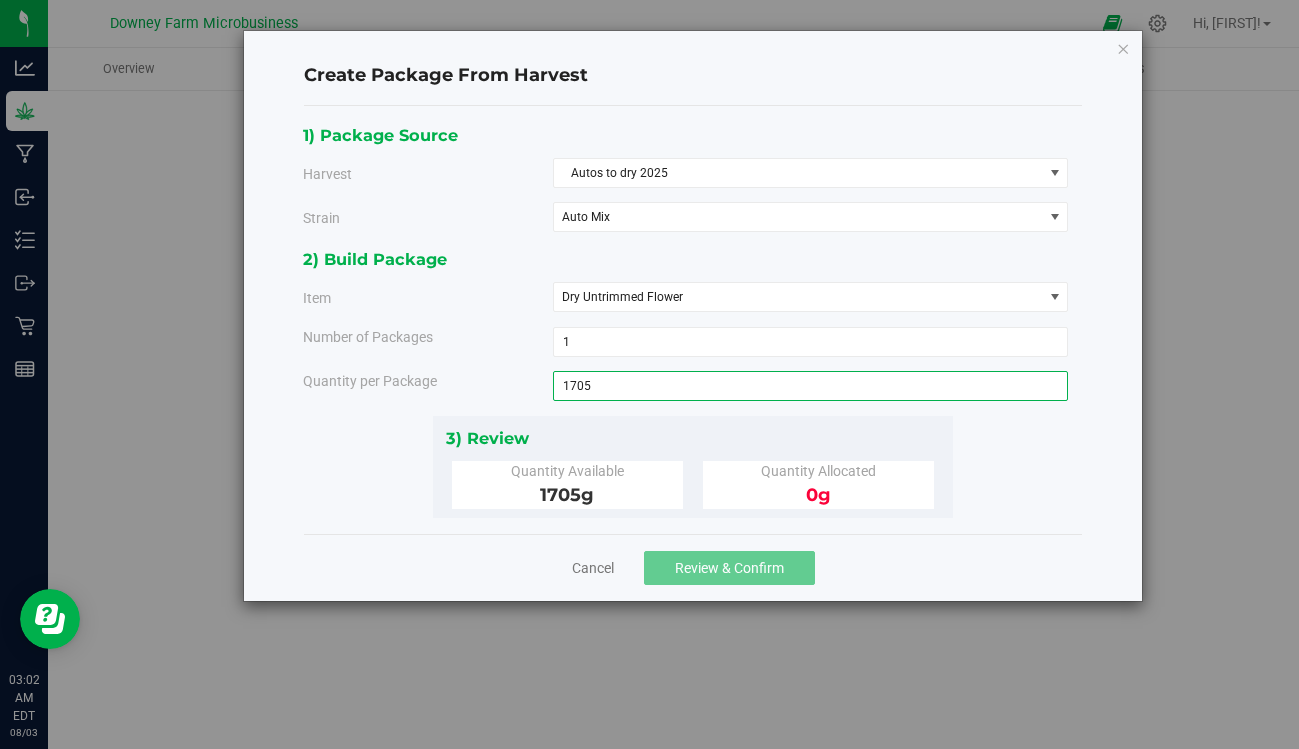 type on "1705.0000 g" 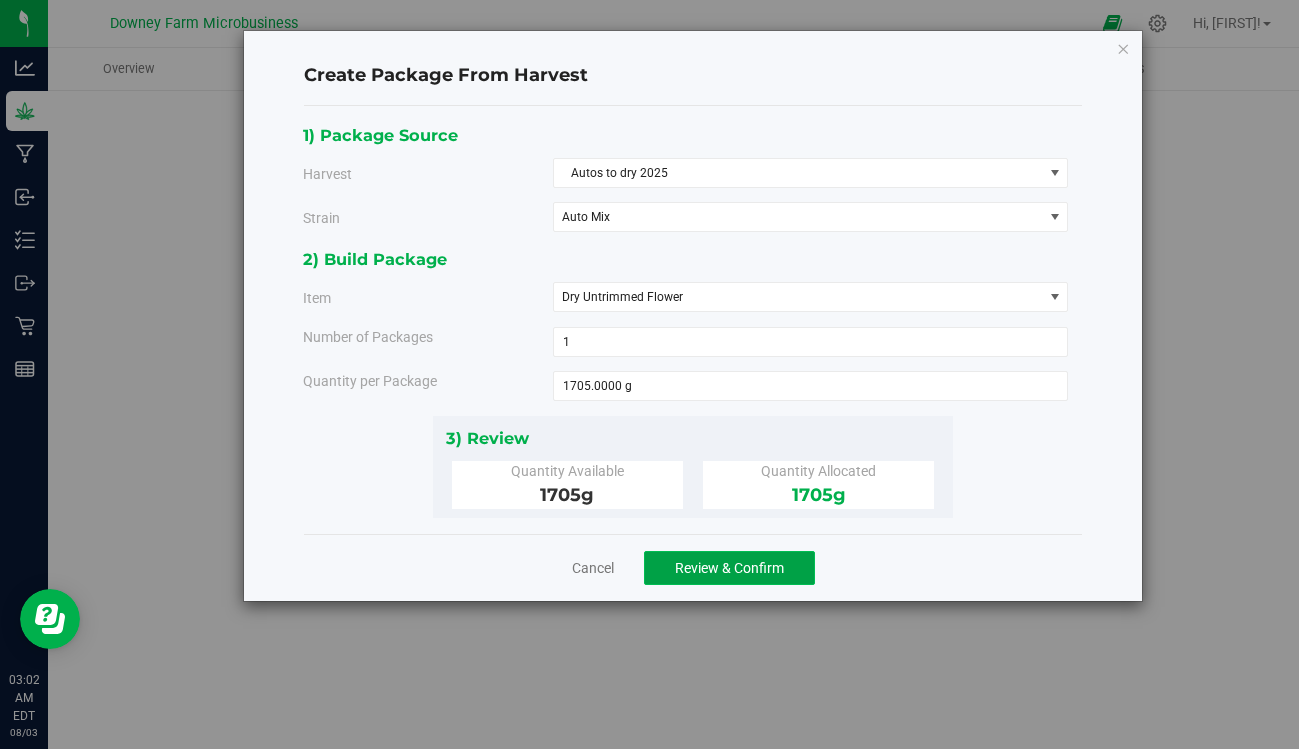 click on "Review & Confirm" 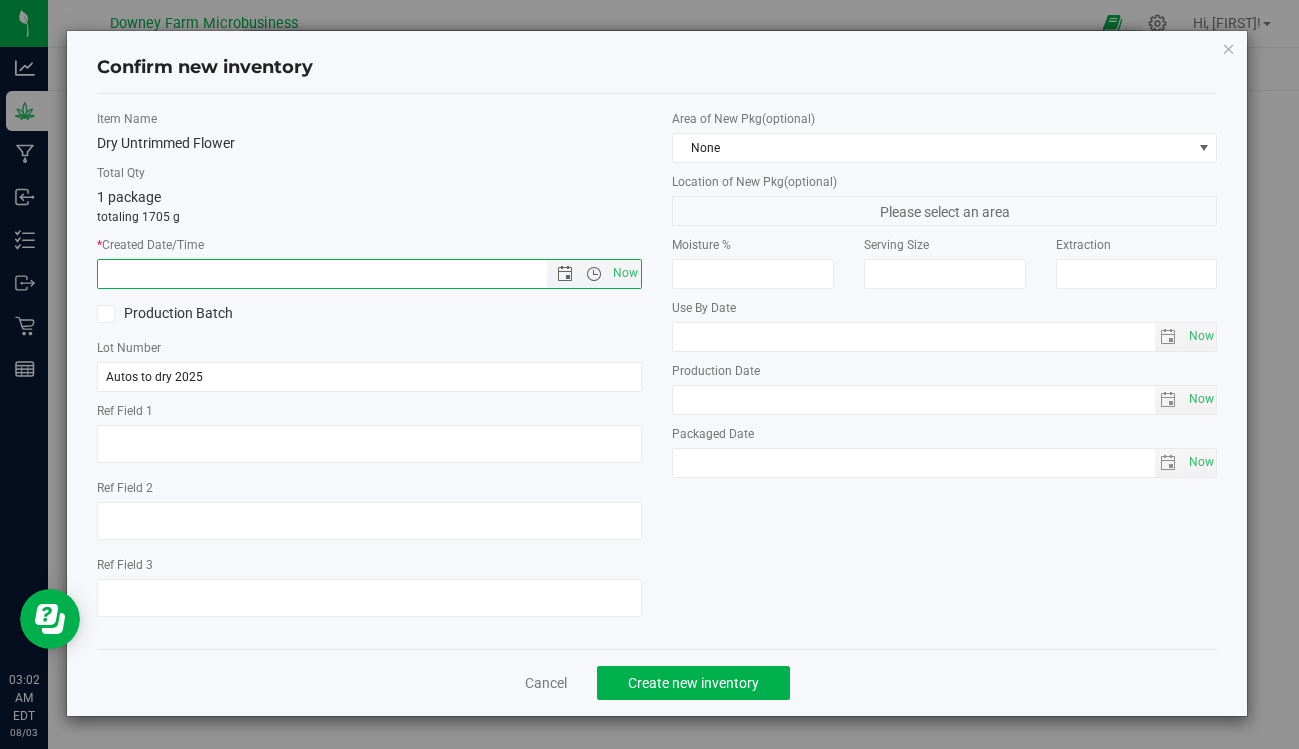 click at bounding box center [339, 274] 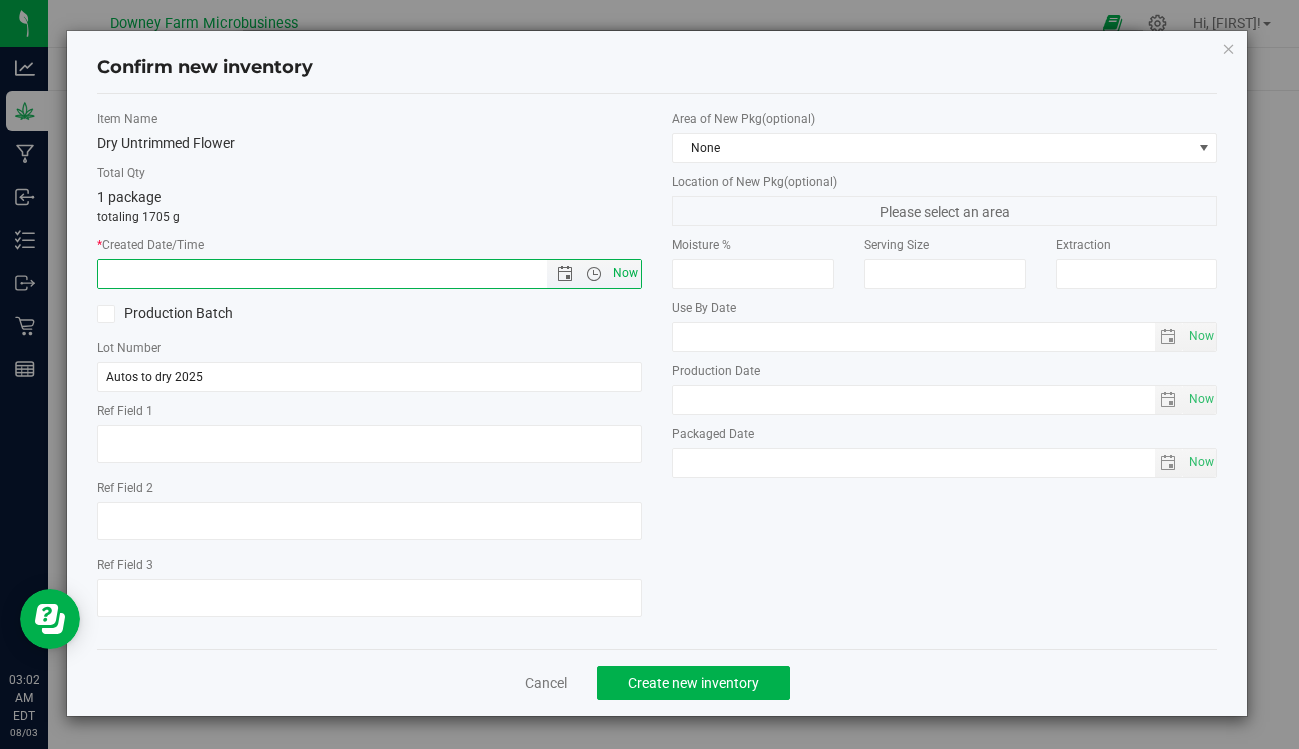 click on "Now" at bounding box center (626, 273) 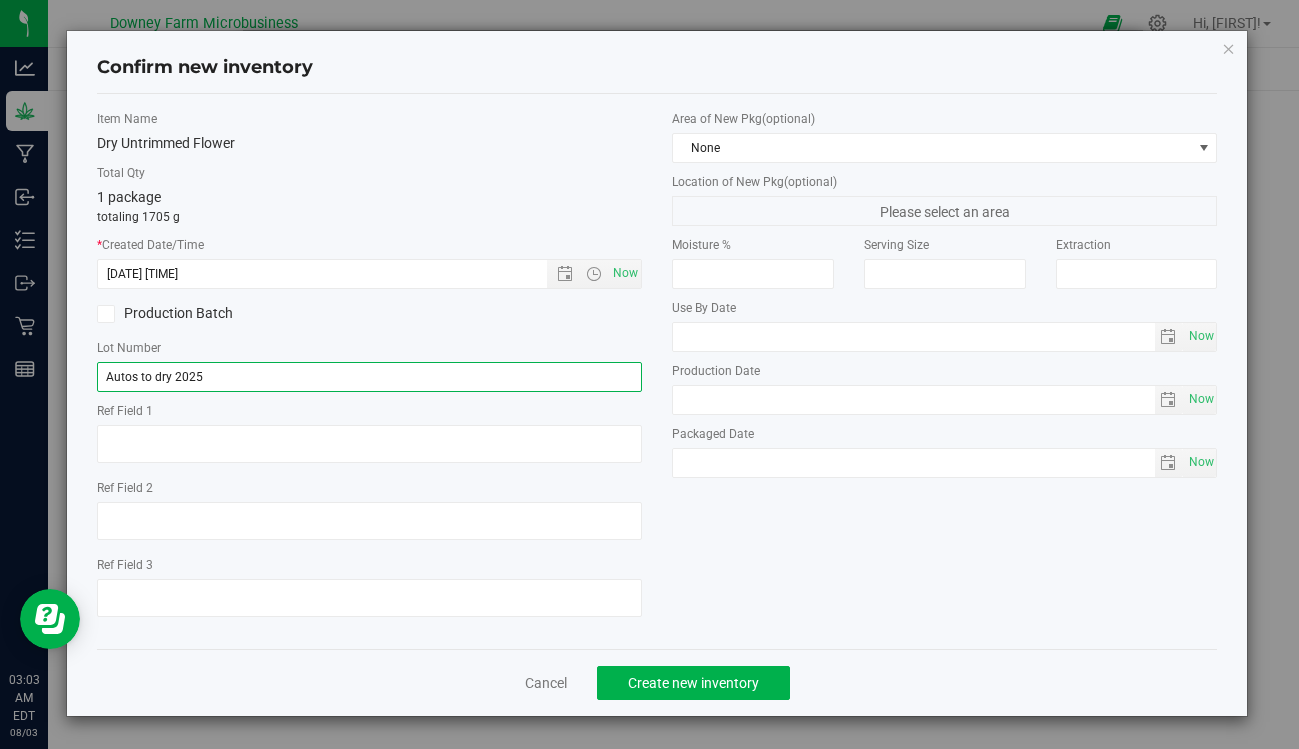 click on "Autos to dry 2025" at bounding box center [369, 377] 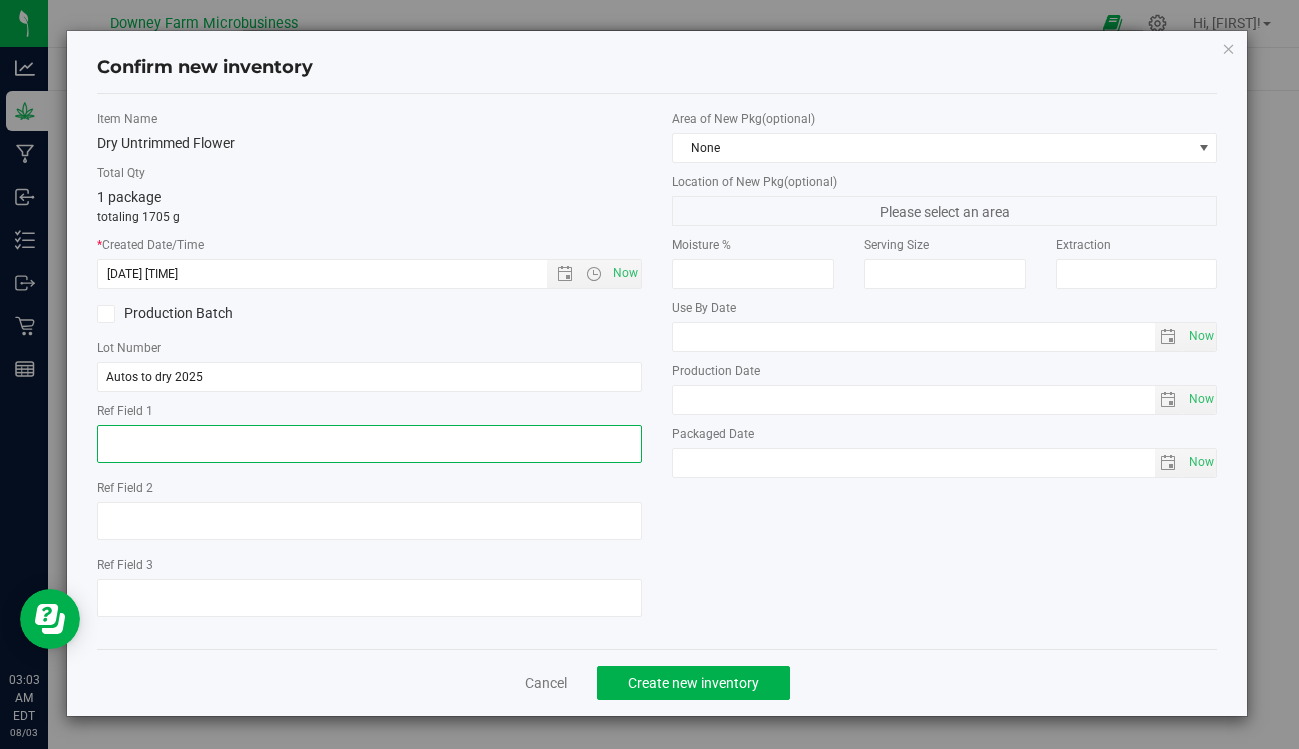 click at bounding box center (369, 444) 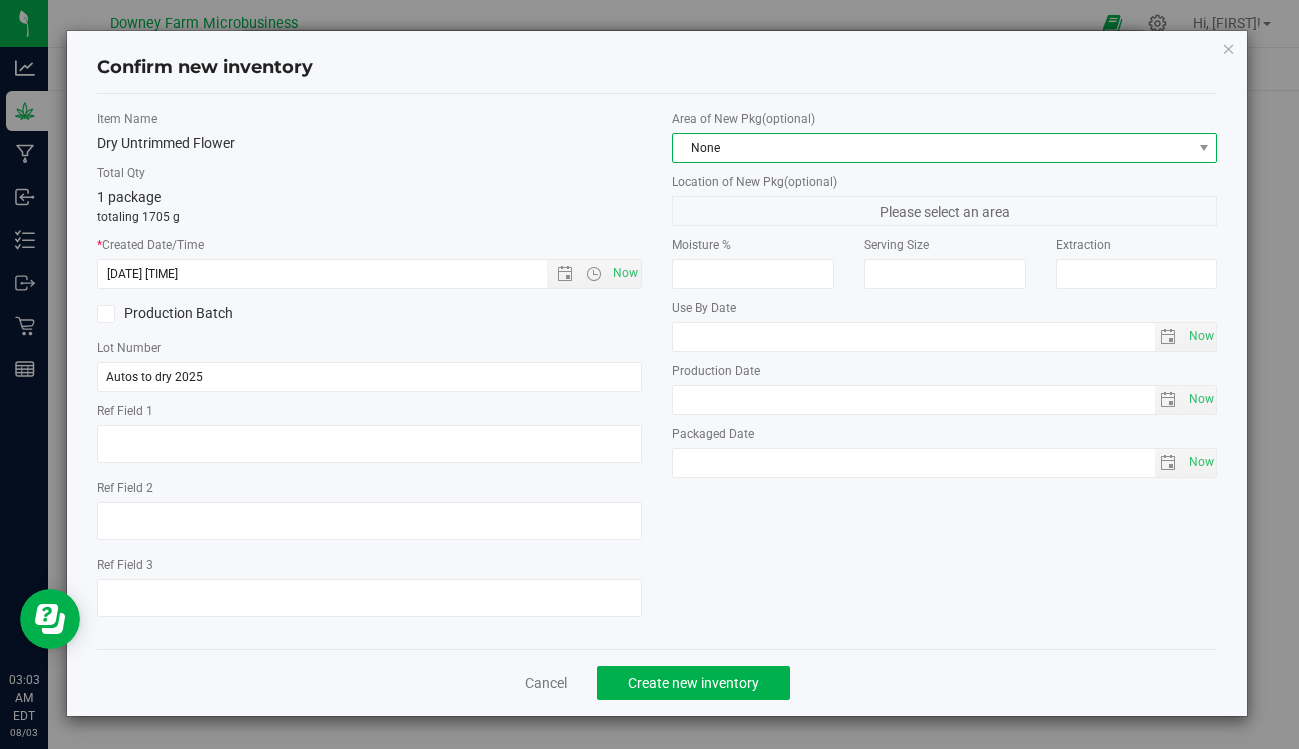 click on "None" at bounding box center (932, 148) 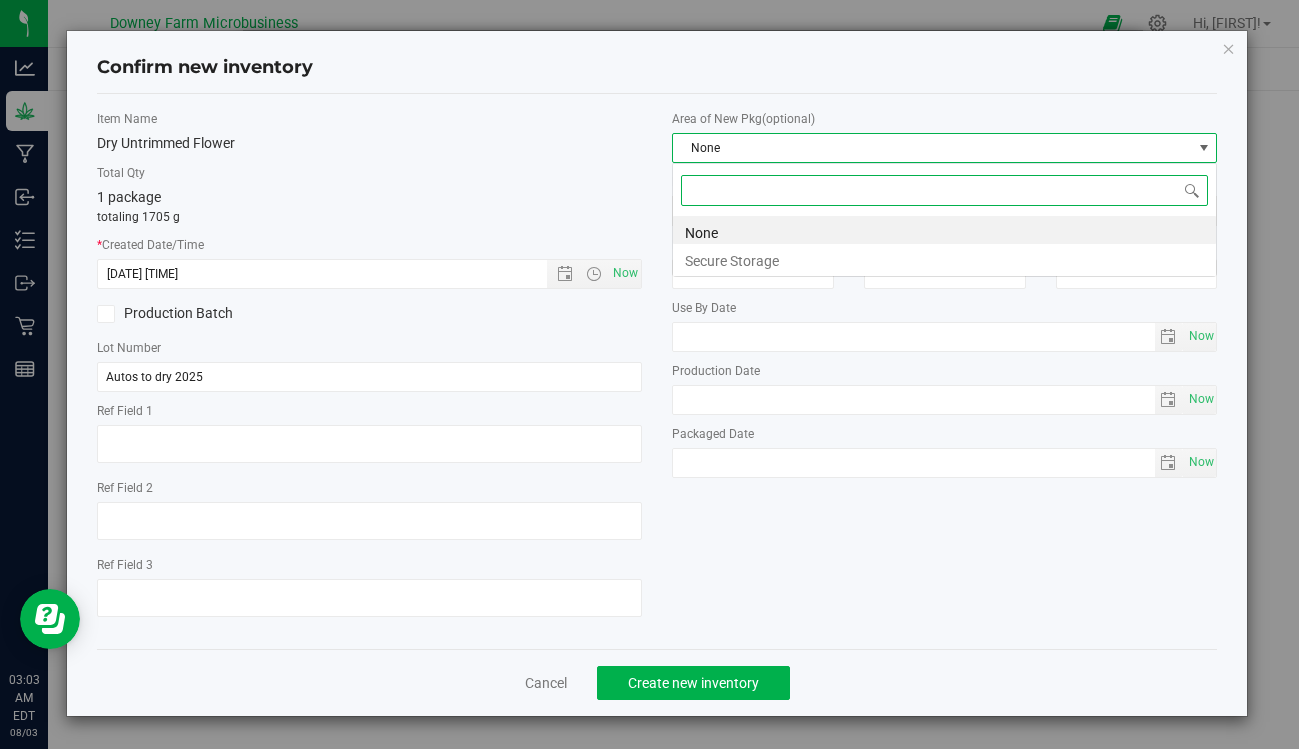 scroll, scrollTop: 99970, scrollLeft: 99455, axis: both 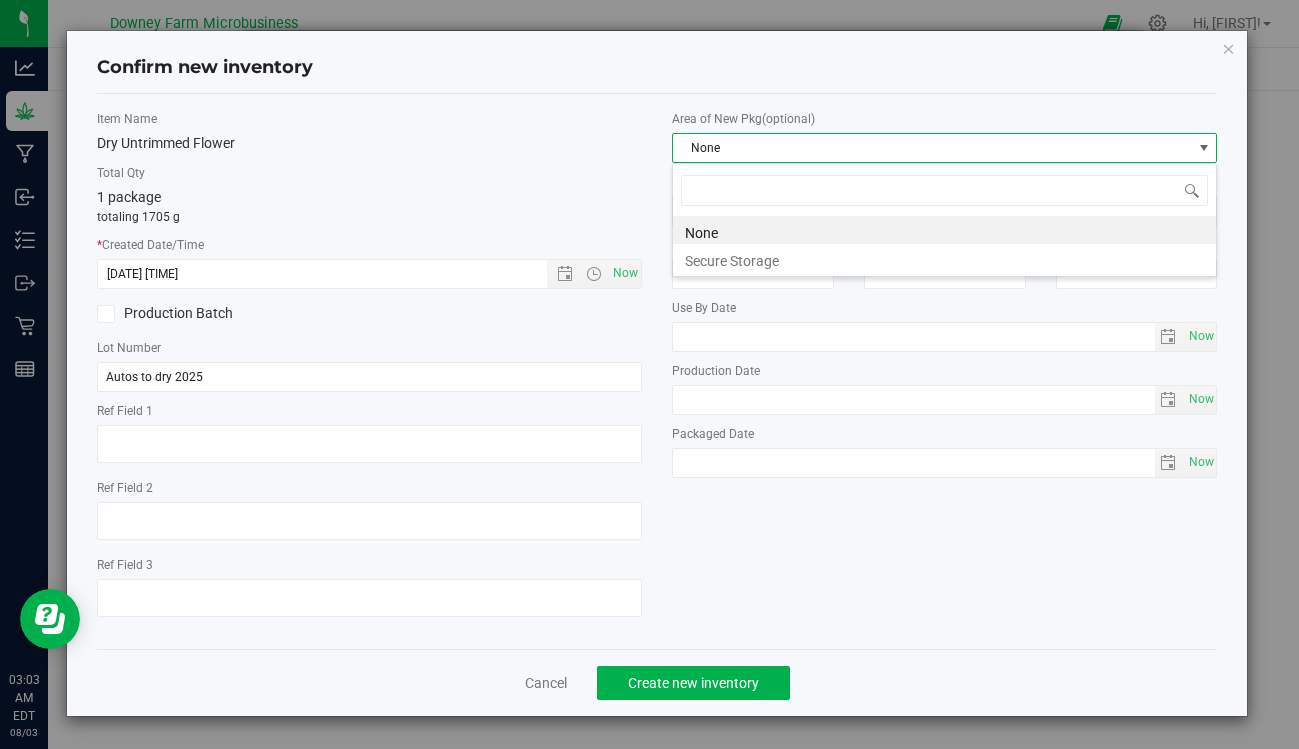 click on "None" at bounding box center [932, 148] 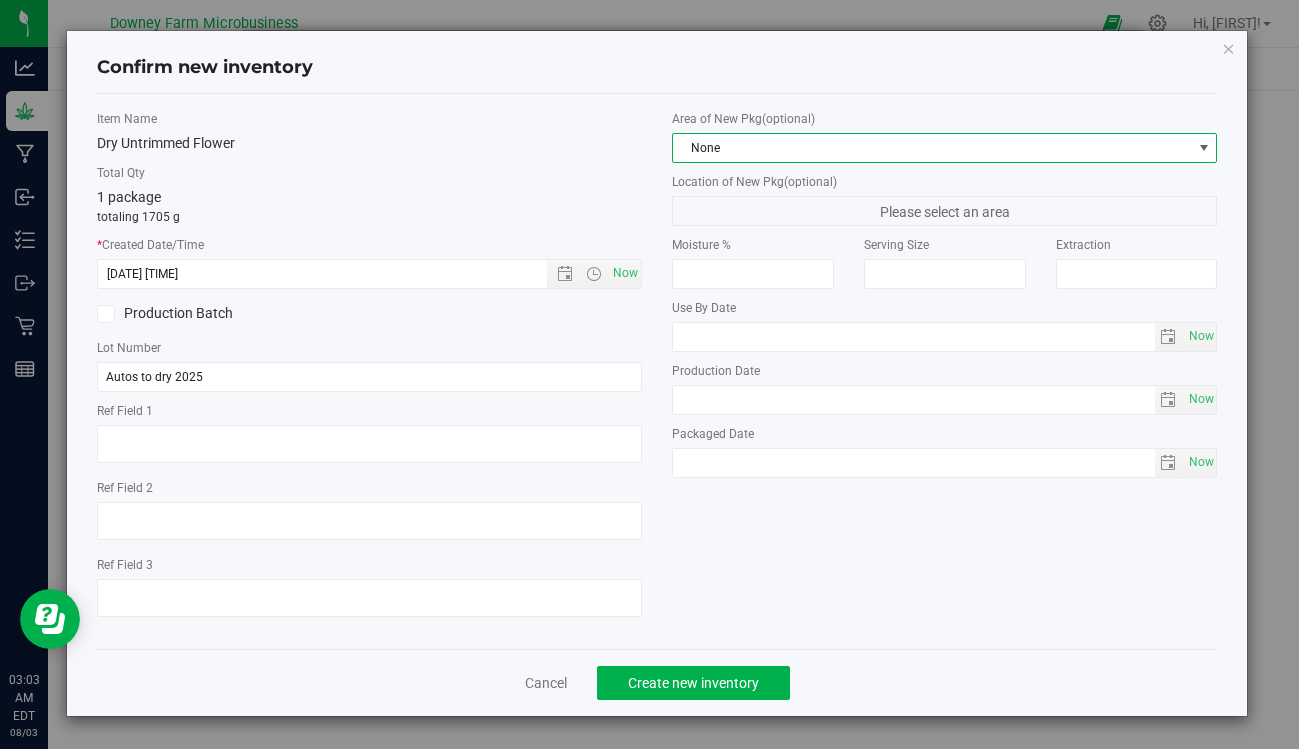click on "None" at bounding box center [932, 148] 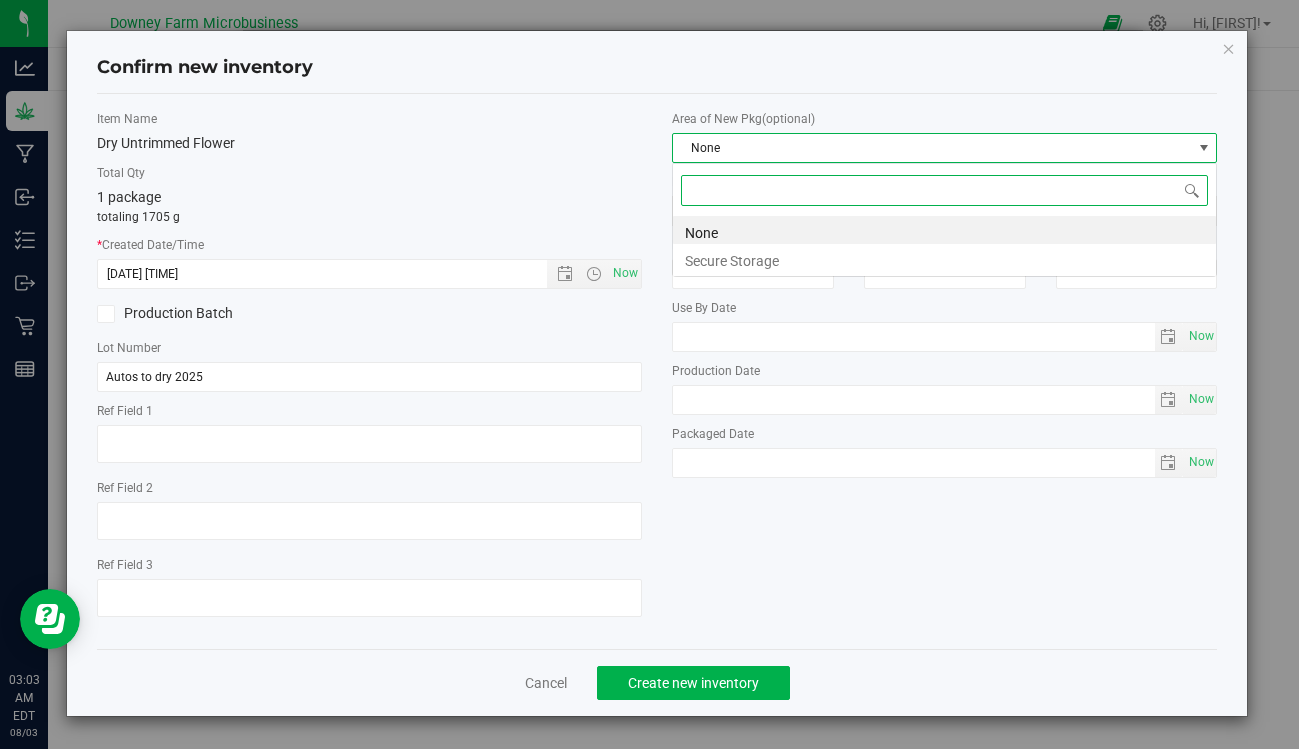 scroll, scrollTop: 99970, scrollLeft: 99455, axis: both 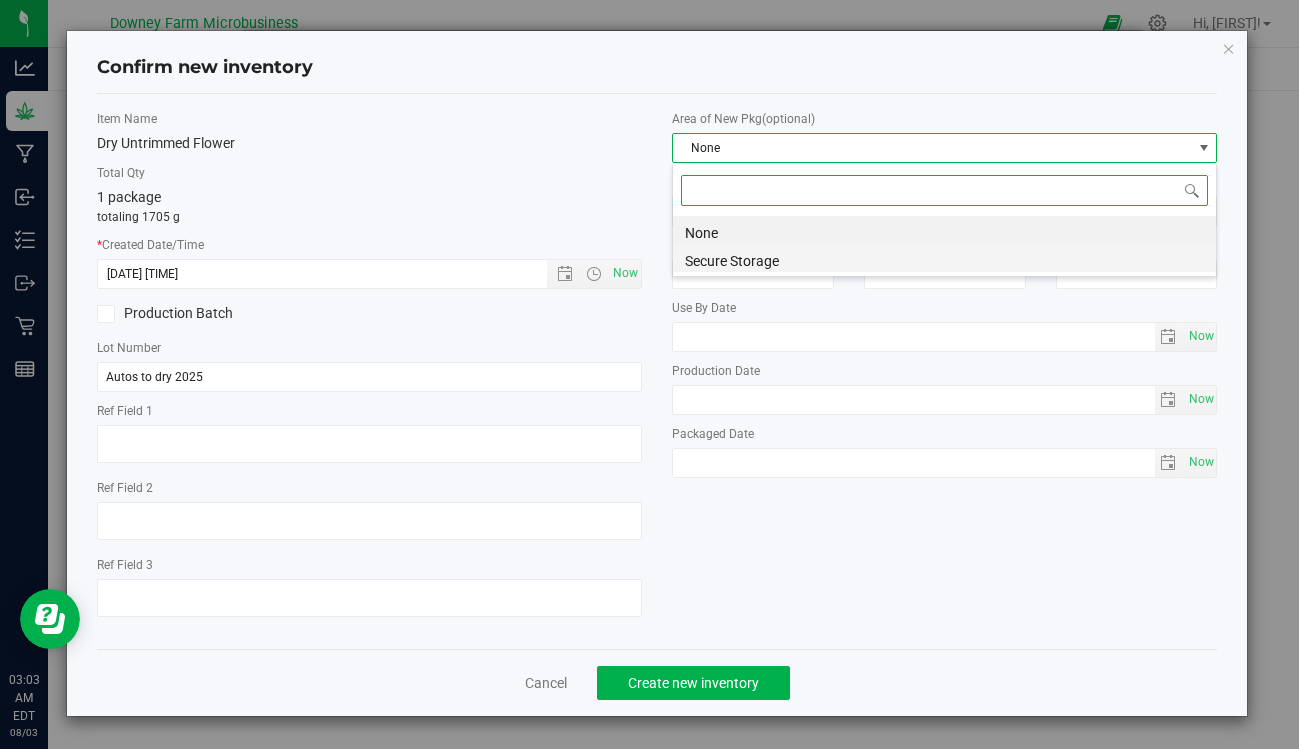 click on "Secure Storage" at bounding box center [944, 258] 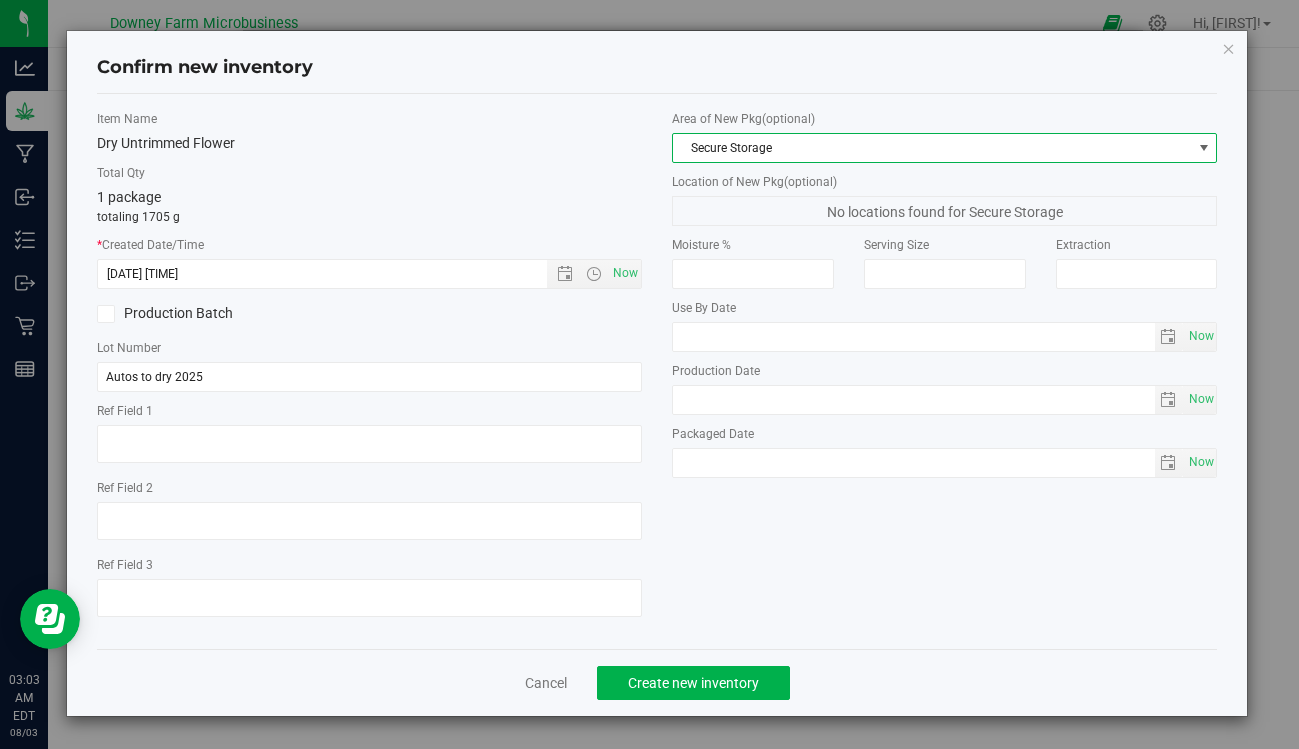 click on "No locations found for Secure Storage" at bounding box center (944, 211) 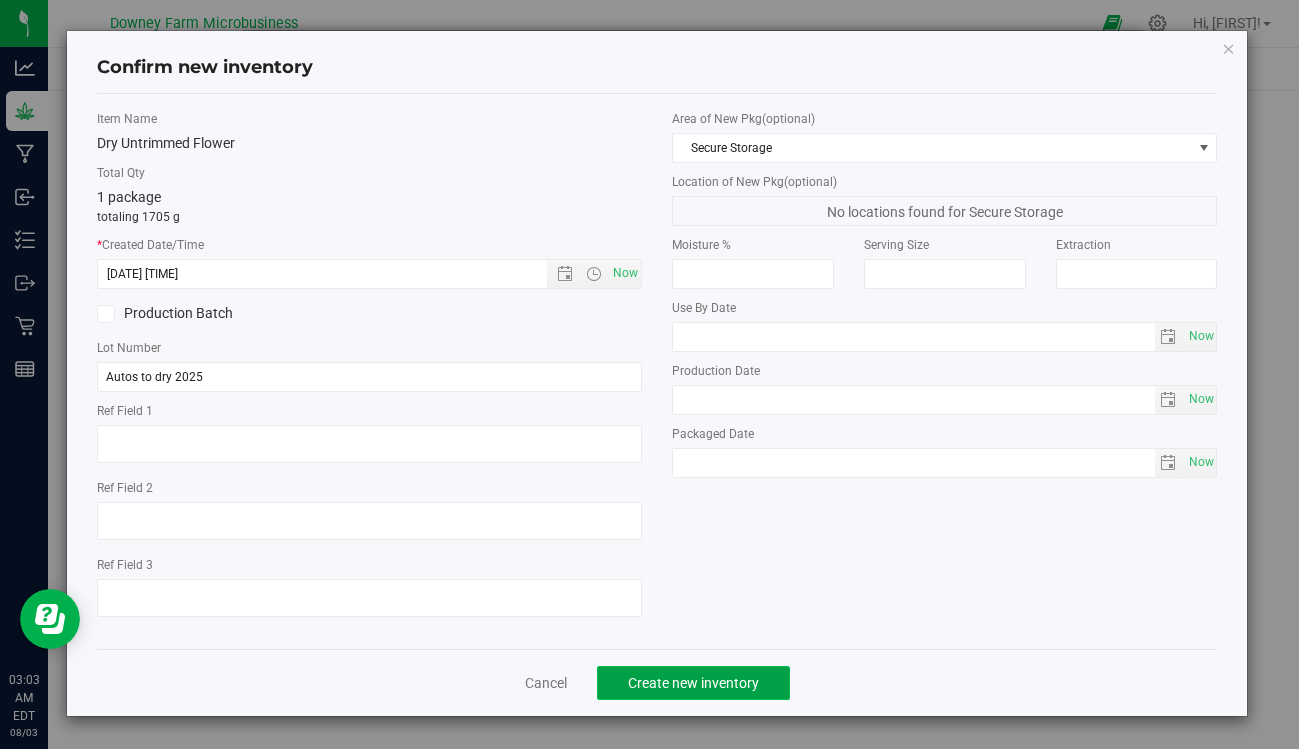 click on "Create new inventory" 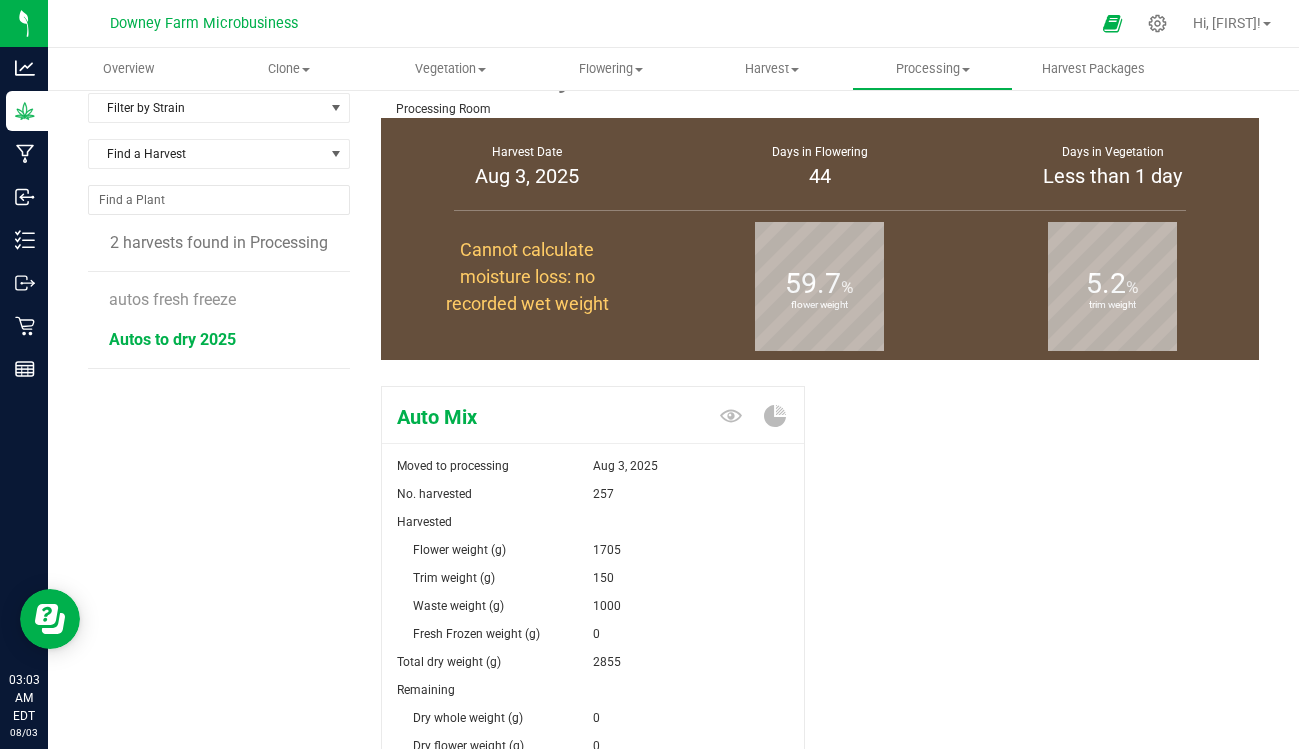 scroll, scrollTop: 0, scrollLeft: 0, axis: both 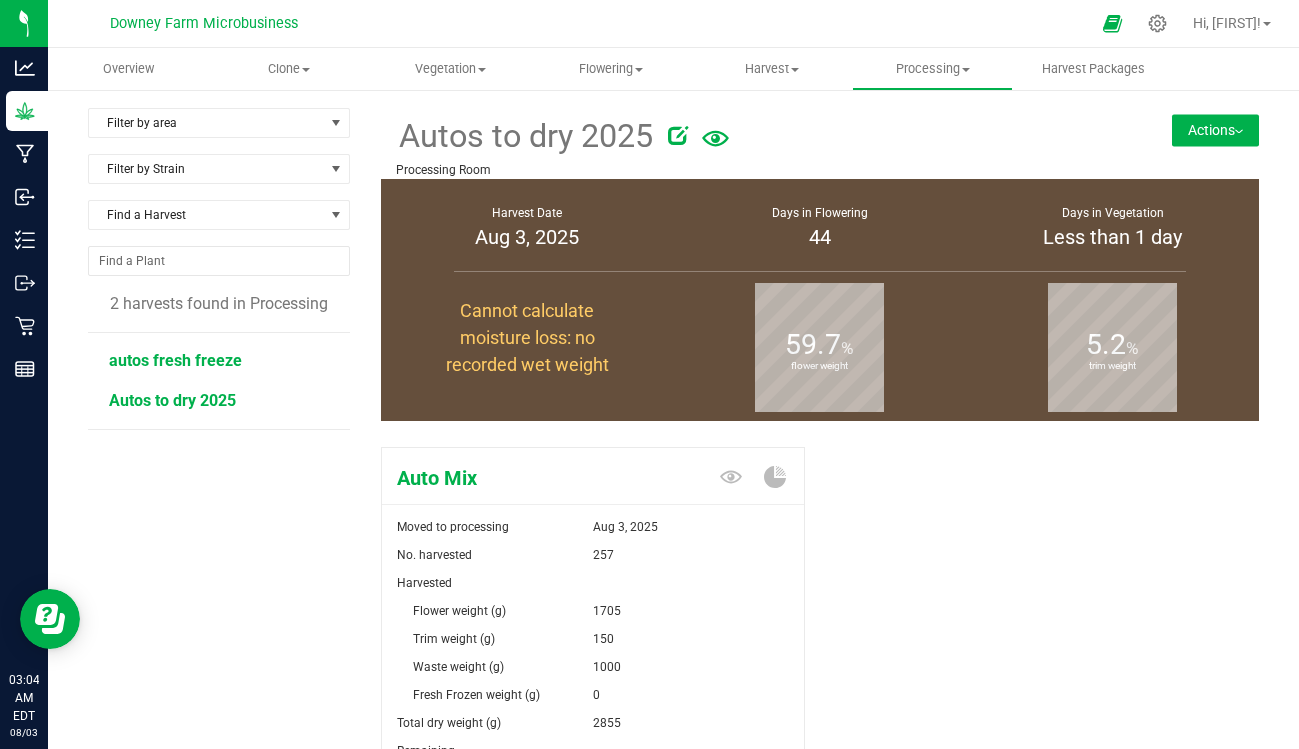 click on "autos fresh freeze" at bounding box center (175, 360) 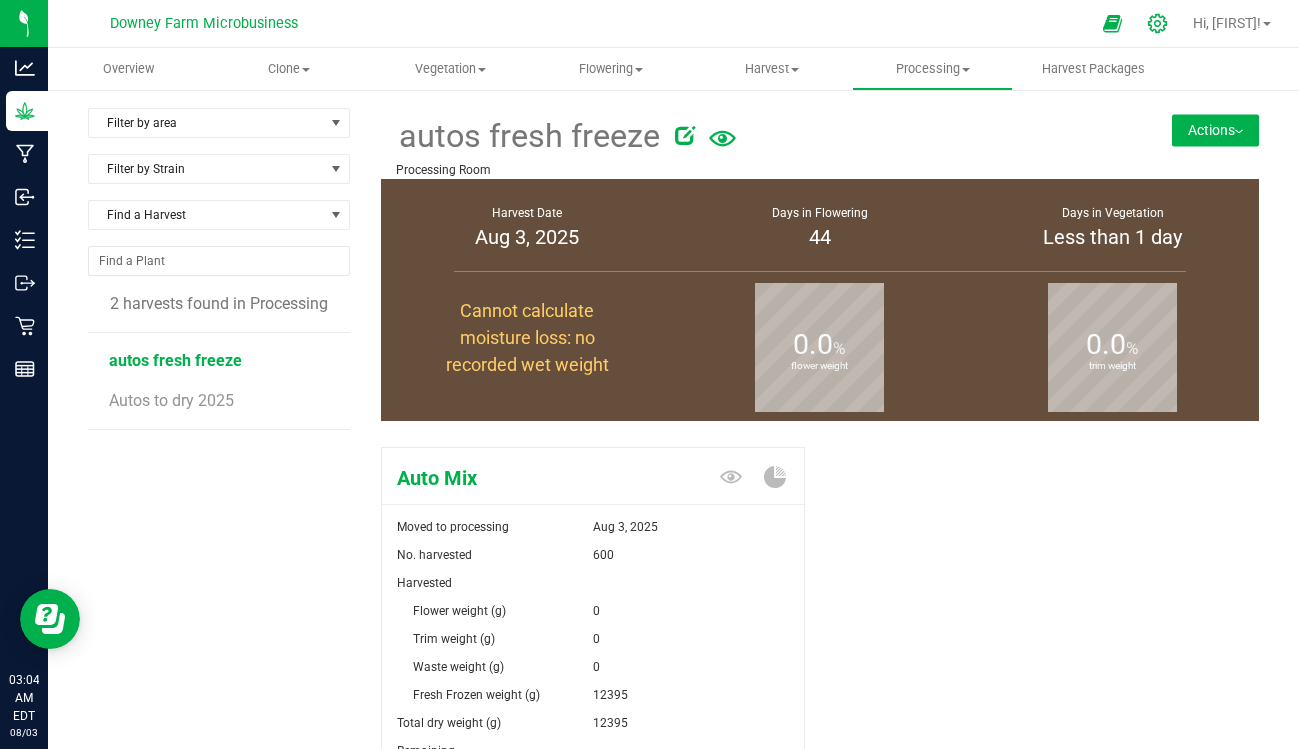 click 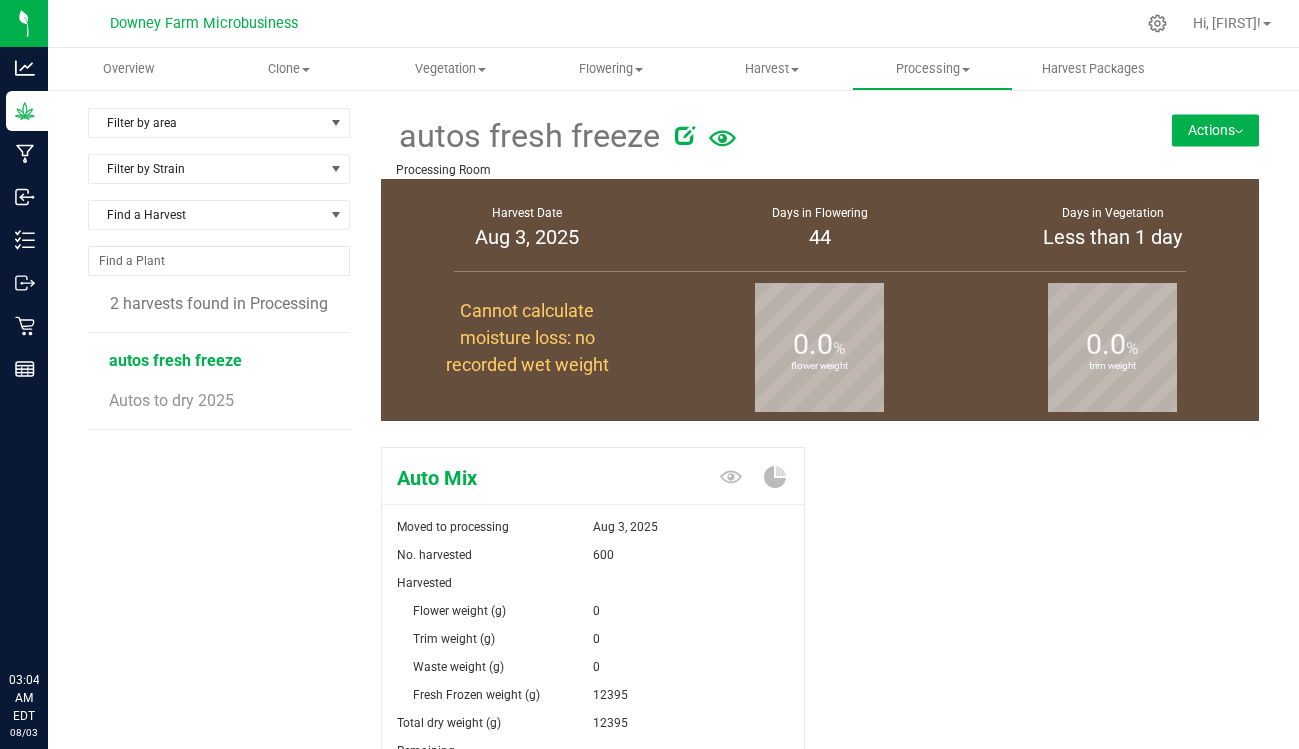 scroll, scrollTop: 0, scrollLeft: 0, axis: both 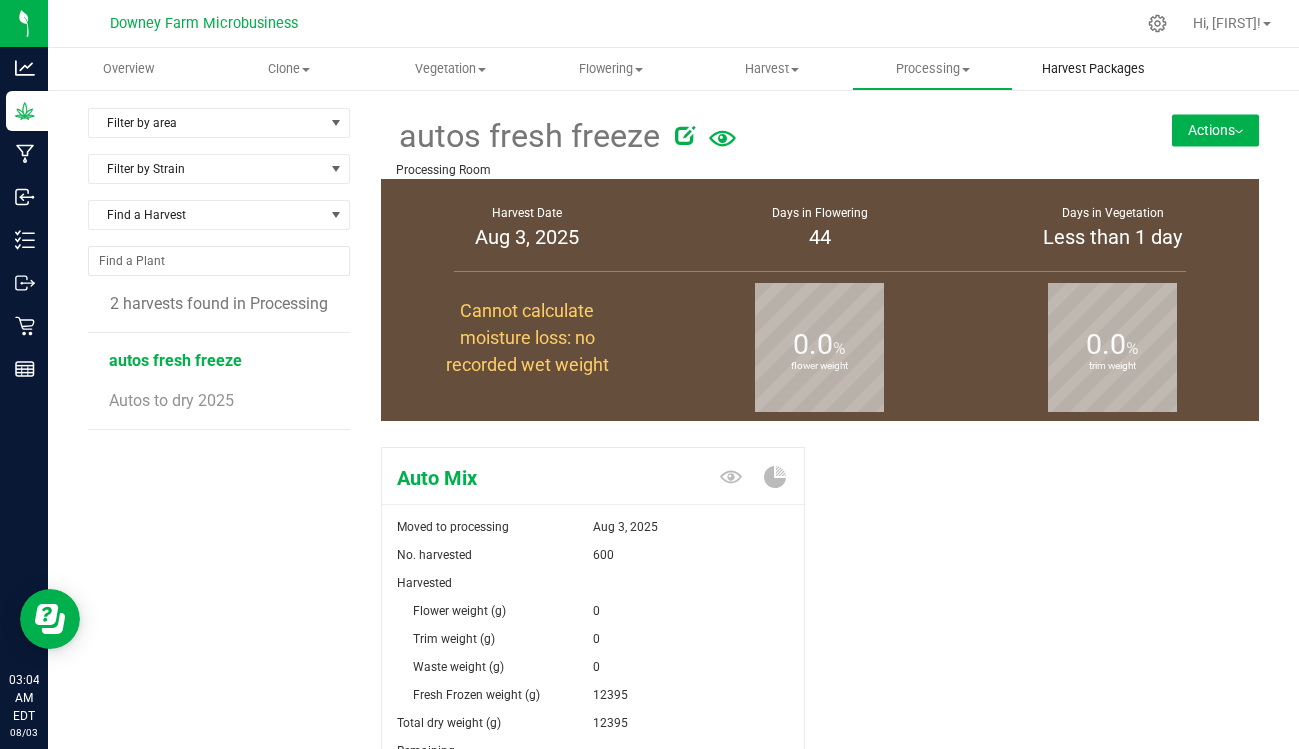 click on "Harvest Packages" at bounding box center (1093, 69) 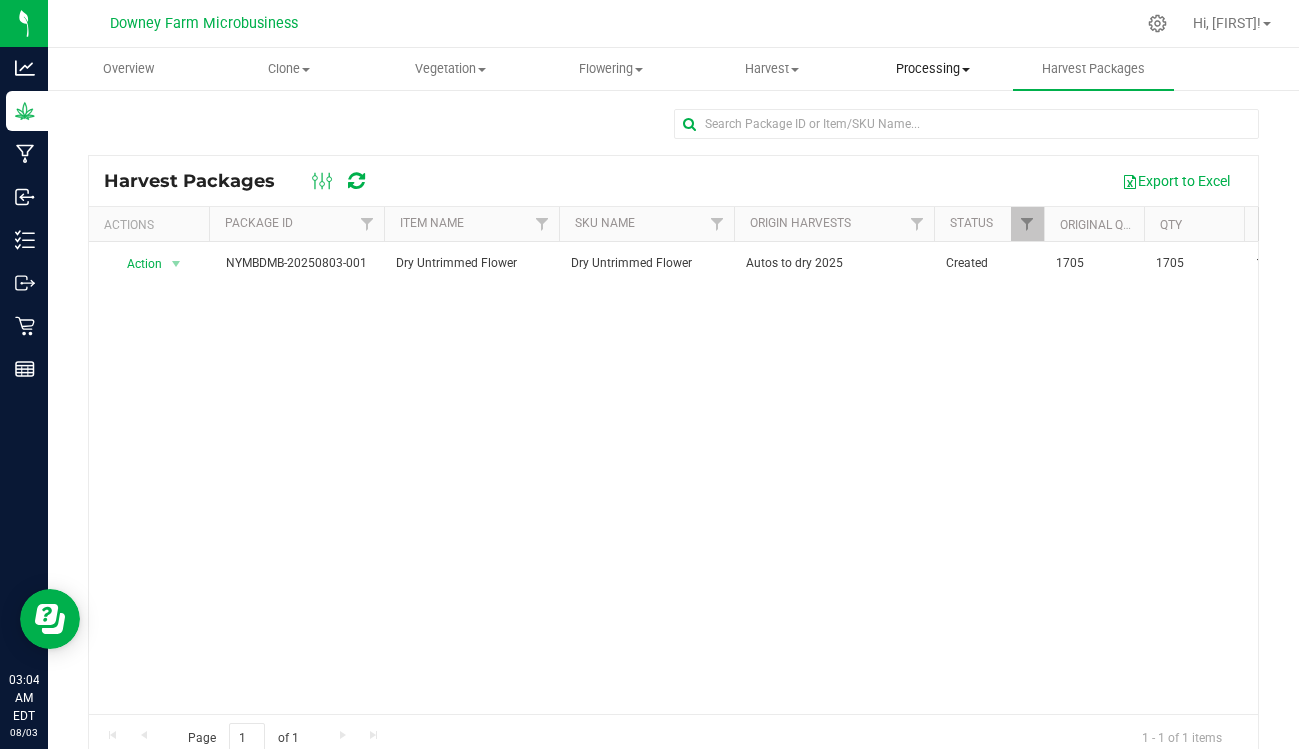 click on "Processing" at bounding box center [932, 69] 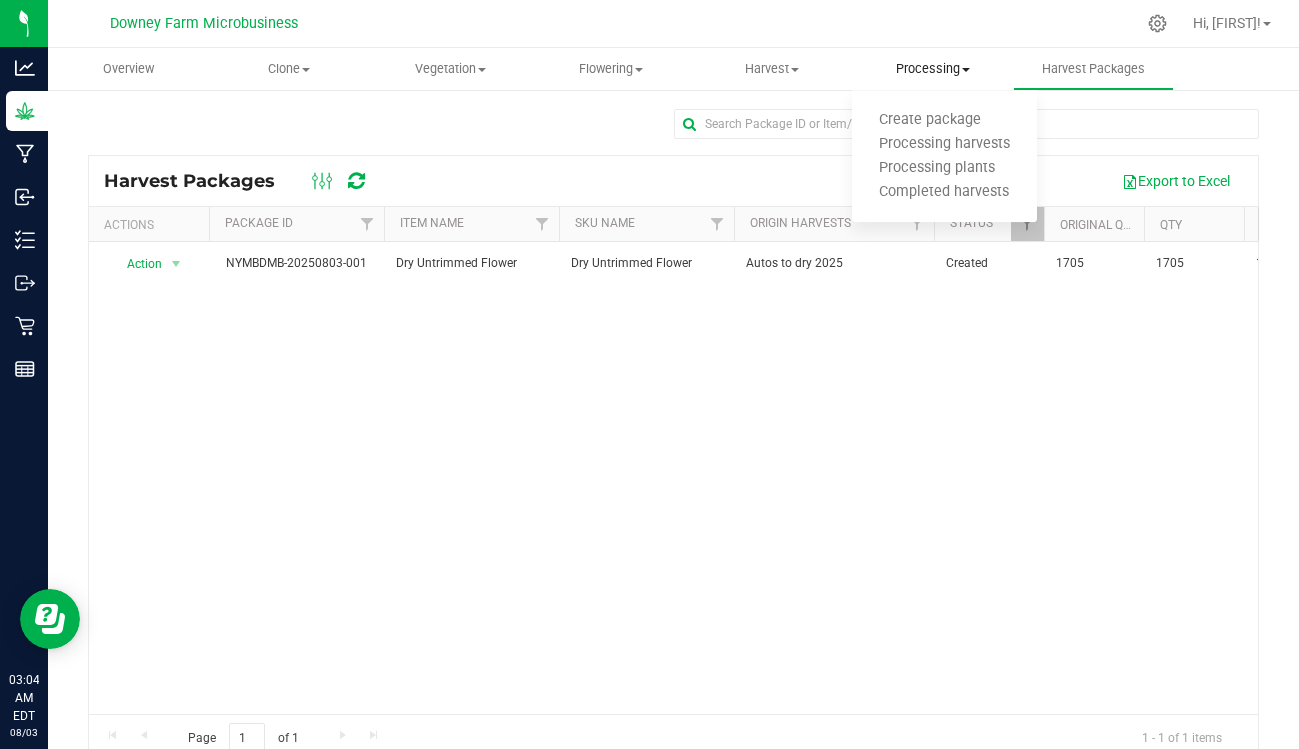 click on "Processing" at bounding box center (932, 69) 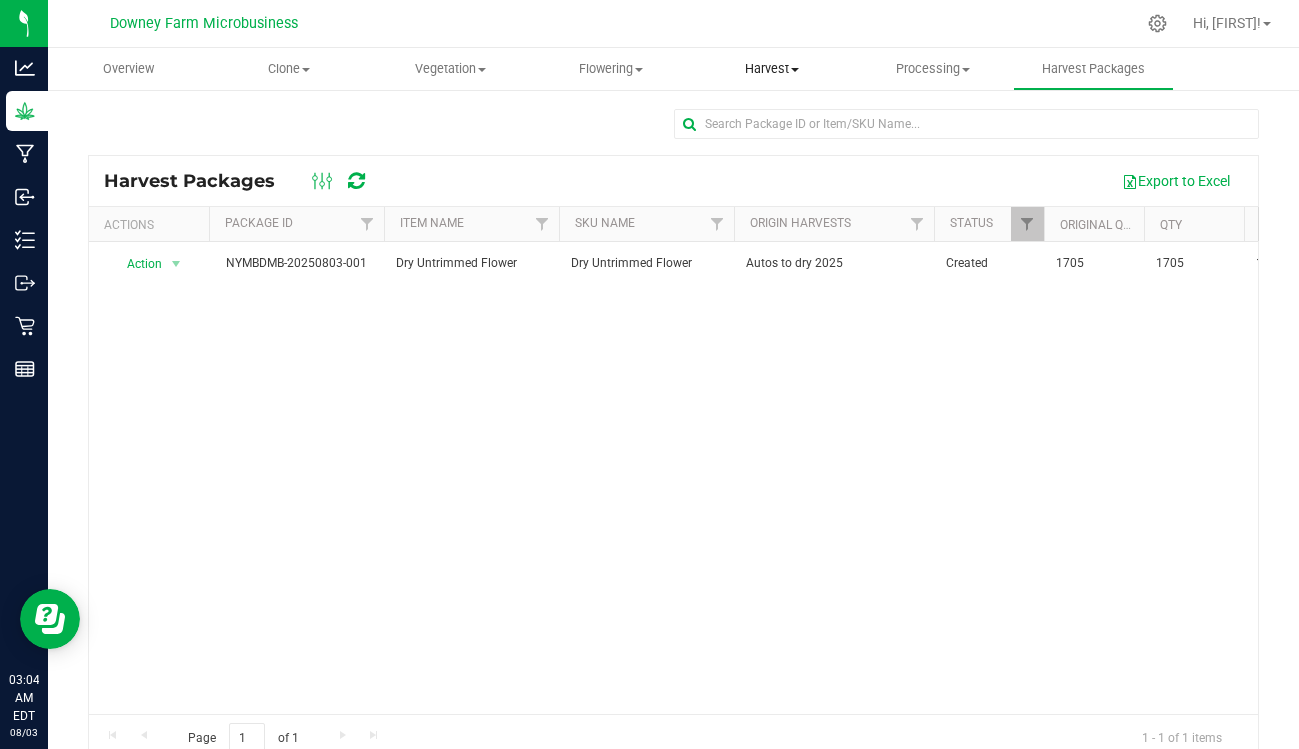 click on "Harvest" at bounding box center (771, 69) 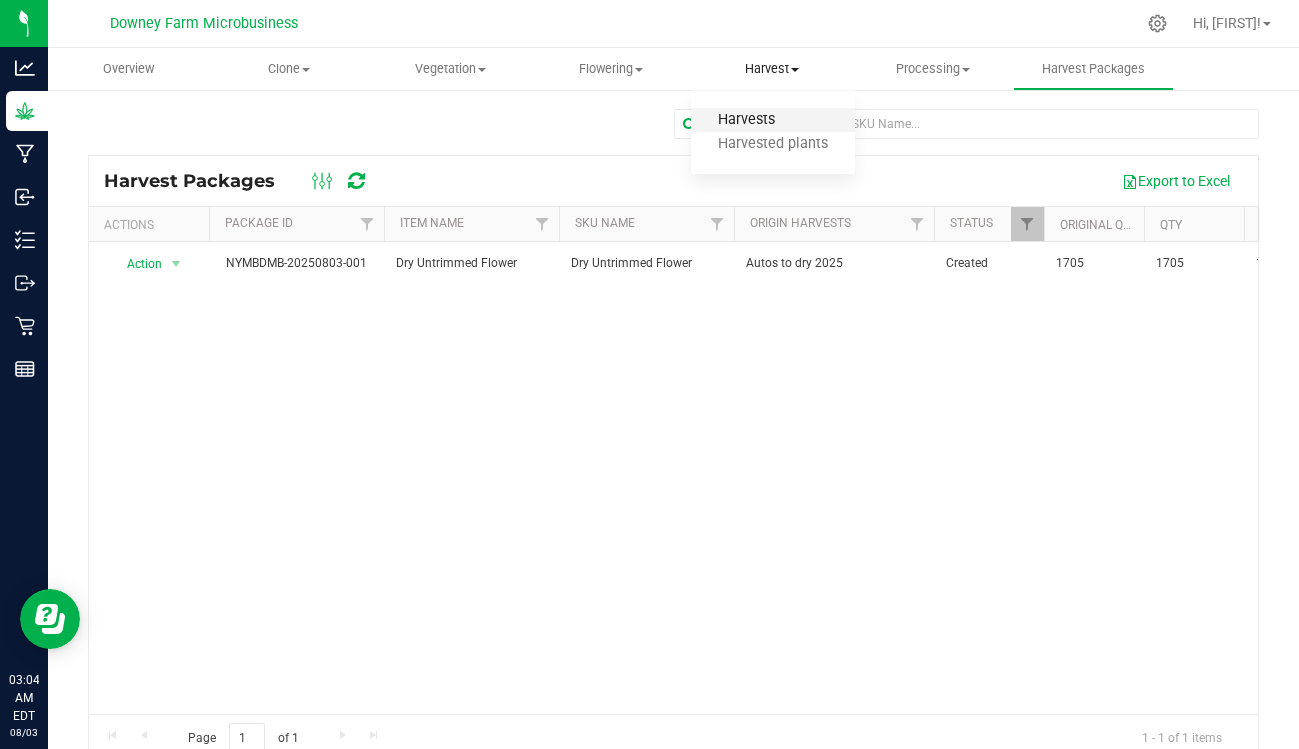 click on "Harvests" at bounding box center (746, 120) 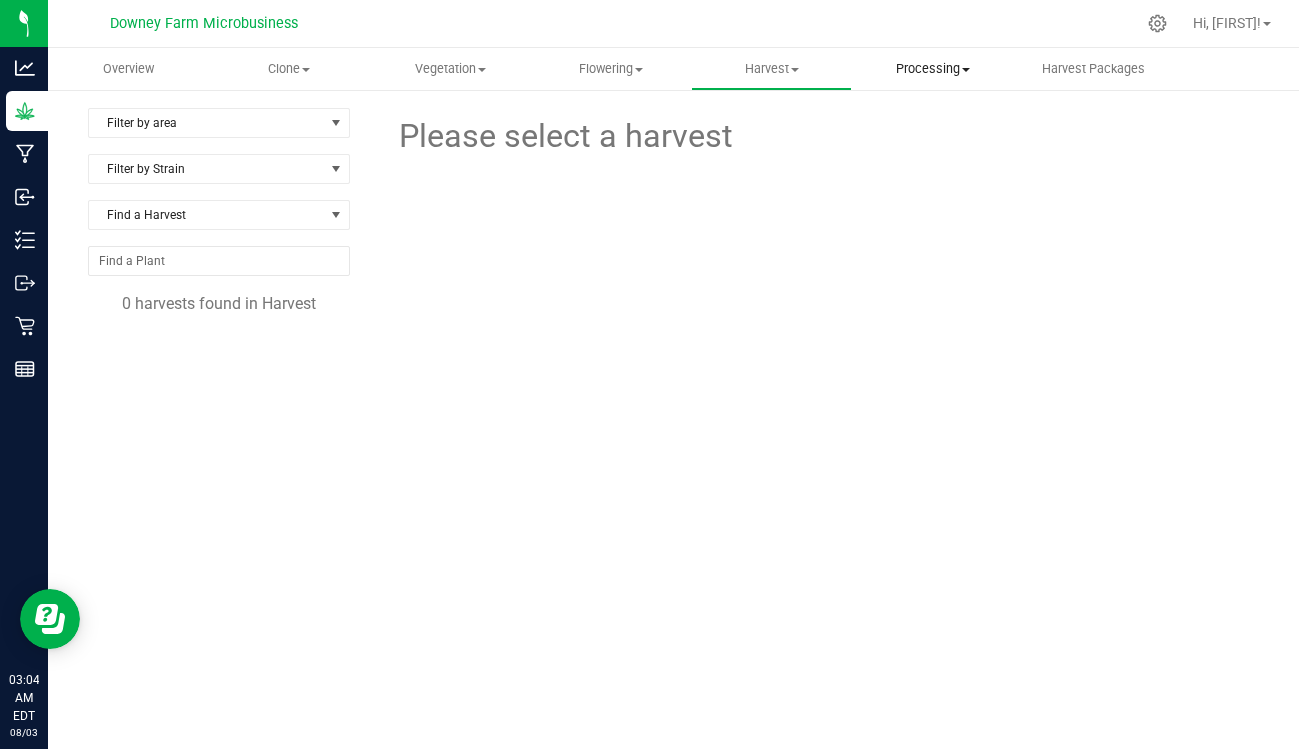 click on "Processing" at bounding box center (932, 69) 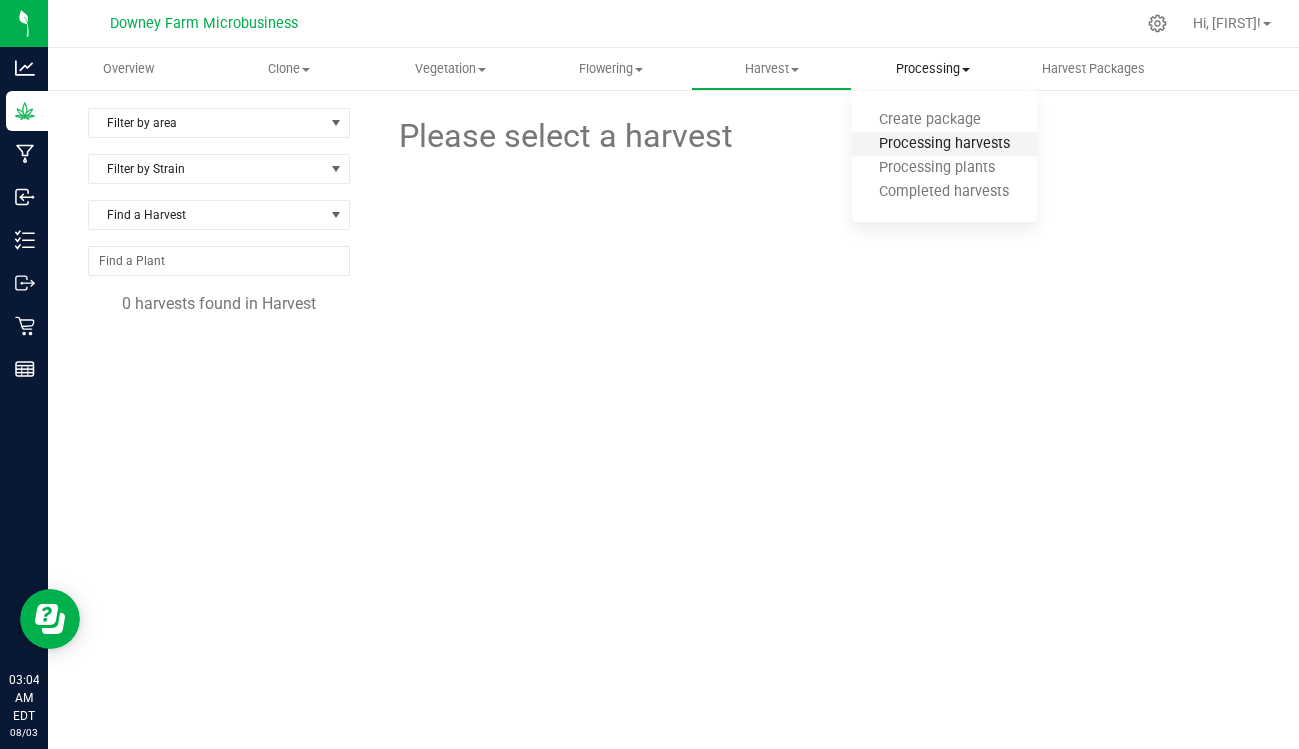 click on "Processing harvests" at bounding box center (944, 144) 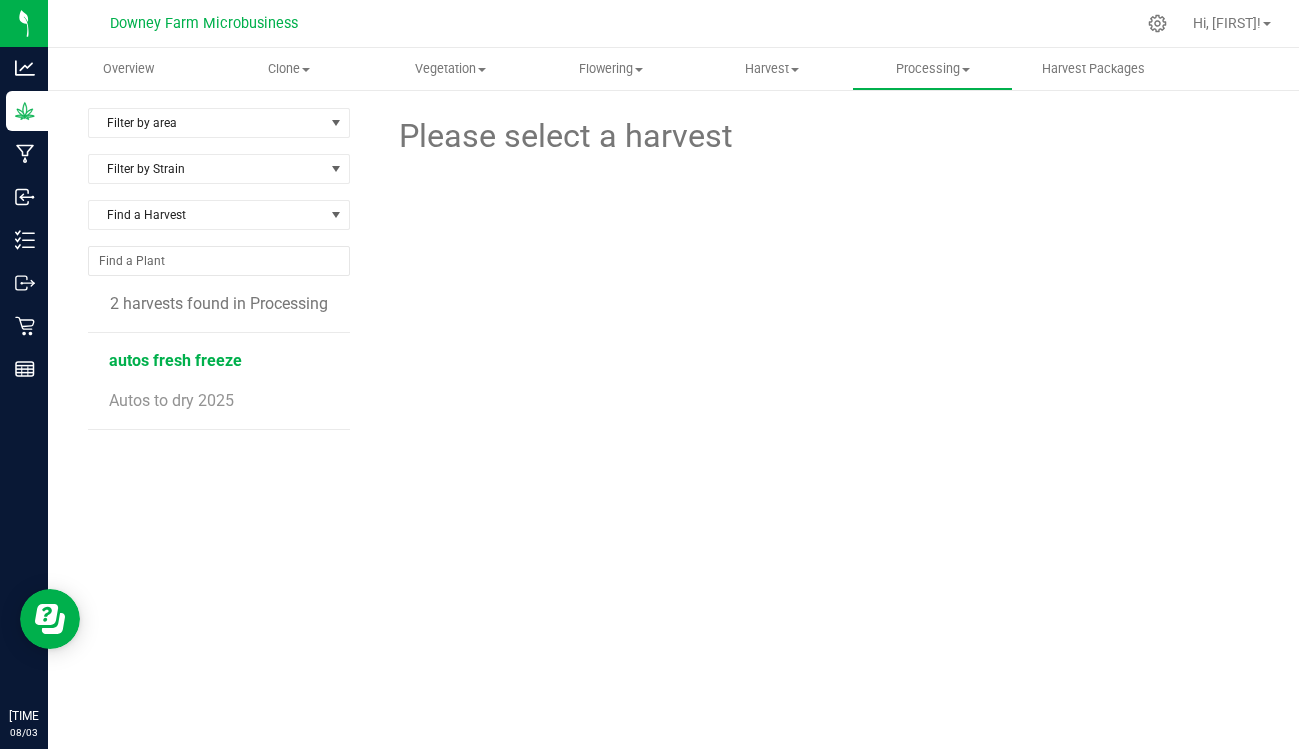 click on "autos fresh freeze" at bounding box center (175, 360) 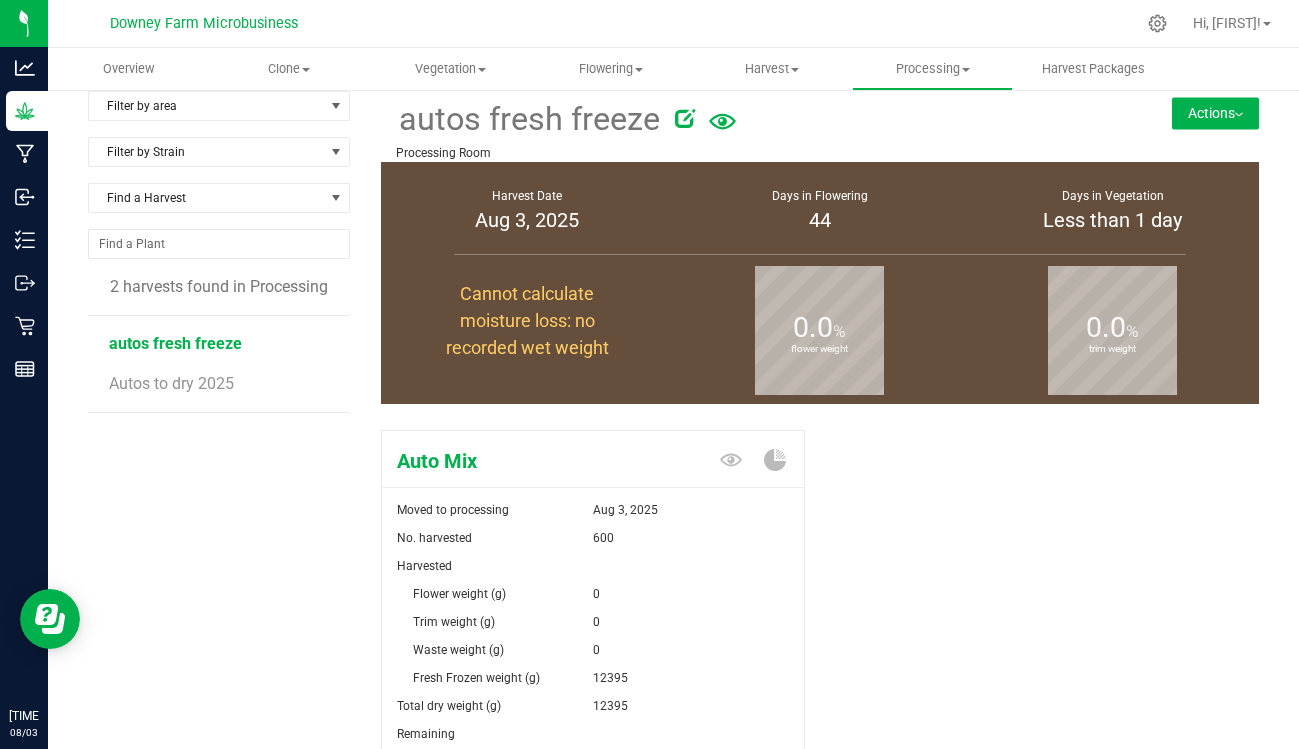scroll, scrollTop: 0, scrollLeft: 0, axis: both 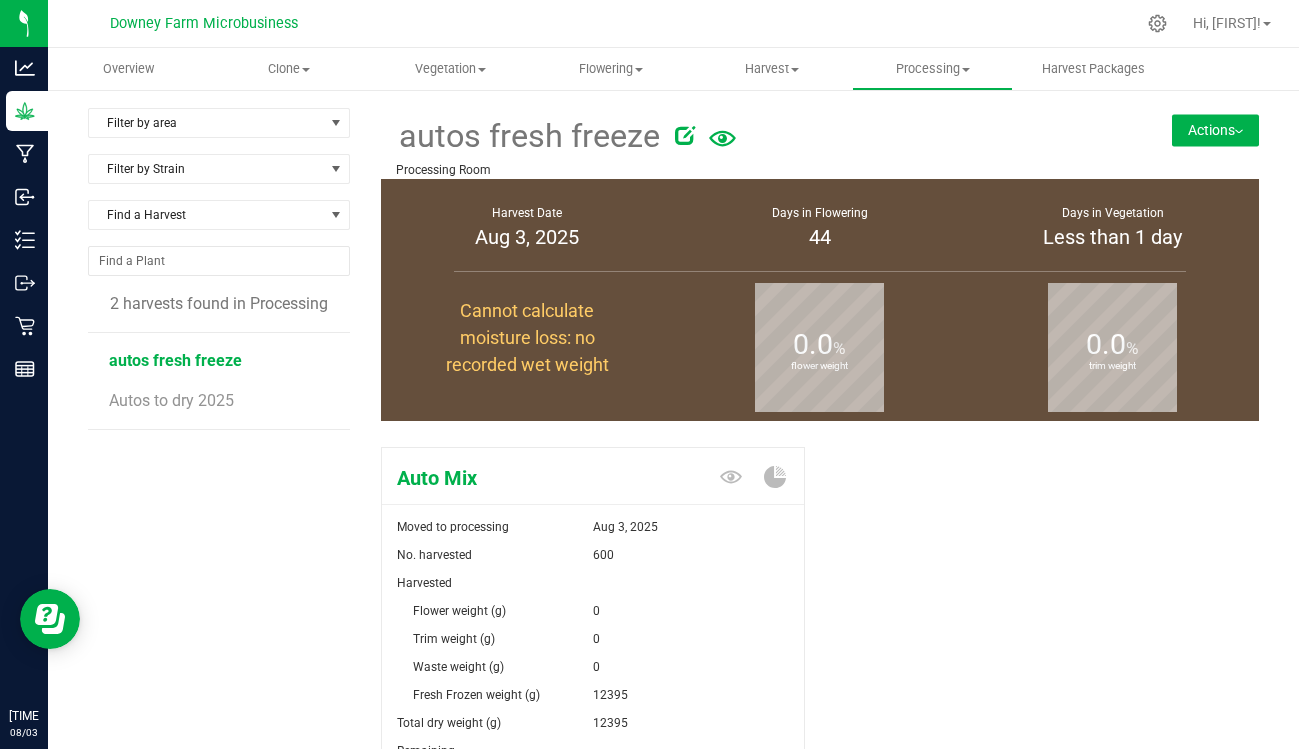 click on "Actions" at bounding box center [1215, 130] 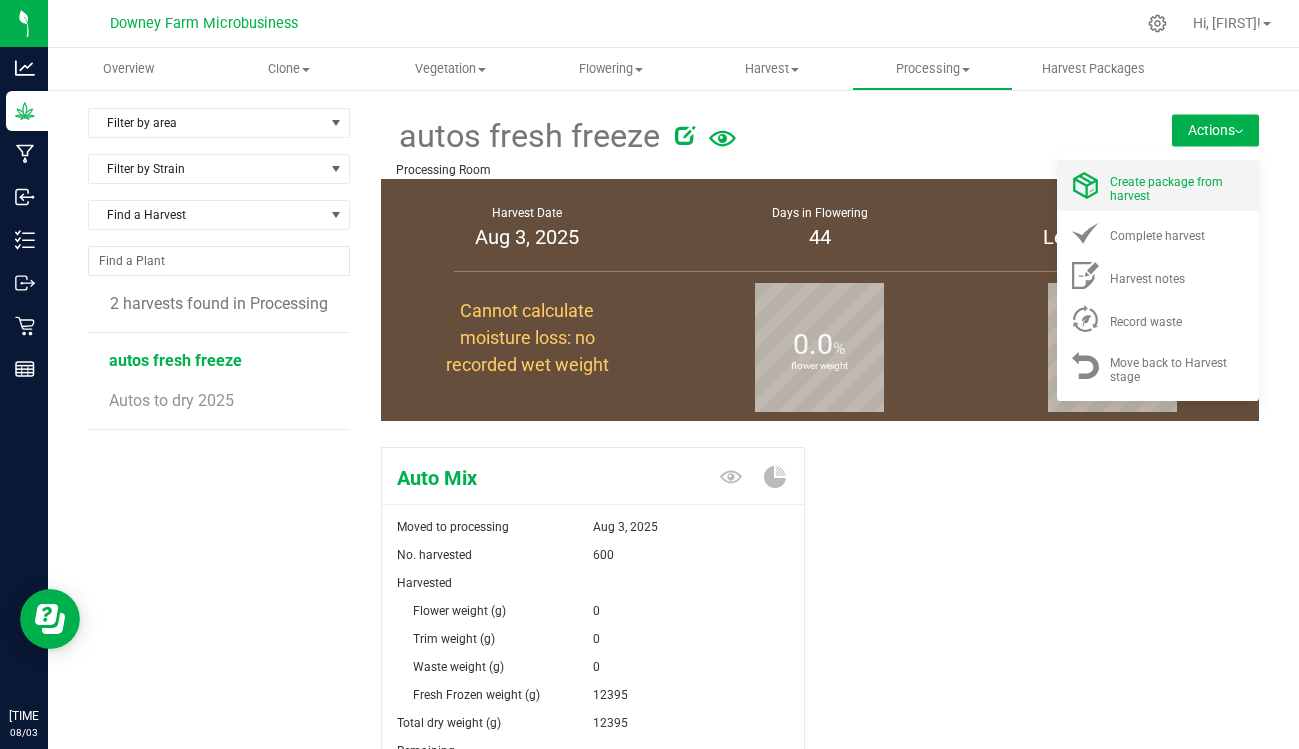 click on "Create package from harvest" at bounding box center [1166, 189] 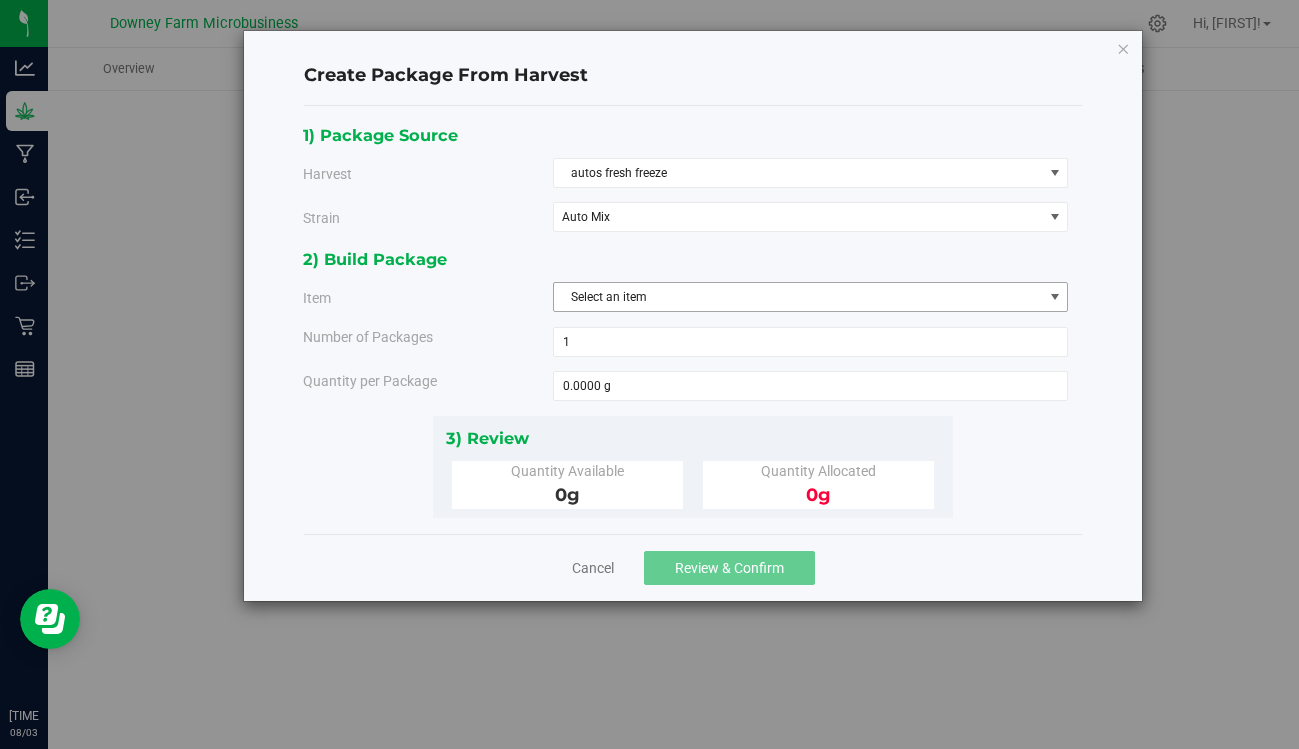 click on "Select an item" at bounding box center (798, 297) 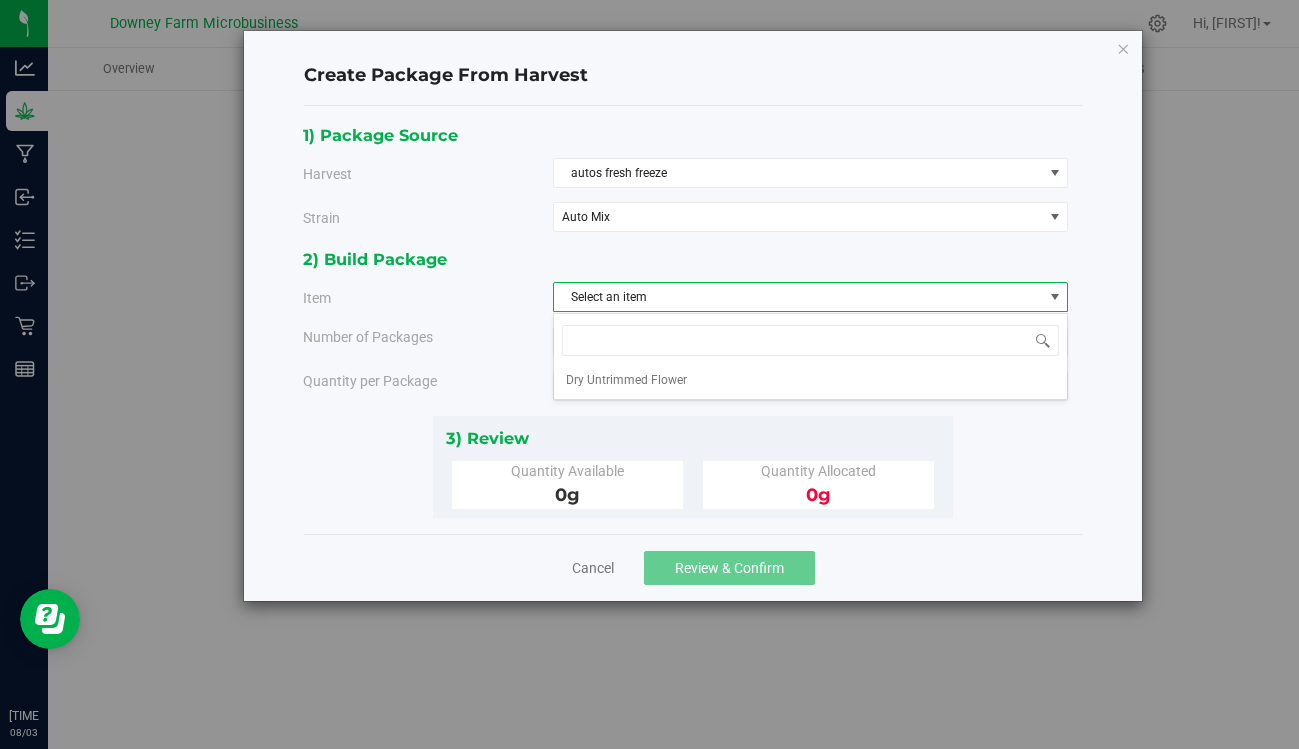 click on "Select an item" at bounding box center [798, 297] 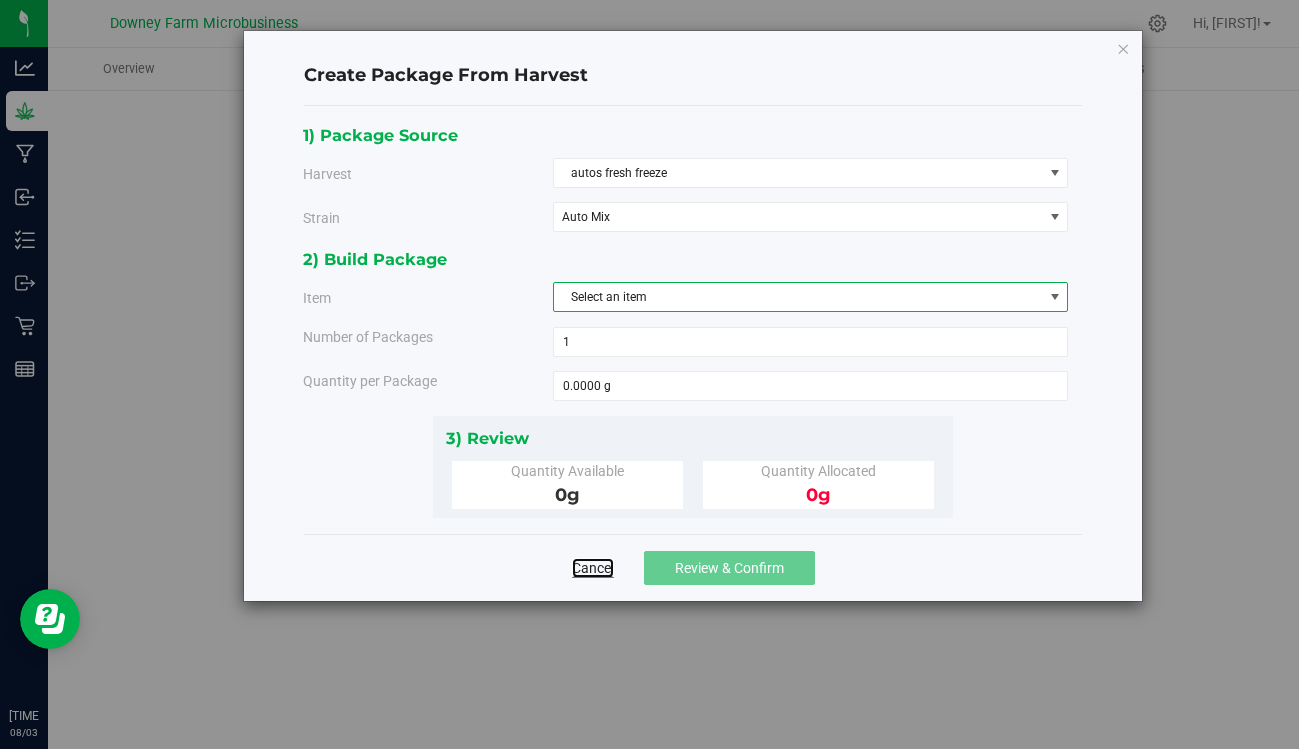 click on "Cancel" at bounding box center [593, 568] 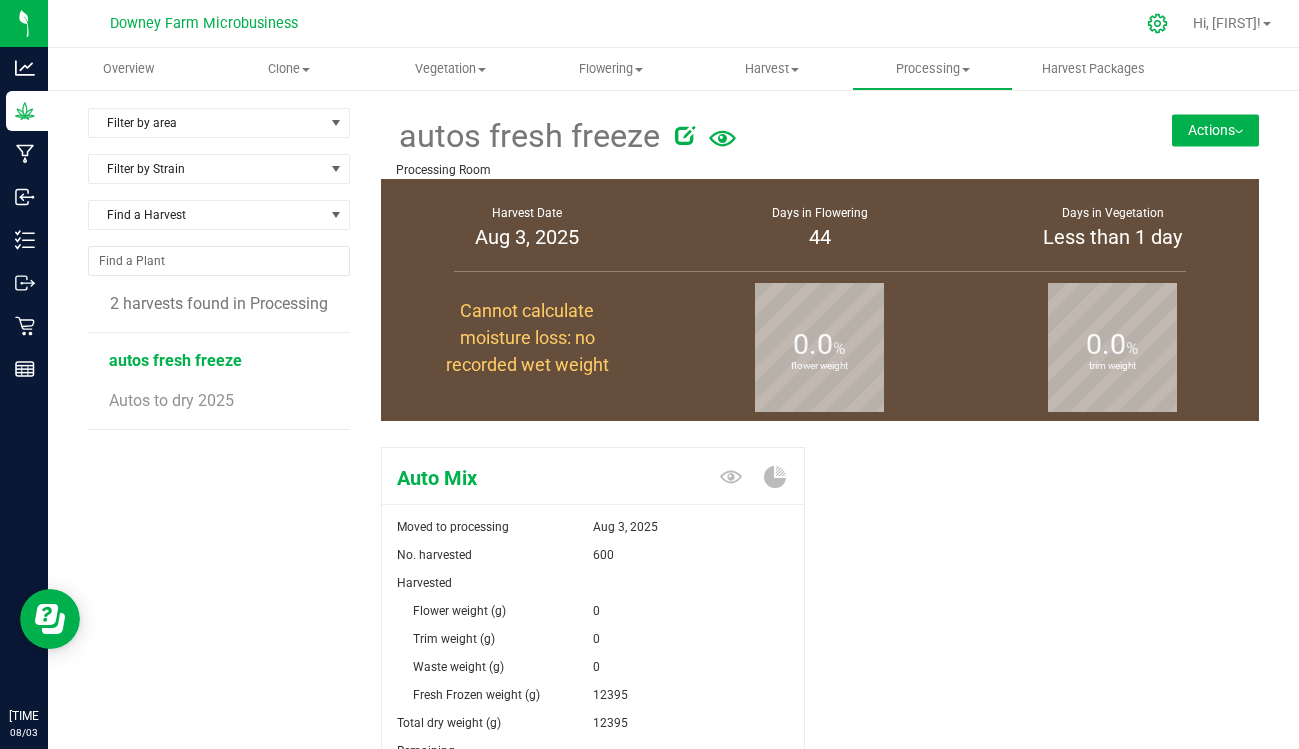 click 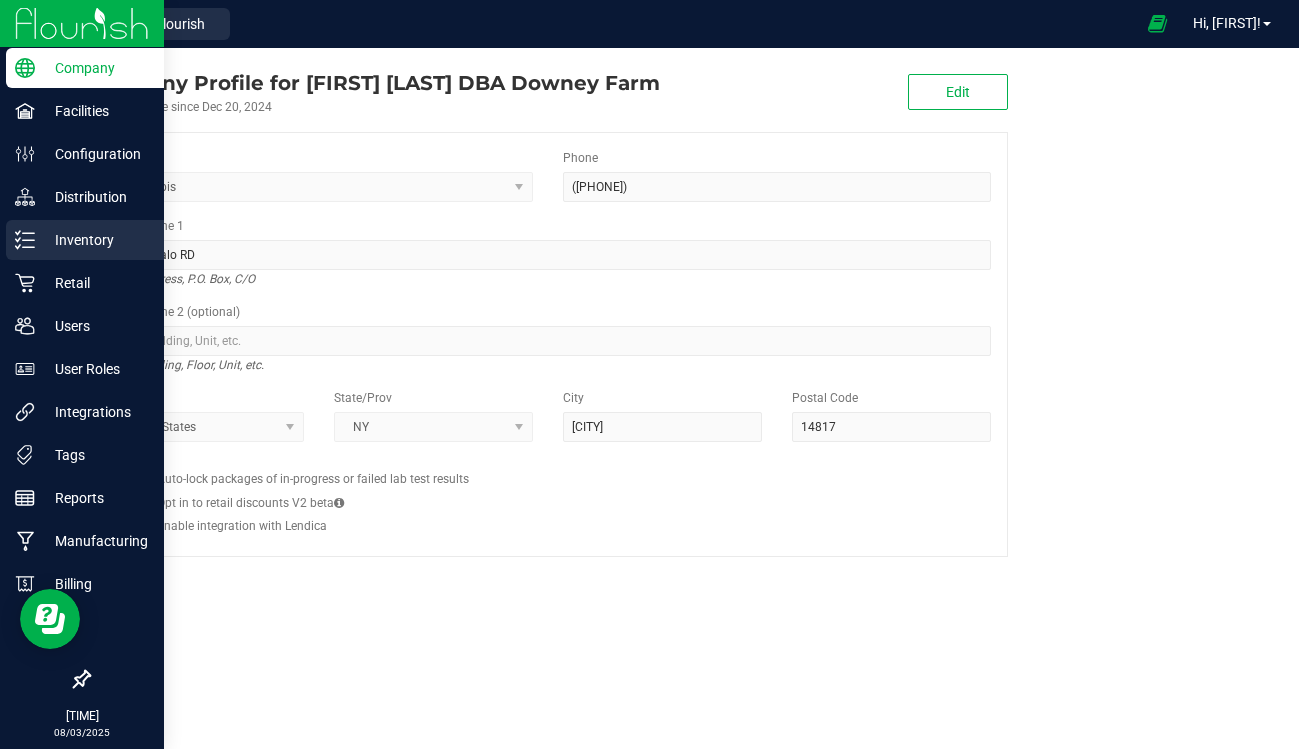 click on "Inventory" at bounding box center (95, 240) 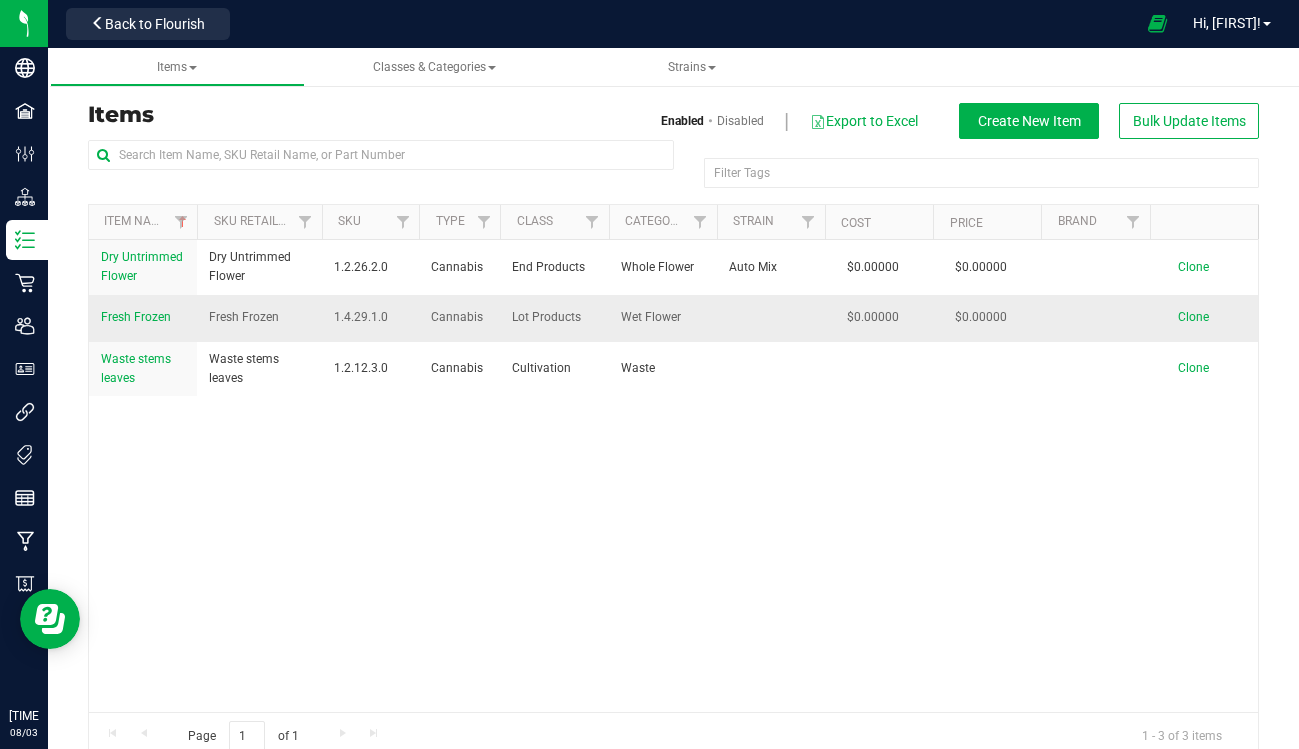 click on "Fresh Frozen" at bounding box center (136, 317) 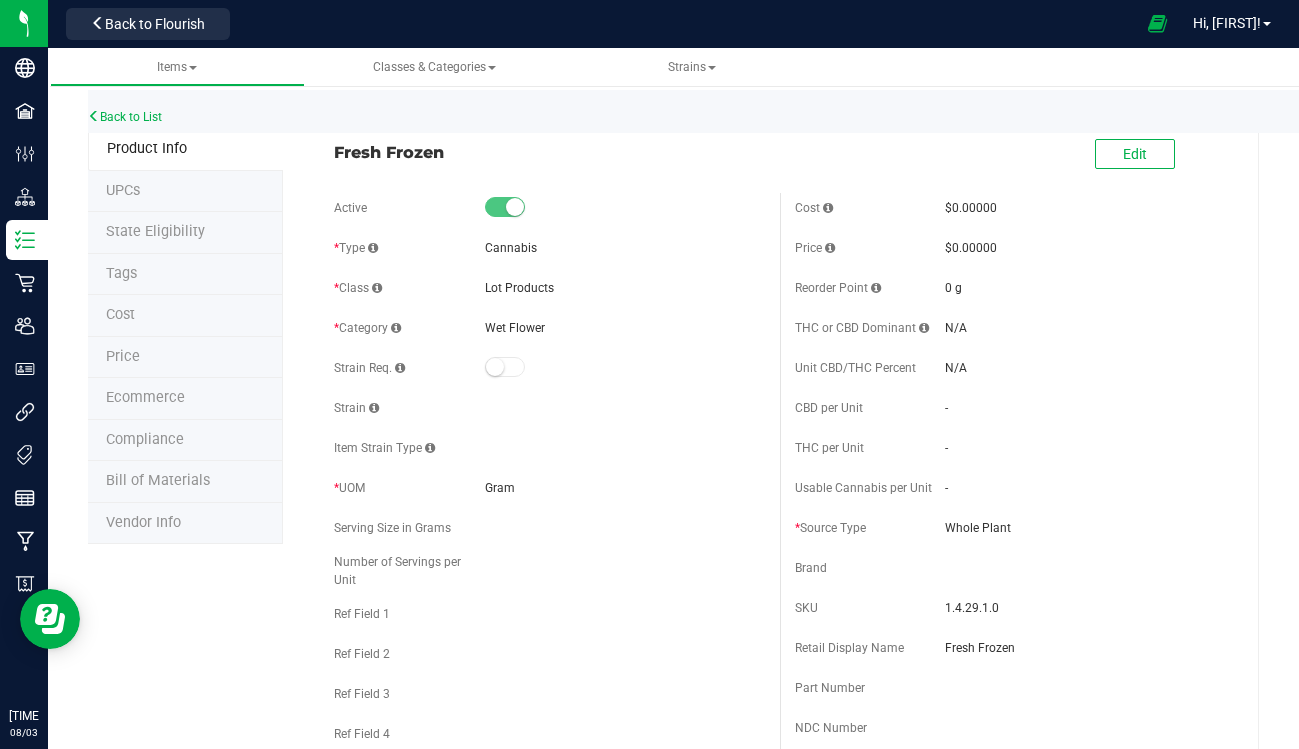 click on "Lot Products" at bounding box center [519, 288] 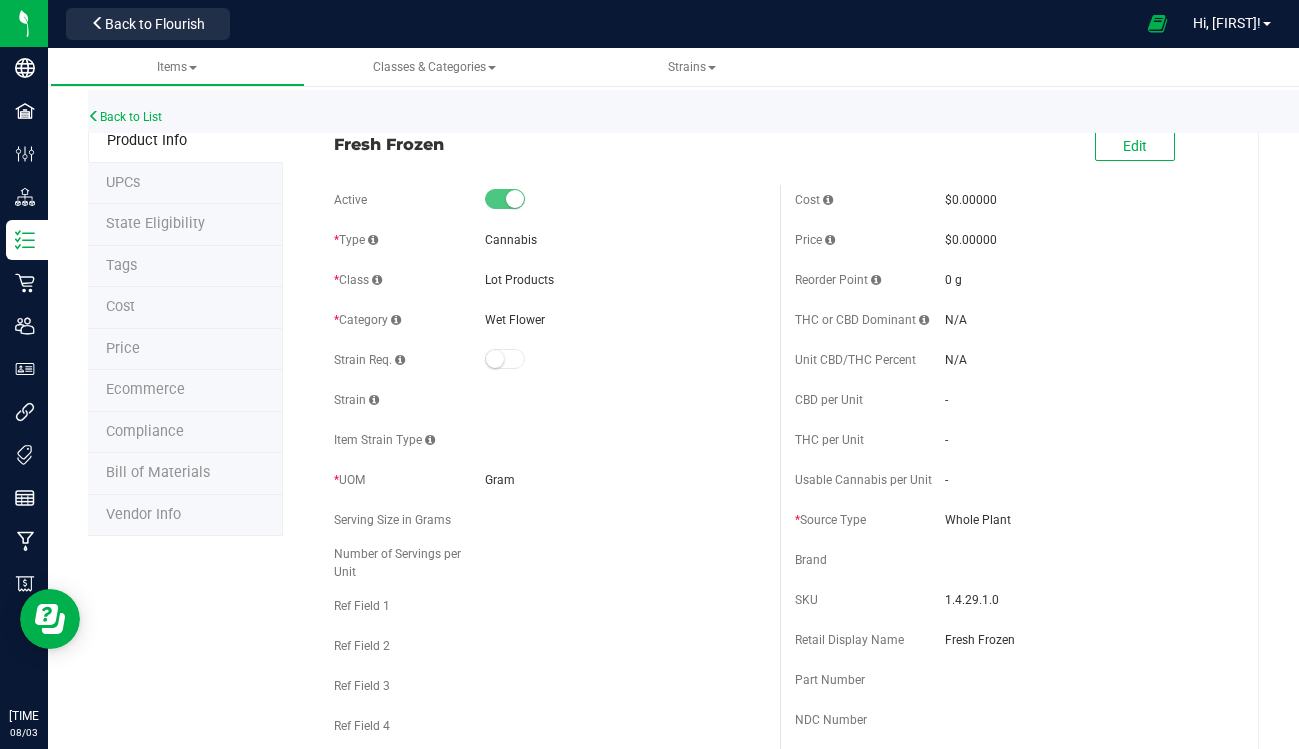 scroll, scrollTop: 13, scrollLeft: 0, axis: vertical 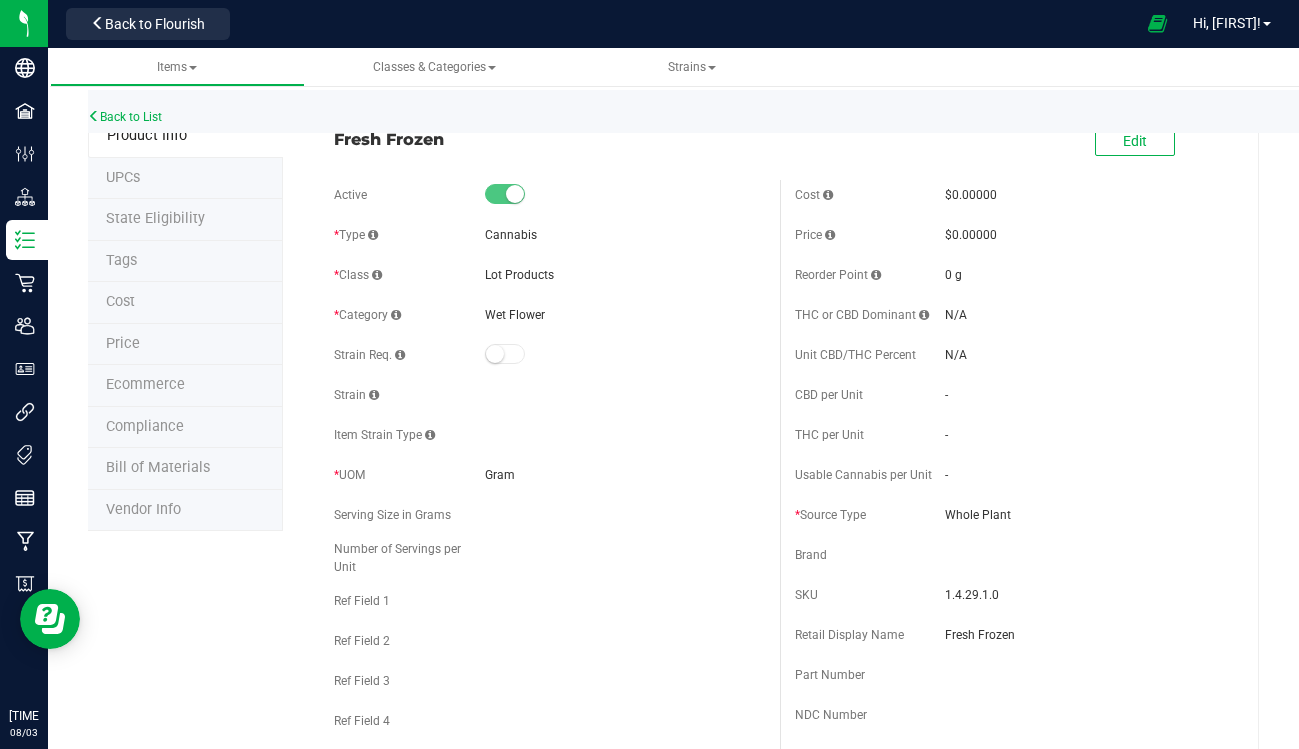 click at bounding box center (495, 354) 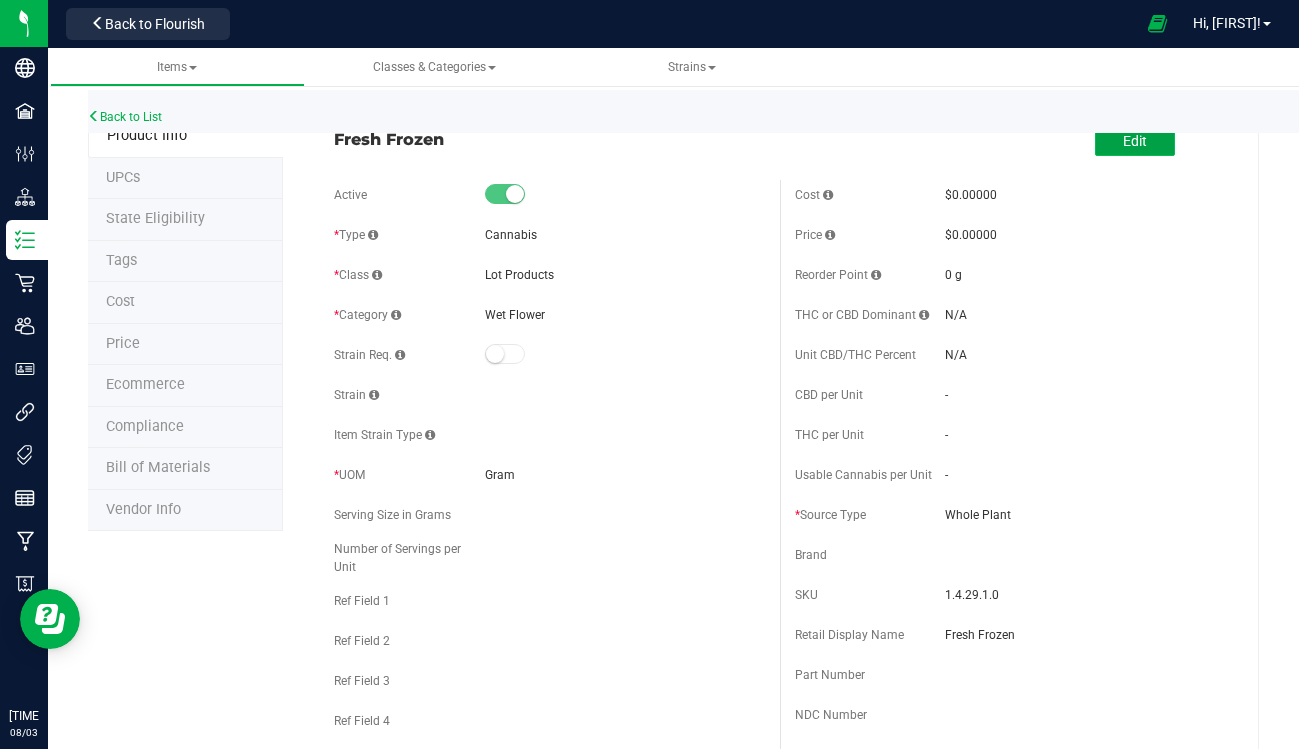 click on "Edit" at bounding box center [1135, 141] 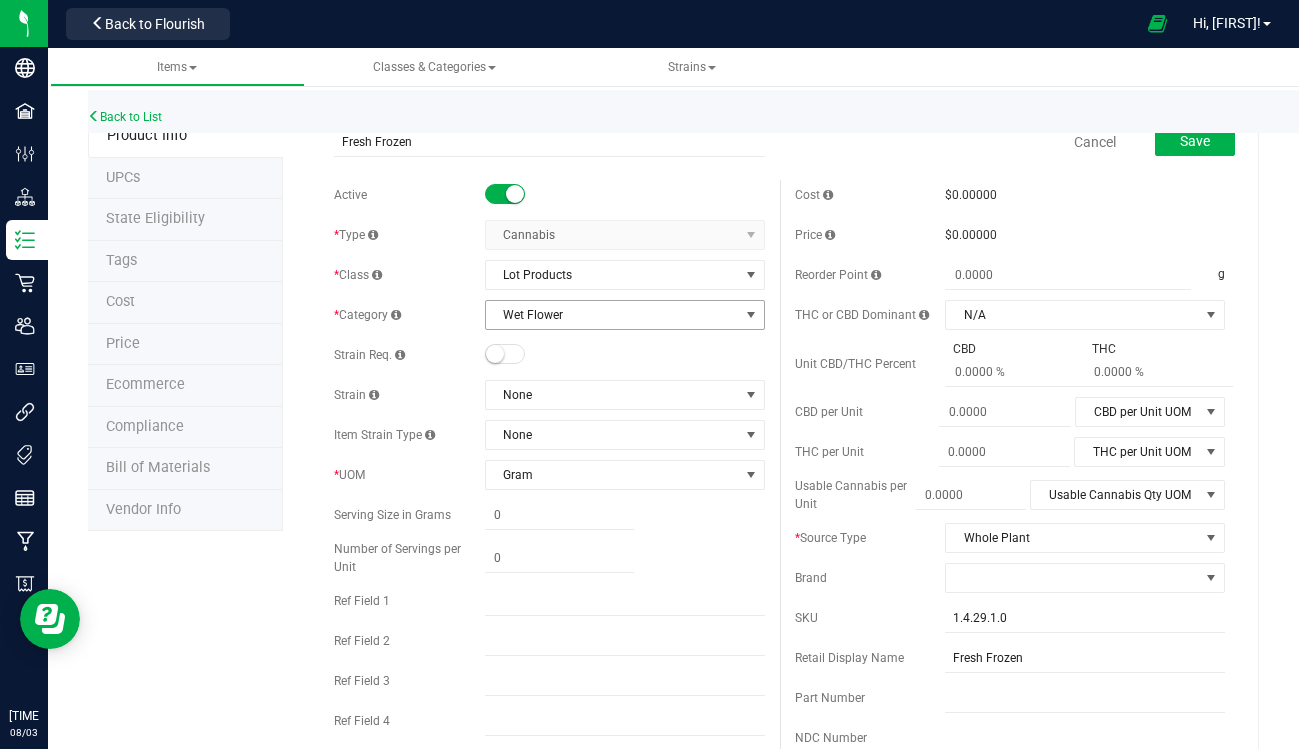 click on "Wet Flower" at bounding box center [612, 315] 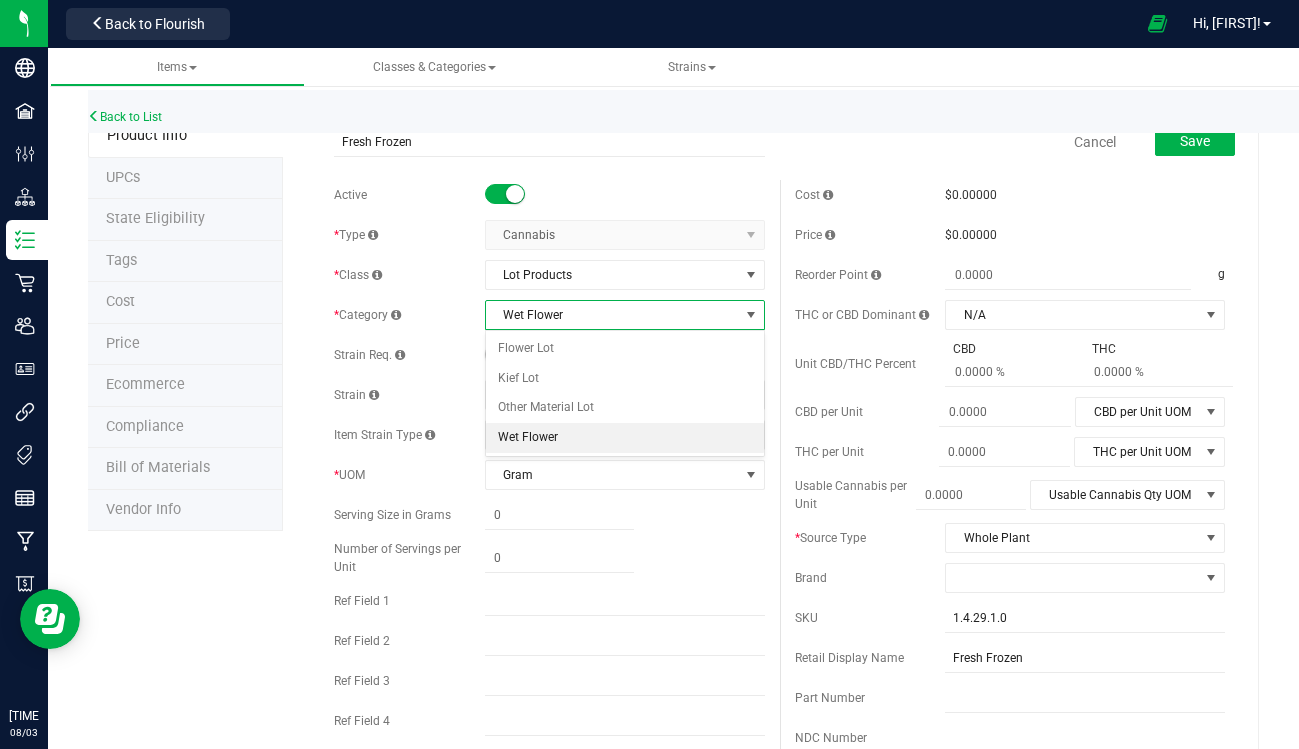 click on "Wet Flower" at bounding box center [612, 315] 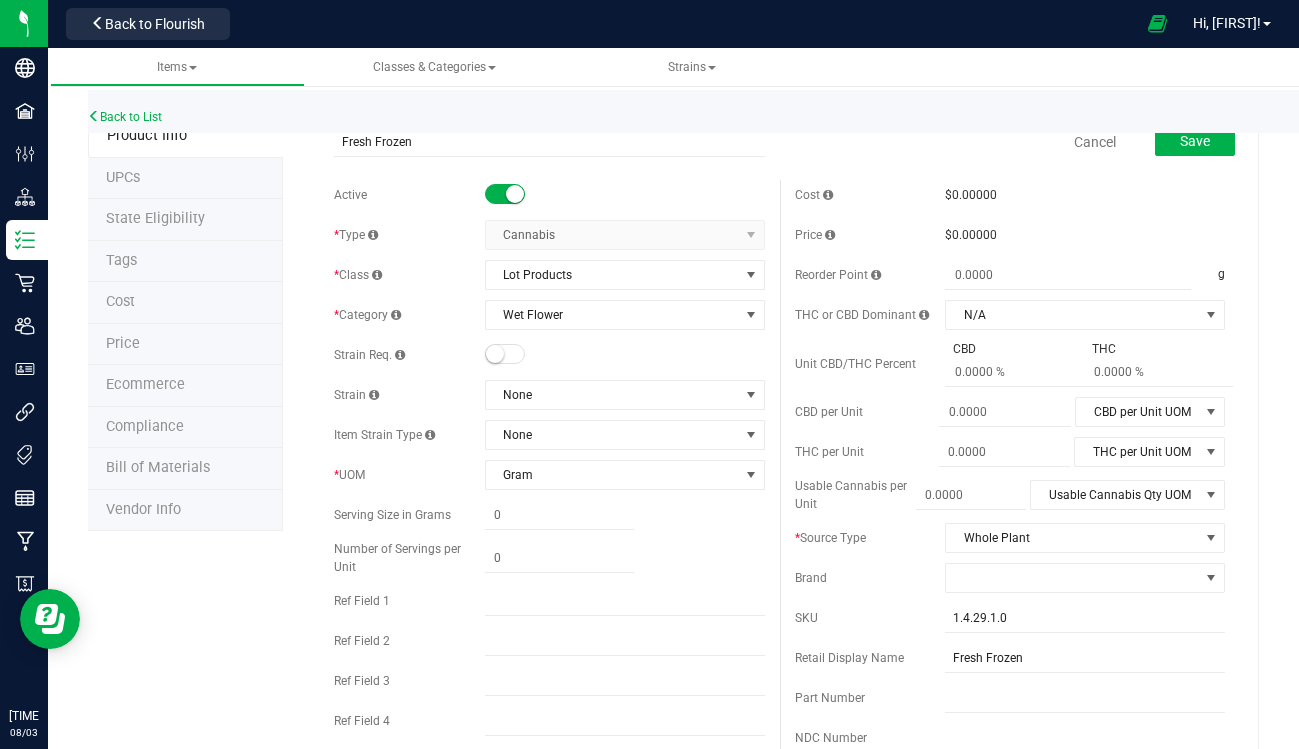click at bounding box center (495, 354) 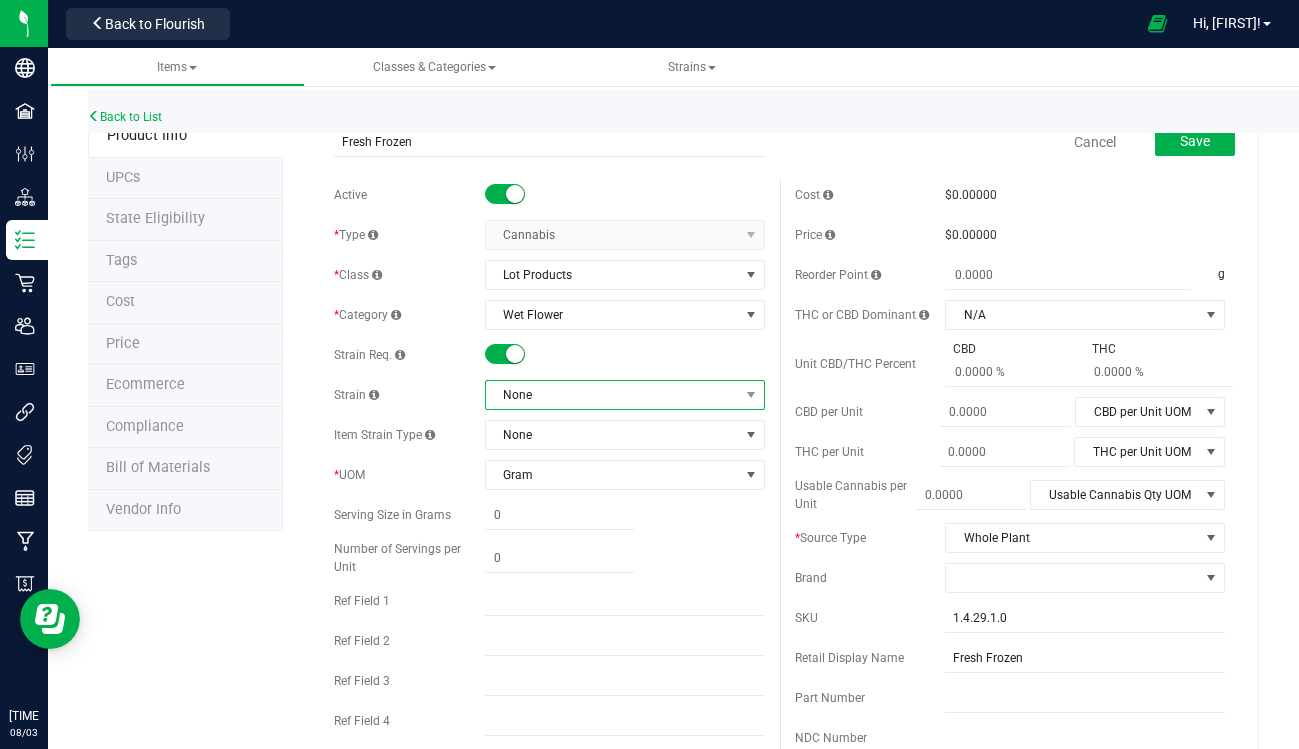 click on "None" at bounding box center [612, 395] 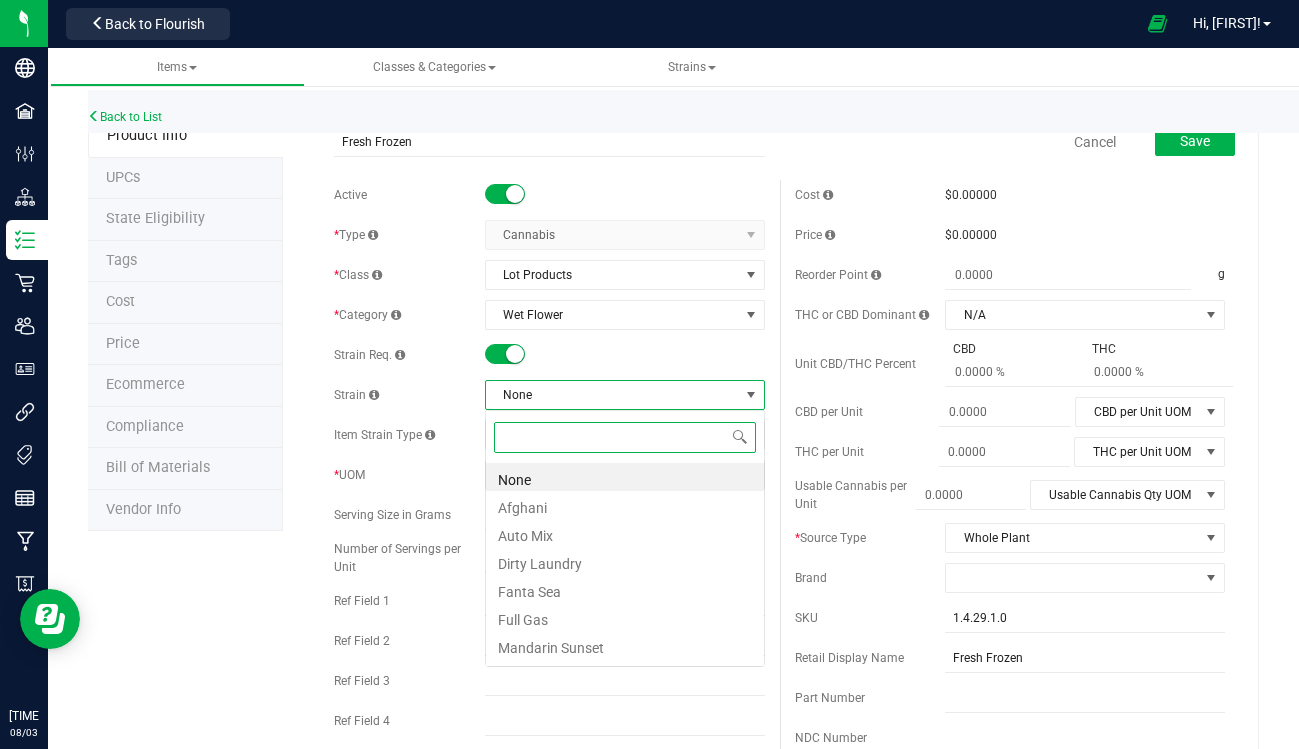 scroll, scrollTop: 99970, scrollLeft: 99720, axis: both 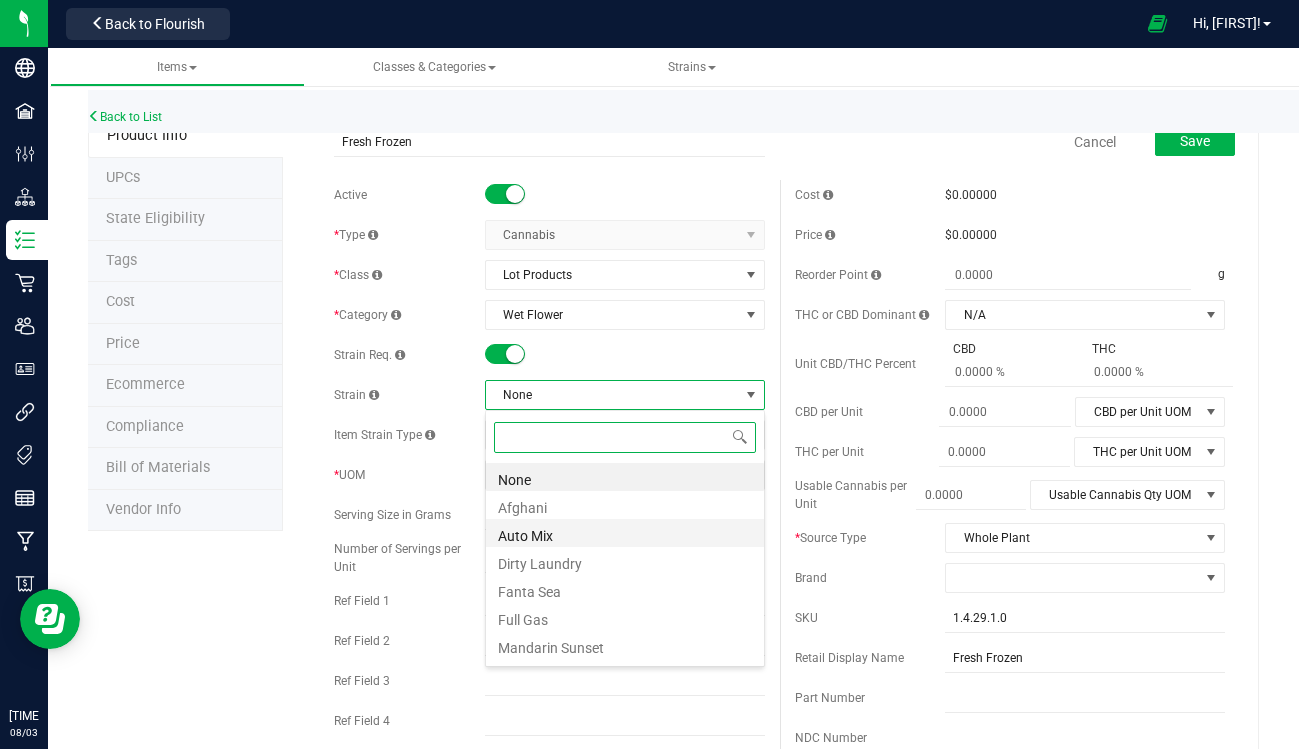 click on "Auto Mix" at bounding box center [625, 533] 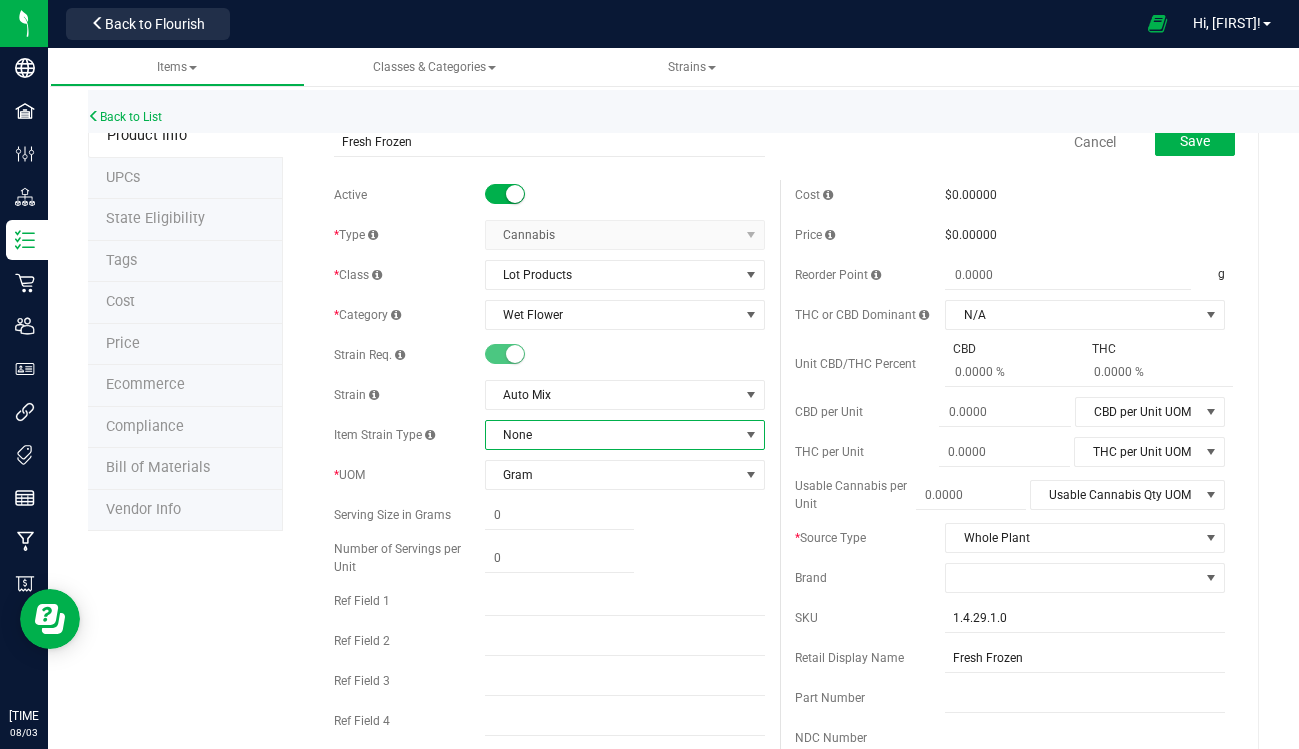 click on "None" at bounding box center (612, 435) 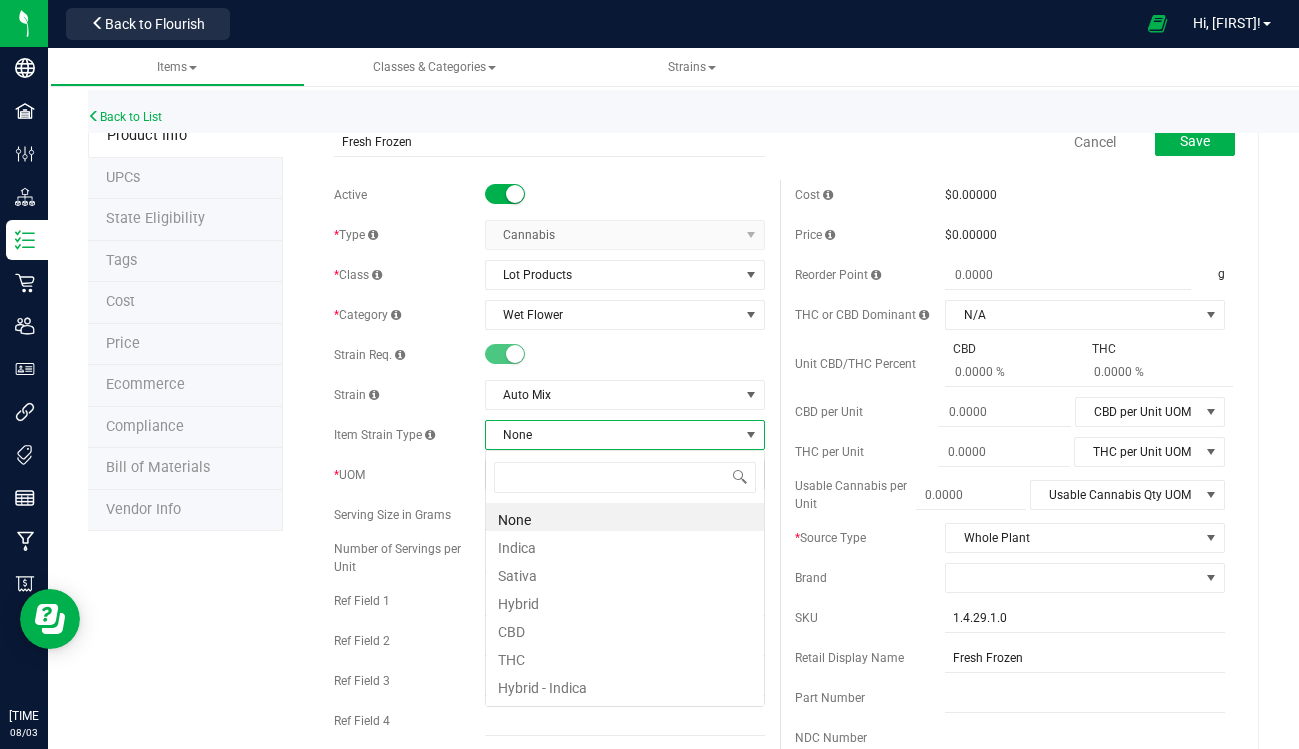 scroll, scrollTop: 99970, scrollLeft: 99720, axis: both 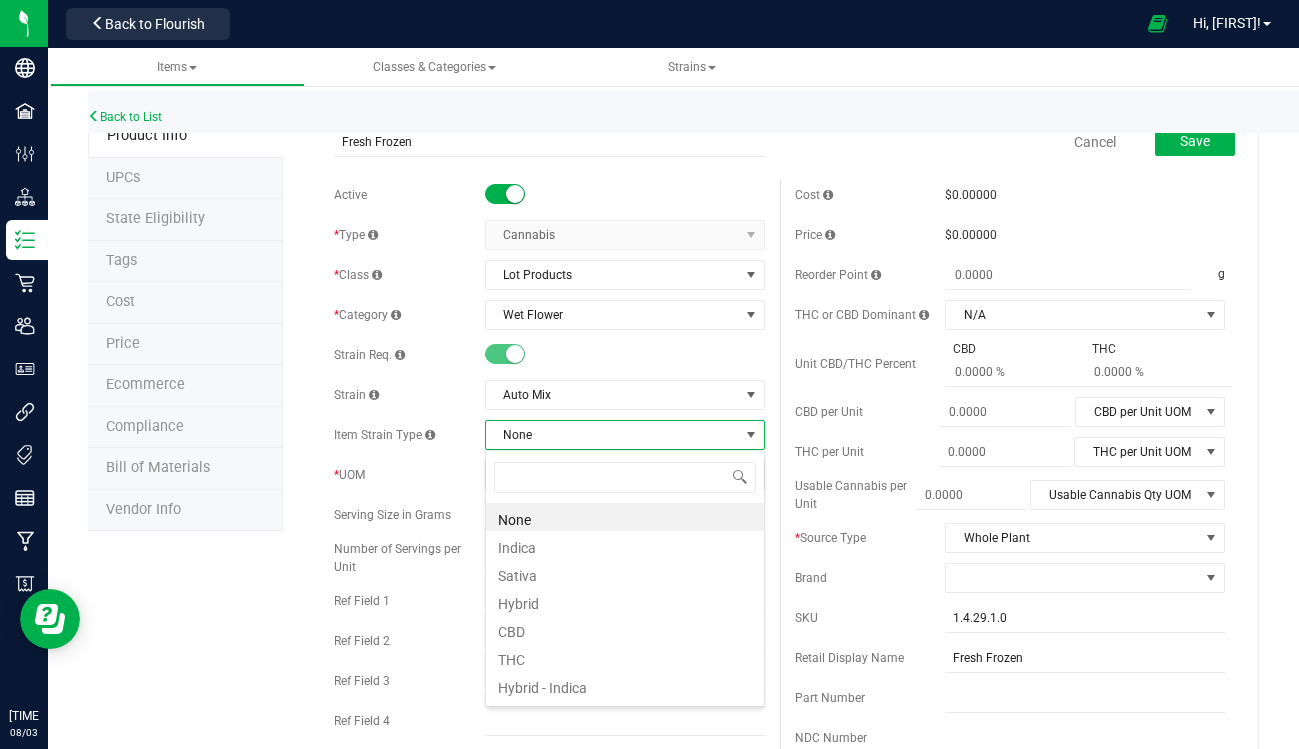 click on "None" at bounding box center (612, 435) 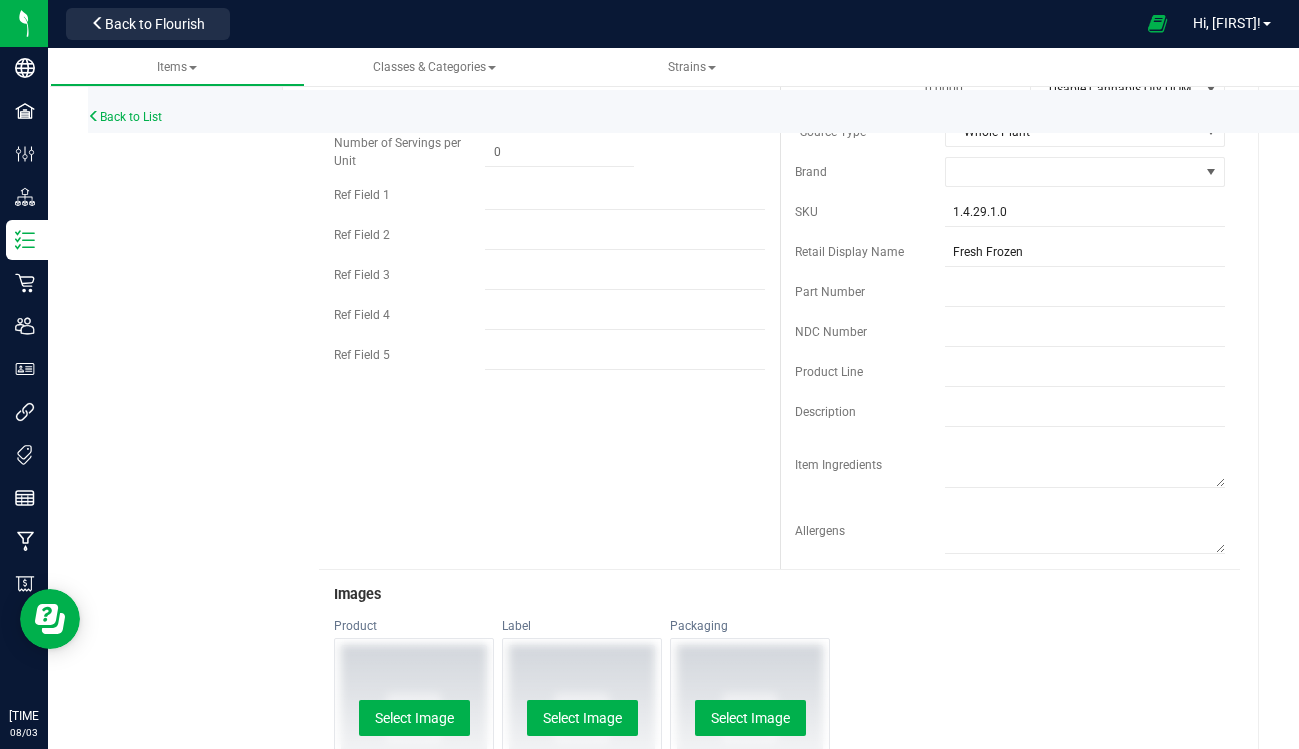 scroll, scrollTop: 0, scrollLeft: 0, axis: both 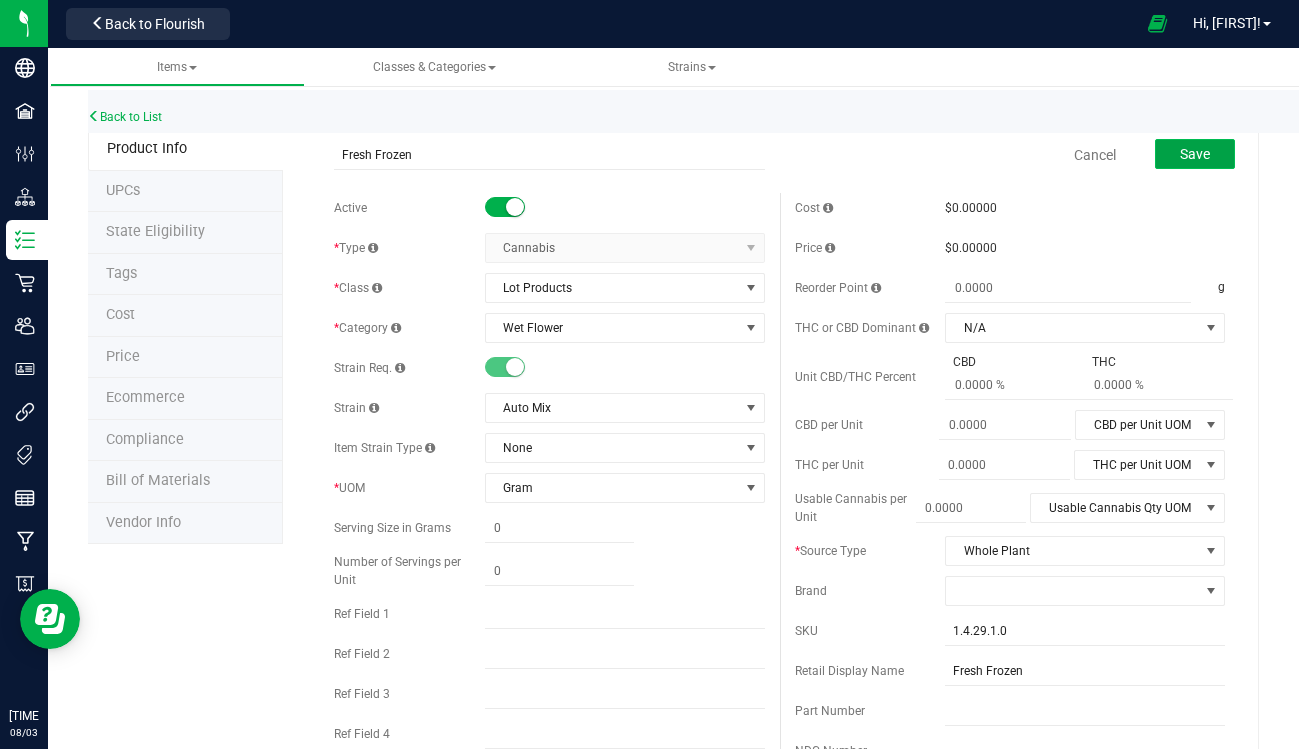 click on "Save" at bounding box center (1195, 154) 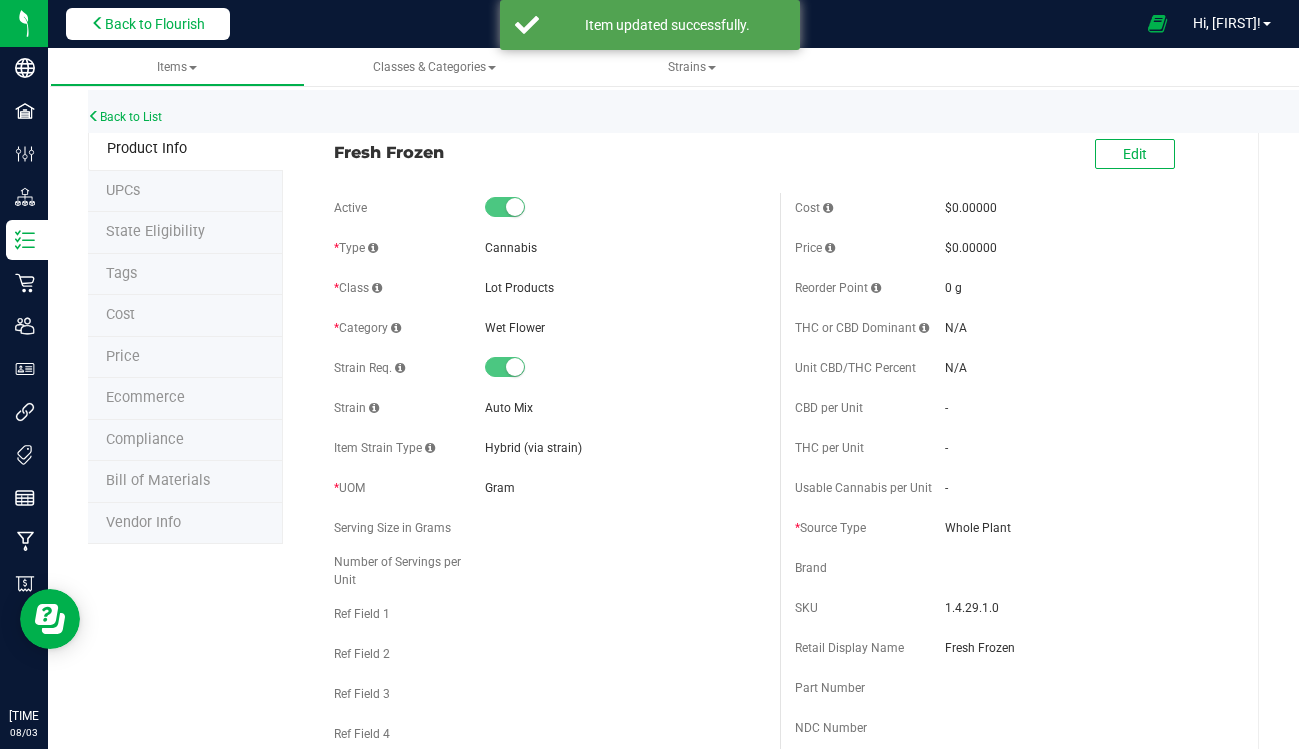 click on "Back to Flourish" at bounding box center [155, 24] 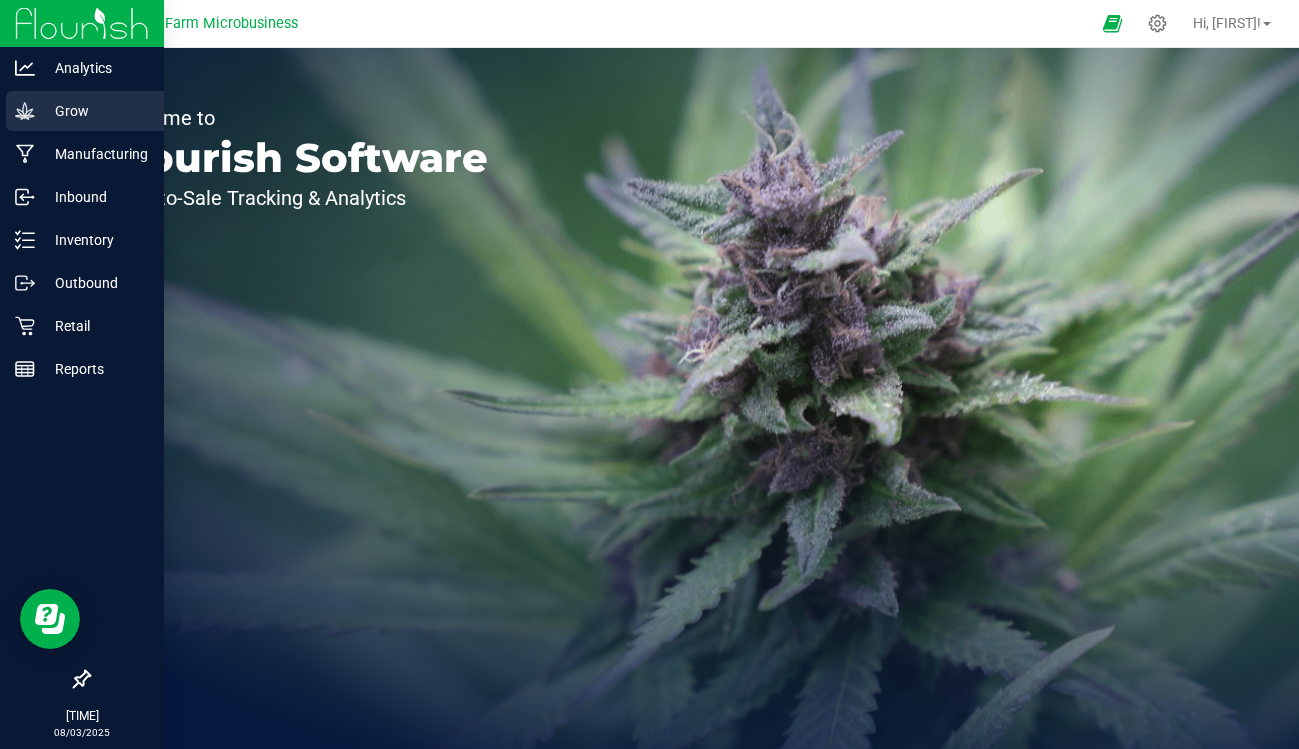 click on "Grow" at bounding box center [95, 111] 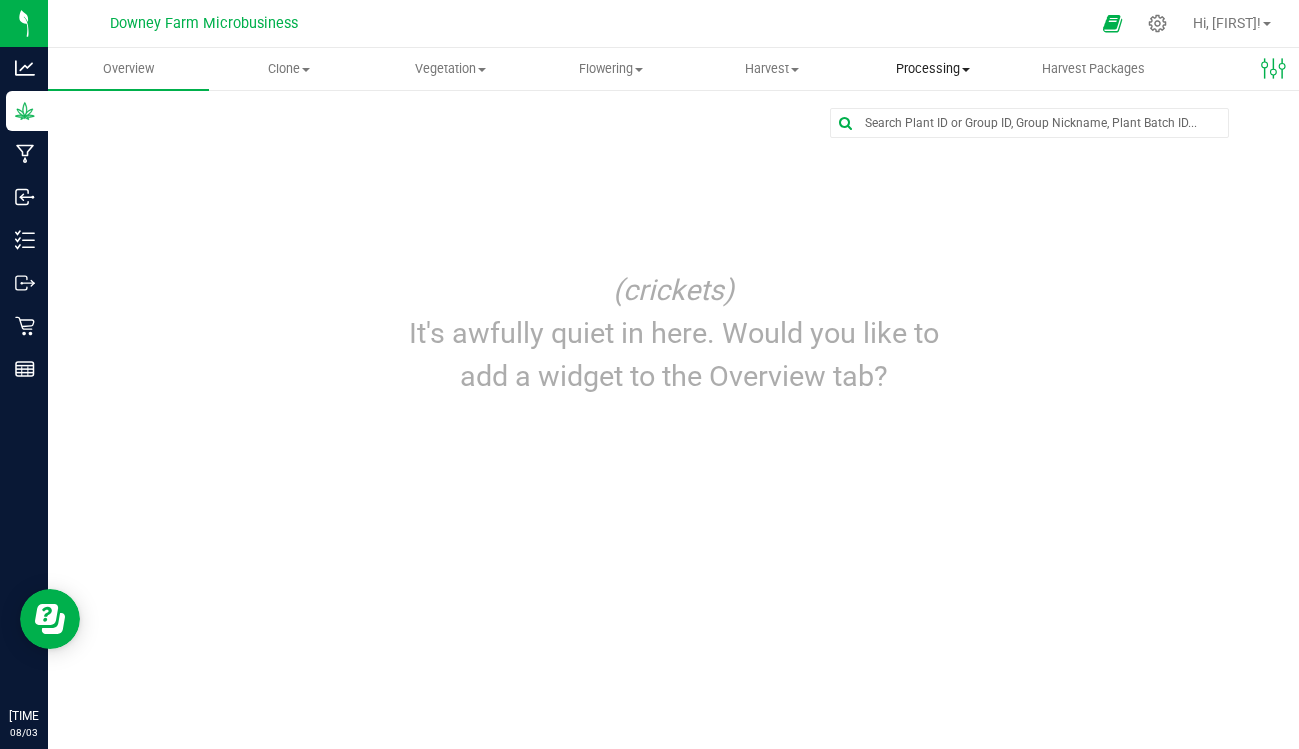 click on "Processing" at bounding box center (932, 69) 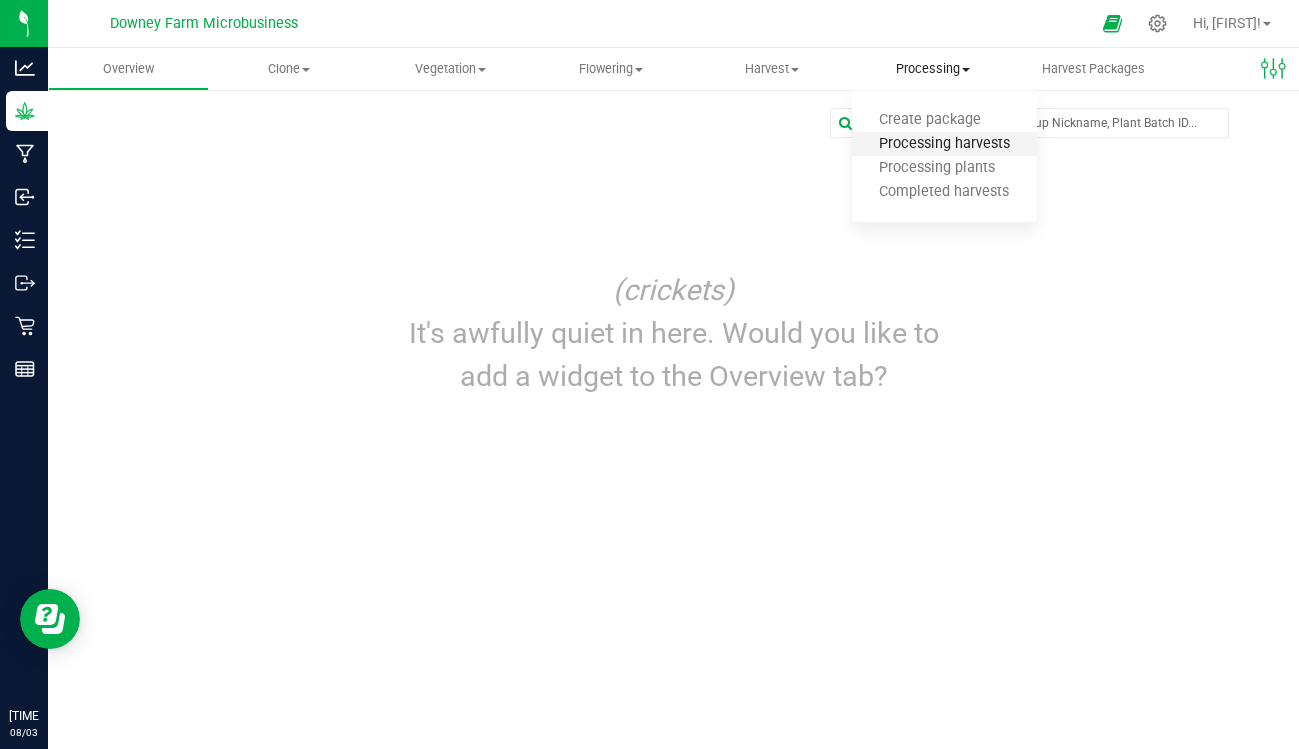 click on "Processing harvests" at bounding box center [944, 144] 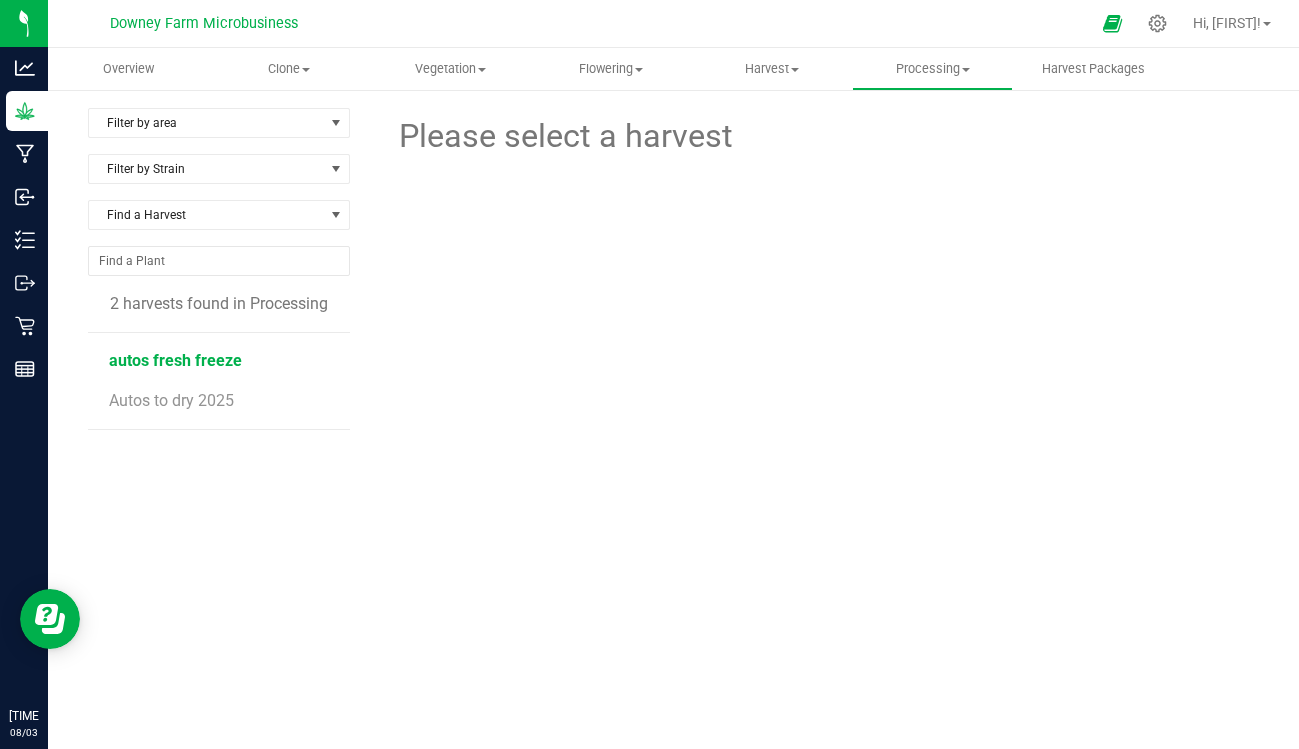 click on "autos fresh freeze" at bounding box center (175, 360) 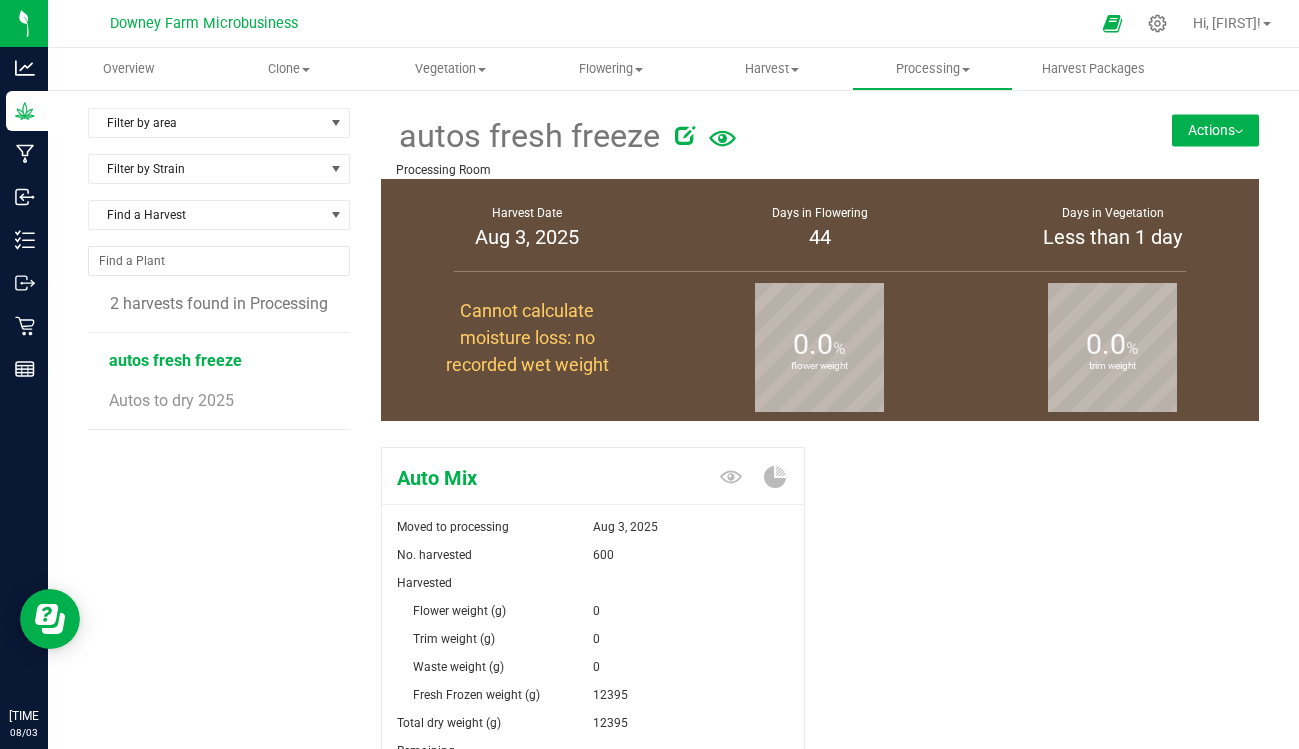 click on "Actions" at bounding box center [1215, 130] 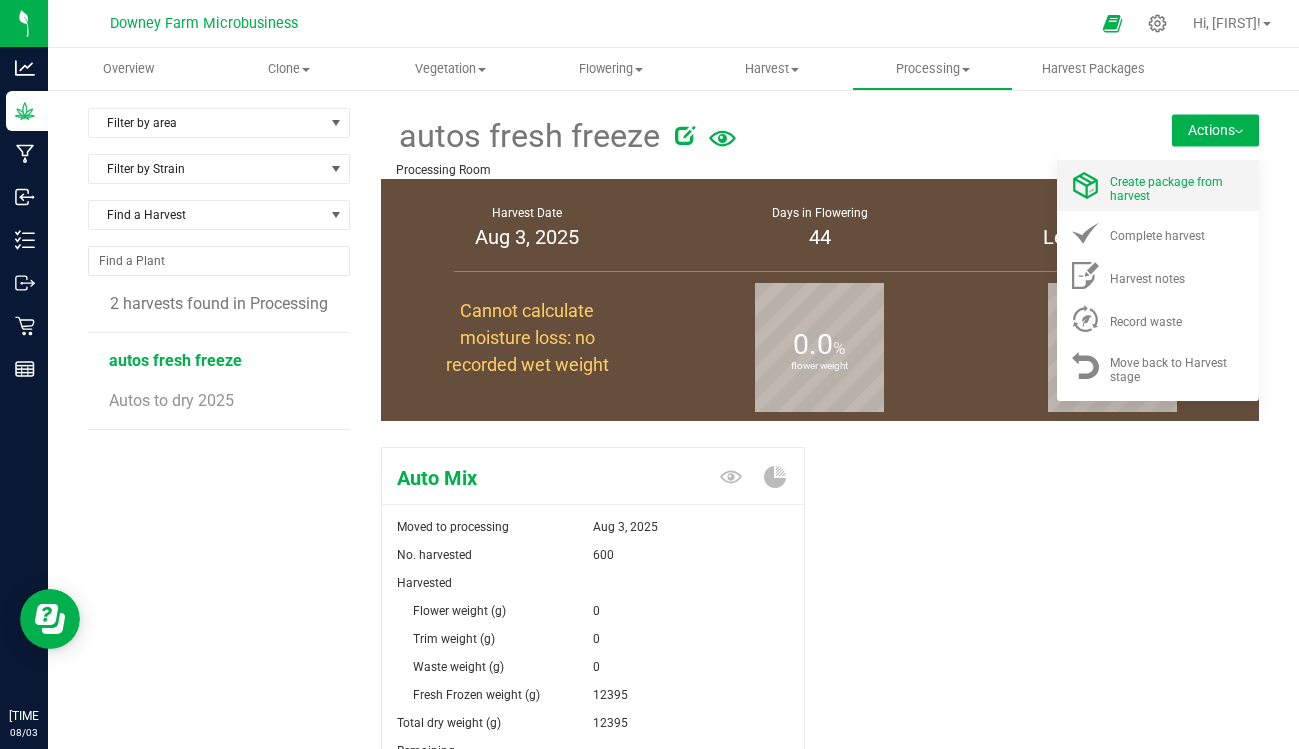 click on "Create package from harvest" at bounding box center (1166, 189) 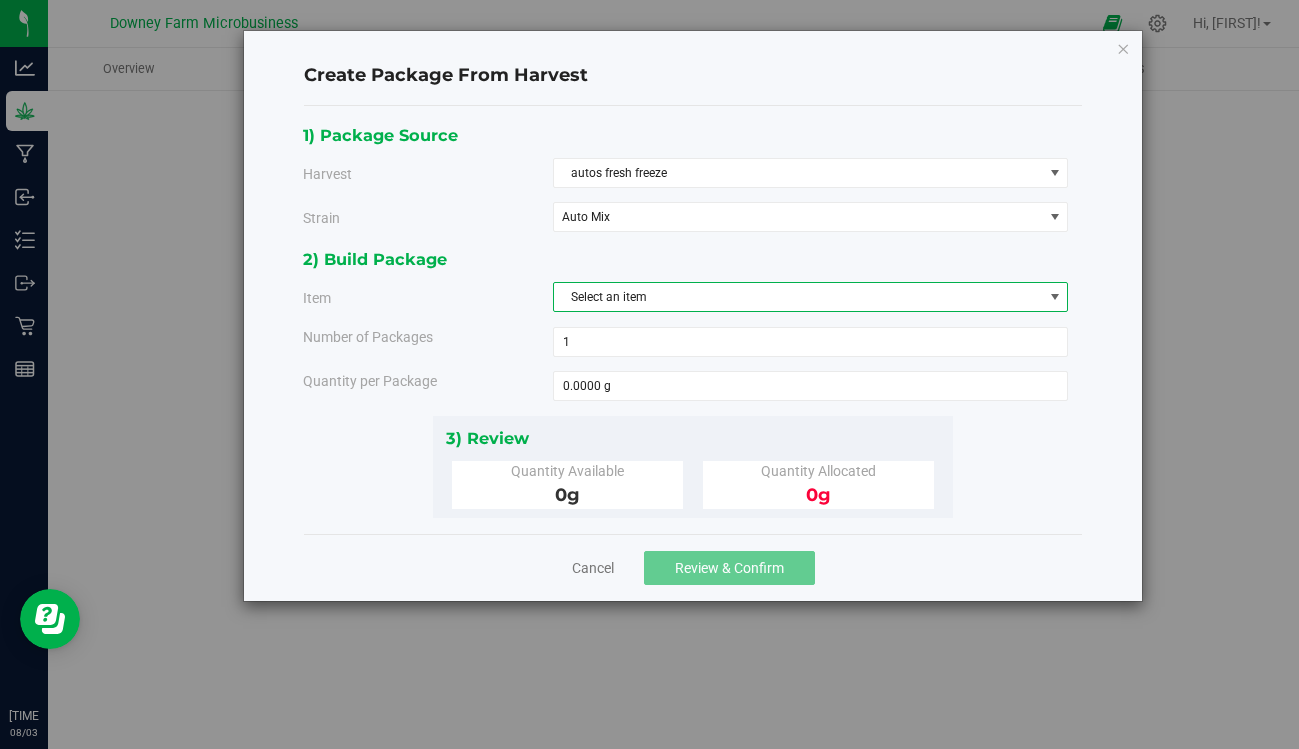 click on "Select an item" at bounding box center [798, 297] 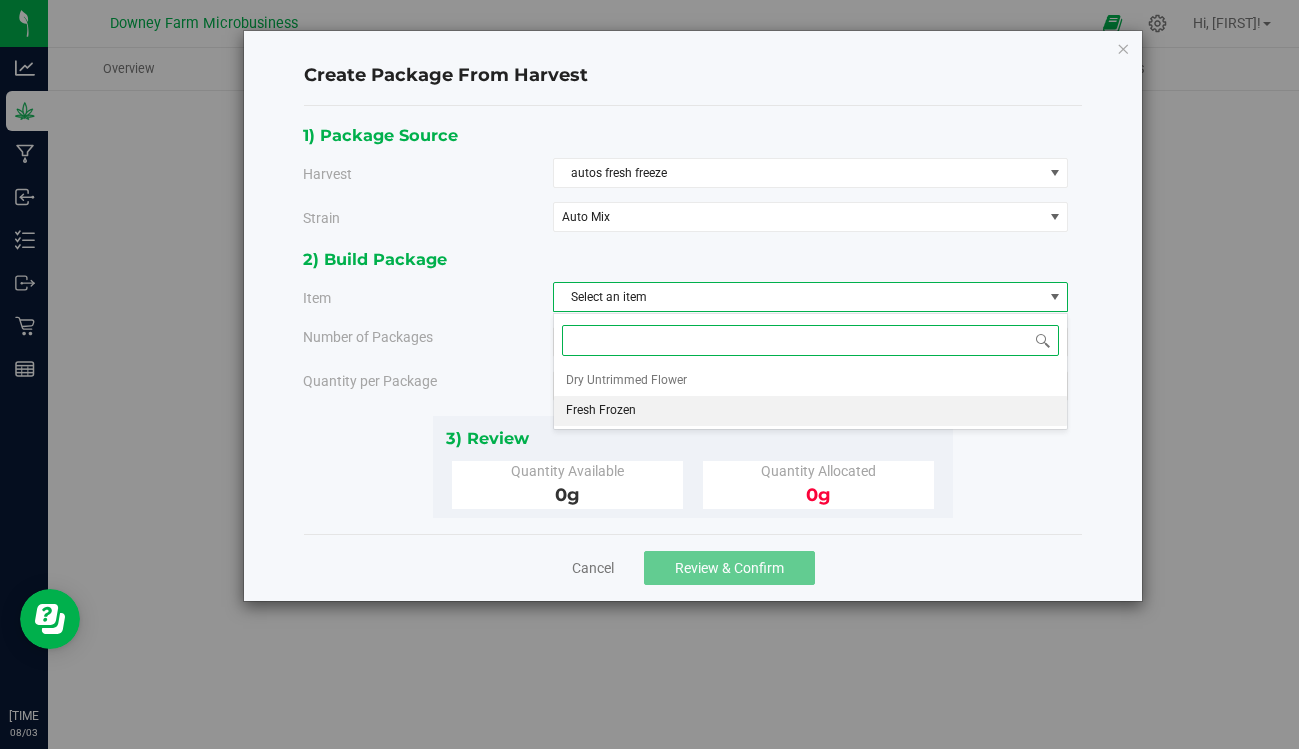 click on "Fresh Frozen" at bounding box center (601, 411) 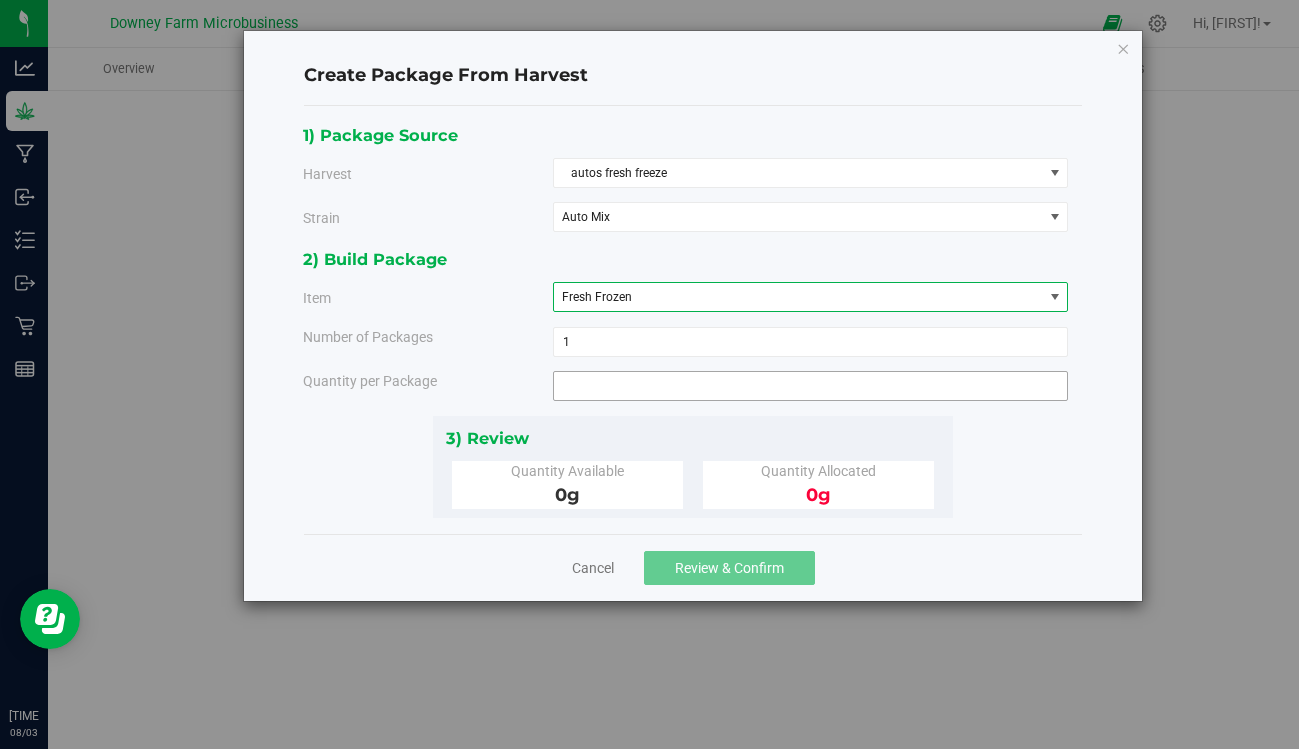click at bounding box center [811, 386] 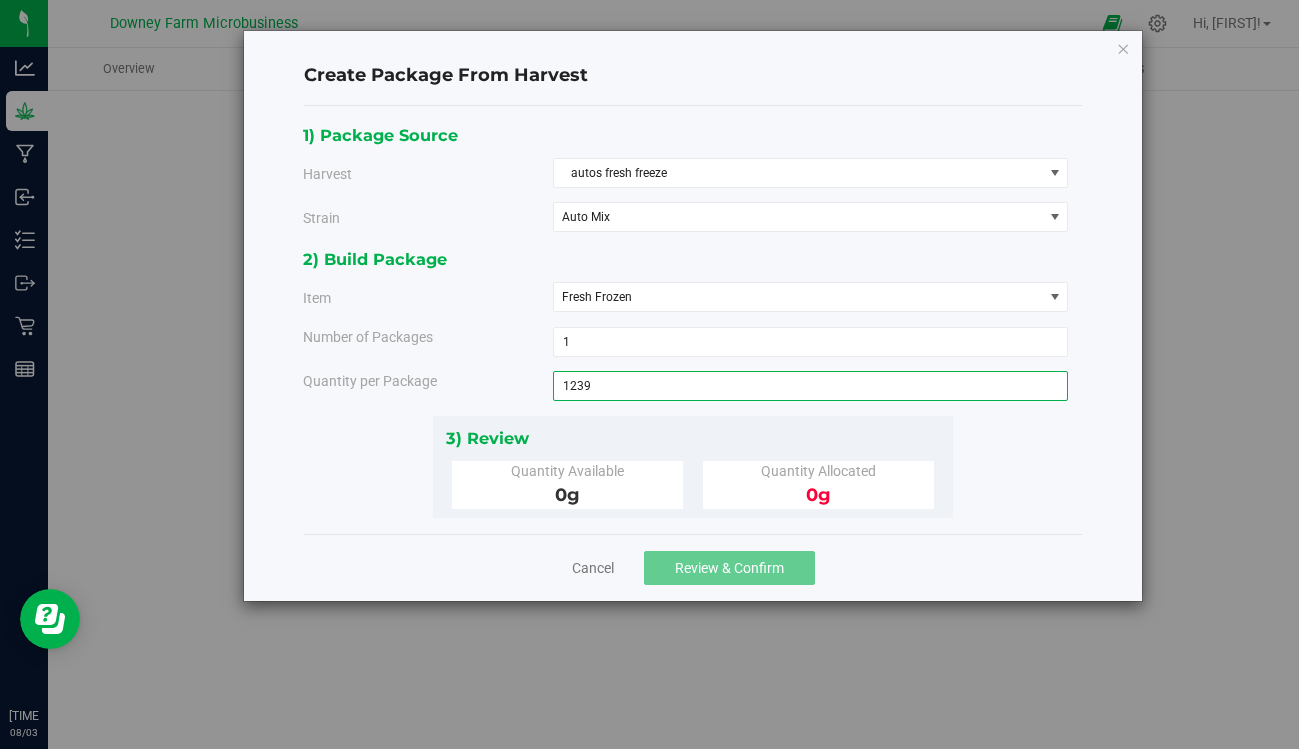 type on "12395" 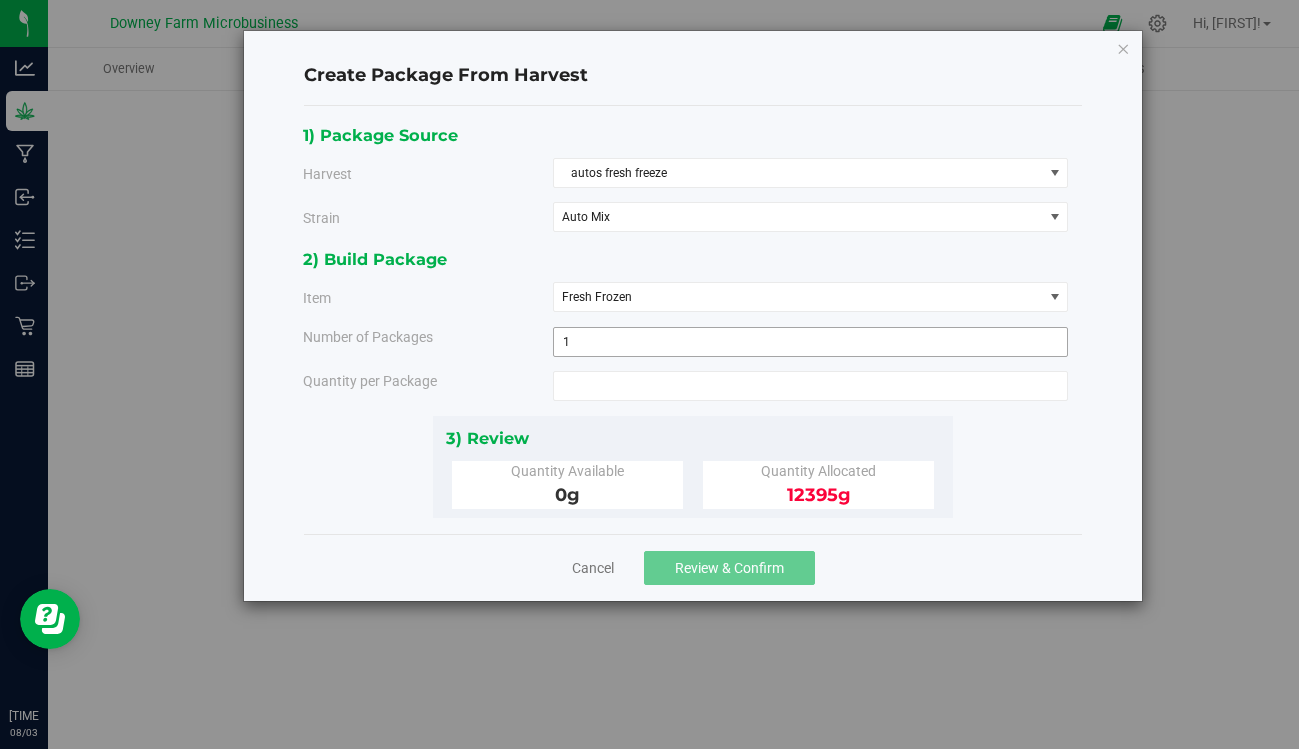 type on "12395.0000 g" 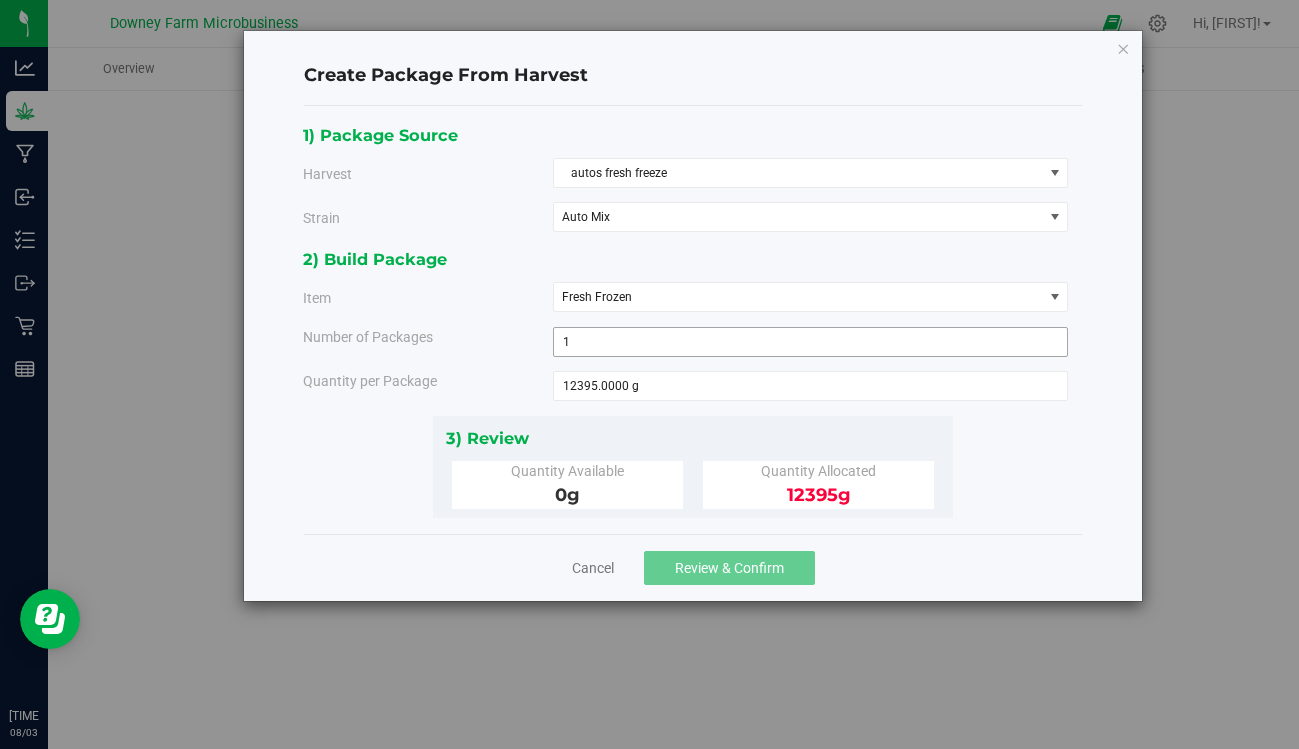 click on "1 1" at bounding box center (811, 342) 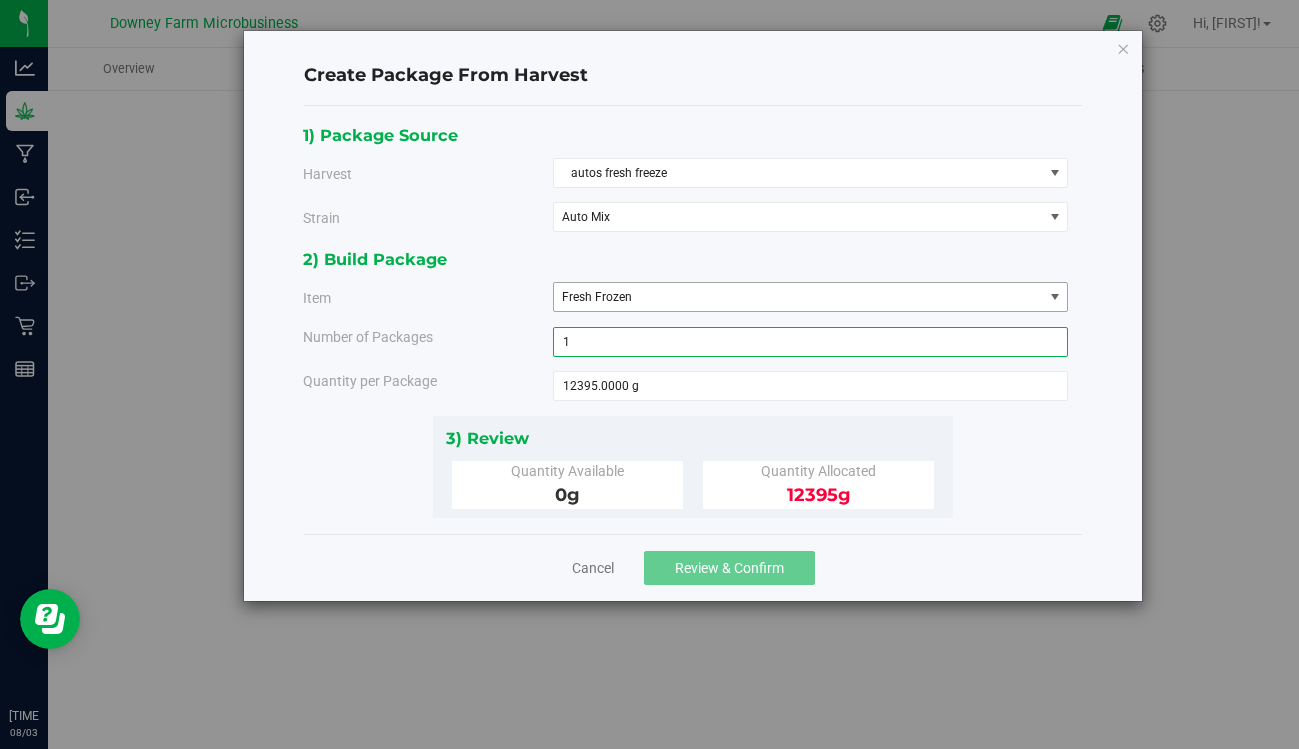click on "Fresh Frozen" at bounding box center (597, 297) 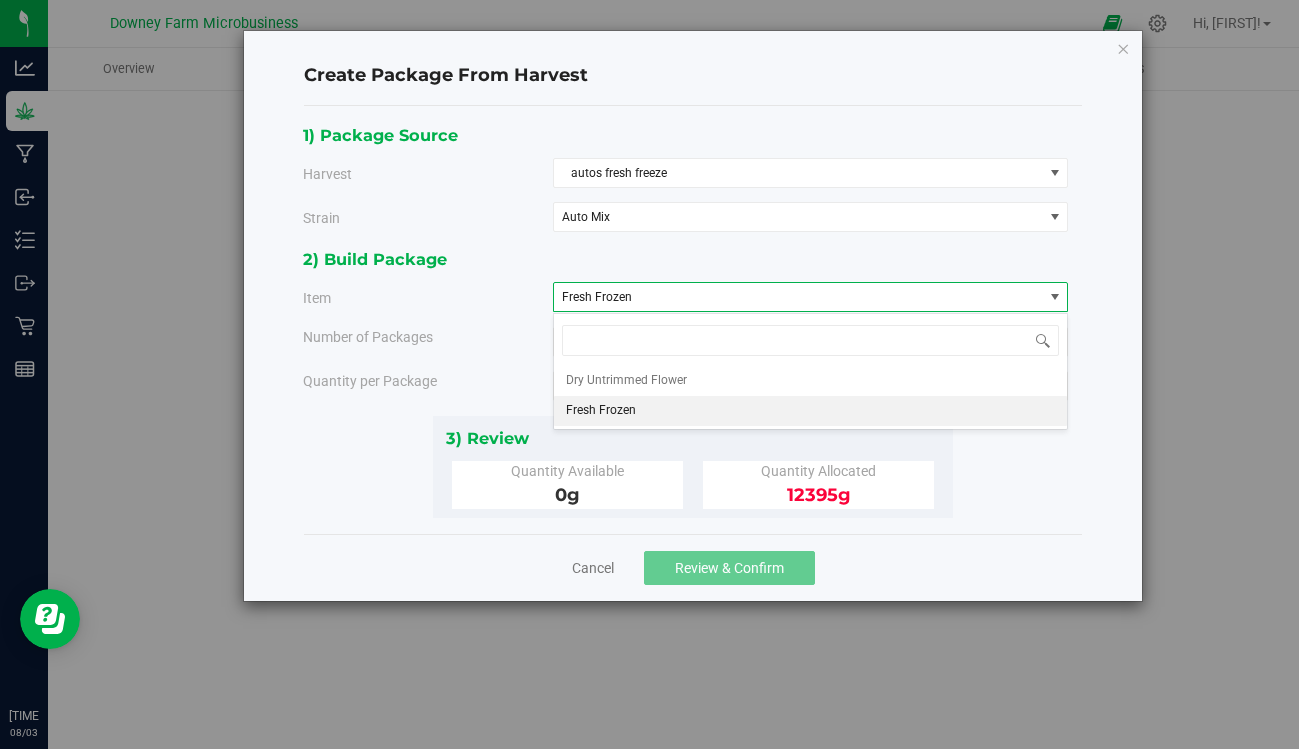 click on "Fresh Frozen" at bounding box center [597, 297] 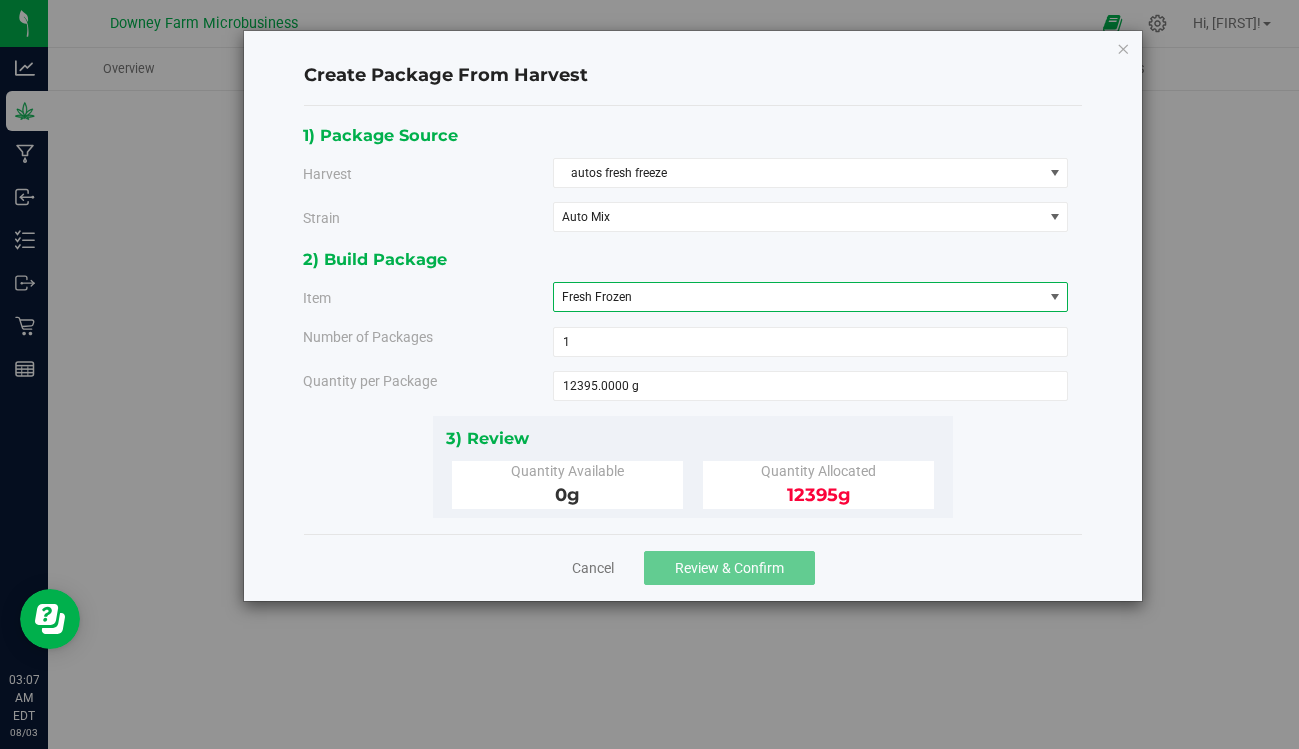 click on "3) Review
Quantity Available
0
g
Quantity Allocated
12395
g" at bounding box center [693, 467] 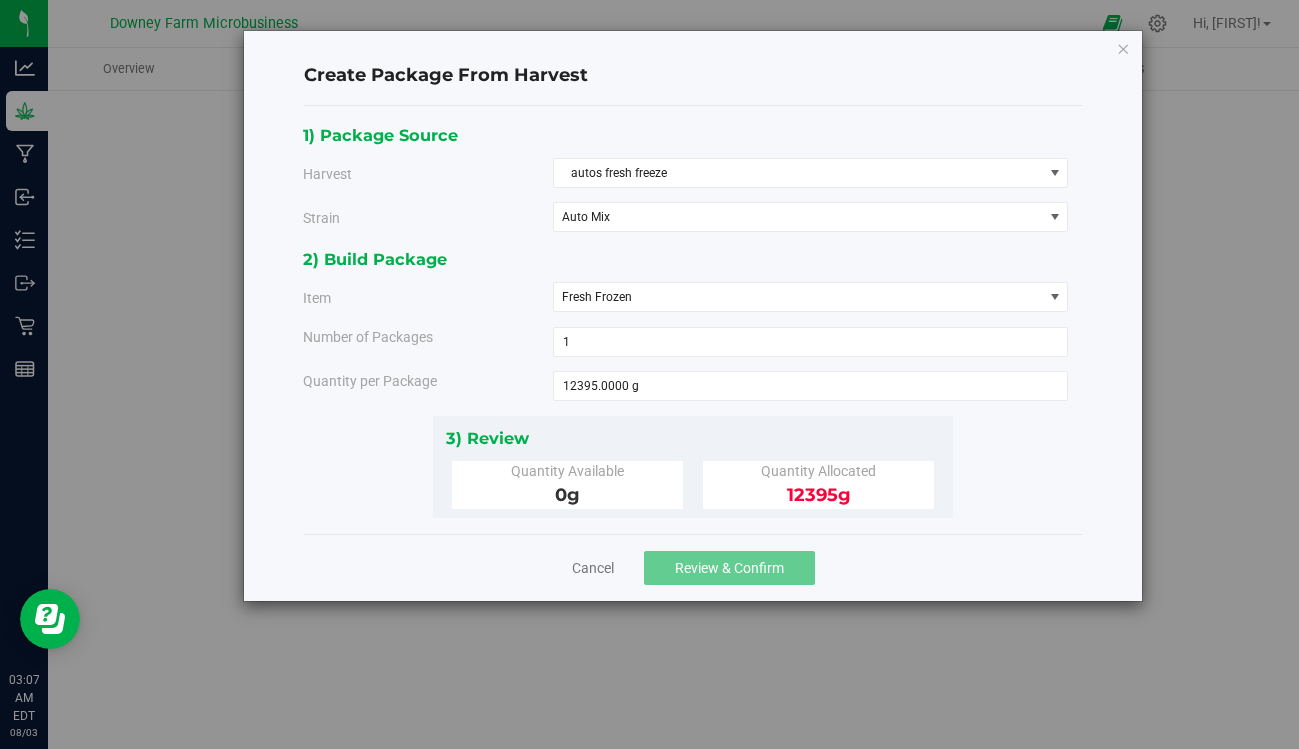 click on "3) Review
Quantity Available
0
g
Quantity Allocated
12395
g" at bounding box center [693, 467] 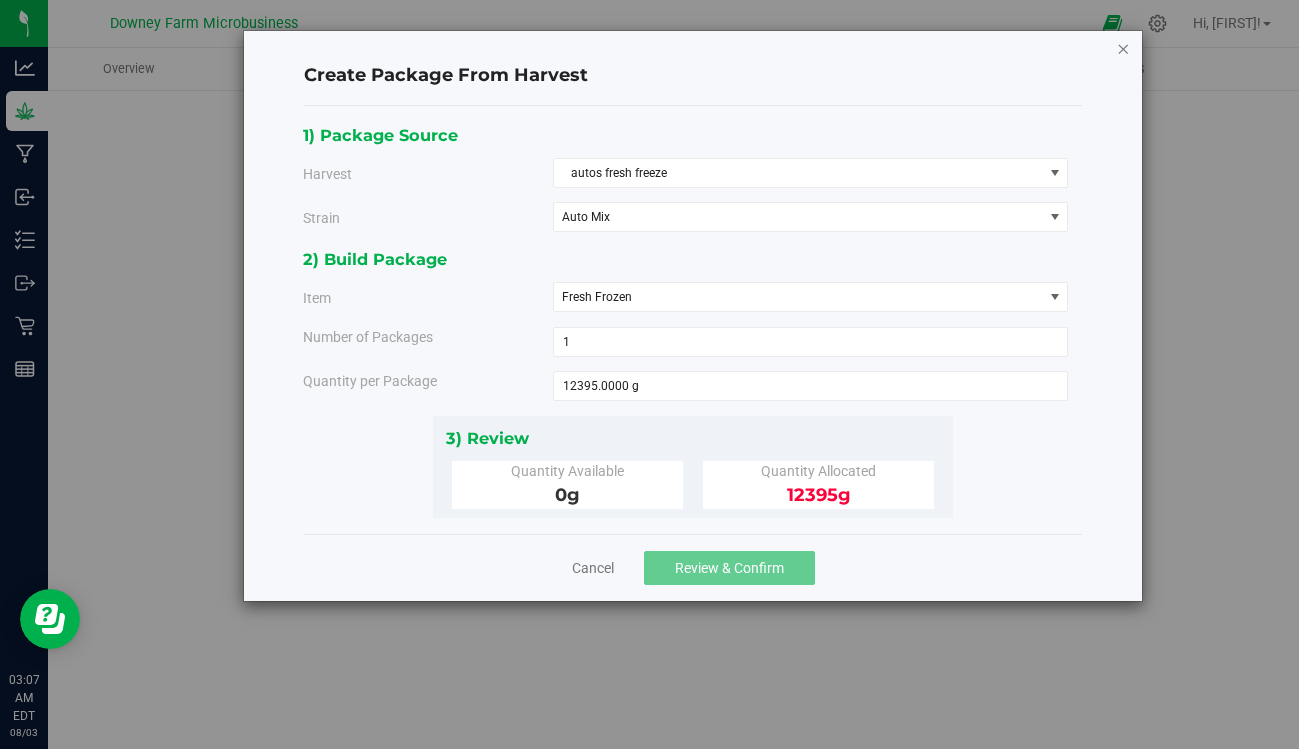 click at bounding box center [1123, 48] 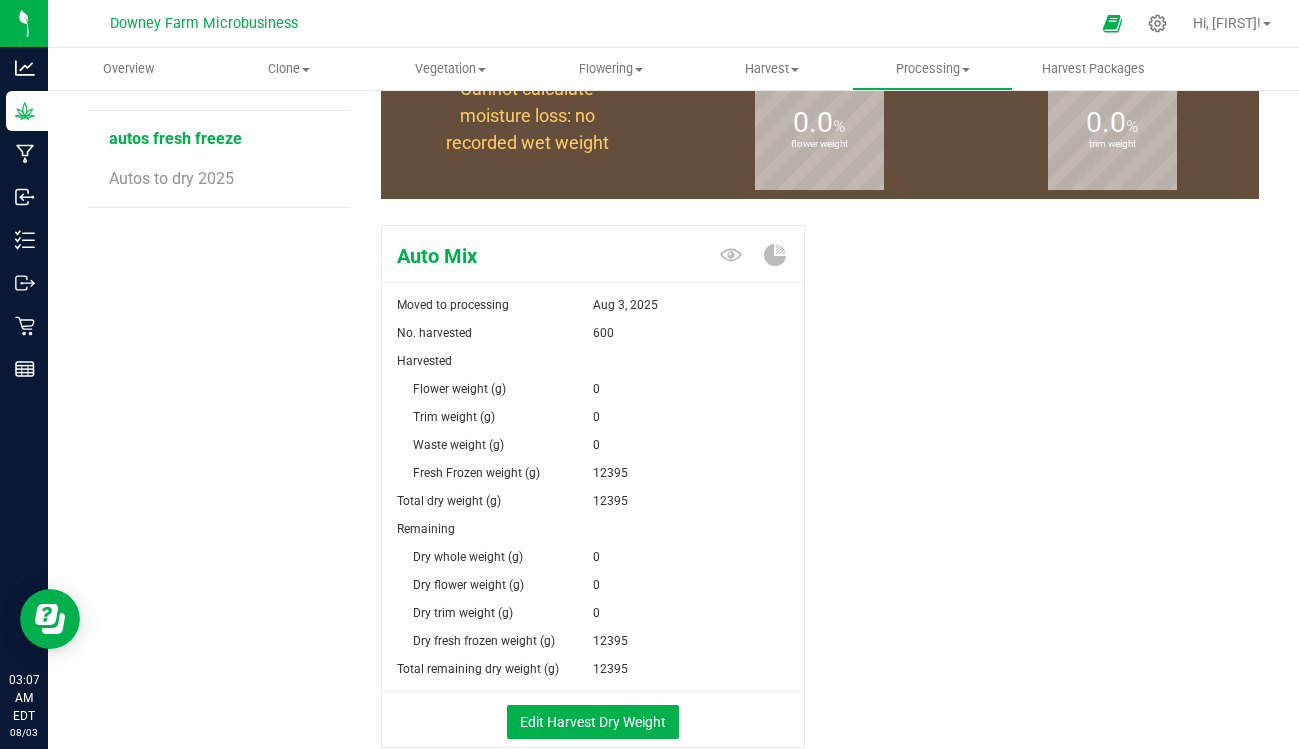 scroll, scrollTop: 268, scrollLeft: 0, axis: vertical 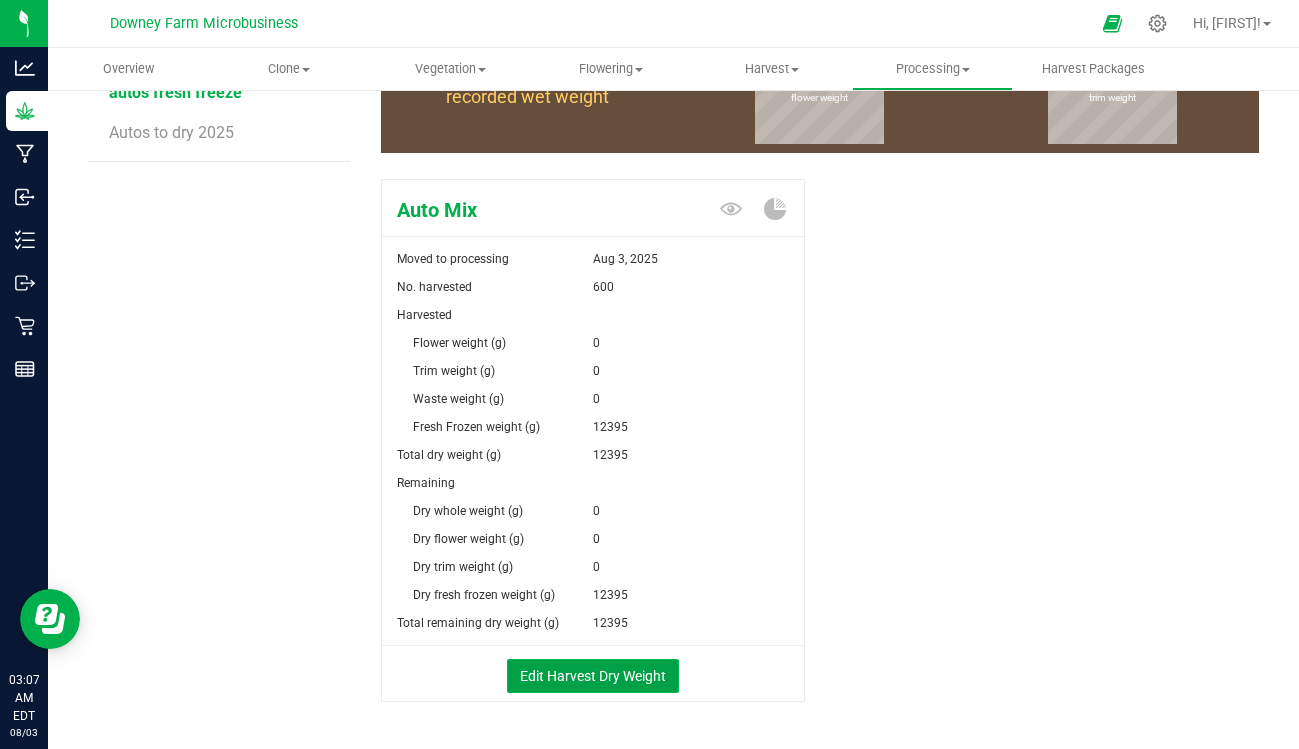 click on "Edit Harvest Dry Weight" at bounding box center [593, 676] 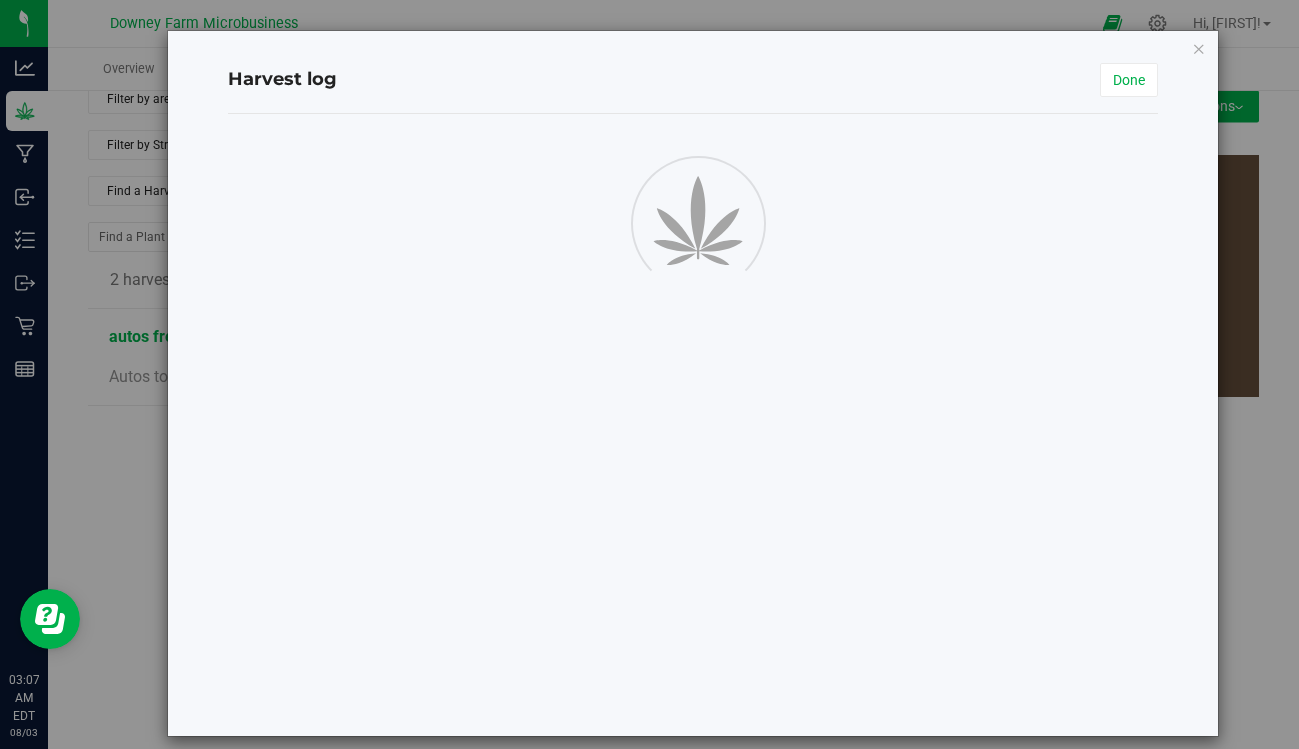 scroll, scrollTop: 25, scrollLeft: 0, axis: vertical 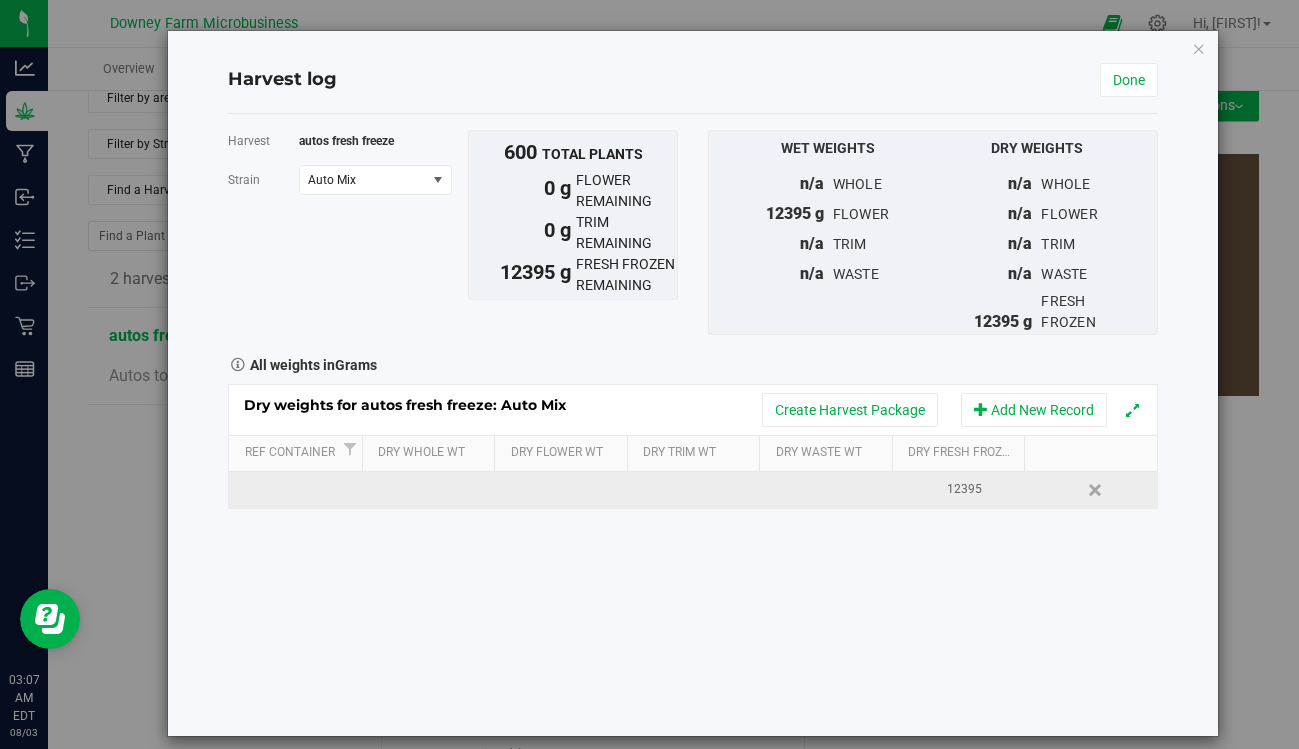 click at bounding box center [295, 490] 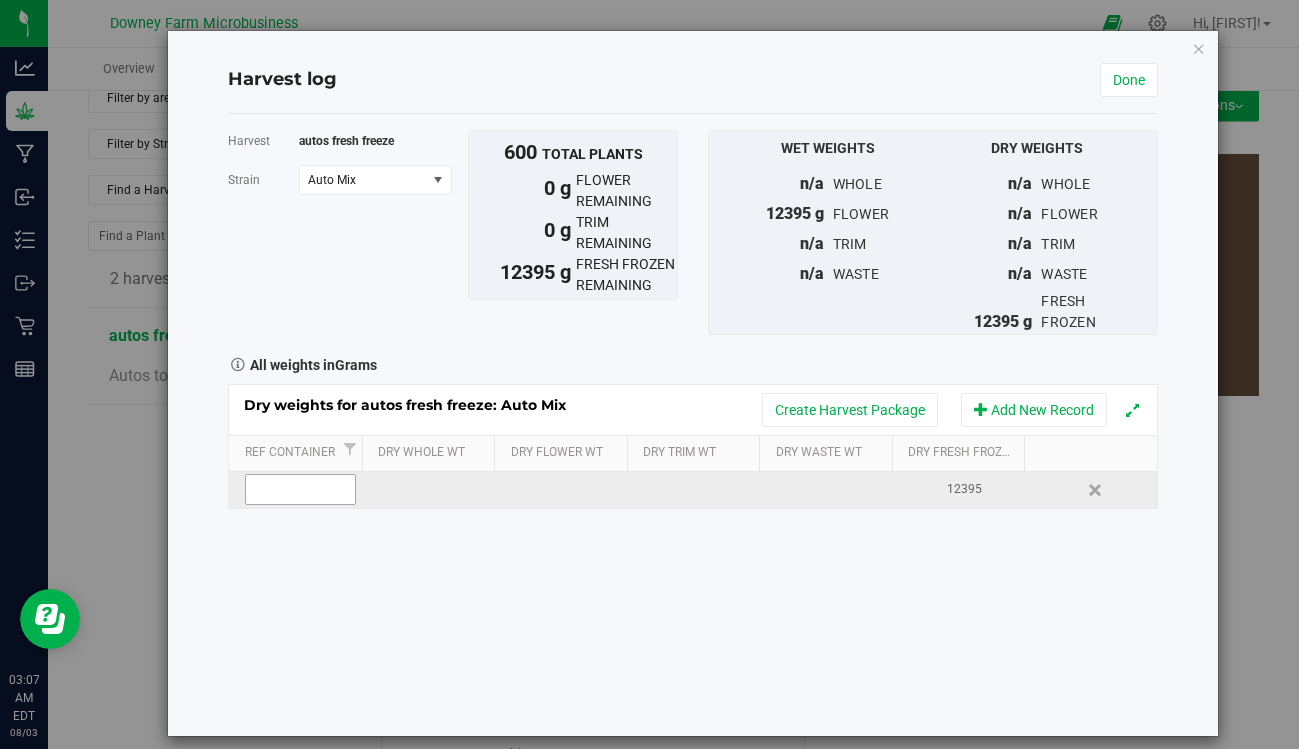 type on "1" 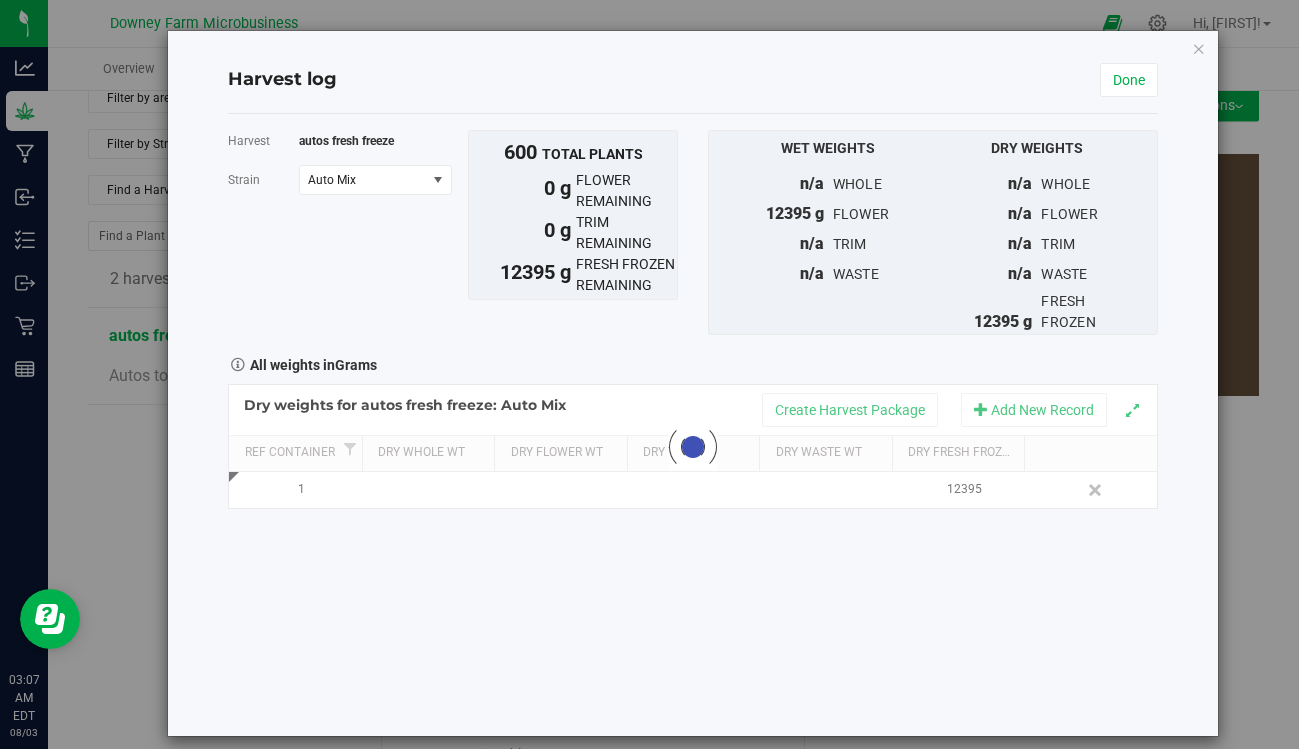 click on "Harvest
autos fresh freeze
Strain
Auto Mix Select strain Auto Mix
To bulk upload trim weights:
Export to CSV
Upload the CSV file  with weights entered
600
total plants" at bounding box center [692, 425] 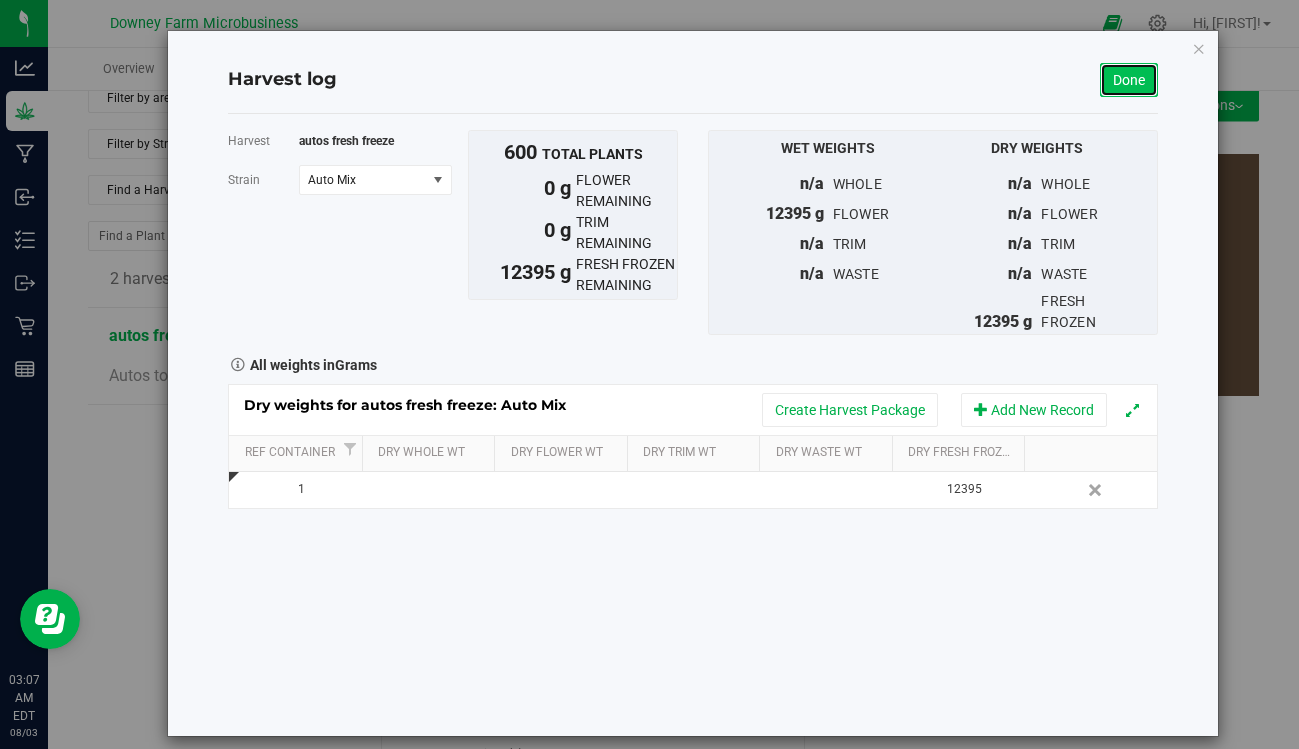 click on "Done" at bounding box center [1129, 80] 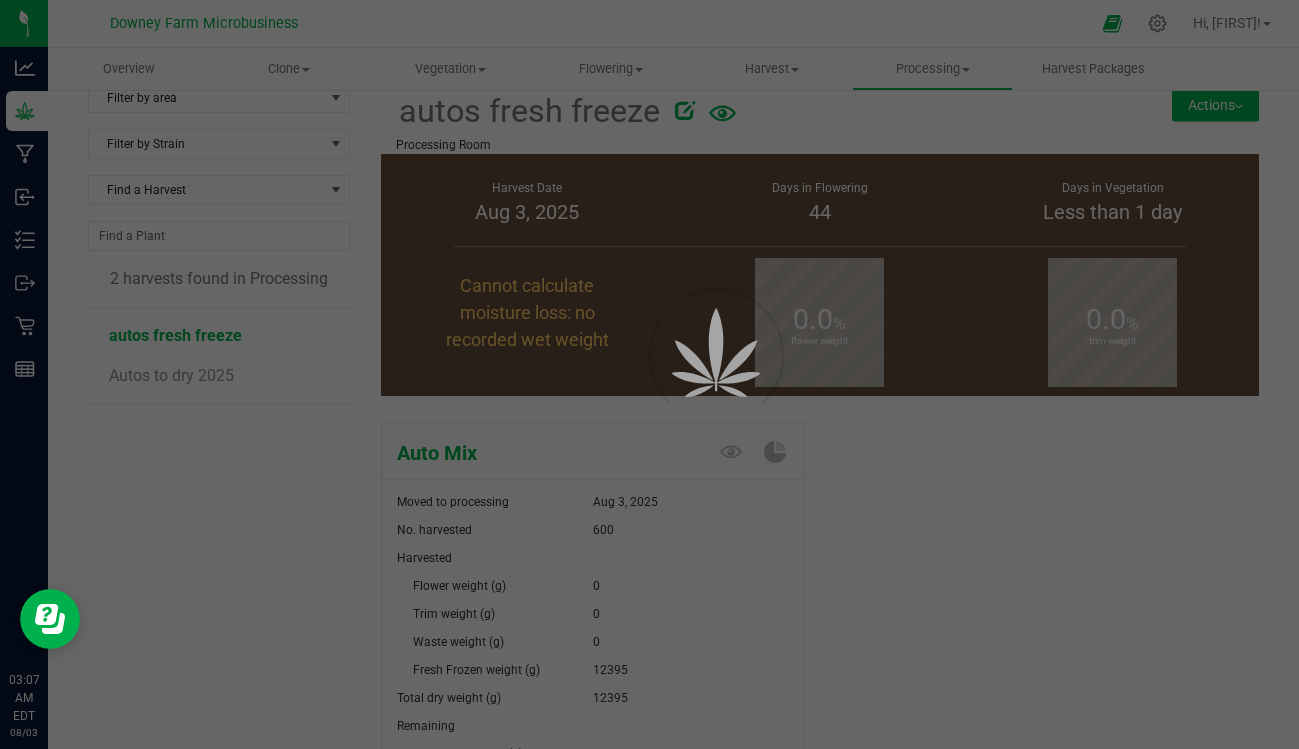 scroll, scrollTop: 25, scrollLeft: 0, axis: vertical 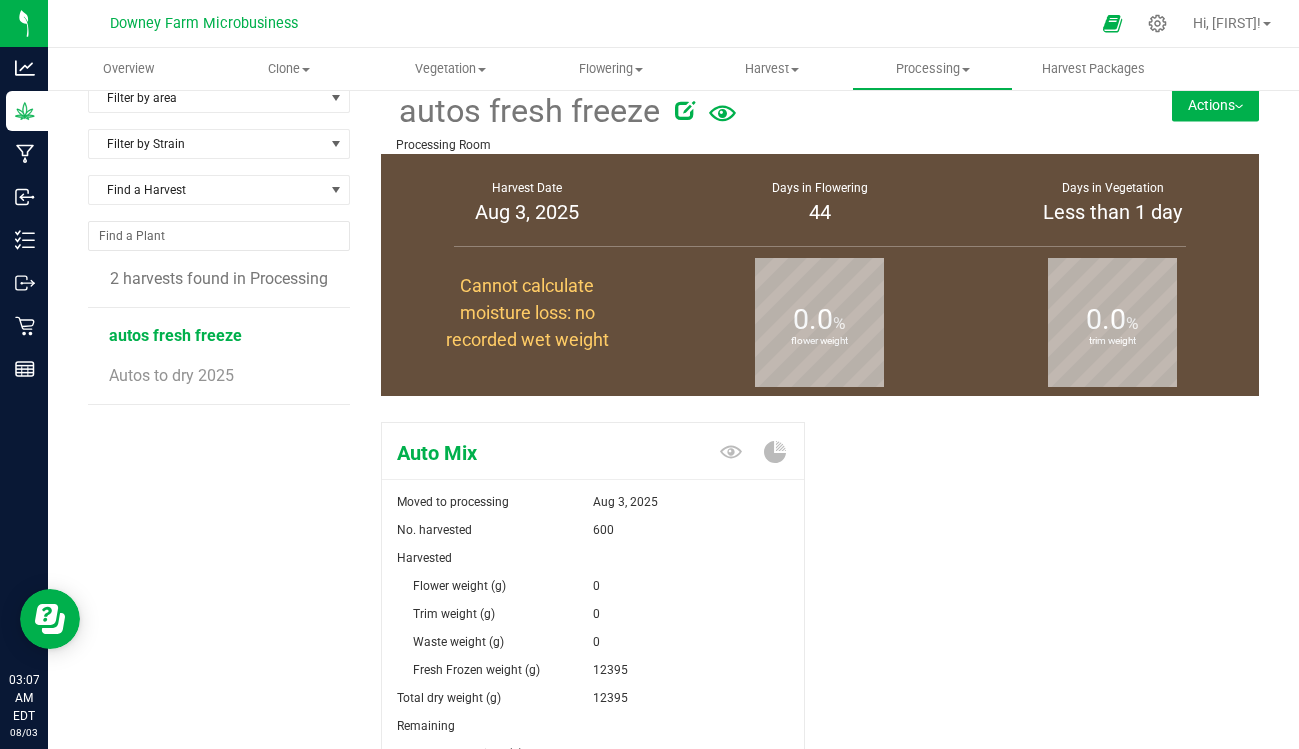 click on "Actions" at bounding box center (1215, 105) 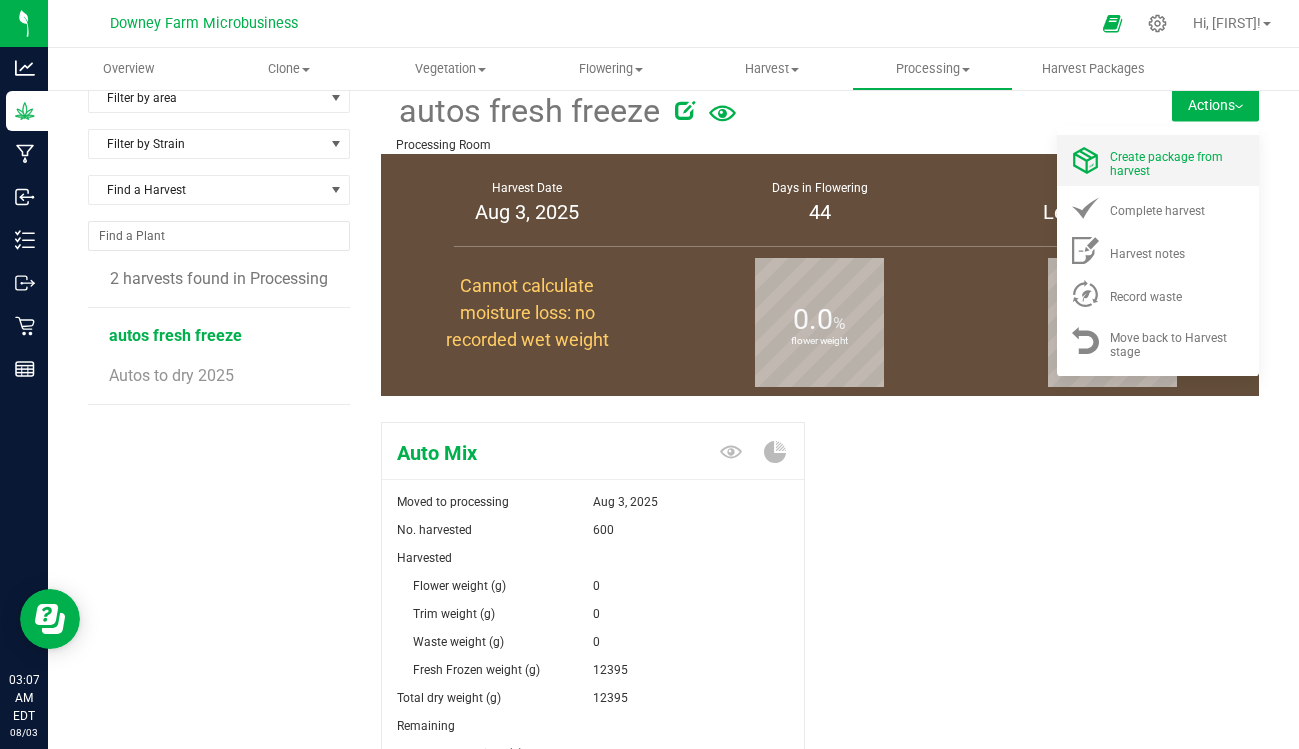 click on "Create package from harvest" at bounding box center (1166, 164) 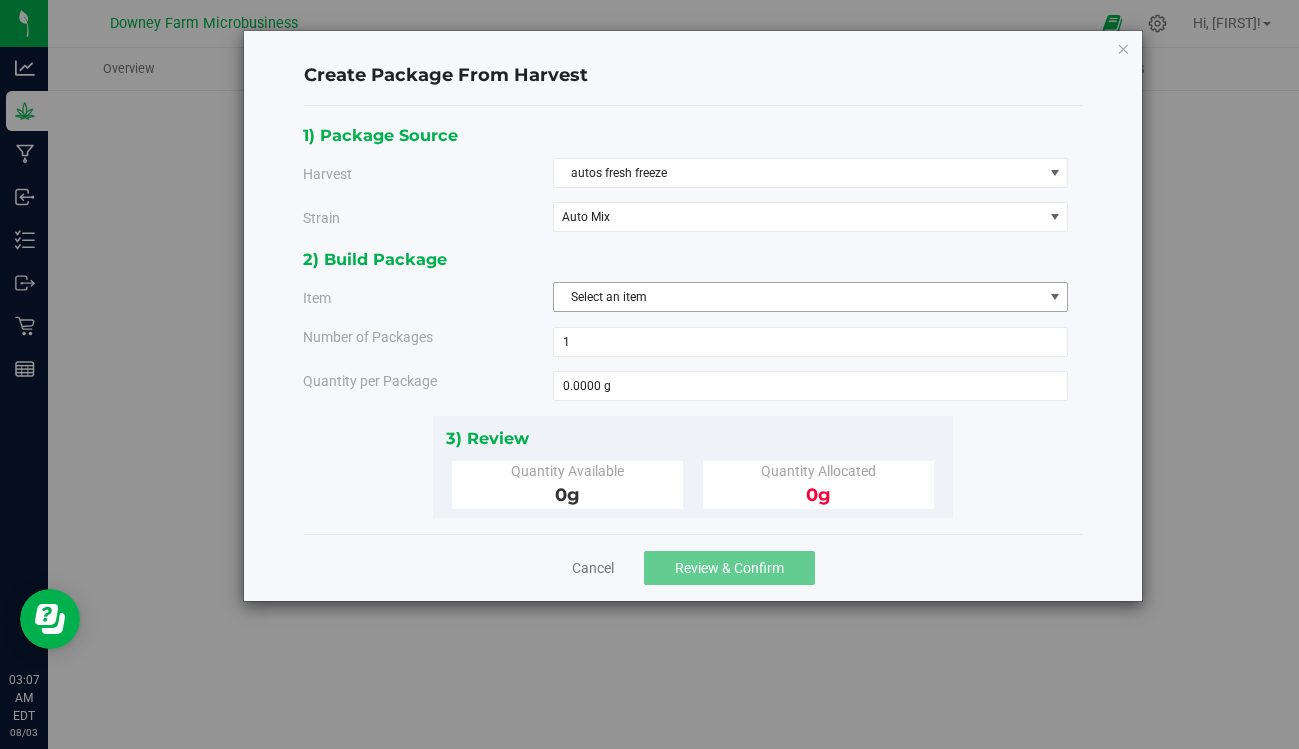 click on "Select an item" at bounding box center [798, 297] 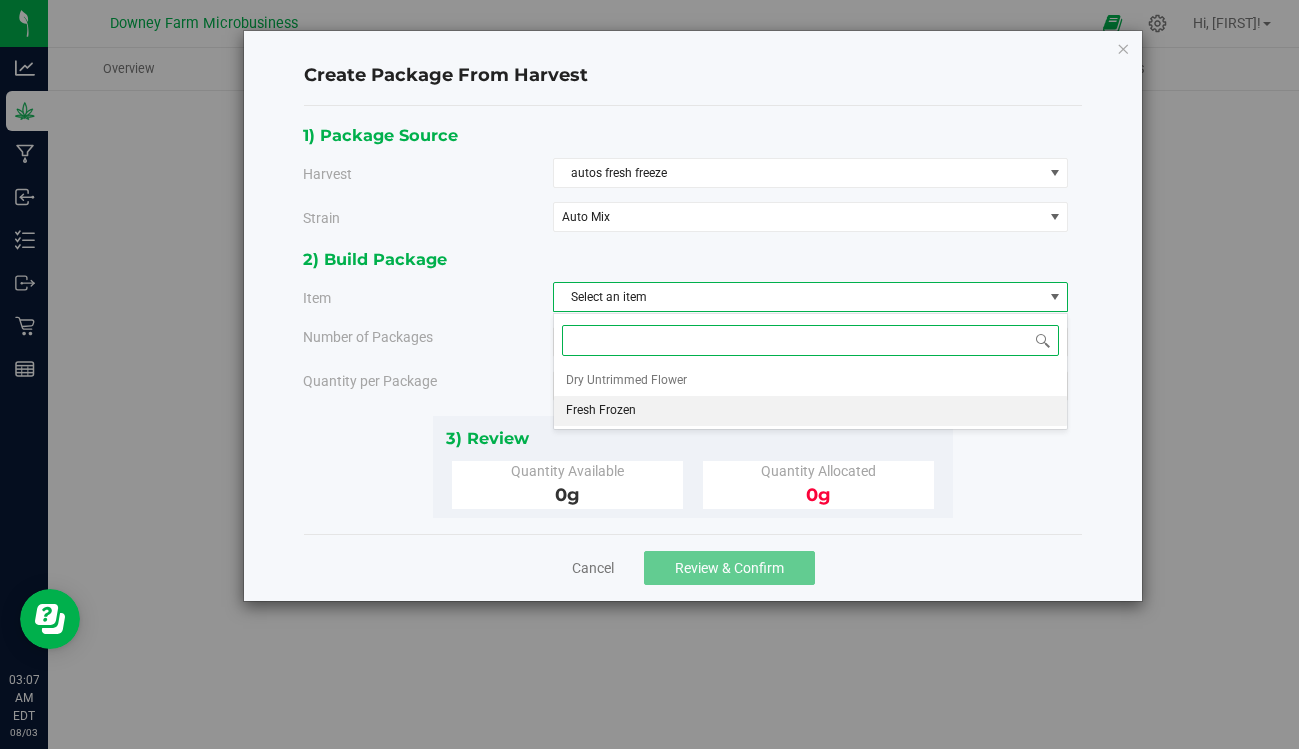 click on "Fresh Frozen" at bounding box center [601, 411] 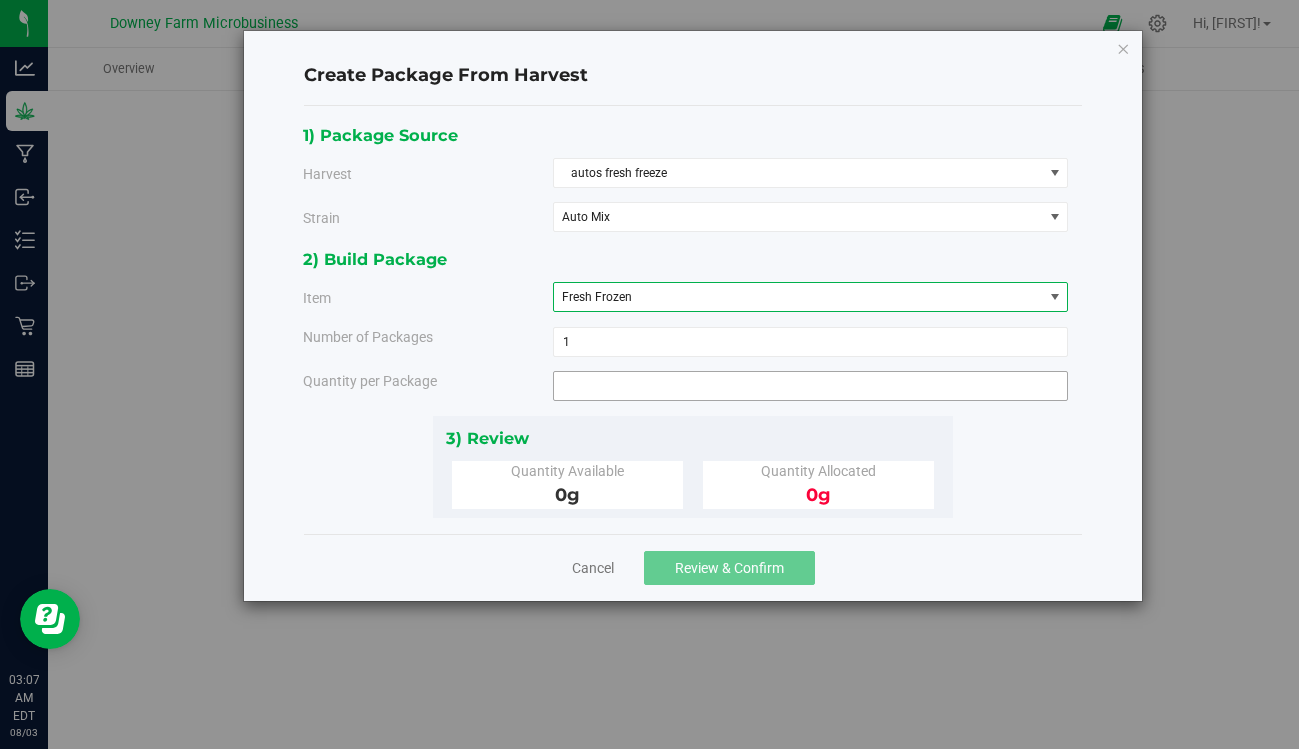 click at bounding box center (811, 386) 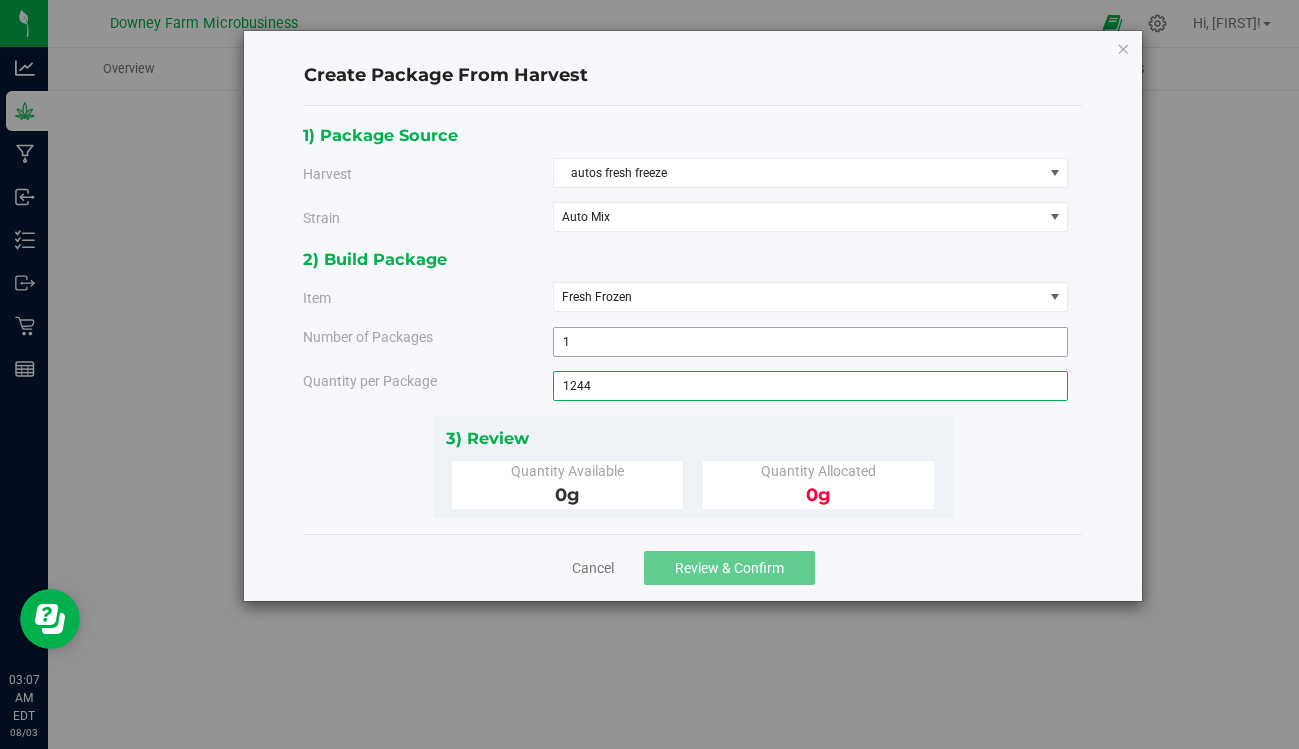 type on "1244" 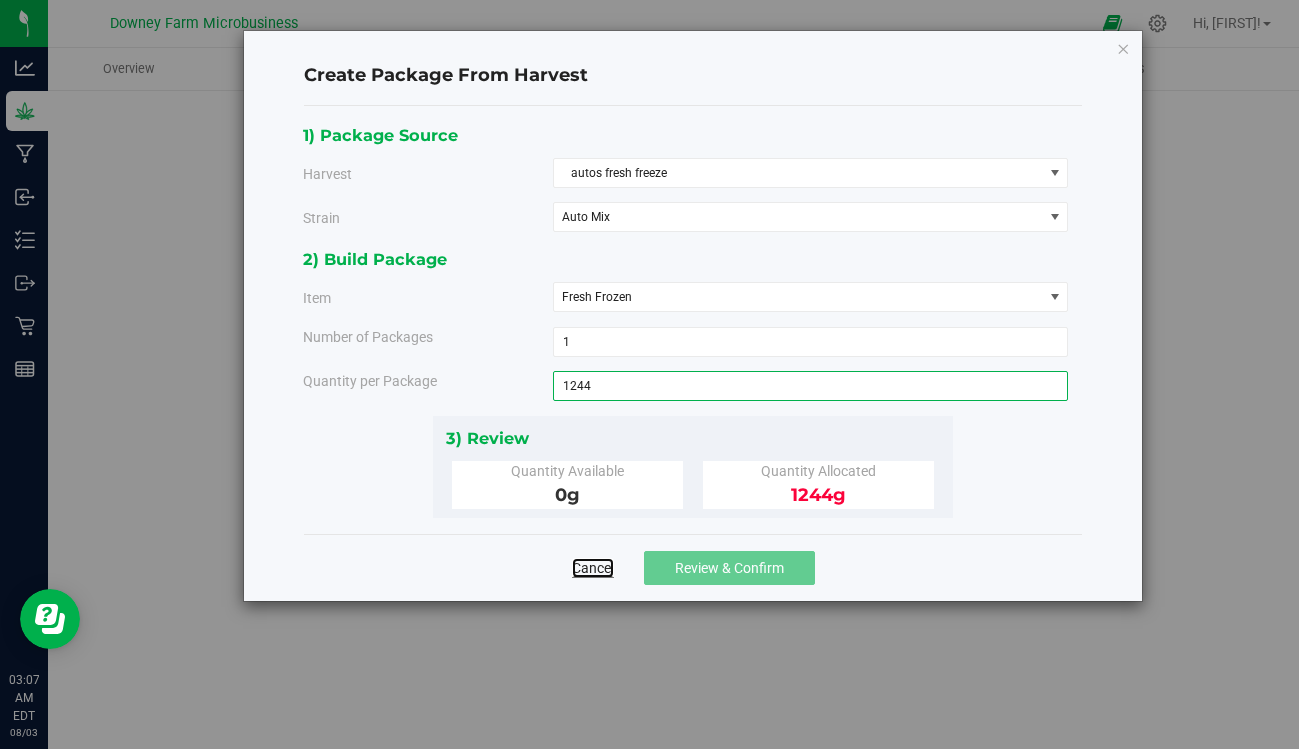 click on "Cancel" at bounding box center [593, 568] 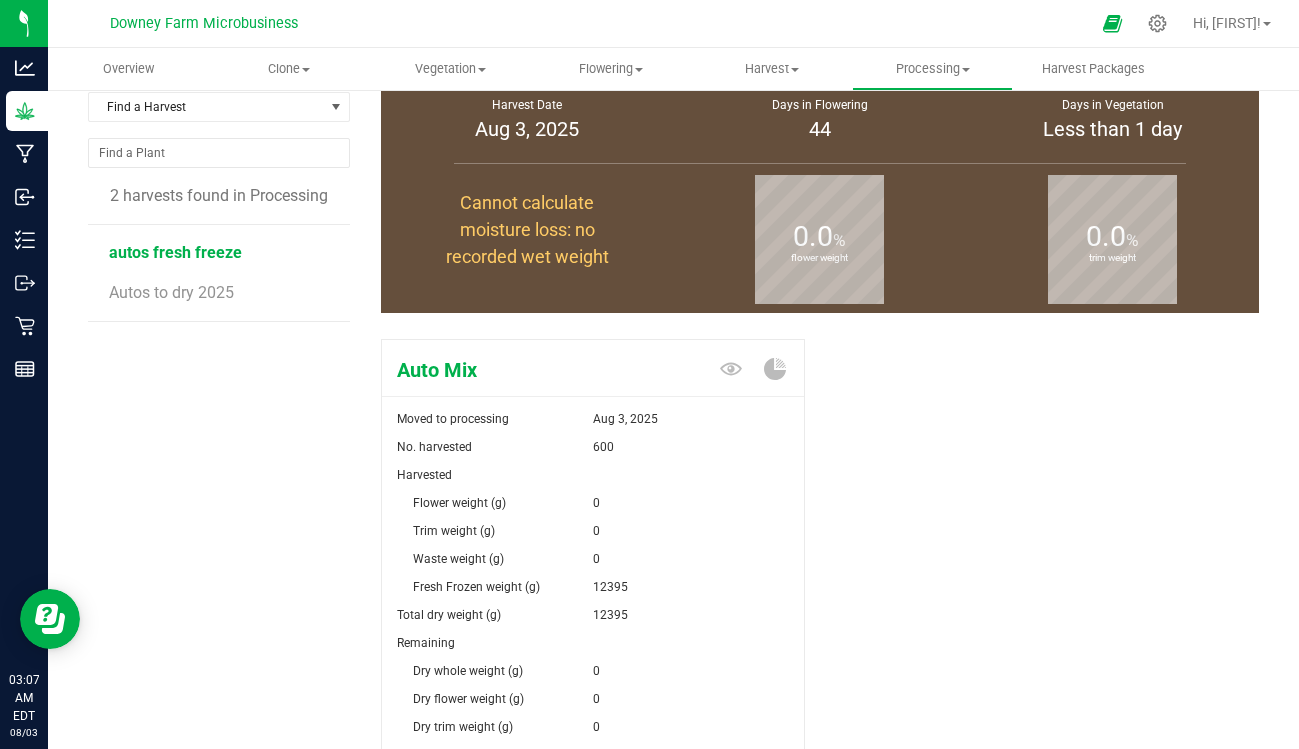 scroll, scrollTop: 0, scrollLeft: 0, axis: both 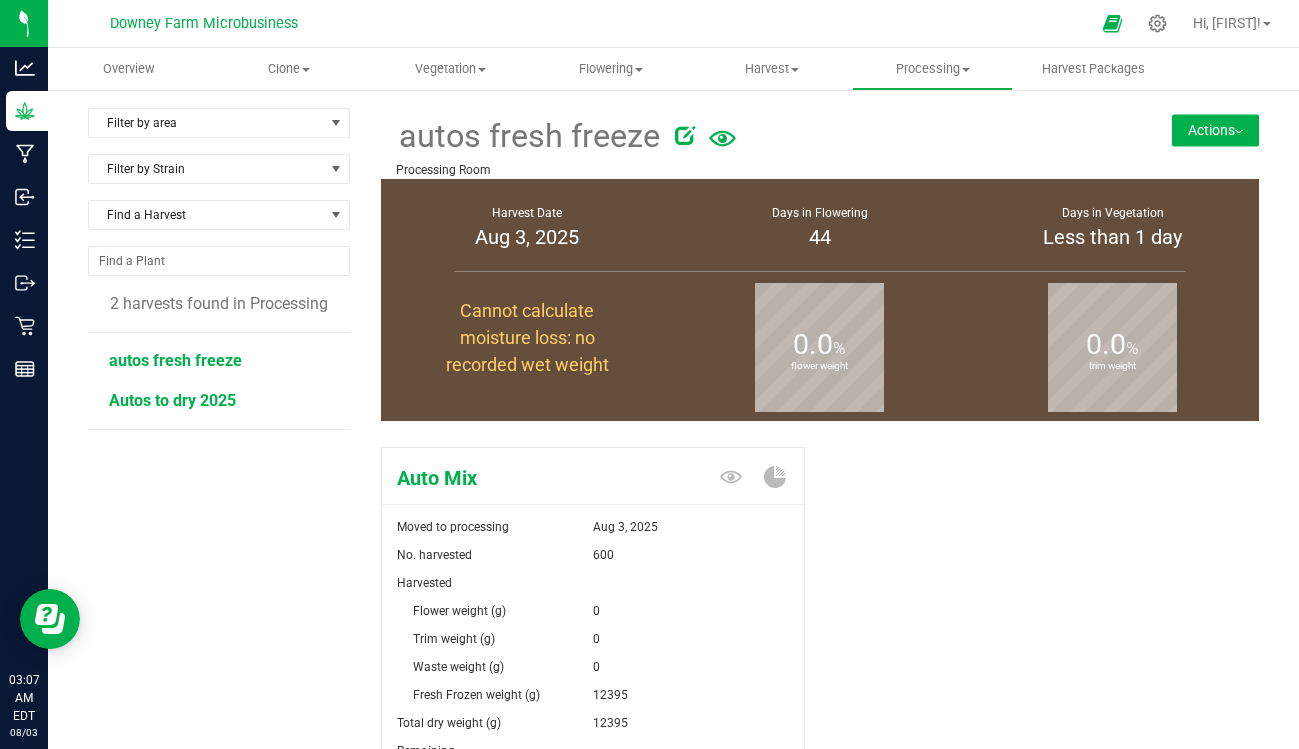 click on "Autos to dry 2025" at bounding box center [172, 400] 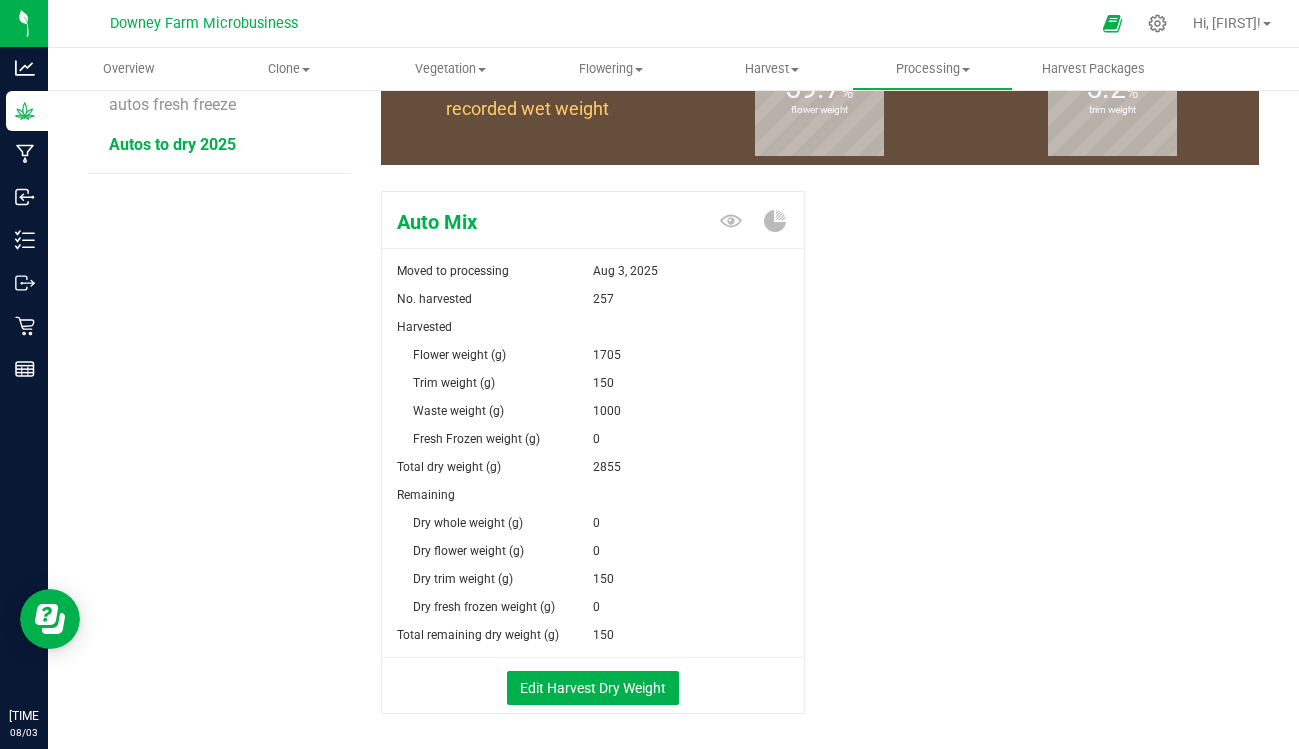 scroll, scrollTop: 265, scrollLeft: 0, axis: vertical 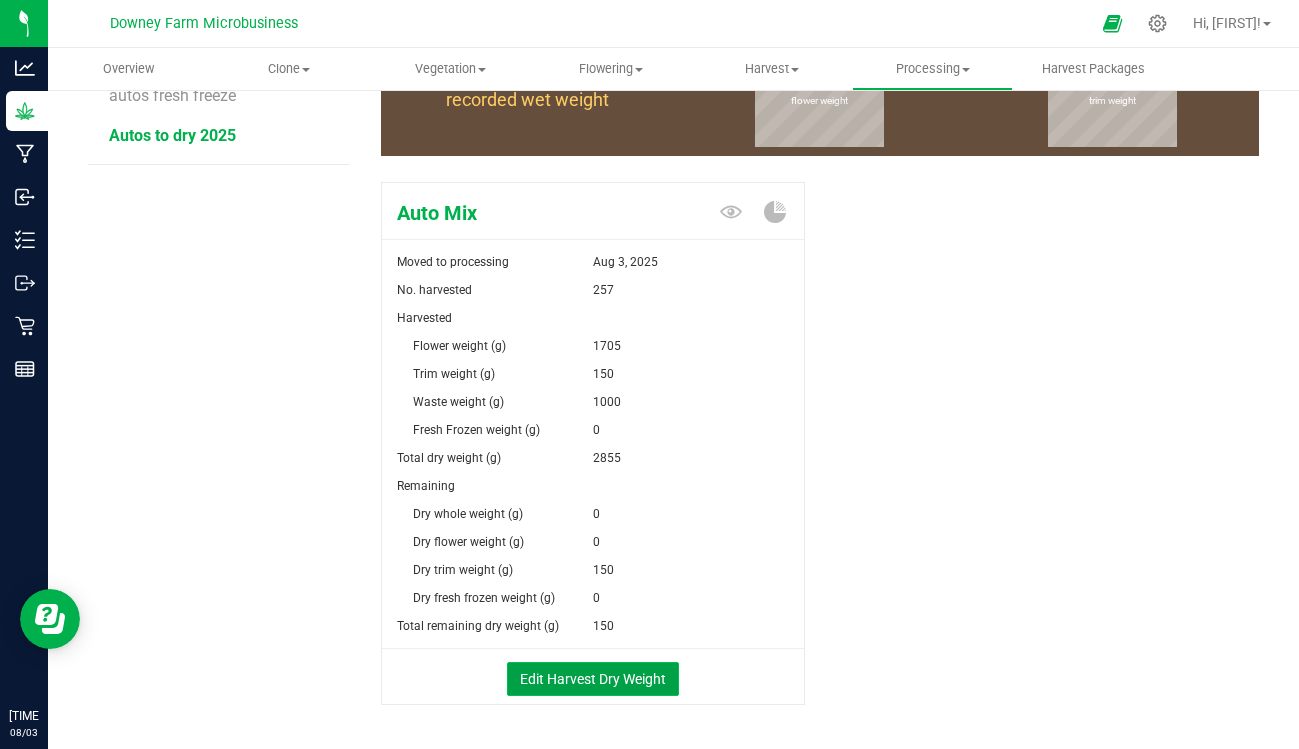 click on "Edit Harvest Dry Weight" at bounding box center (593, 679) 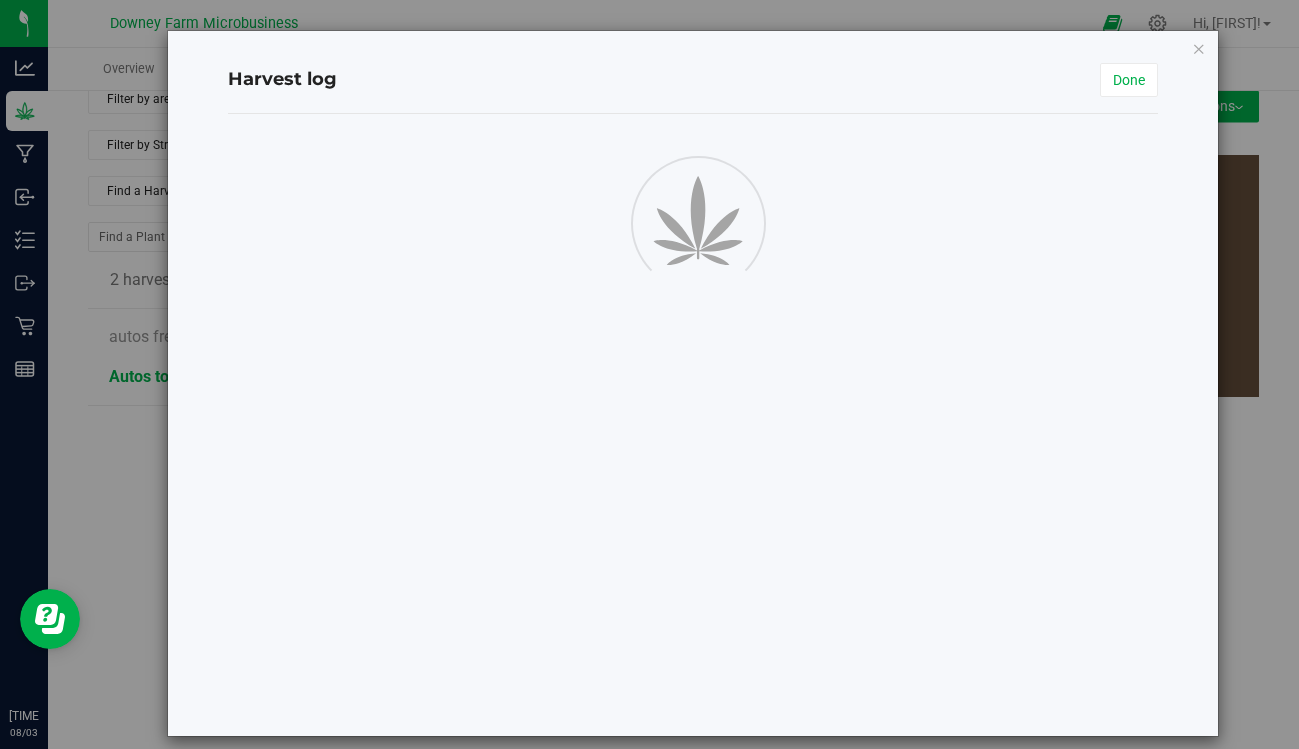 scroll, scrollTop: 25, scrollLeft: 0, axis: vertical 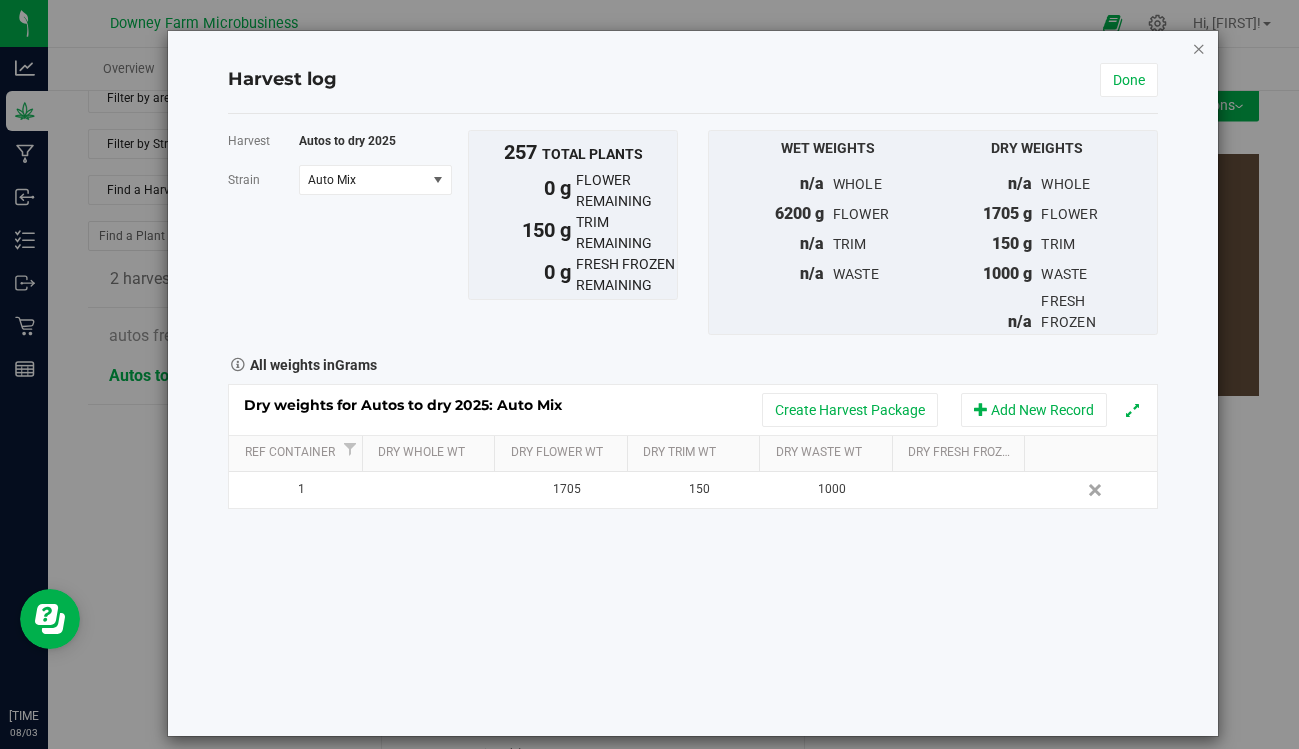 click at bounding box center (1199, 48) 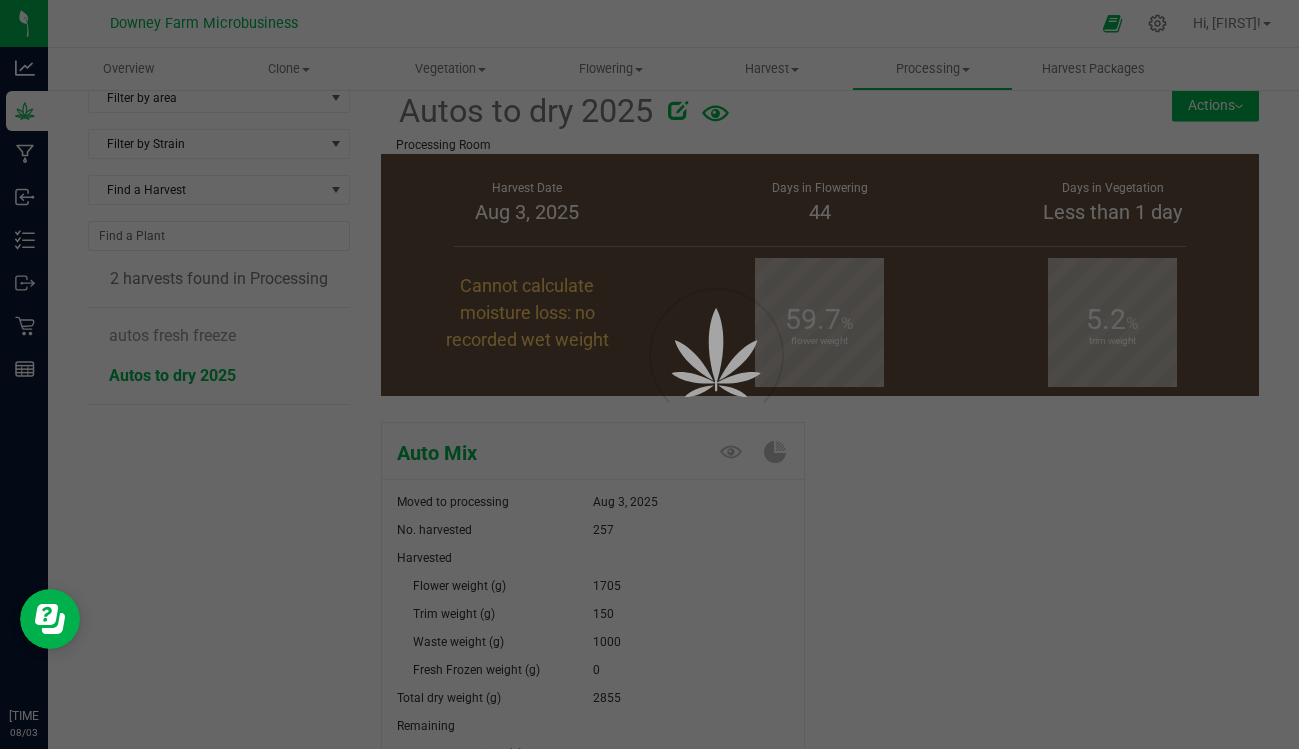 scroll, scrollTop: 25, scrollLeft: 0, axis: vertical 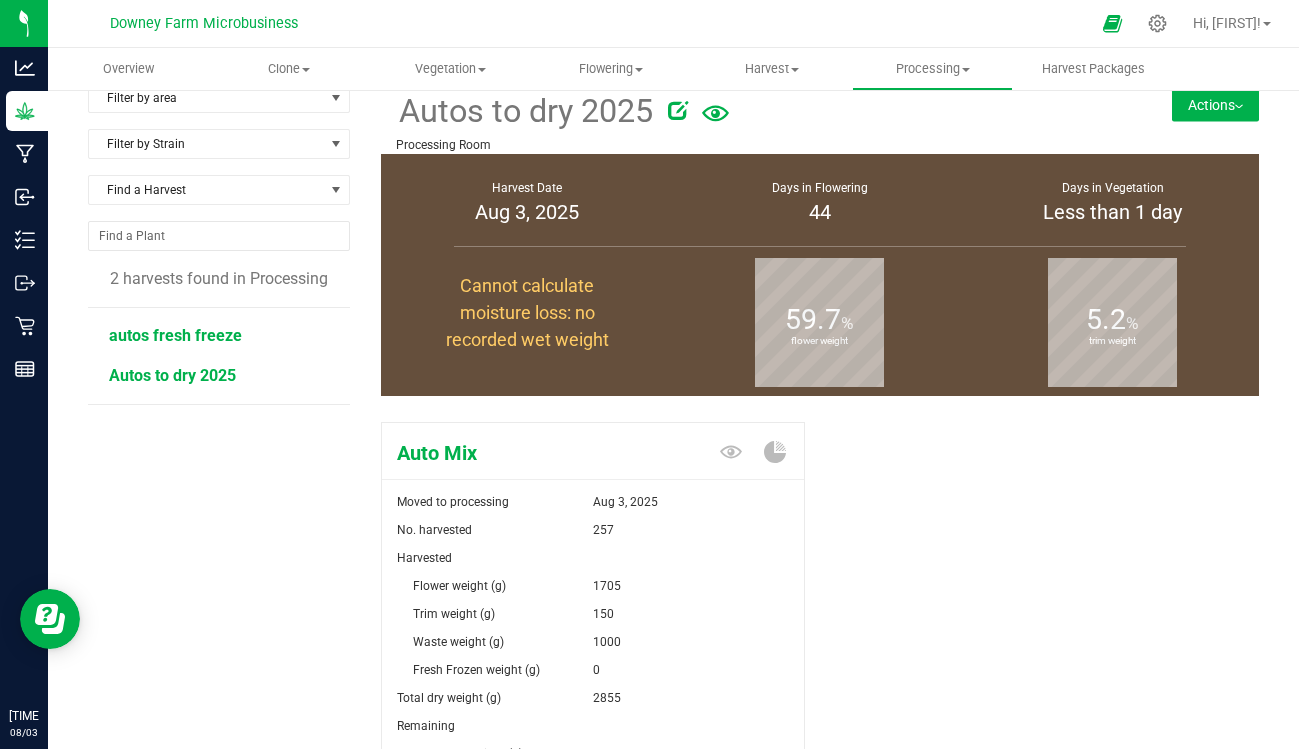 click on "autos fresh freeze" at bounding box center (175, 335) 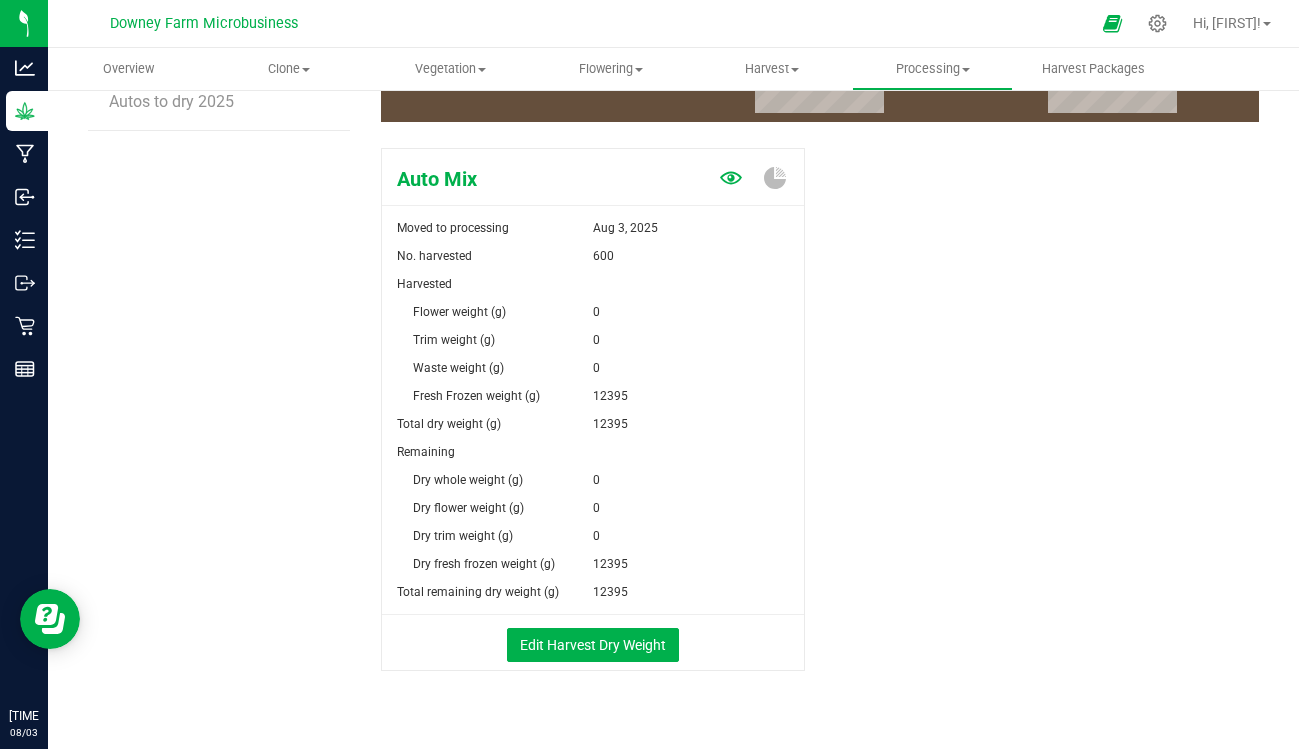 scroll, scrollTop: 337, scrollLeft: 0, axis: vertical 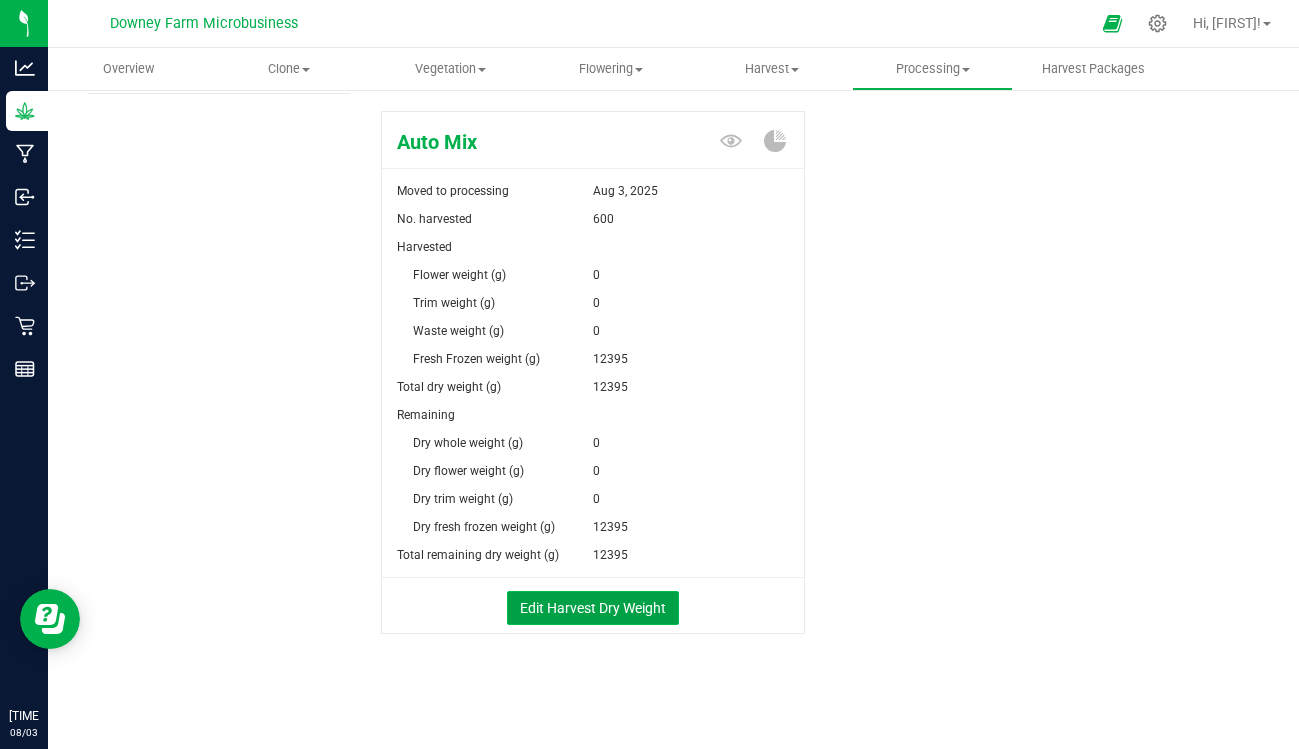 click on "Edit Harvest Dry Weight" at bounding box center [593, 608] 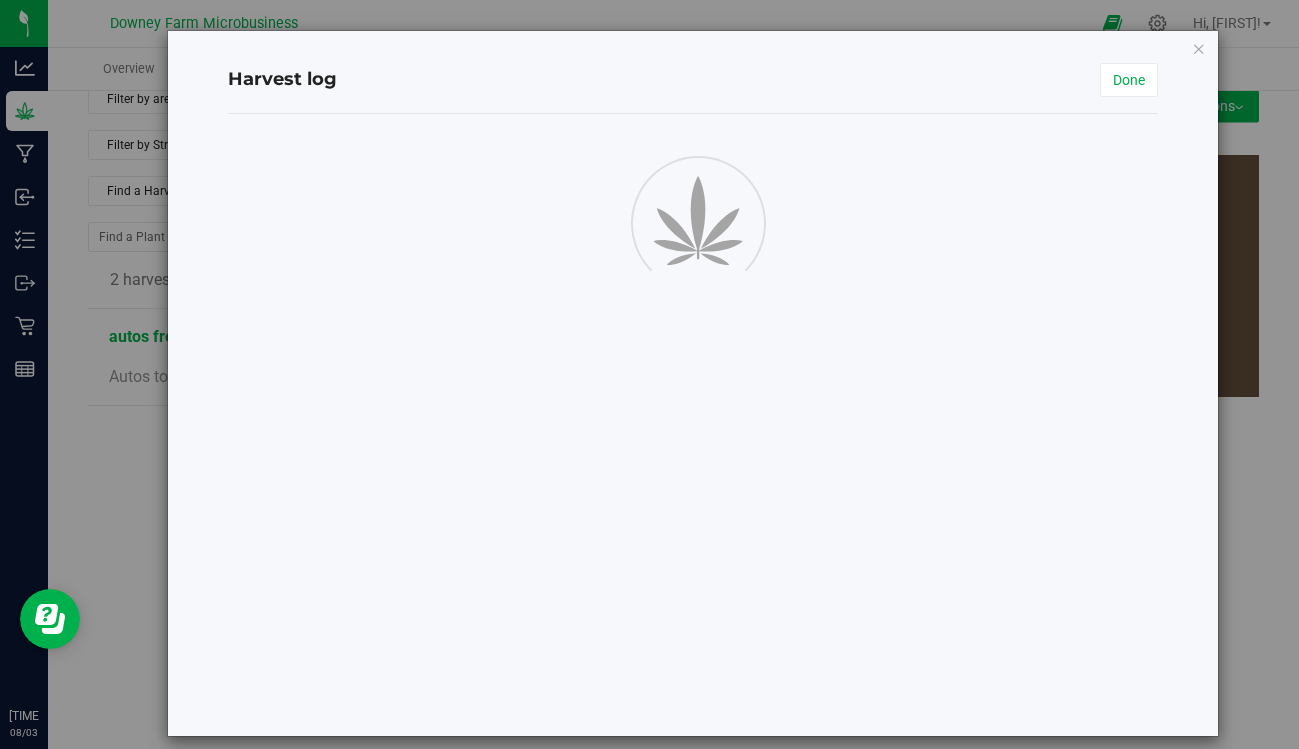 scroll, scrollTop: 25, scrollLeft: 0, axis: vertical 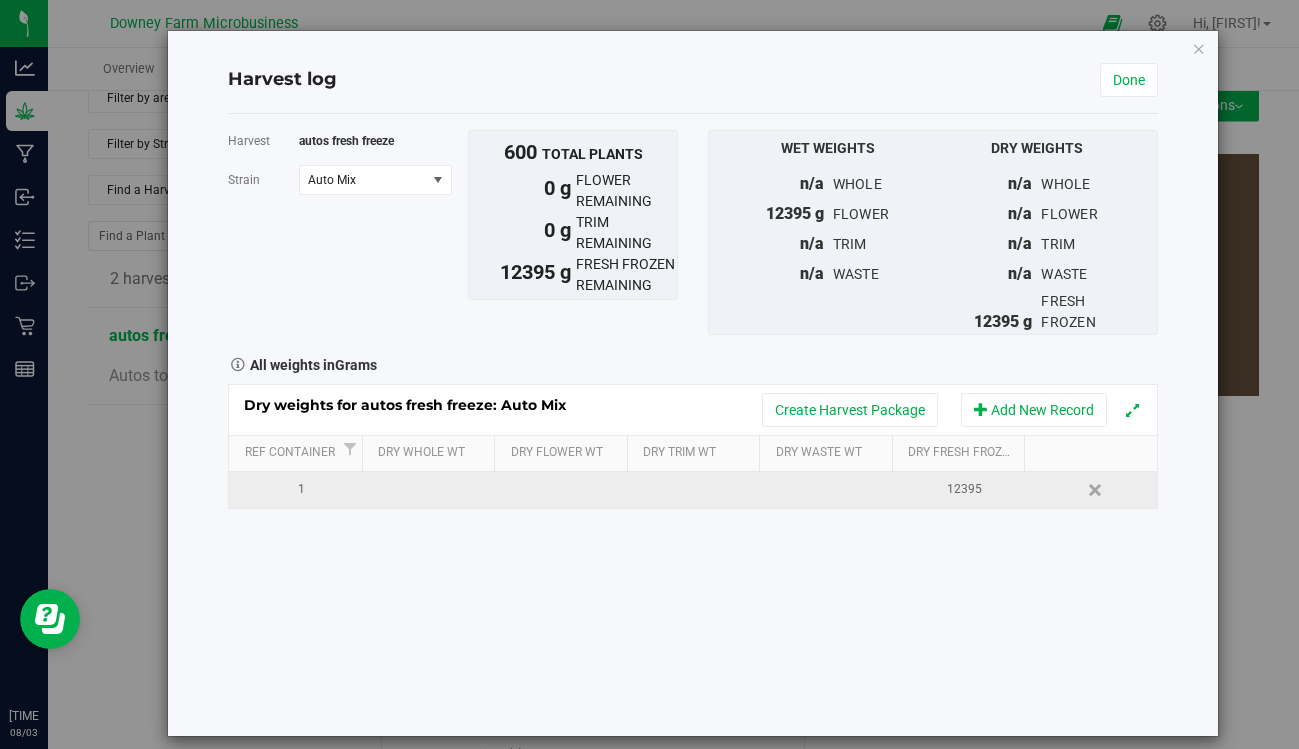 click at bounding box center (693, 490) 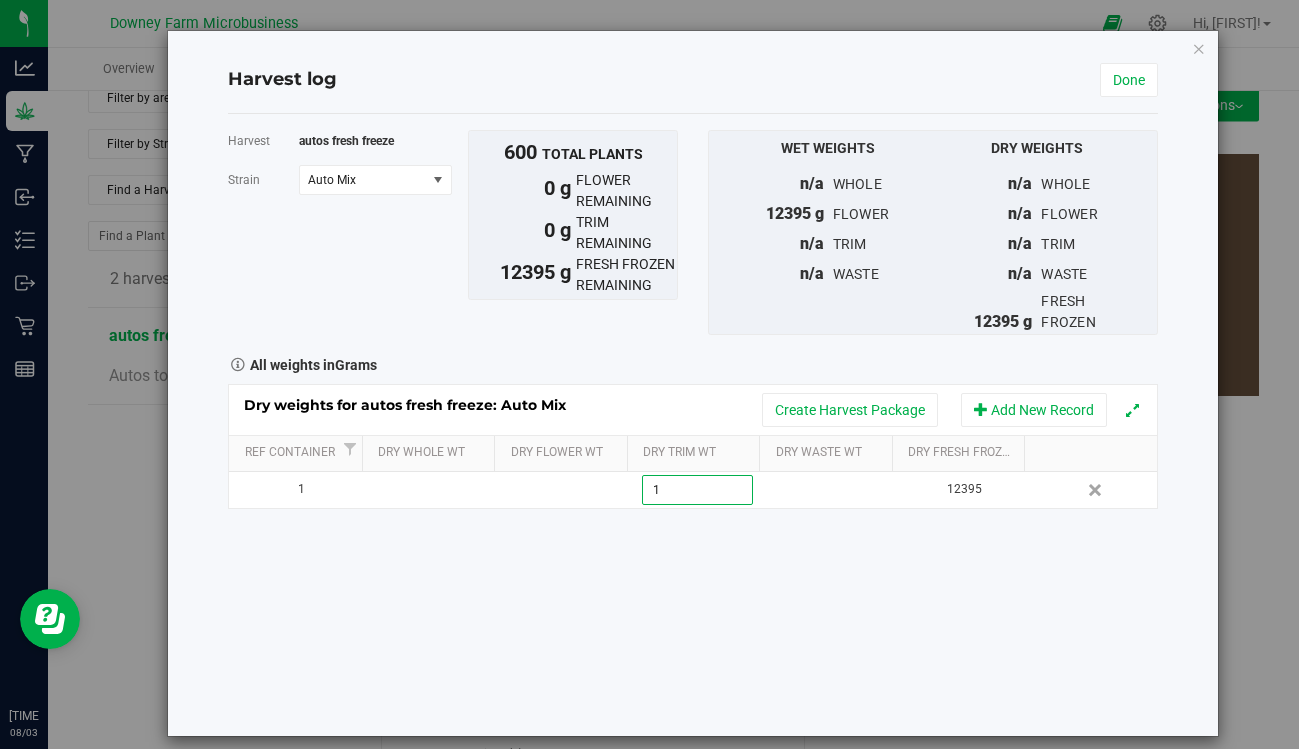 type on "10" 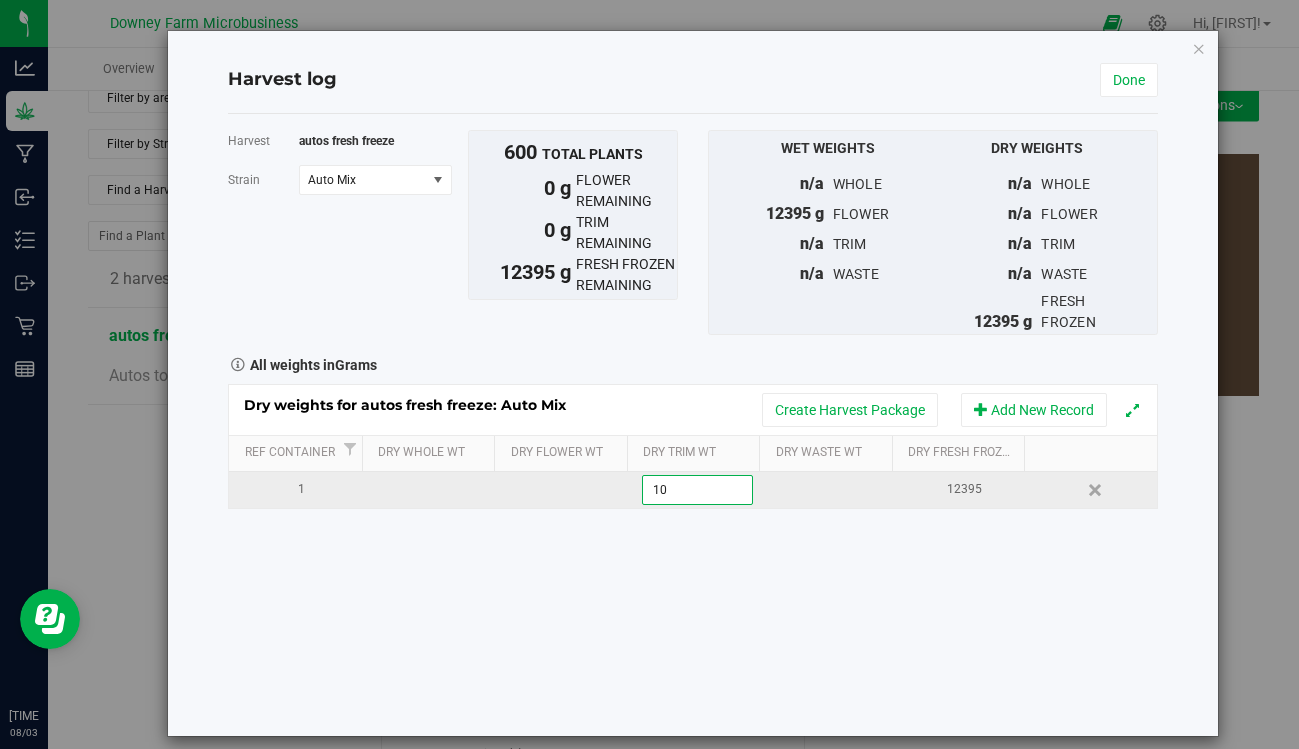 click at bounding box center [825, 490] 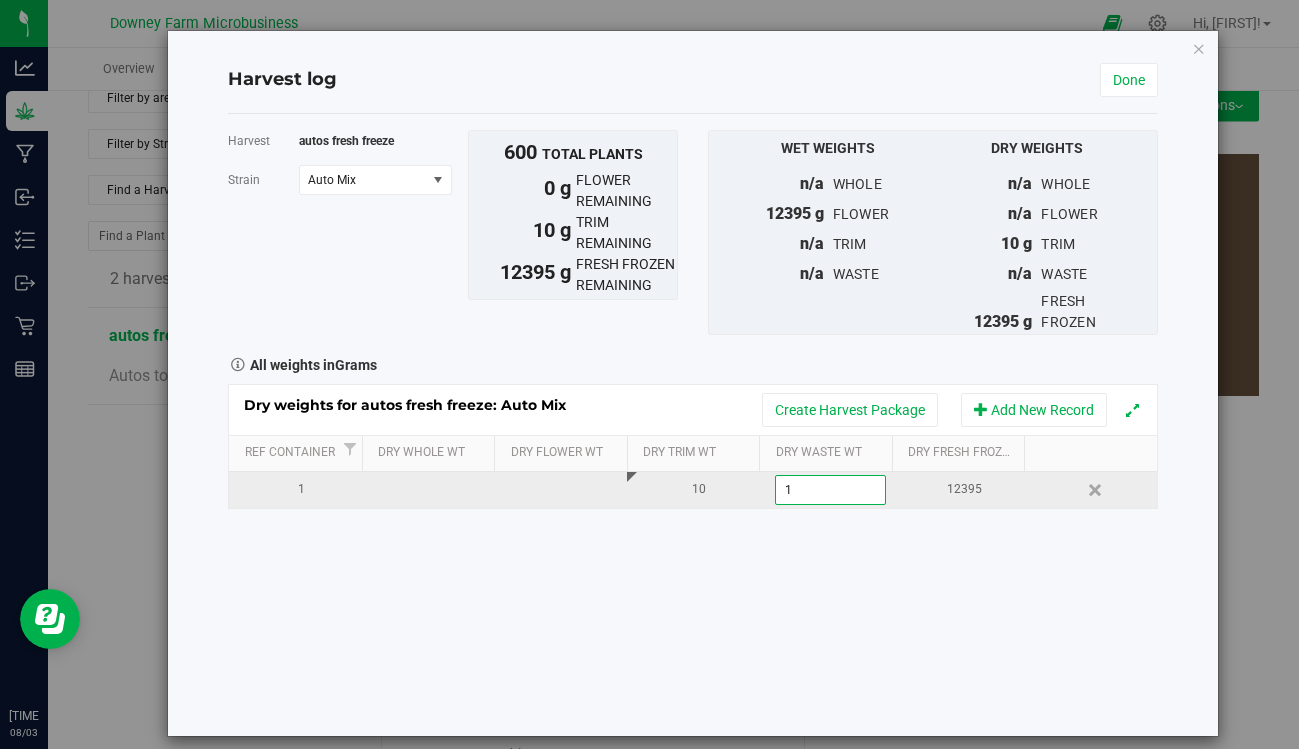 type on "10" 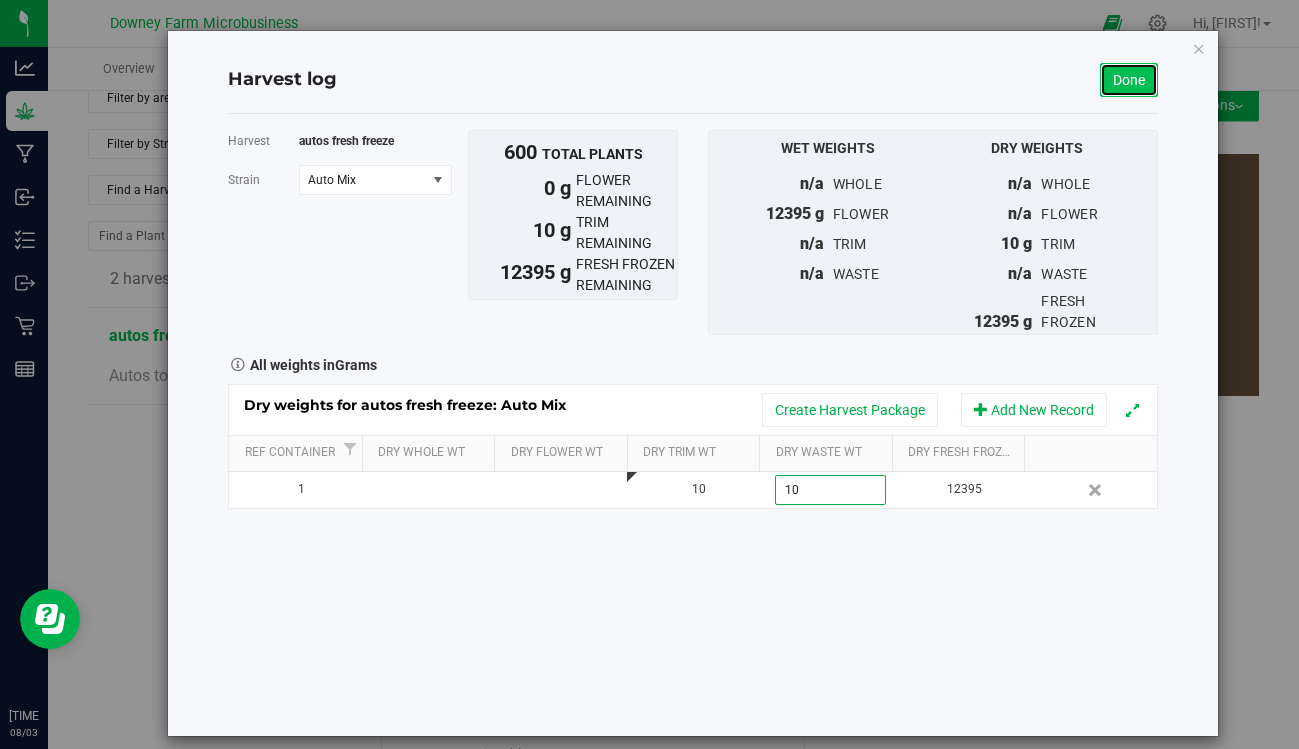 click on "Done" at bounding box center (1129, 80) 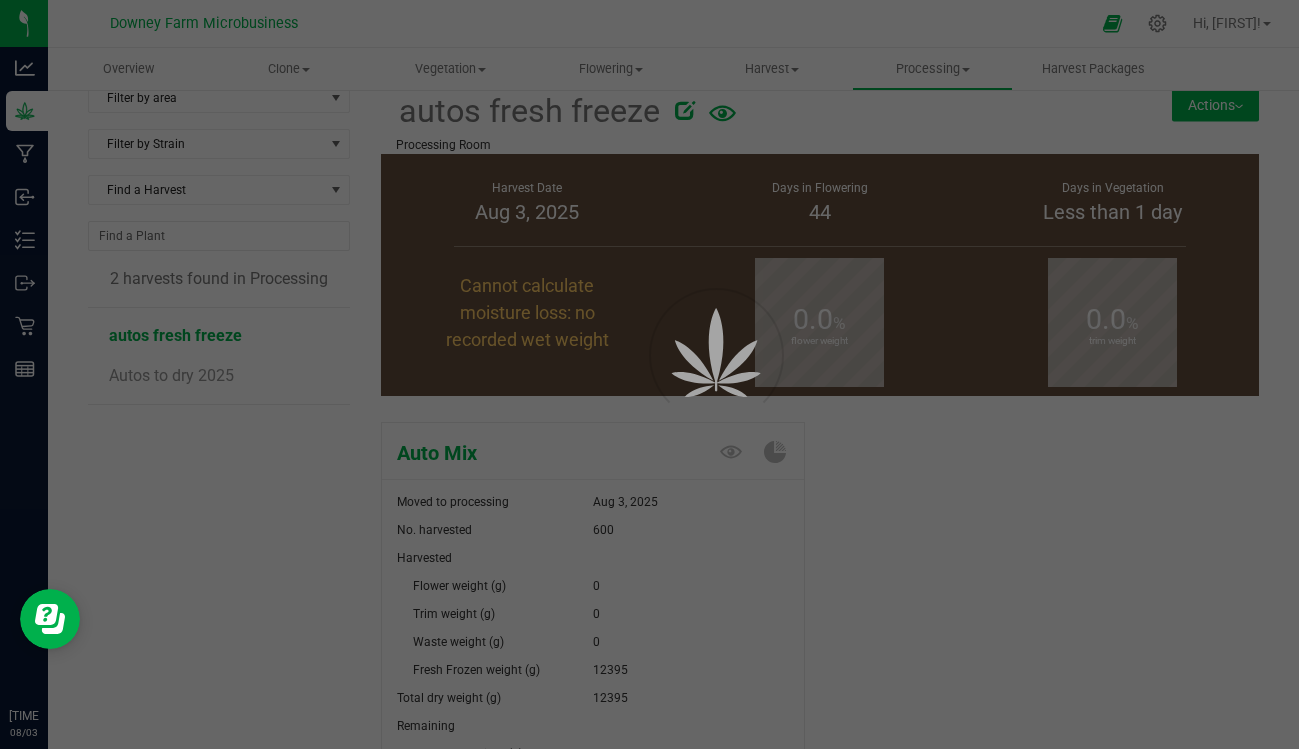 scroll, scrollTop: 25, scrollLeft: 0, axis: vertical 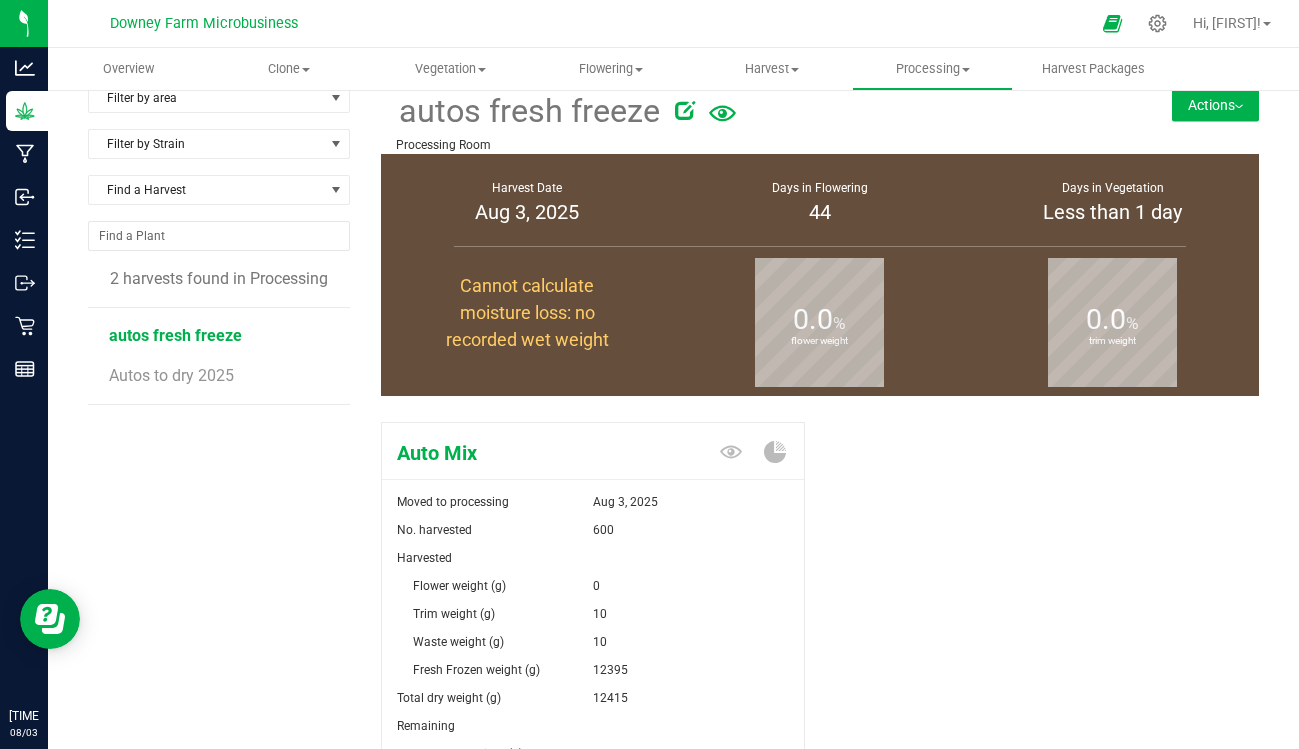 click on "Actions" at bounding box center [1215, 105] 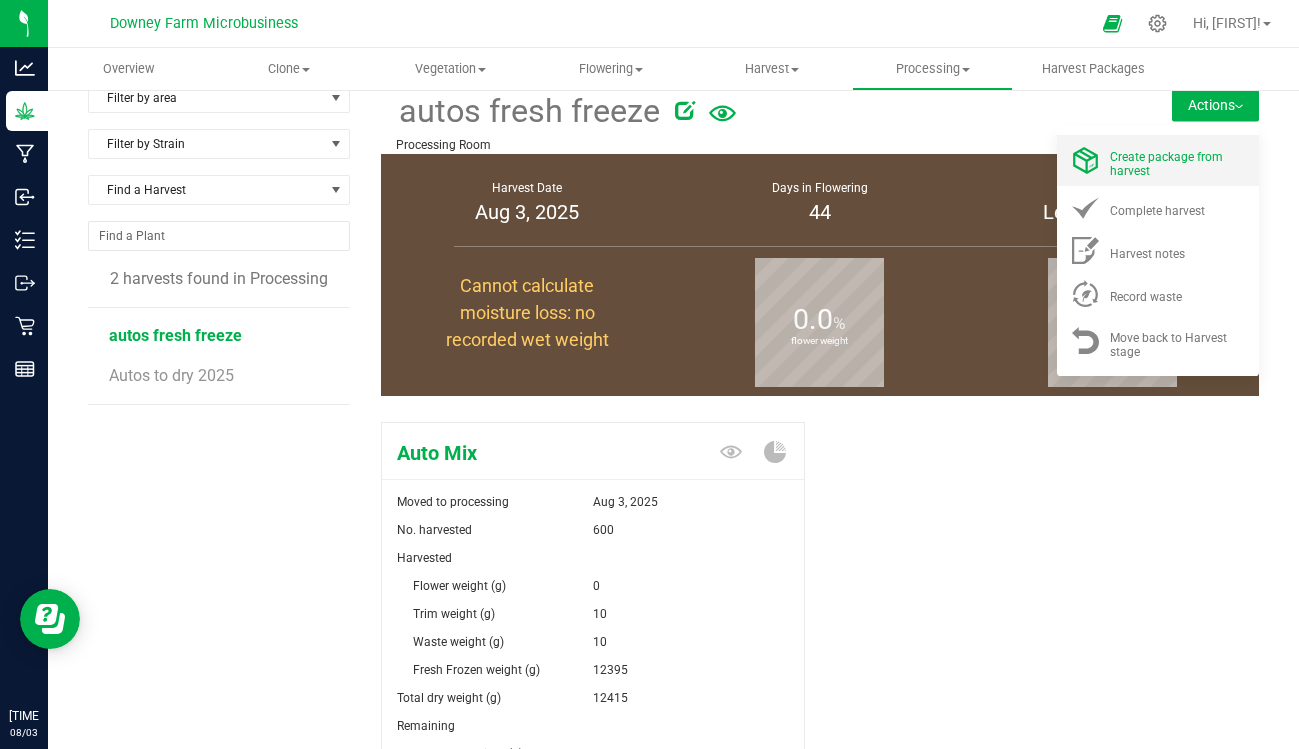 click on "Create package from harvest" at bounding box center [1166, 164] 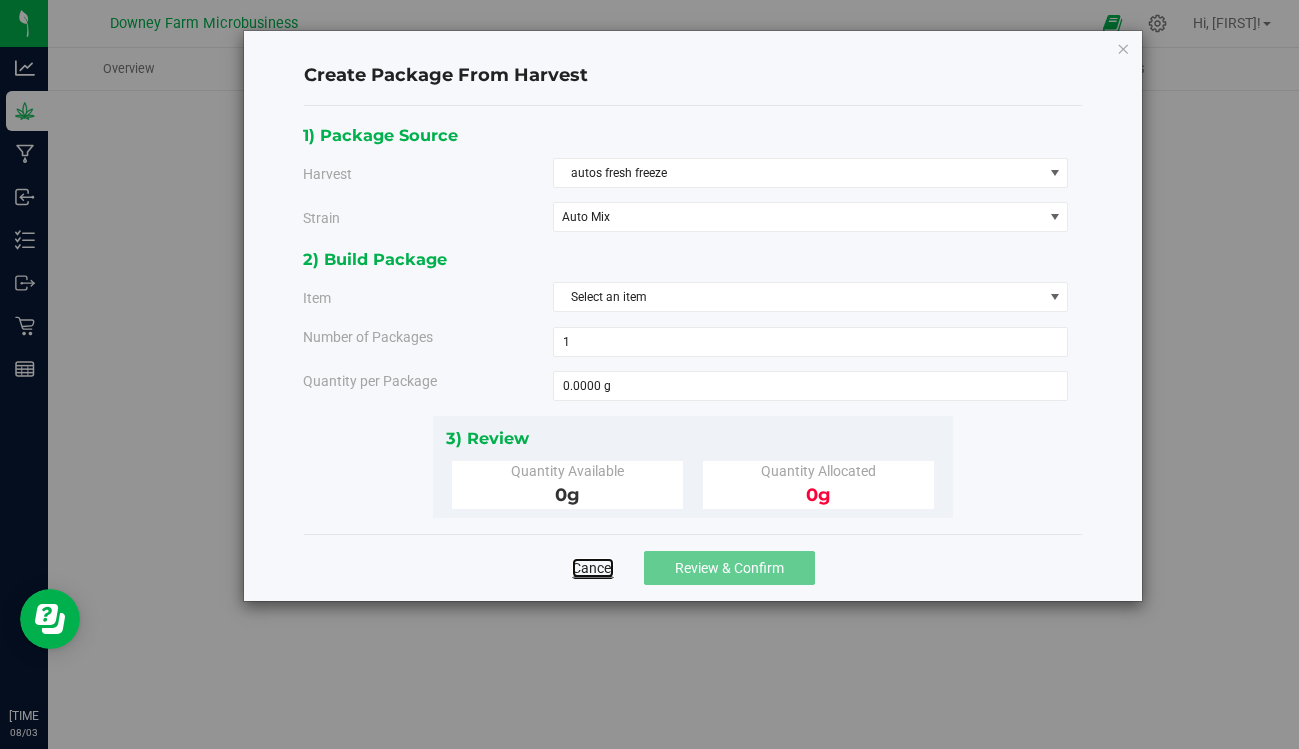 click on "Cancel" at bounding box center [593, 568] 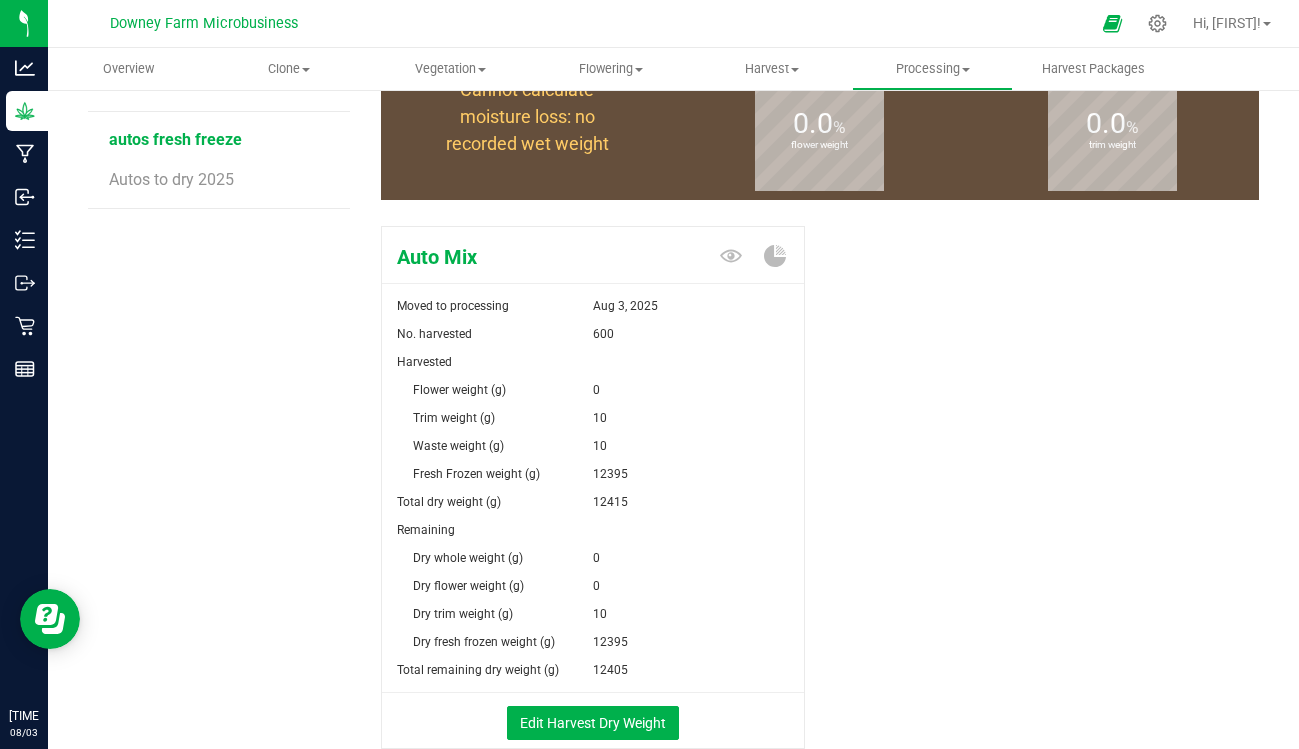 scroll, scrollTop: 225, scrollLeft: 0, axis: vertical 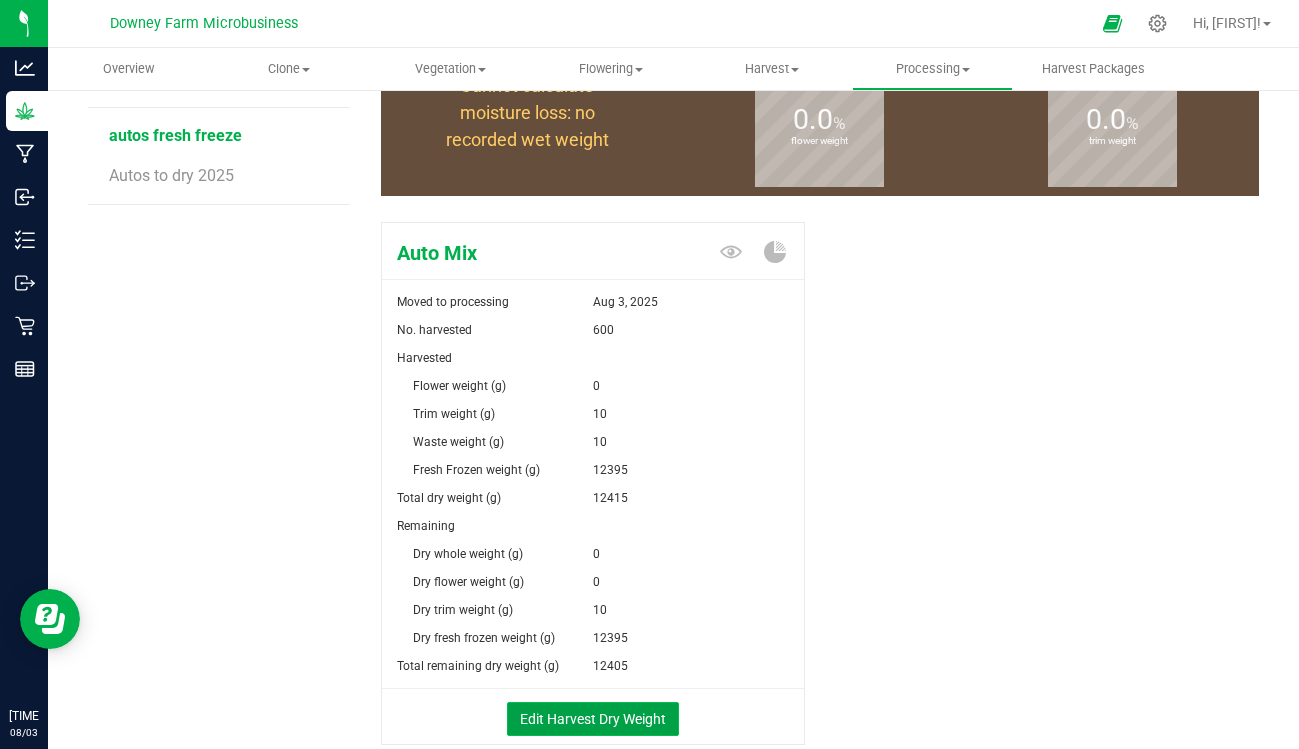click on "Edit Harvest Dry Weight" at bounding box center (593, 719) 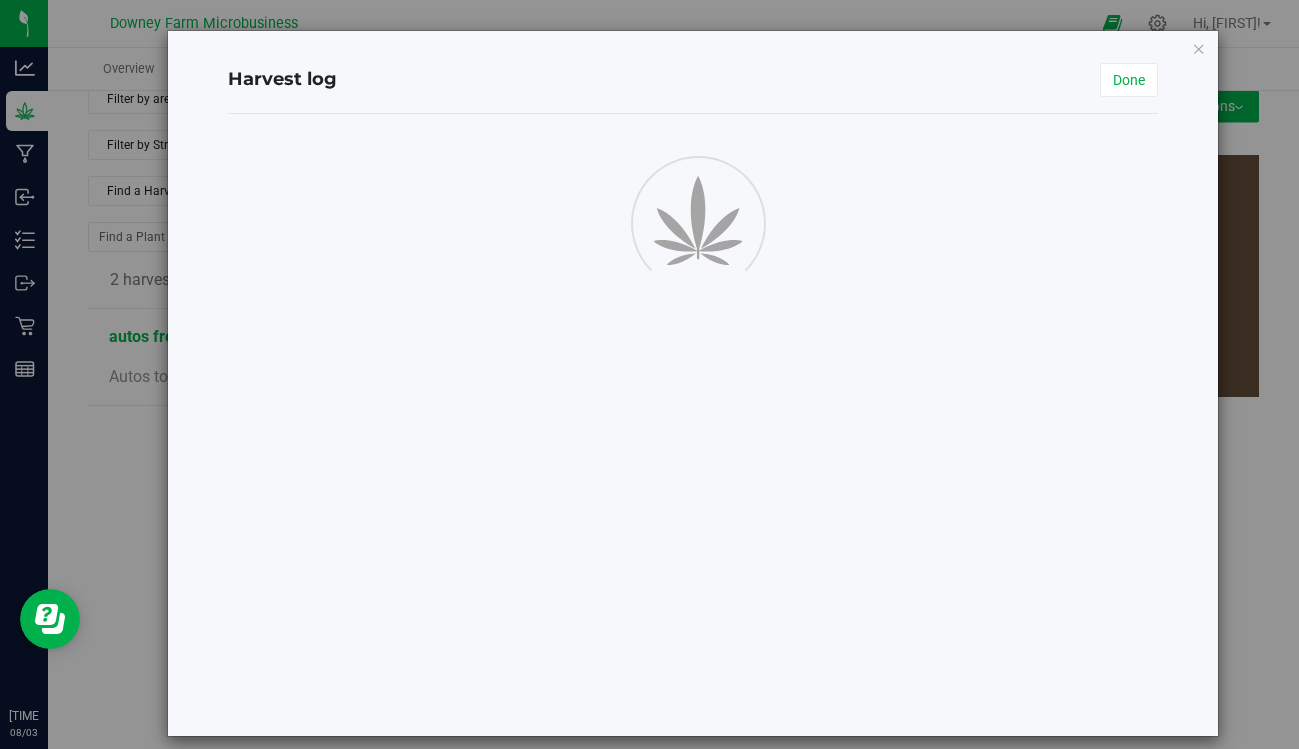 scroll, scrollTop: 25, scrollLeft: 0, axis: vertical 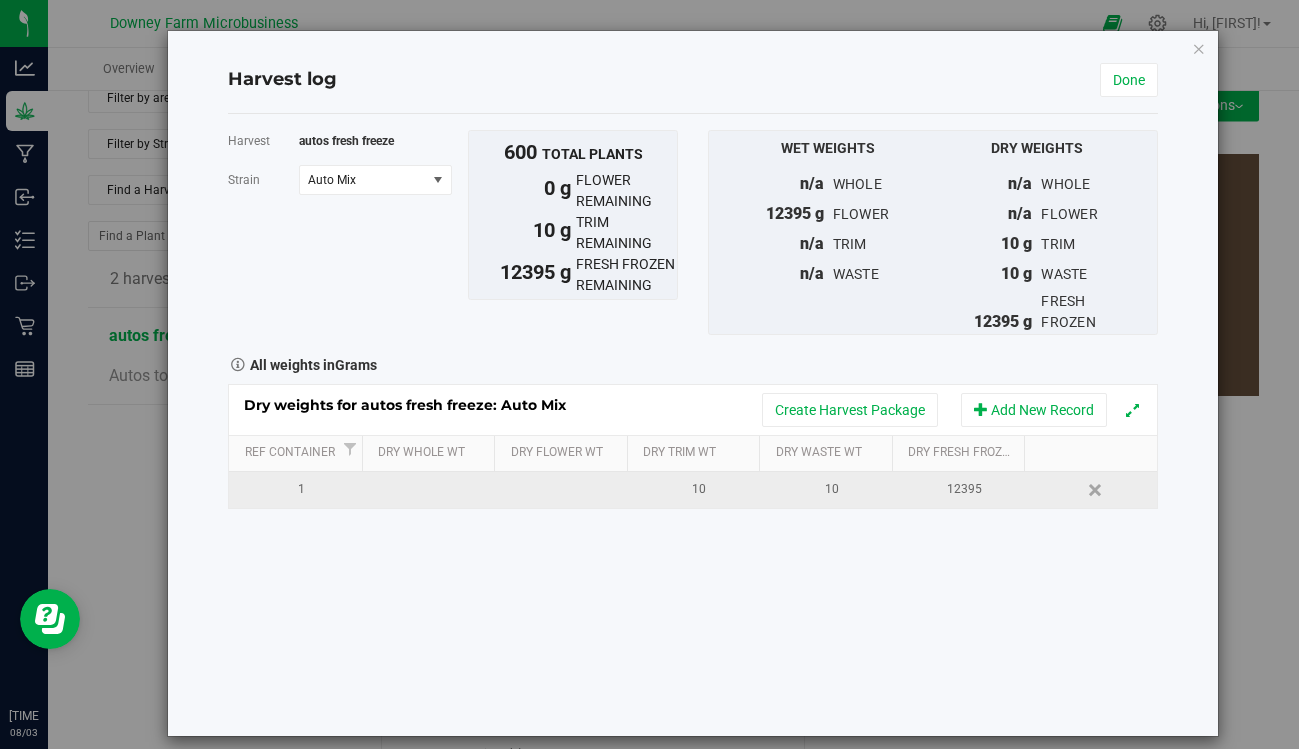 click on "10" at bounding box center (831, 489) 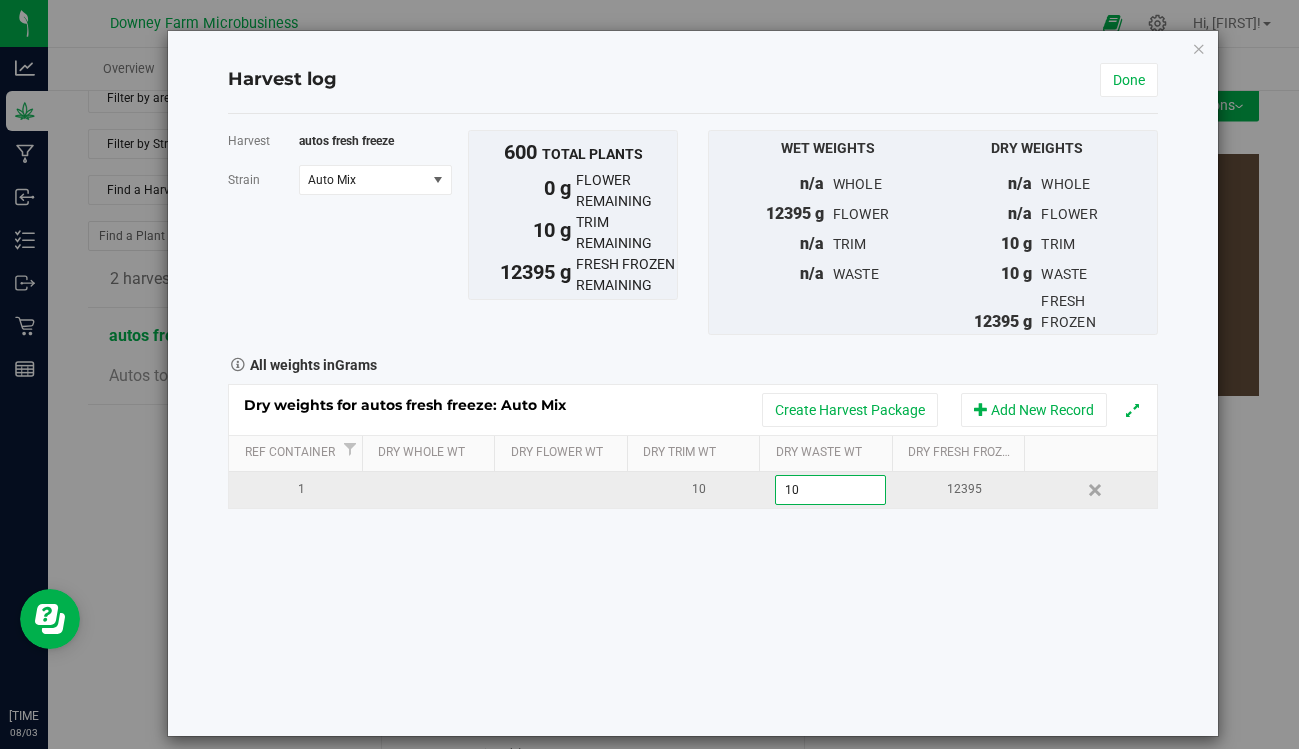 type on "1" 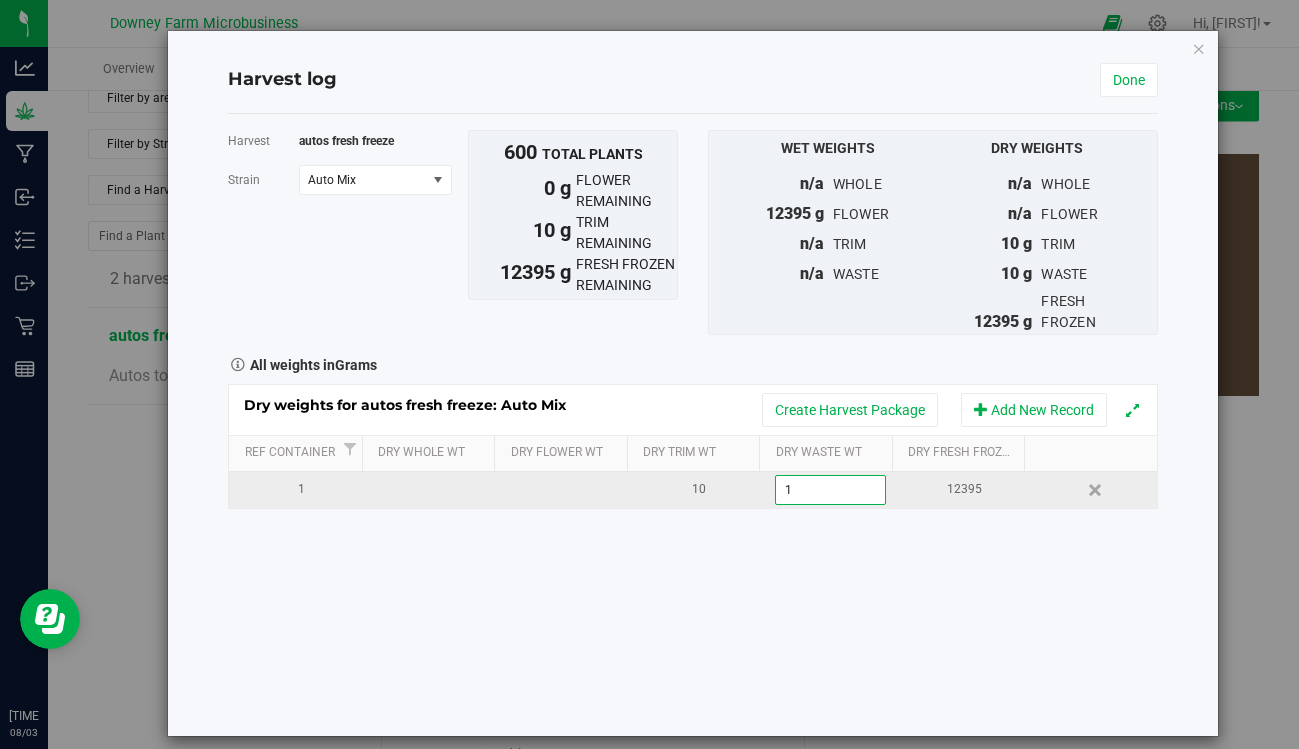type 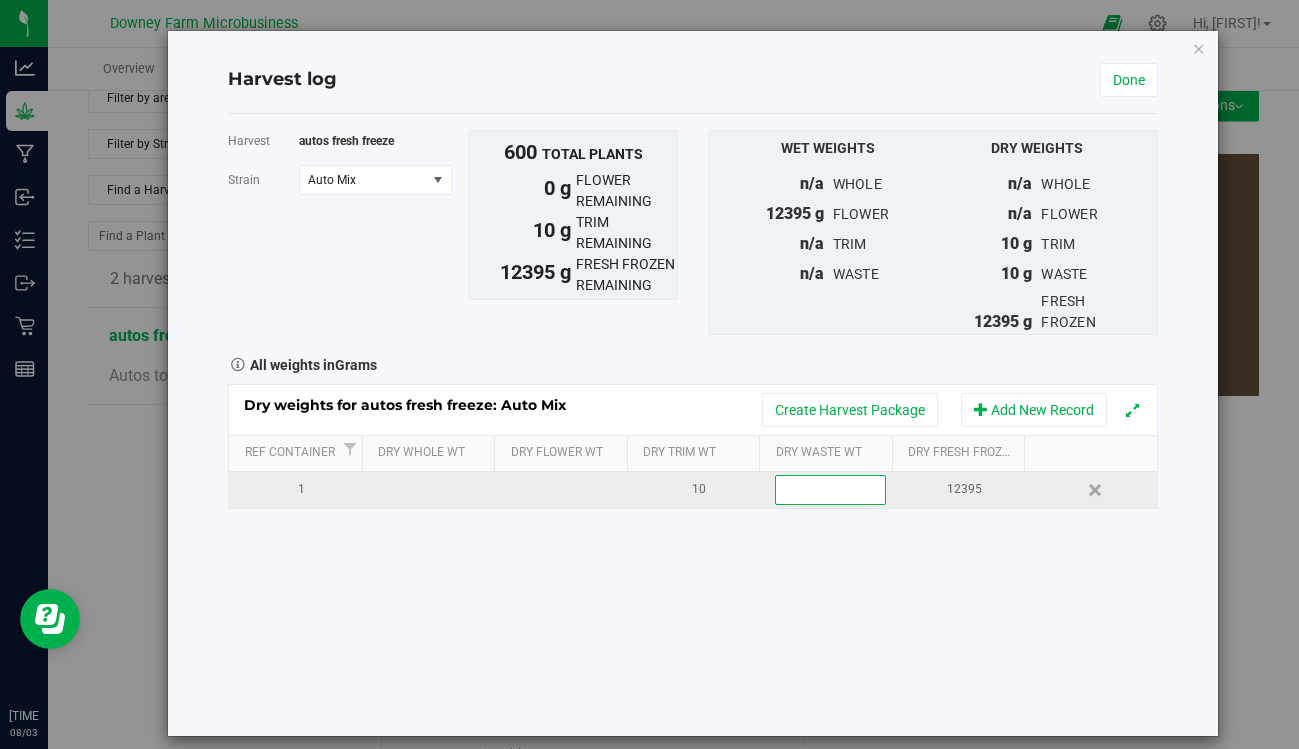click on "10" at bounding box center [693, 490] 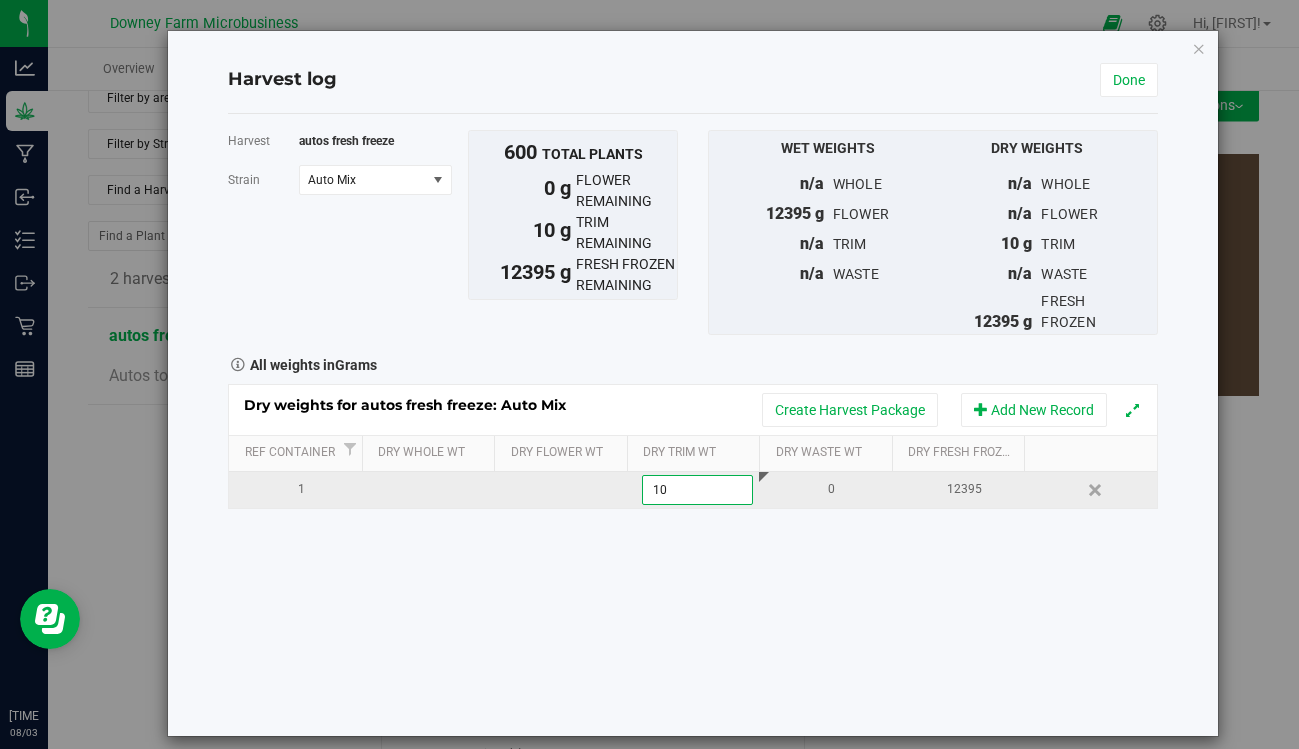type on "1" 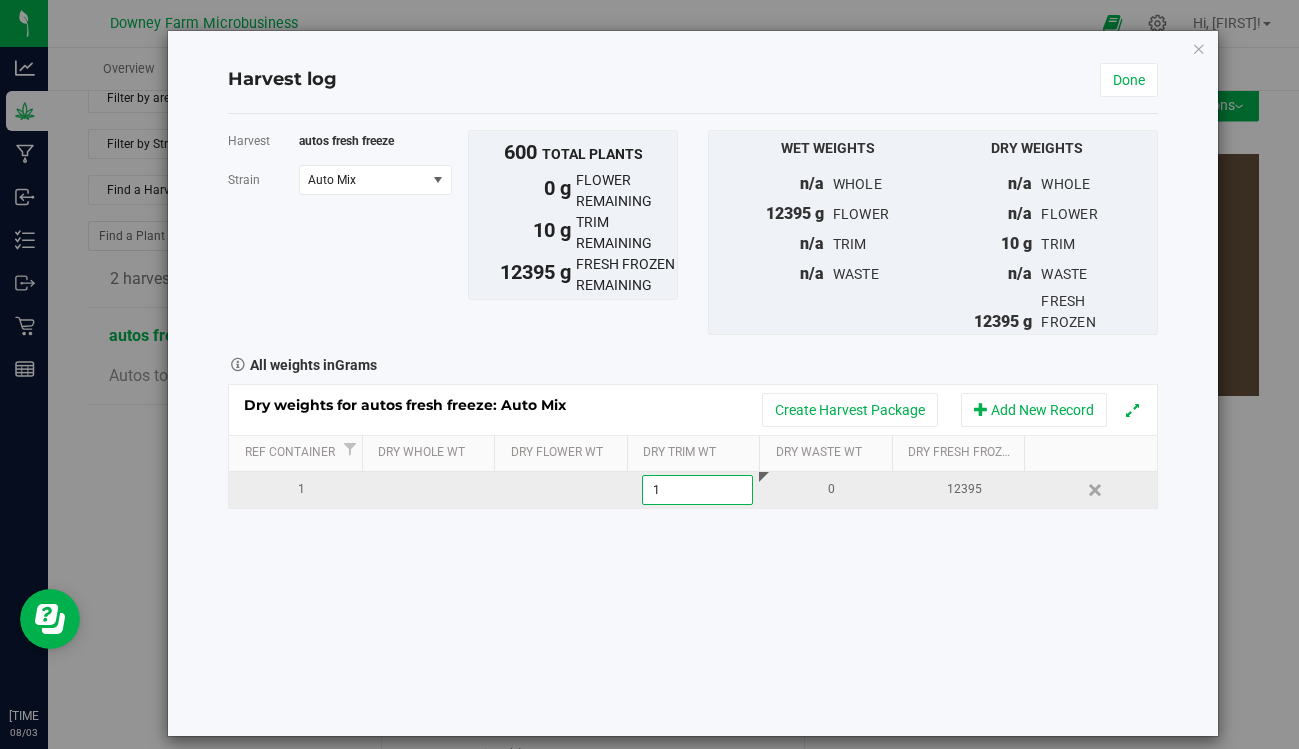 type 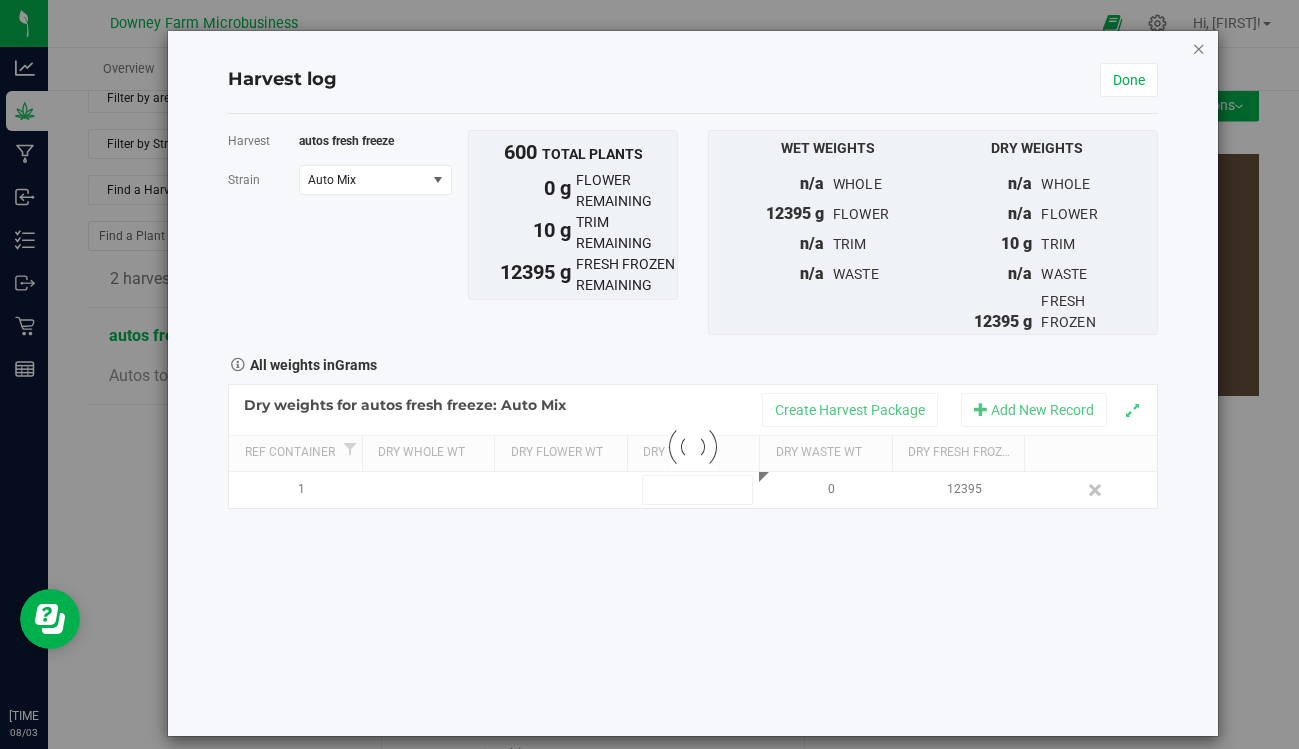 click at bounding box center (1199, 48) 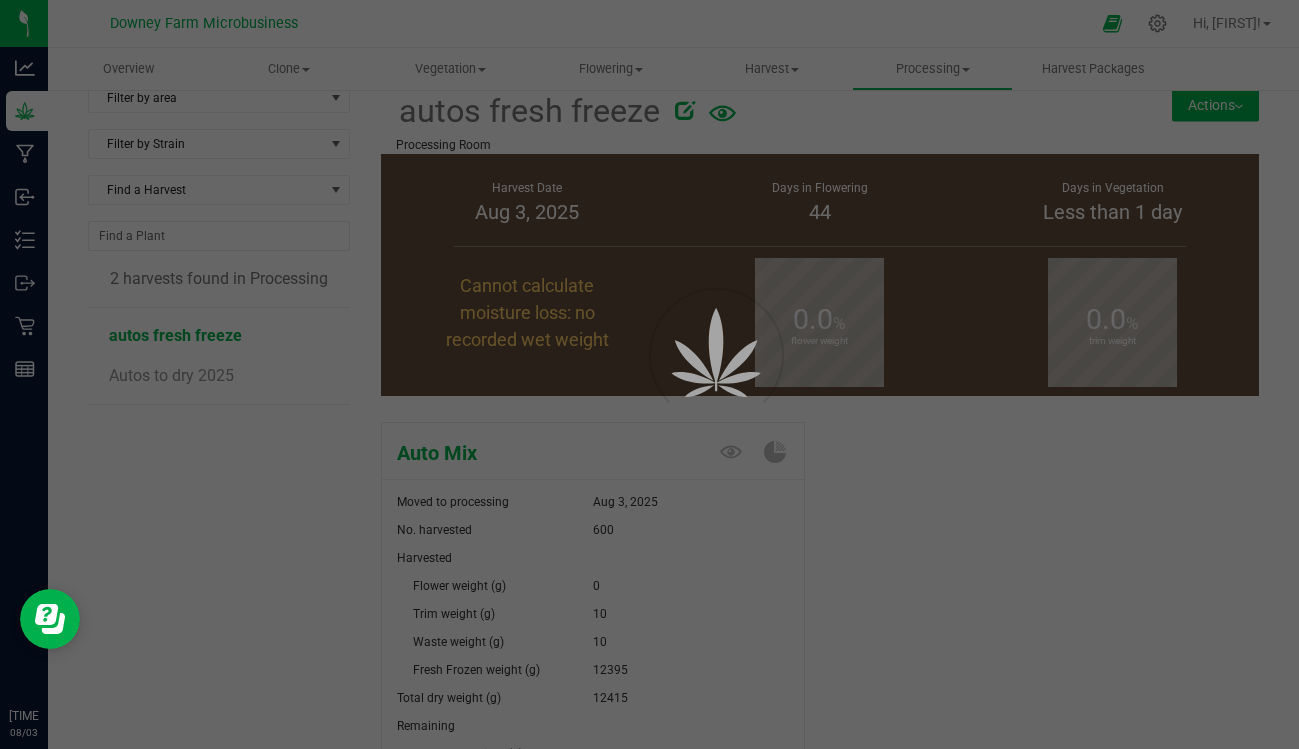 scroll, scrollTop: 25, scrollLeft: 0, axis: vertical 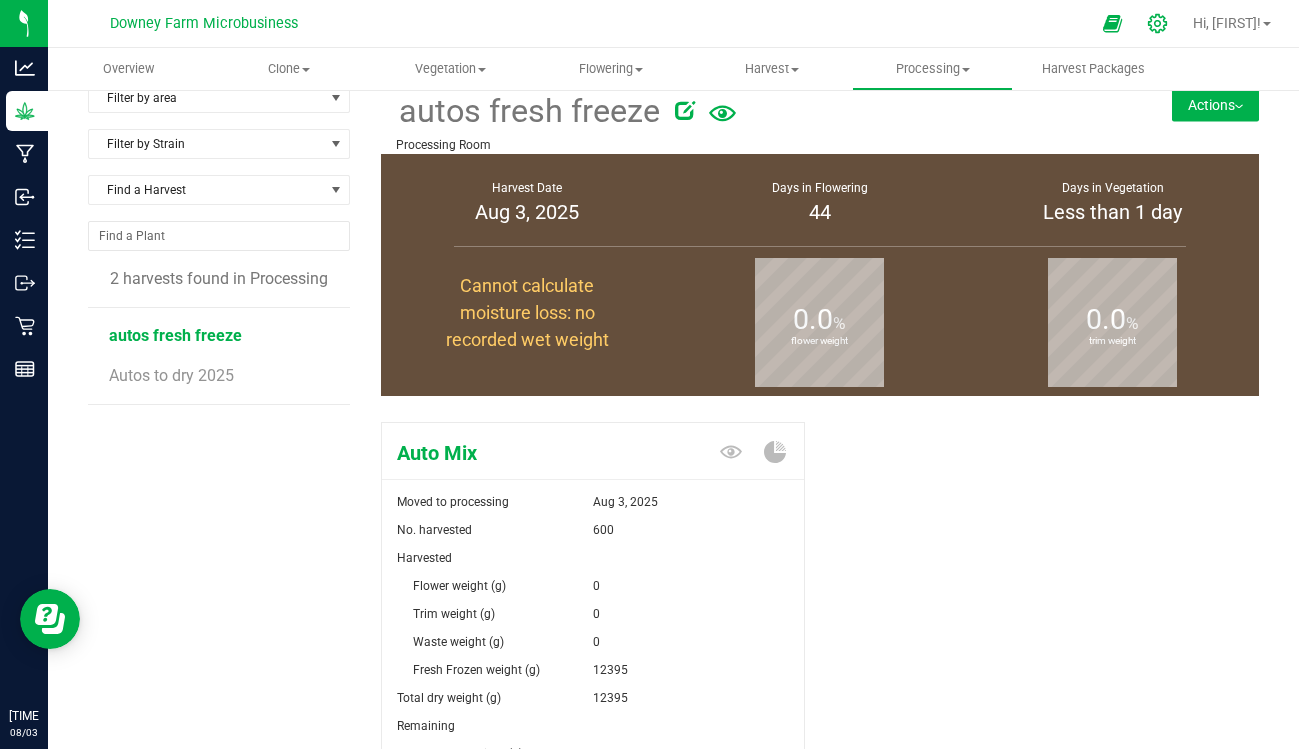 click at bounding box center (1158, 23) 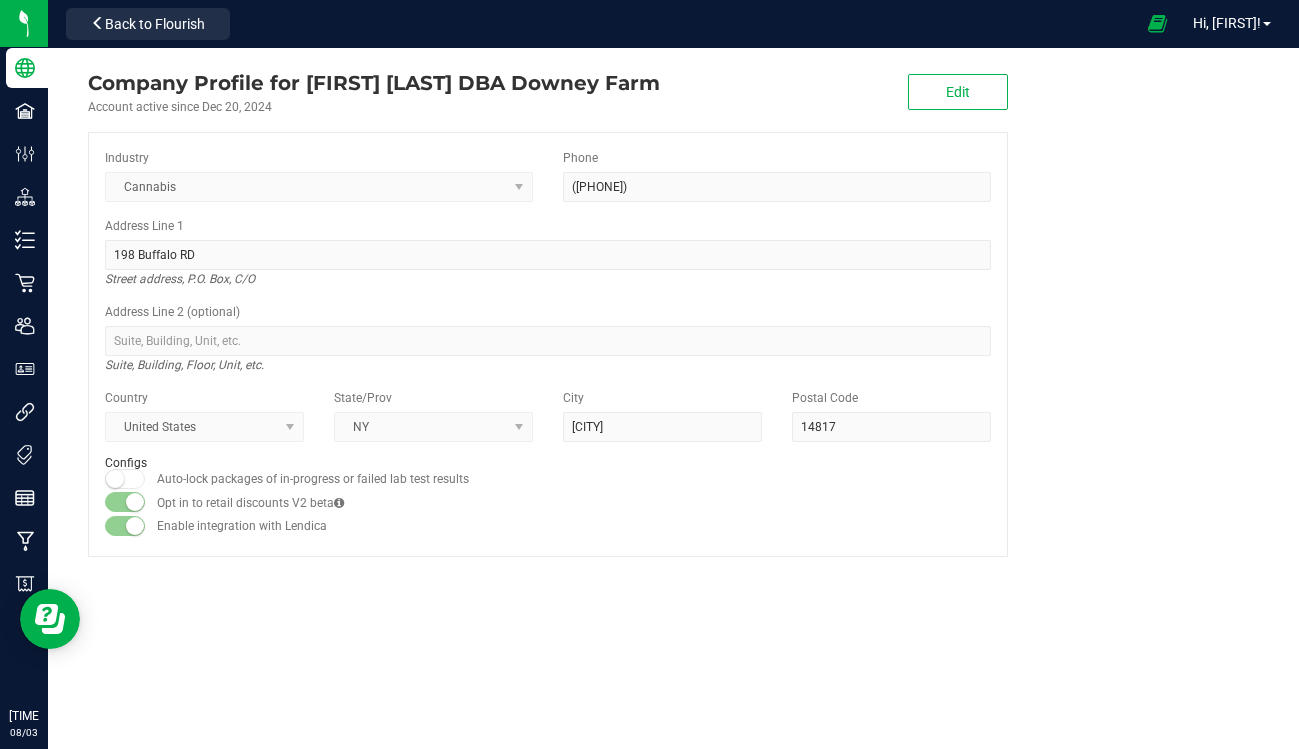scroll, scrollTop: 0, scrollLeft: 0, axis: both 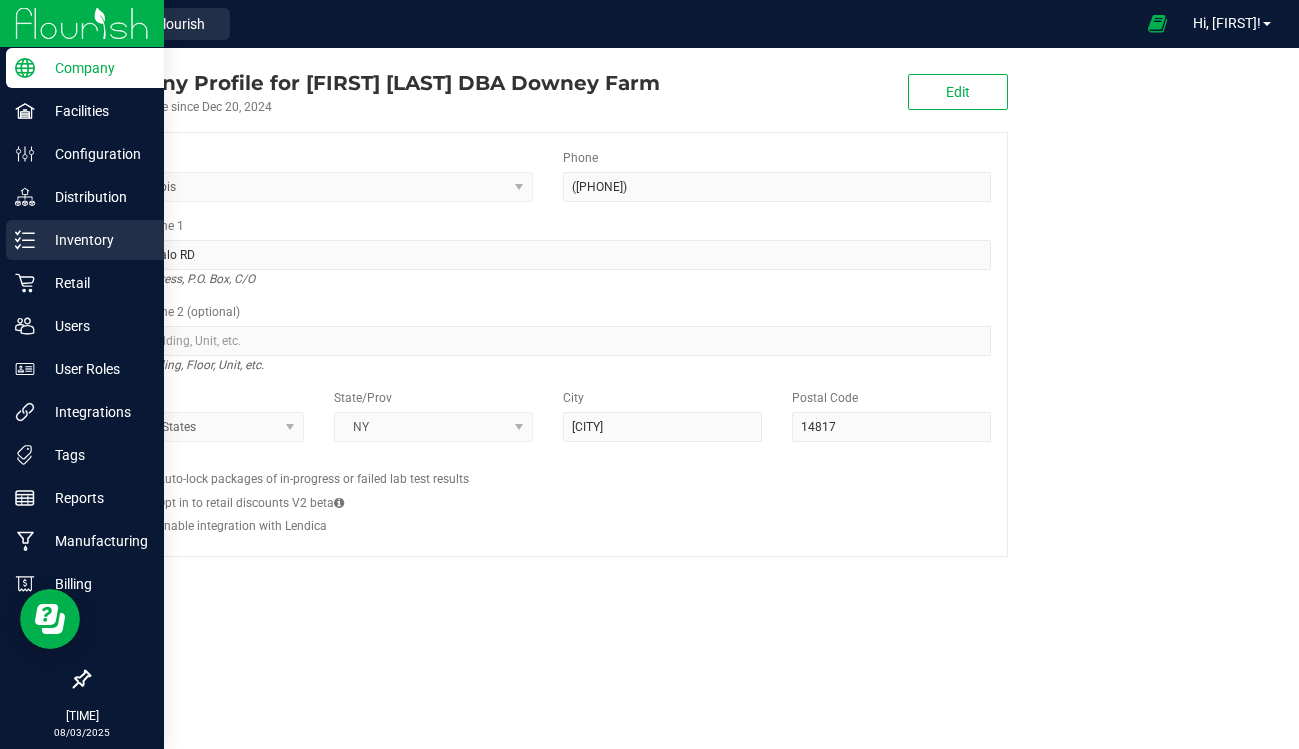 click on "Inventory" at bounding box center (95, 240) 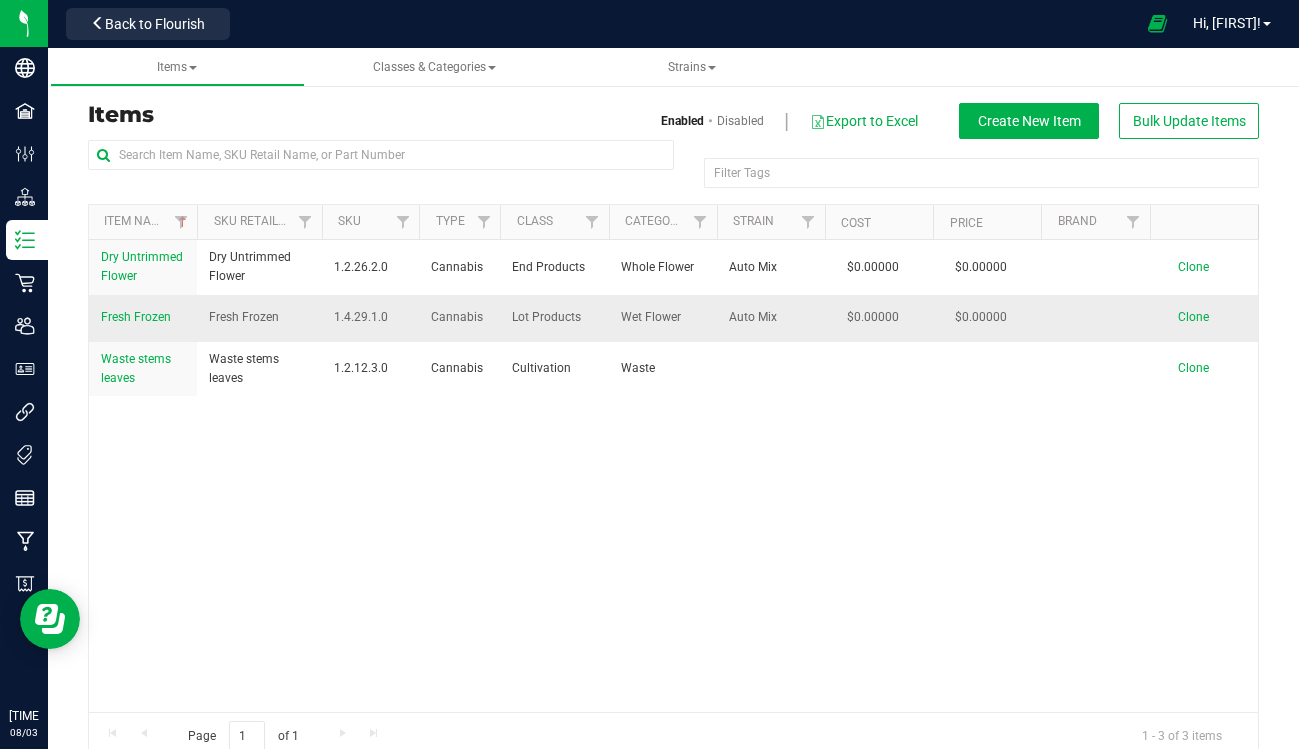 click on "Fresh Frozen" at bounding box center [244, 317] 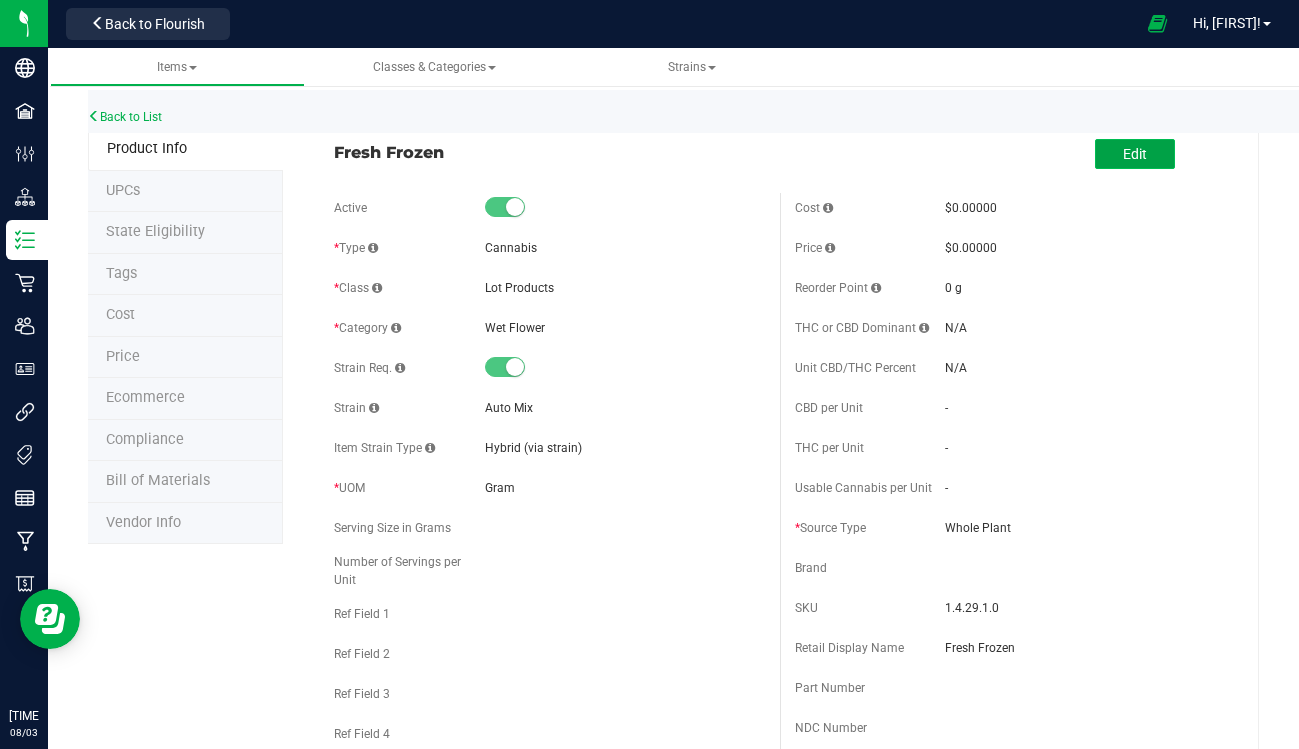 click on "Edit" at bounding box center (1135, 154) 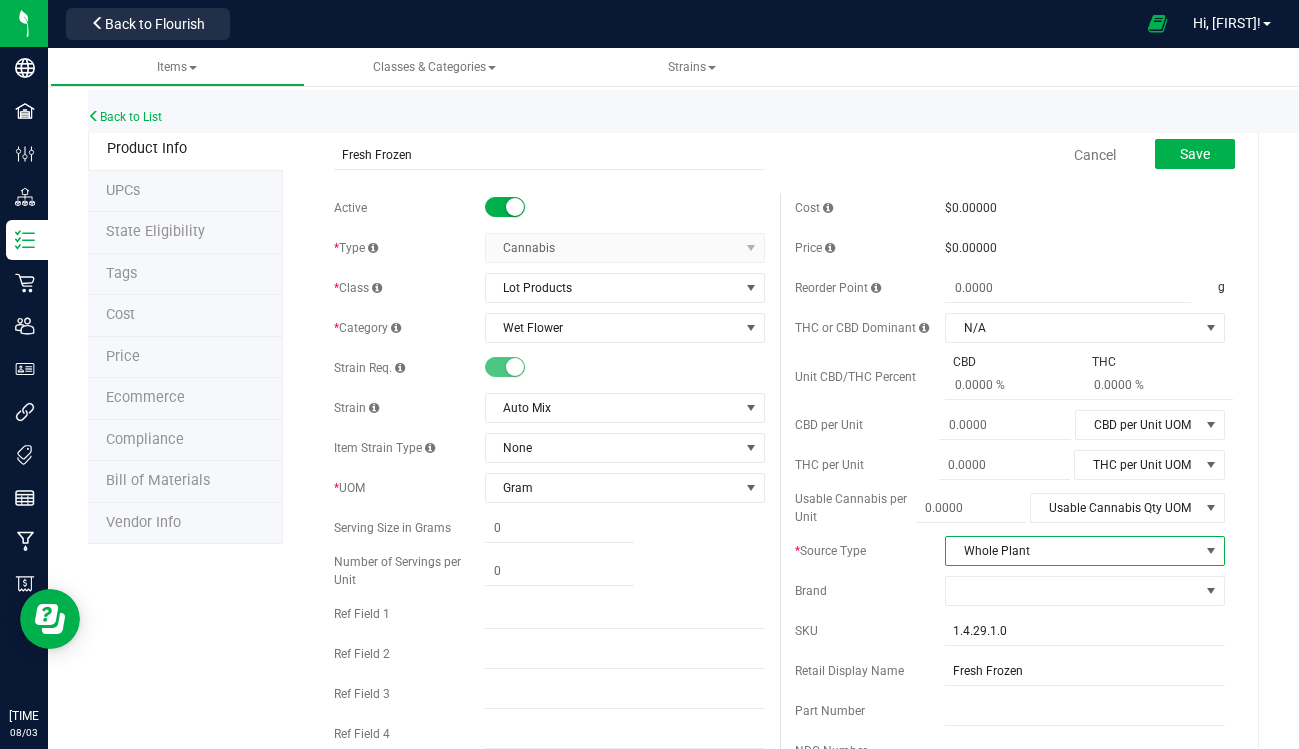 click on "Whole Plant" at bounding box center [1072, 551] 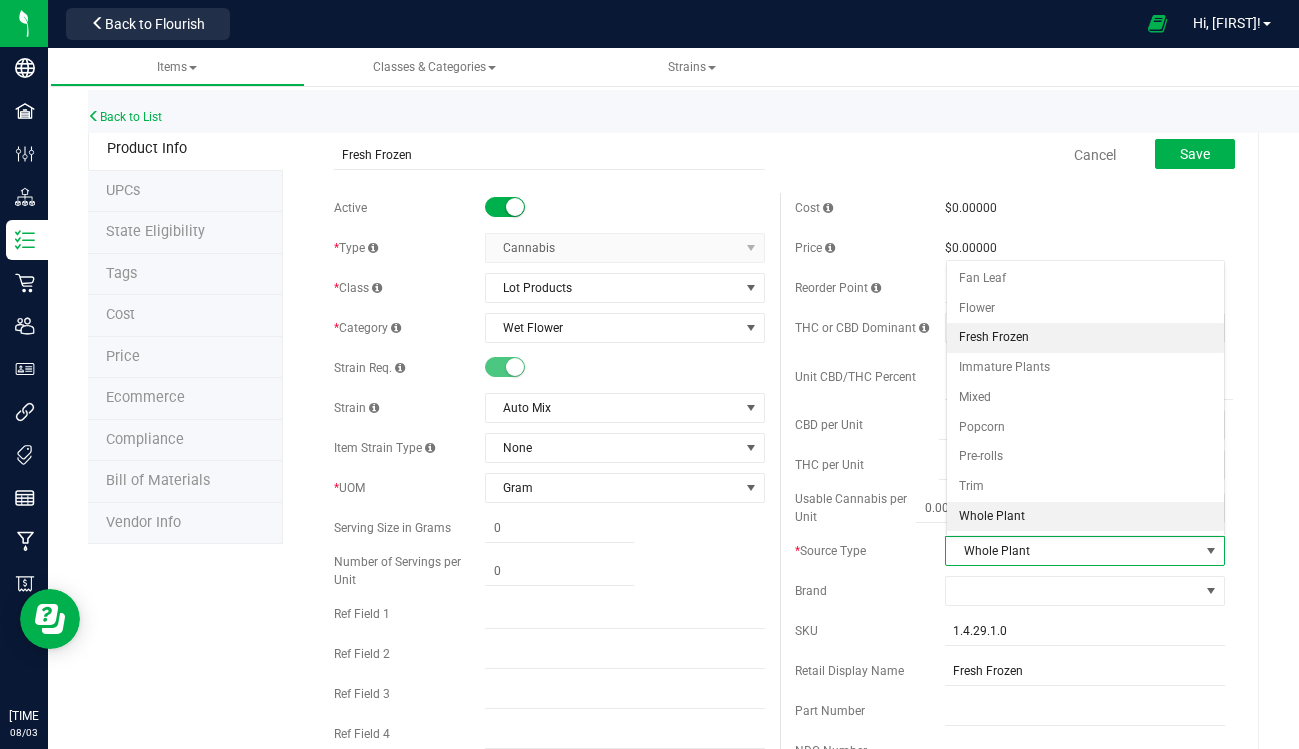click on "Fresh Frozen" at bounding box center (1086, 338) 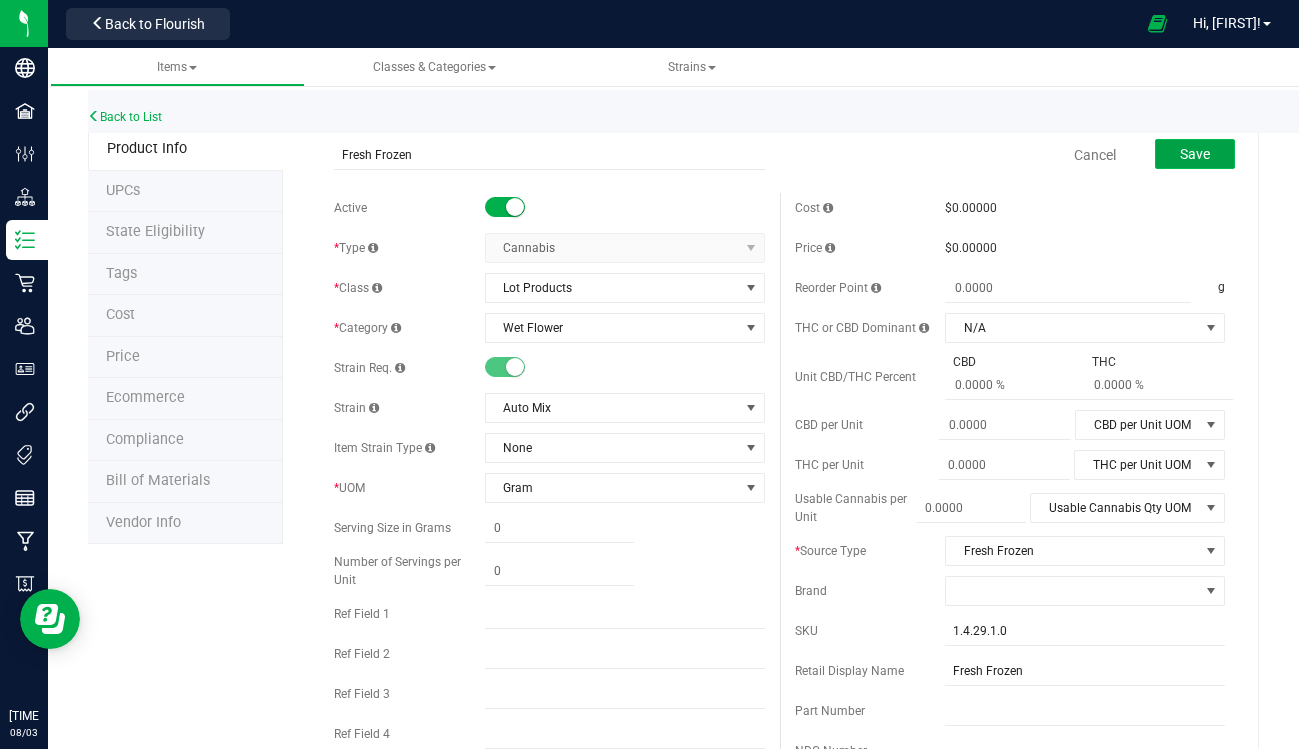 click on "Save" at bounding box center (1195, 154) 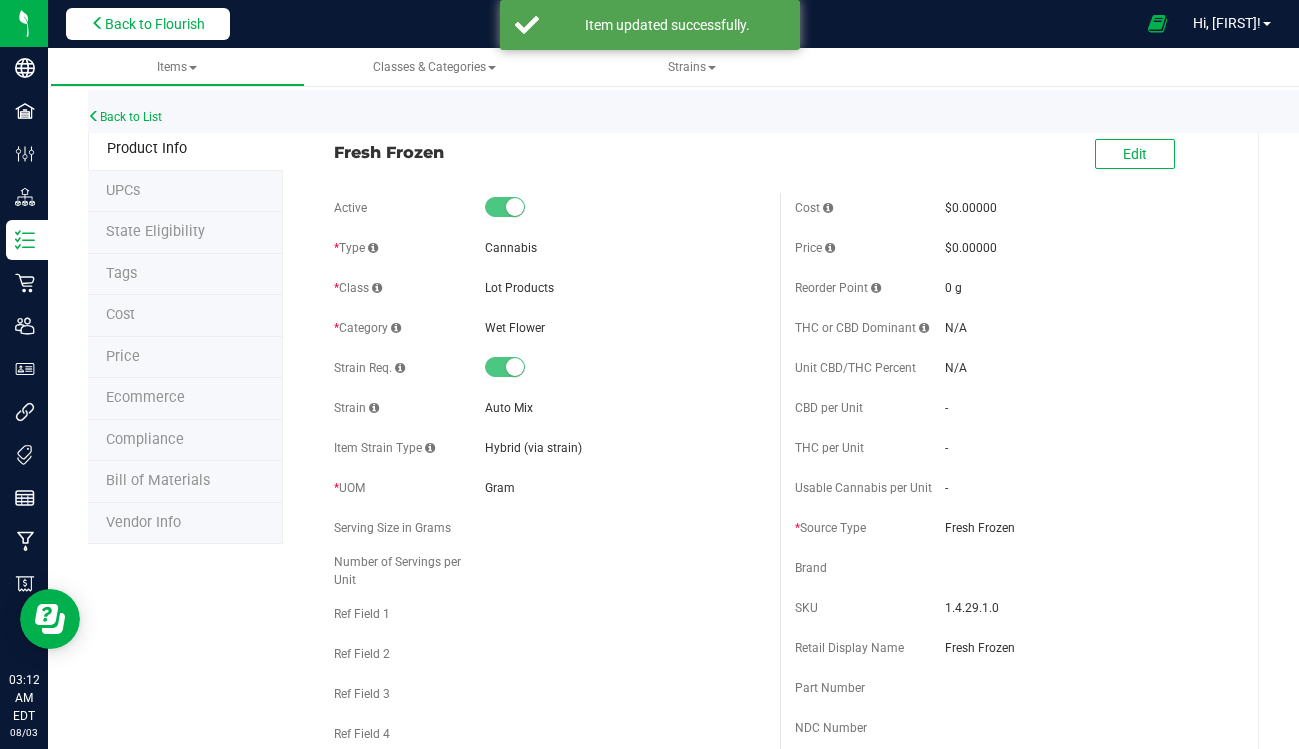 click on "Back to Flourish" at bounding box center [155, 24] 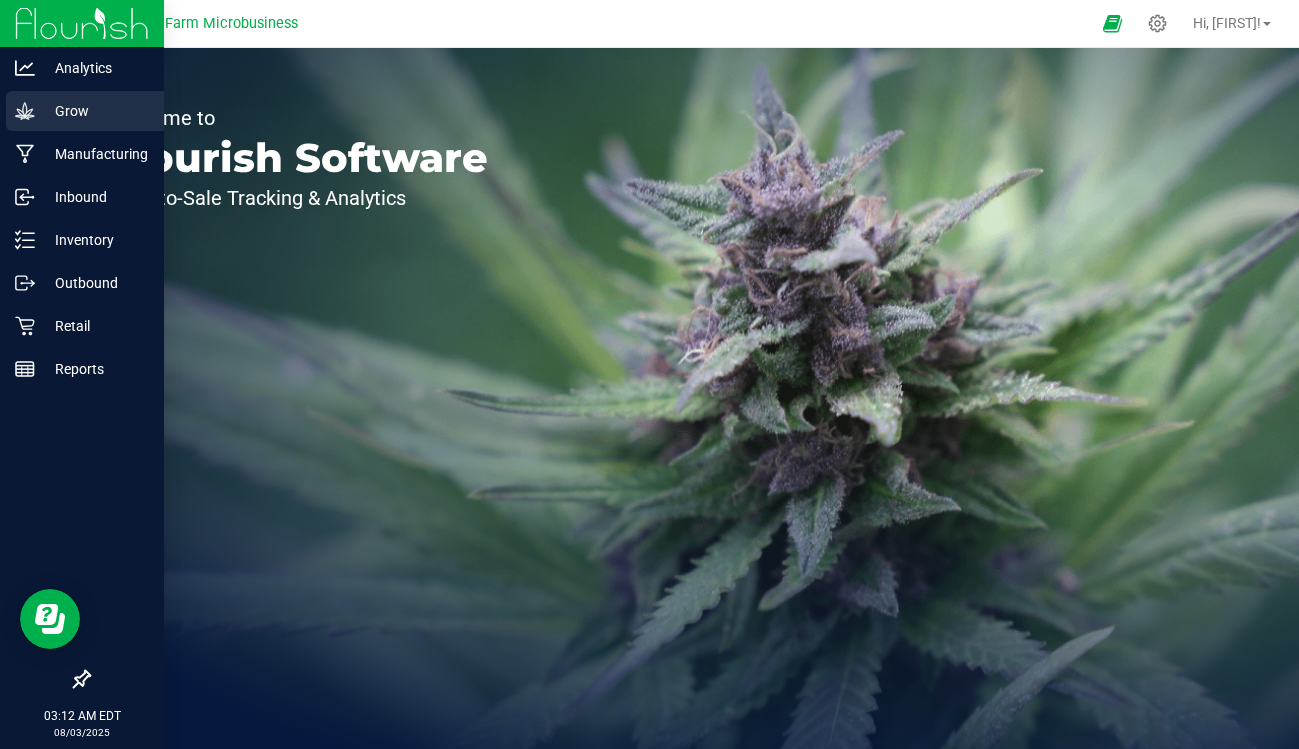 click on "Grow" at bounding box center (95, 111) 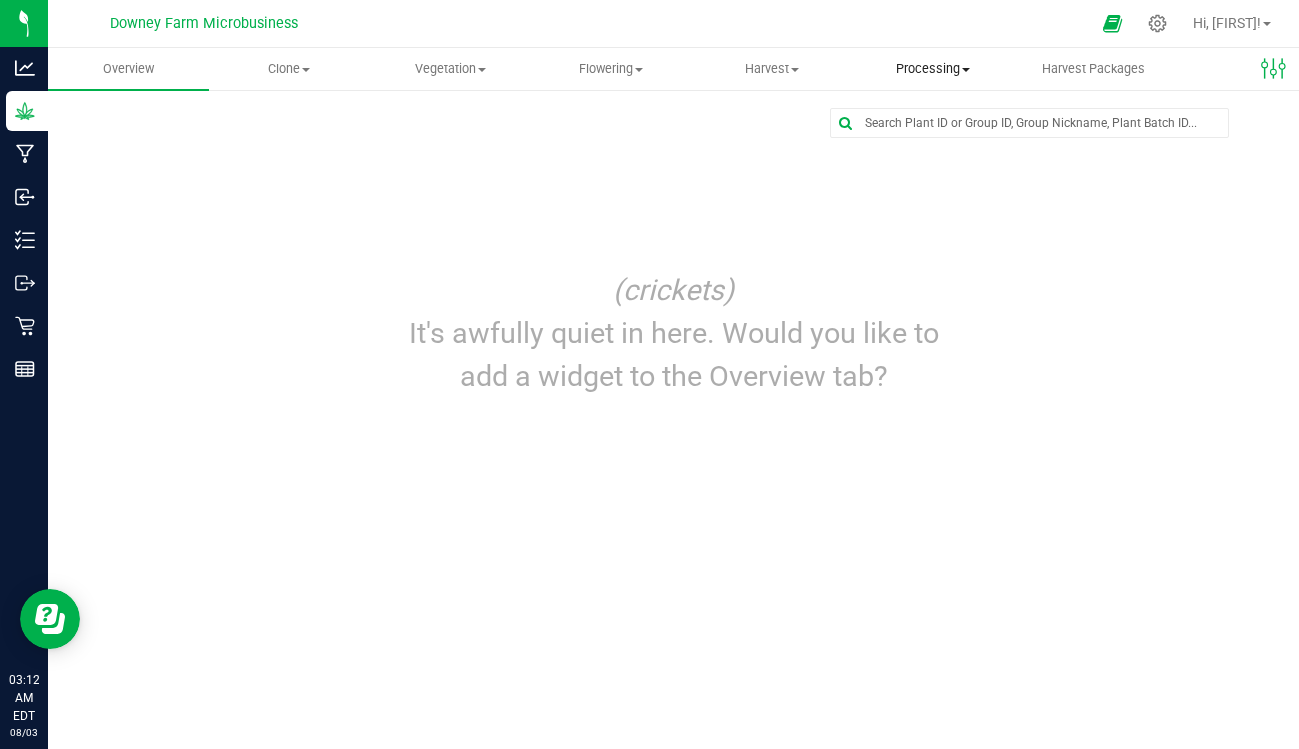 click on "Processing" at bounding box center [932, 69] 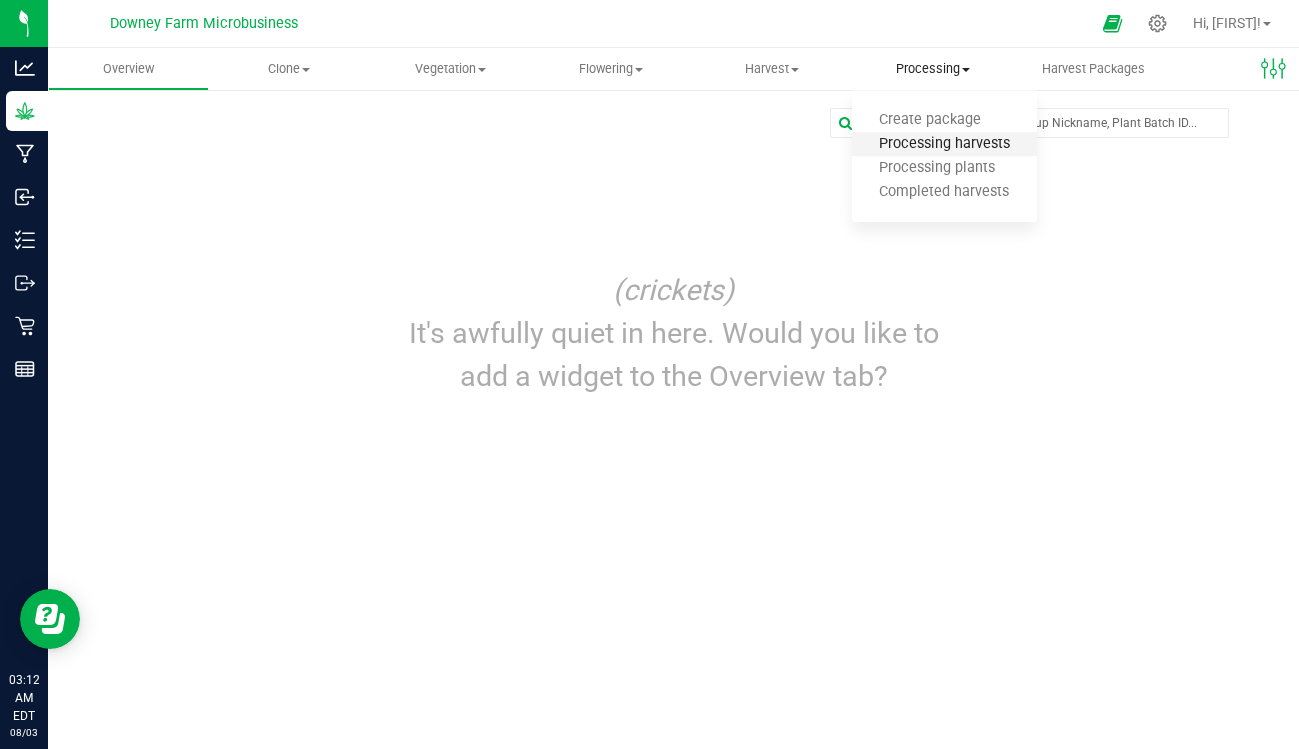 click on "Processing harvests" at bounding box center [944, 144] 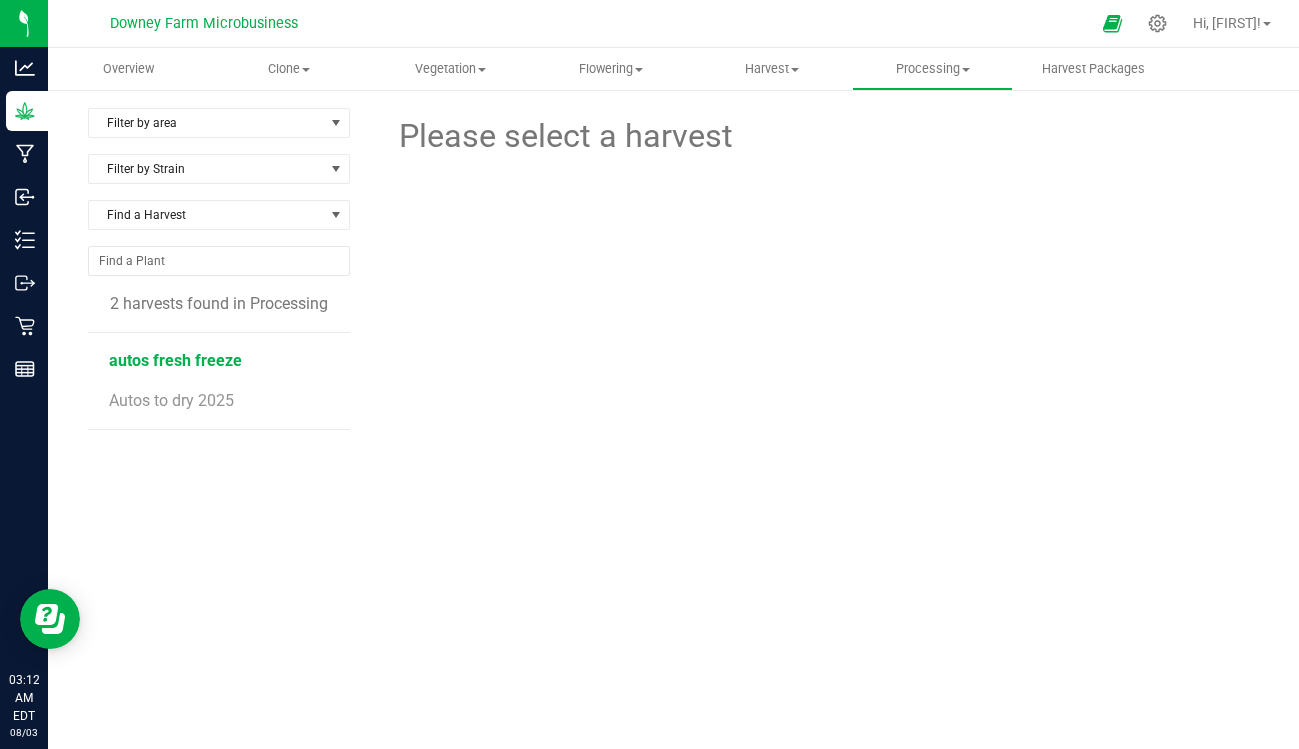click on "autos fresh freeze" at bounding box center (175, 360) 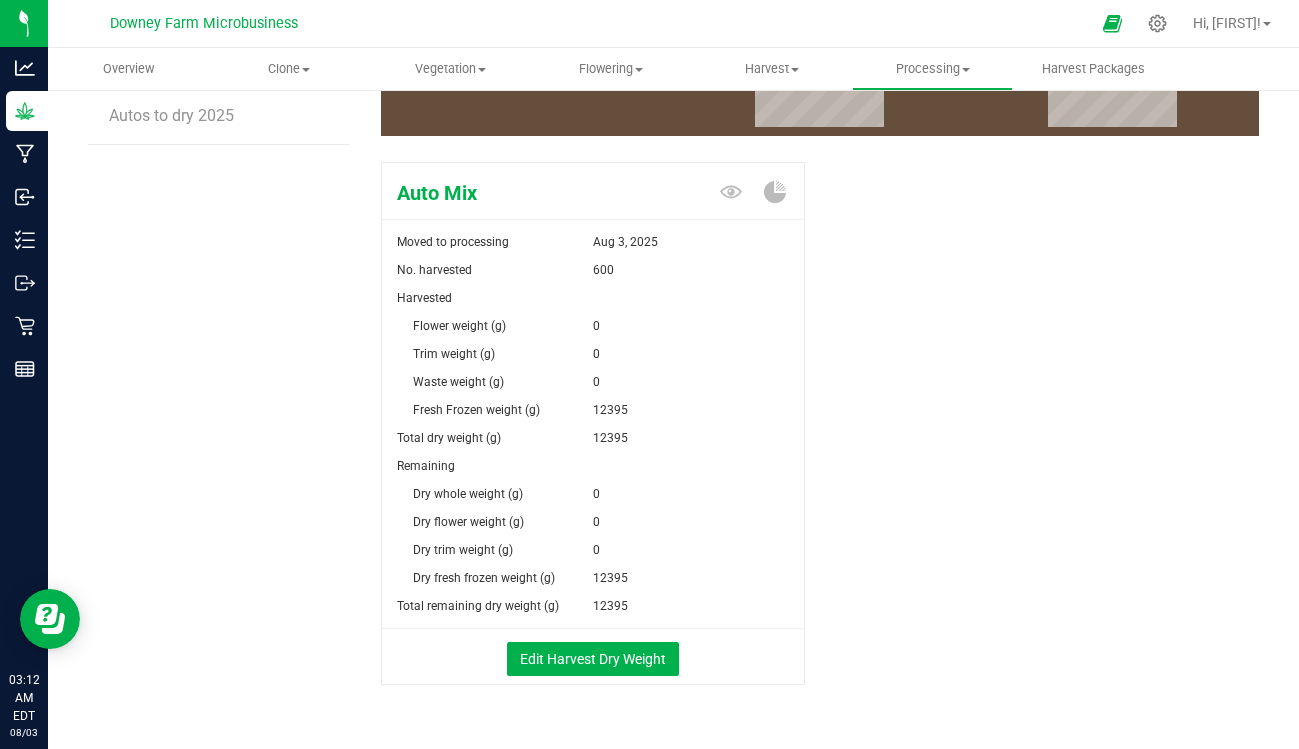 scroll, scrollTop: 298, scrollLeft: 0, axis: vertical 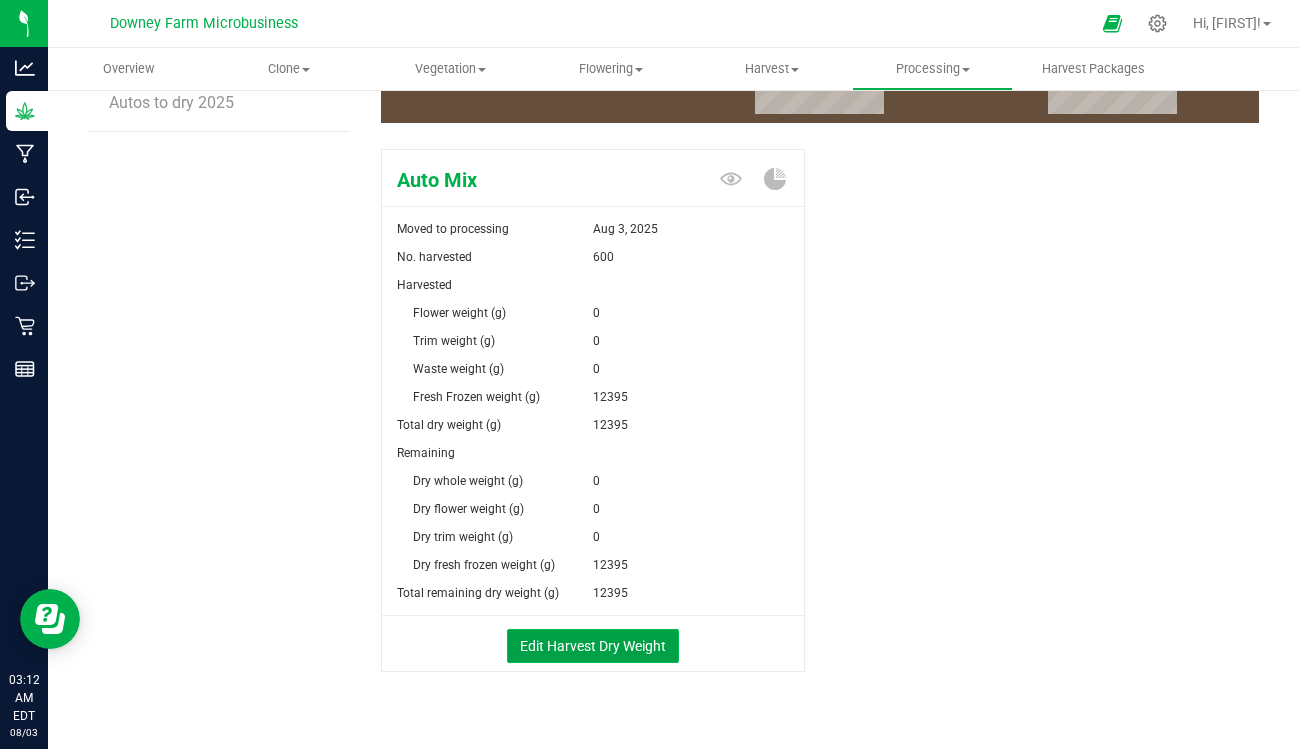 click on "Edit Harvest Dry Weight" at bounding box center (593, 646) 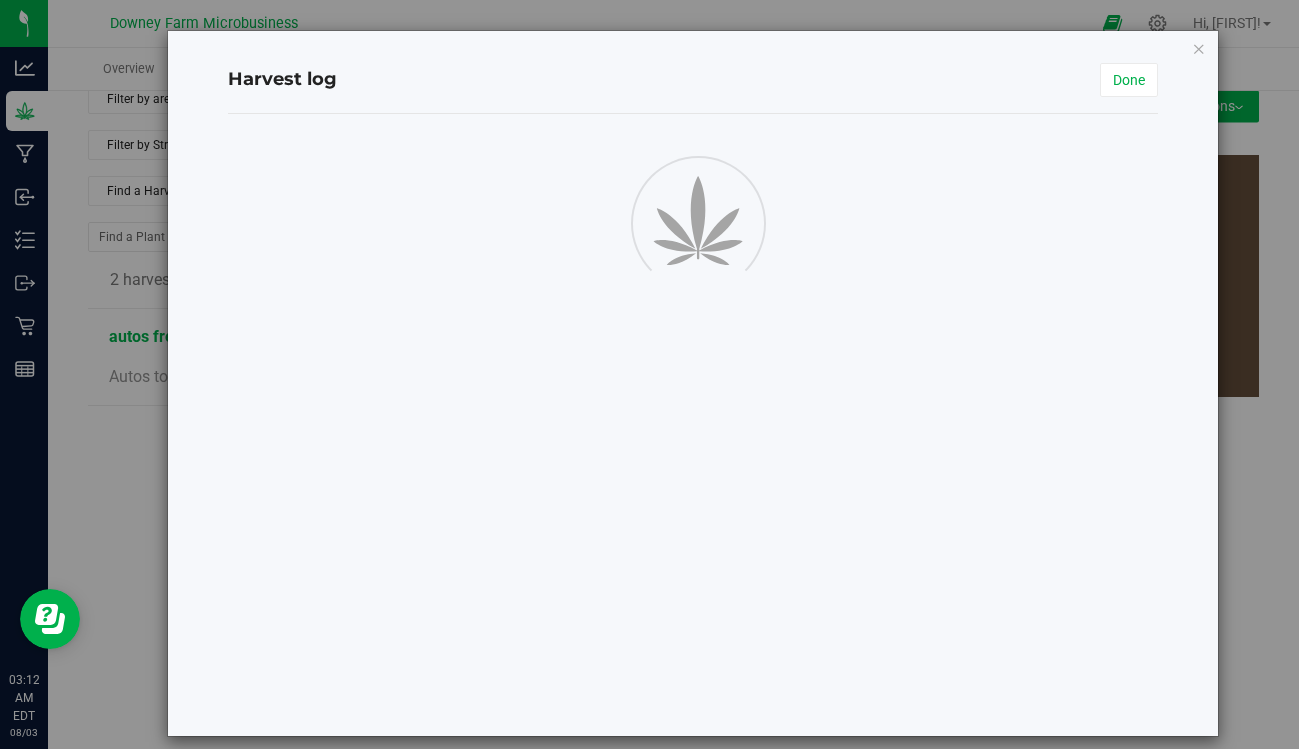 scroll, scrollTop: 25, scrollLeft: 0, axis: vertical 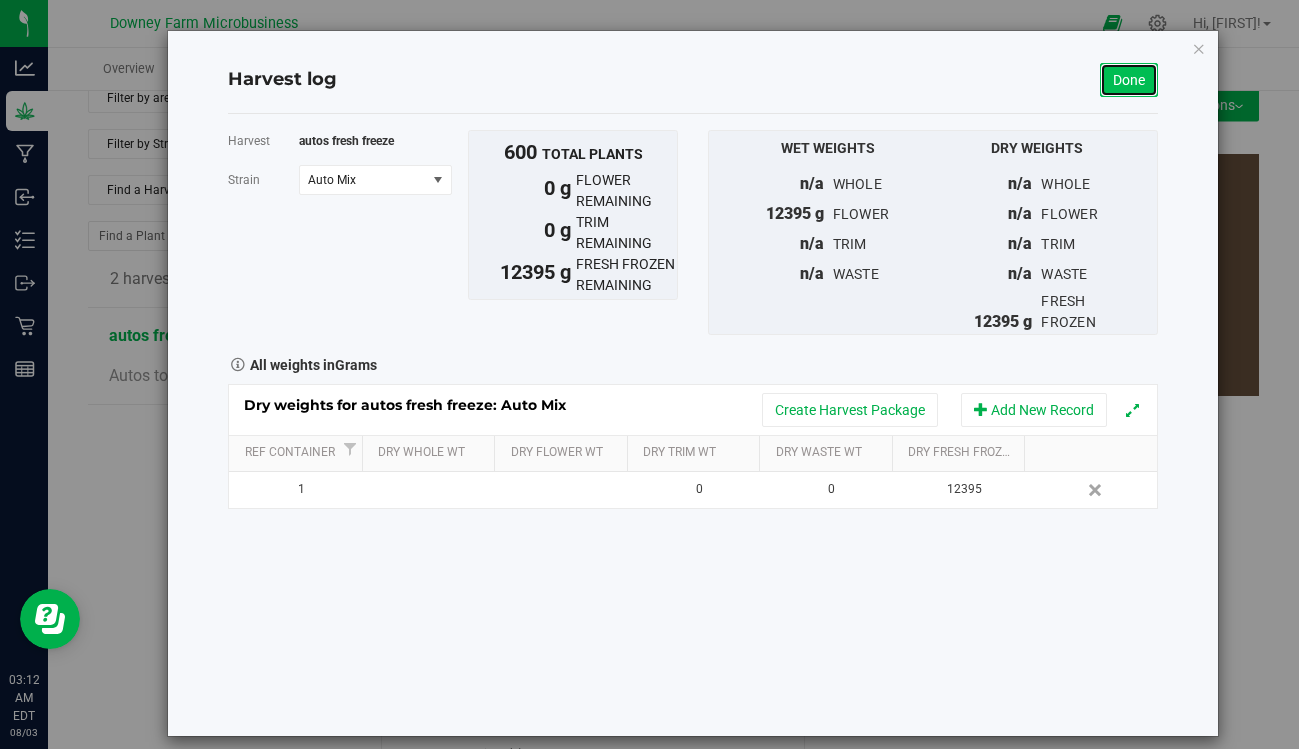 click on "Done" at bounding box center [1129, 80] 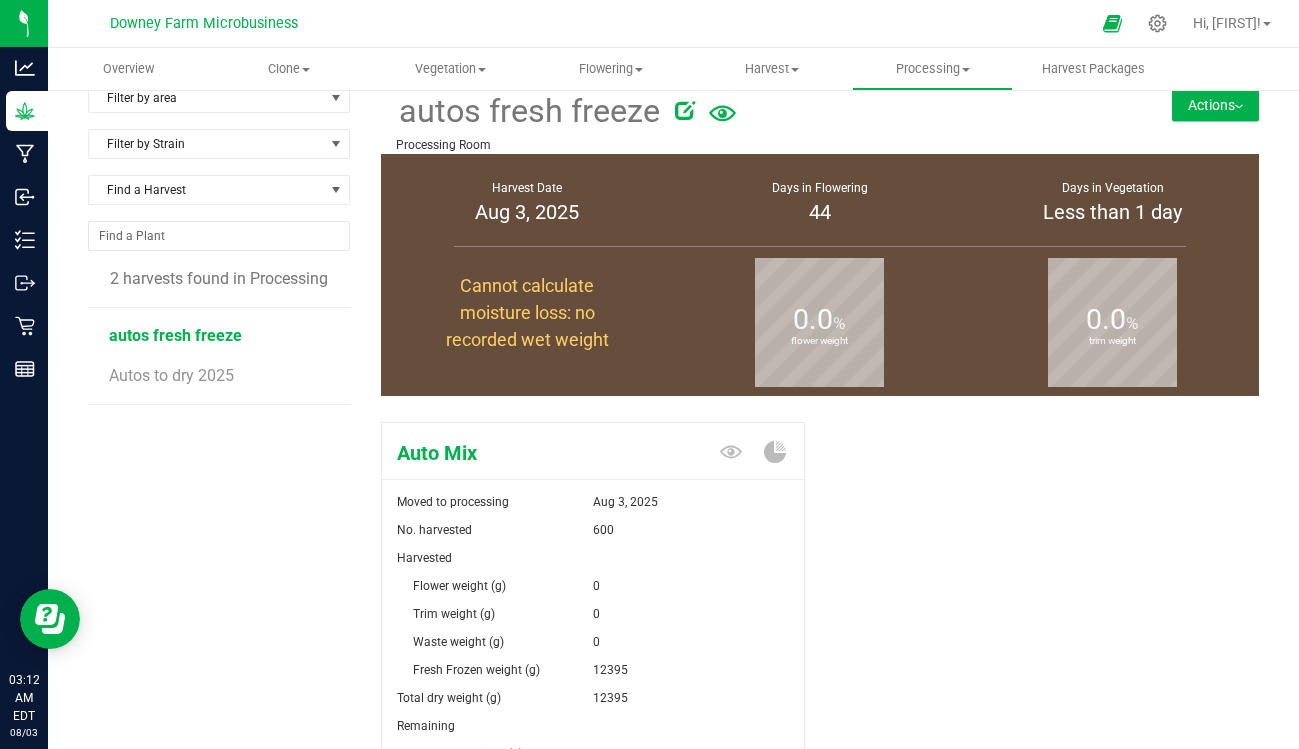click on "Actions" at bounding box center [1215, 105] 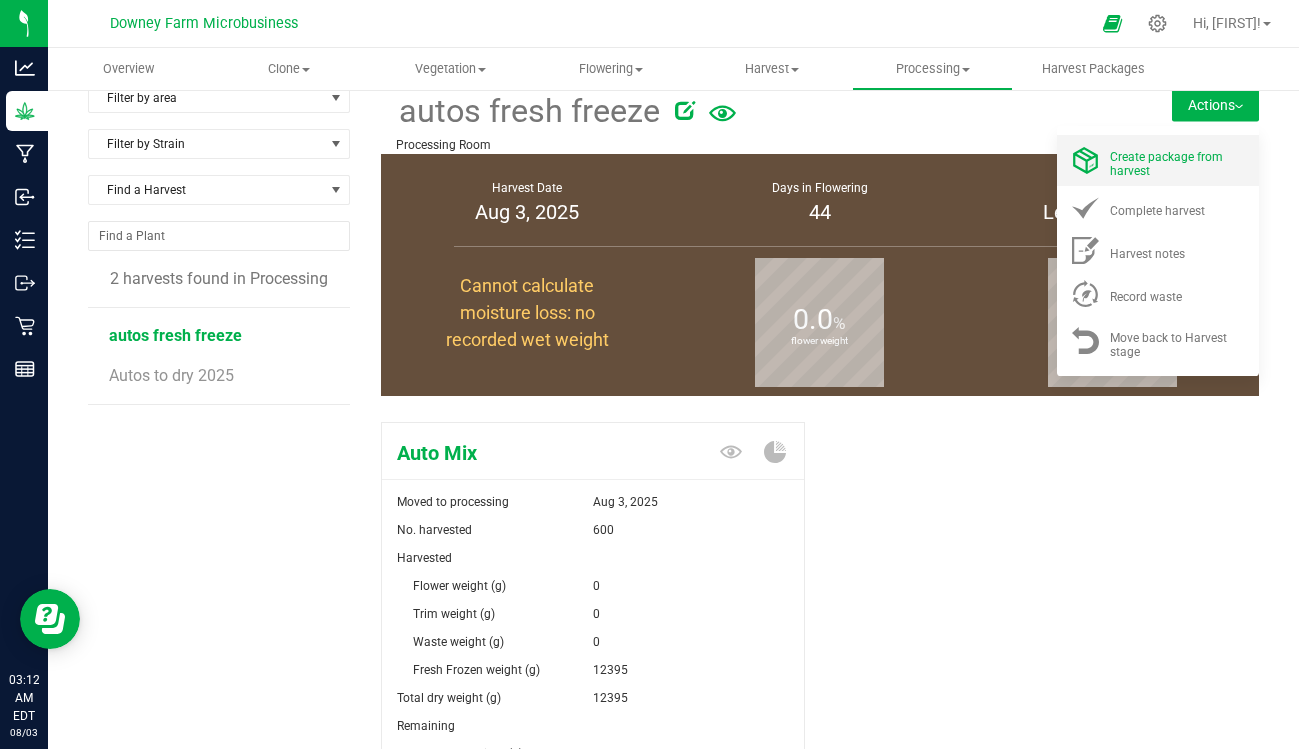click on "Create package from harvest" at bounding box center (1166, 164) 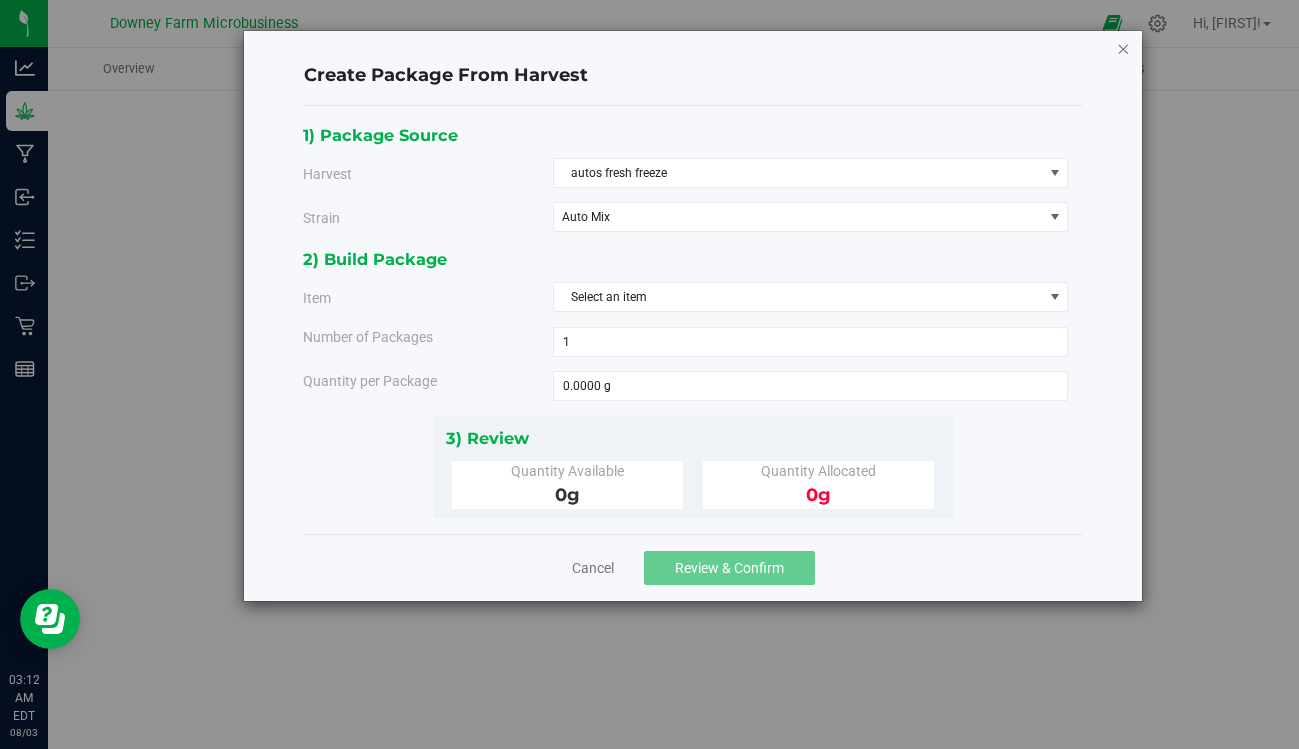 click at bounding box center (1123, 48) 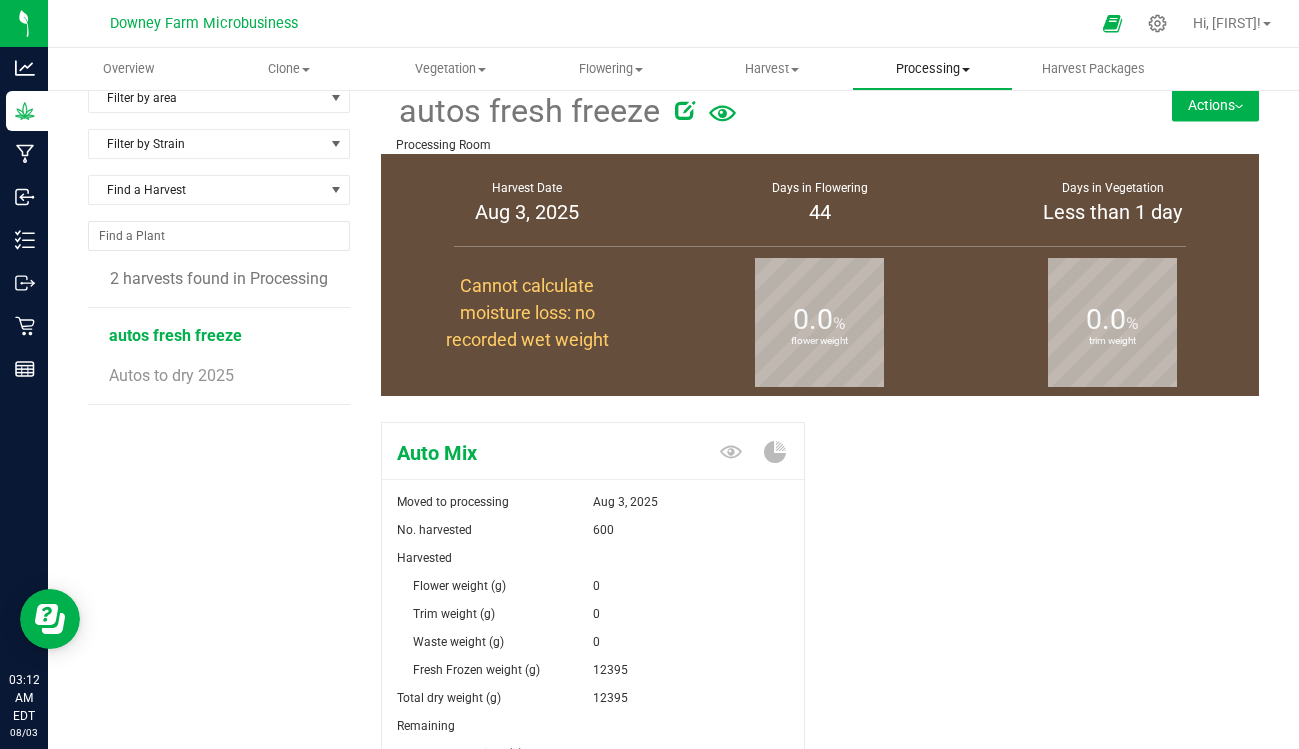 click on "Processing" at bounding box center (932, 69) 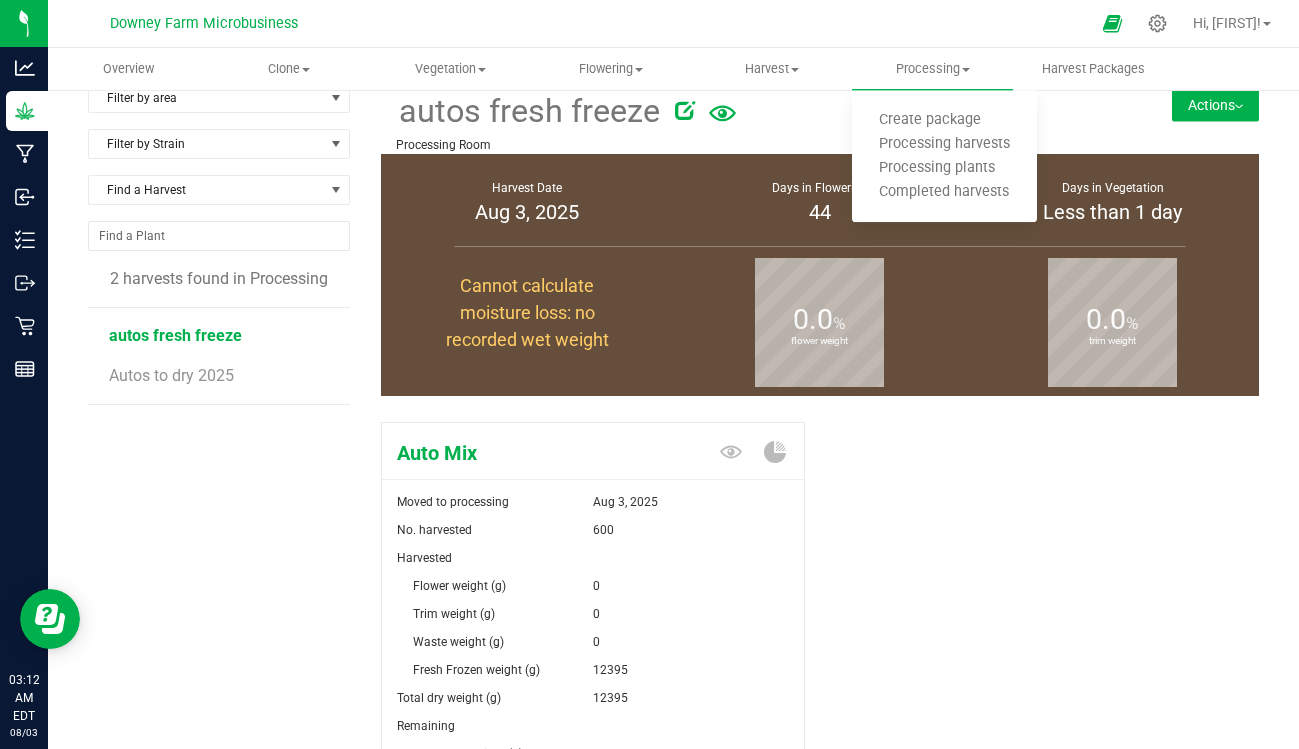 click on "Actions" at bounding box center [1215, 105] 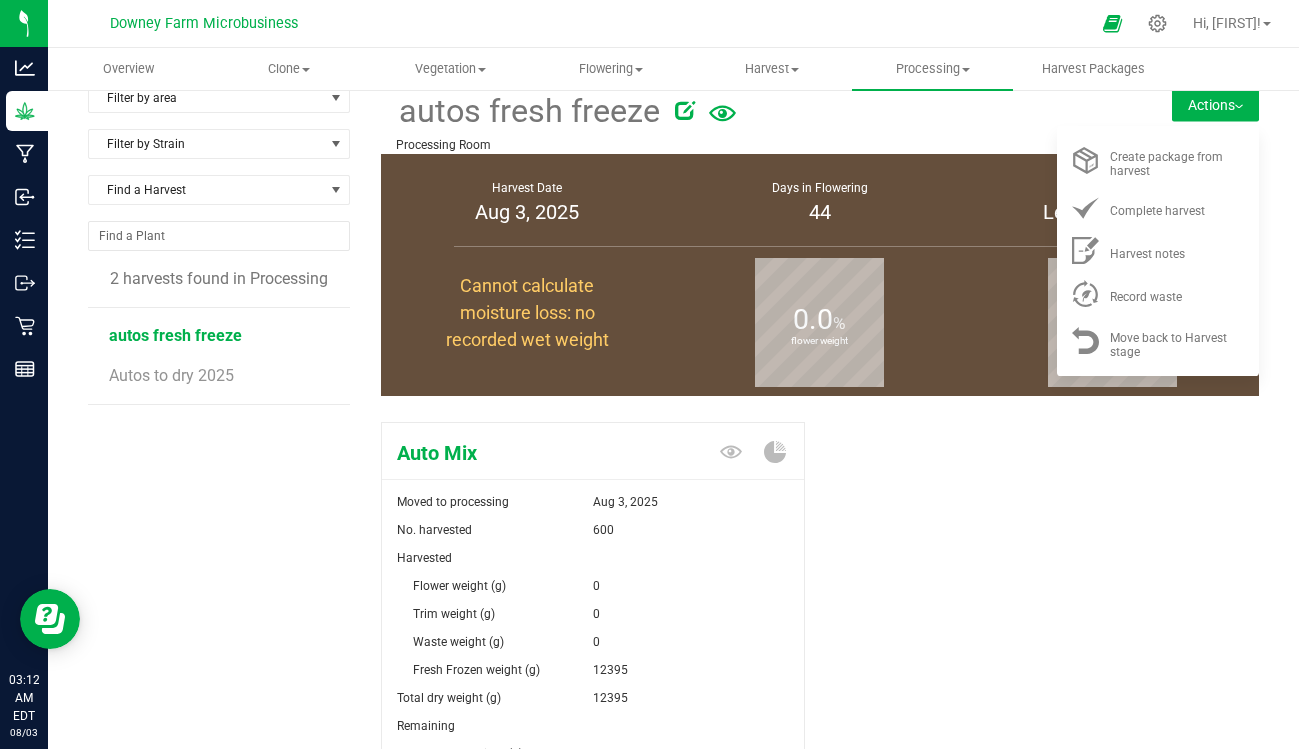 click on "autos fresh freeze
Processing Room
Actions
Create package from harvest
Complete harvest" at bounding box center (820, 118) 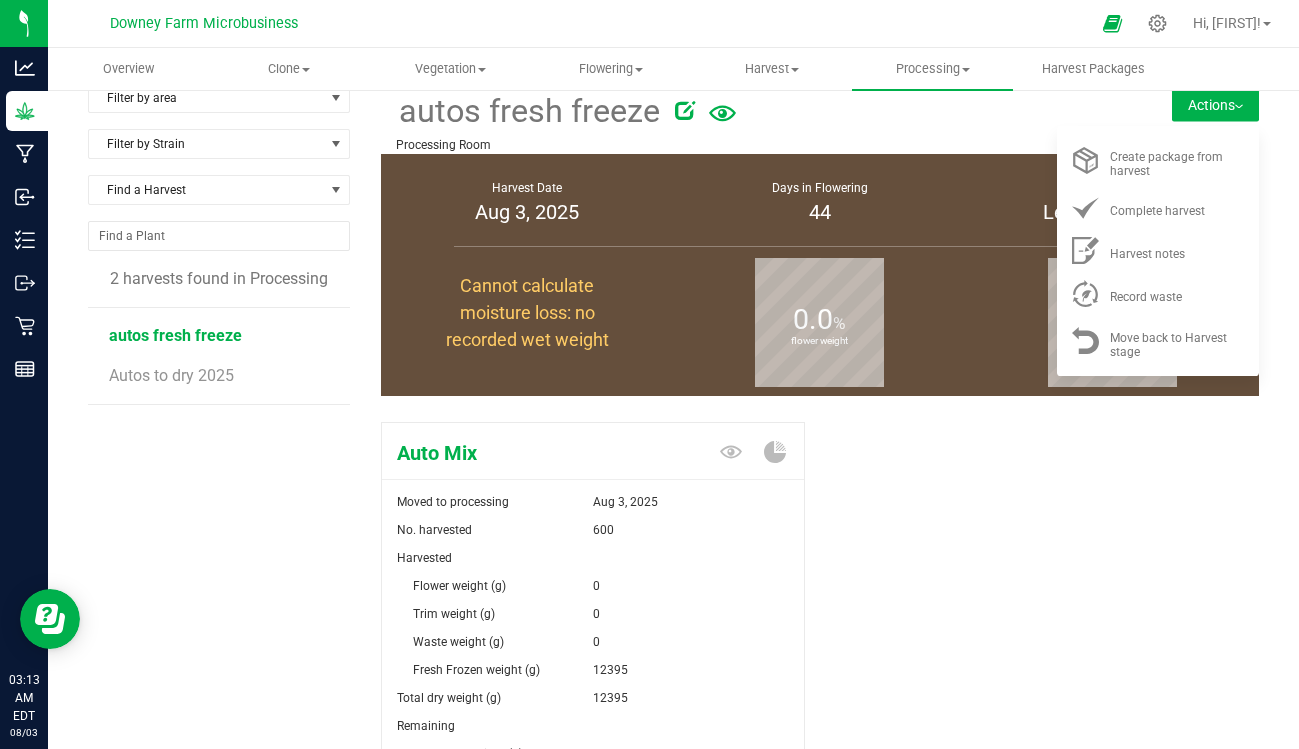click 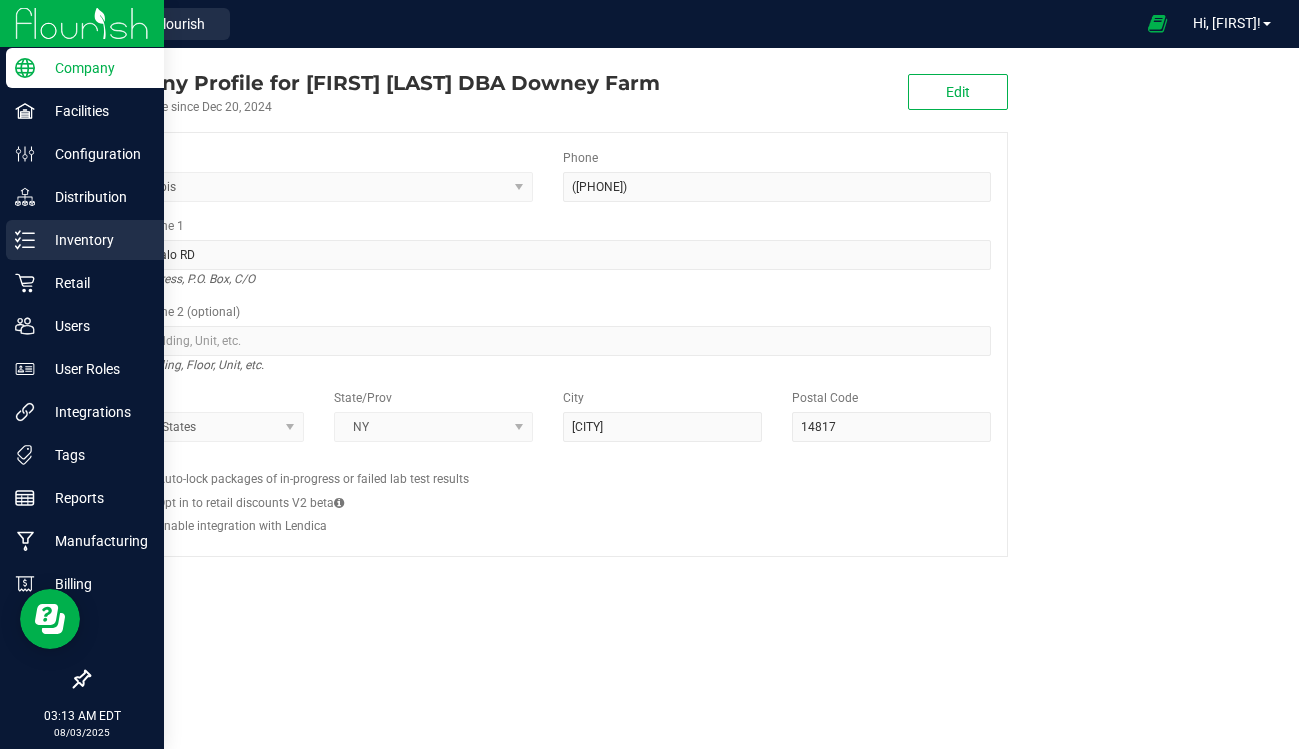 click on "Inventory" at bounding box center (95, 240) 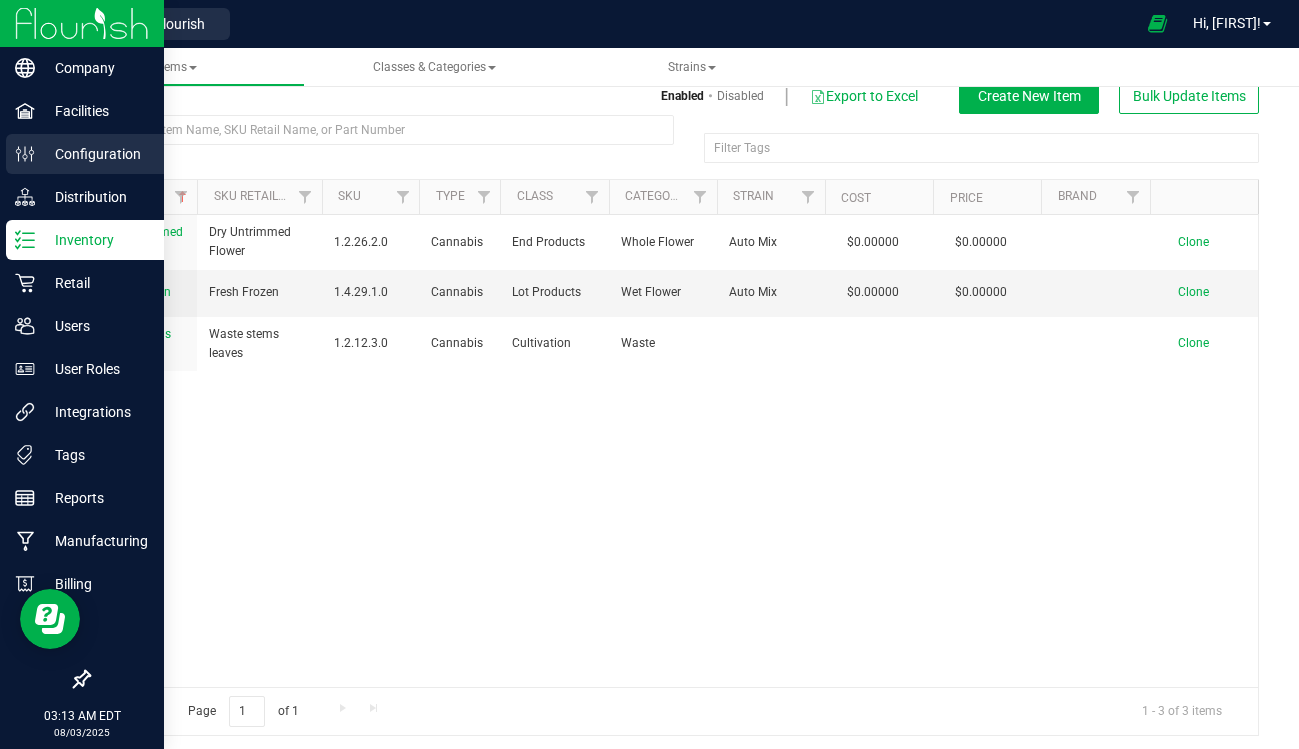 click on "Configuration" at bounding box center (85, 154) 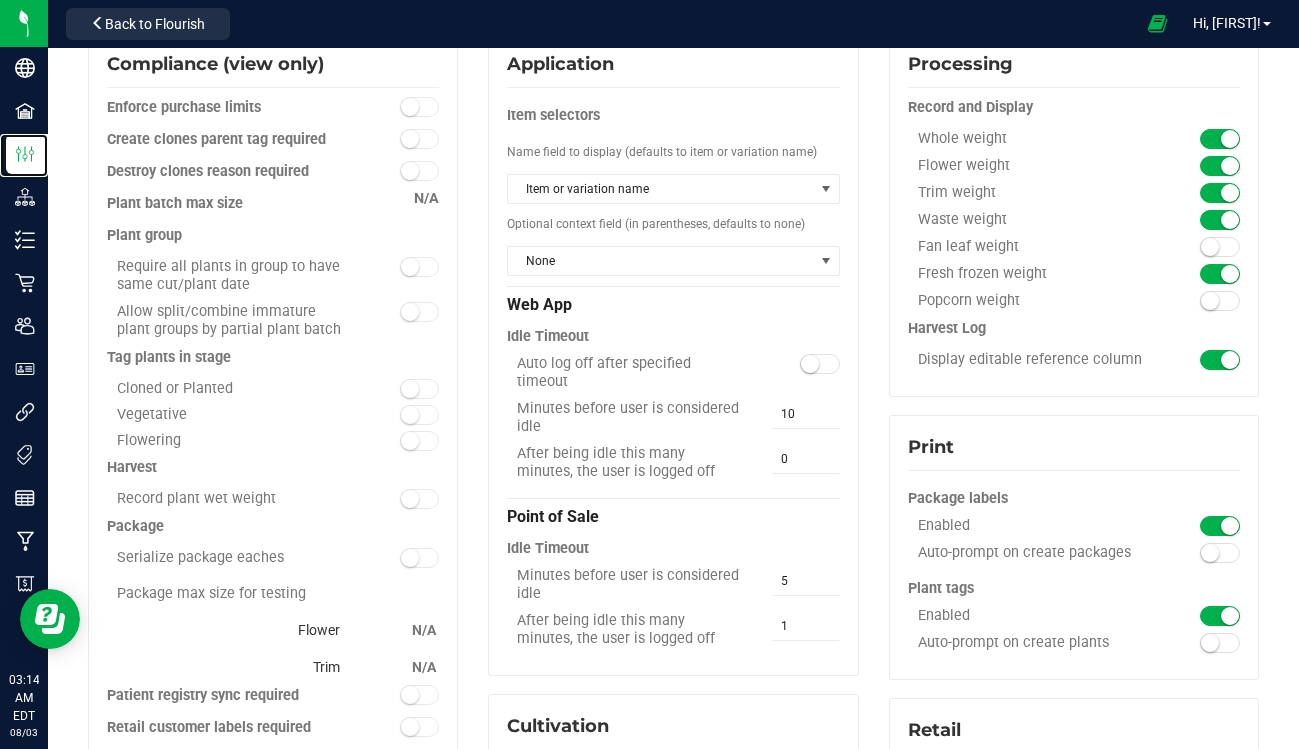 scroll, scrollTop: 0, scrollLeft: 0, axis: both 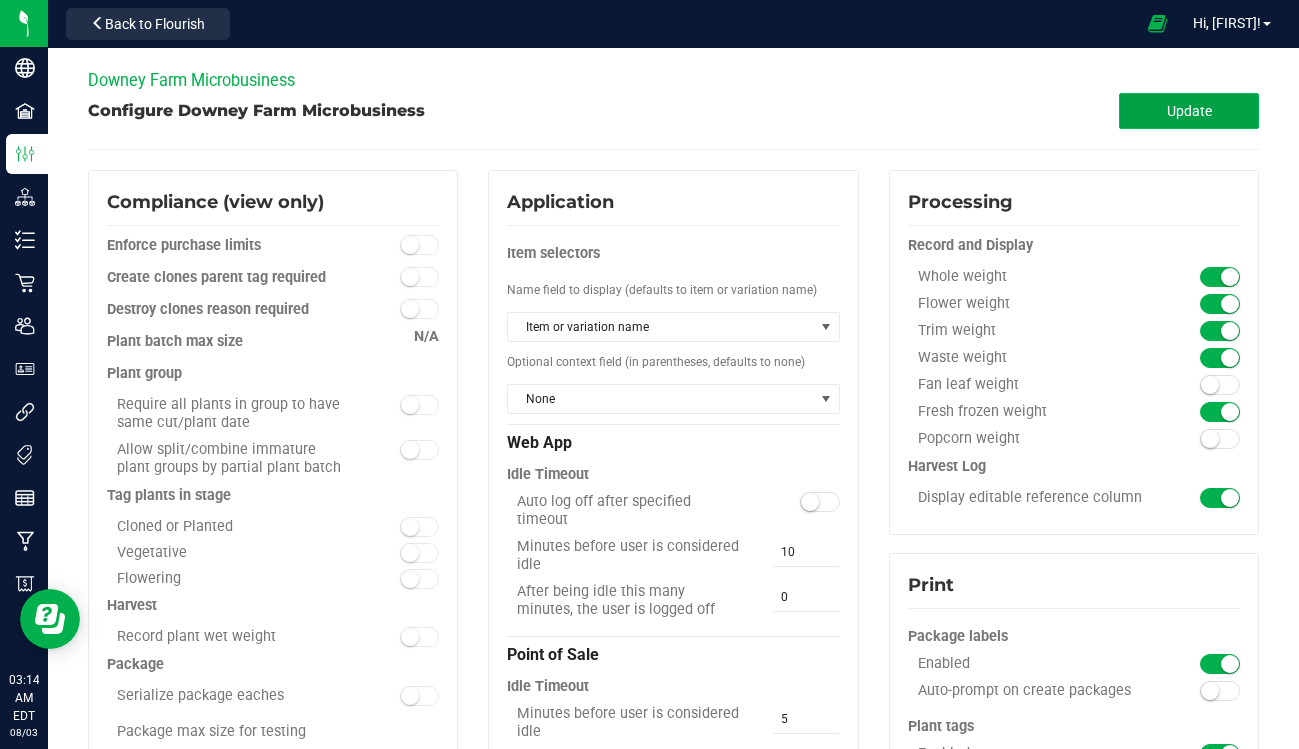 click on "Update" at bounding box center (1189, 111) 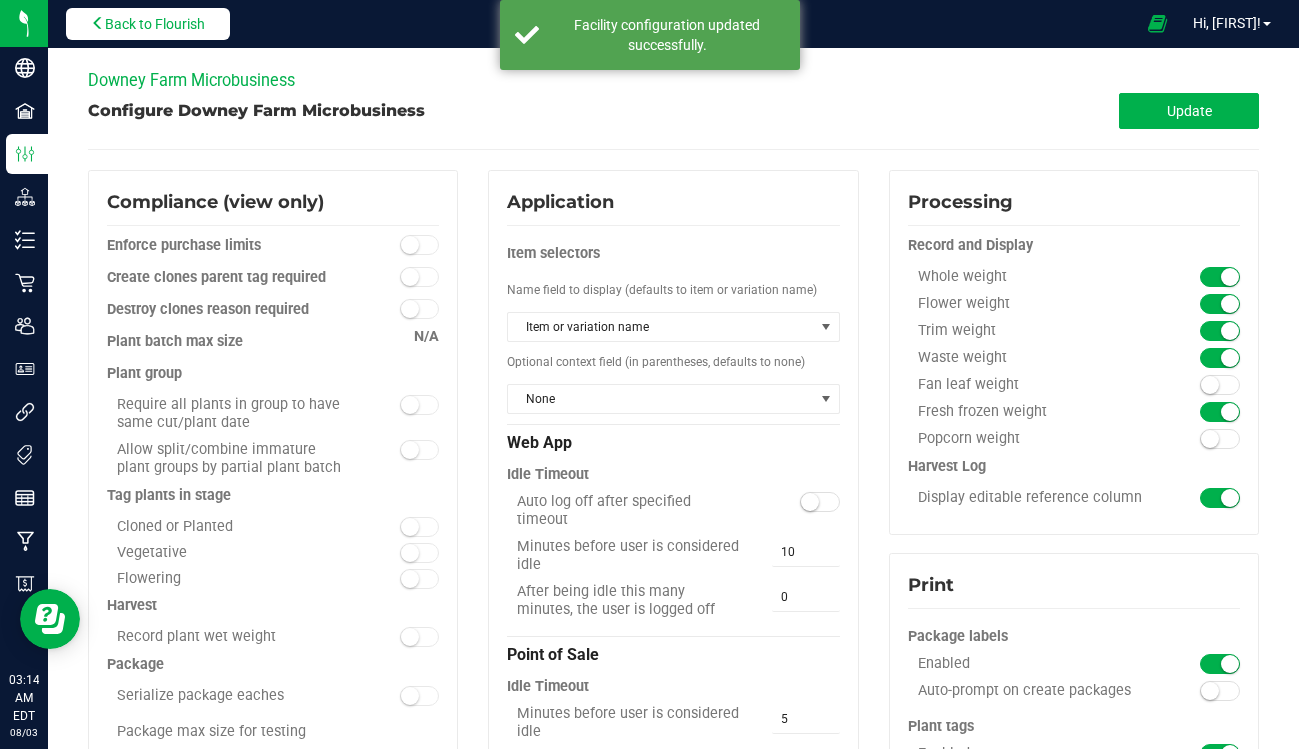 click on "Back to Flourish" at bounding box center (148, 24) 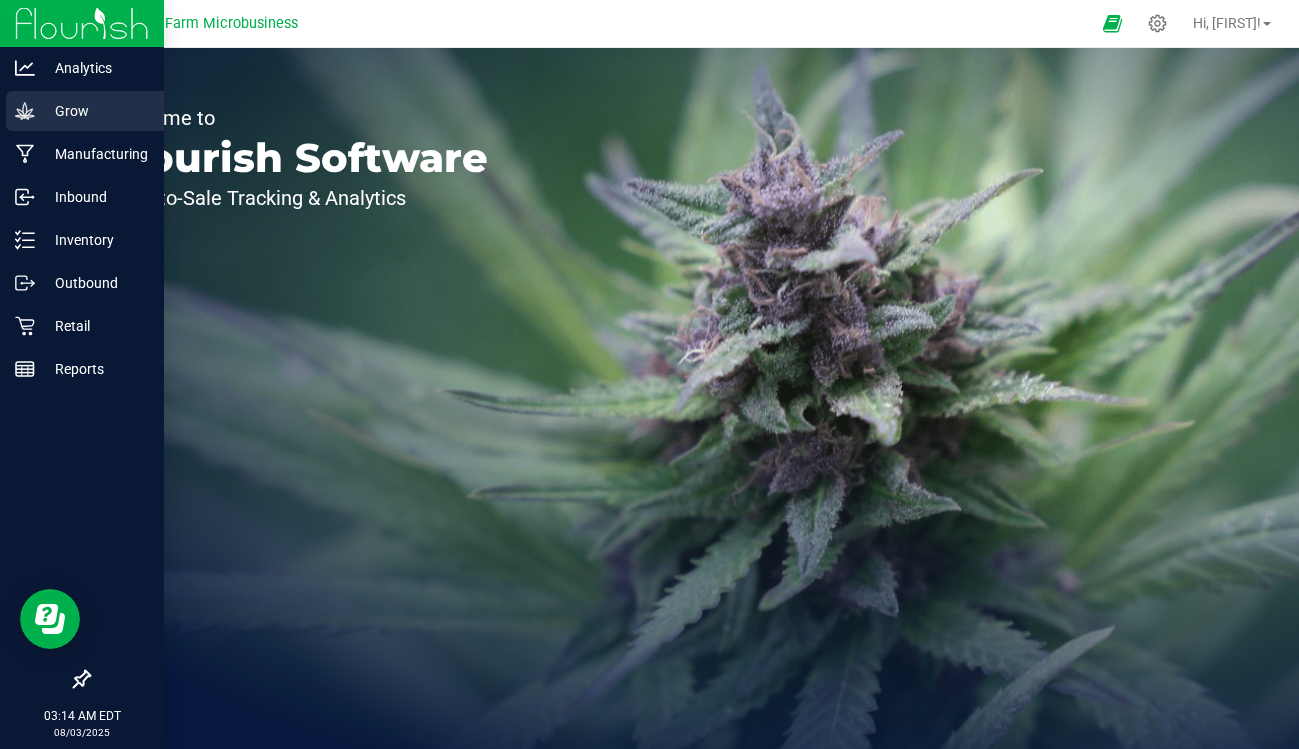 click 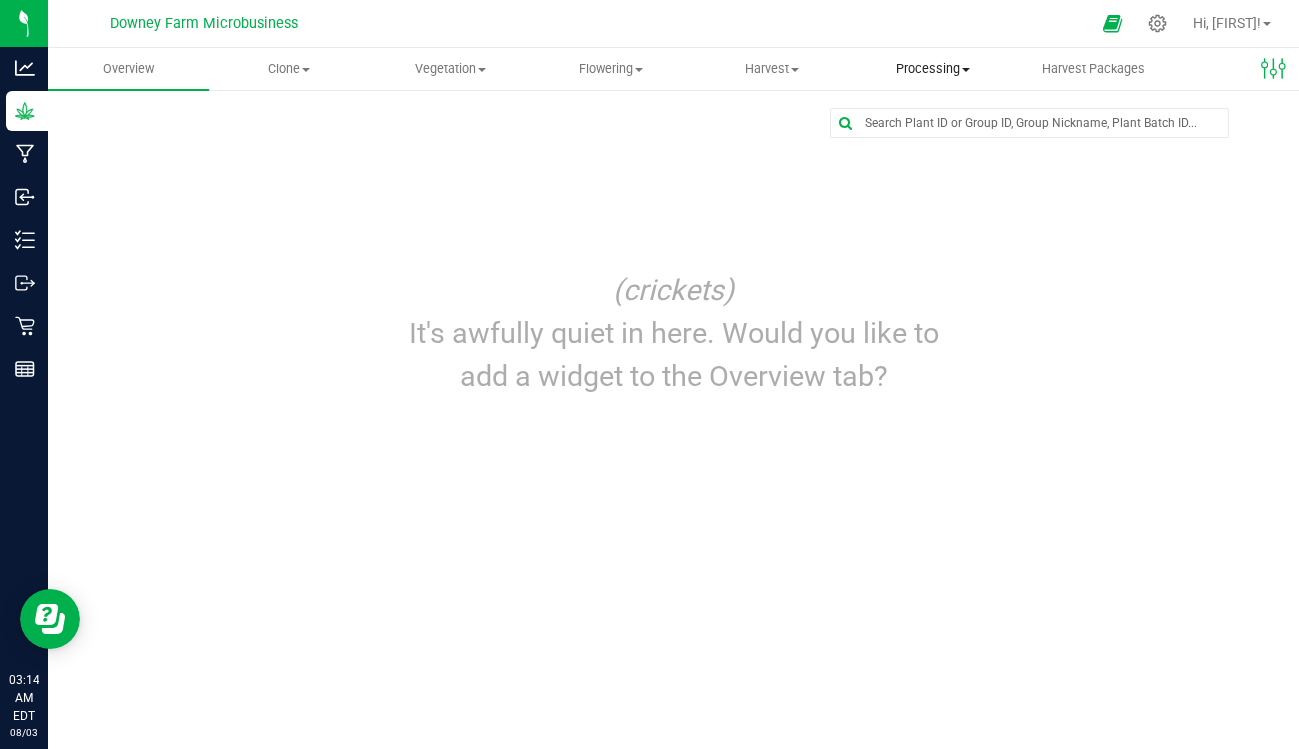 click on "Processing" at bounding box center [932, 69] 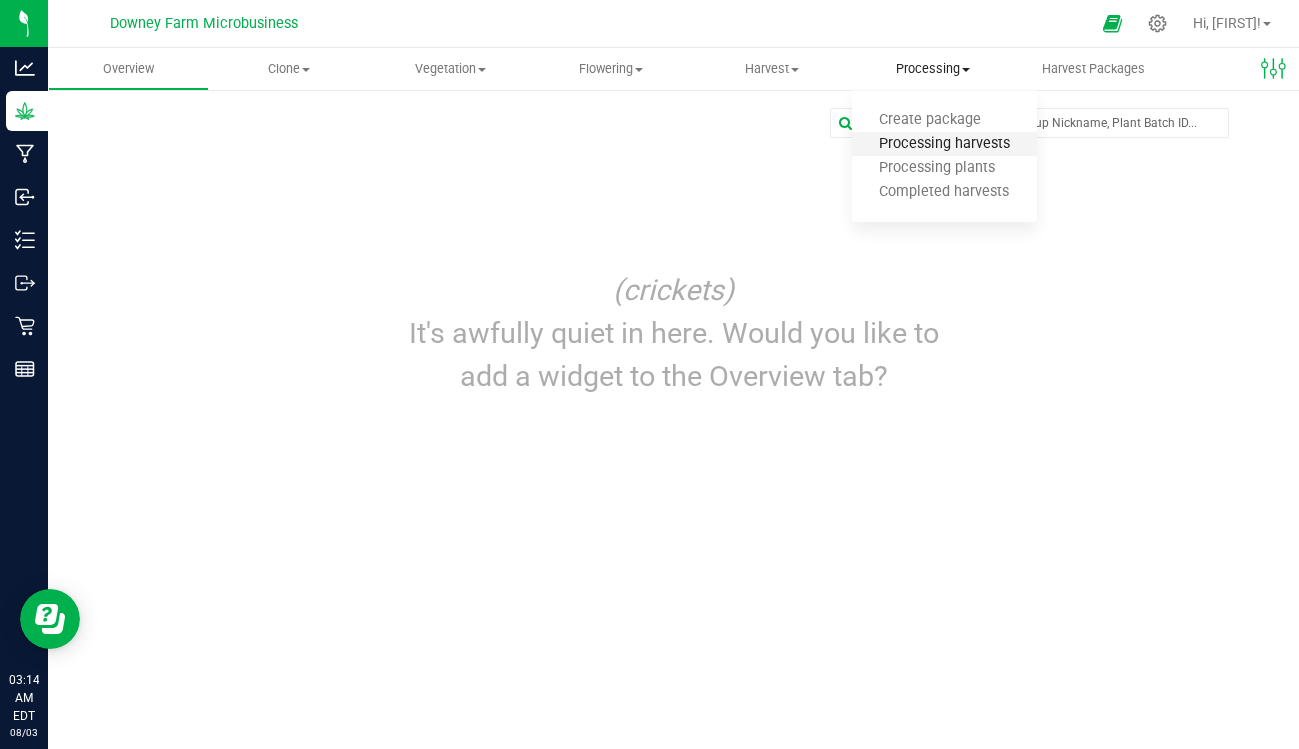 click on "Processing harvests" at bounding box center [944, 144] 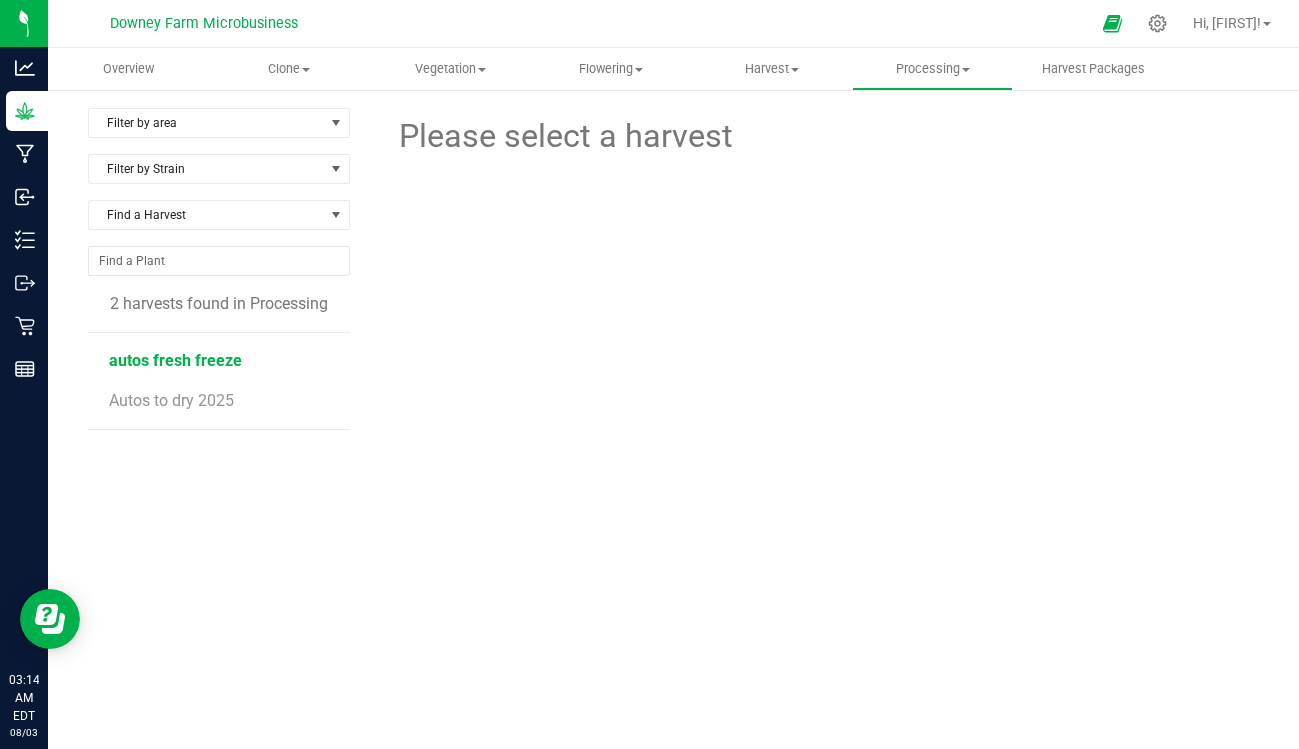 click on "autos fresh freeze" at bounding box center [175, 360] 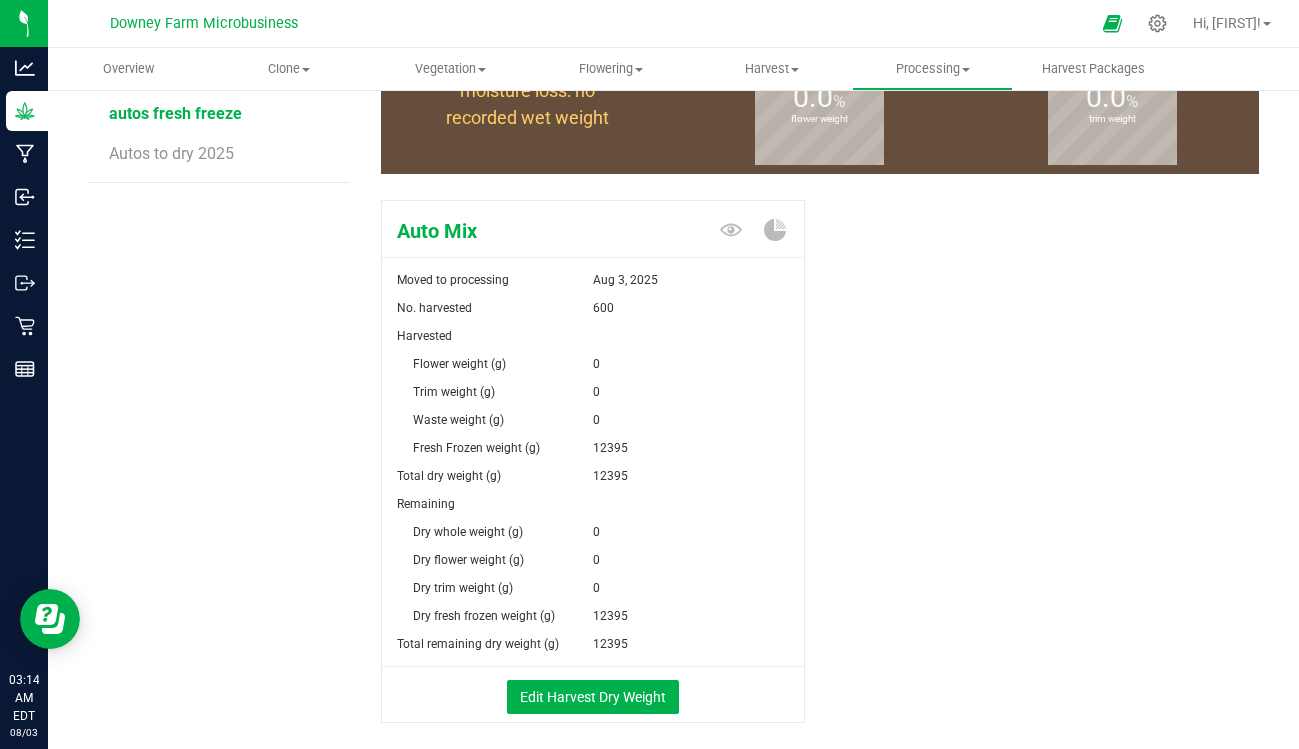 scroll, scrollTop: 254, scrollLeft: 0, axis: vertical 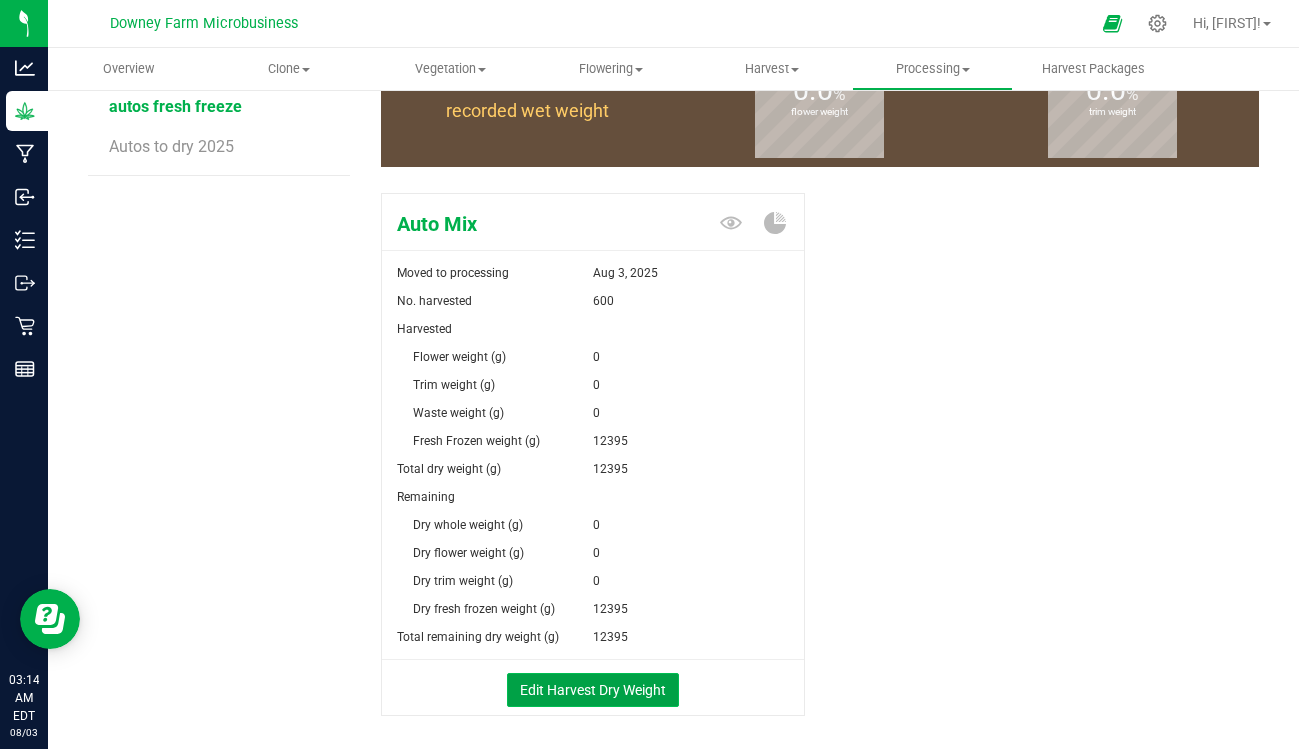 click on "Edit Harvest Dry Weight" at bounding box center [593, 690] 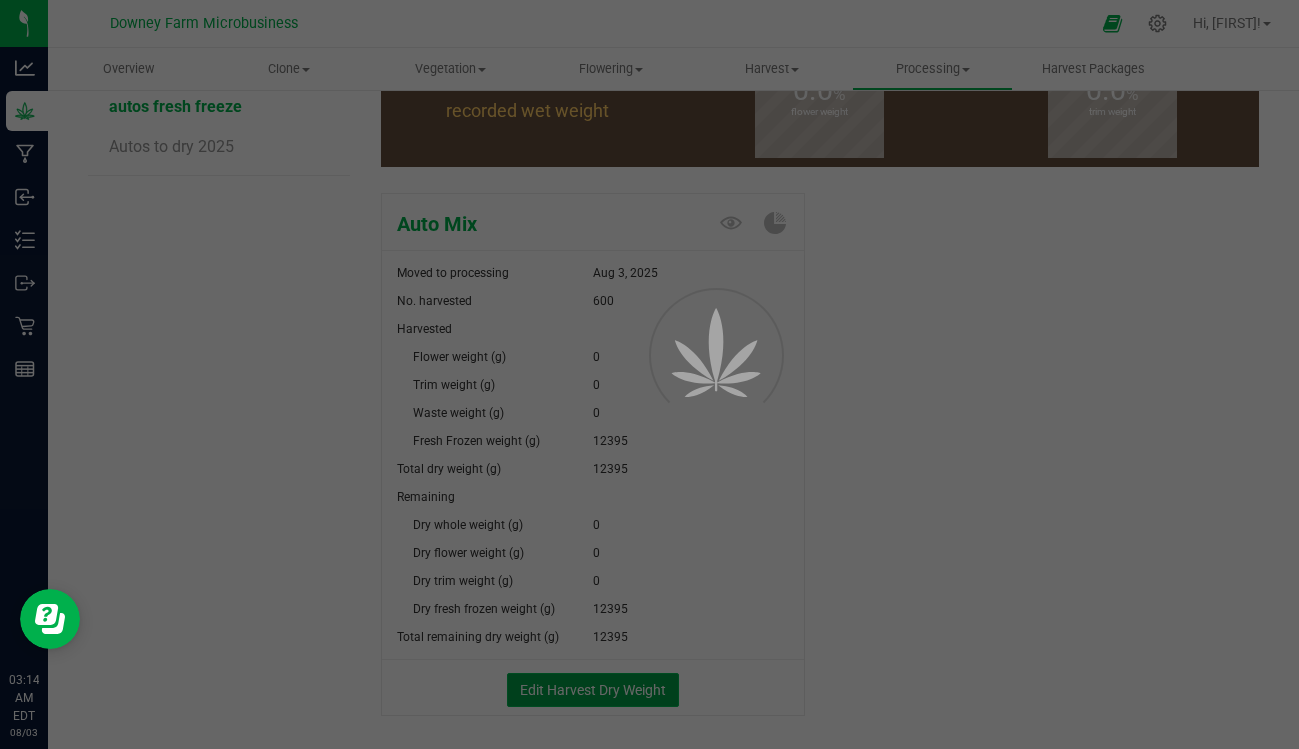 scroll, scrollTop: 25, scrollLeft: 0, axis: vertical 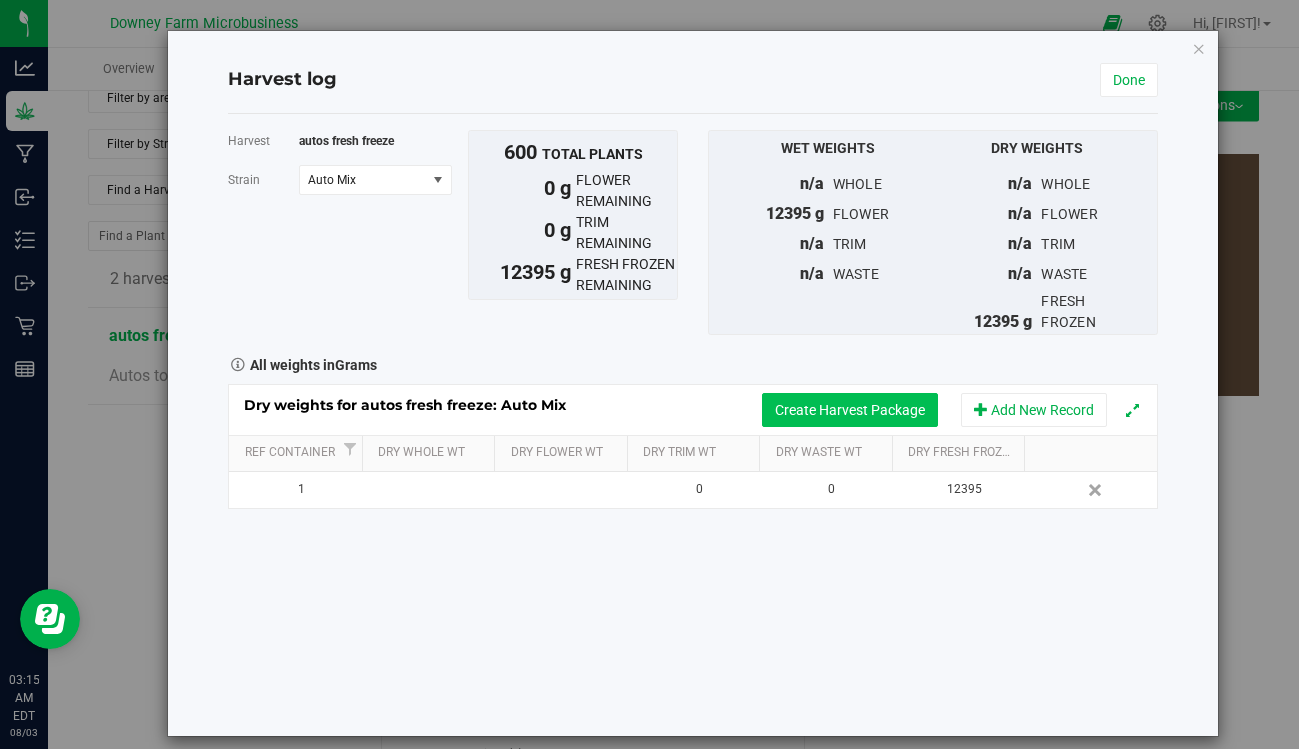 click on "Create Harvest Package" at bounding box center (850, 410) 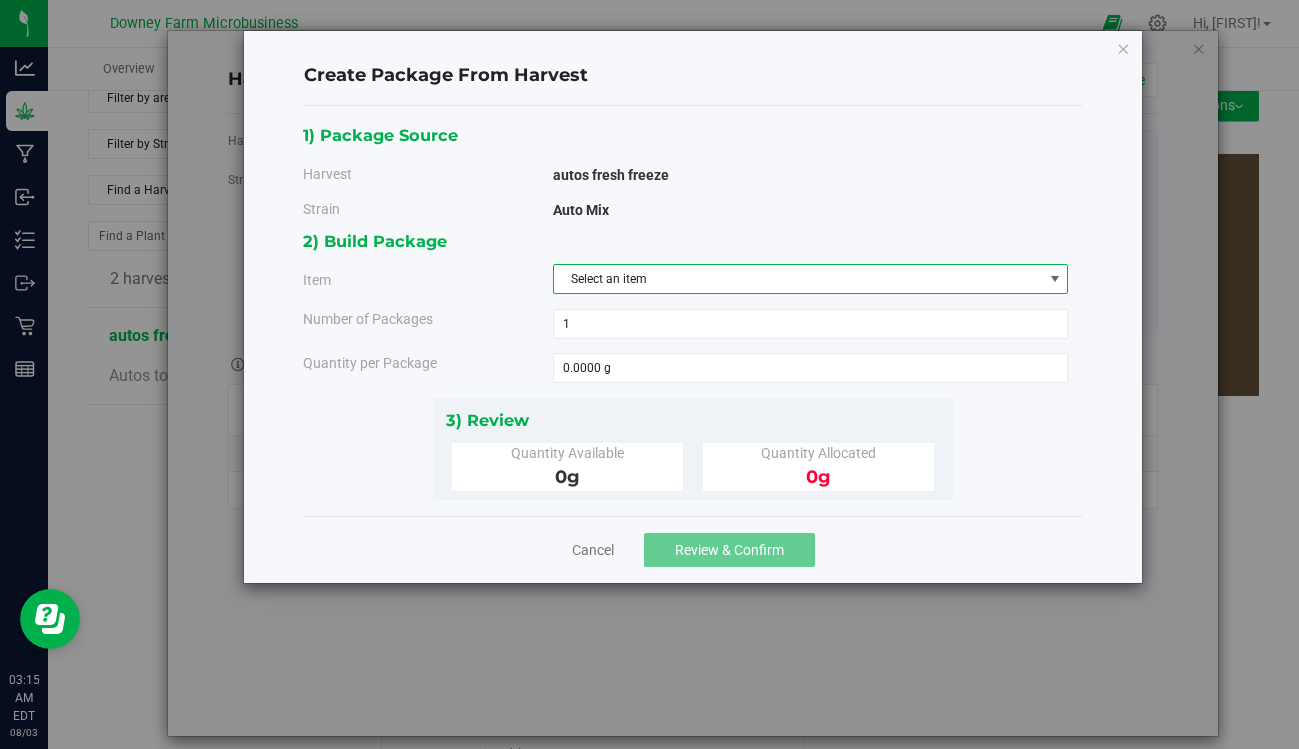 click on "Select an item" at bounding box center (798, 279) 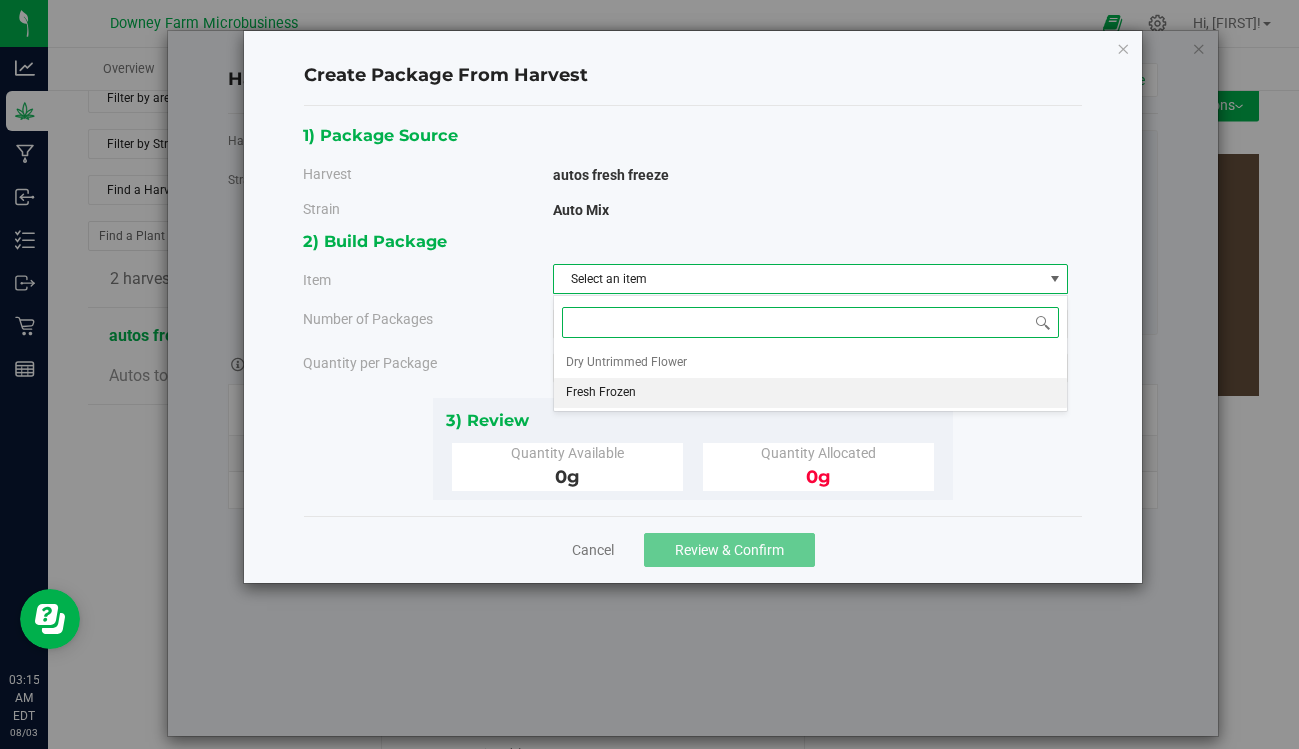 click on "Fresh Frozen" at bounding box center [601, 393] 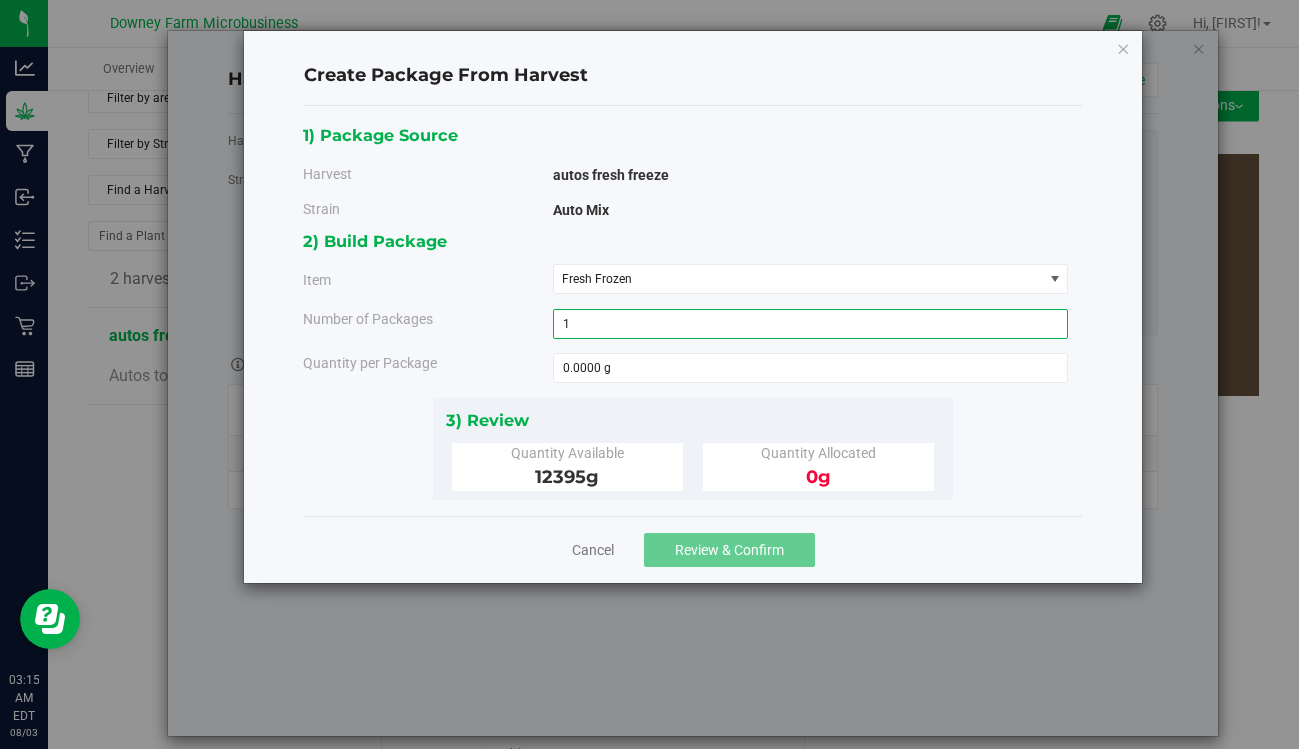 click on "1 1" at bounding box center (811, 324) 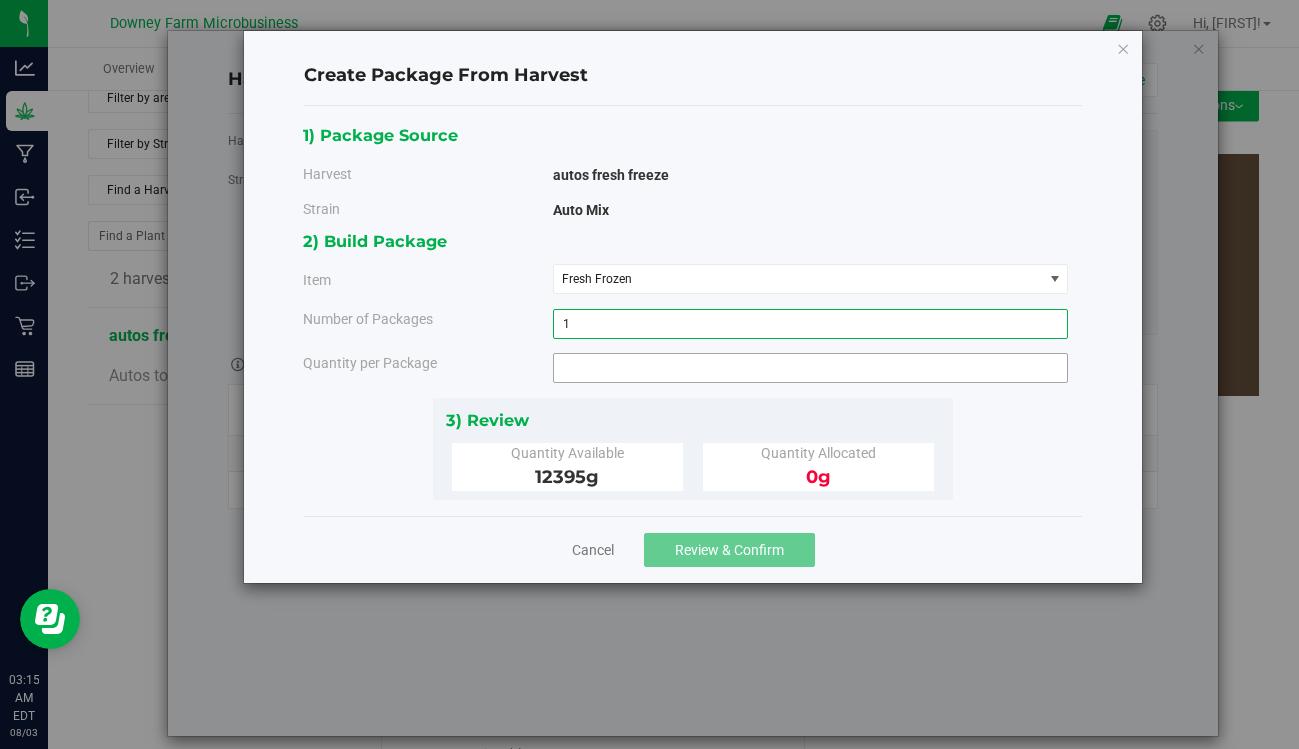click at bounding box center (811, 368) 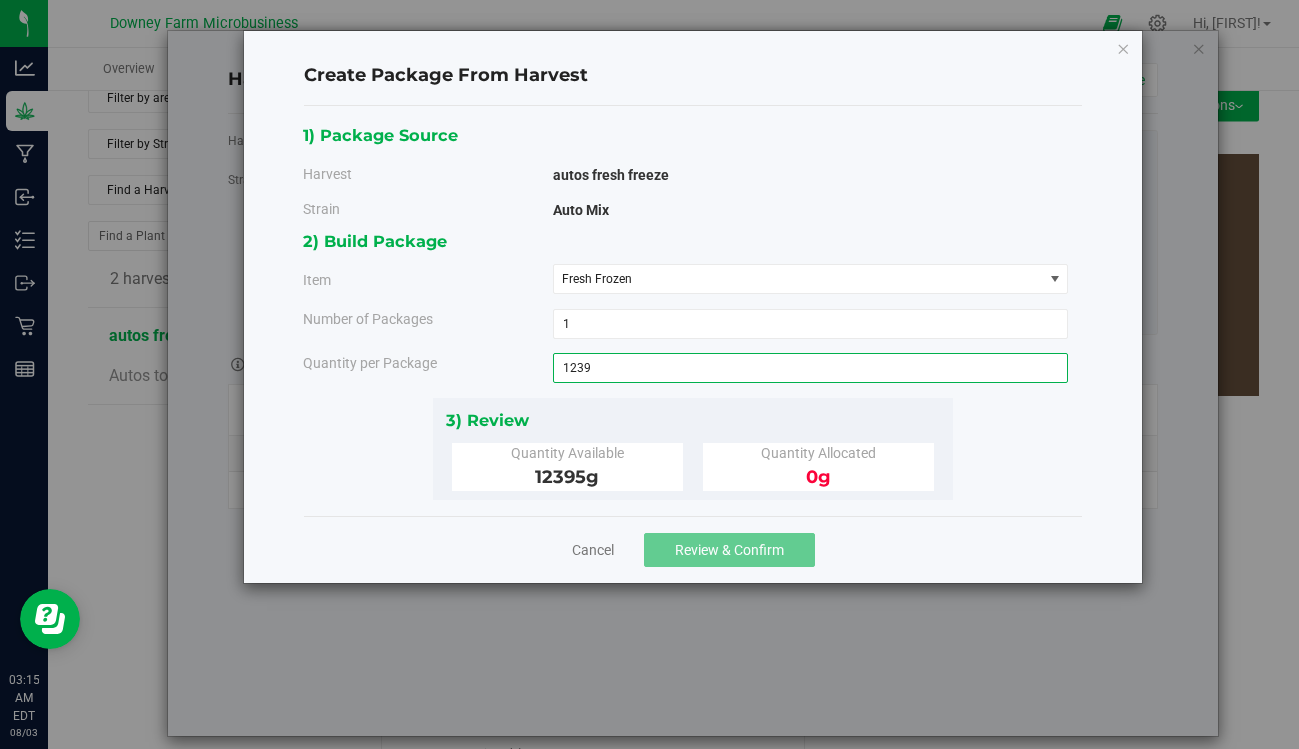 type on "12395" 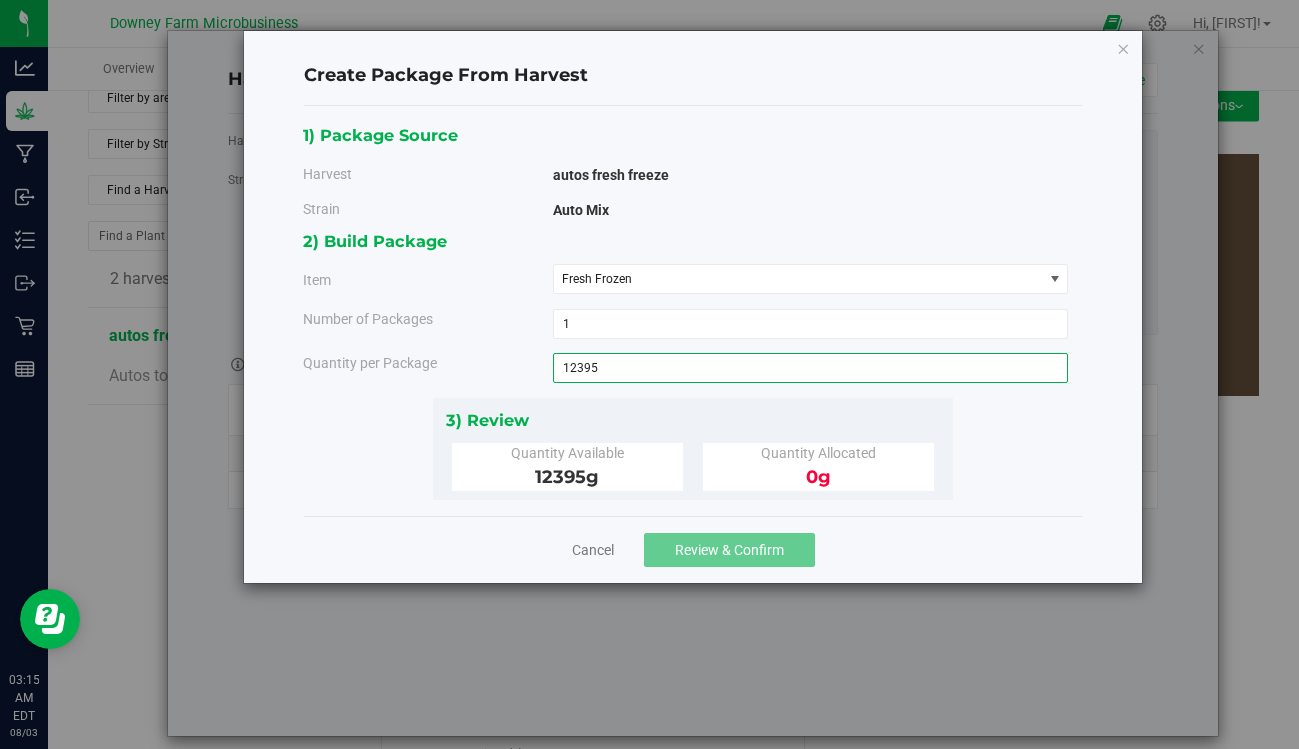 type on "12395.0000 g" 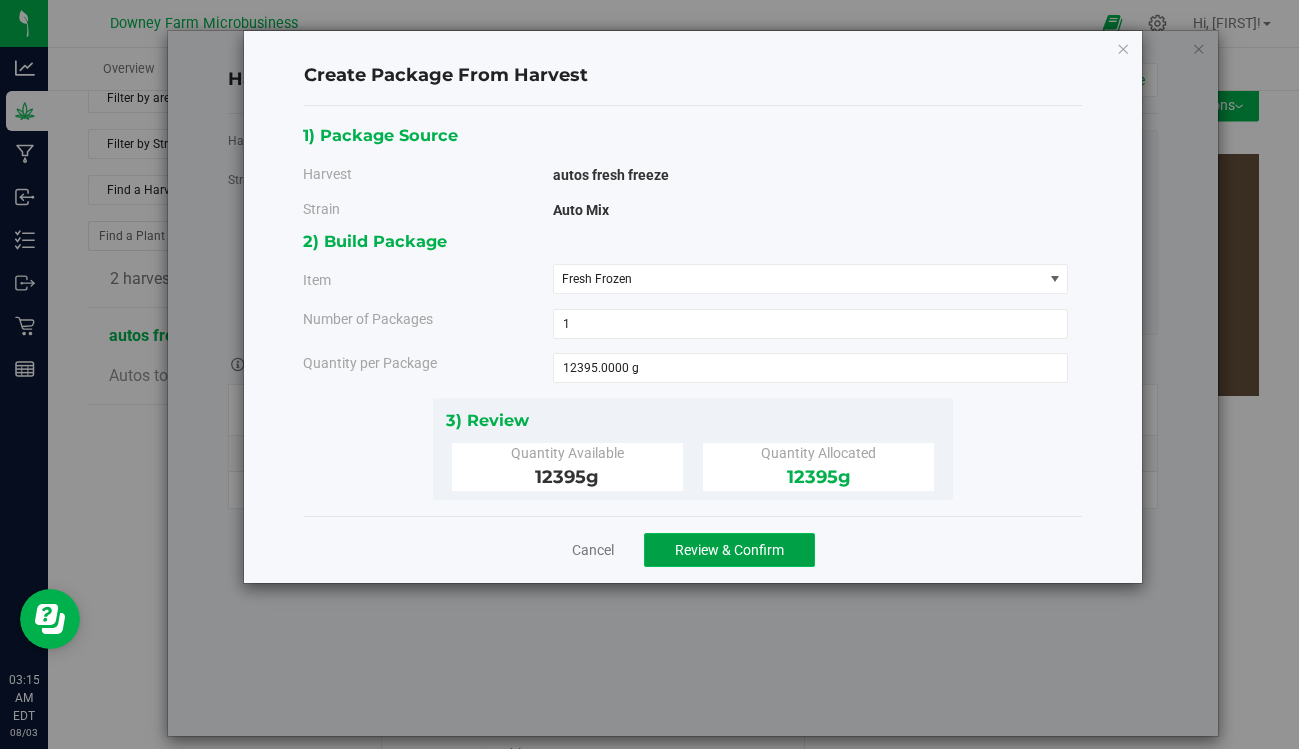 click on "Review & Confirm" 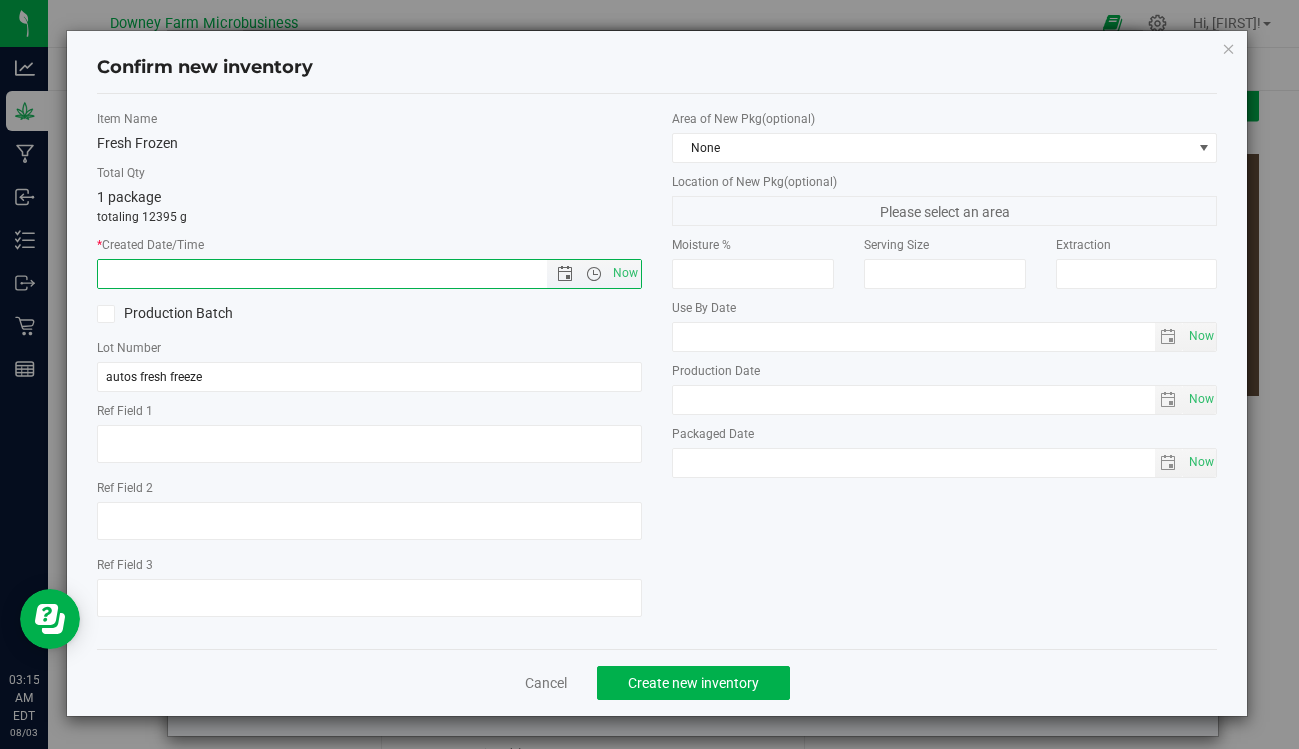click at bounding box center [339, 274] 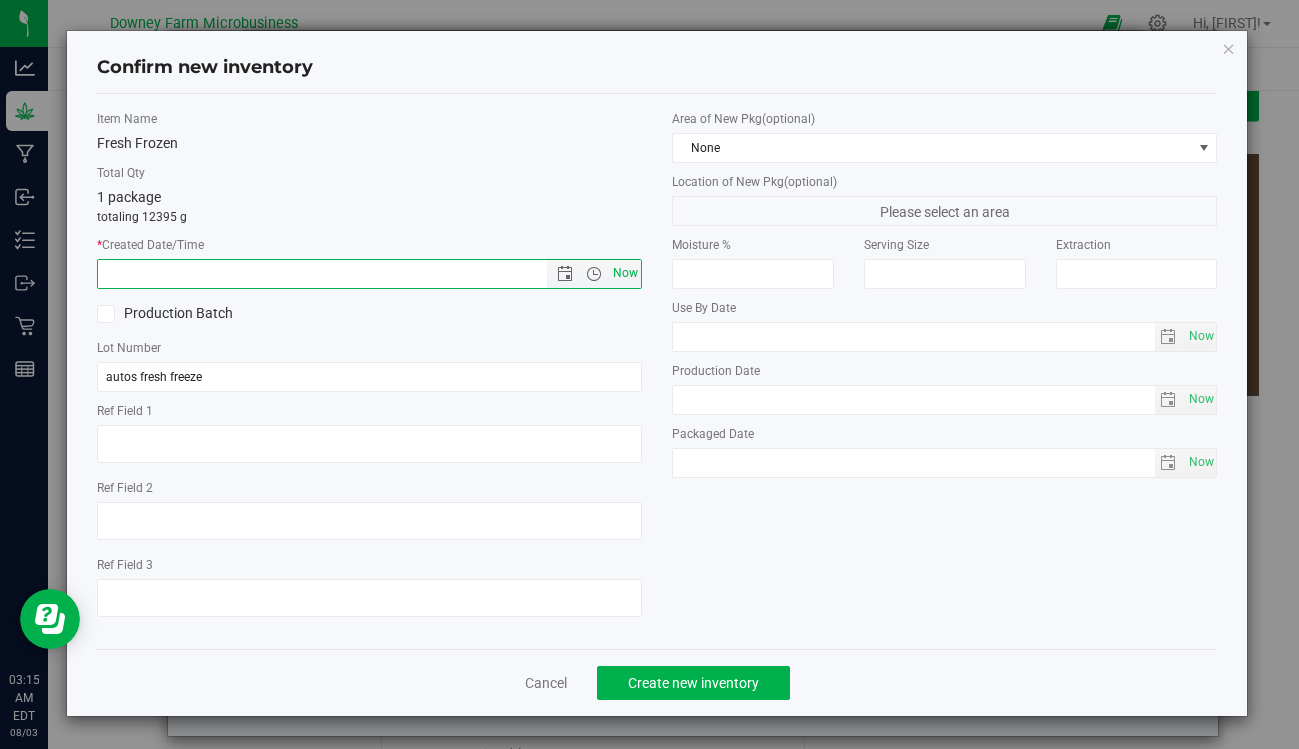 click on "Now" at bounding box center [626, 273] 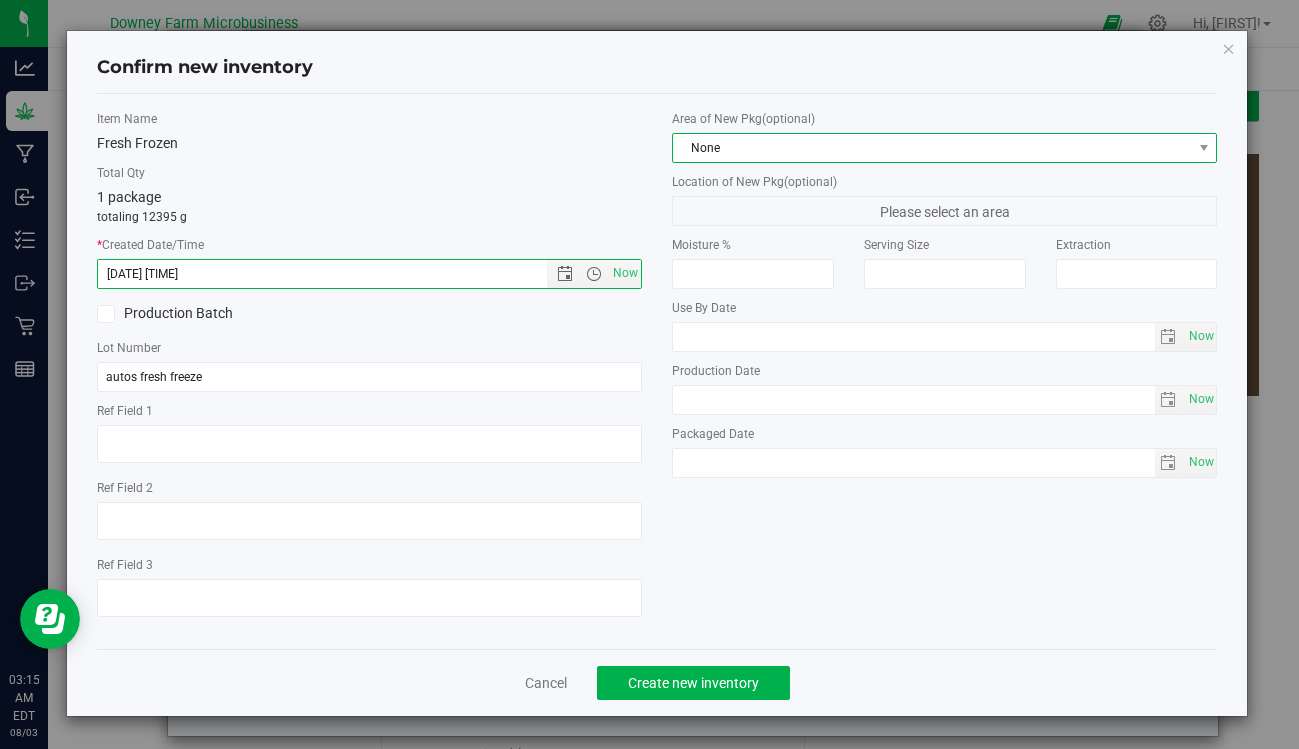 click on "None" at bounding box center [932, 148] 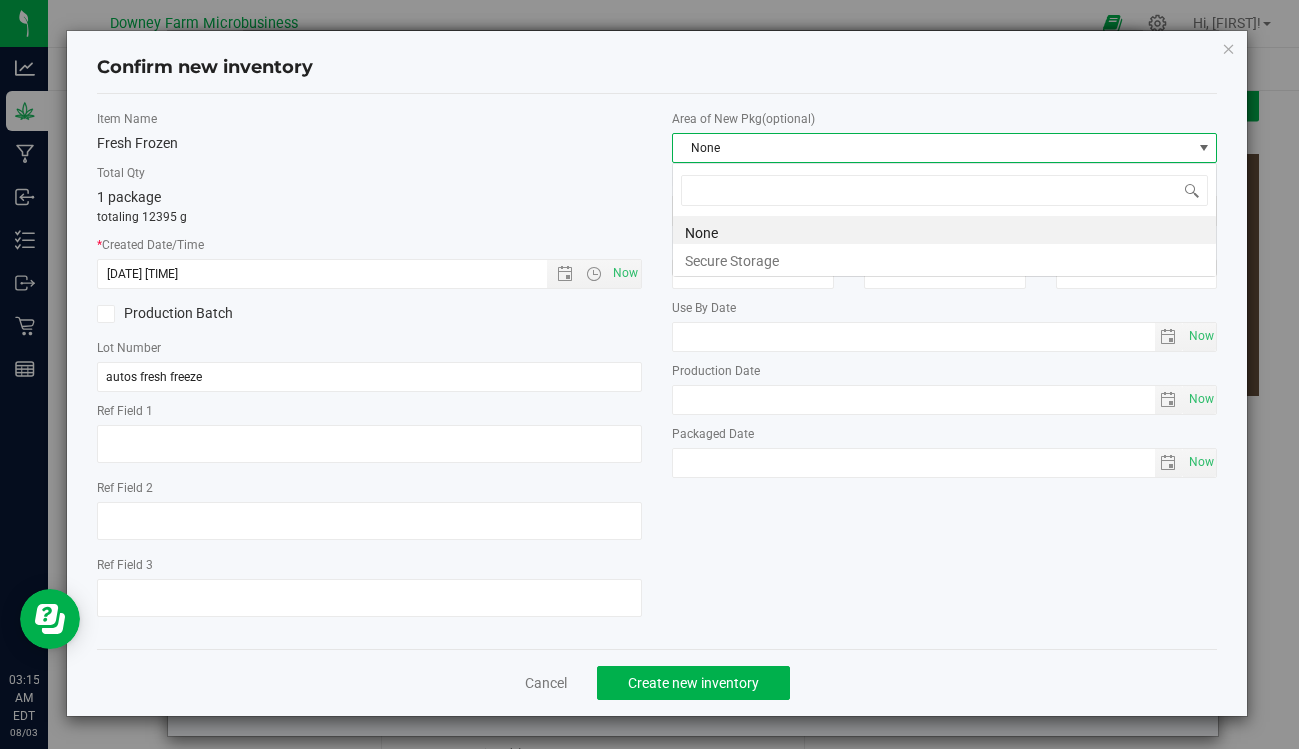 scroll, scrollTop: 99970, scrollLeft: 99455, axis: both 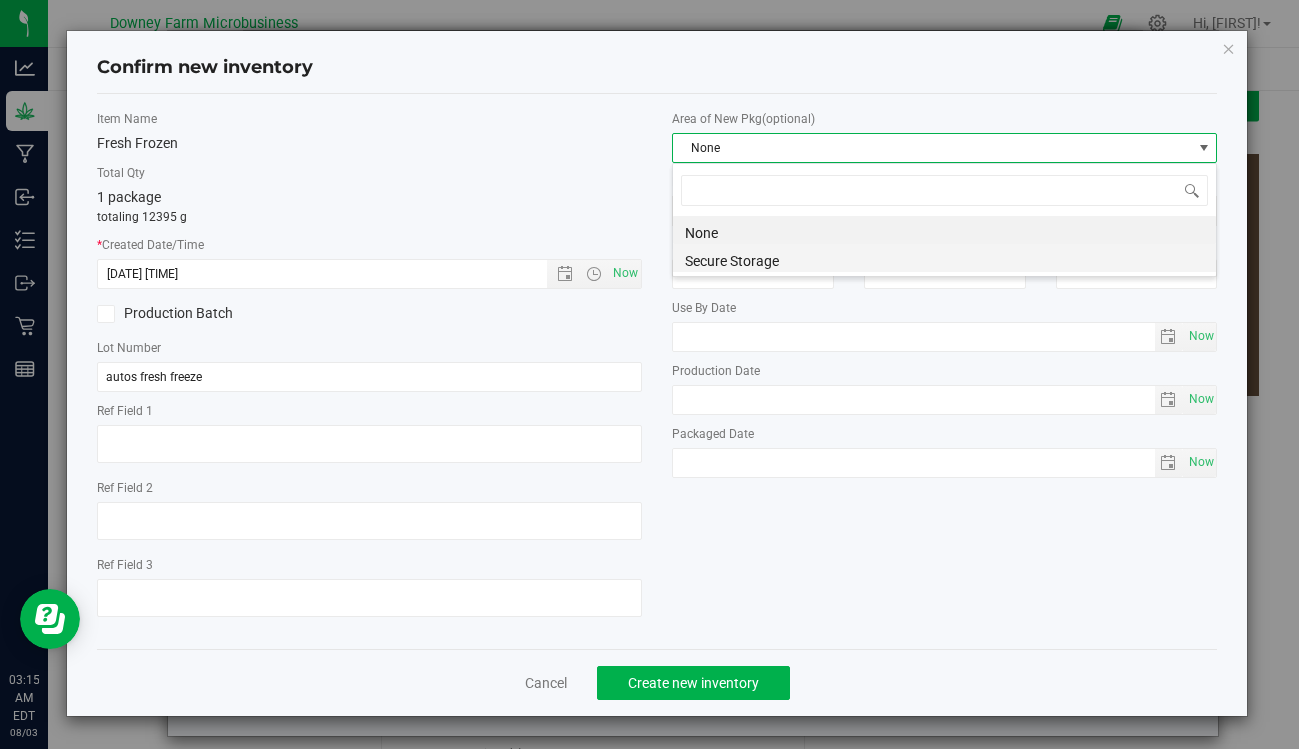 click on "Secure Storage" at bounding box center (944, 258) 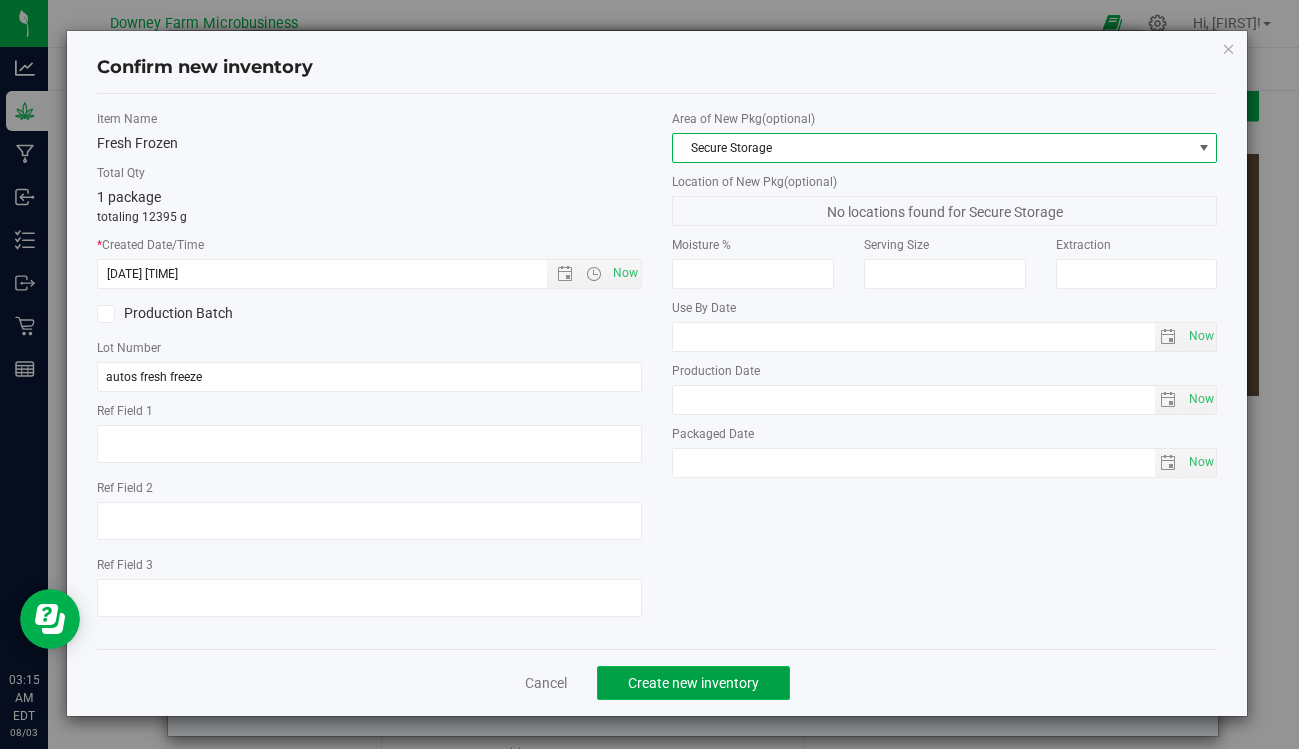 click on "Create new inventory" 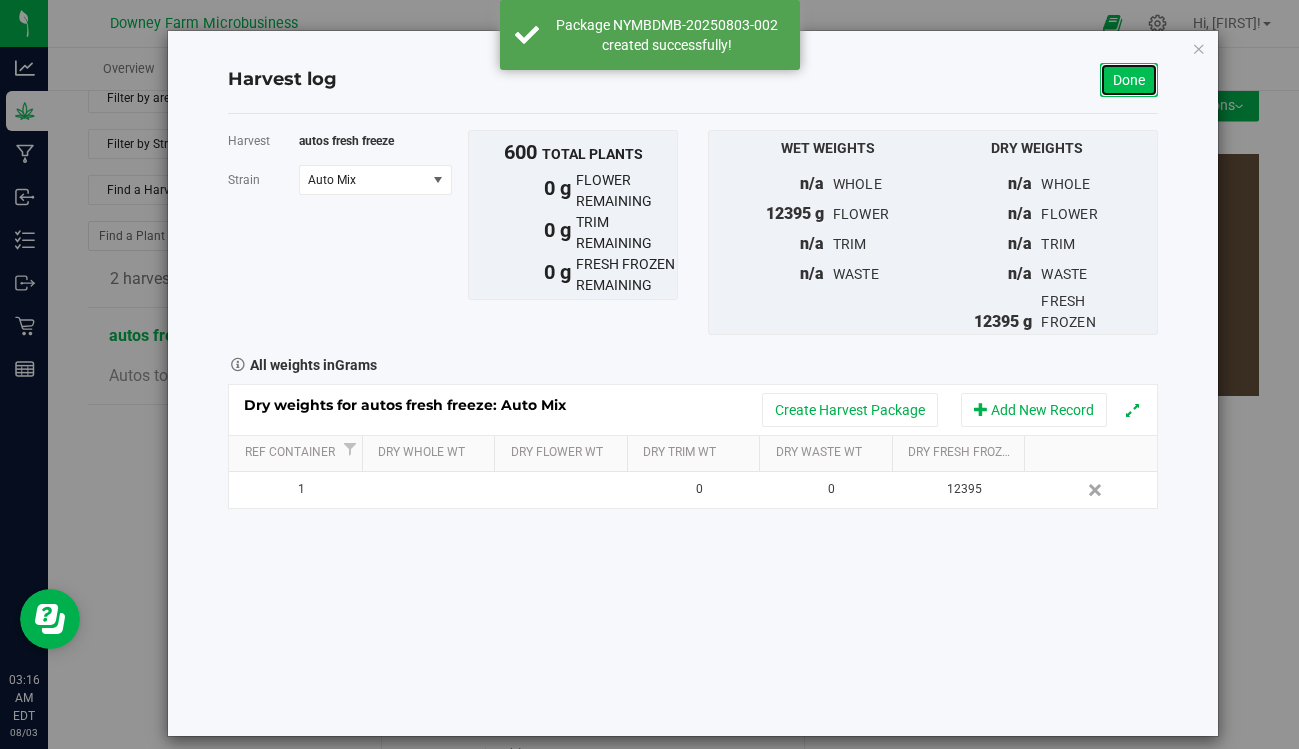 click on "Done" at bounding box center [1129, 80] 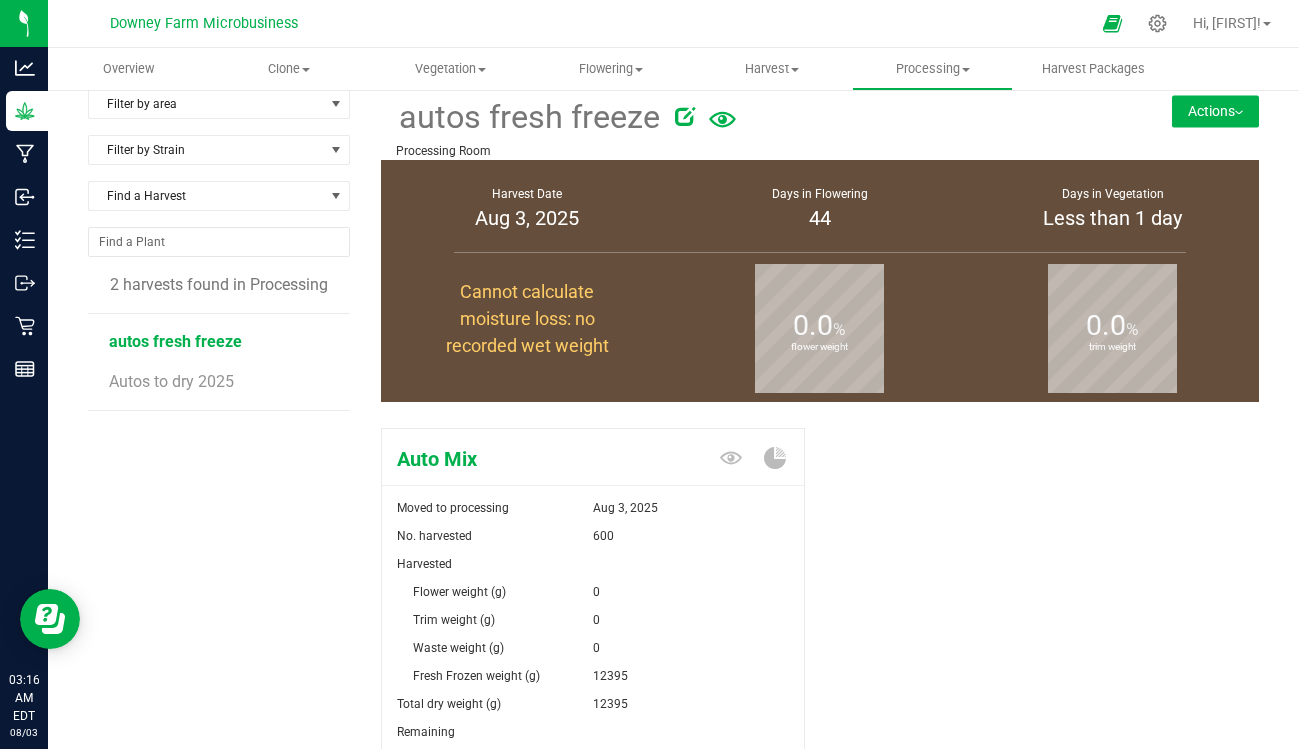 scroll, scrollTop: 0, scrollLeft: 0, axis: both 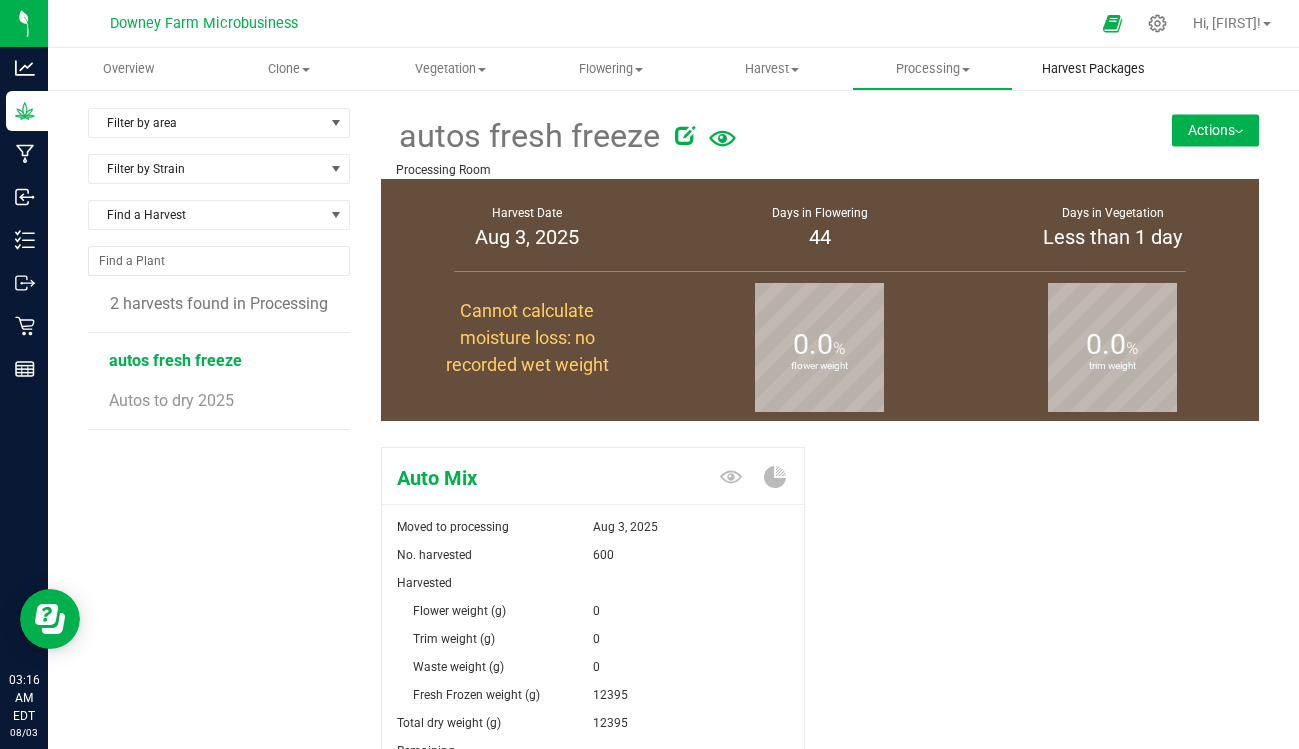 click on "Harvest Packages" at bounding box center [1093, 69] 